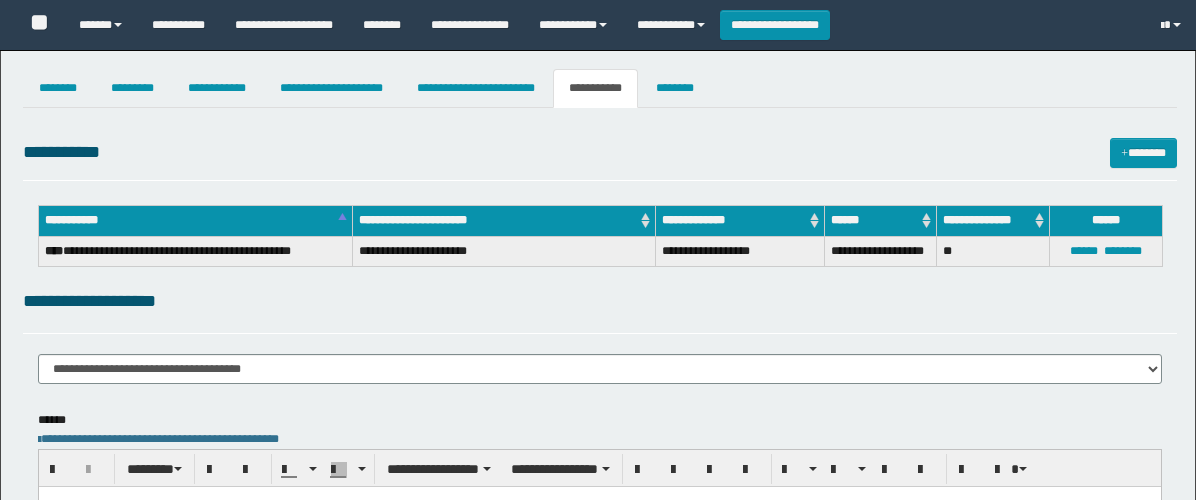 select on "****" 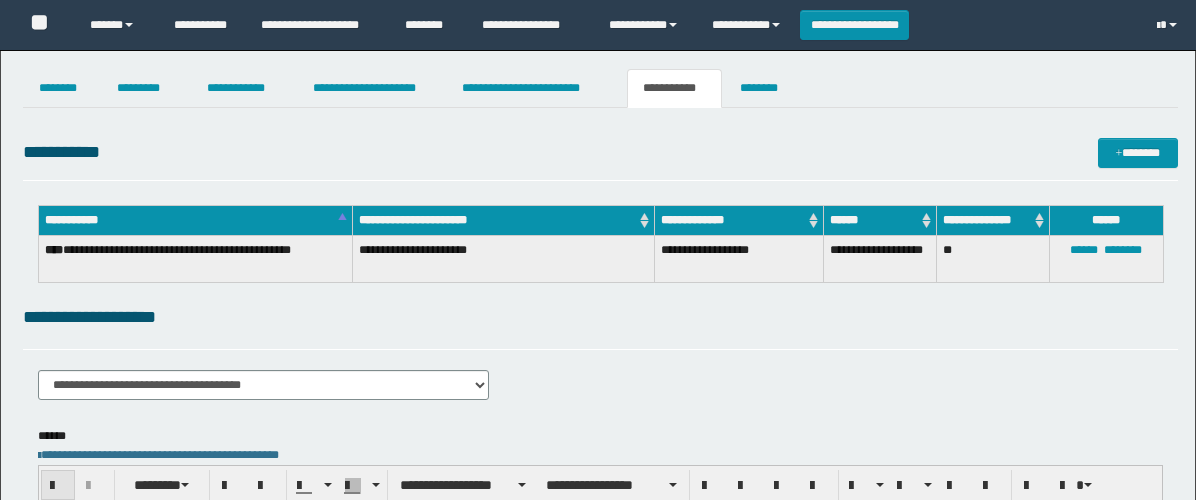 scroll, scrollTop: 222, scrollLeft: 0, axis: vertical 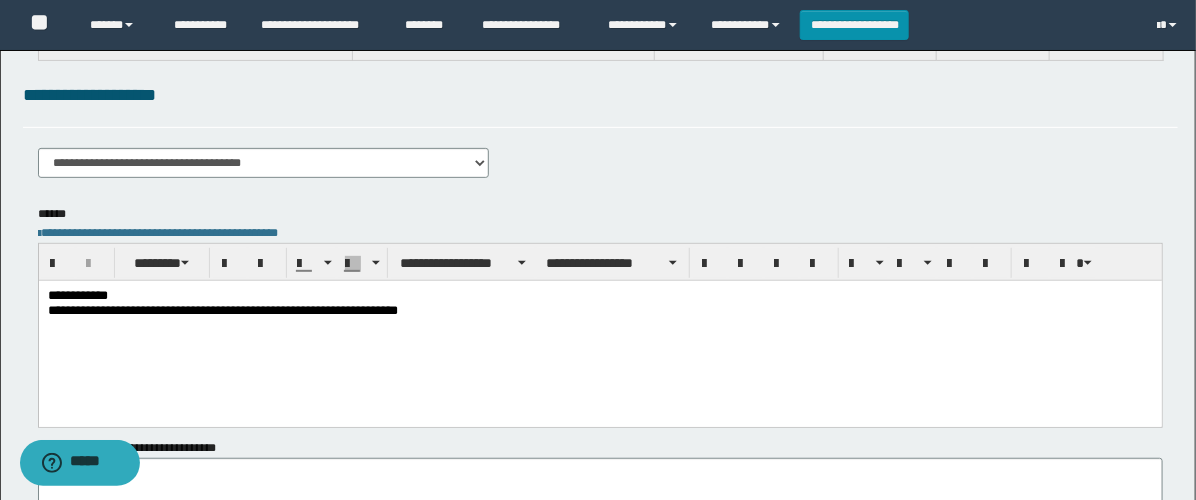 click on "**********" at bounding box center [600, 310] 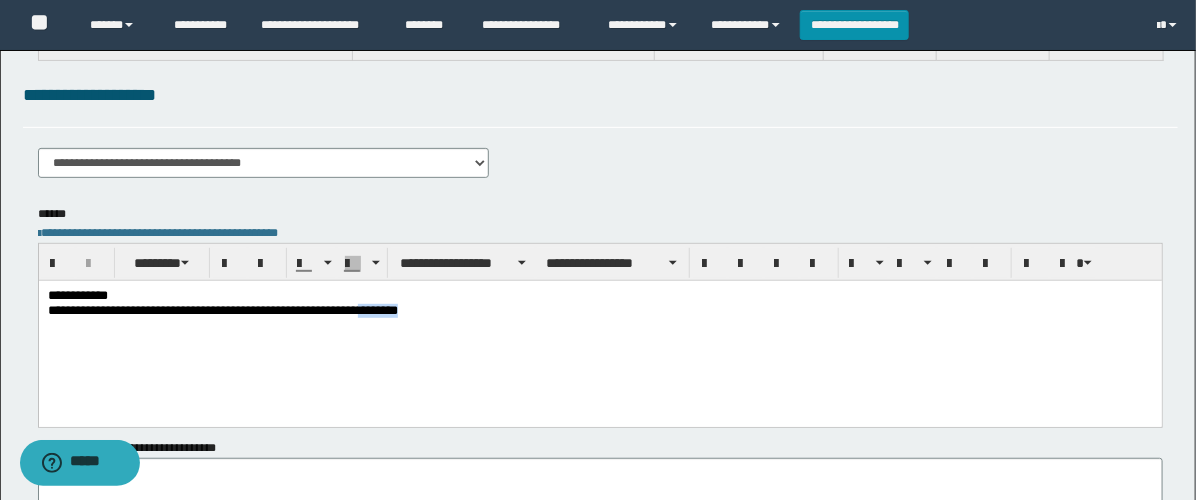 scroll, scrollTop: 222, scrollLeft: 0, axis: vertical 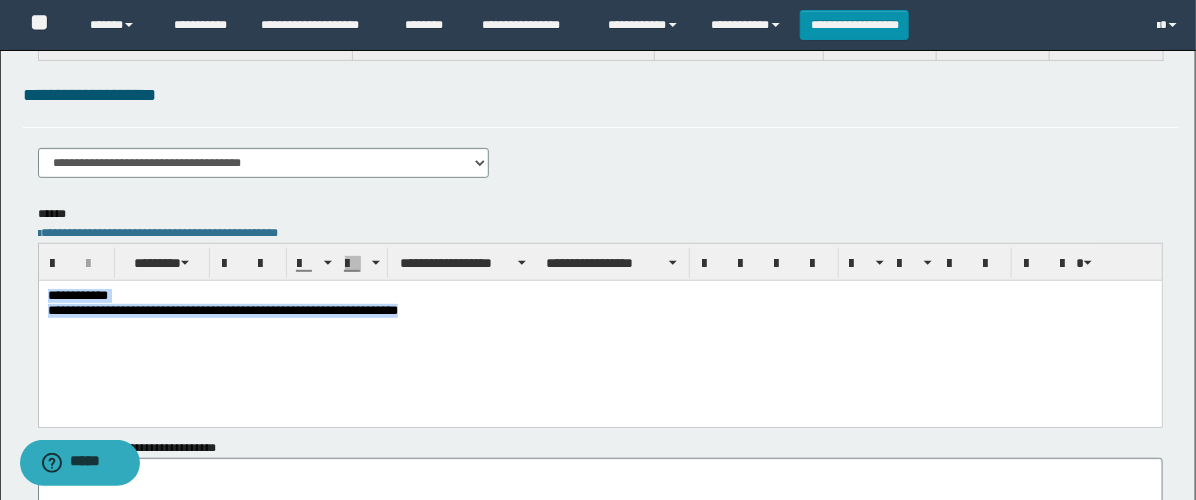 drag, startPoint x: 547, startPoint y: 313, endPoint x: 0, endPoint y: 279, distance: 548.05566 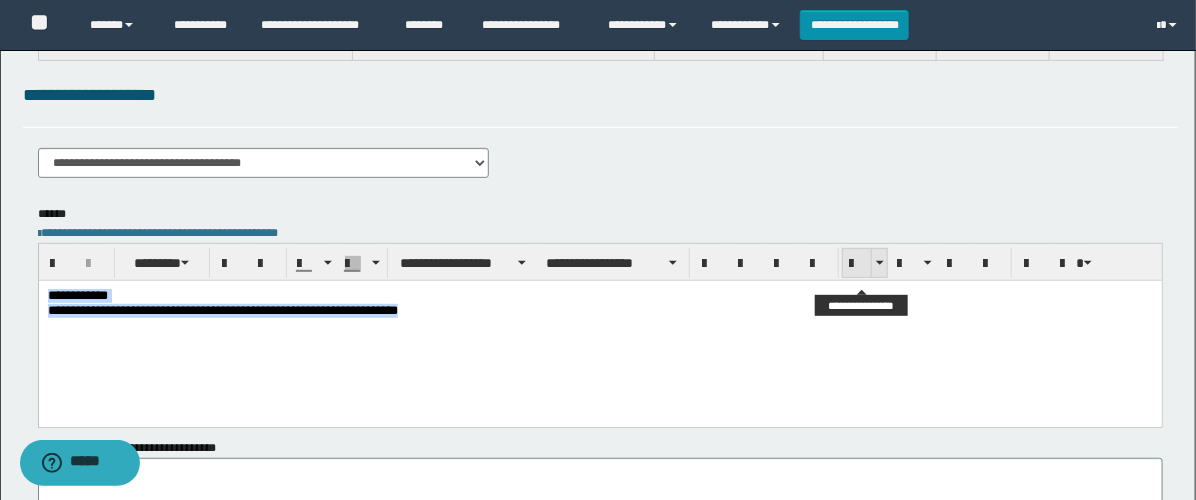 click at bounding box center [857, 264] 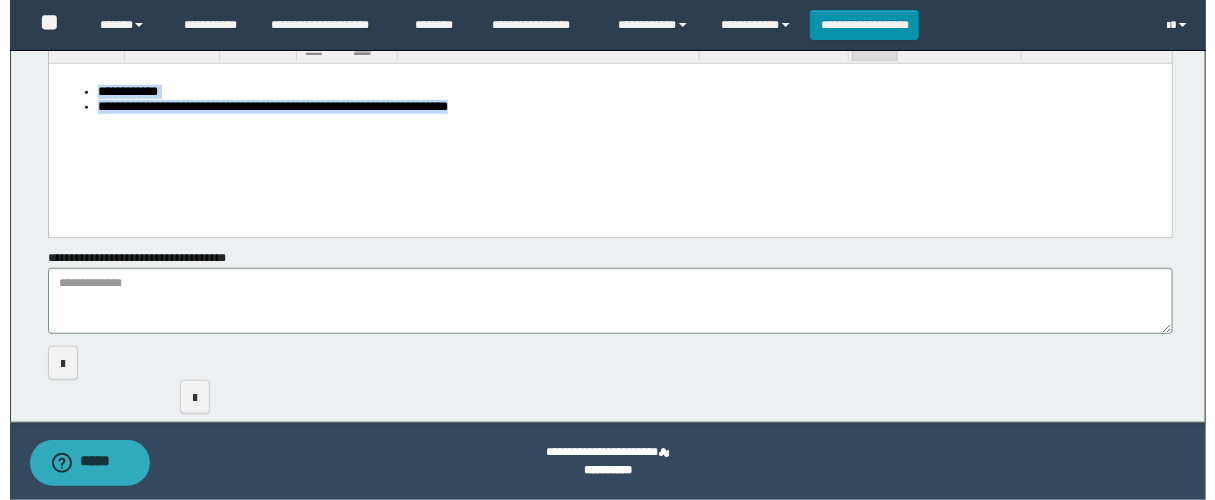 scroll, scrollTop: 0, scrollLeft: 0, axis: both 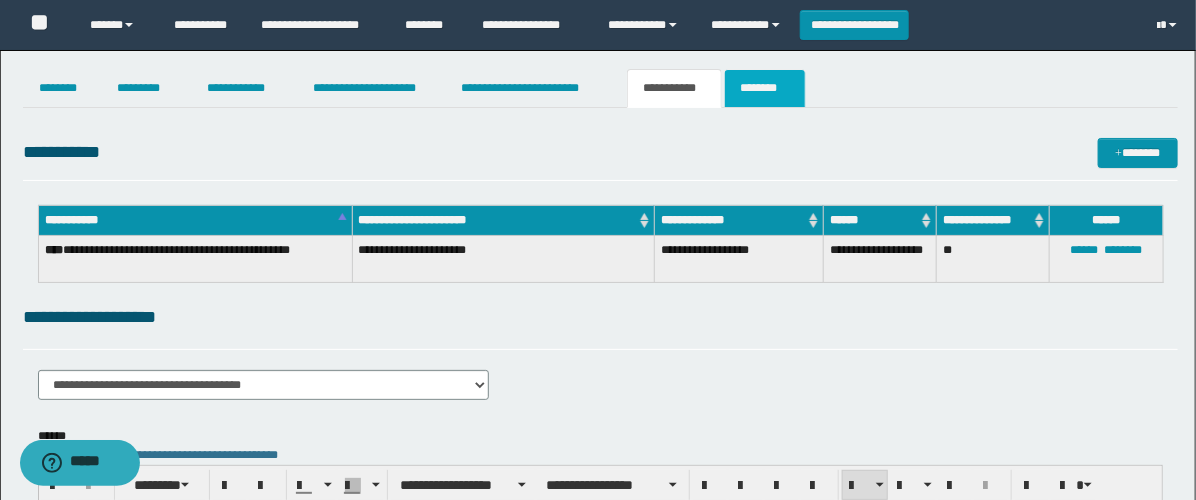 click on "********" at bounding box center [765, 88] 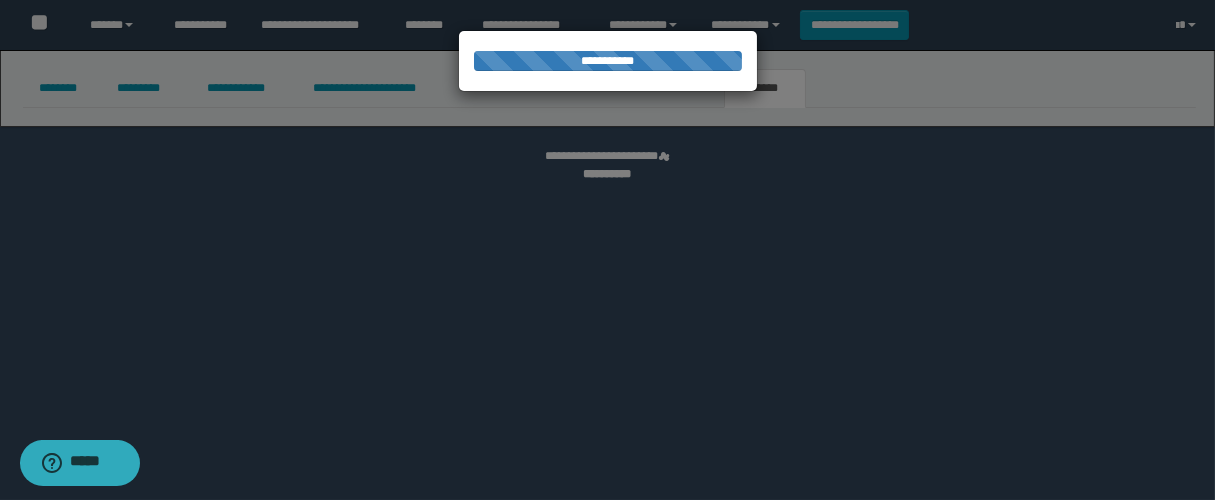 select 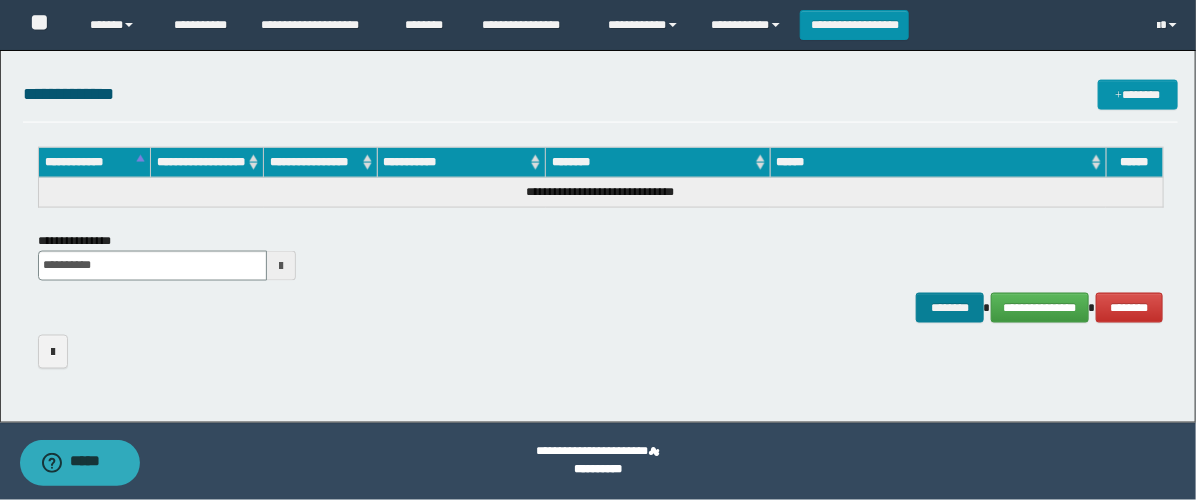 scroll, scrollTop: 0, scrollLeft: 0, axis: both 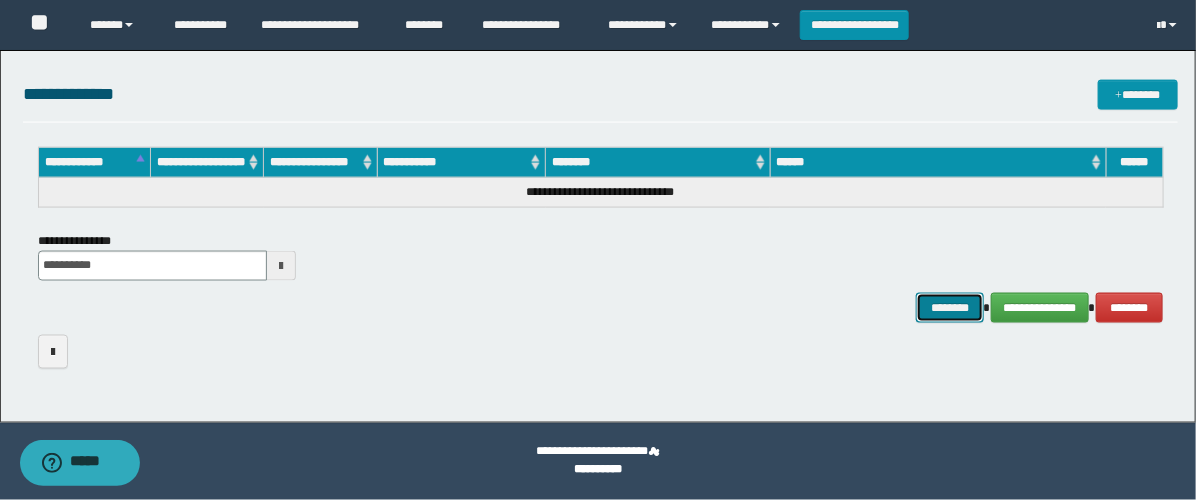 click on "********" at bounding box center [950, 308] 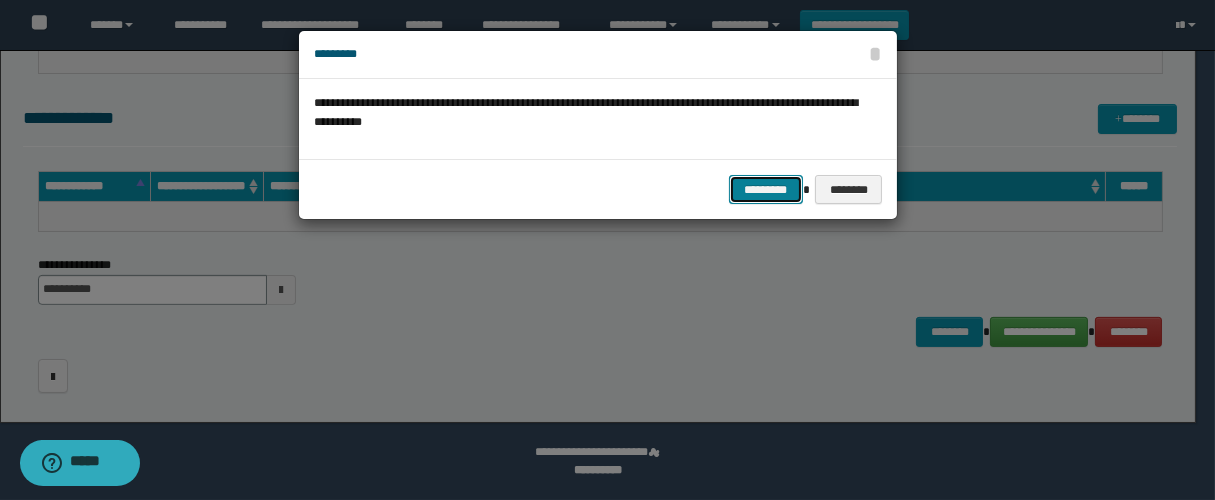 click on "*********" at bounding box center (766, 190) 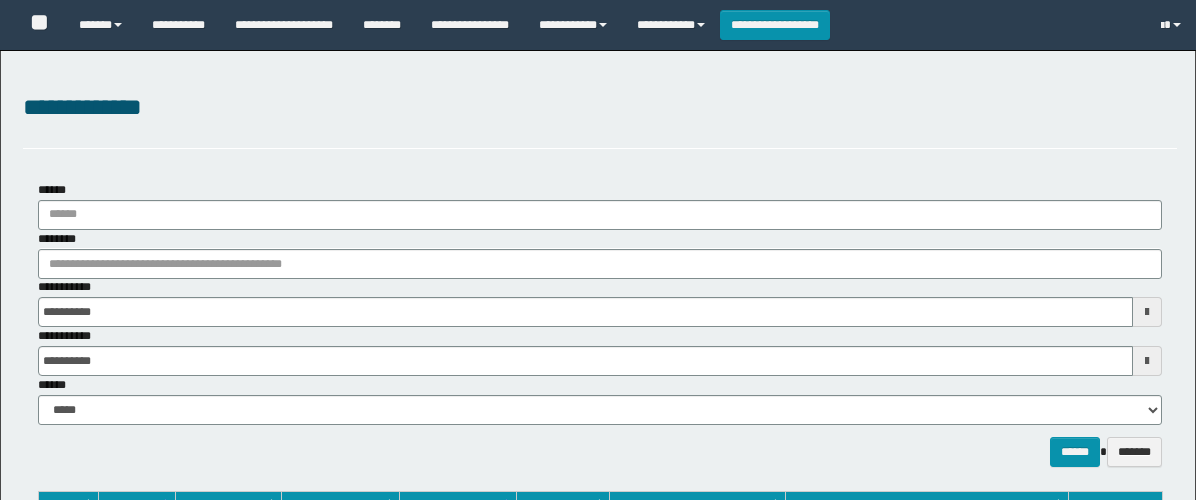 select on "***" 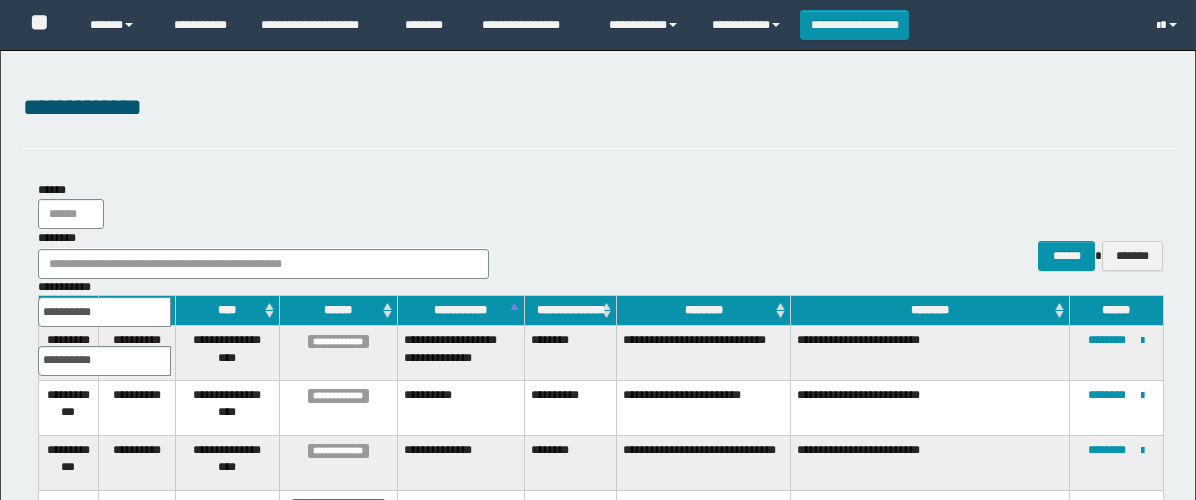 scroll, scrollTop: 3763, scrollLeft: 0, axis: vertical 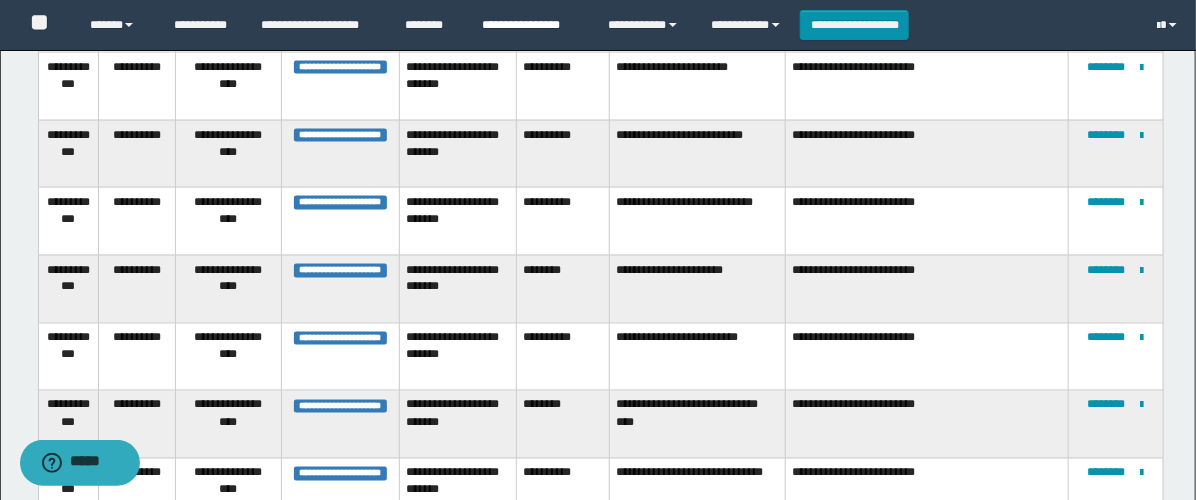 click on "**********" at bounding box center [530, 25] 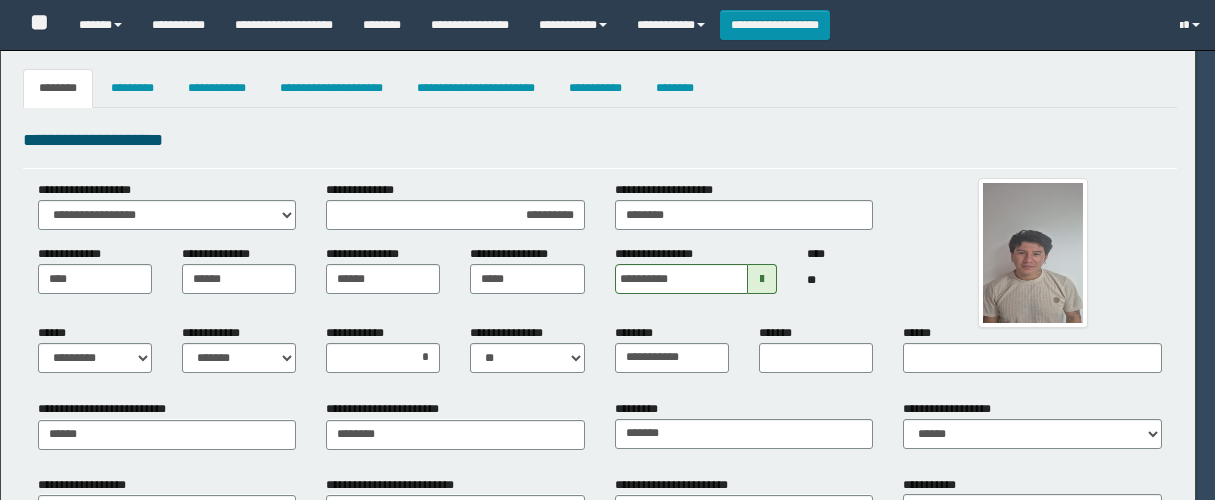 select on "*" 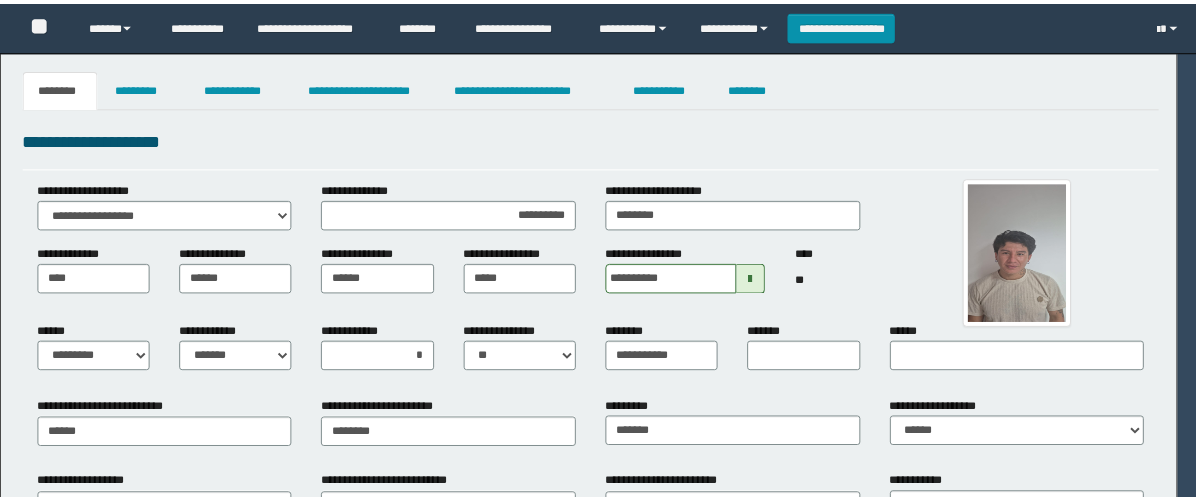scroll, scrollTop: 0, scrollLeft: 0, axis: both 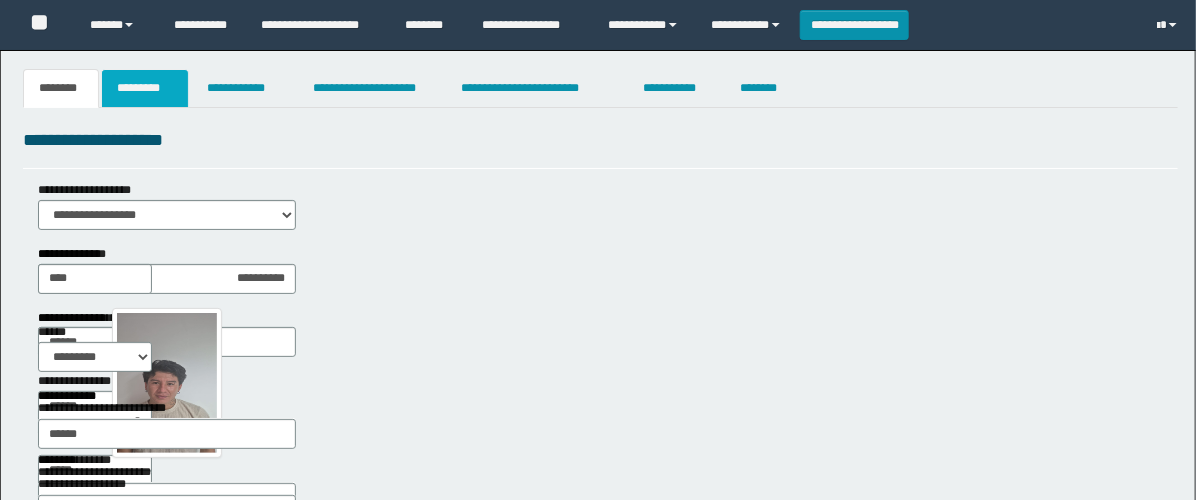 click on "*********" at bounding box center (145, 88) 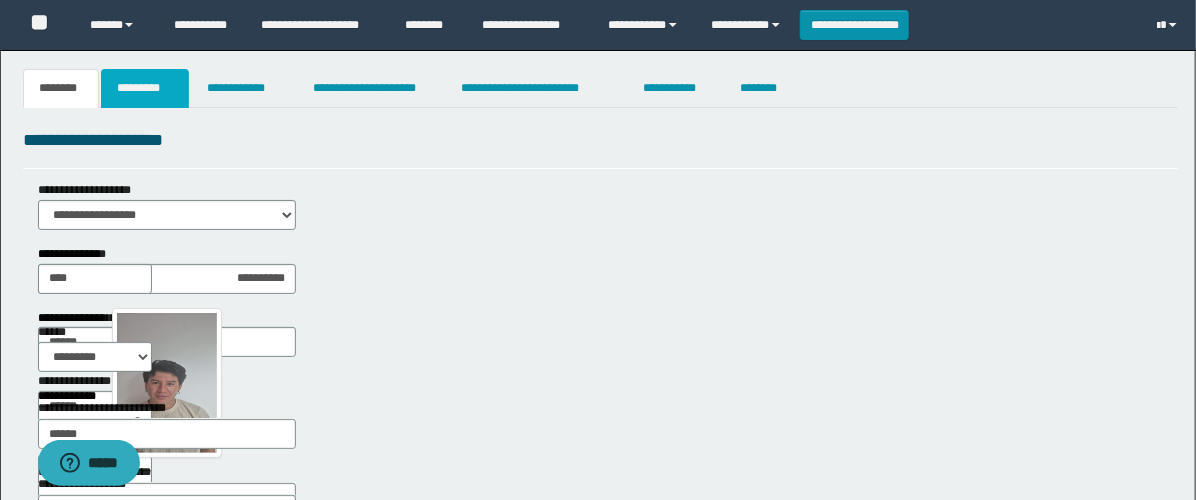 scroll, scrollTop: 0, scrollLeft: 0, axis: both 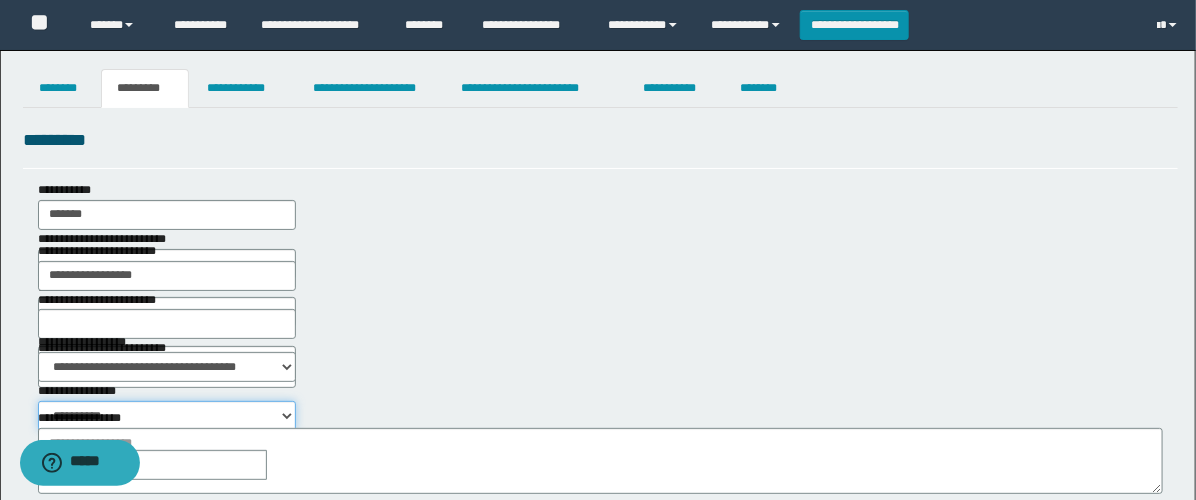 click on "**********" at bounding box center (167, 416) 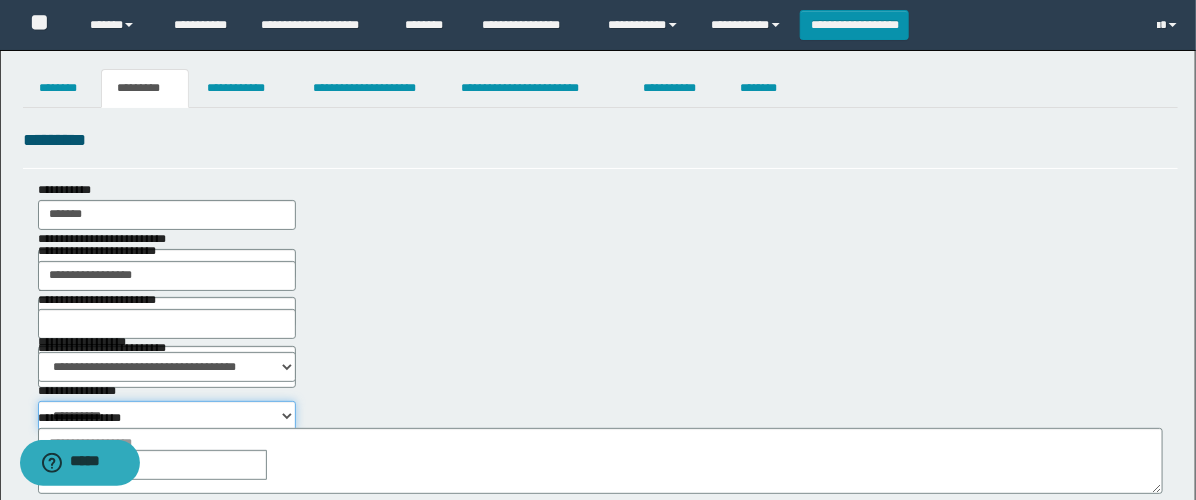 select on "****" 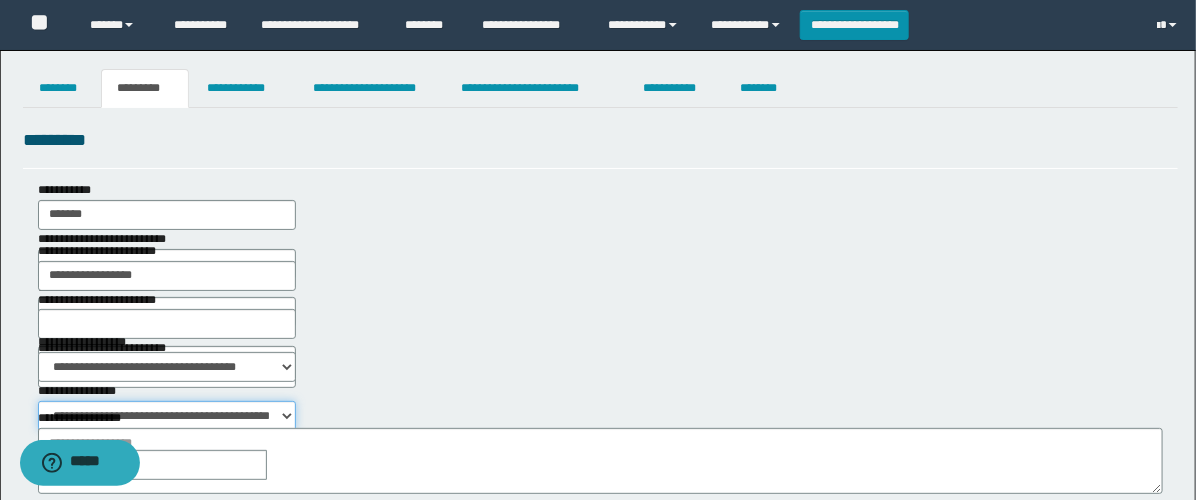click on "**********" at bounding box center (167, 416) 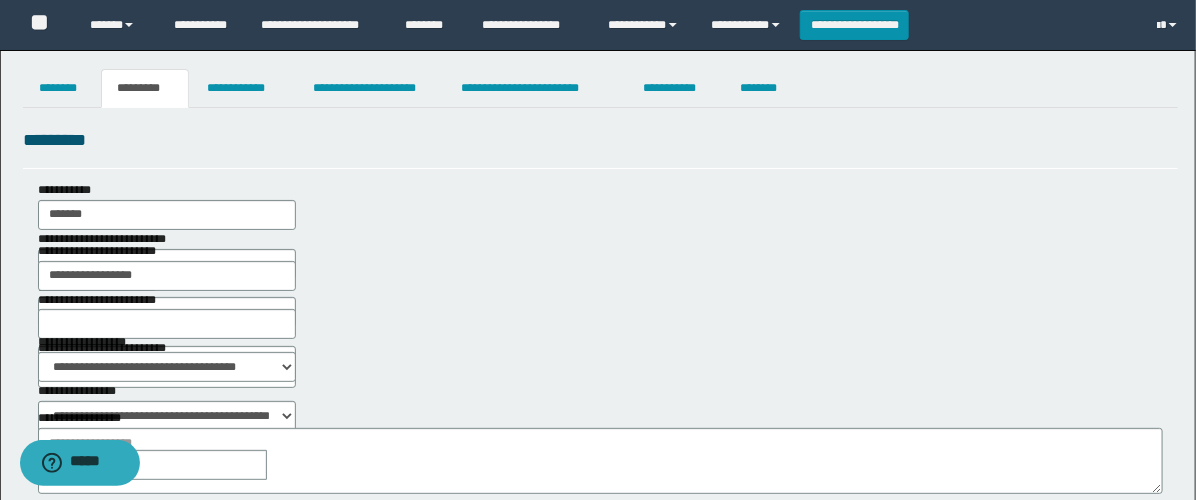click at bounding box center (281, 465) 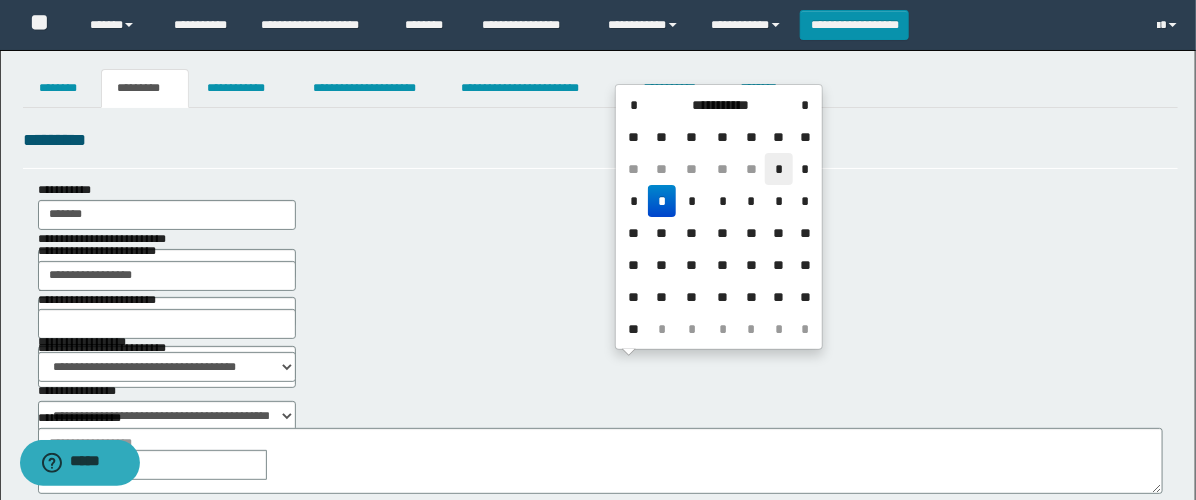 click on "*" at bounding box center (779, 169) 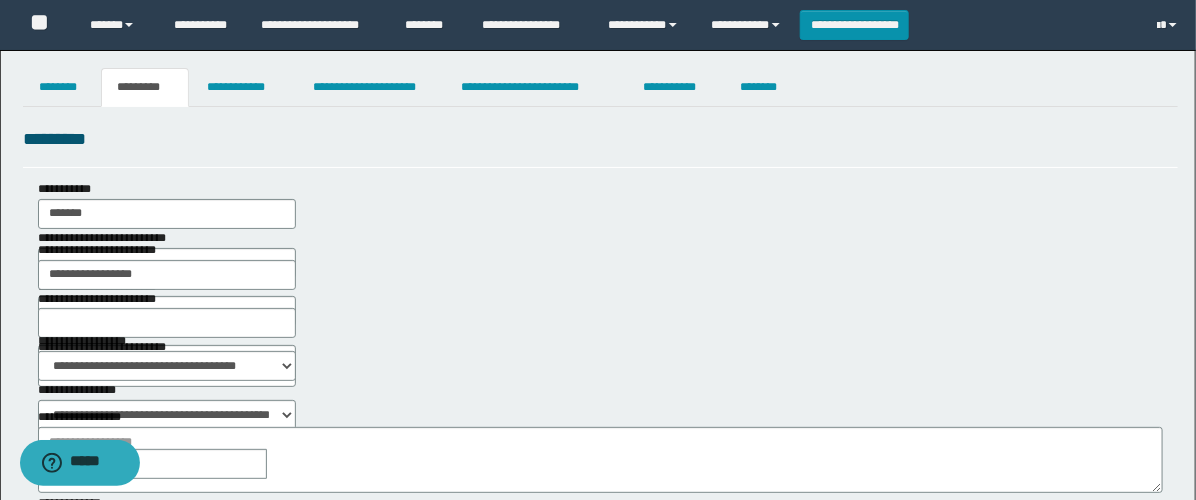 scroll, scrollTop: 222, scrollLeft: 0, axis: vertical 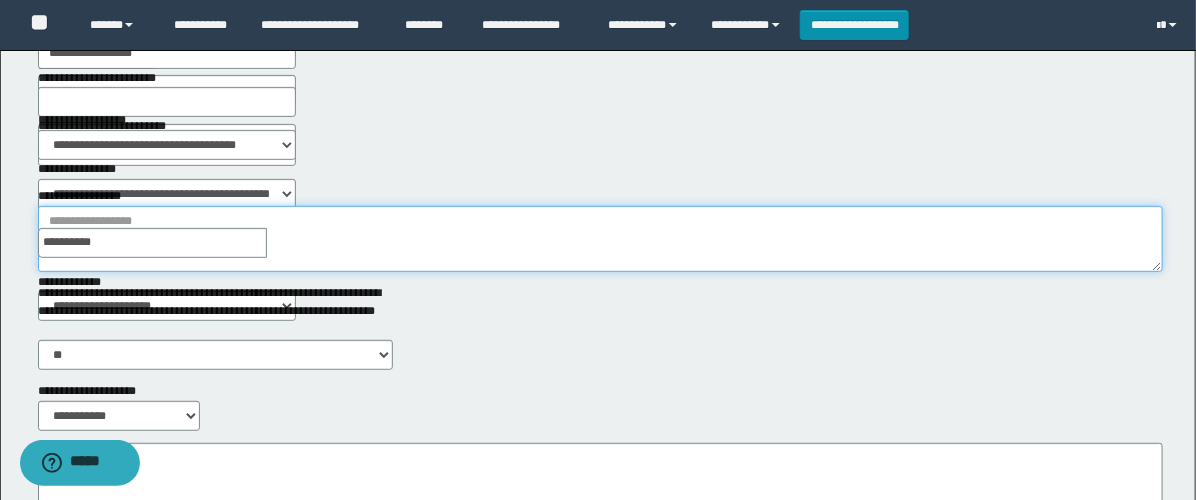 click on "**********" at bounding box center (600, 239) 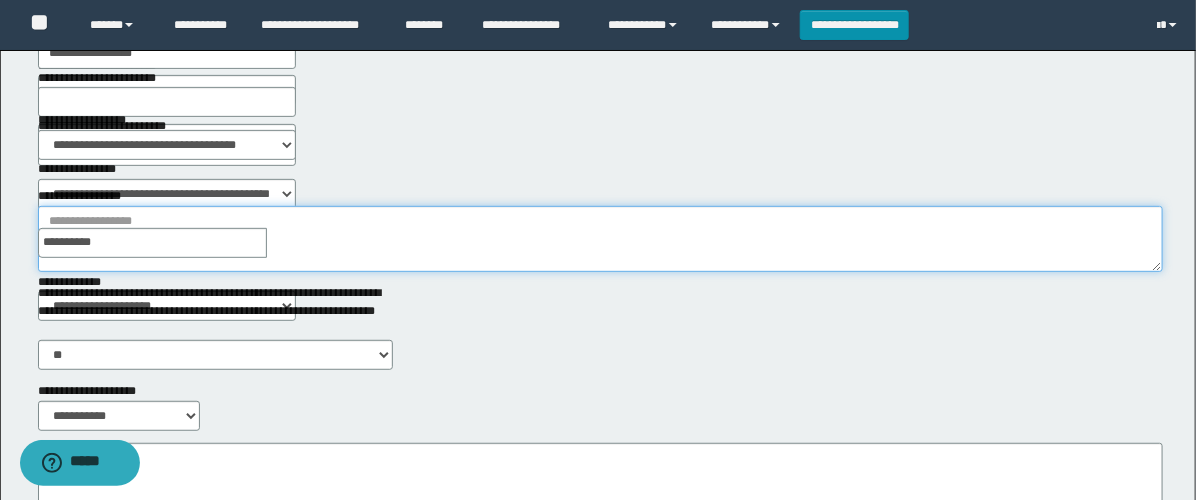 scroll, scrollTop: 0, scrollLeft: 0, axis: both 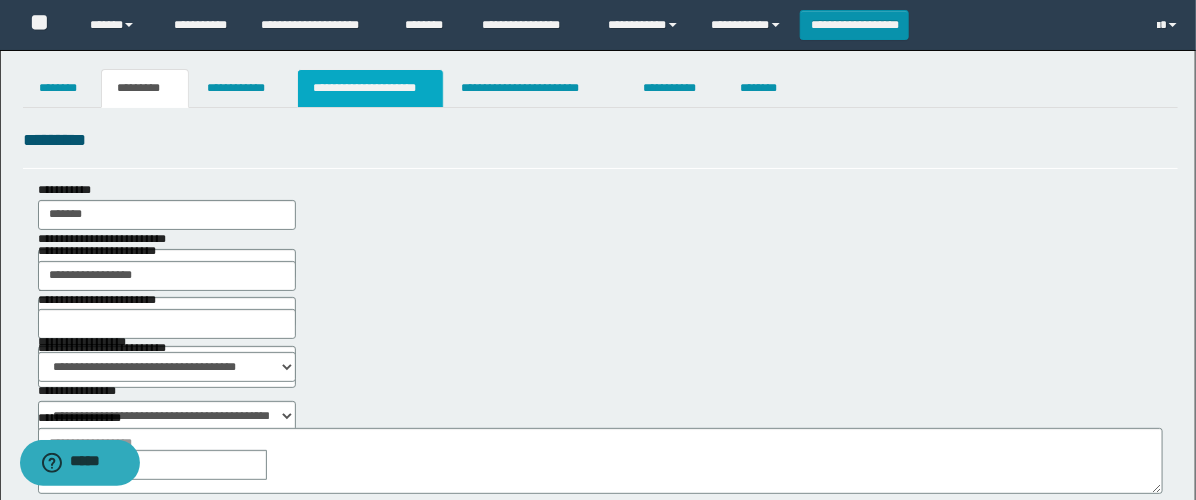 click on "**********" at bounding box center [370, 88] 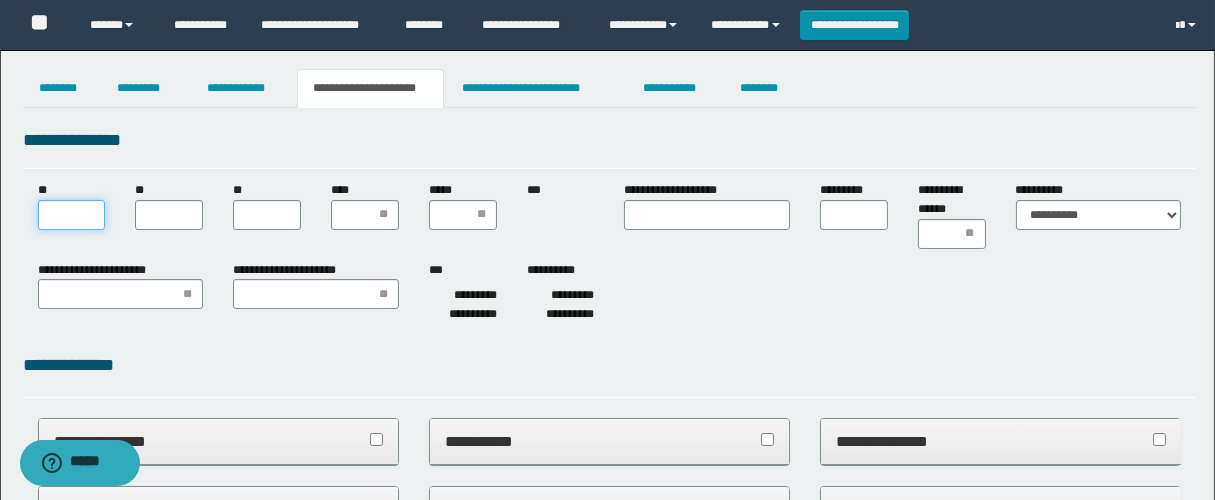click on "**" at bounding box center (72, 215) 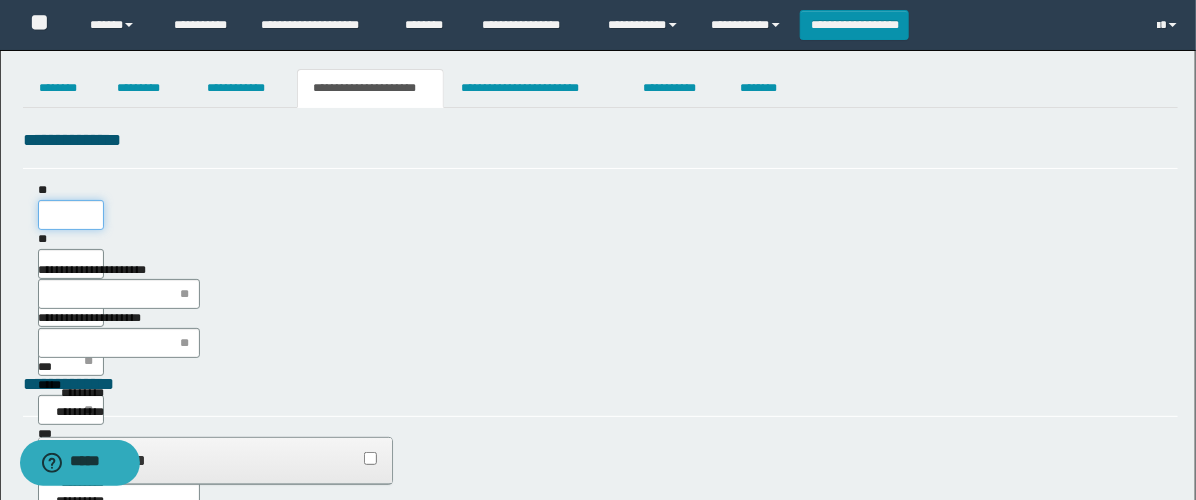 scroll, scrollTop: 0, scrollLeft: 0, axis: both 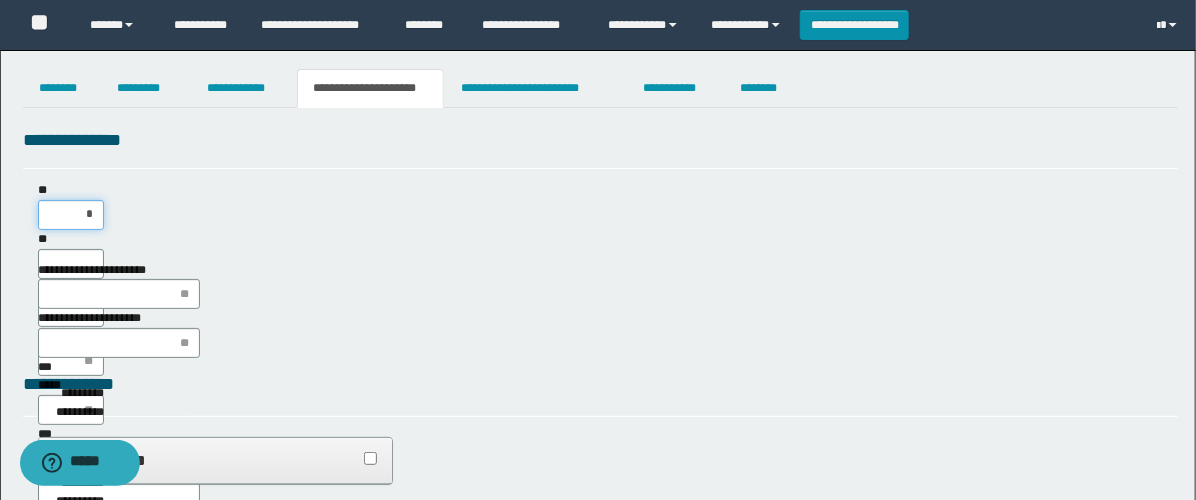 type on "**" 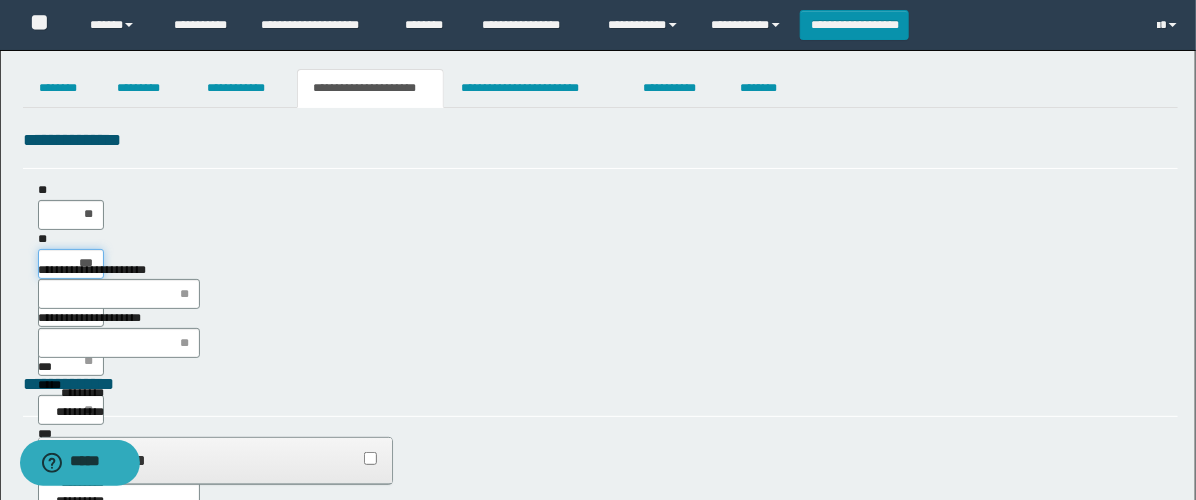 type on "**" 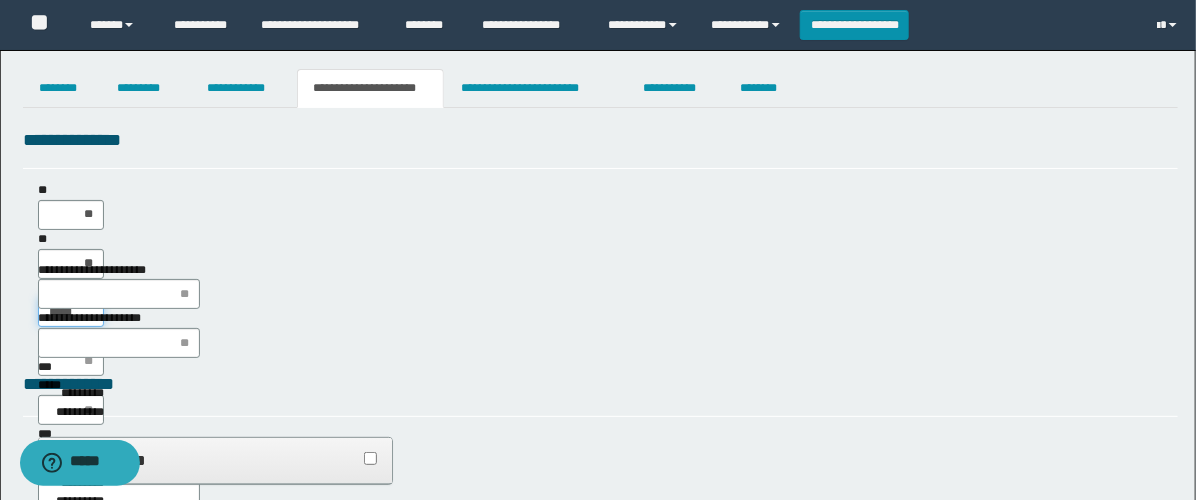 type on "******" 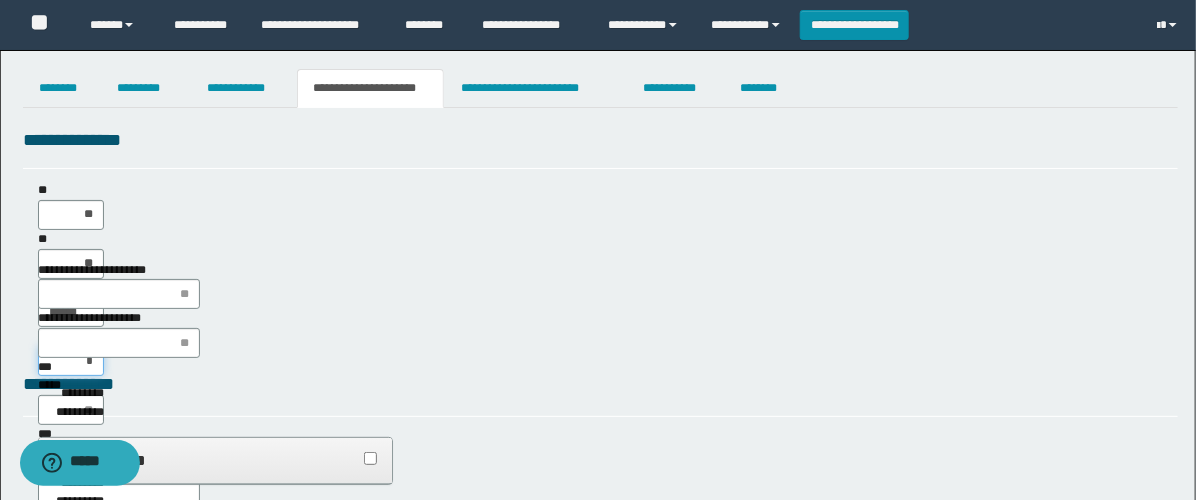 type on "**" 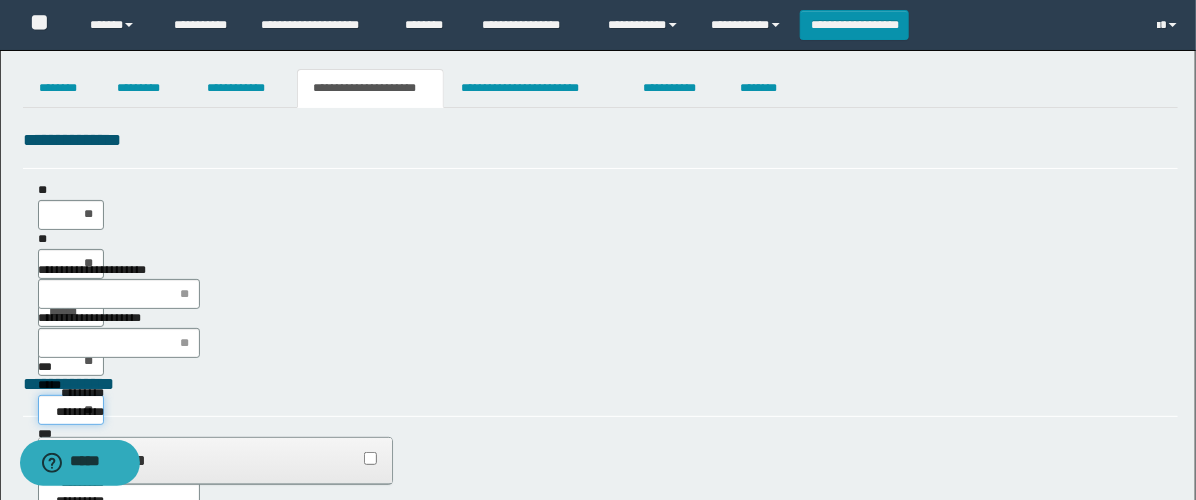 type on "***" 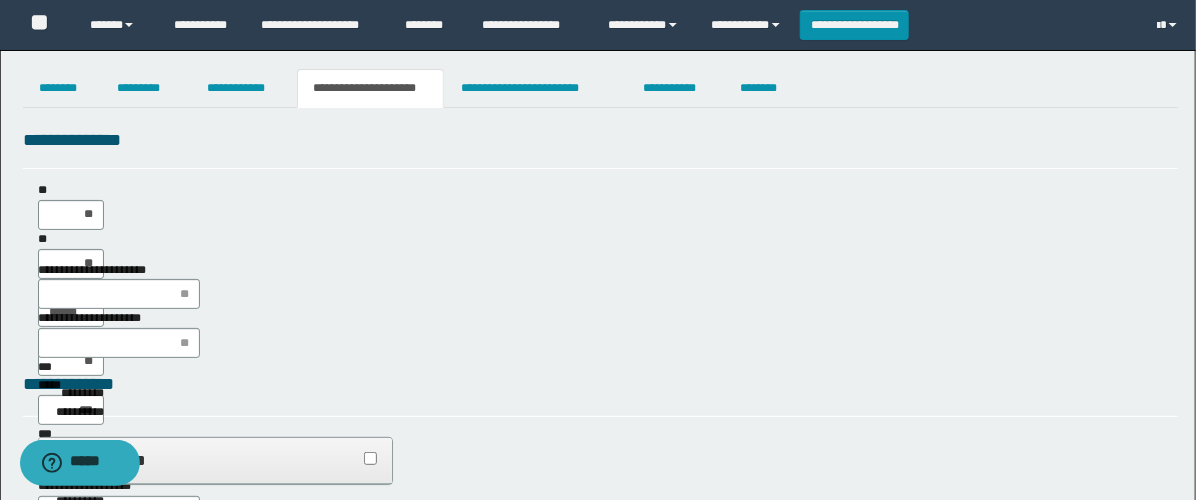 type on "**" 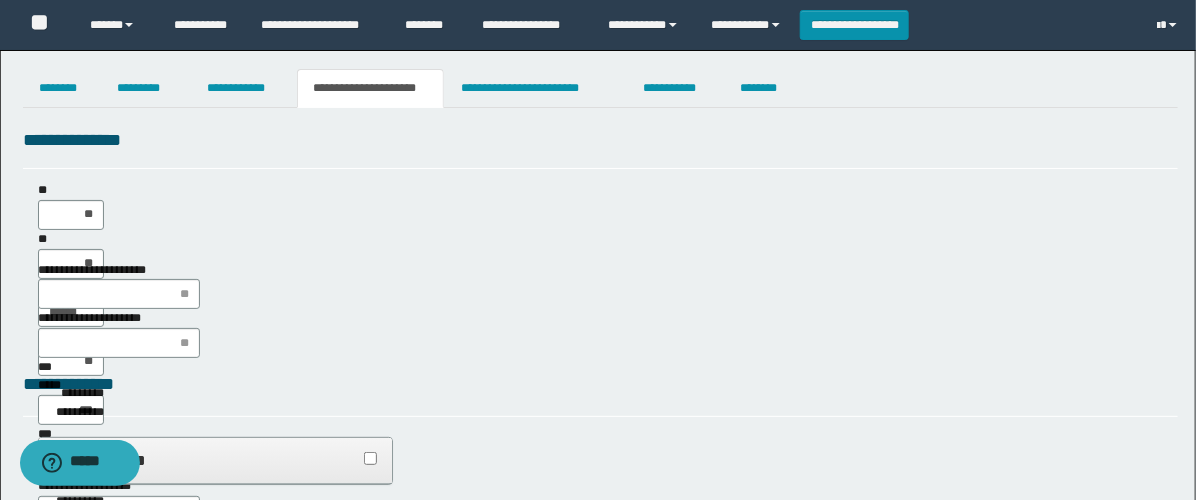 type on "**" 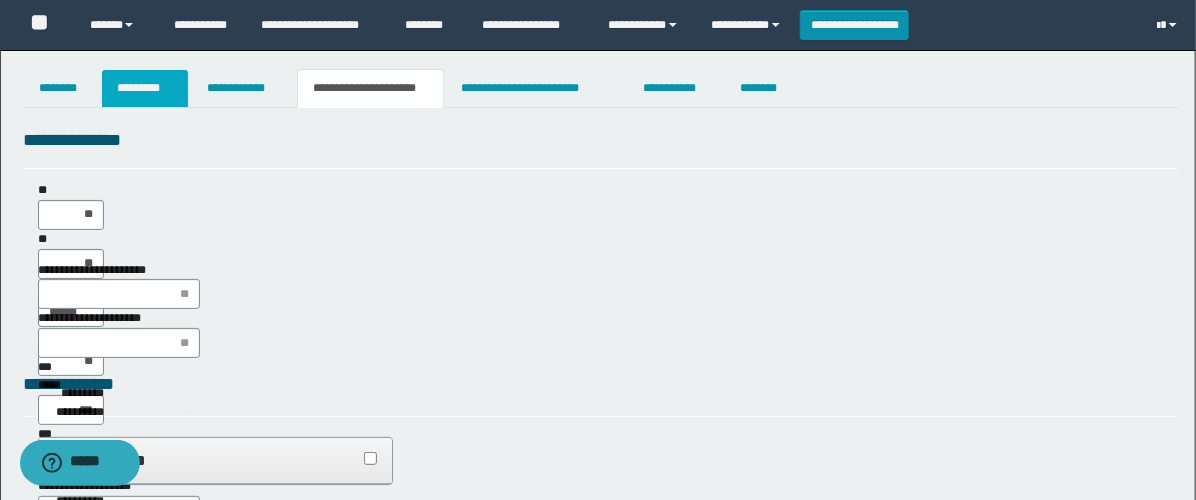 click on "*********" at bounding box center (145, 88) 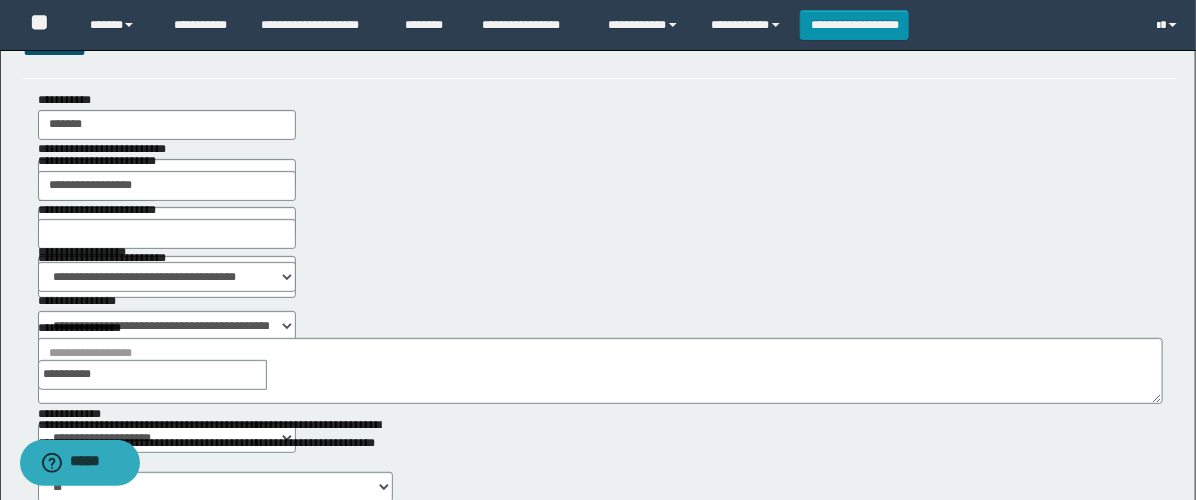scroll, scrollTop: 0, scrollLeft: 0, axis: both 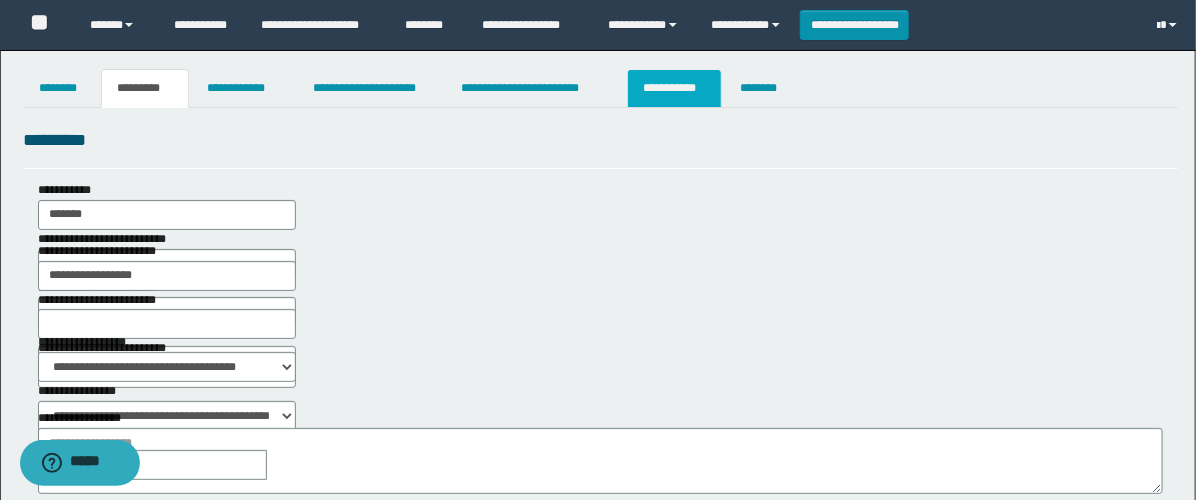 click on "**********" at bounding box center (674, 88) 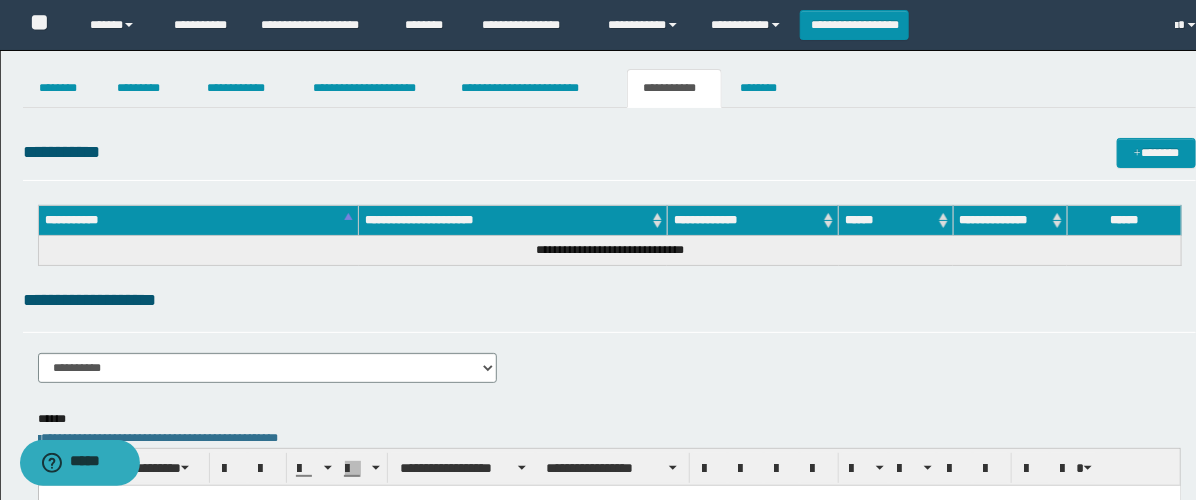 scroll, scrollTop: 0, scrollLeft: 0, axis: both 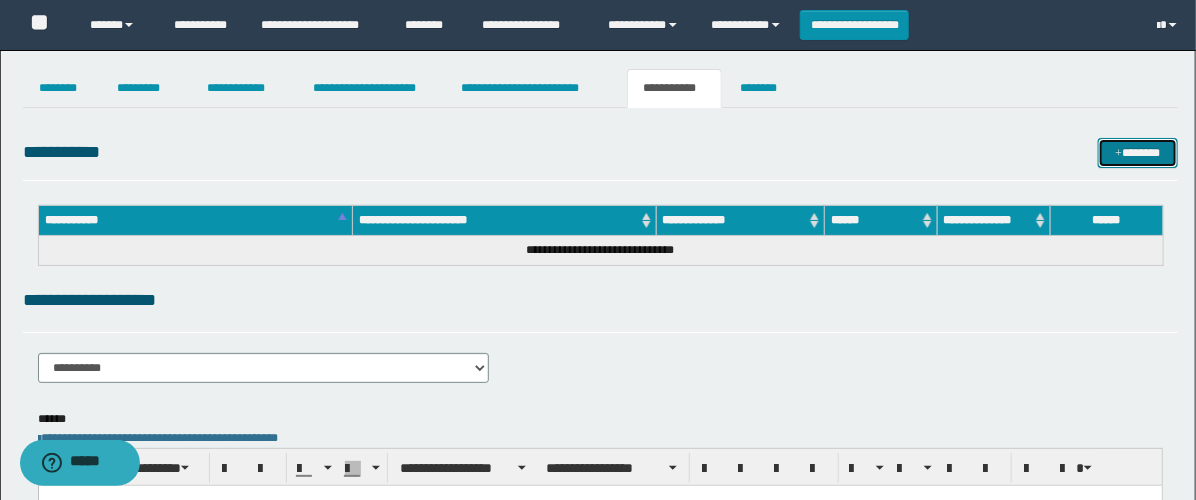 click on "*******" at bounding box center (1138, 153) 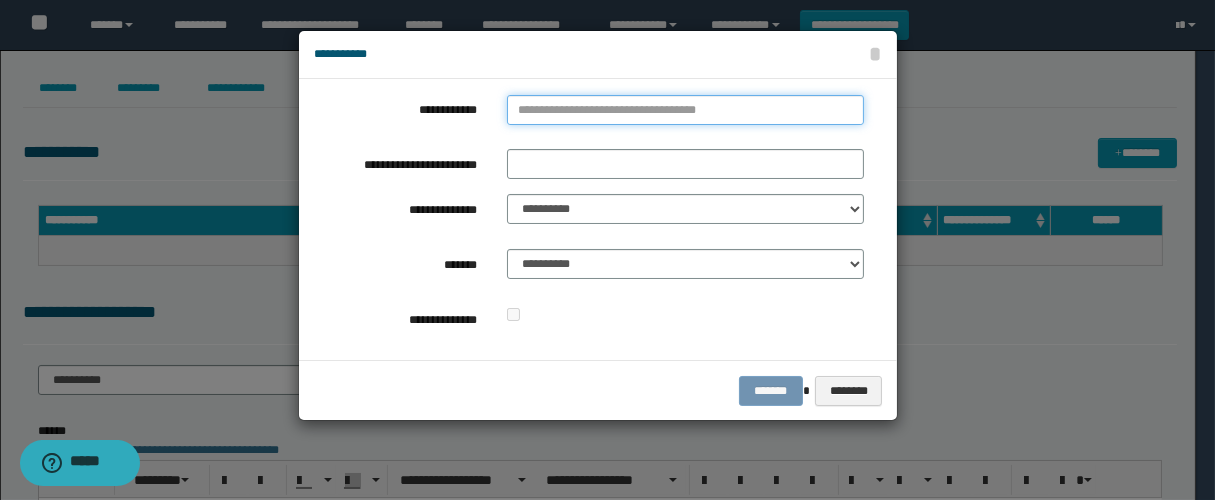 click on "**********" at bounding box center (685, 110) 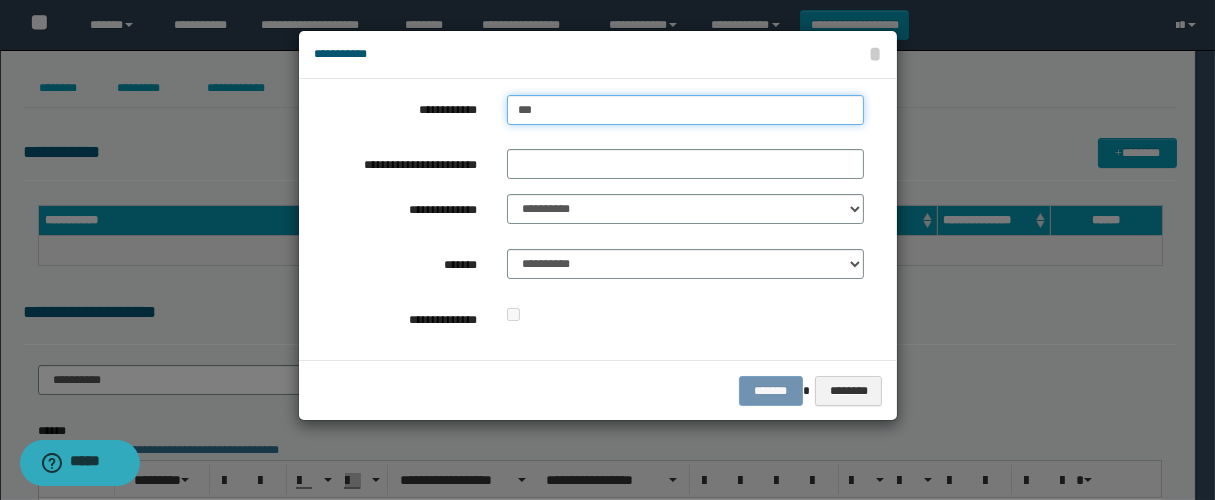 type on "****" 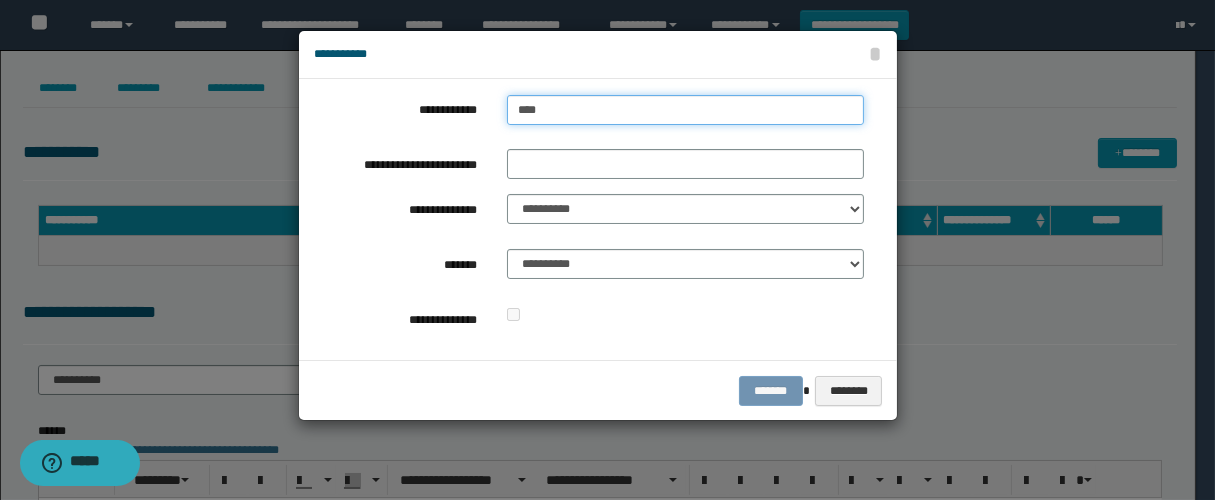 type on "****" 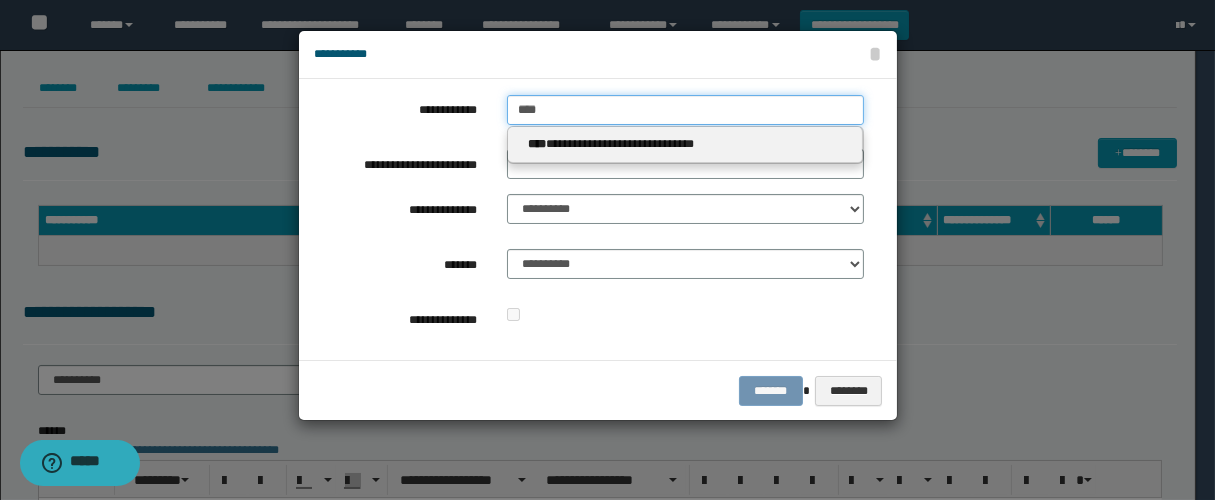 type on "****" 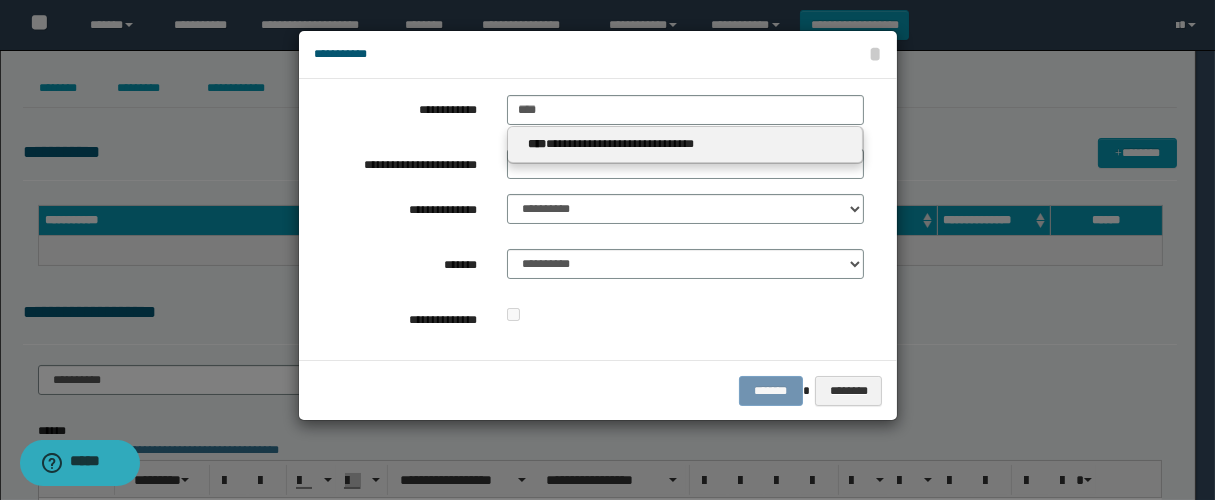 click on "**********" at bounding box center (685, 145) 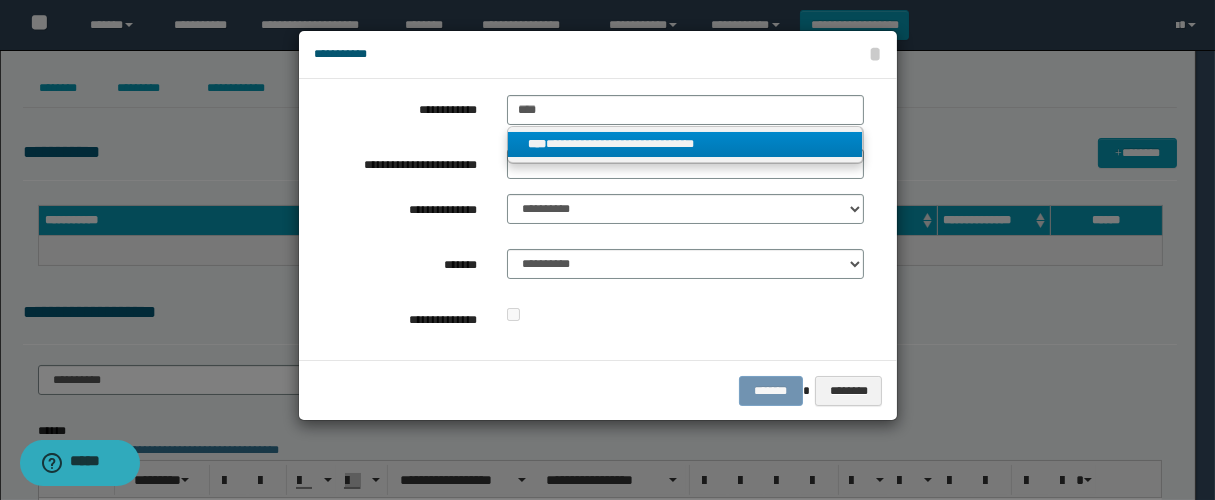 click on "**********" at bounding box center (685, 144) 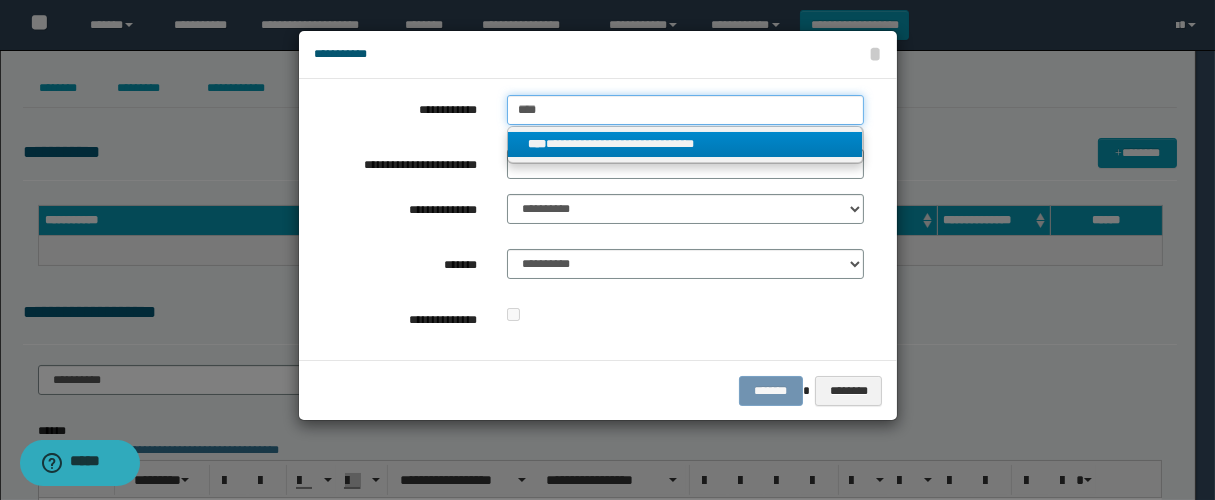 type 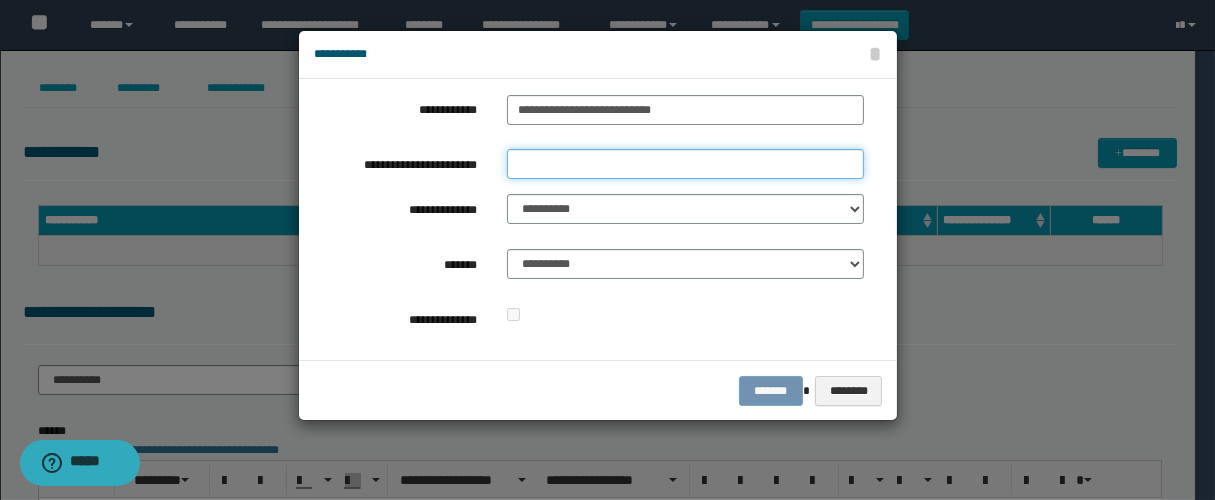 click on "**********" at bounding box center [685, 164] 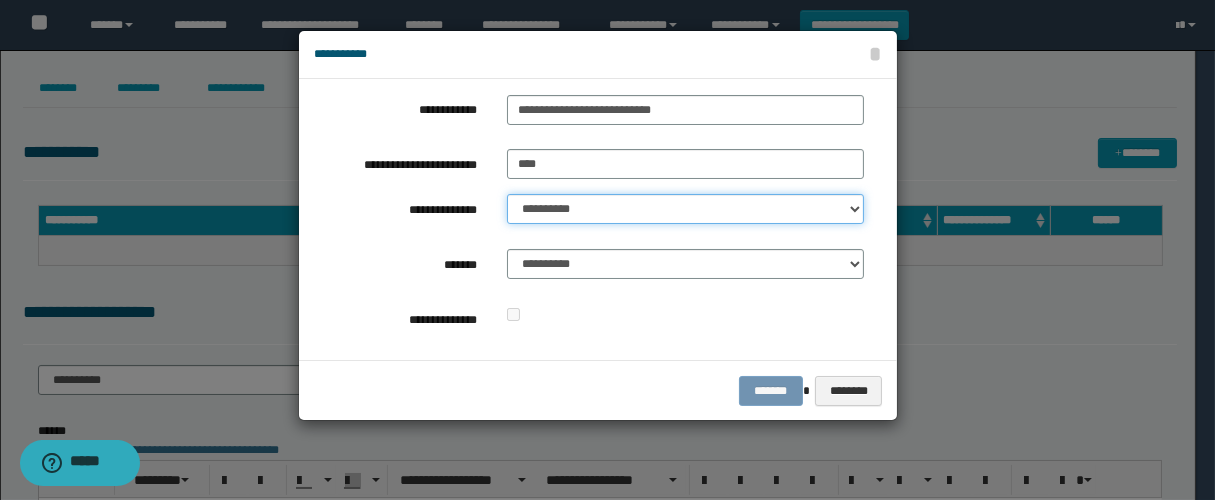 drag, startPoint x: 594, startPoint y: 209, endPoint x: 616, endPoint y: 215, distance: 22.803509 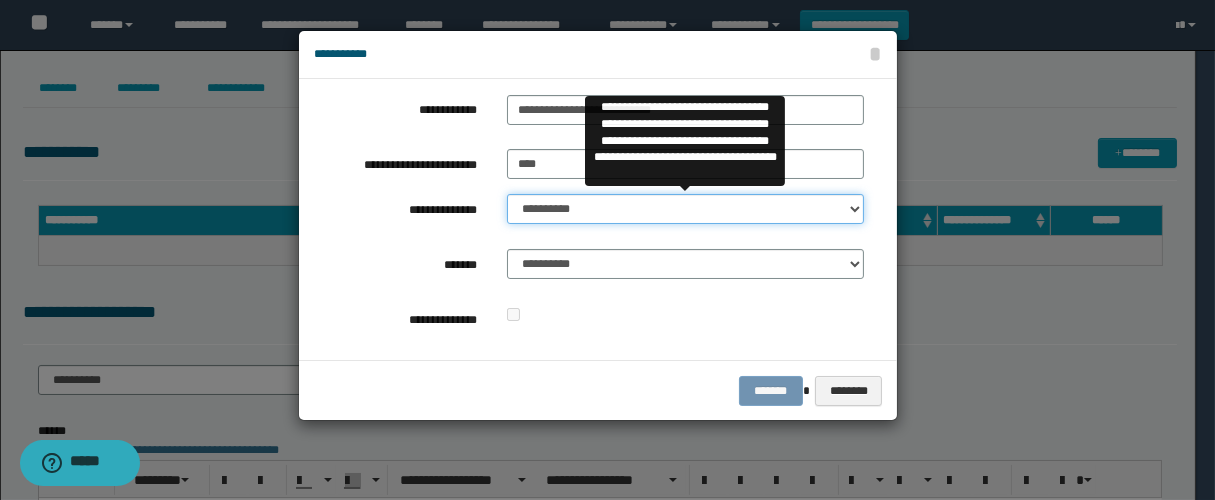 select on "**" 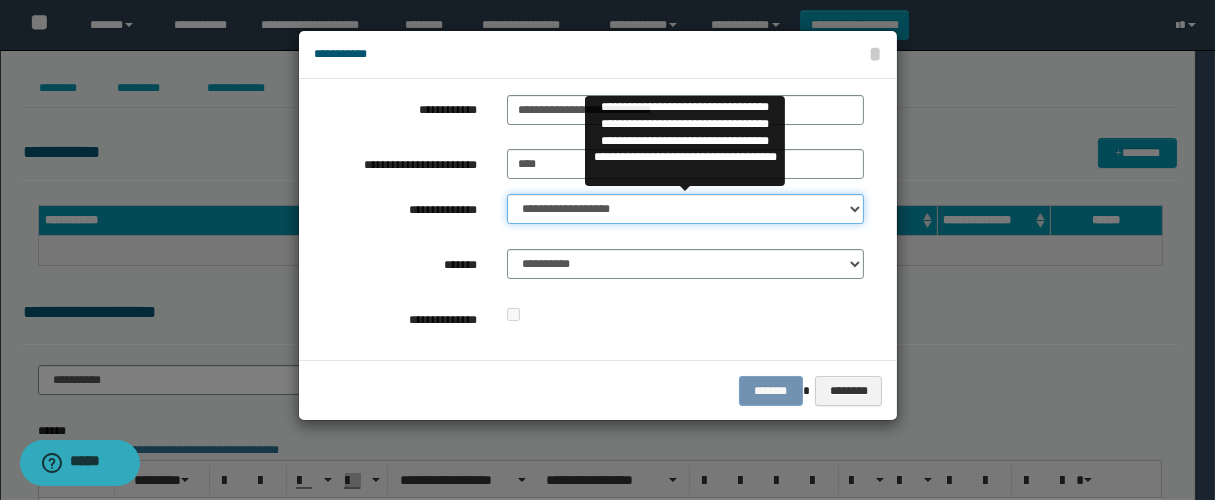click on "**********" at bounding box center (685, 209) 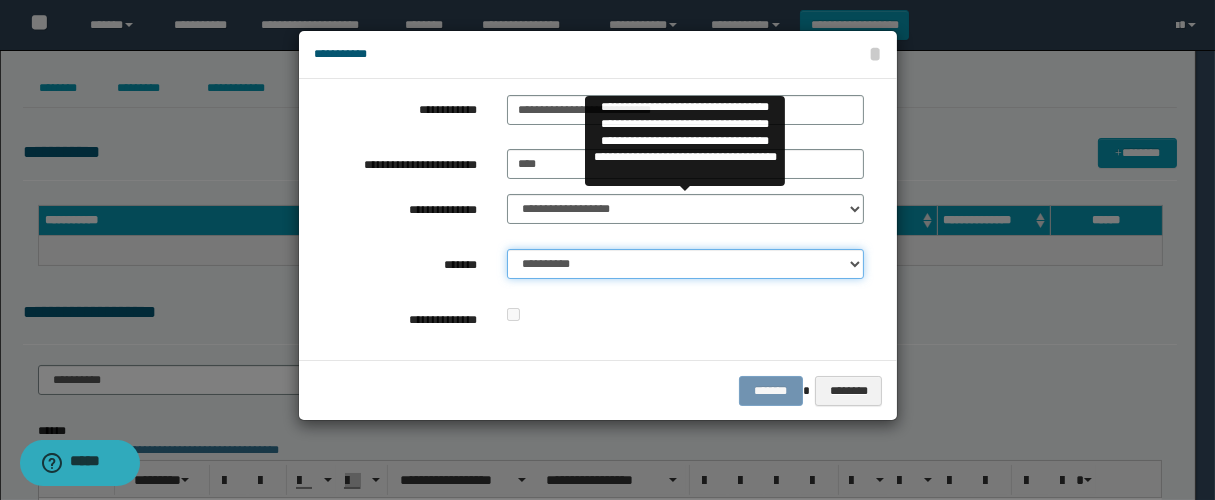drag, startPoint x: 622, startPoint y: 260, endPoint x: 633, endPoint y: 275, distance: 18.601076 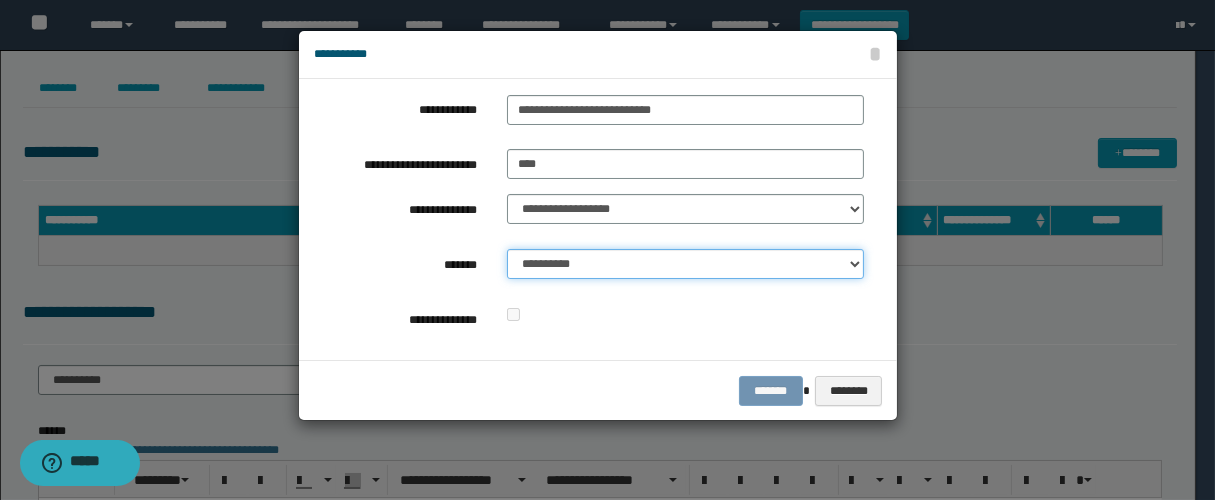 select on "*" 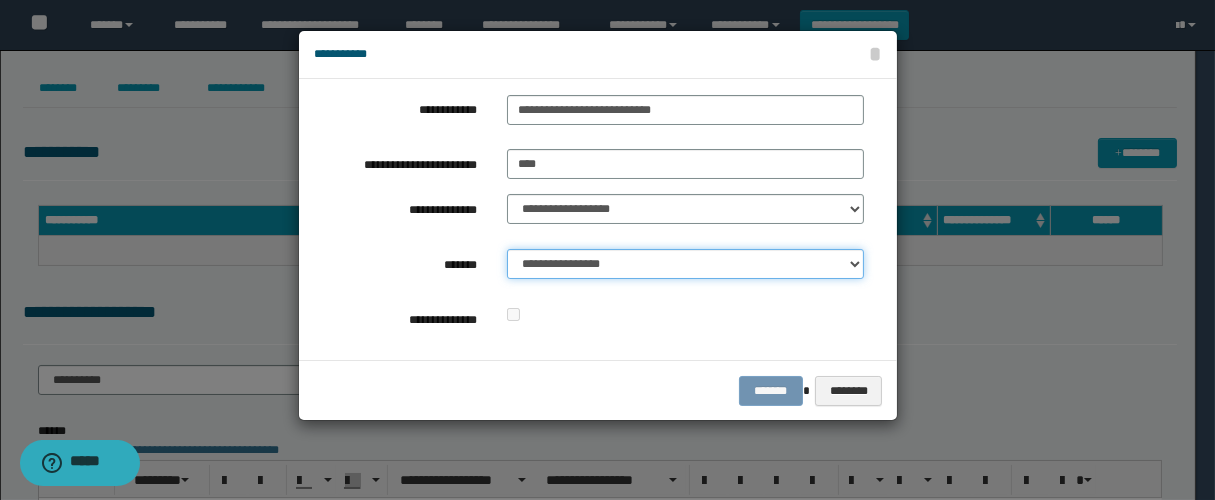 click on "**********" at bounding box center [685, 264] 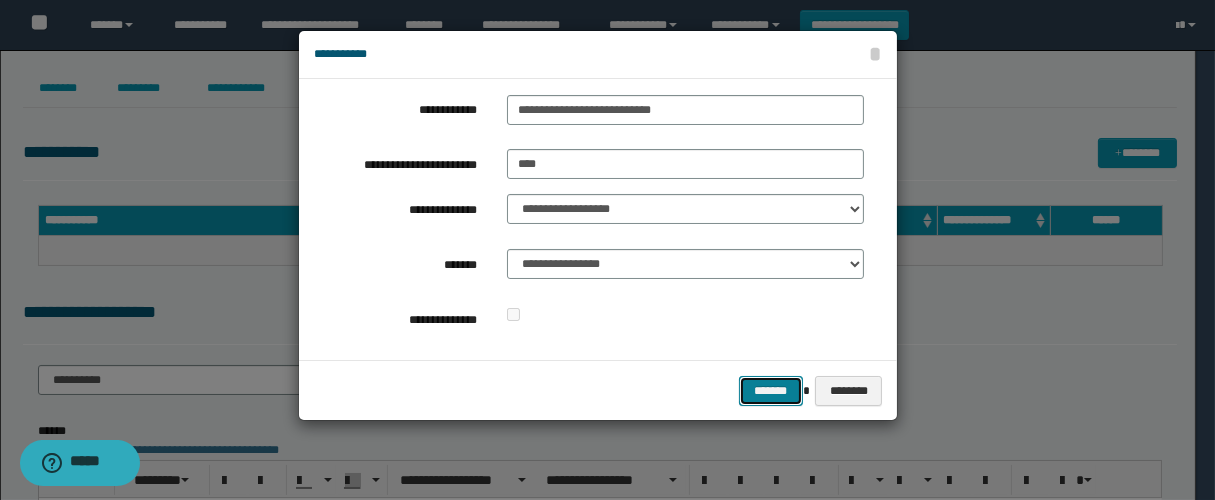 click on "*******" at bounding box center [771, 391] 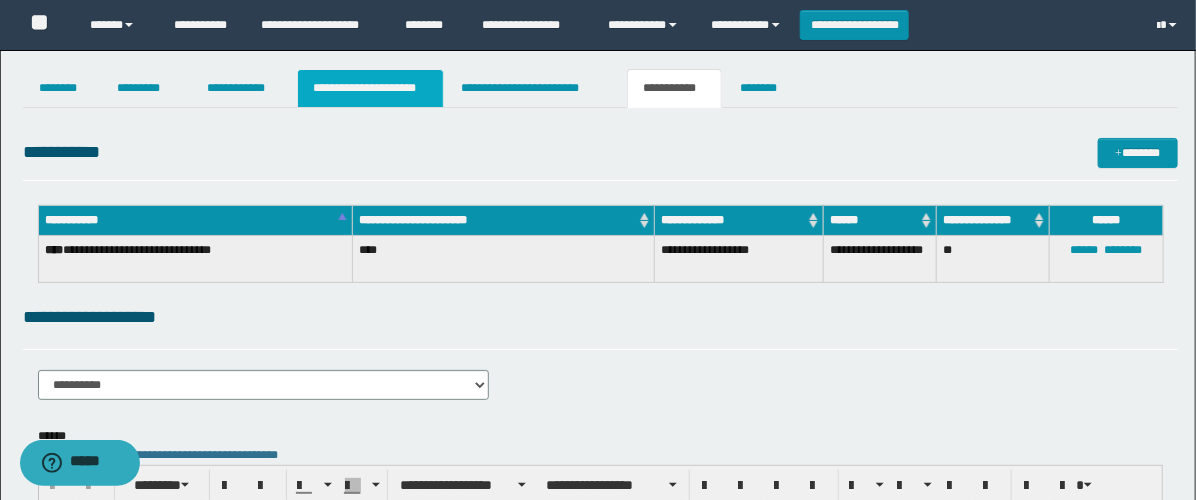 click on "**********" at bounding box center (370, 88) 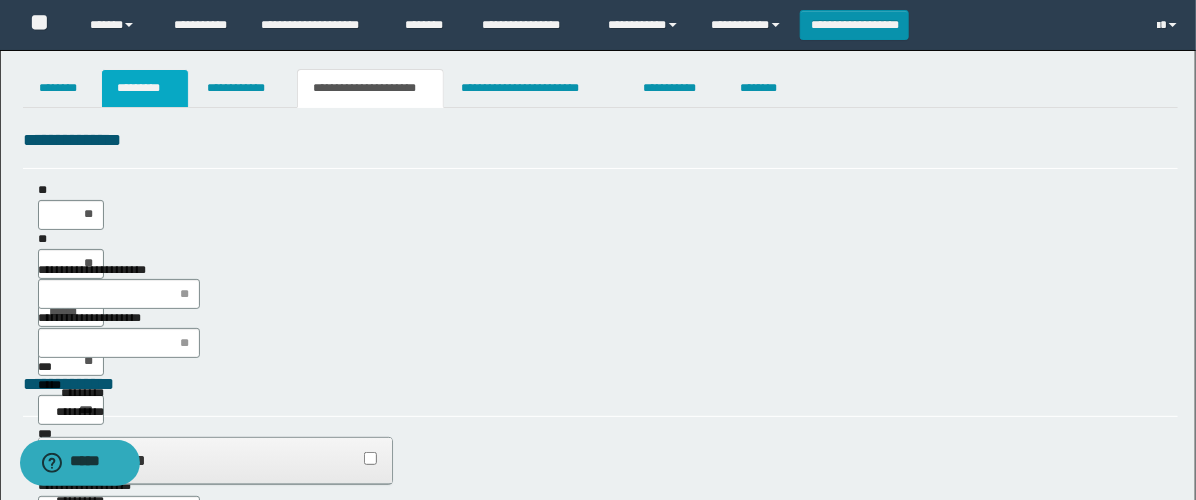 click on "*********" at bounding box center [145, 88] 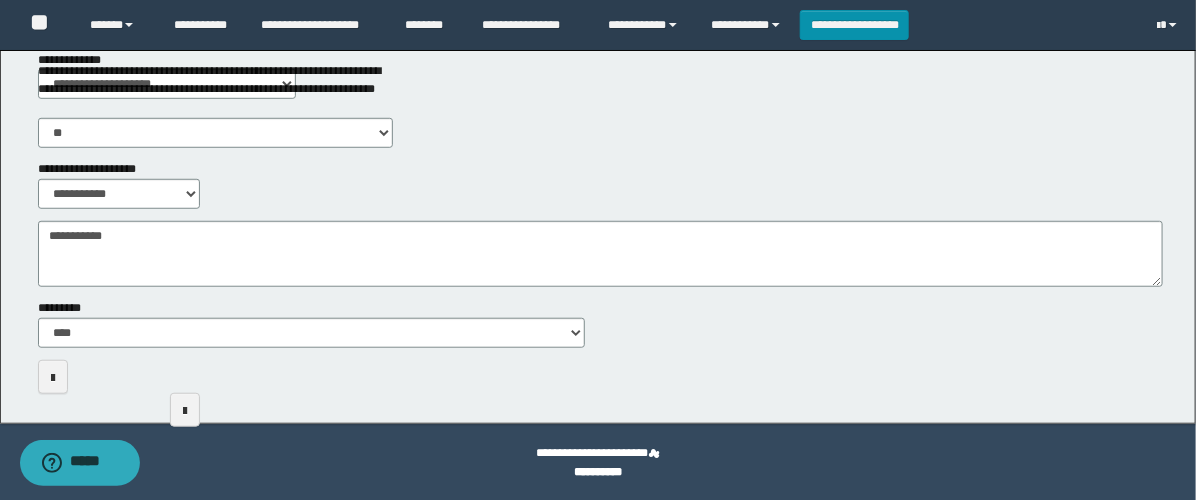 scroll, scrollTop: 222, scrollLeft: 0, axis: vertical 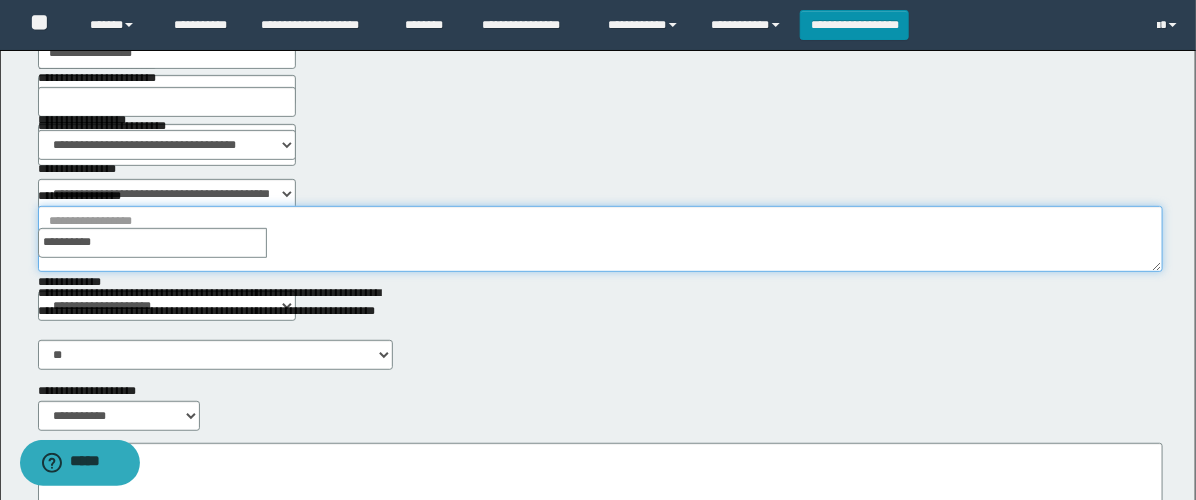 click on "**********" at bounding box center (600, 239) 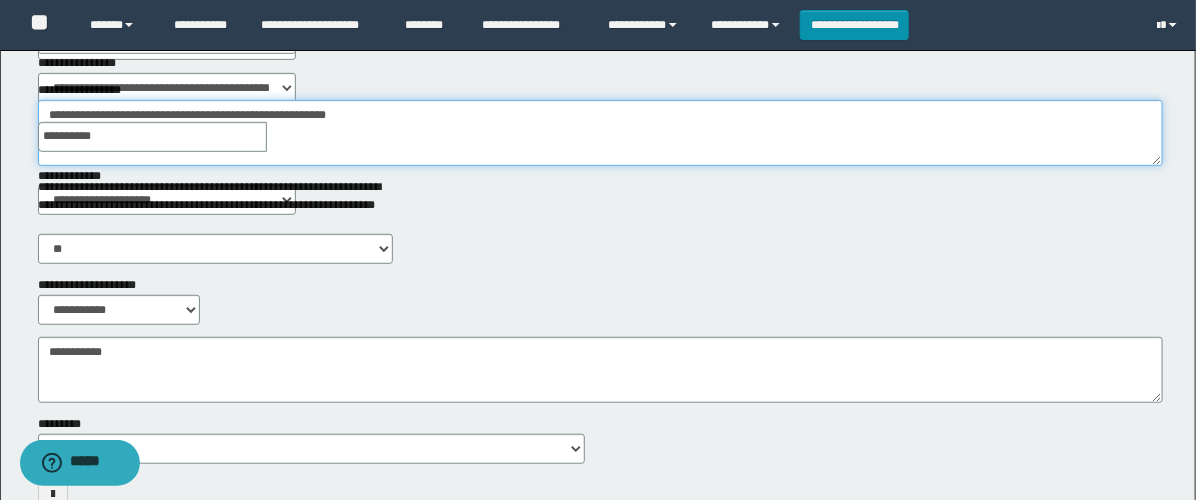 scroll, scrollTop: 333, scrollLeft: 0, axis: vertical 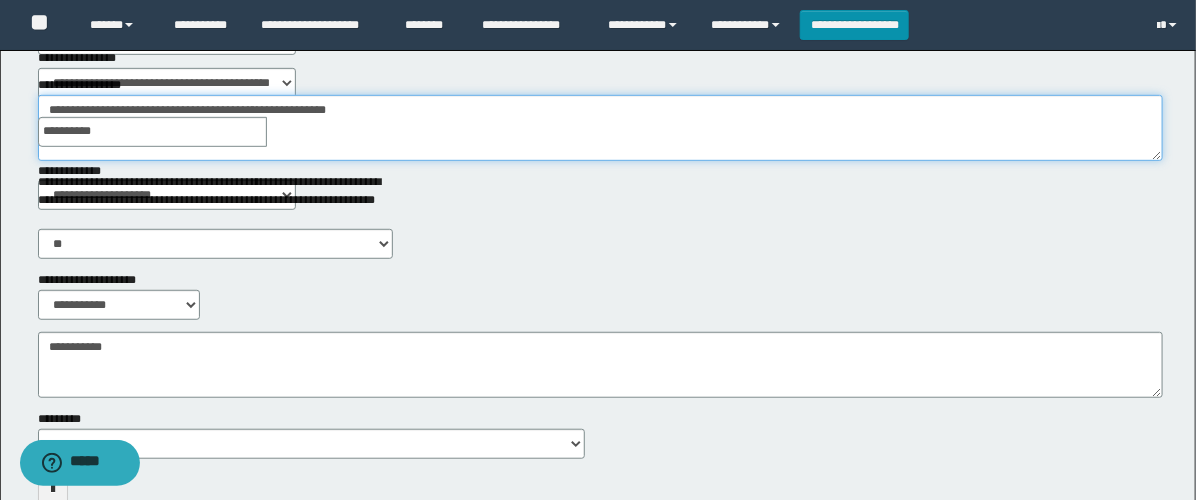 type on "**********" 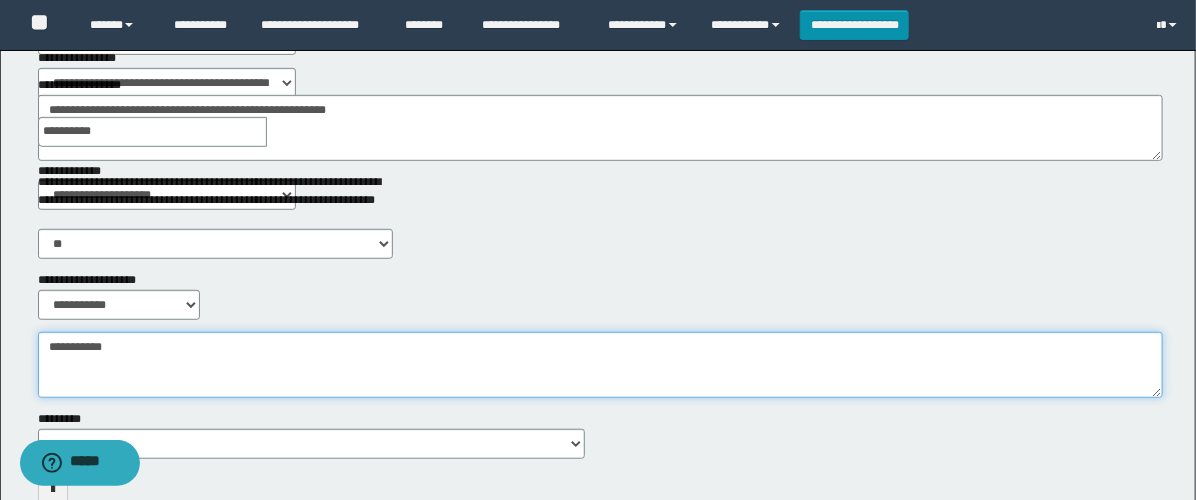 click on "**********" at bounding box center (600, 365) 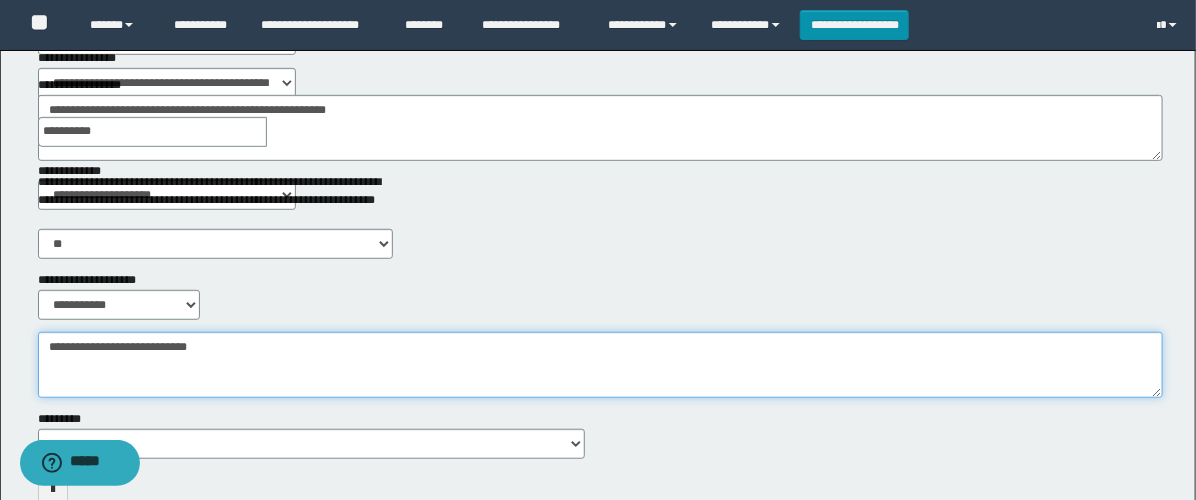 type on "**********" 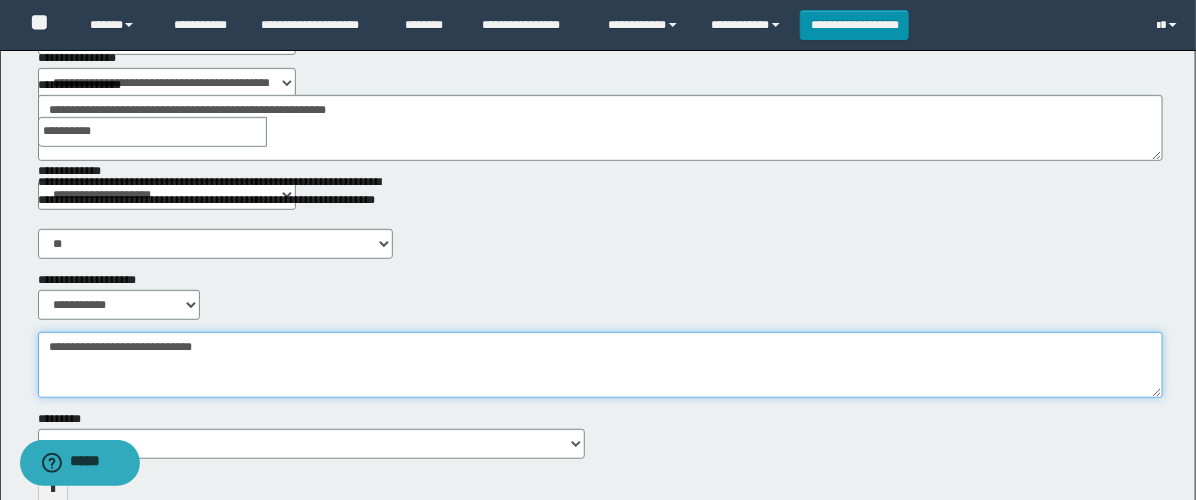 scroll, scrollTop: 0, scrollLeft: 0, axis: both 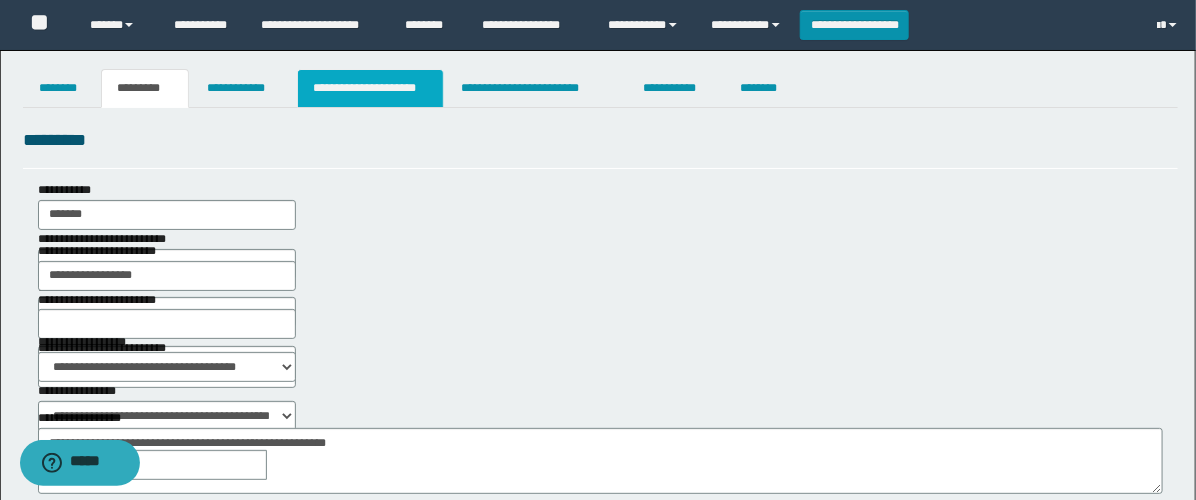click on "**********" at bounding box center [370, 88] 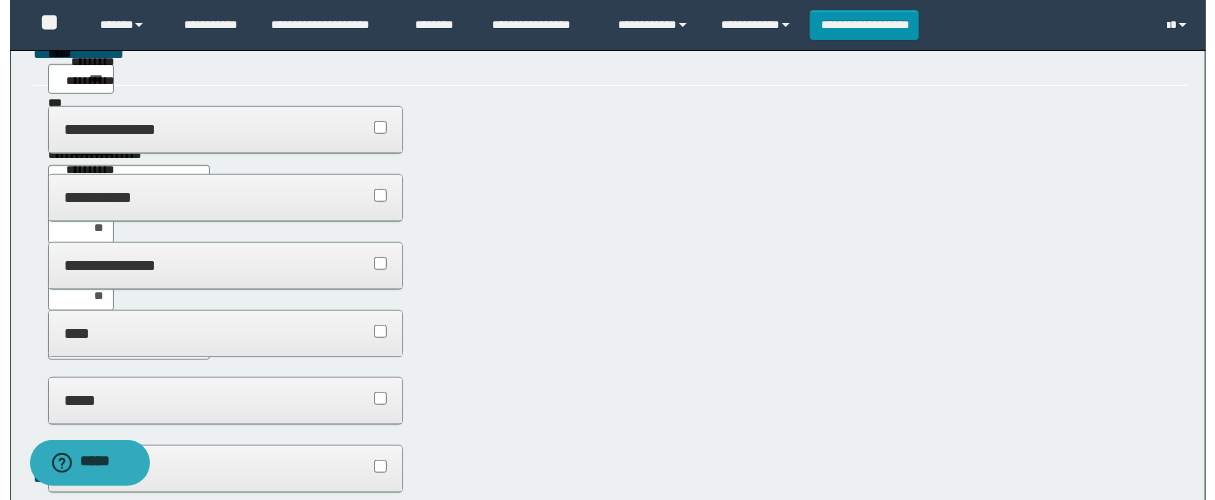 scroll, scrollTop: 0, scrollLeft: 0, axis: both 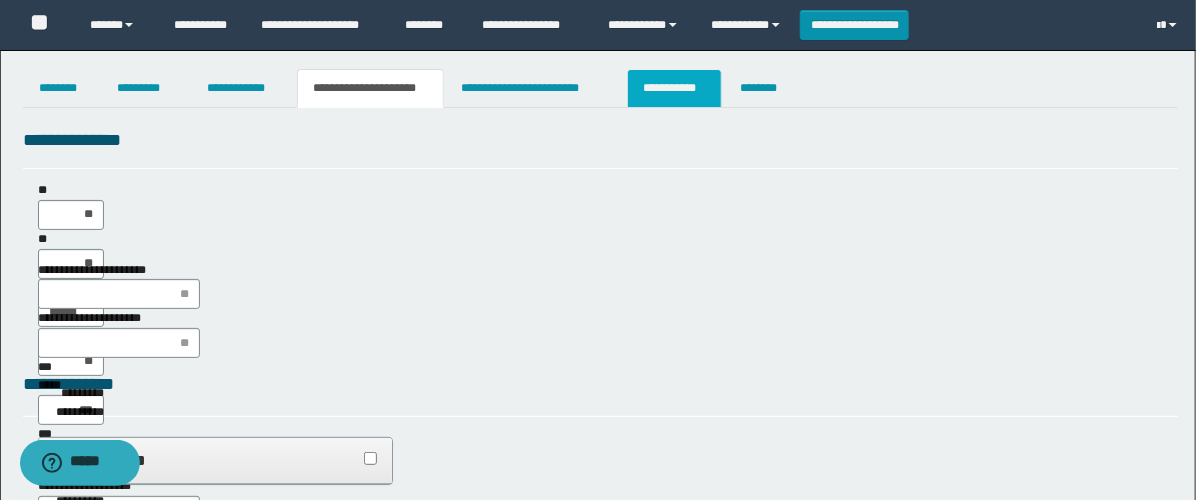 click on "**********" at bounding box center (674, 88) 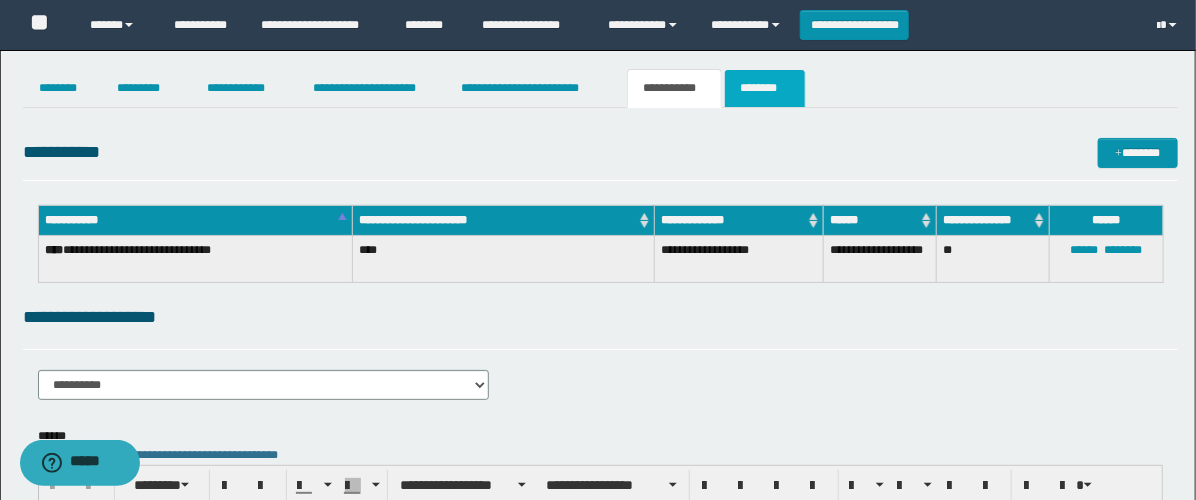 click on "********" at bounding box center (765, 88) 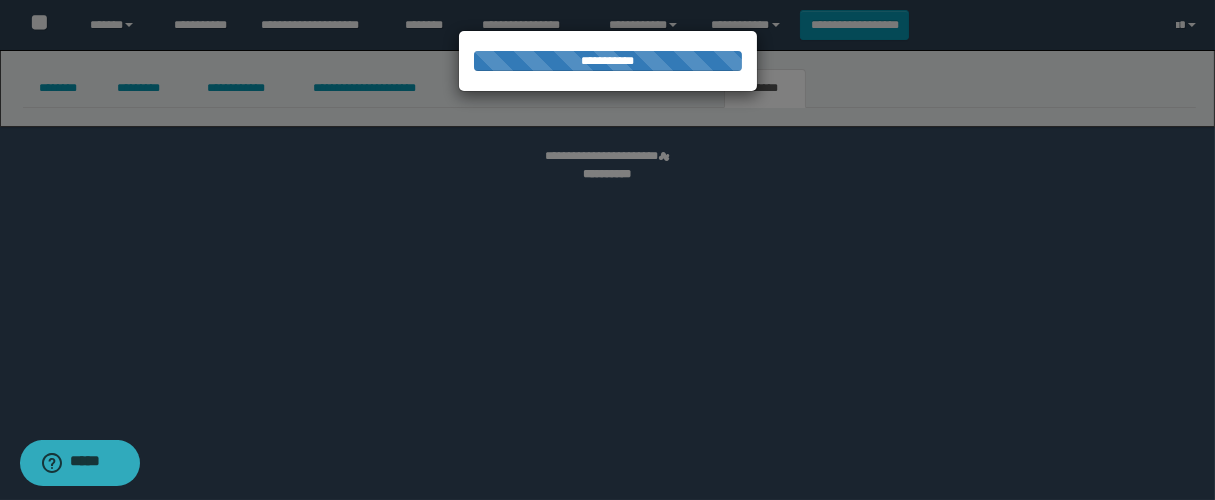 select 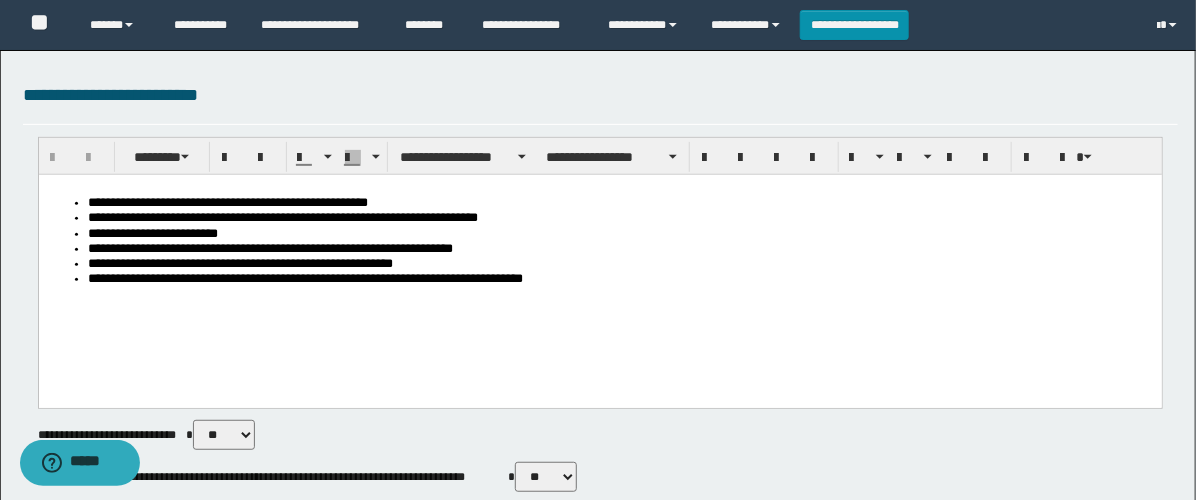 scroll, scrollTop: 0, scrollLeft: 0, axis: both 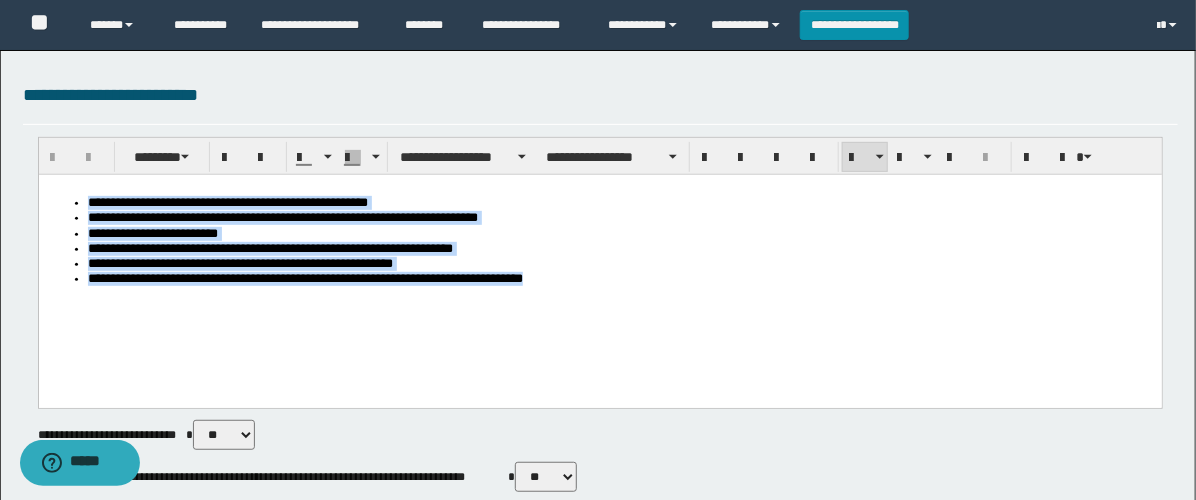 drag, startPoint x: 26, startPoint y: 184, endPoint x: 46, endPoint y: 259, distance: 77.62087 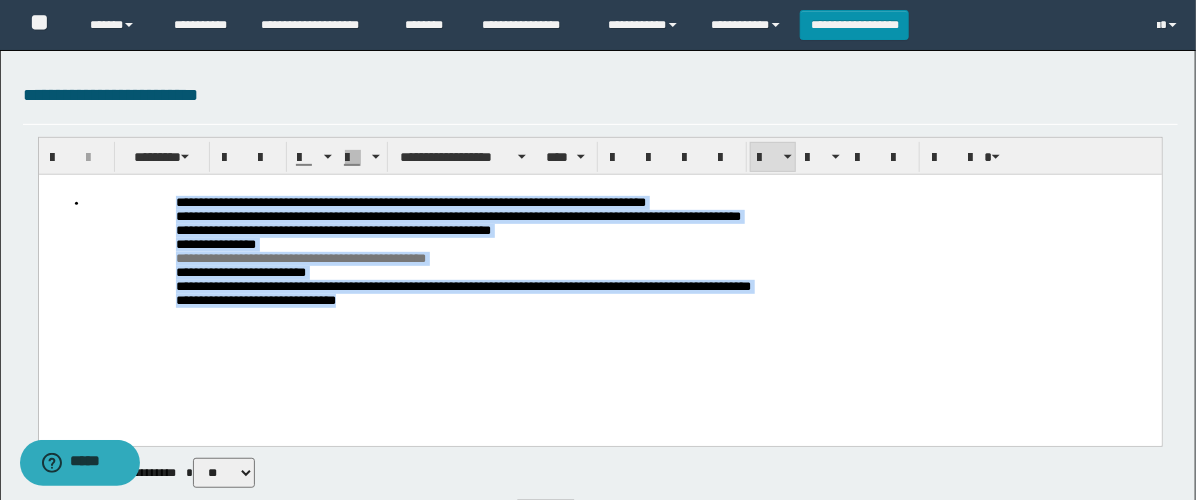 drag, startPoint x: 383, startPoint y: 341, endPoint x: 64, endPoint y: 157, distance: 368.26215 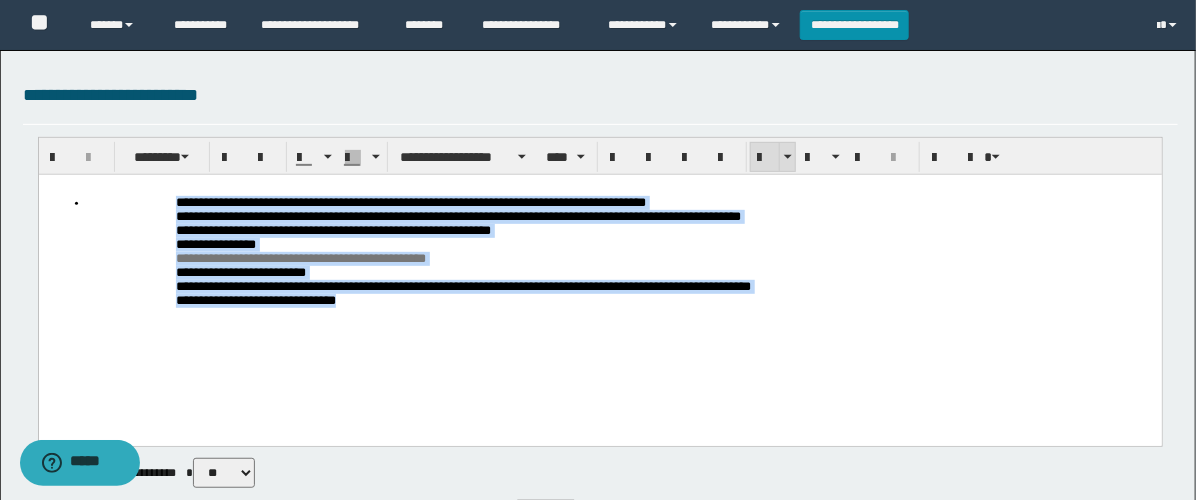 click at bounding box center [765, 157] 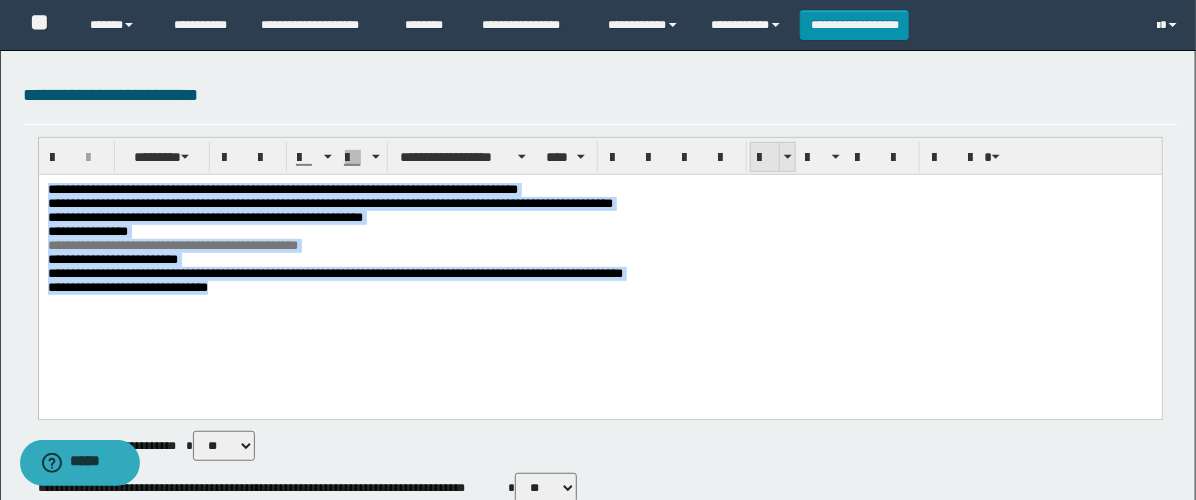 click at bounding box center [765, 157] 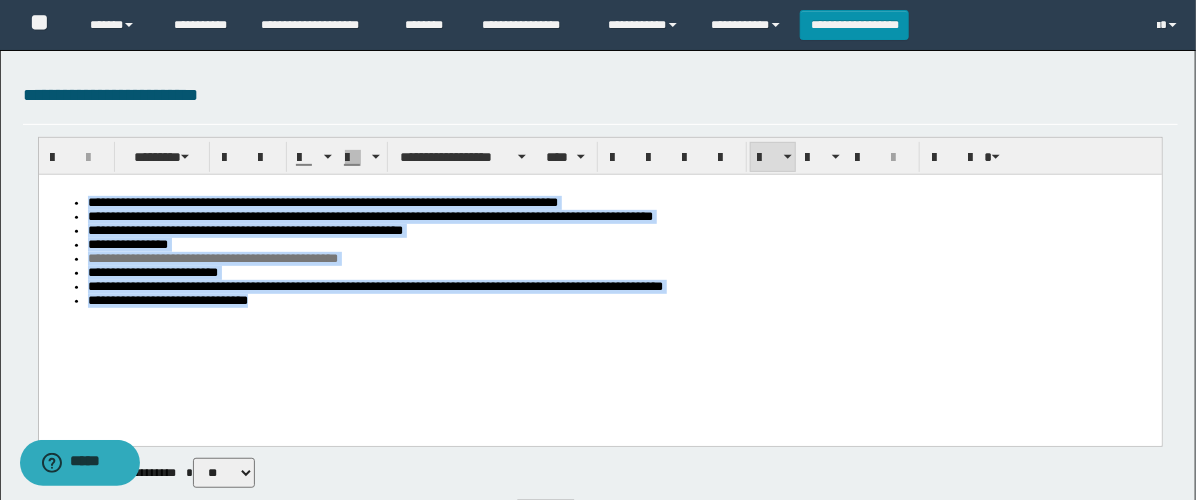 scroll, scrollTop: 0, scrollLeft: 0, axis: both 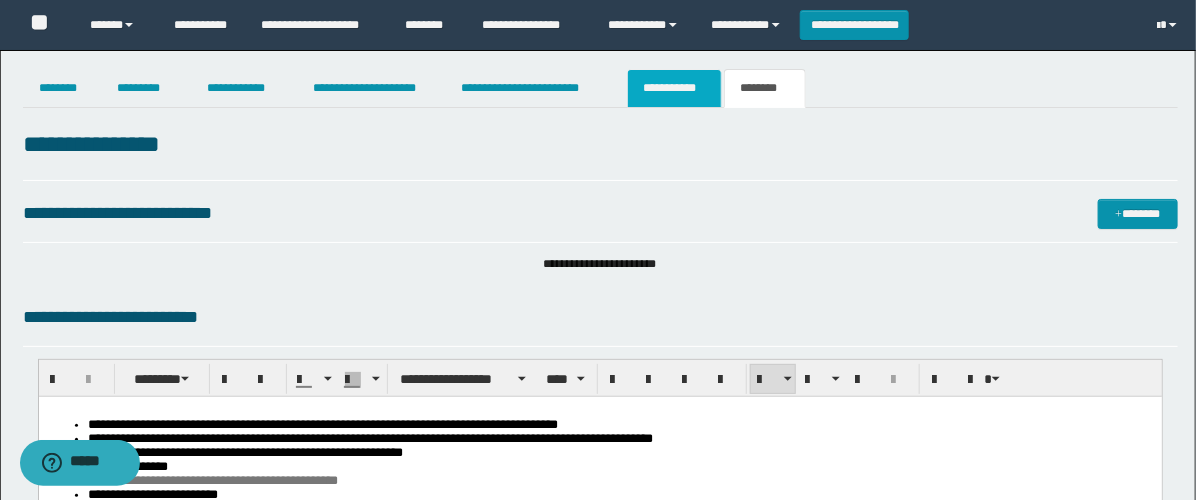 click on "**********" at bounding box center [674, 88] 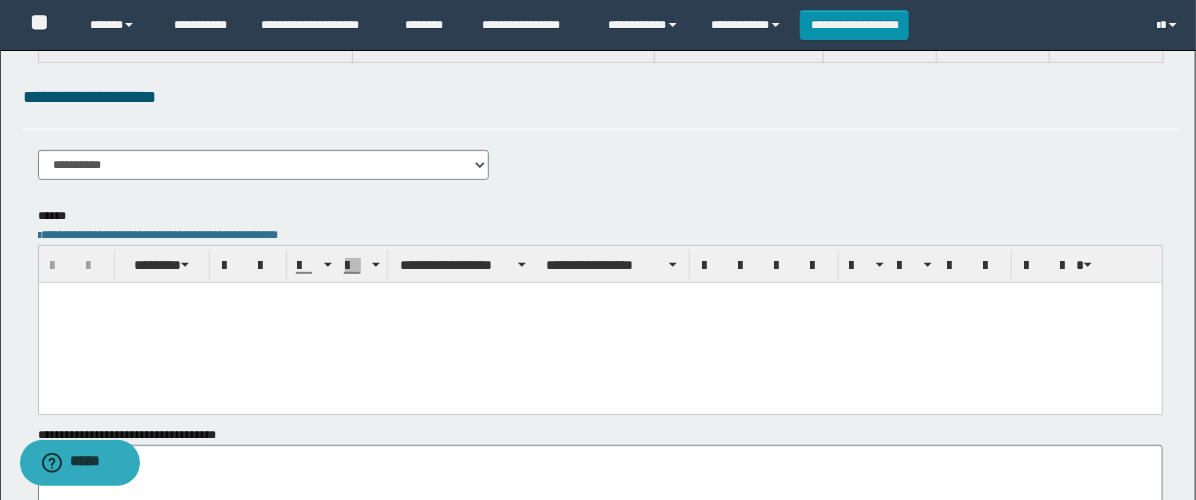 scroll, scrollTop: 222, scrollLeft: 0, axis: vertical 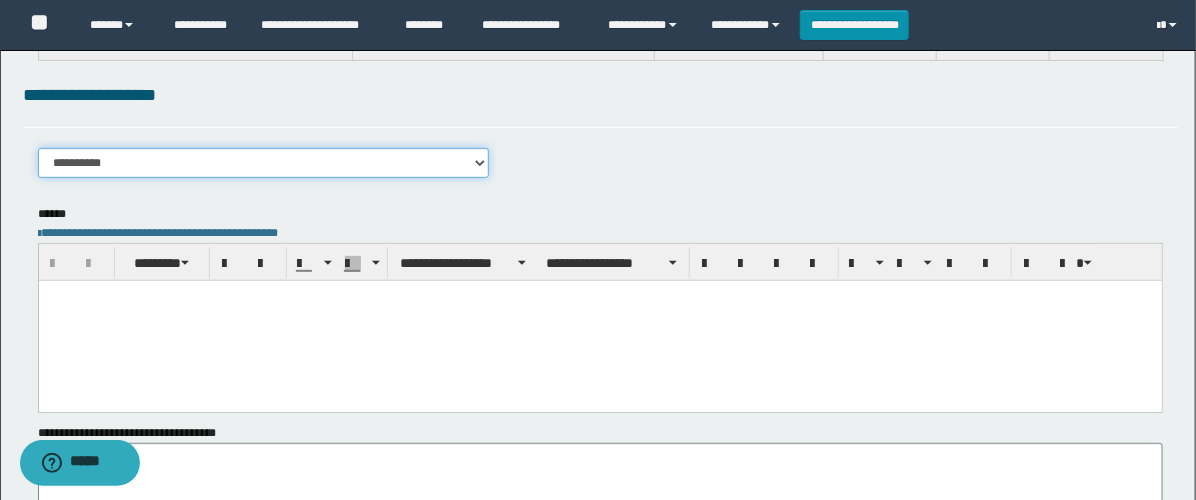 click on "**********" at bounding box center [263, 163] 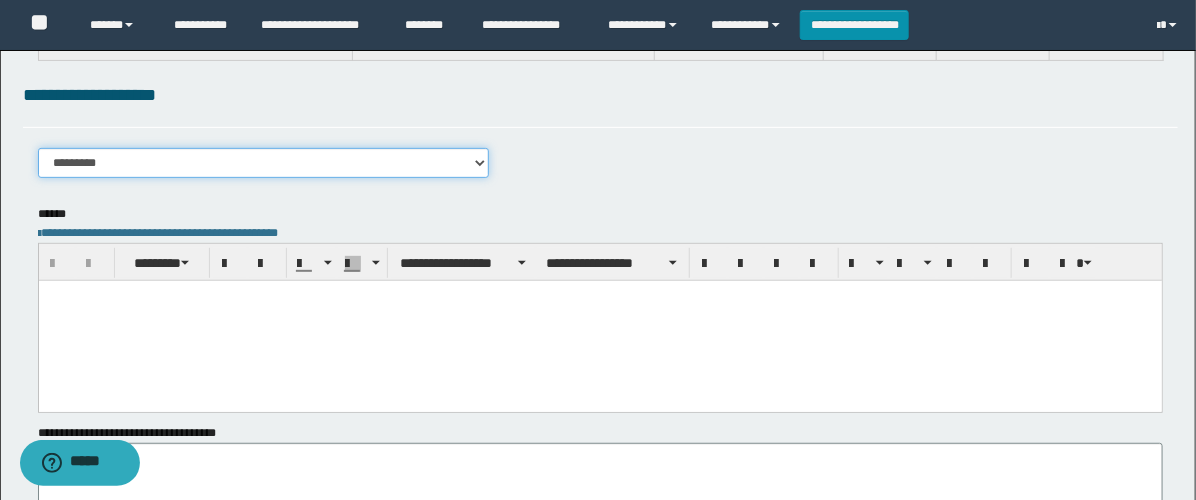 click on "**********" at bounding box center [263, 163] 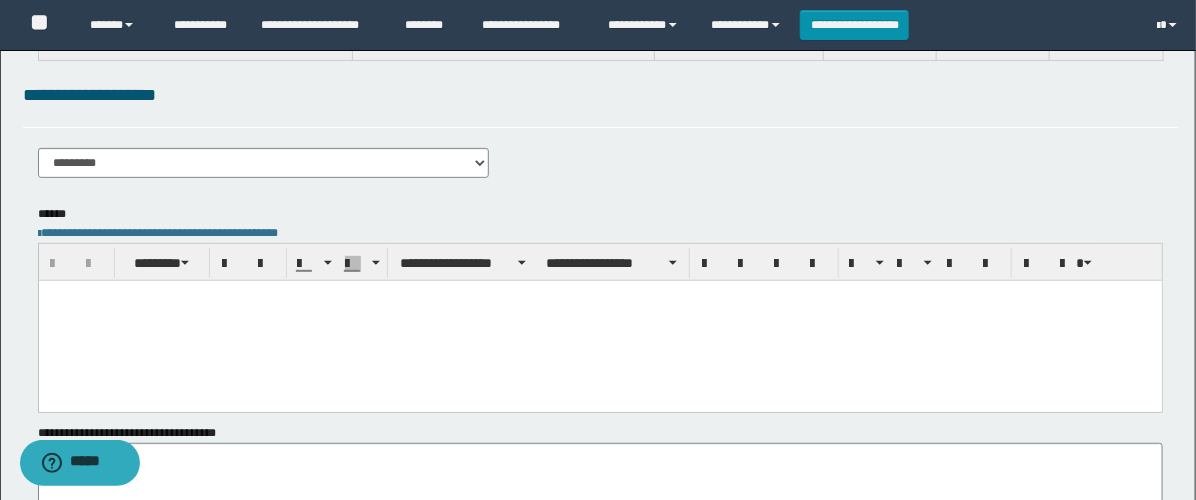 click at bounding box center [599, 320] 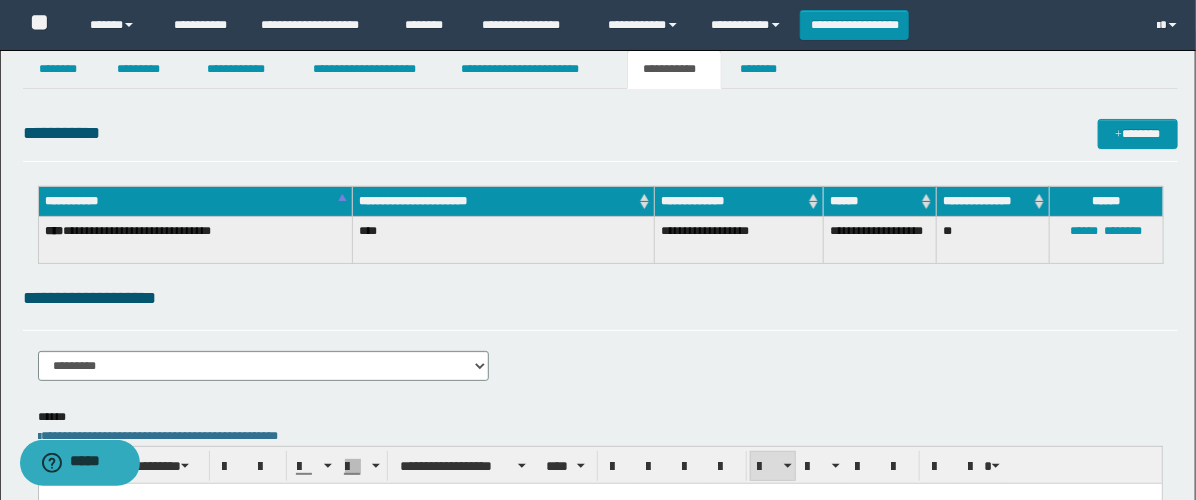 scroll, scrollTop: 0, scrollLeft: 0, axis: both 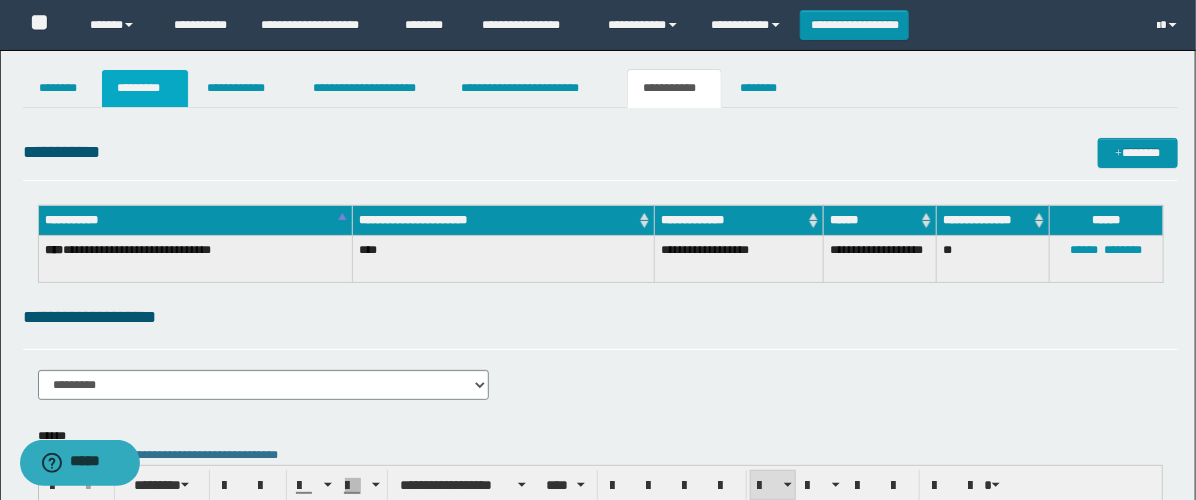 click on "*********" at bounding box center [145, 88] 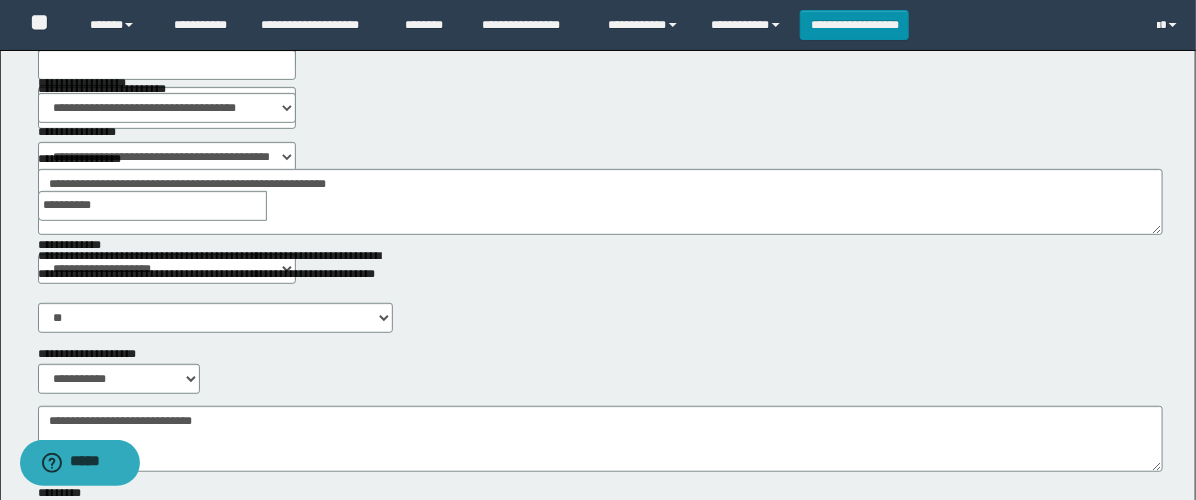 scroll, scrollTop: 222, scrollLeft: 0, axis: vertical 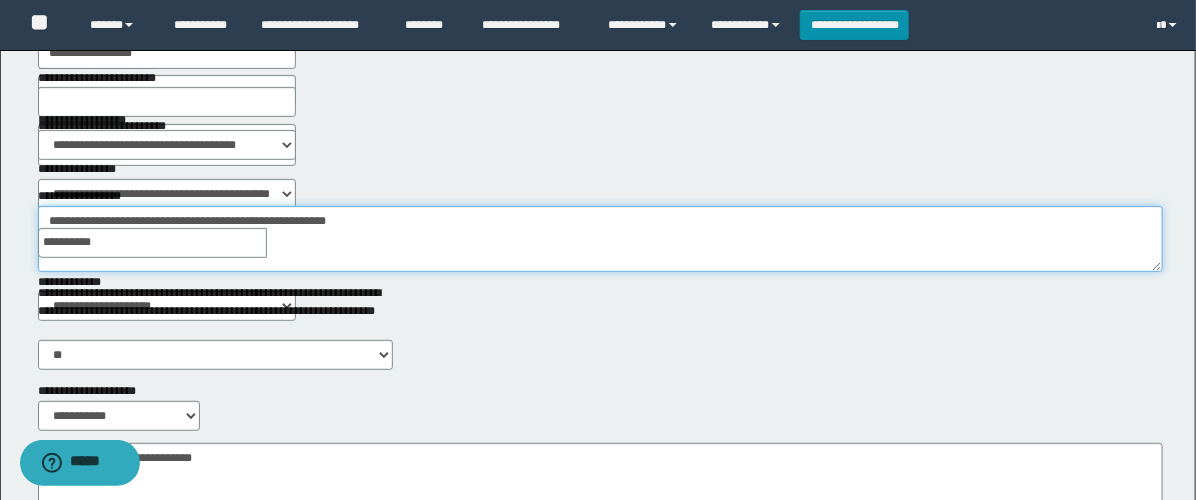 click on "**********" at bounding box center (600, 239) 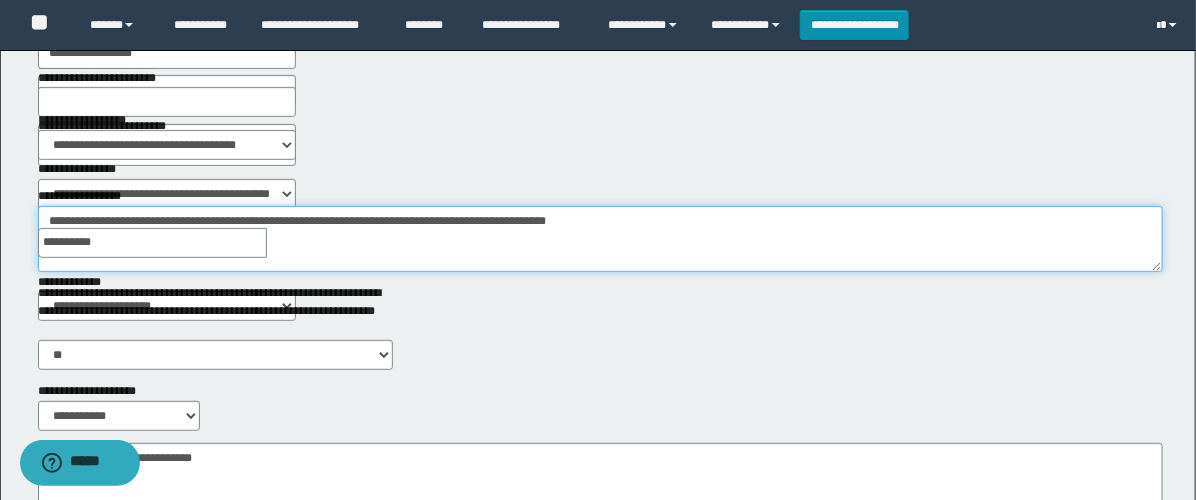 type on "**********" 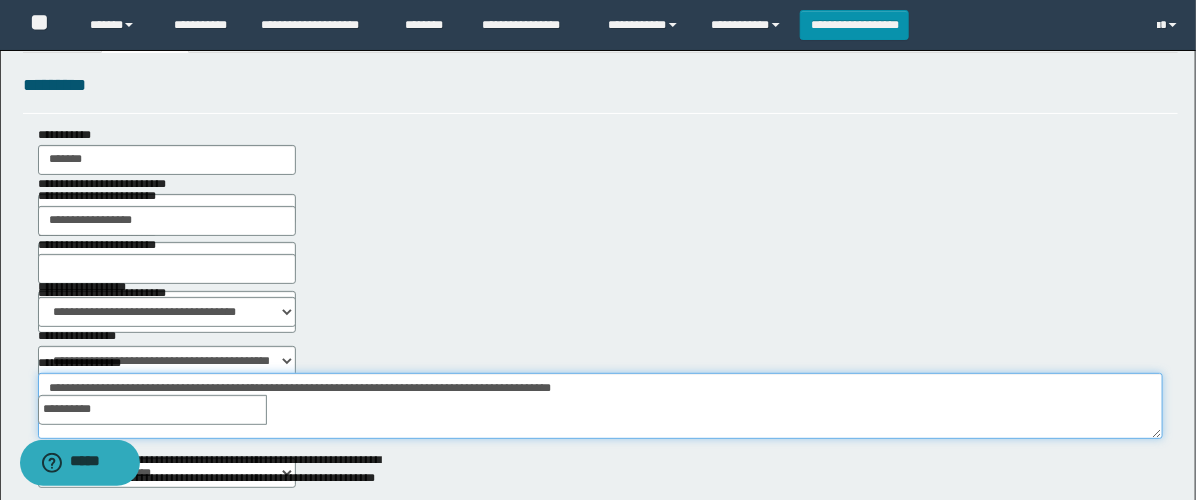 scroll, scrollTop: 0, scrollLeft: 0, axis: both 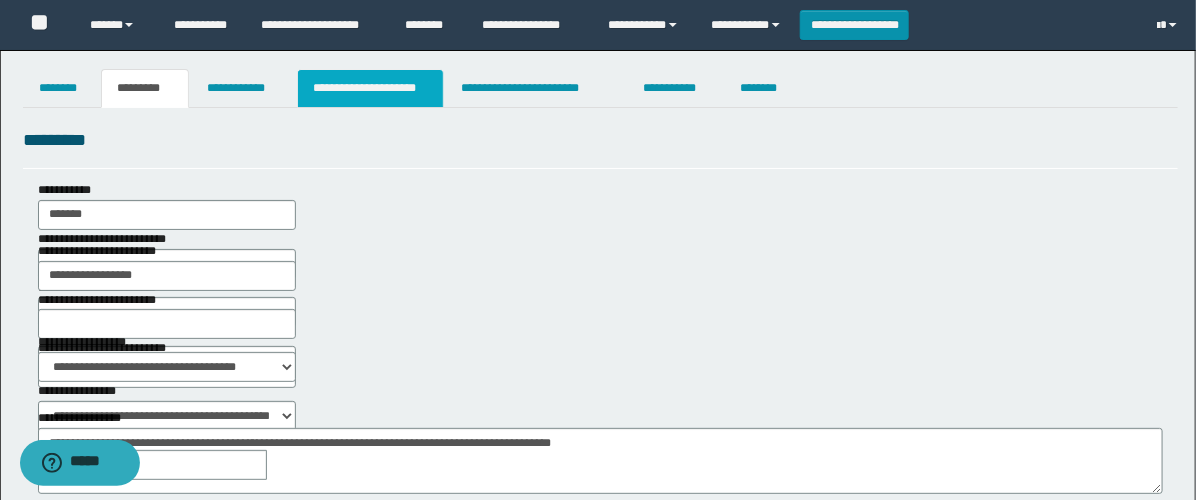 click on "**********" at bounding box center [370, 88] 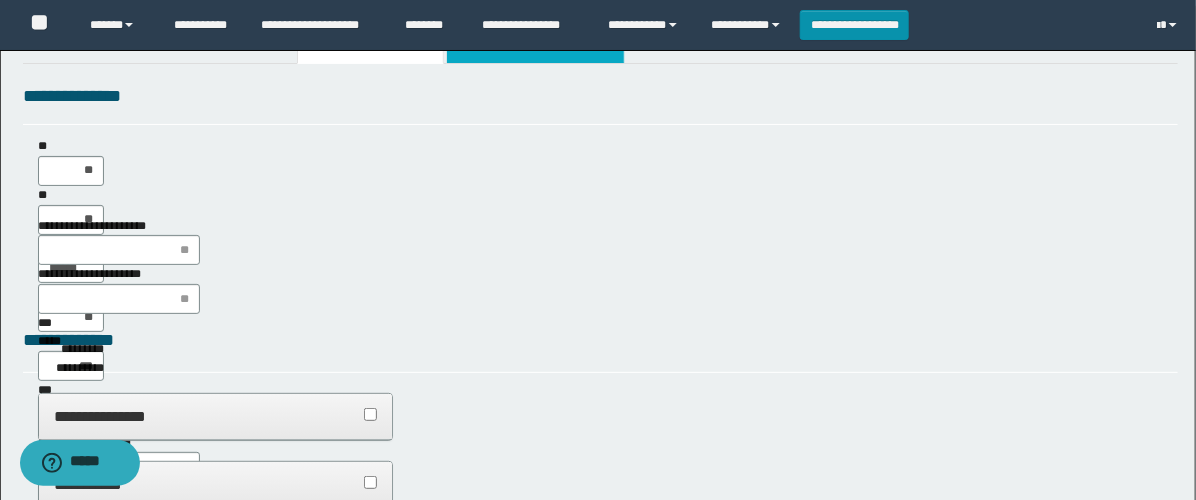 scroll, scrollTop: 0, scrollLeft: 0, axis: both 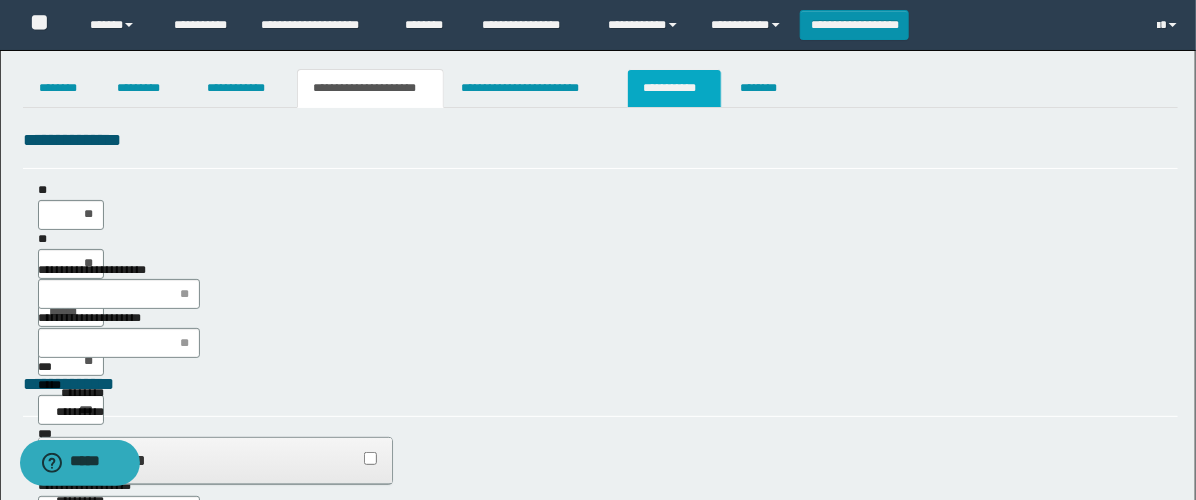 click on "**********" at bounding box center [674, 88] 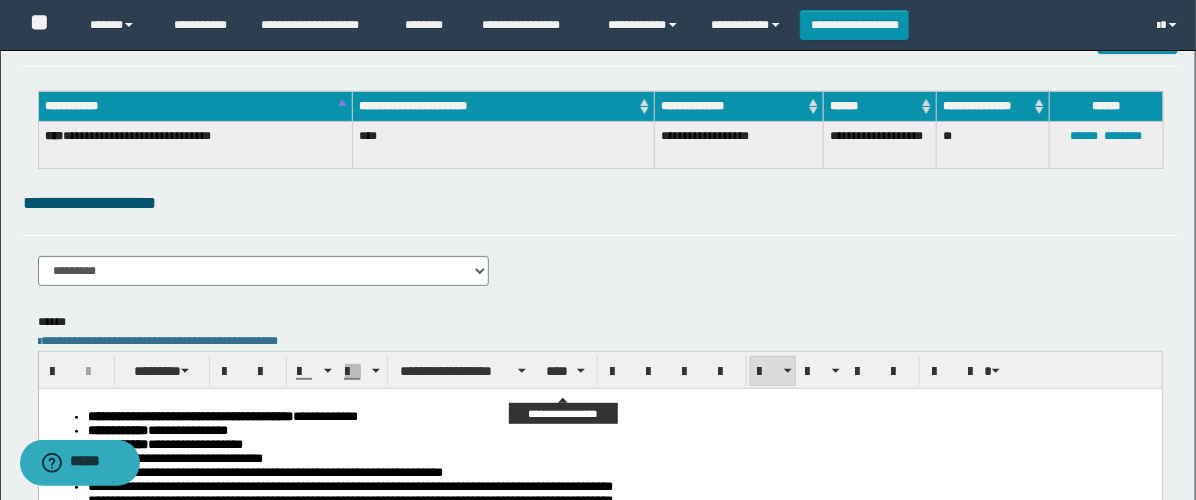 scroll, scrollTop: 0, scrollLeft: 0, axis: both 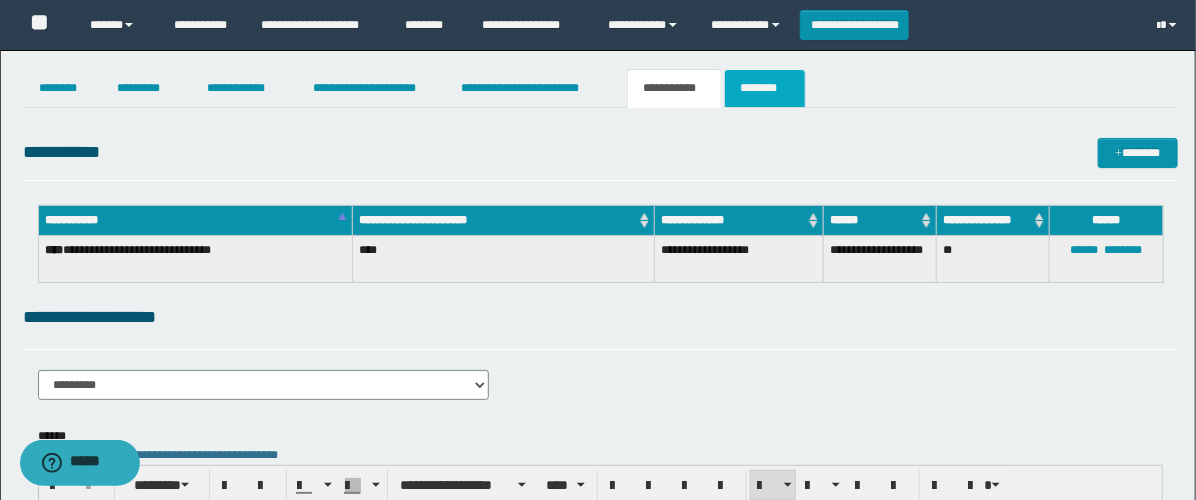 click on "********" at bounding box center (765, 88) 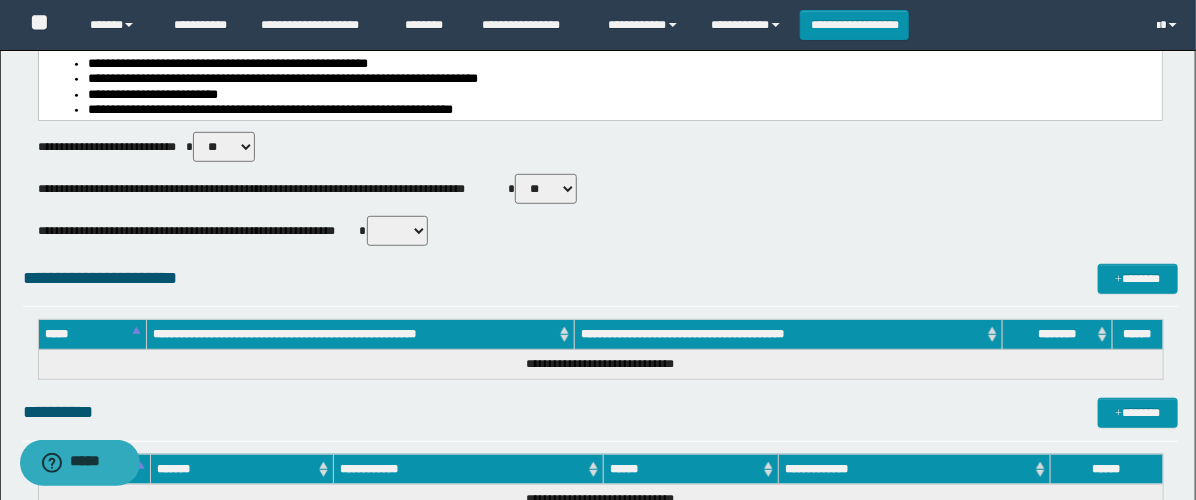 scroll, scrollTop: 222, scrollLeft: 0, axis: vertical 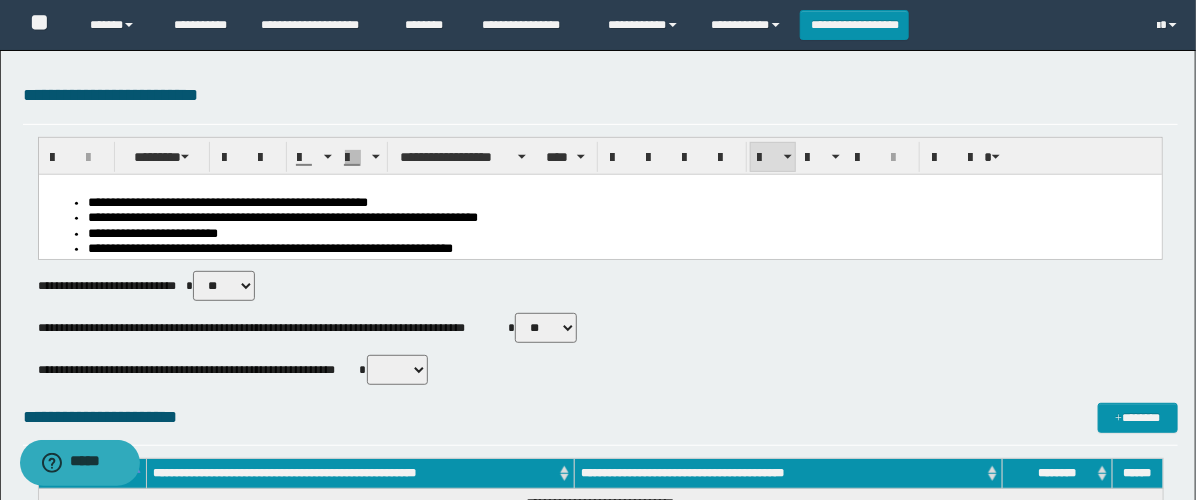 click on "**
**" at bounding box center [546, 328] 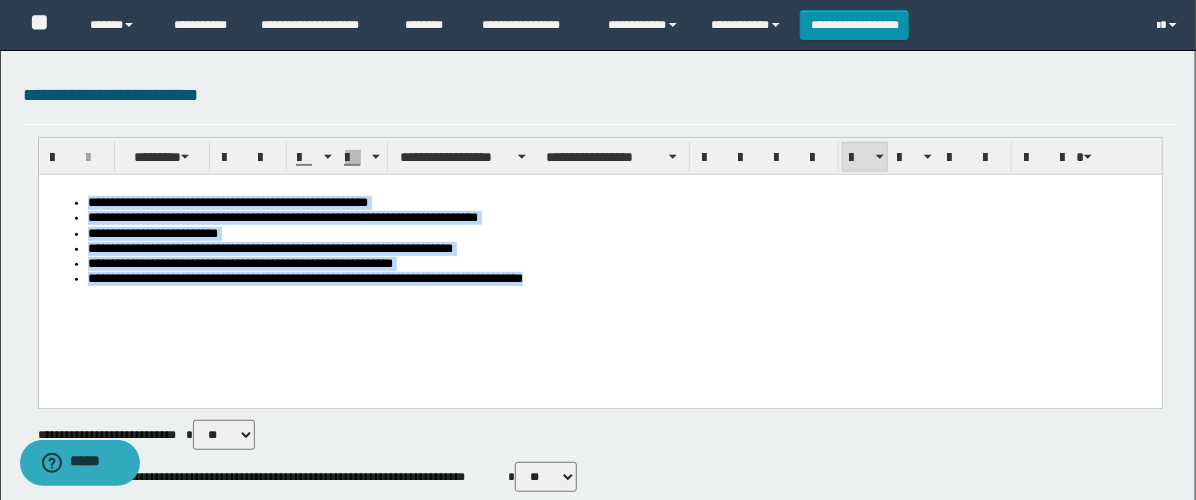 drag, startPoint x: 586, startPoint y: 309, endPoint x: -1, endPoint y: 160, distance: 605.6154 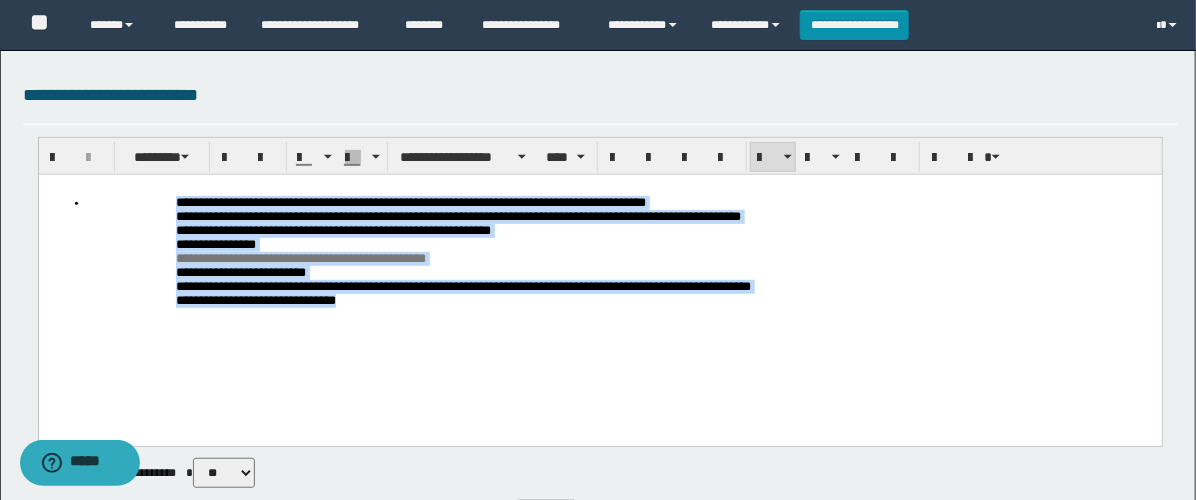 drag, startPoint x: 408, startPoint y: 341, endPoint x: 123, endPoint y: 180, distance: 327.33163 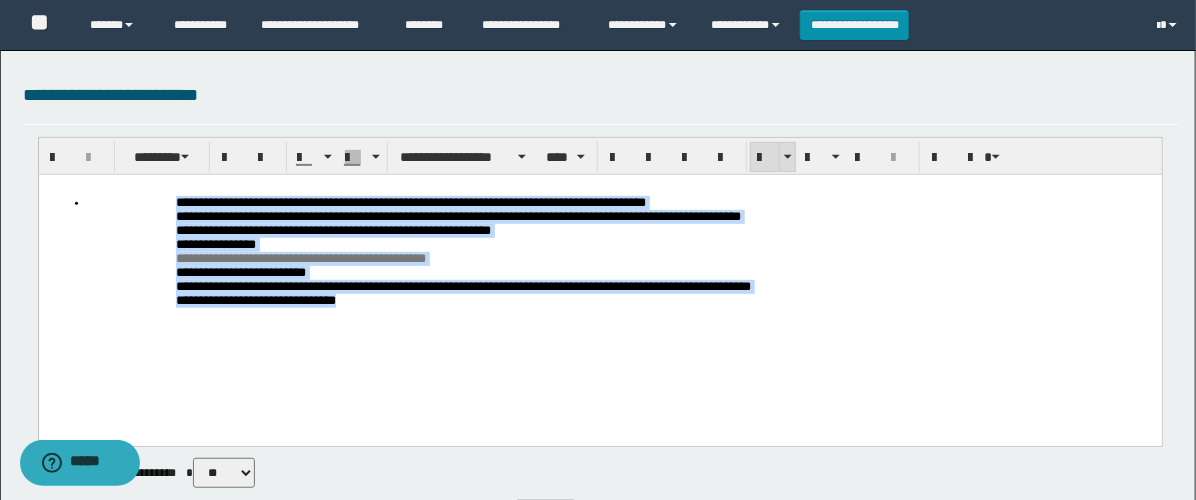 click at bounding box center [765, 157] 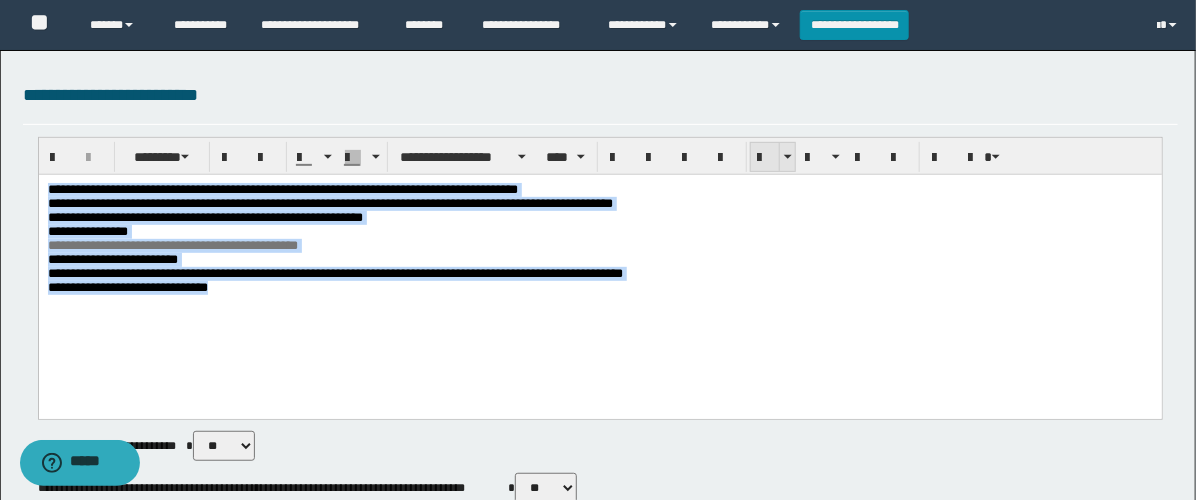click at bounding box center (765, 157) 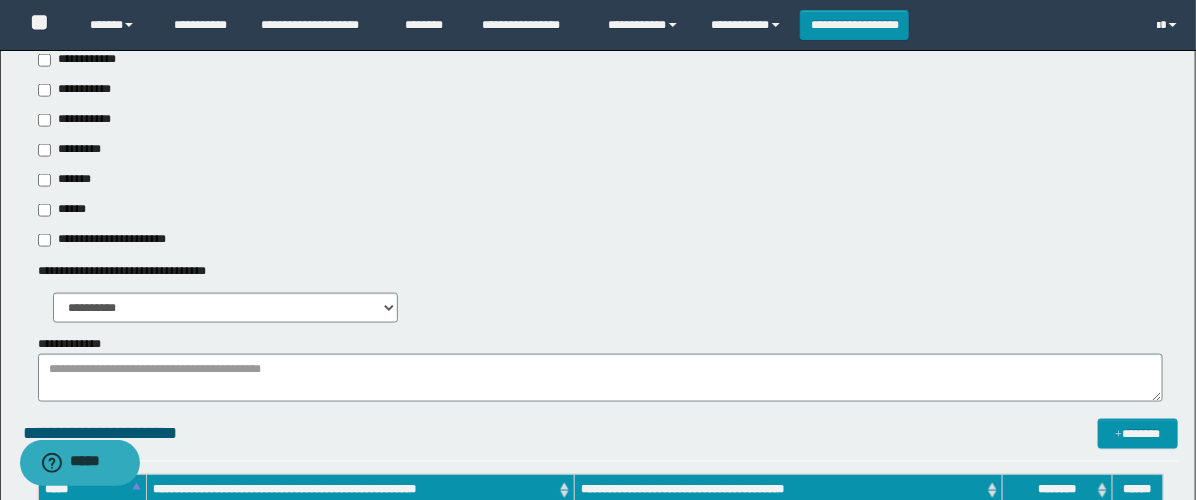 scroll, scrollTop: 777, scrollLeft: 0, axis: vertical 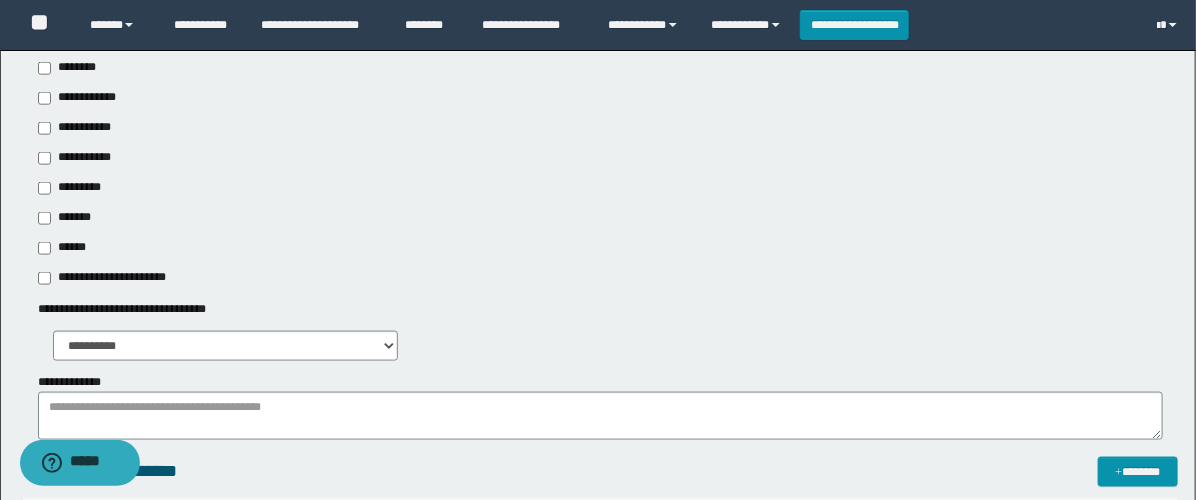 click on "**********" at bounding box center (76, 158) 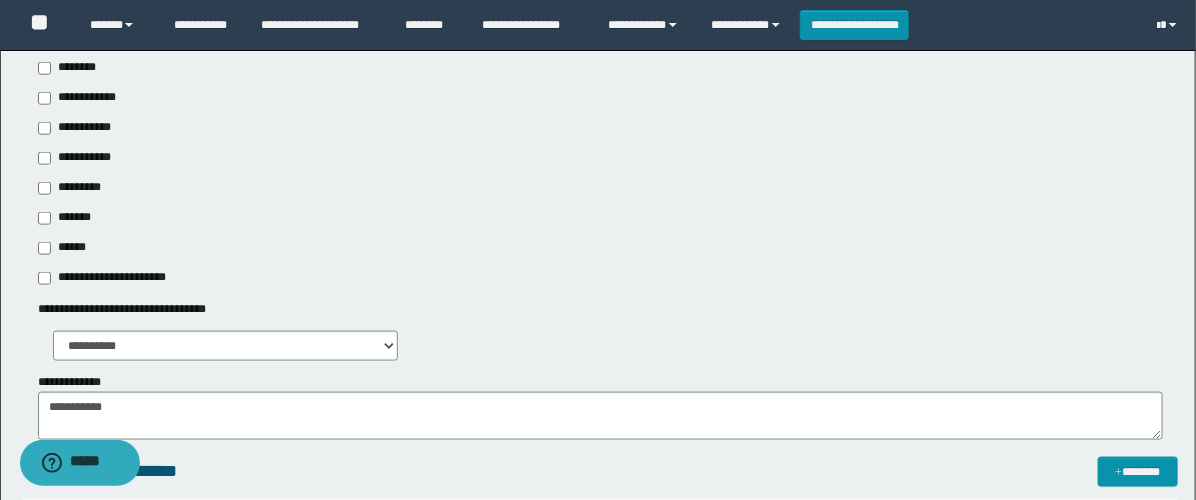 click on "**********" at bounding box center [81, 128] 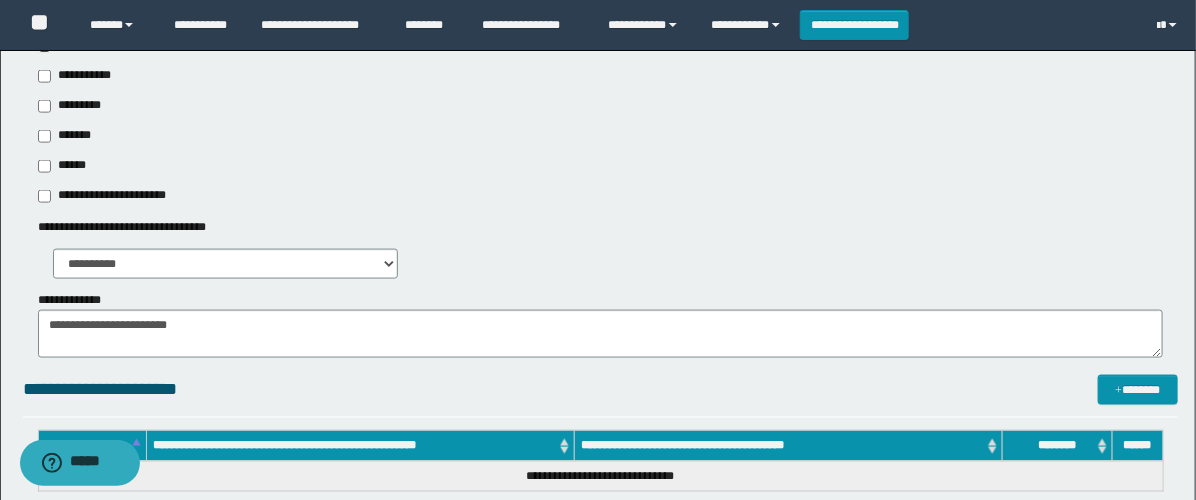 scroll, scrollTop: 1000, scrollLeft: 0, axis: vertical 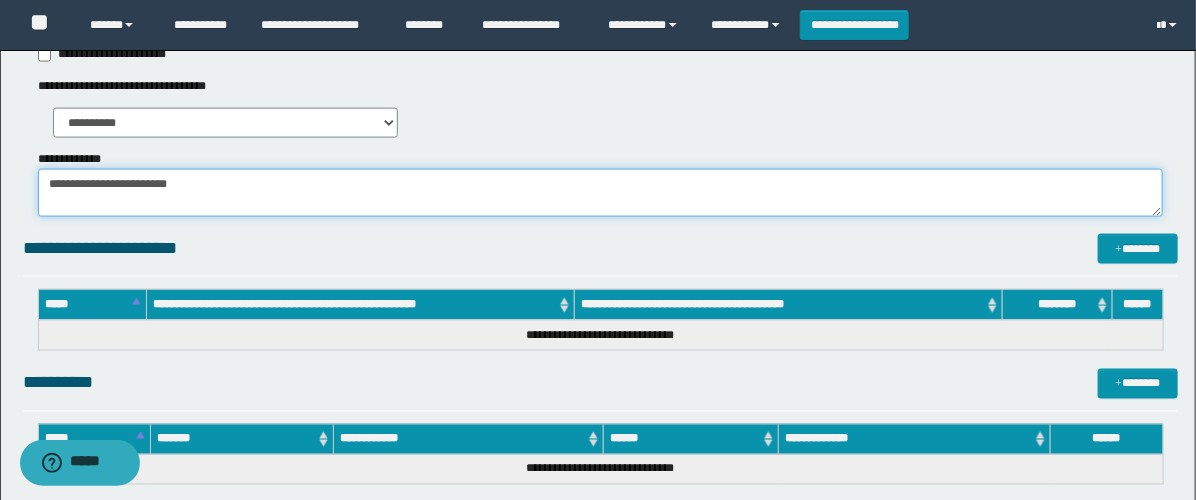 click on "**********" at bounding box center (600, 193) 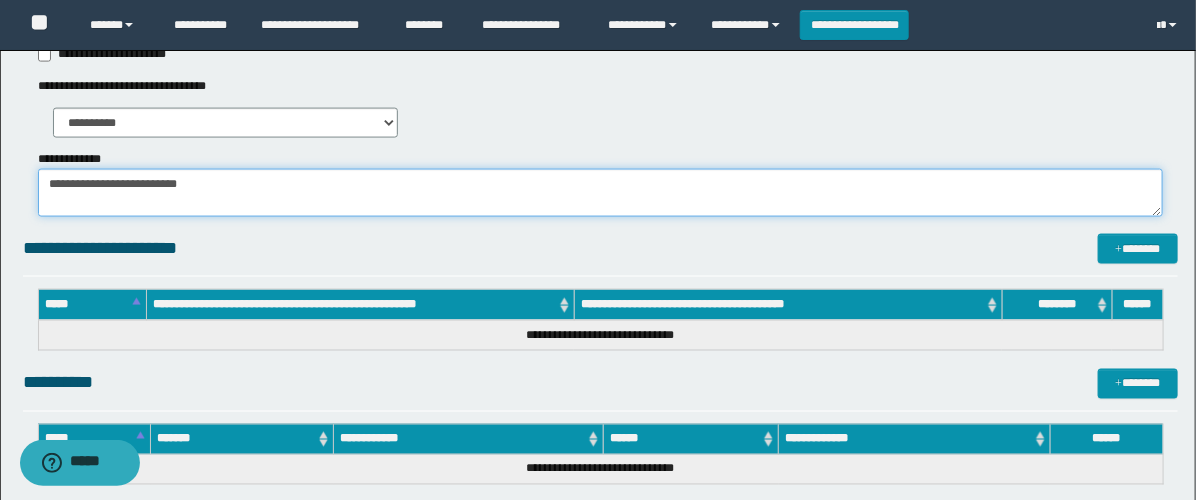 paste on "**********" 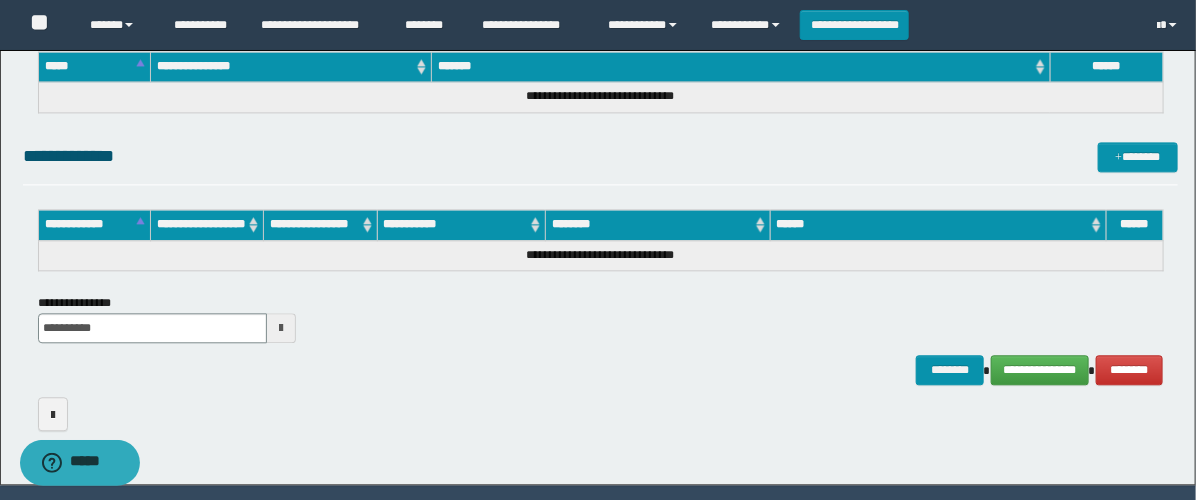 scroll, scrollTop: 1582, scrollLeft: 0, axis: vertical 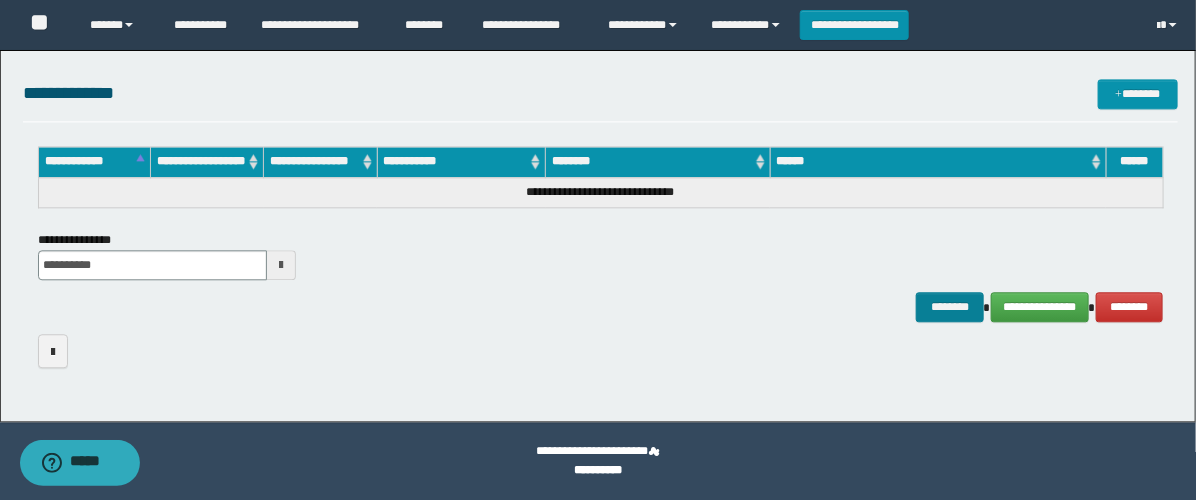 type on "**********" 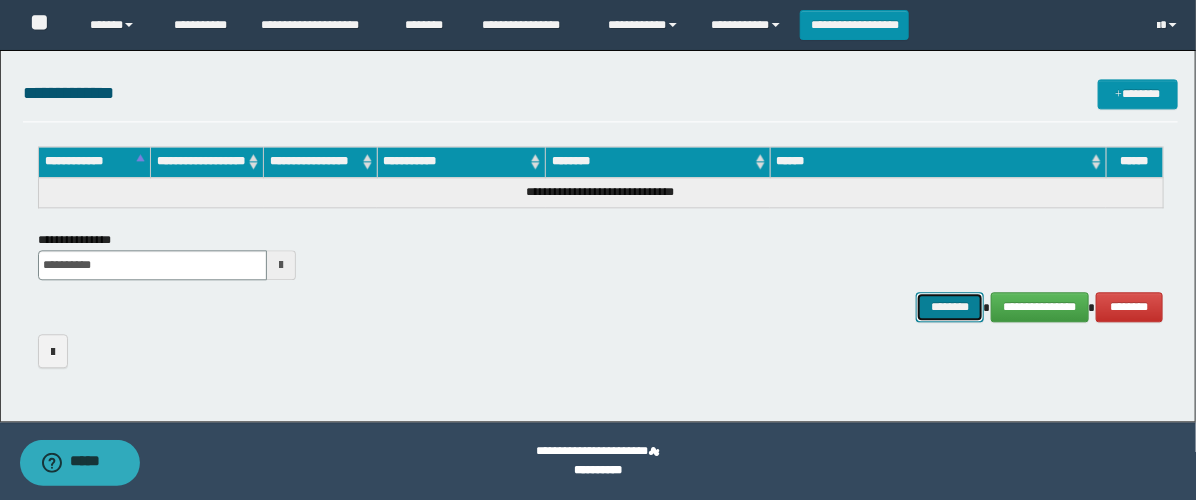 click on "********" at bounding box center (950, 307) 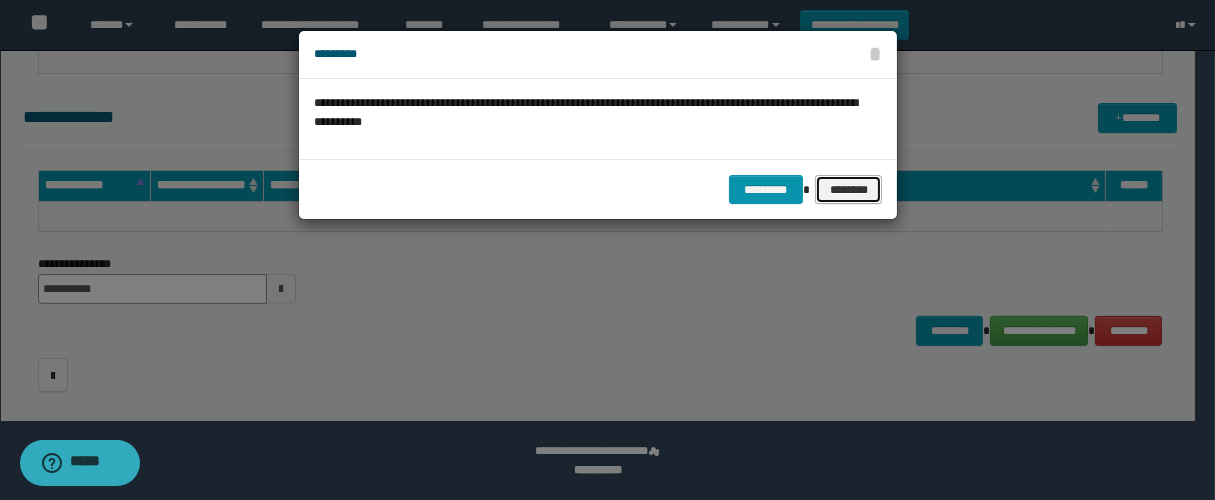 click on "********" at bounding box center [848, 190] 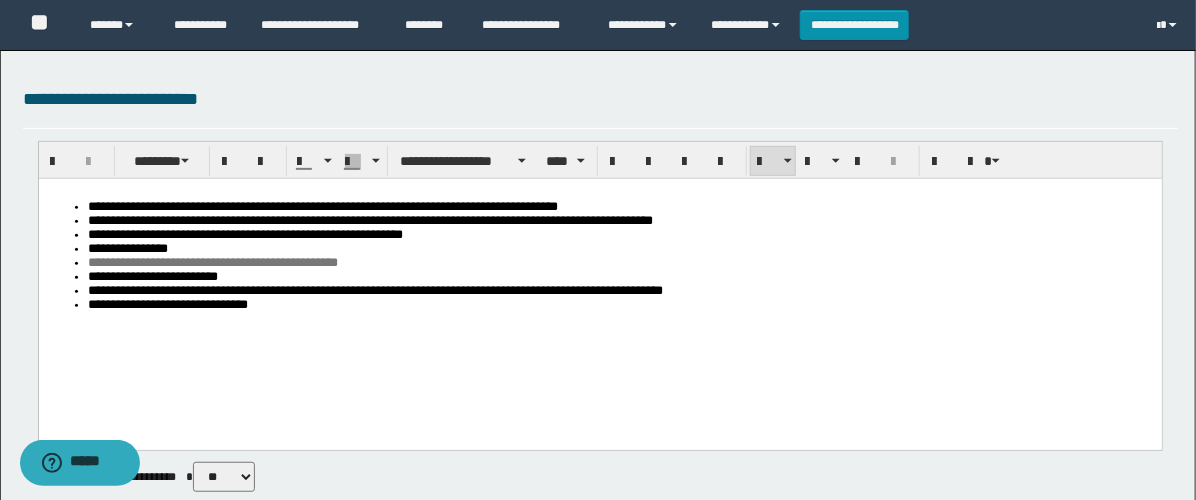 scroll, scrollTop: 0, scrollLeft: 0, axis: both 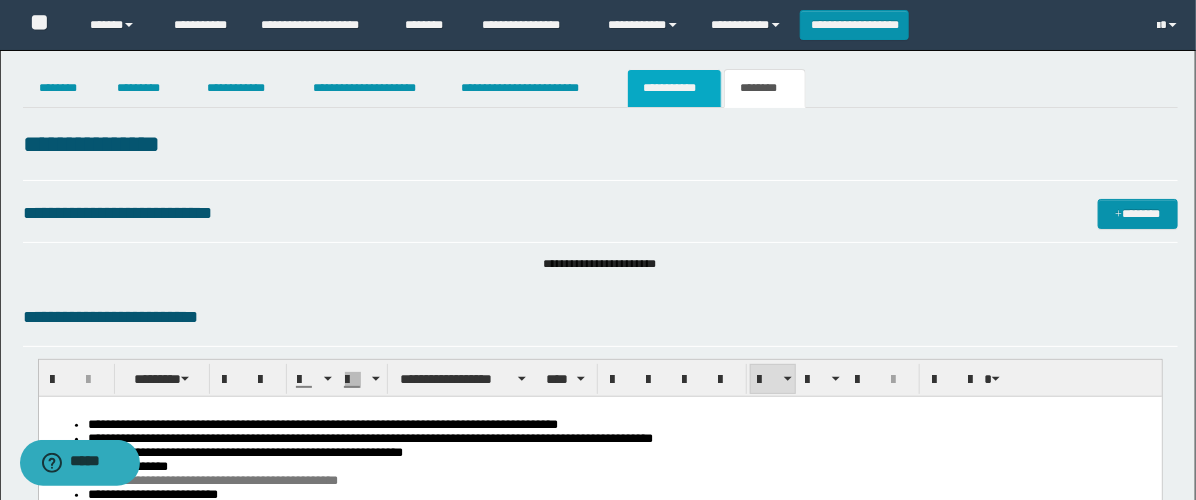 click on "**********" at bounding box center (674, 88) 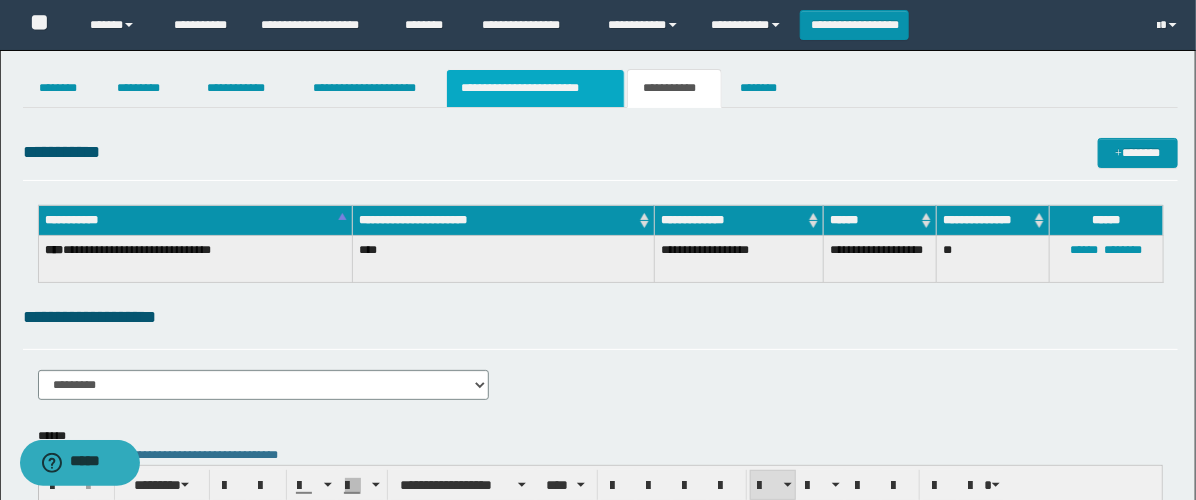 click on "**********" at bounding box center (535, 88) 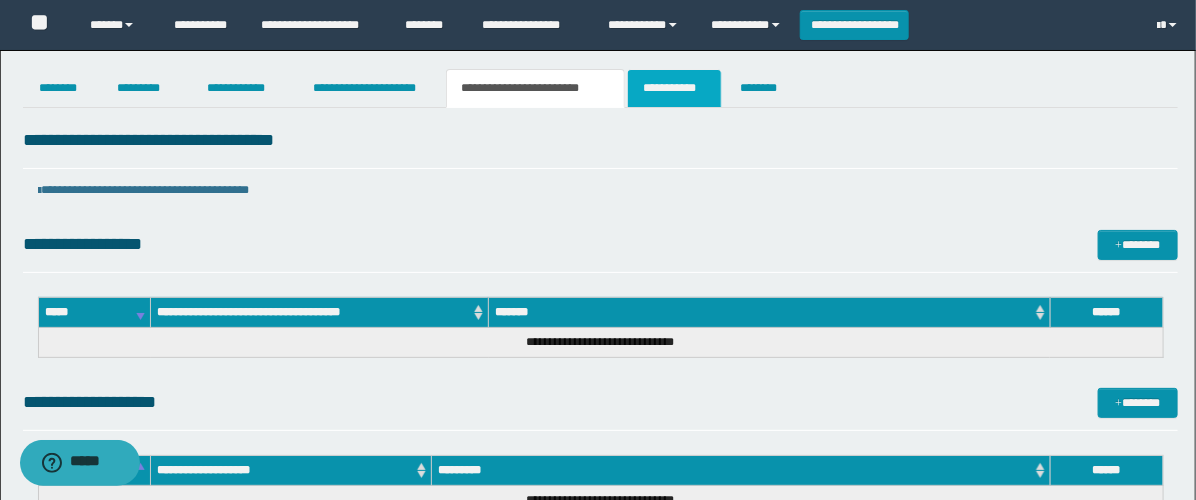 click on "**********" at bounding box center (674, 88) 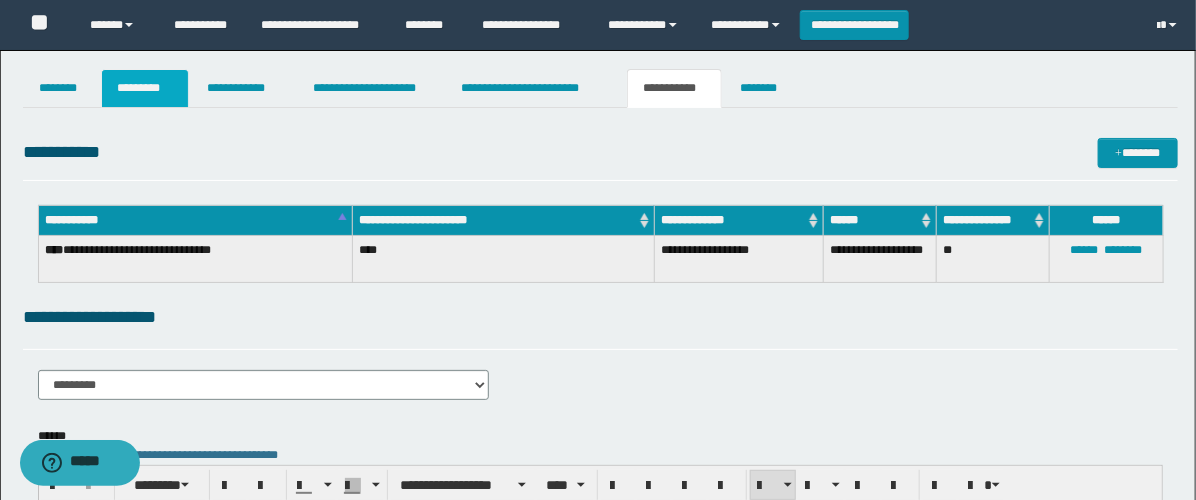 click on "*********" at bounding box center (145, 88) 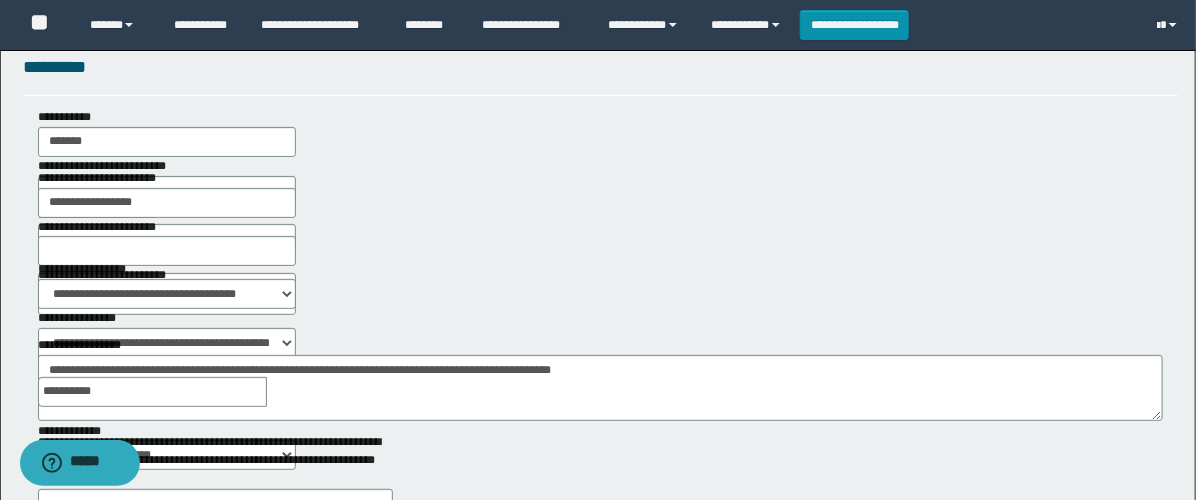 scroll, scrollTop: 111, scrollLeft: 0, axis: vertical 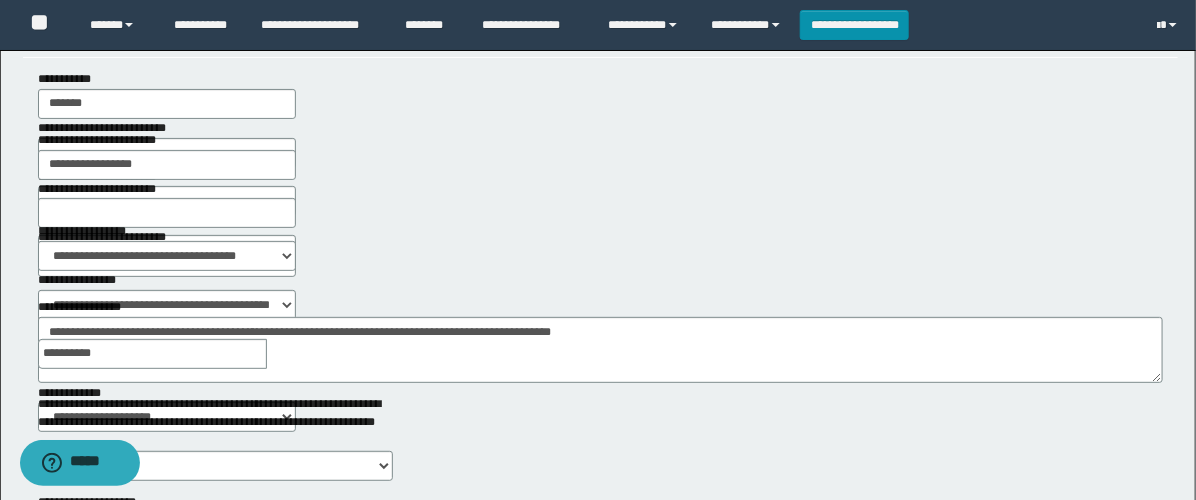 click at bounding box center [281, 354] 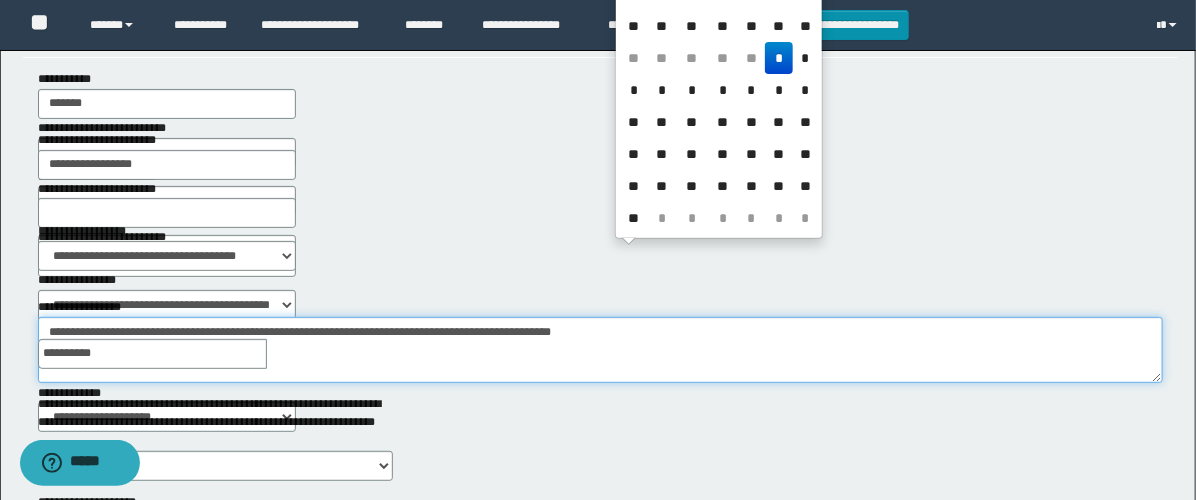 click on "**********" at bounding box center [600, 350] 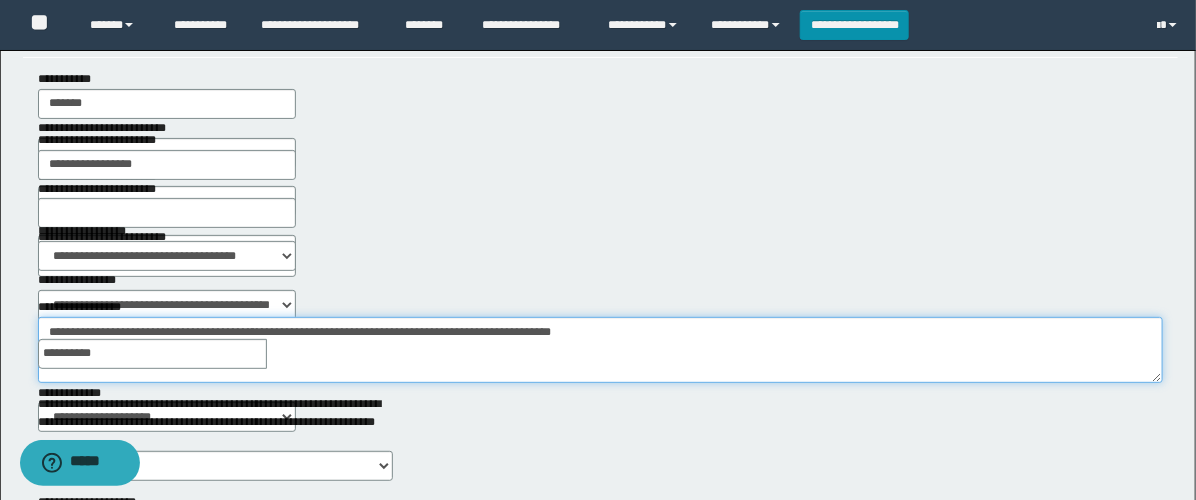 scroll, scrollTop: 0, scrollLeft: 0, axis: both 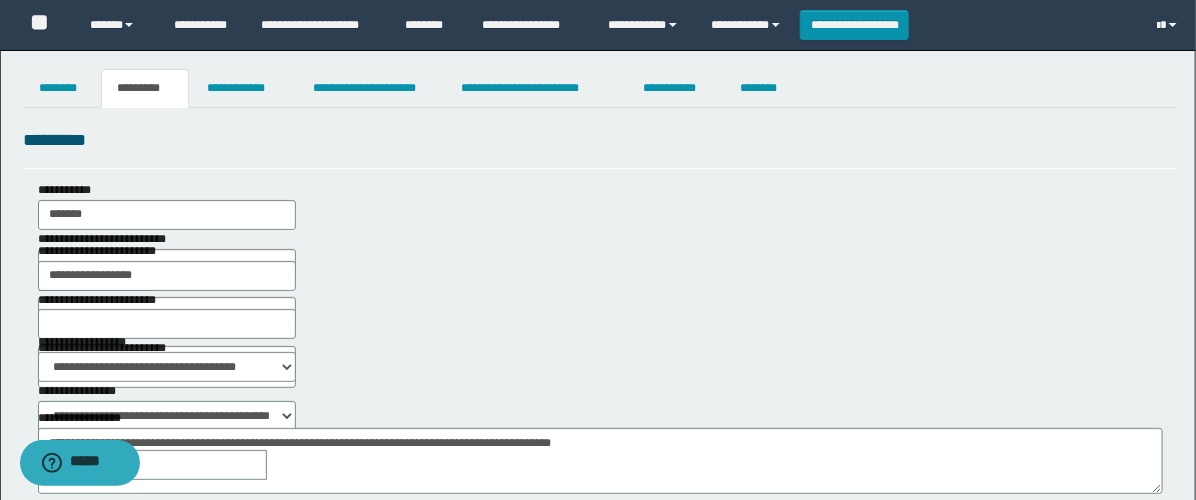 click on "**********" at bounding box center [598, 459] 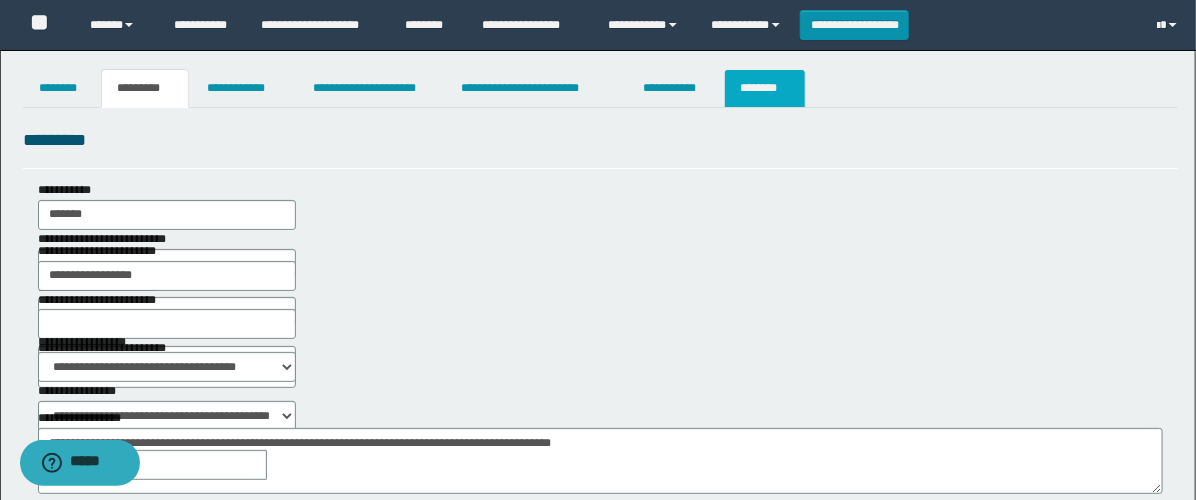 click on "********" at bounding box center (765, 88) 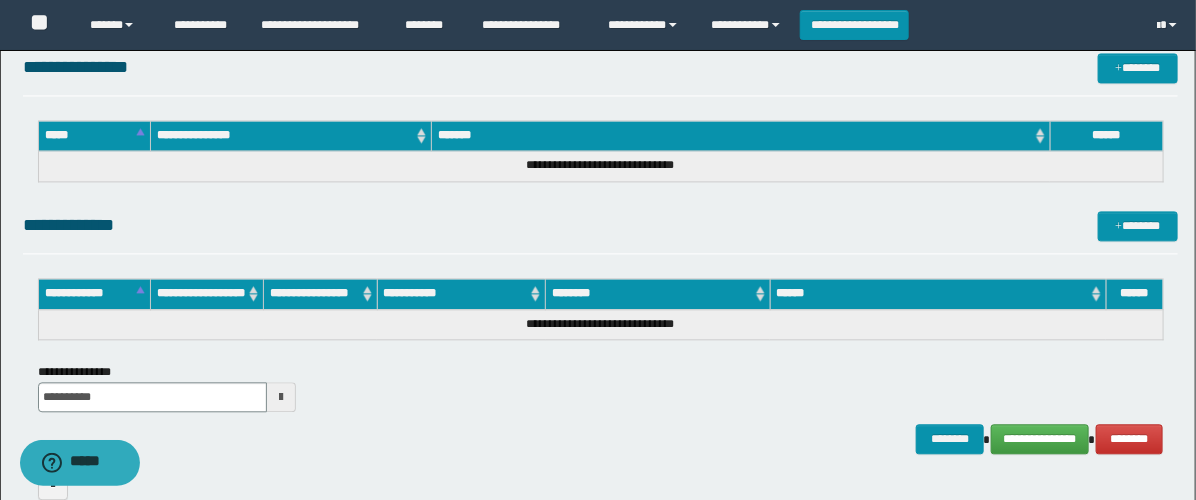 scroll, scrollTop: 1582, scrollLeft: 0, axis: vertical 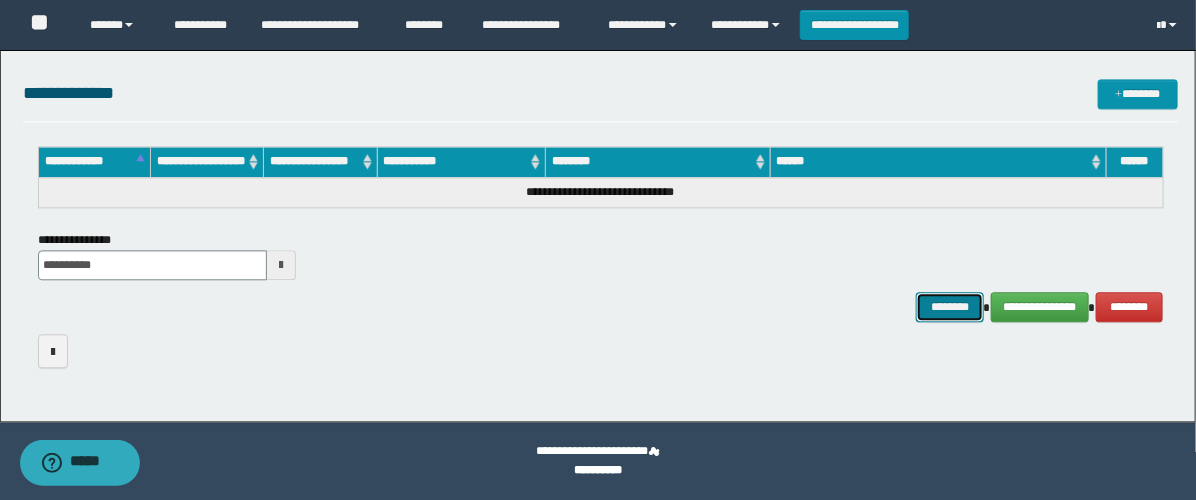 click on "********" at bounding box center [950, 307] 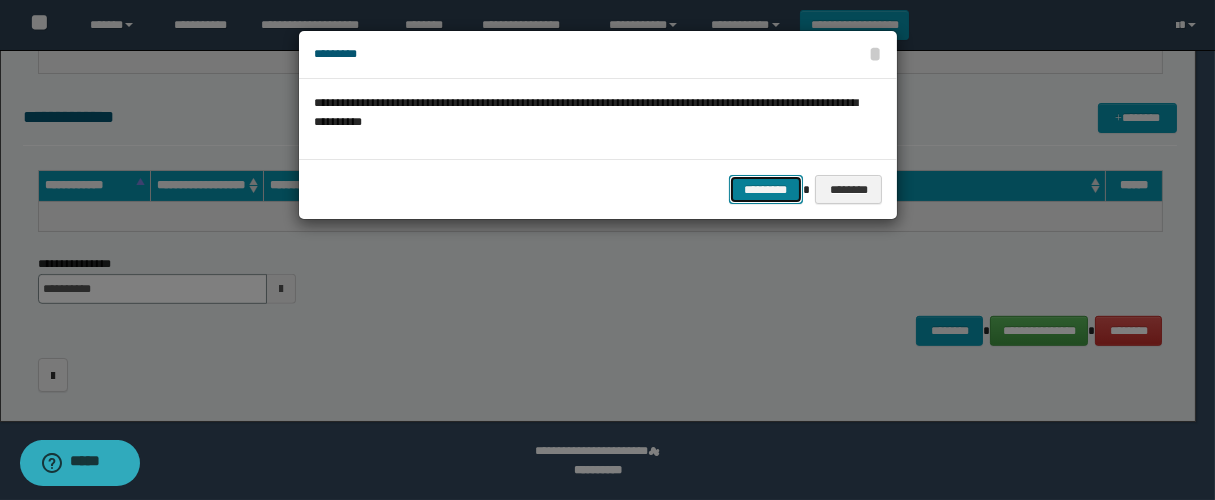 click on "*********" at bounding box center [766, 190] 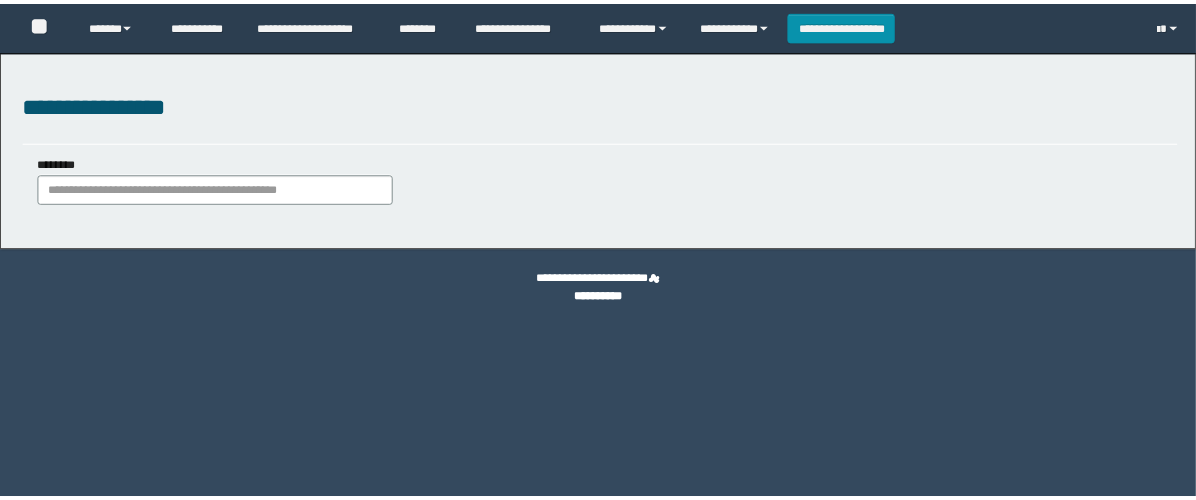 scroll, scrollTop: 0, scrollLeft: 0, axis: both 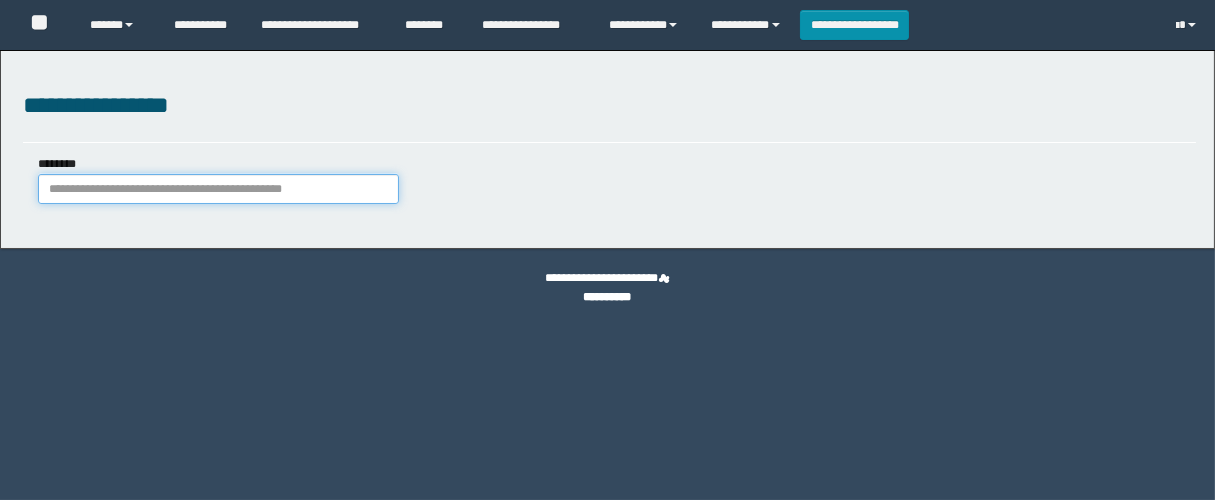 click on "********" at bounding box center (218, 189) 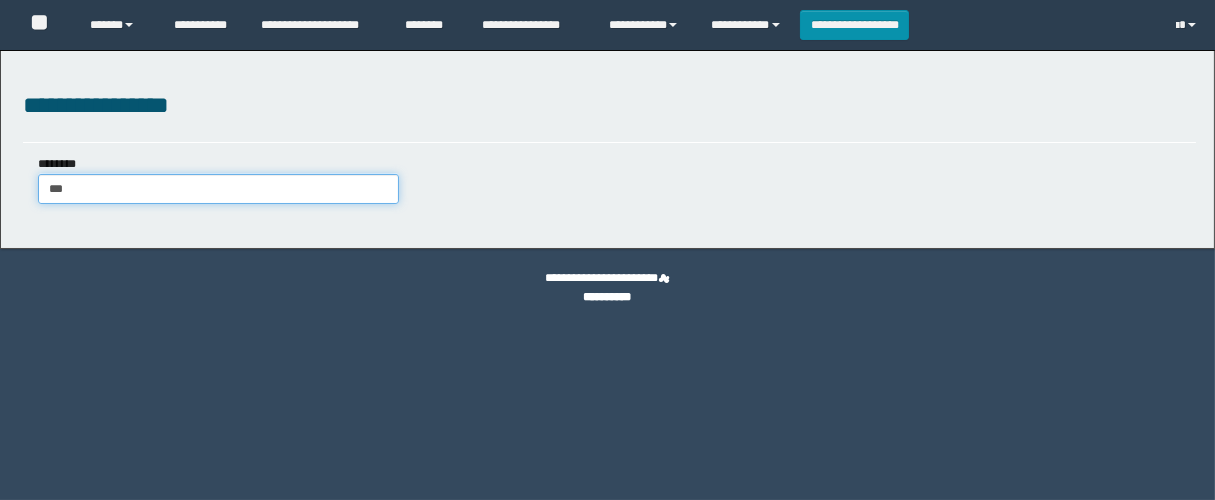type on "****" 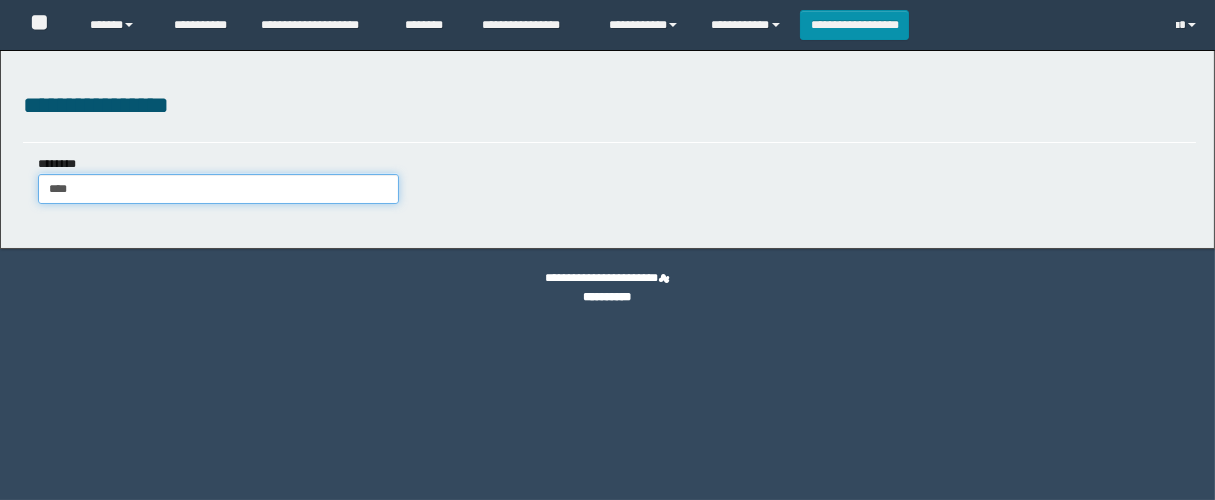 type on "****" 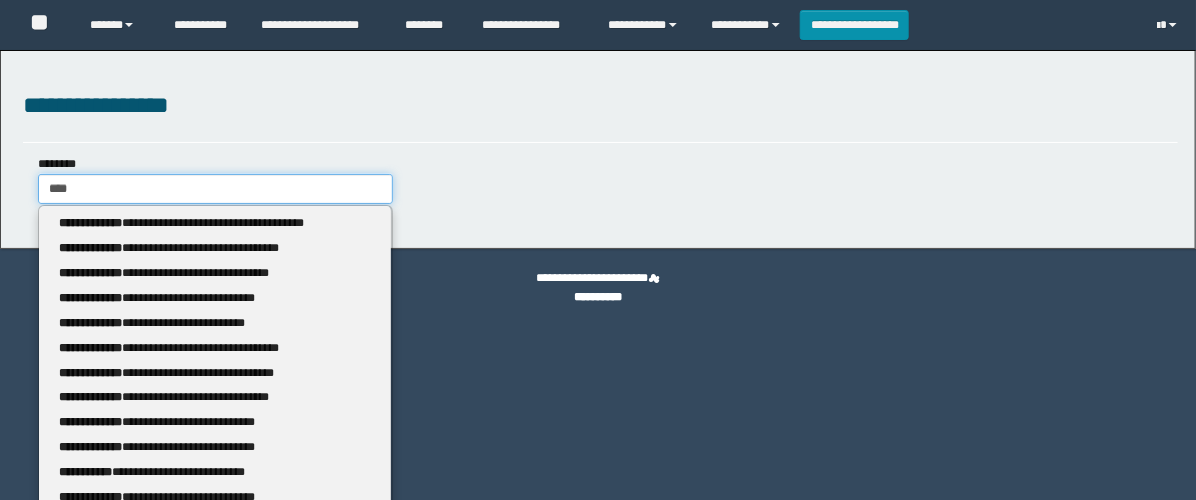 scroll, scrollTop: 0, scrollLeft: 0, axis: both 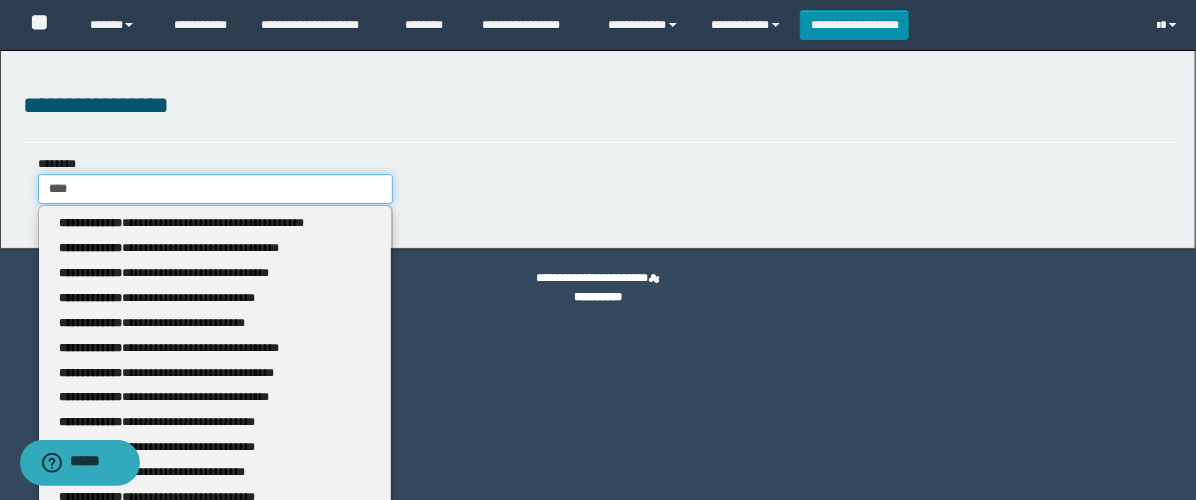 type 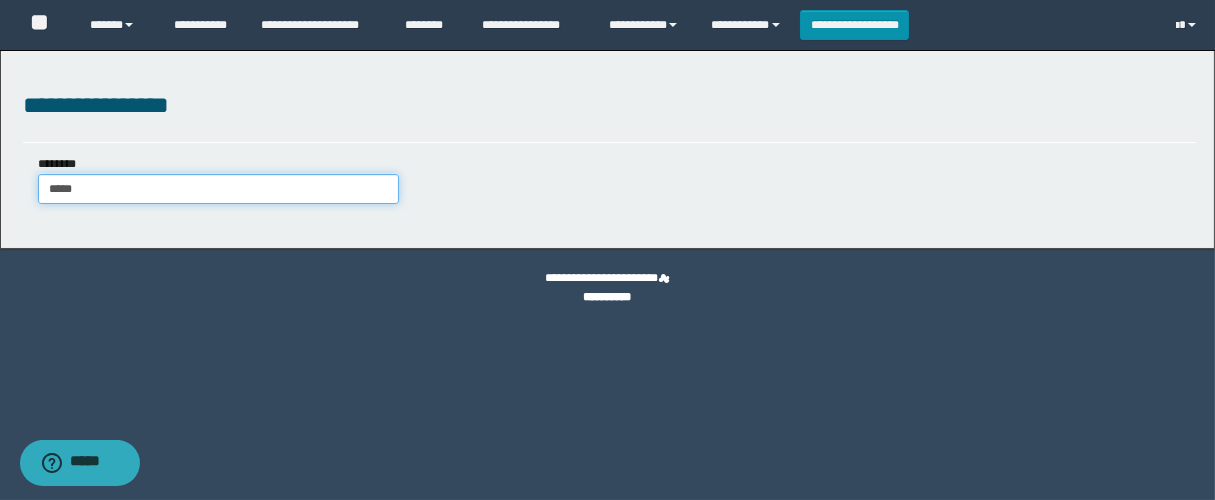 type on "*****" 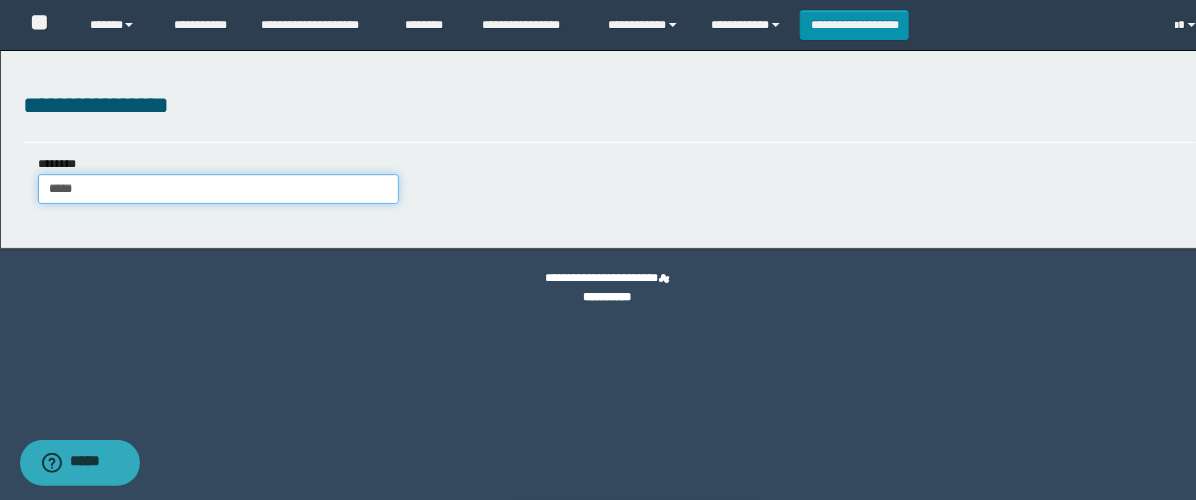 type 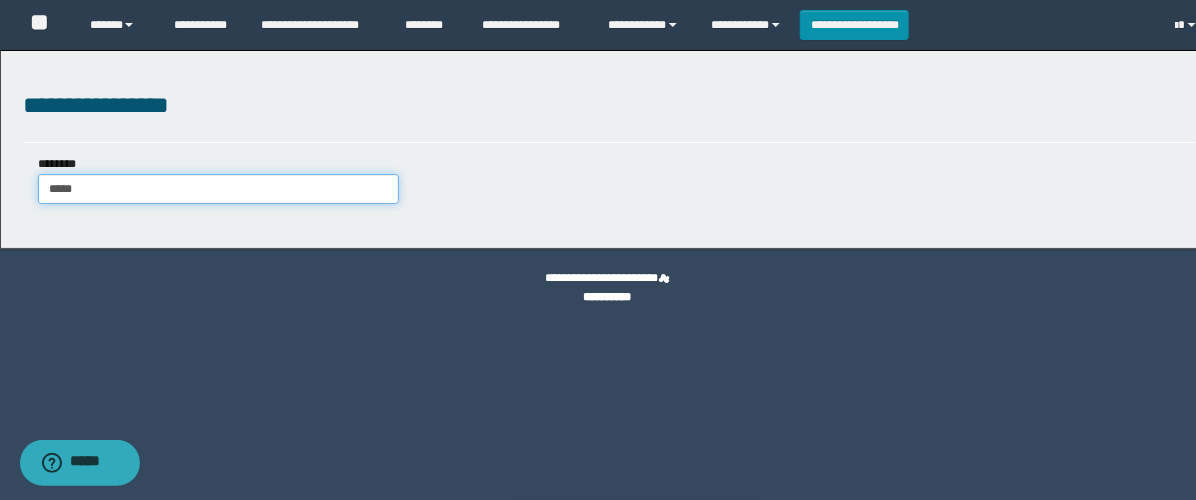 type on "******" 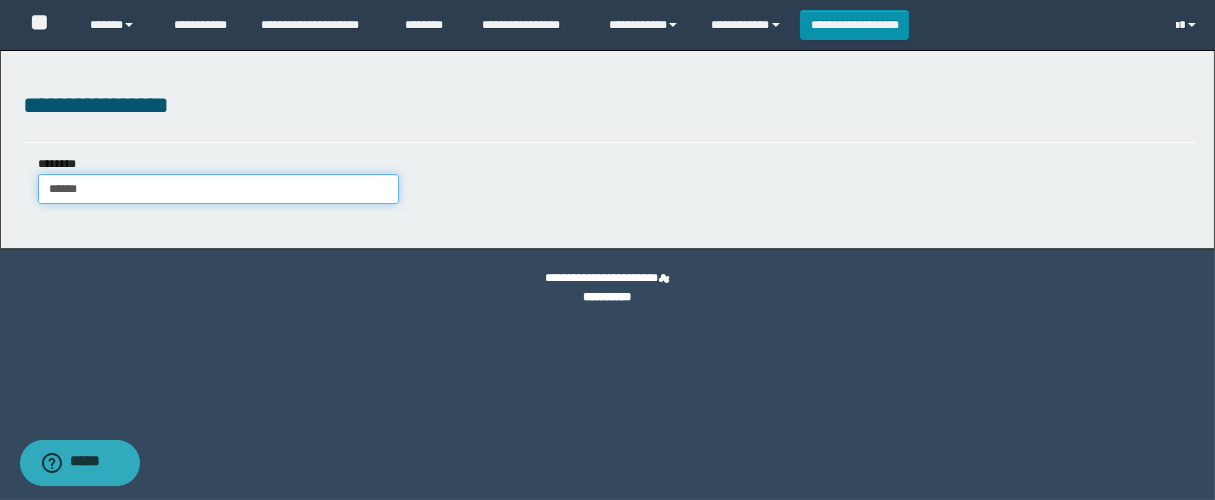 type on "******" 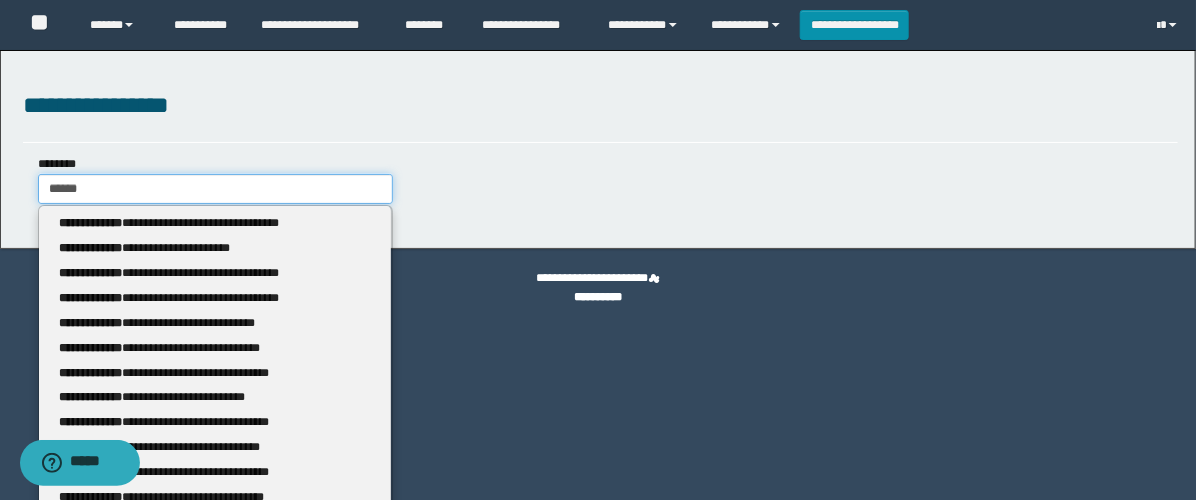 type 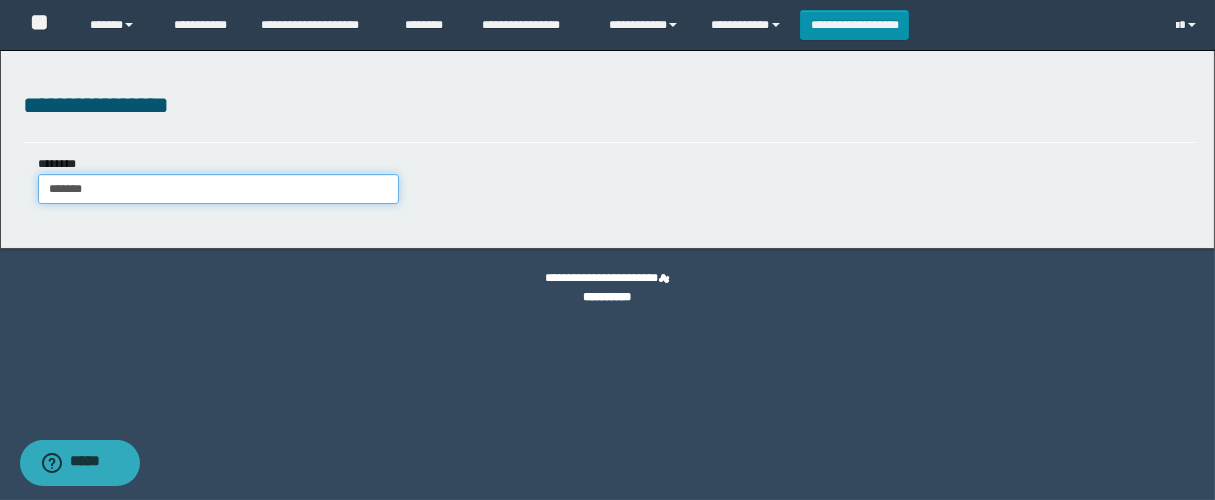 type on "*******" 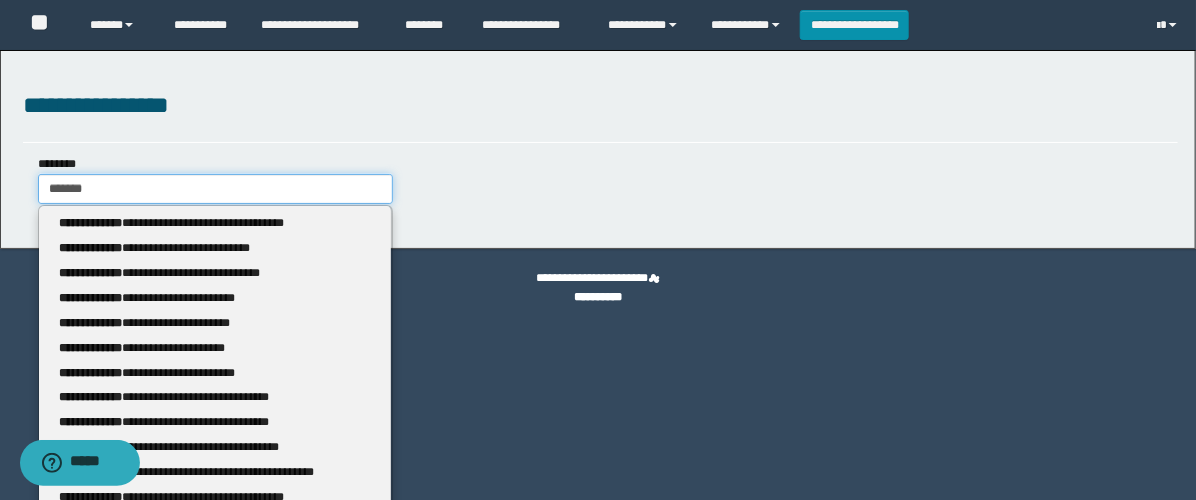 type 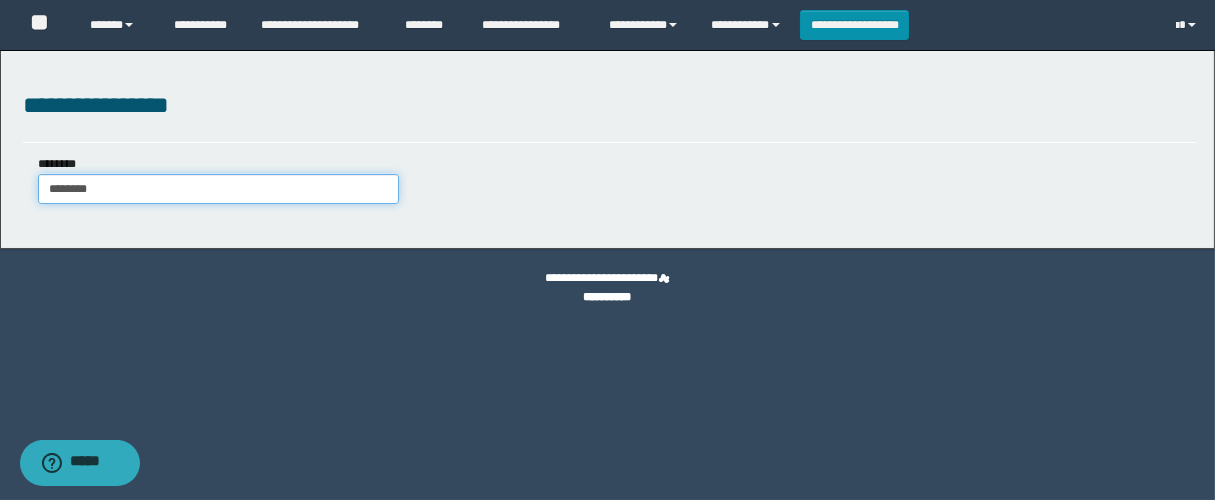 type on "********" 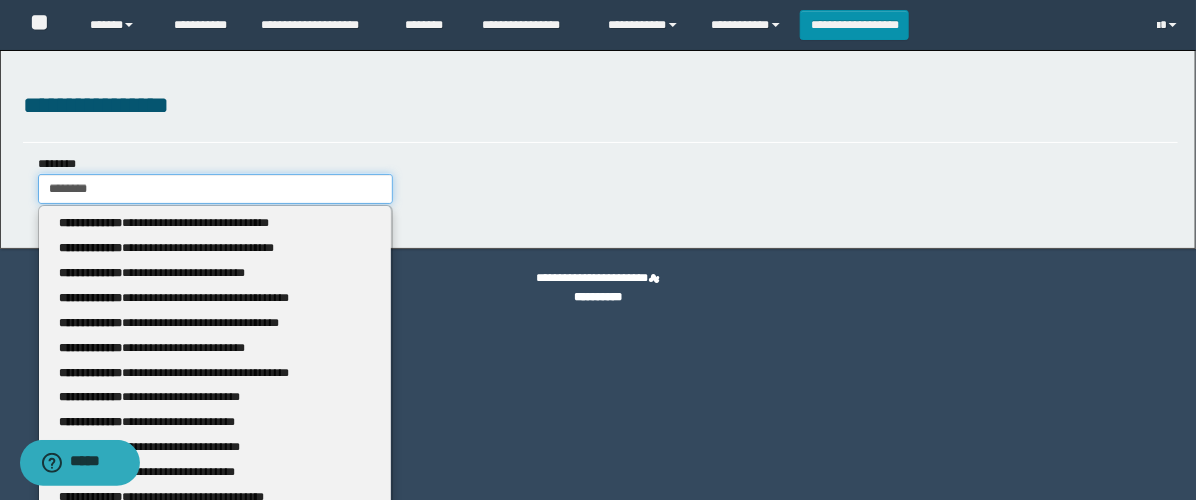 type 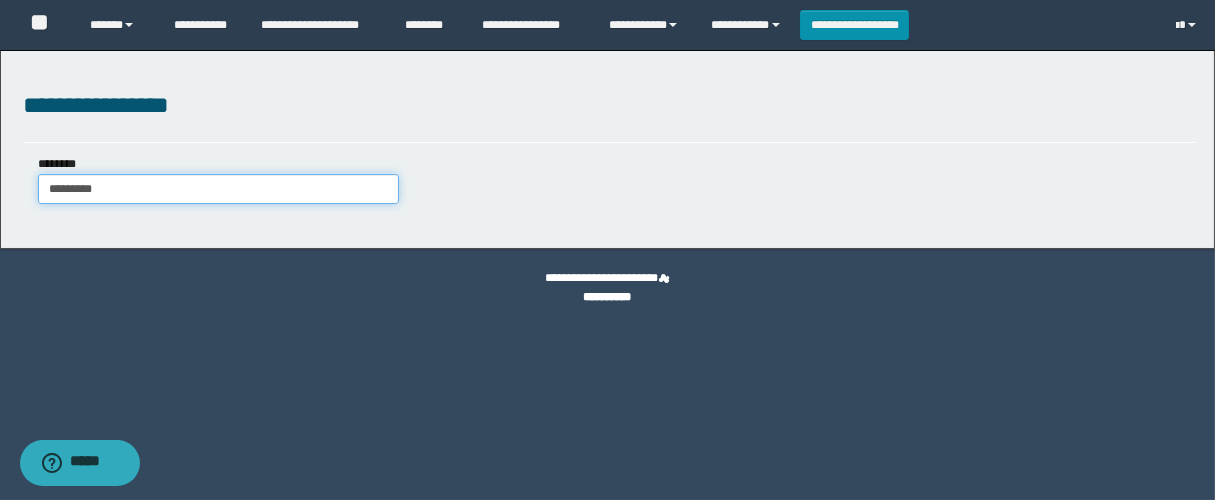 type on "*********" 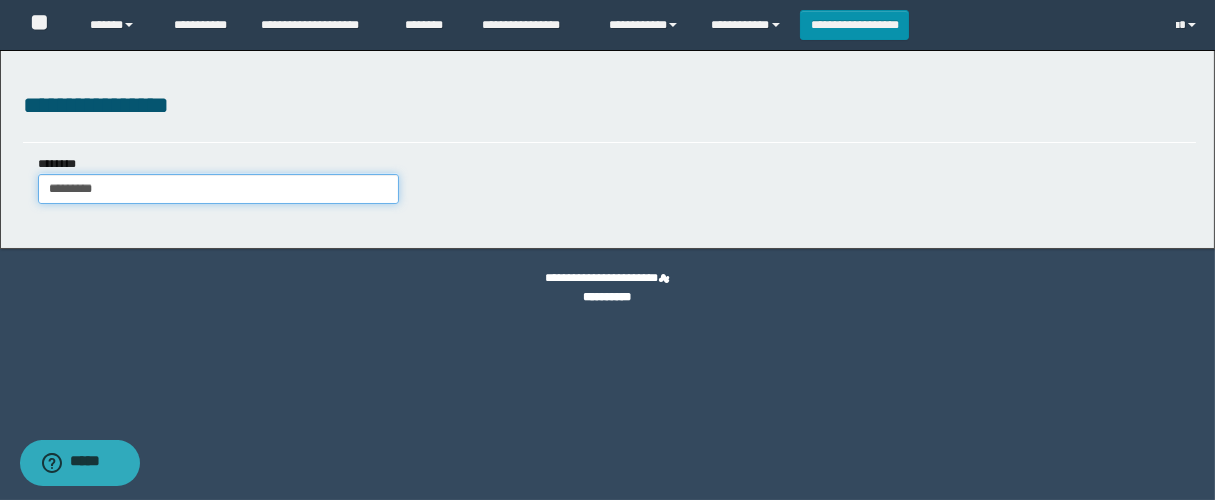 type 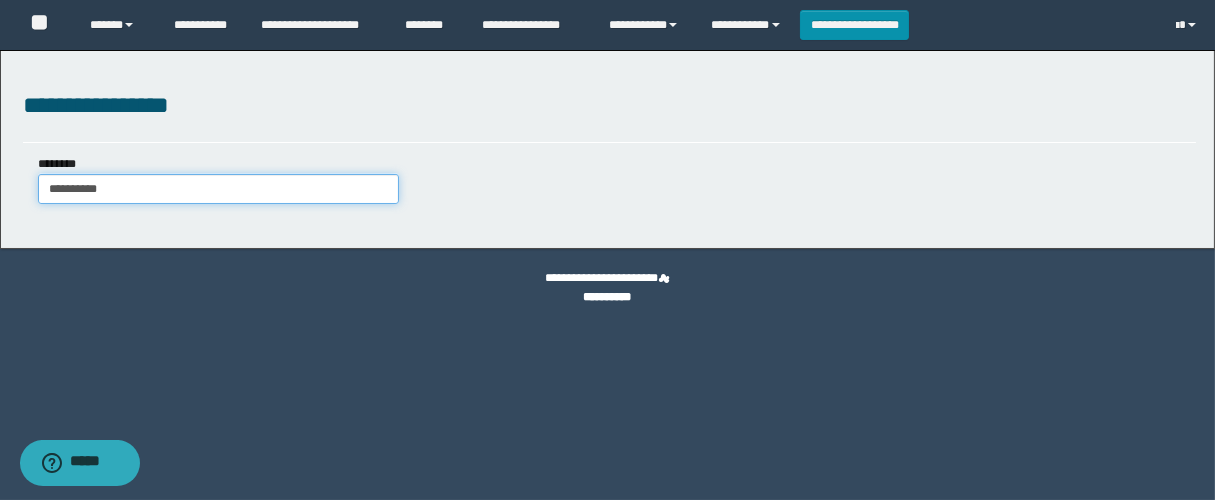 type on "**********" 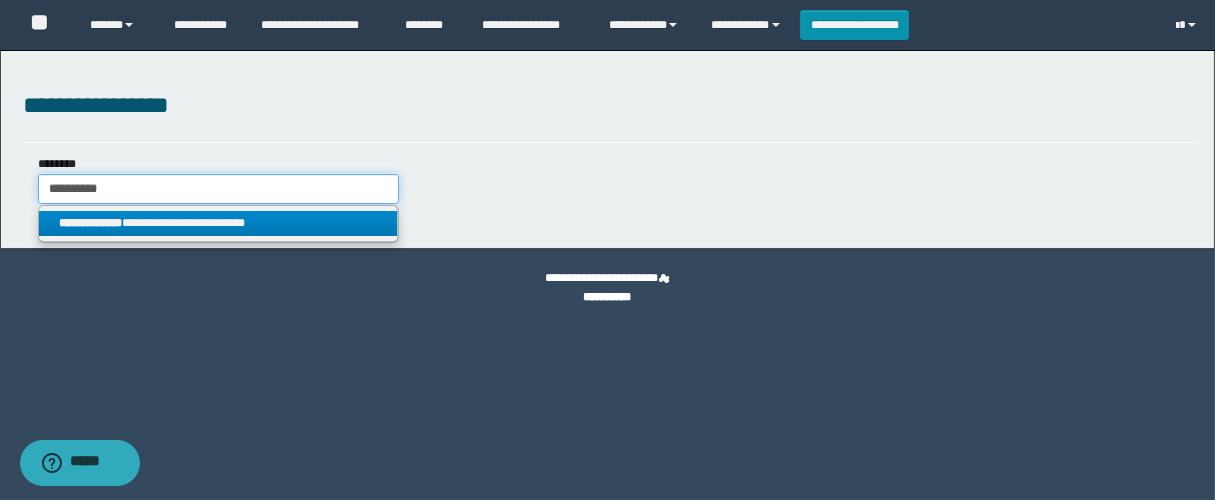 type on "**********" 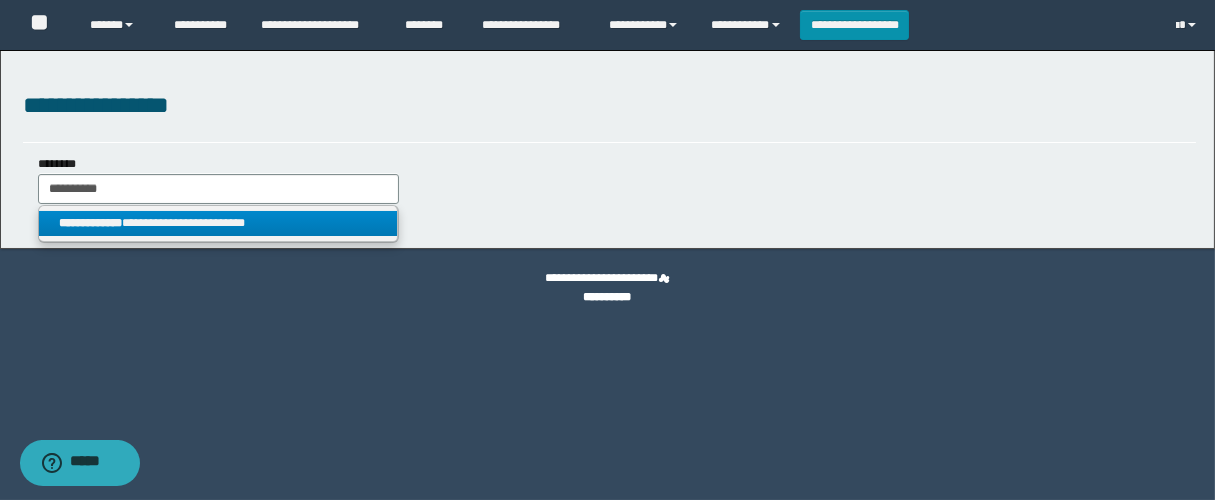 click on "**********" at bounding box center (218, 223) 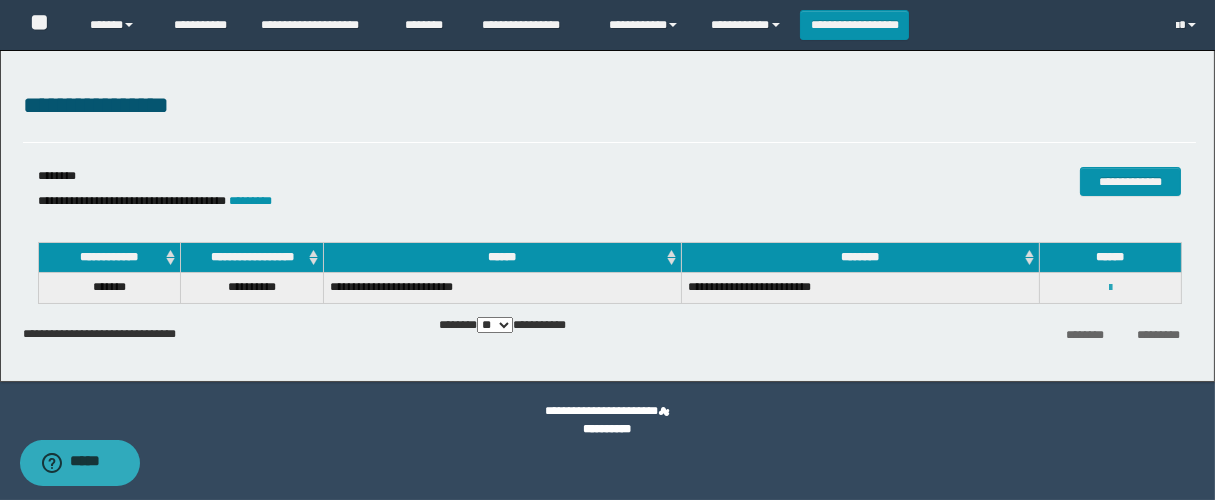 click at bounding box center (1110, 288) 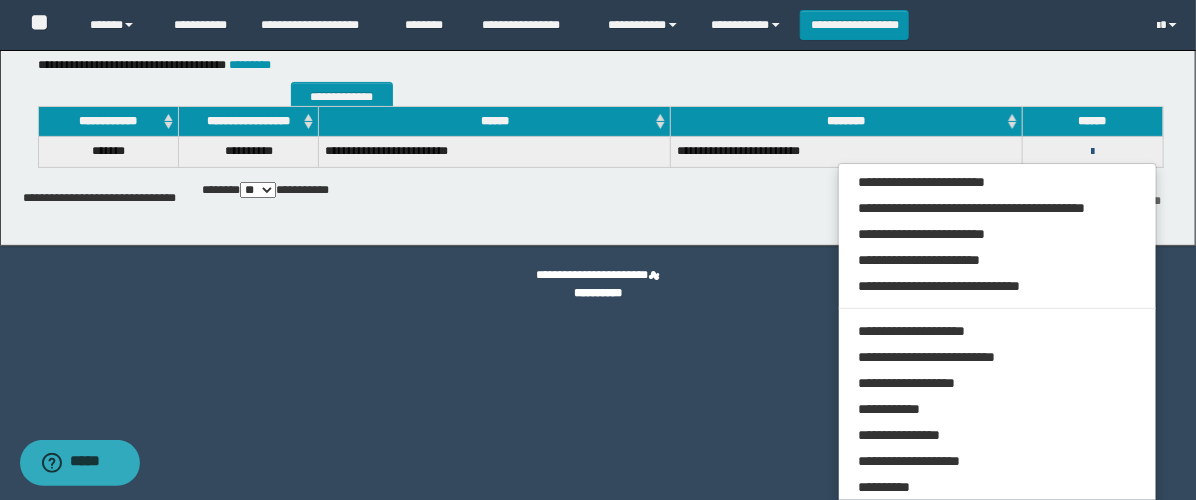 scroll, scrollTop: 219, scrollLeft: 0, axis: vertical 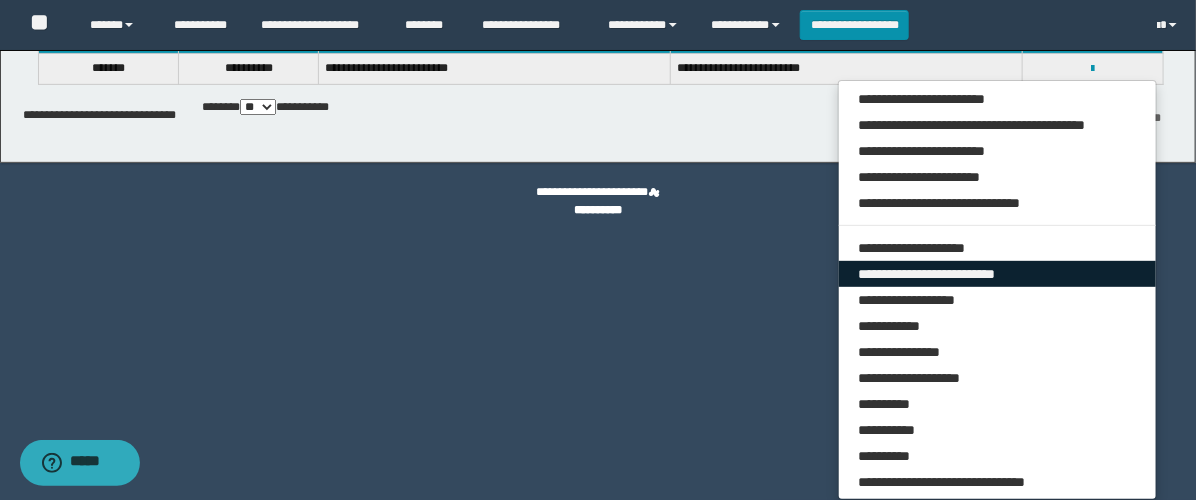 click on "**********" at bounding box center (997, 274) 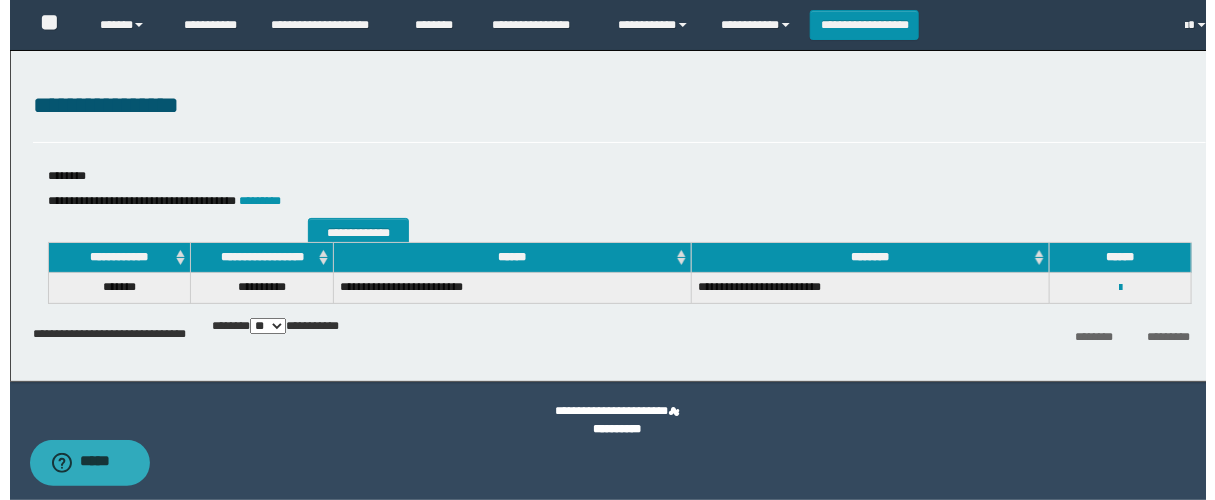 scroll, scrollTop: 0, scrollLeft: 0, axis: both 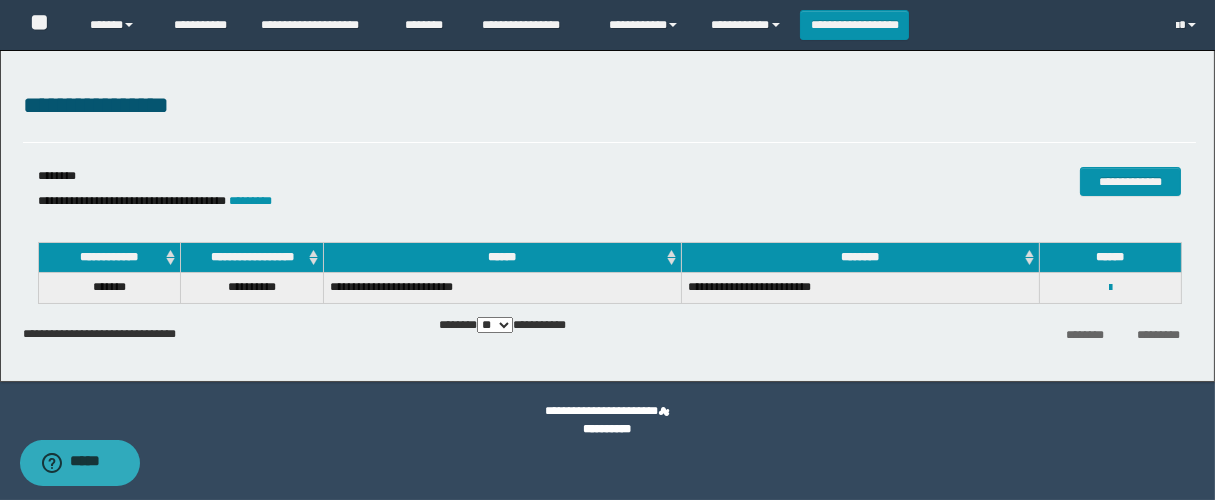 select on "***" 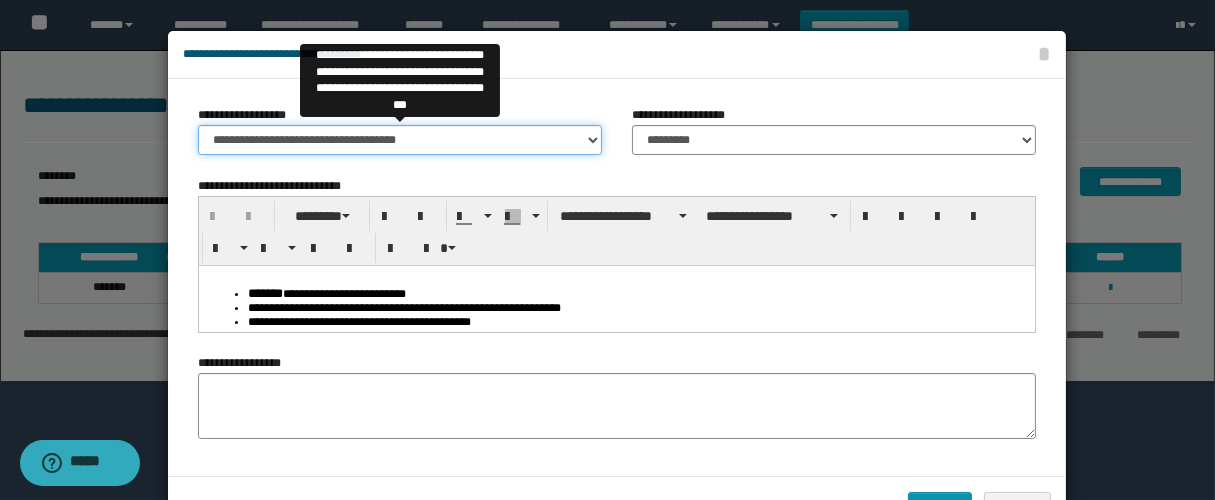 click on "**********" at bounding box center [400, 140] 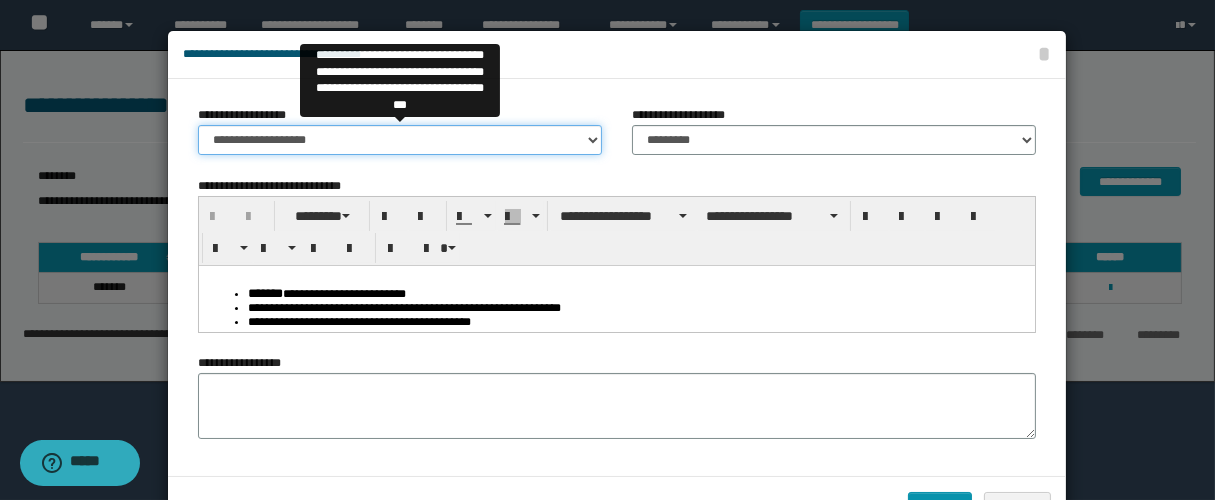 click on "**********" at bounding box center (400, 140) 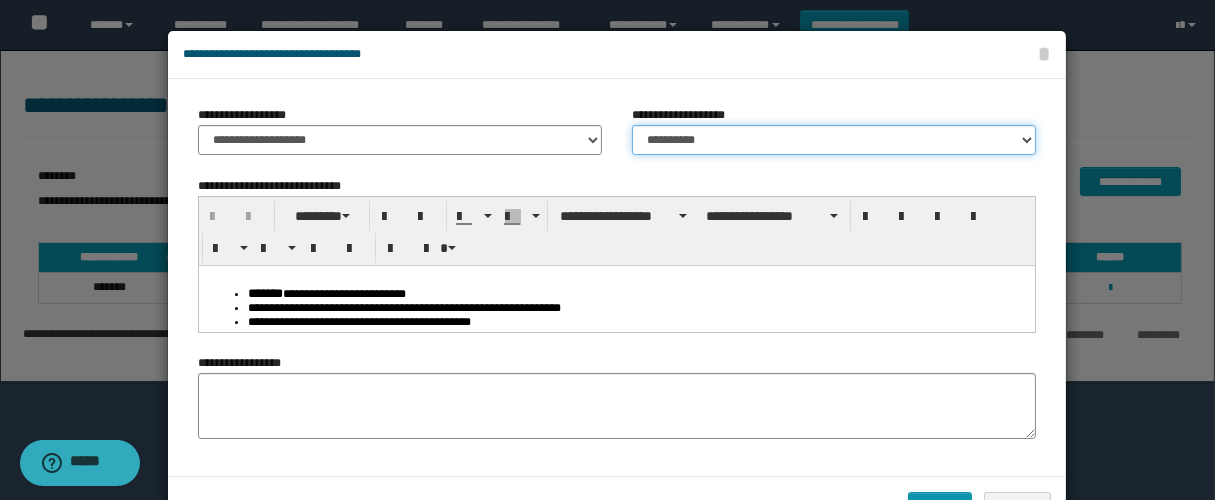 click on "**********" at bounding box center [834, 140] 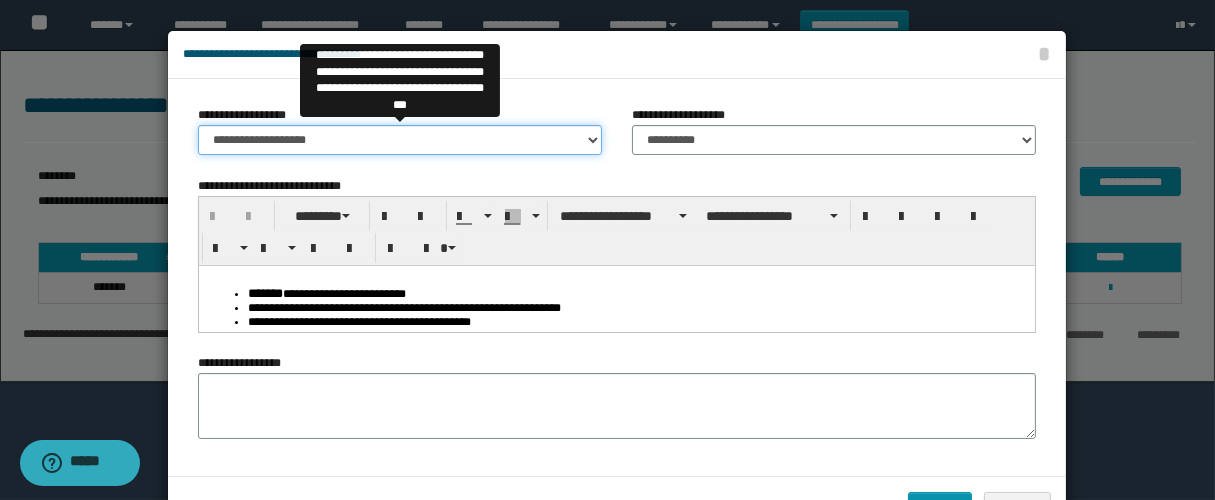 click on "**********" at bounding box center [400, 140] 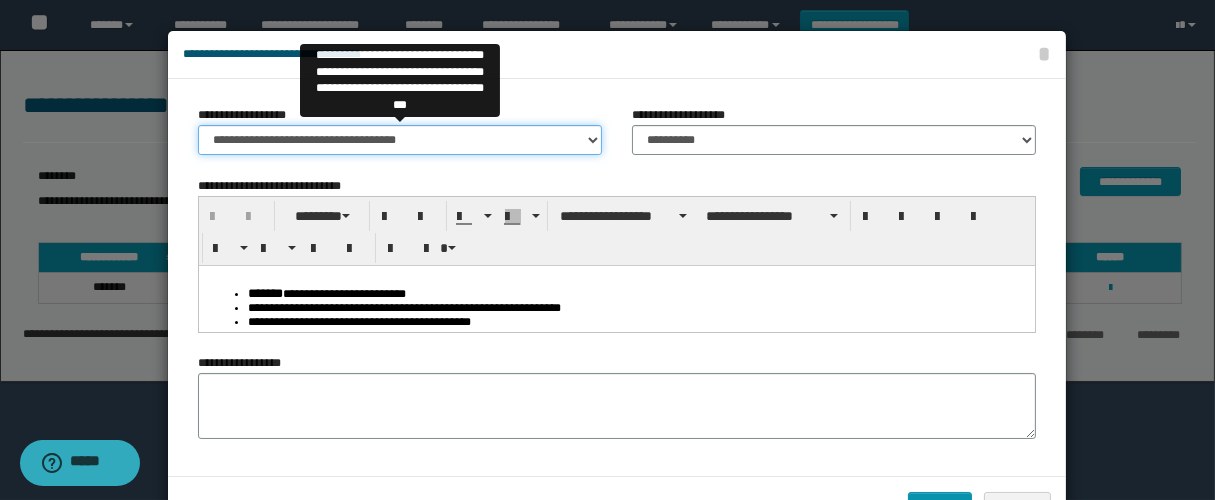 click on "**********" at bounding box center [400, 140] 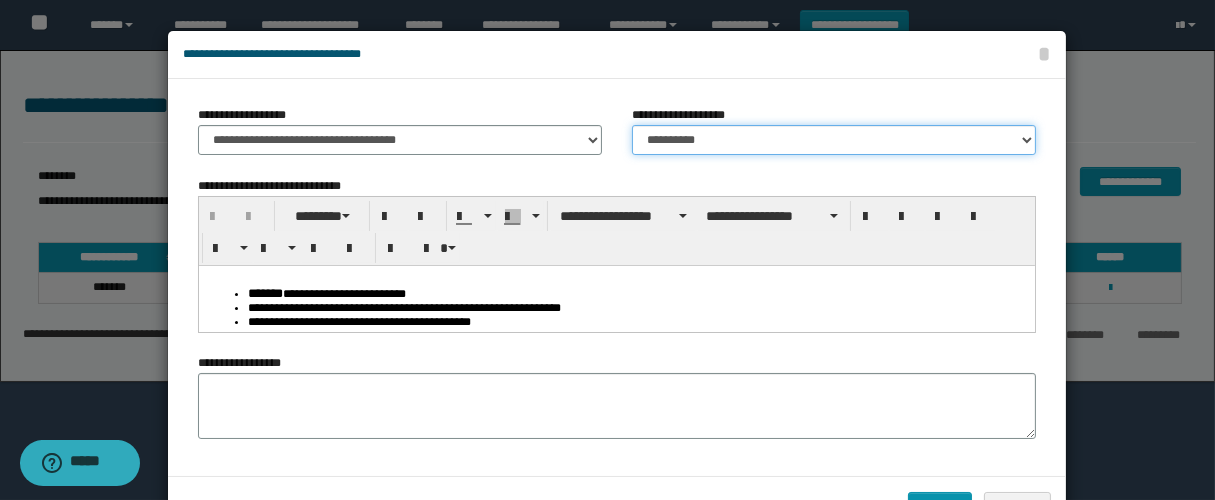 click on "**********" at bounding box center (834, 140) 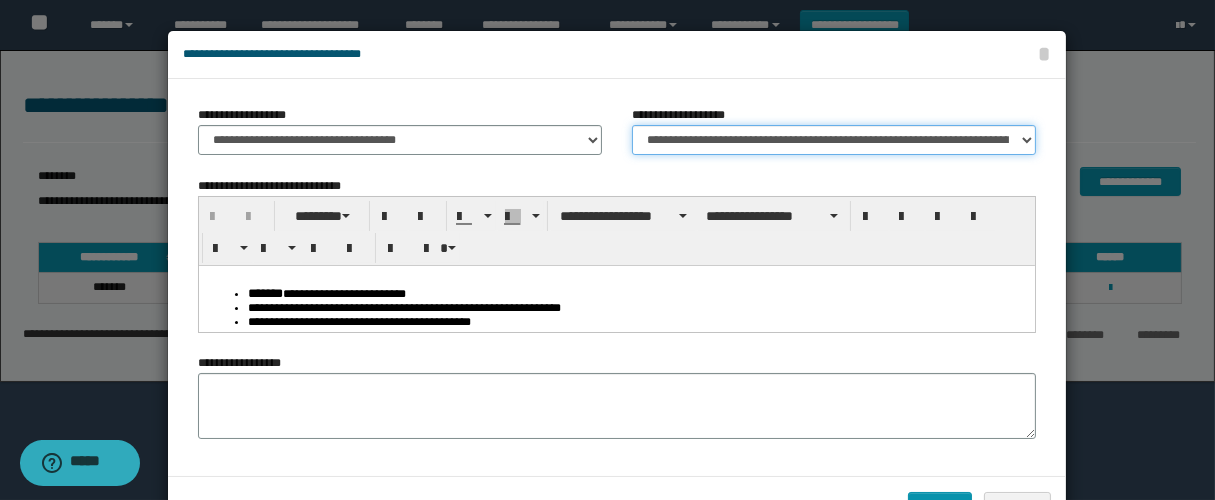click on "**********" at bounding box center [834, 140] 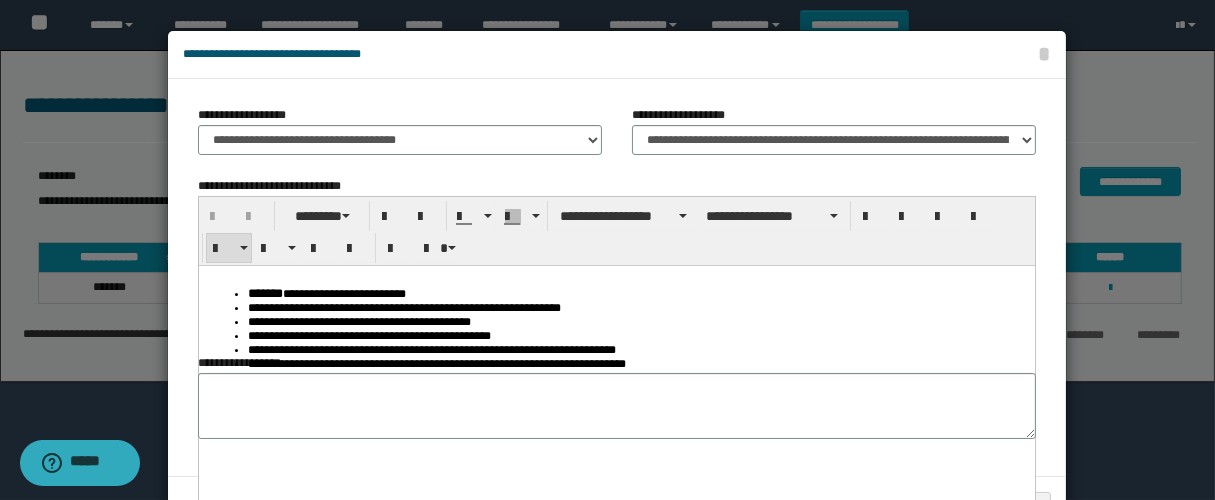 click on "**********" at bounding box center [637, 321] 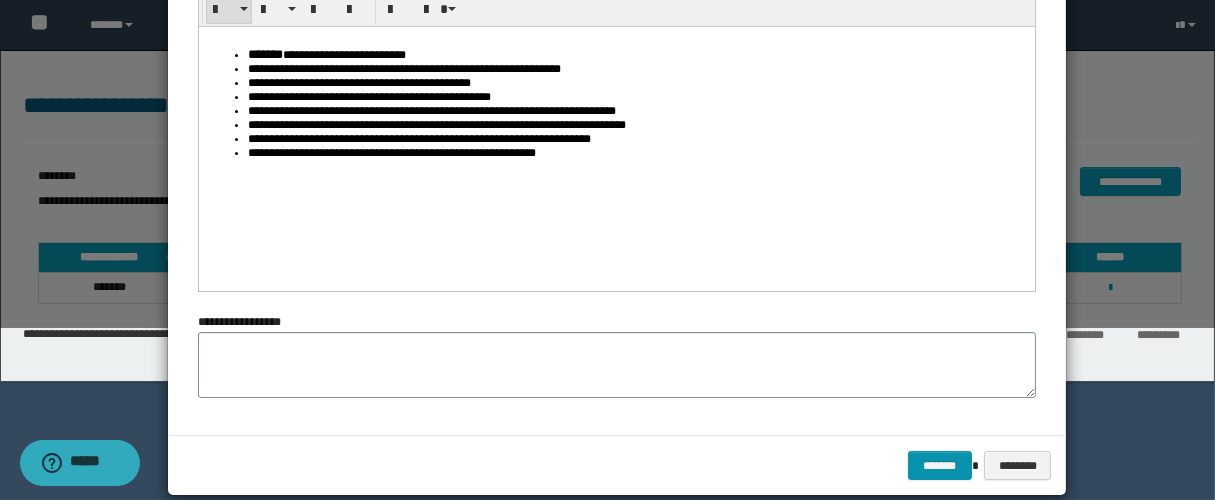 scroll, scrollTop: 265, scrollLeft: 0, axis: vertical 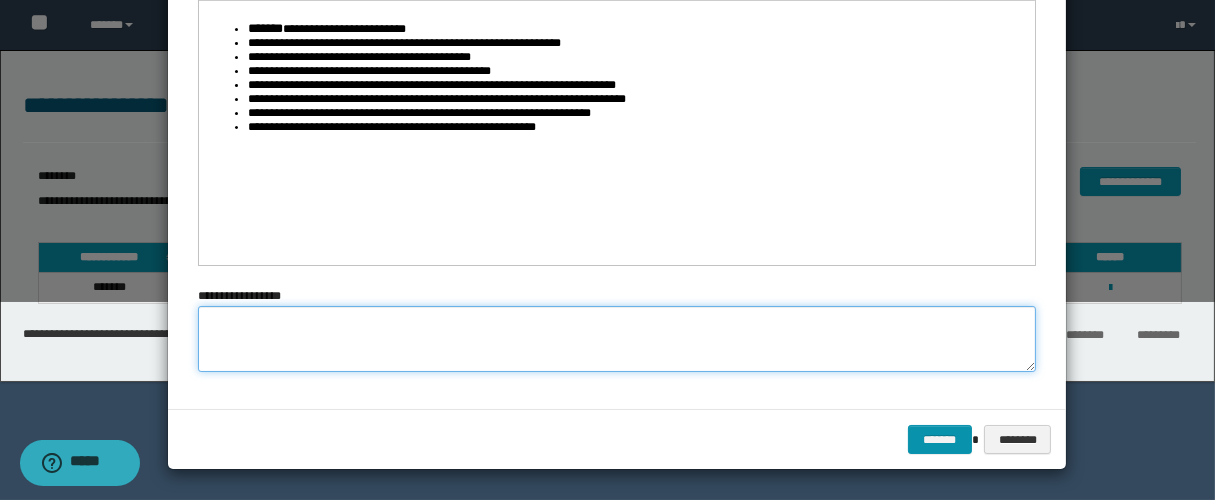 click at bounding box center (617, 339) 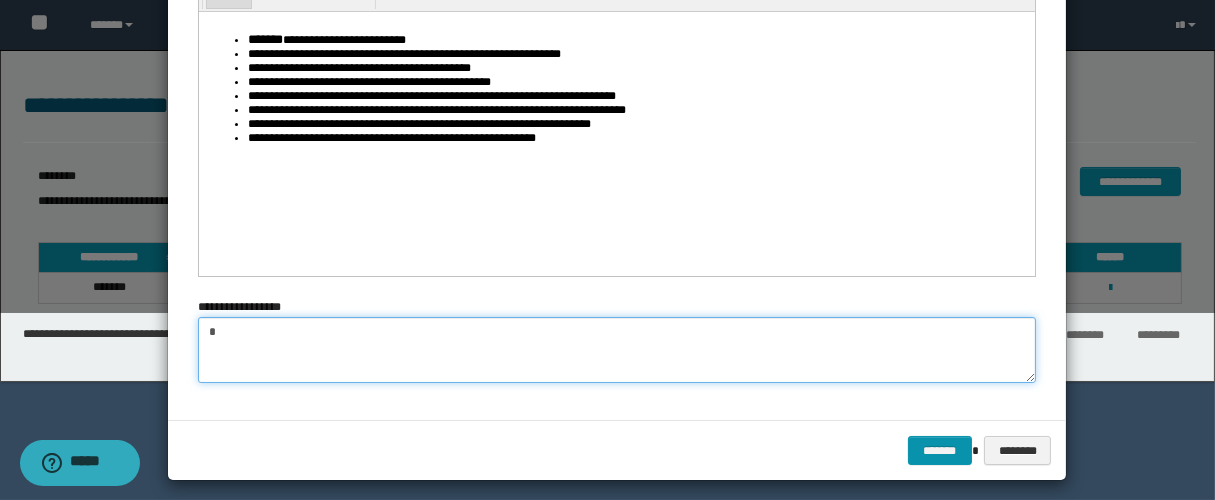 scroll, scrollTop: 265, scrollLeft: 0, axis: vertical 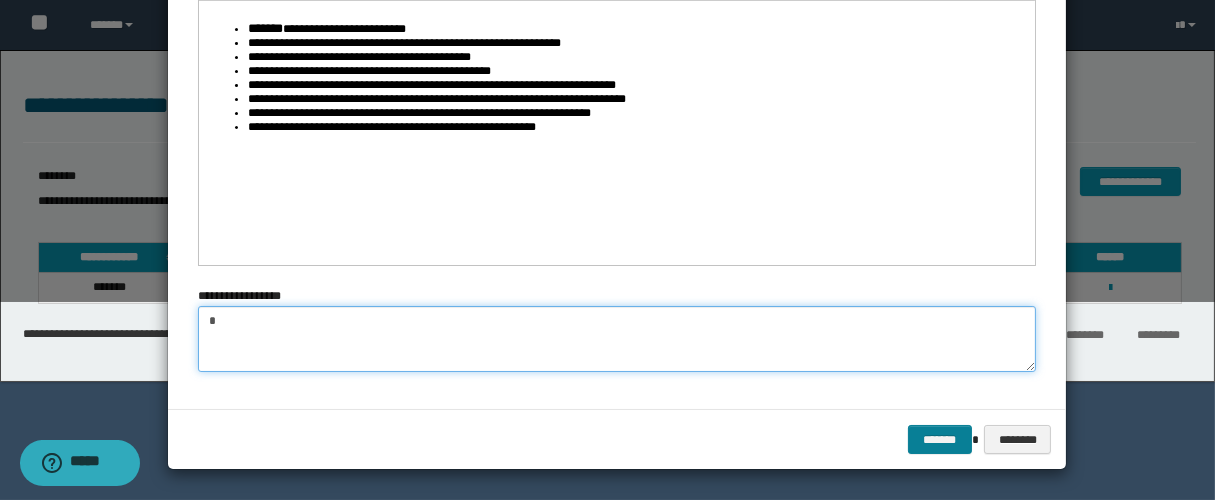 type on "*" 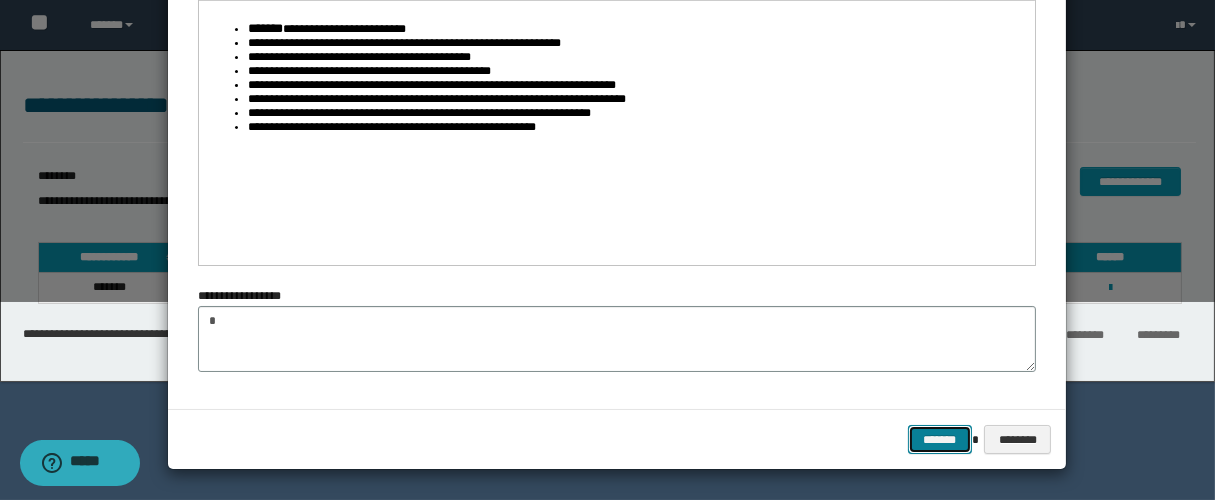 click on "*******" at bounding box center (940, 440) 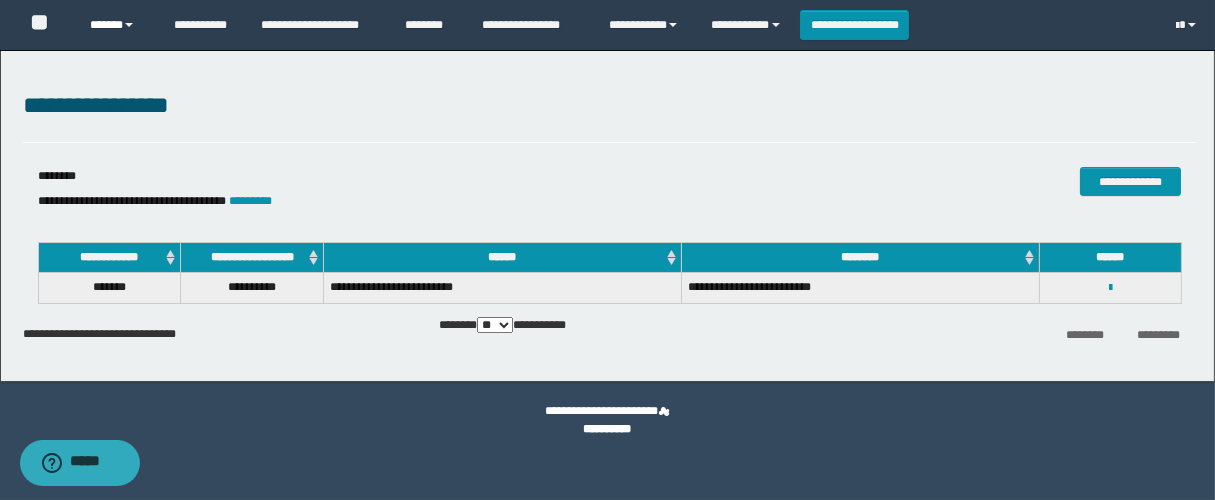 click on "******" at bounding box center [116, 25] 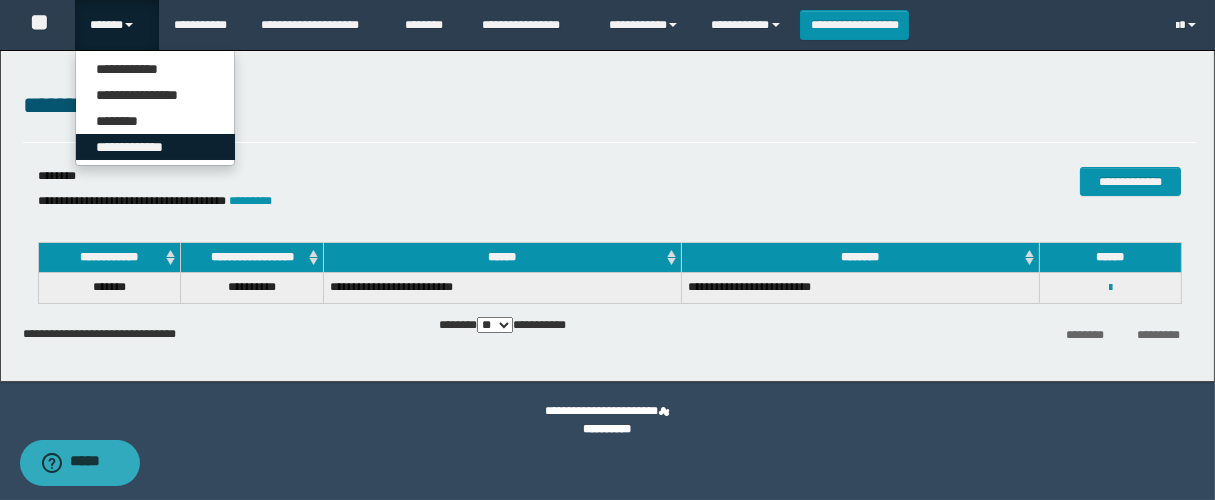 click on "**********" at bounding box center (155, 147) 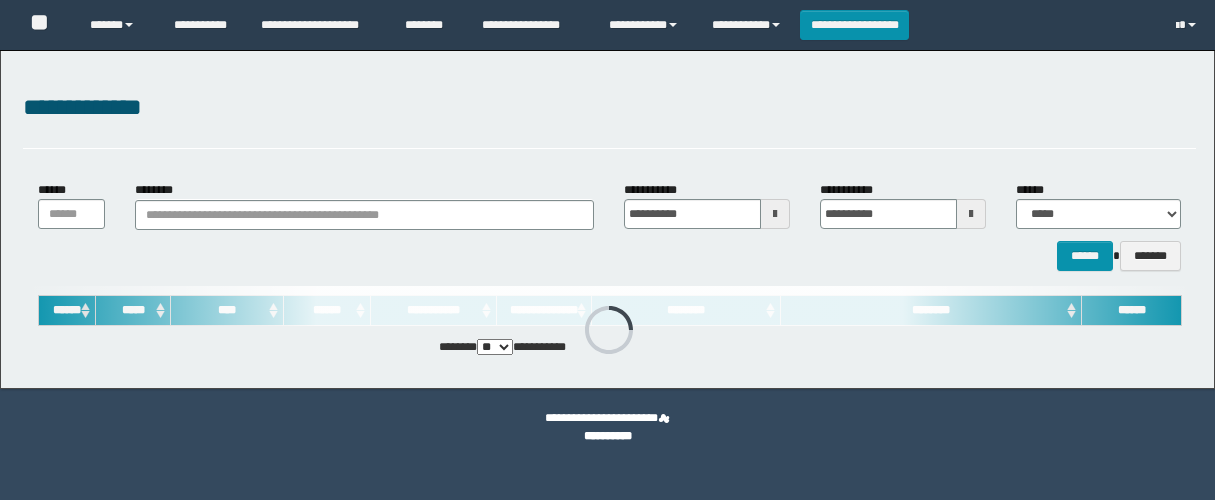 scroll, scrollTop: 0, scrollLeft: 0, axis: both 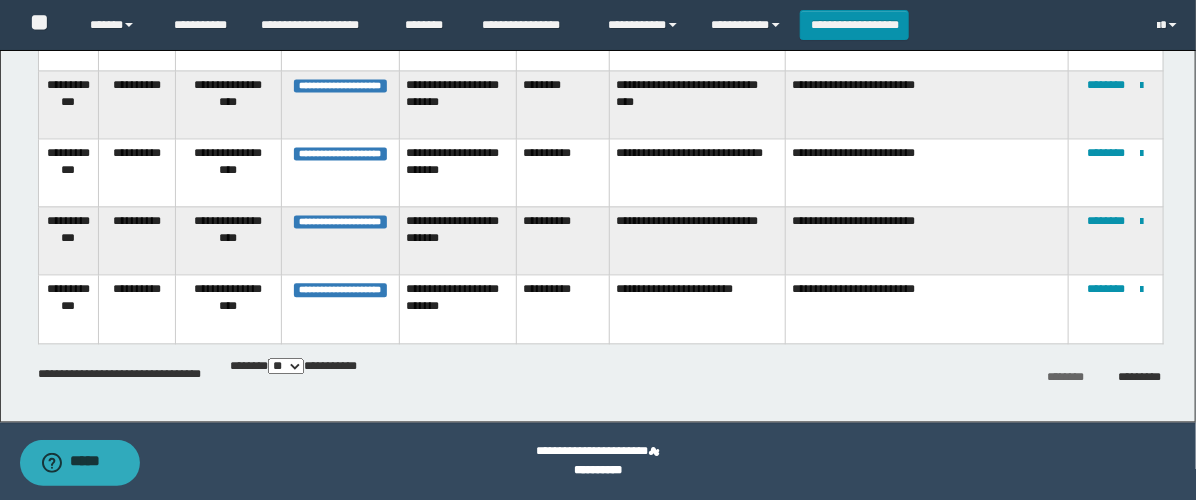 click on "** *** *** ***" at bounding box center [286, 366] 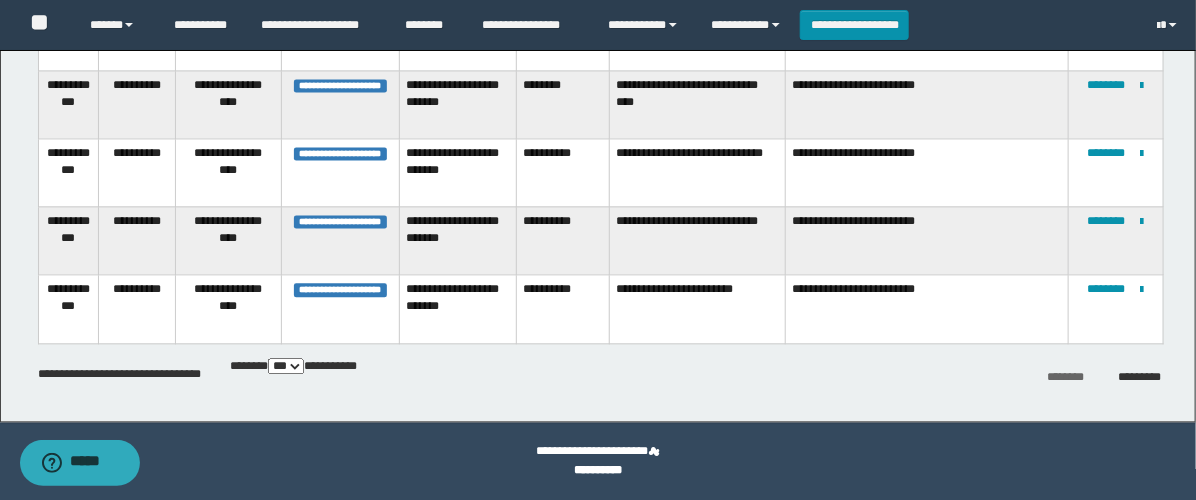 click on "** *** *** ***" at bounding box center (286, 366) 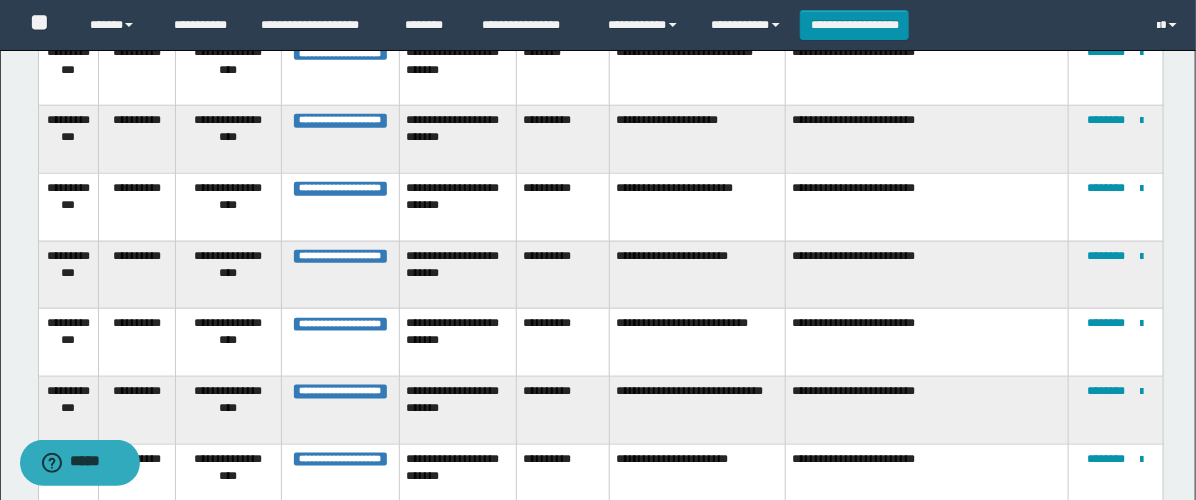 scroll, scrollTop: 3334, scrollLeft: 0, axis: vertical 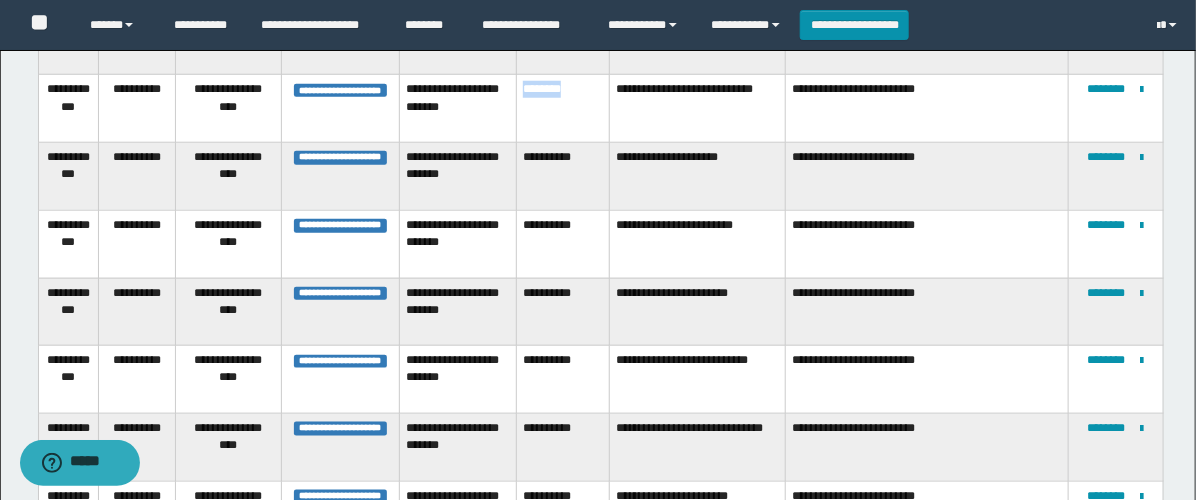 drag, startPoint x: 584, startPoint y: 168, endPoint x: 522, endPoint y: 171, distance: 62.072536 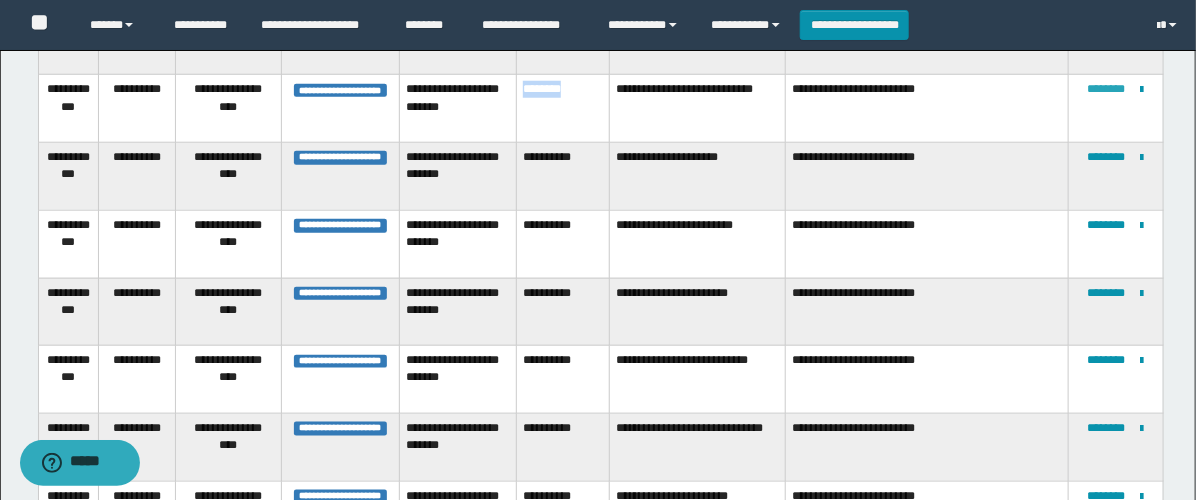 click on "********" at bounding box center (1107, 89) 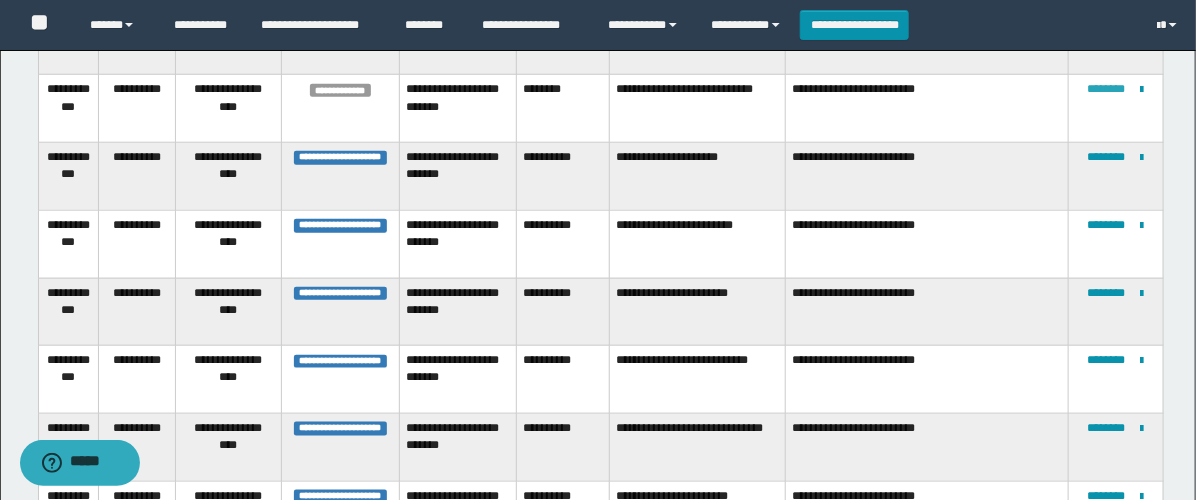 click on "********" at bounding box center (1107, 89) 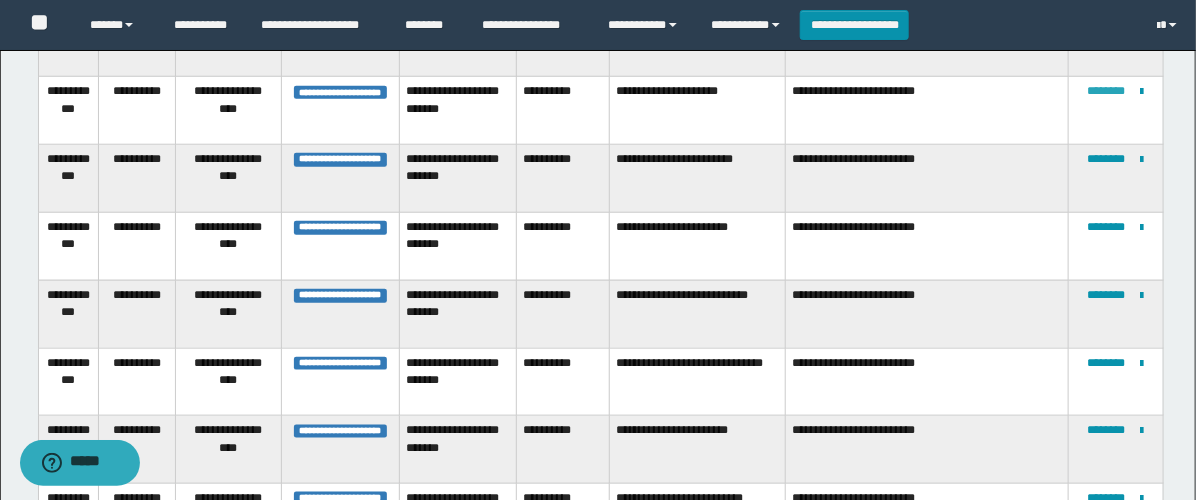 click on "********" at bounding box center (1107, 91) 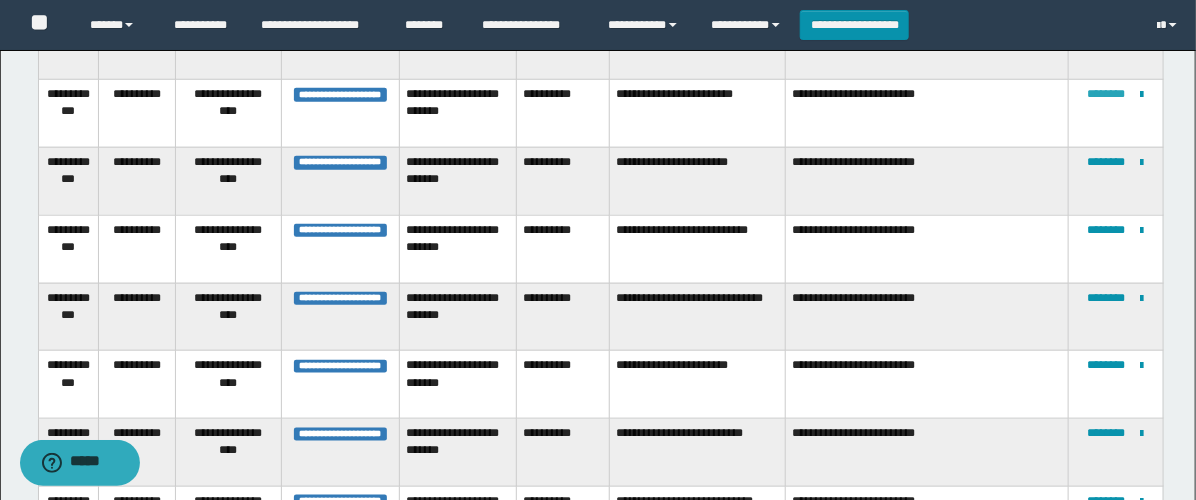click on "********" at bounding box center [1107, 94] 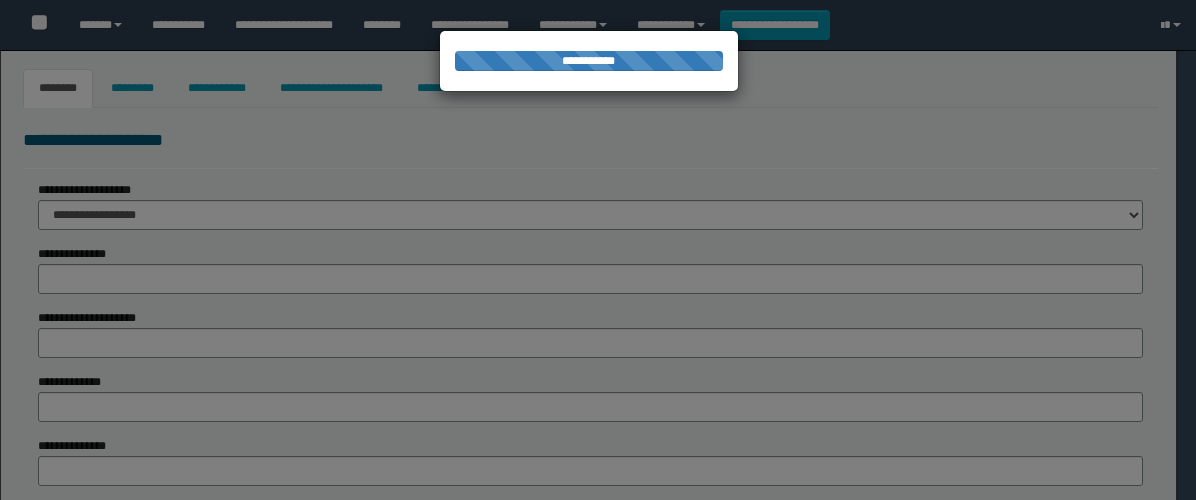 type on "****" 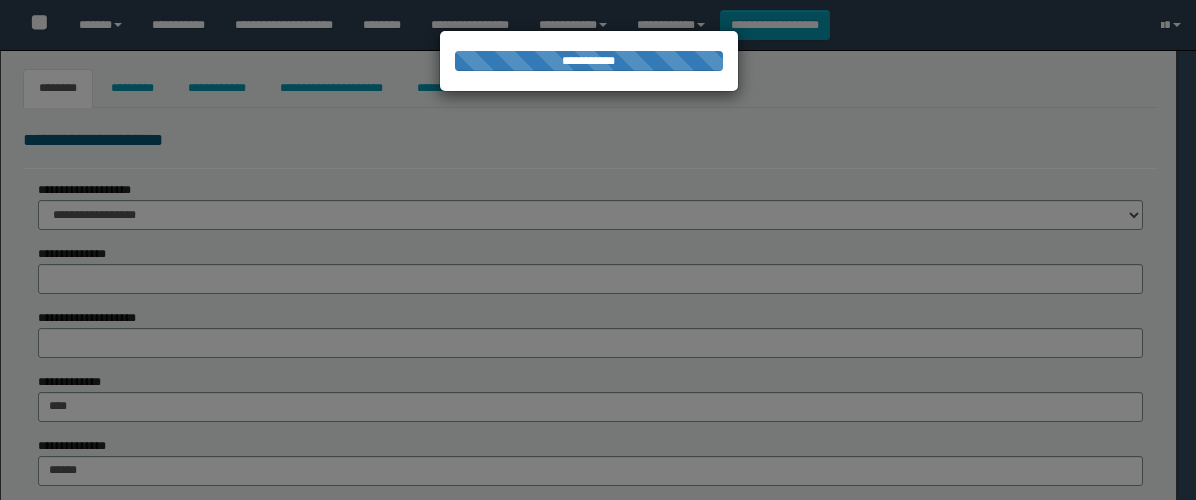 type on "*******" 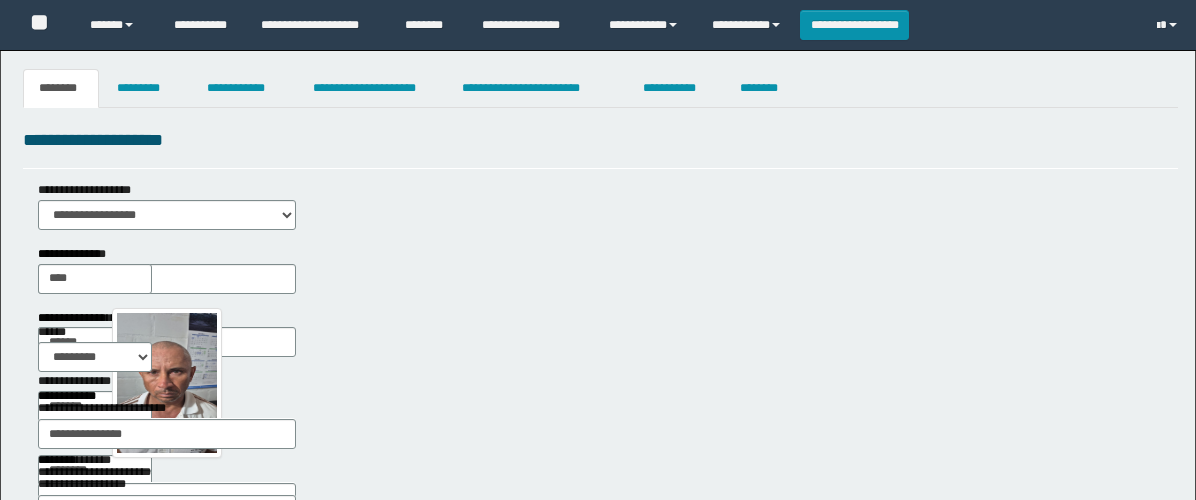 scroll, scrollTop: 0, scrollLeft: 0, axis: both 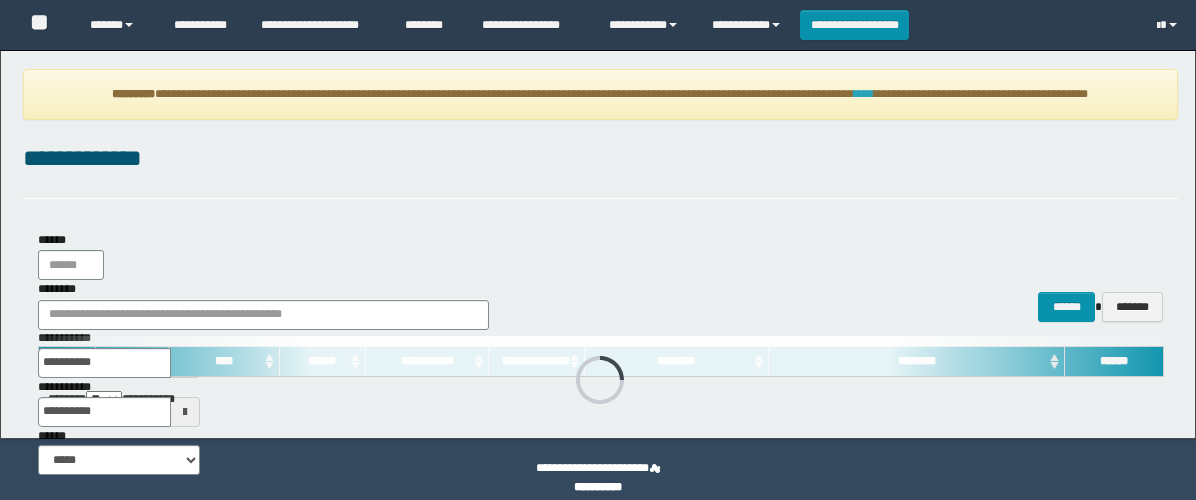 click on "****" at bounding box center [864, 94] 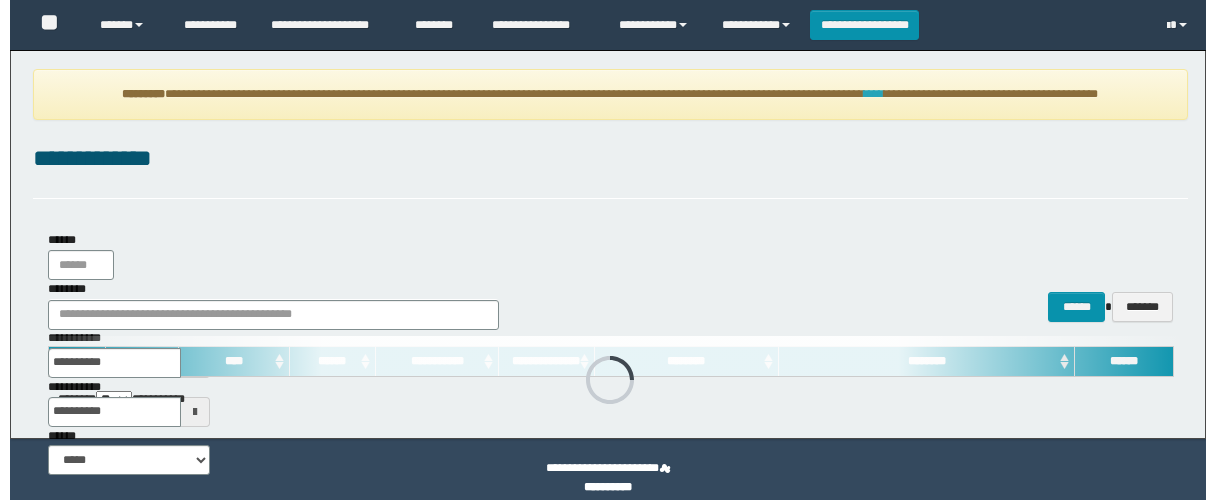 scroll, scrollTop: 0, scrollLeft: 0, axis: both 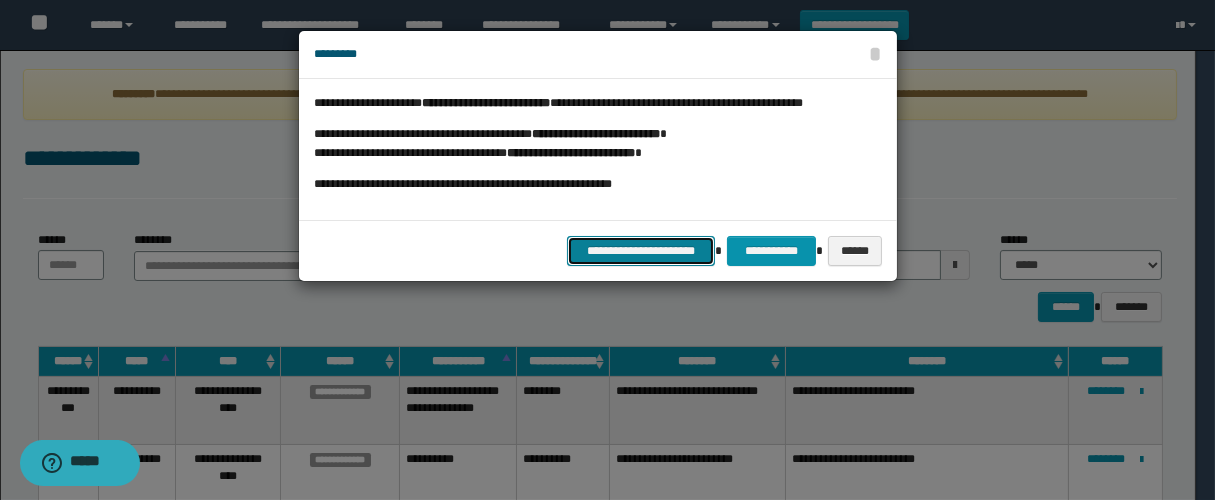 click on "**********" at bounding box center (641, 251) 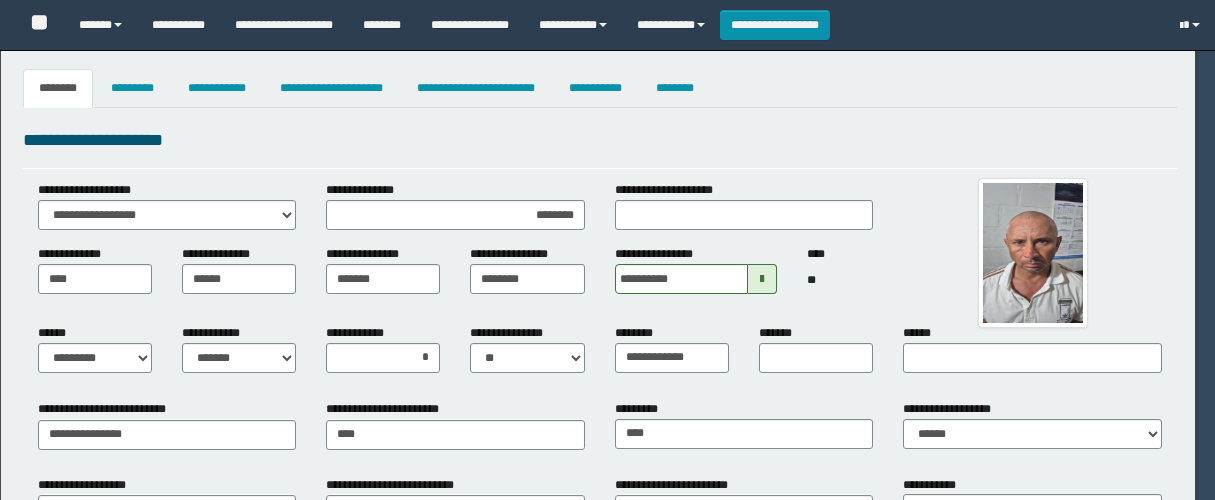 select on "*" 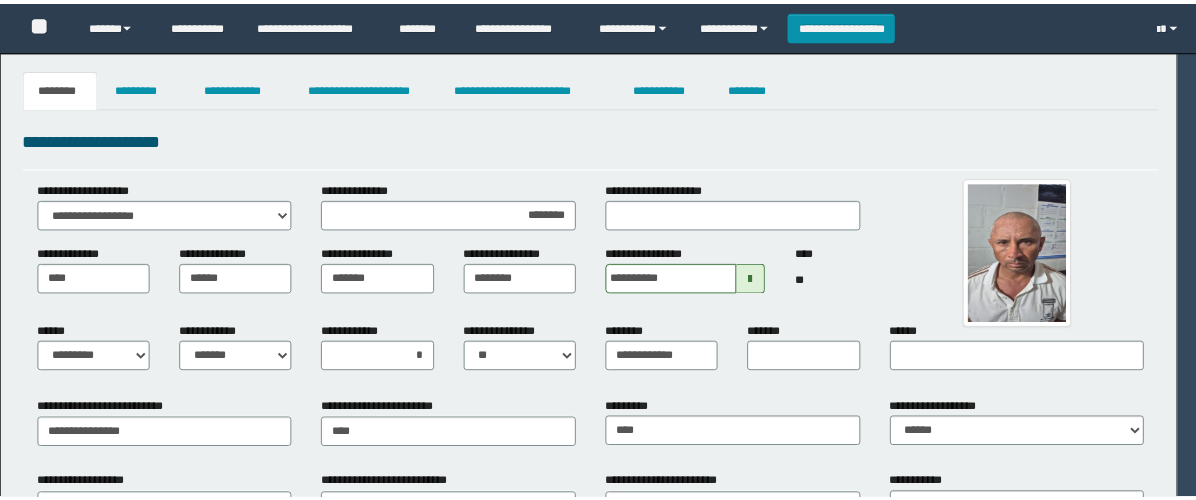 scroll, scrollTop: 0, scrollLeft: 0, axis: both 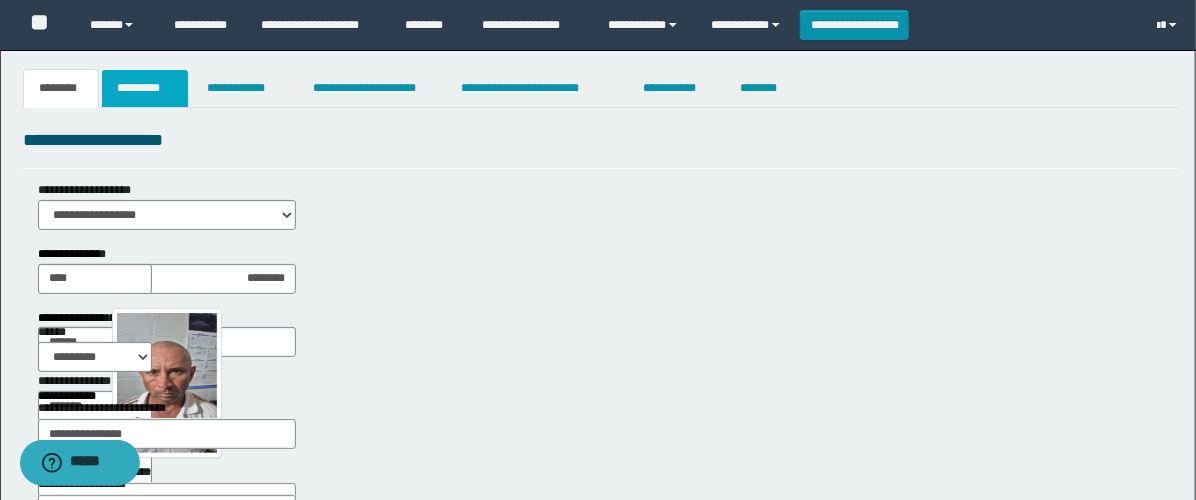 click on "*********" at bounding box center (145, 88) 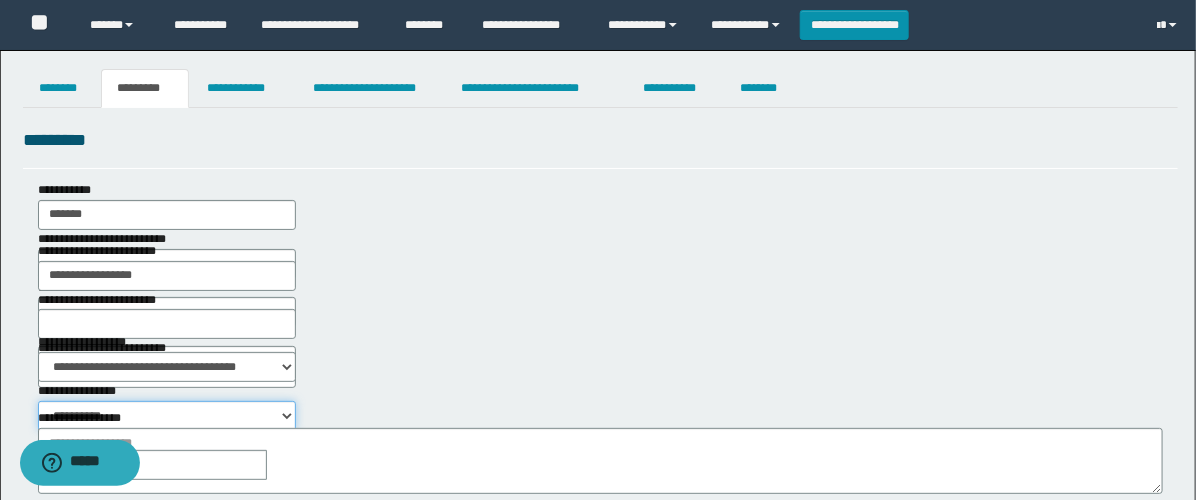 click on "**********" at bounding box center (167, 416) 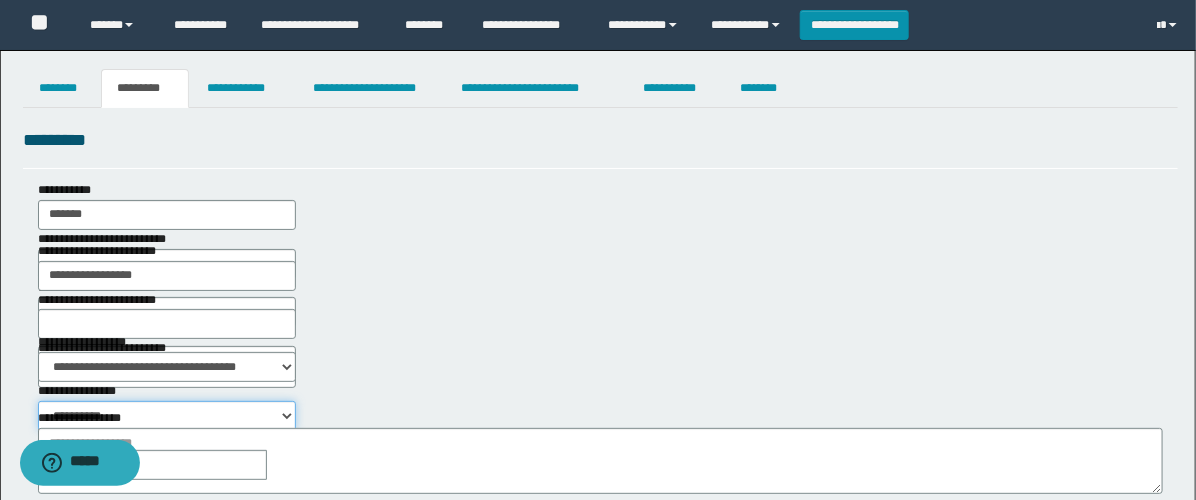 select on "****" 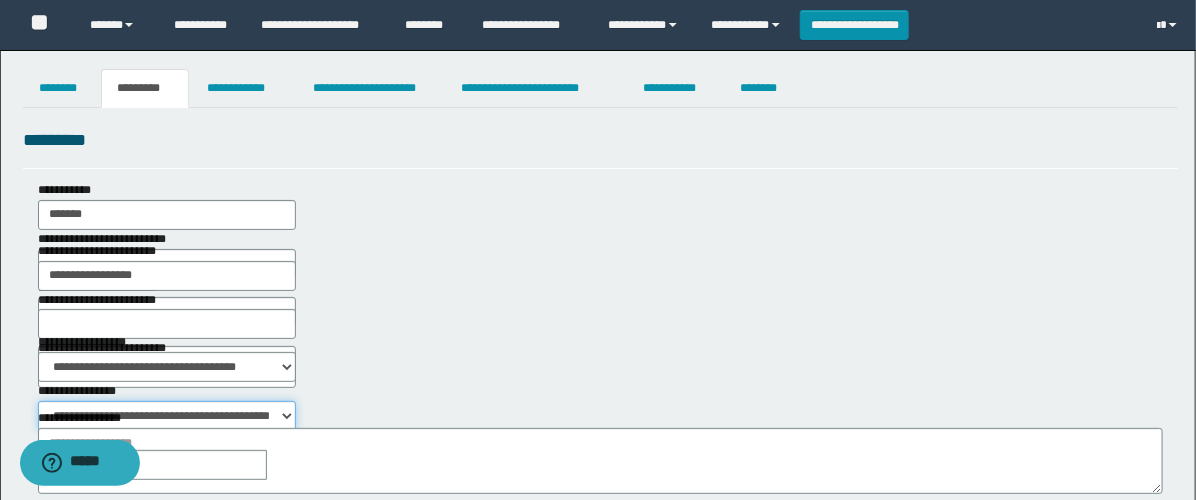 click on "**********" at bounding box center [167, 416] 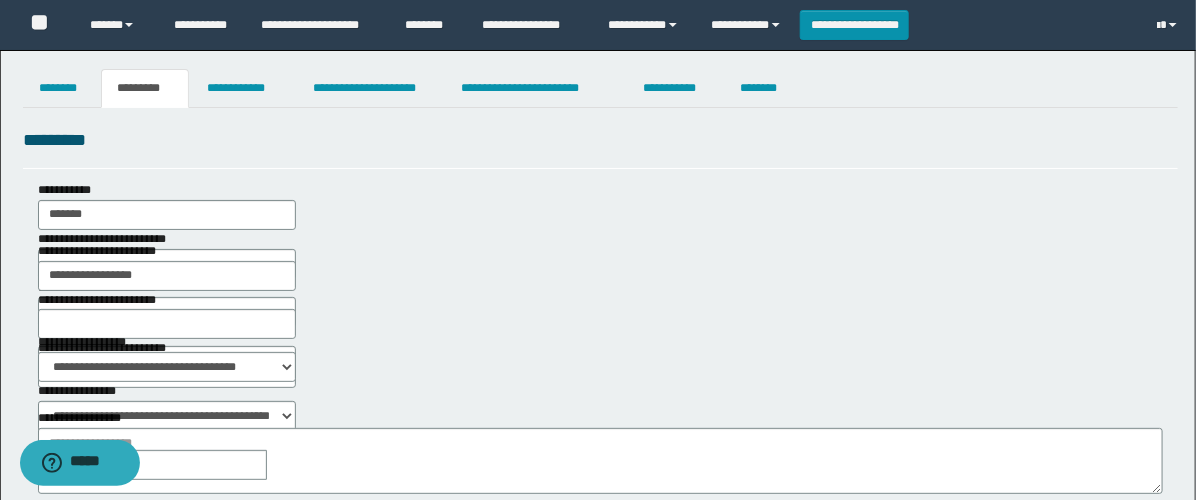 click at bounding box center [281, 465] 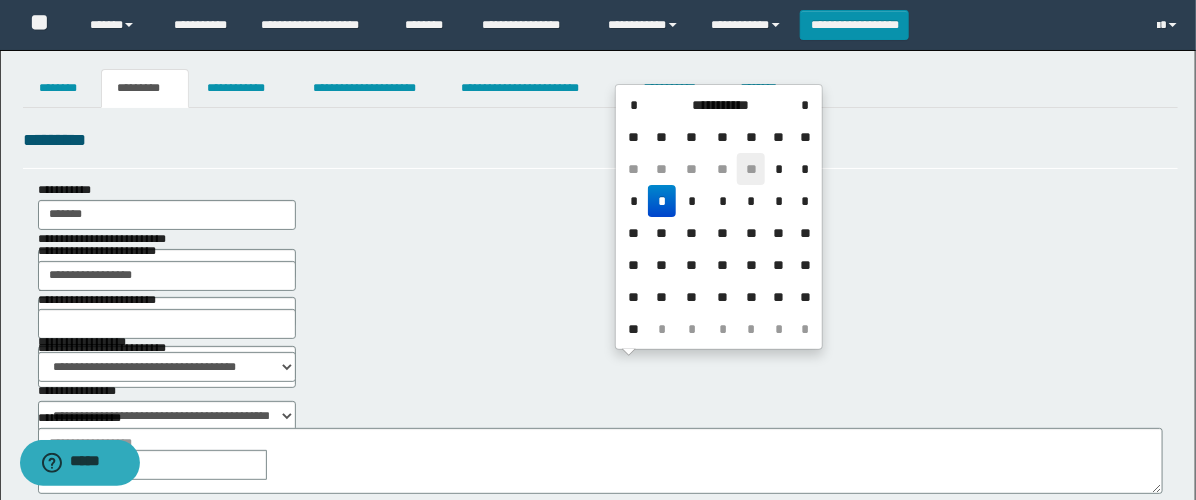 click on "**" at bounding box center (751, 169) 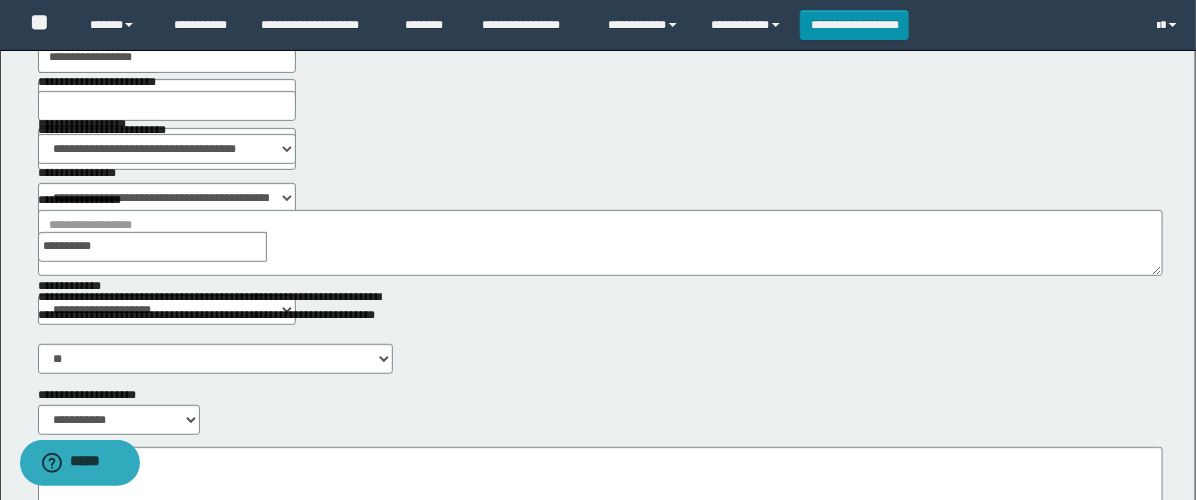 scroll, scrollTop: 222, scrollLeft: 0, axis: vertical 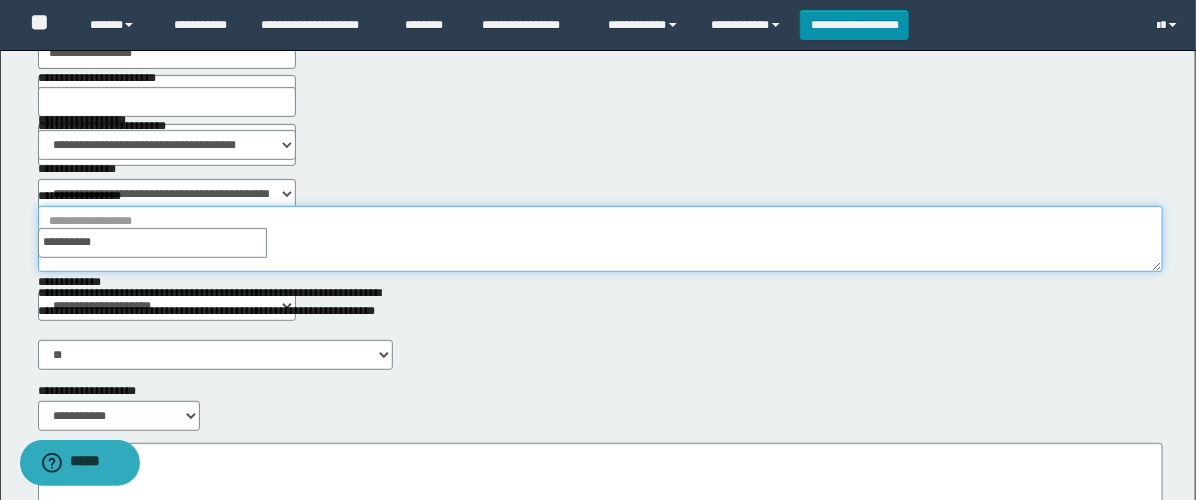 click on "**********" at bounding box center (600, 239) 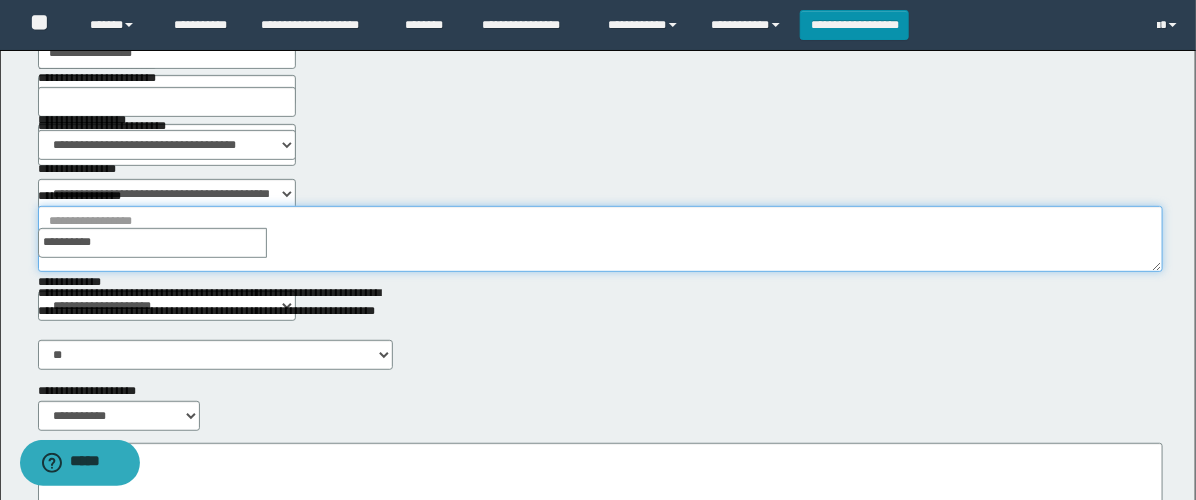 paste on "**********" 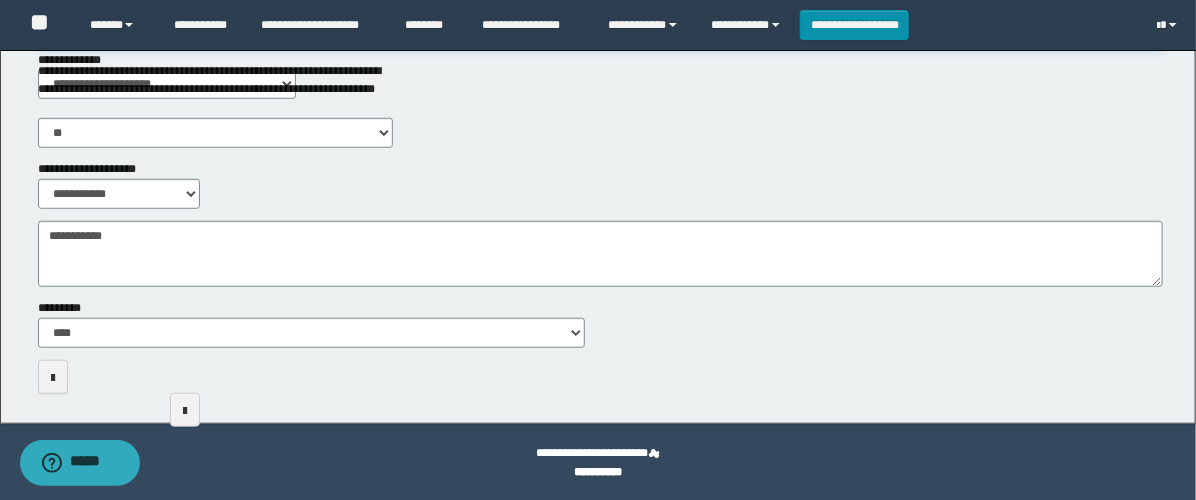 scroll, scrollTop: 446, scrollLeft: 0, axis: vertical 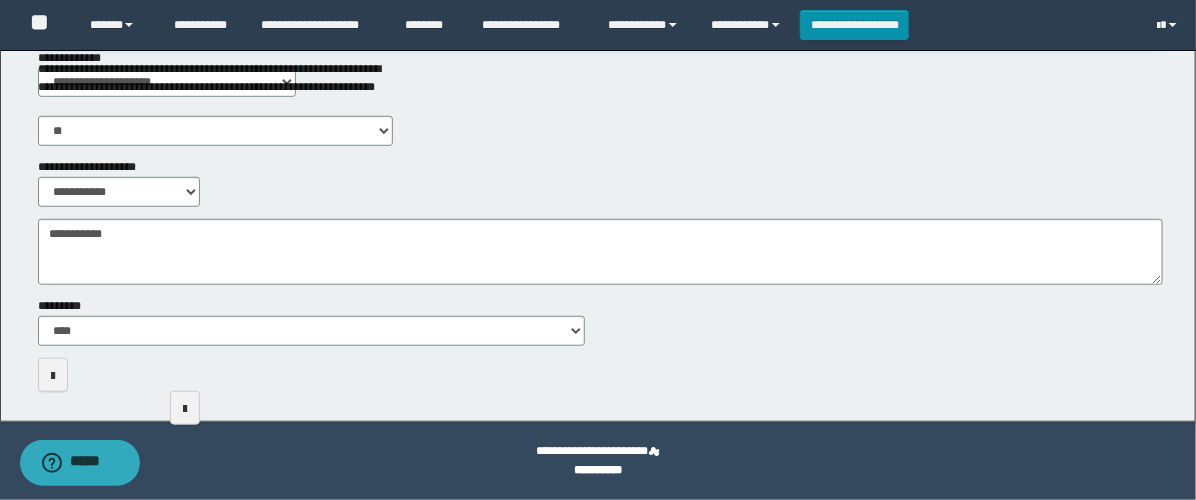 type on "**********" 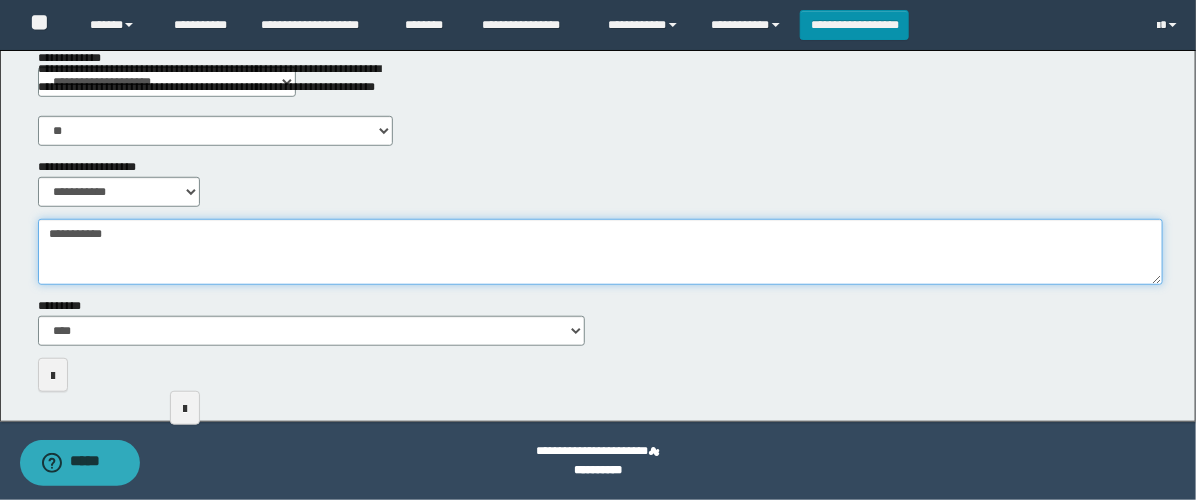 click on "**********" at bounding box center (600, 252) 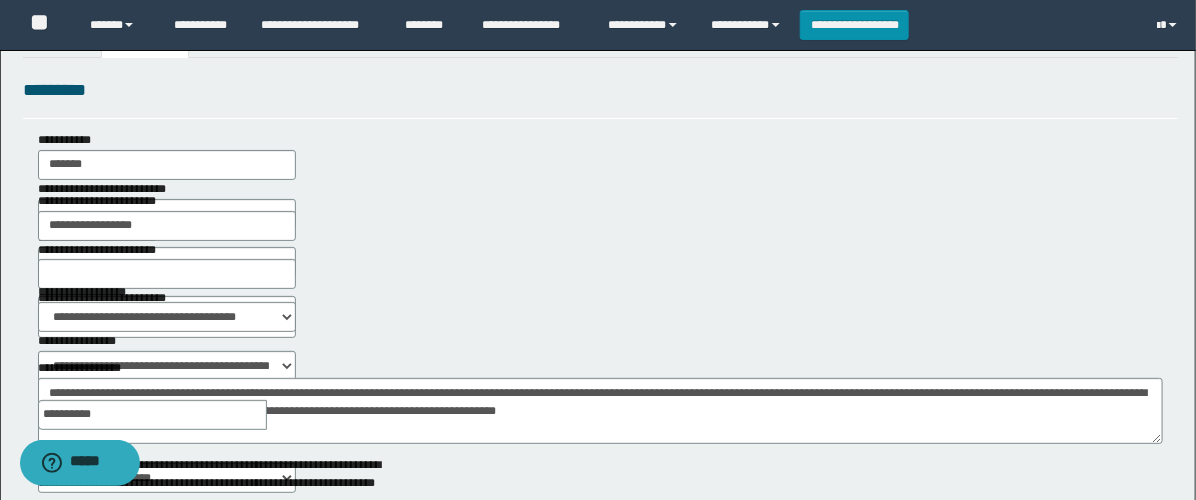 scroll, scrollTop: 0, scrollLeft: 0, axis: both 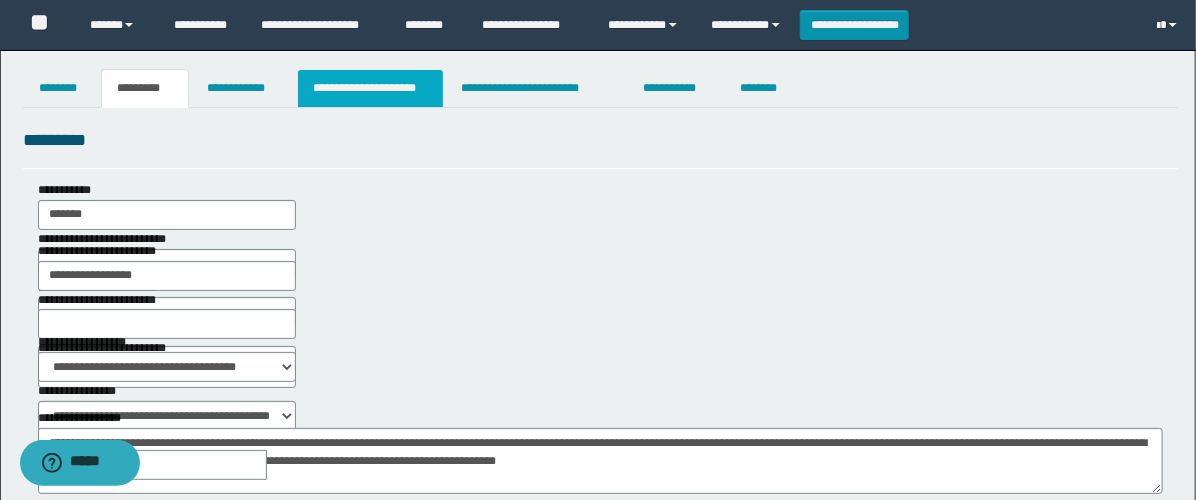 type on "**********" 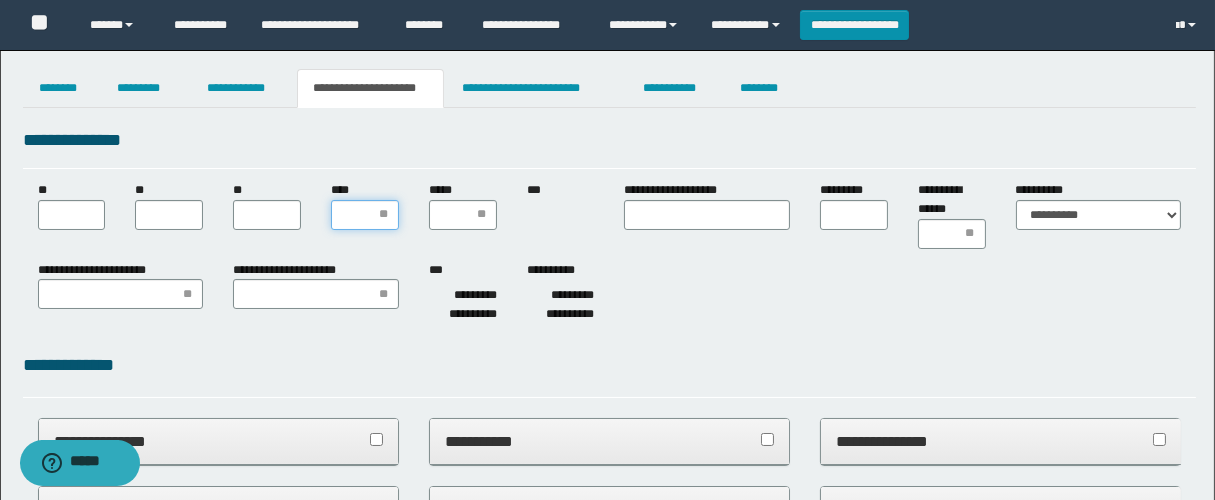 click on "****" at bounding box center (365, 215) 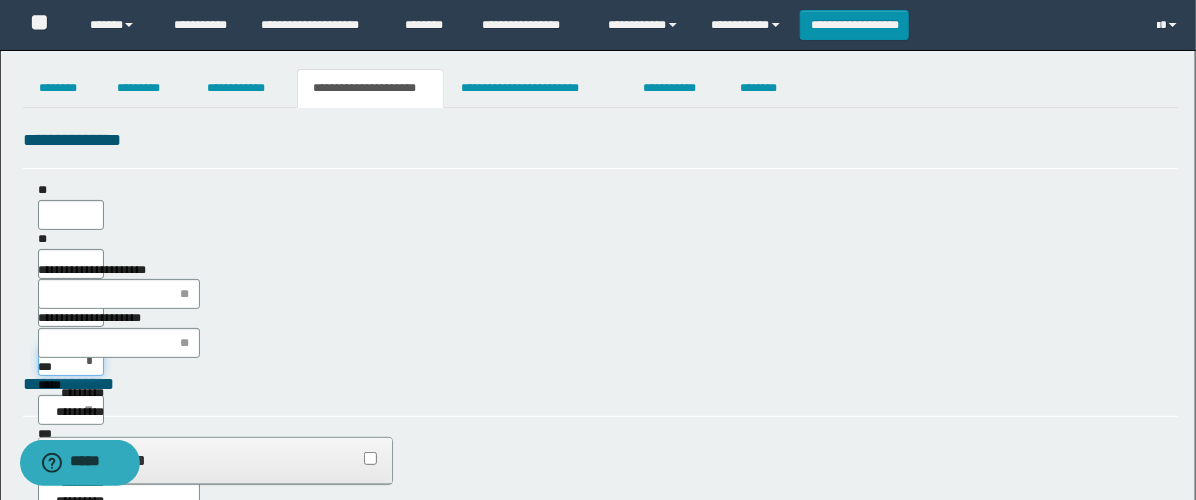 type on "**" 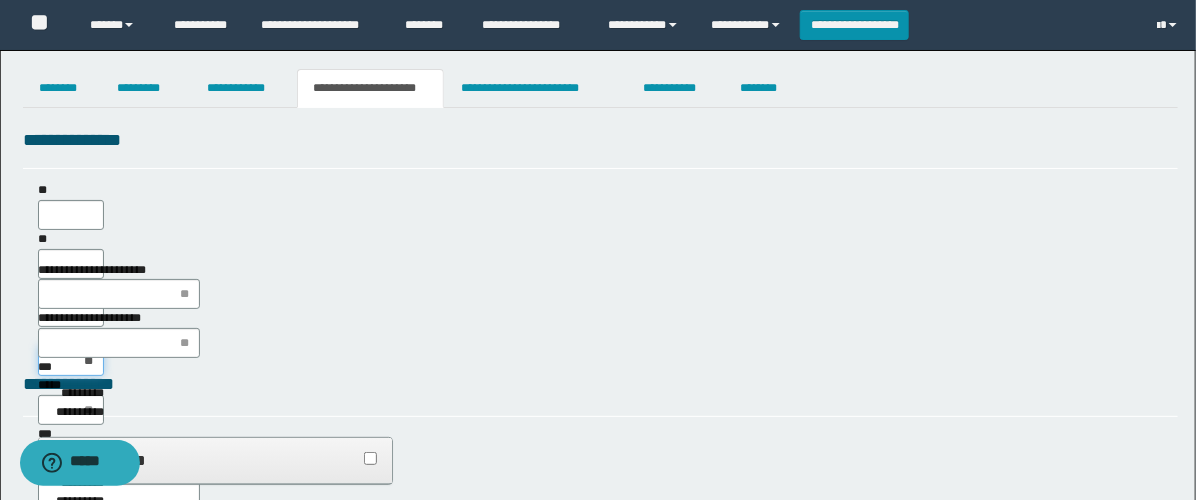 scroll, scrollTop: 0, scrollLeft: 0, axis: both 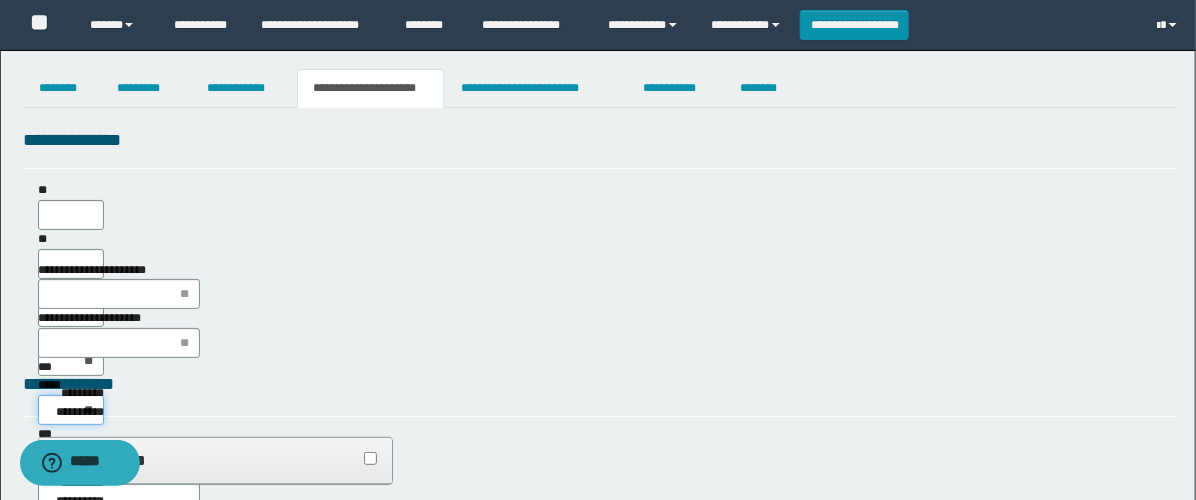 type on "***" 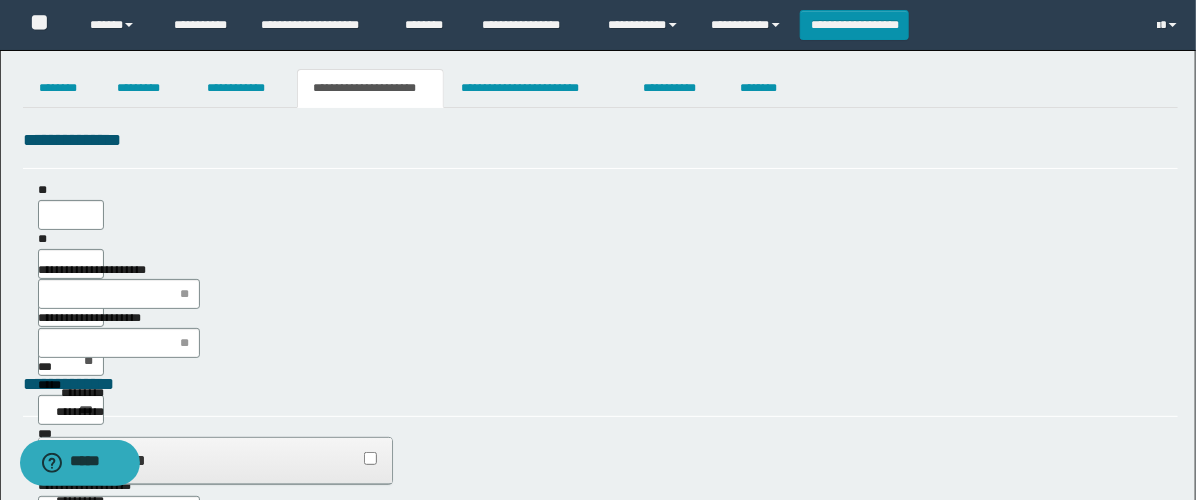 type on "**" 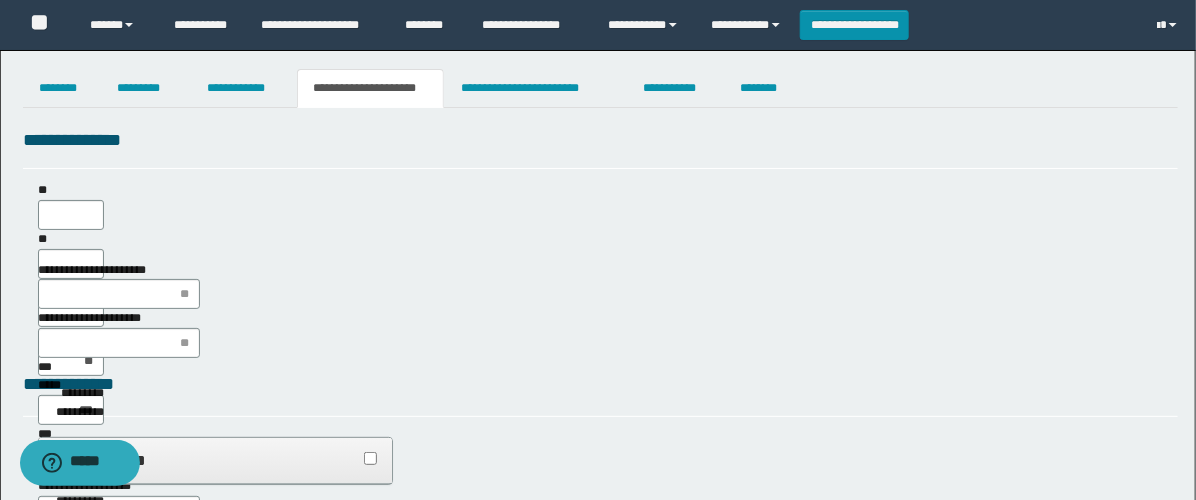 type on "**" 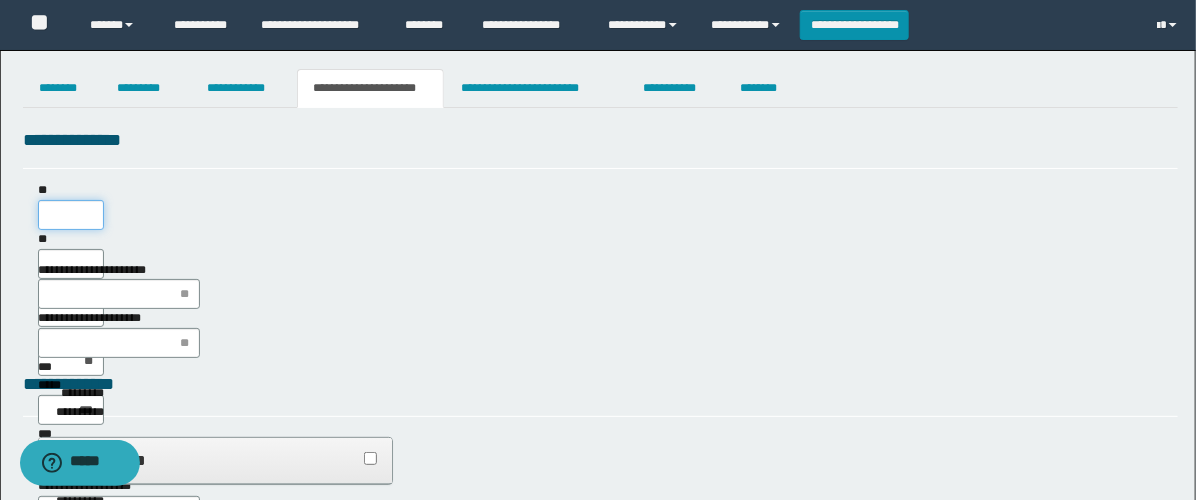 click on "**" at bounding box center (71, 215) 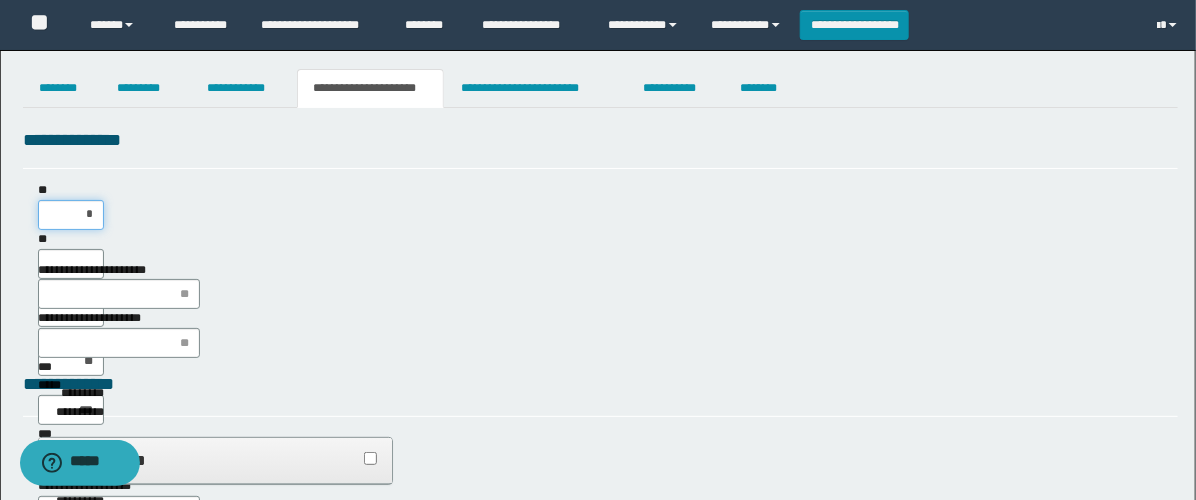 click on "*" at bounding box center (71, 215) 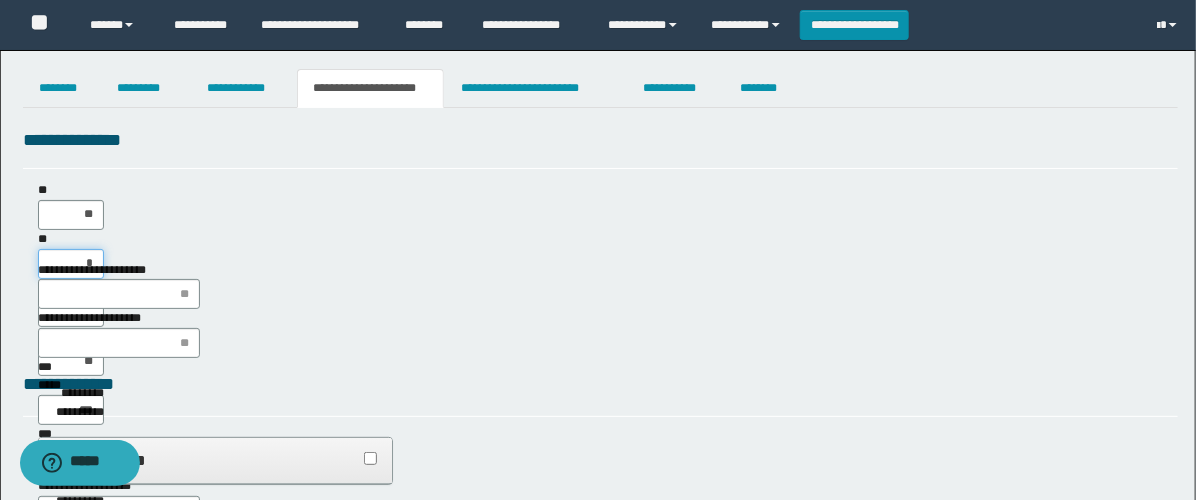 type on "**" 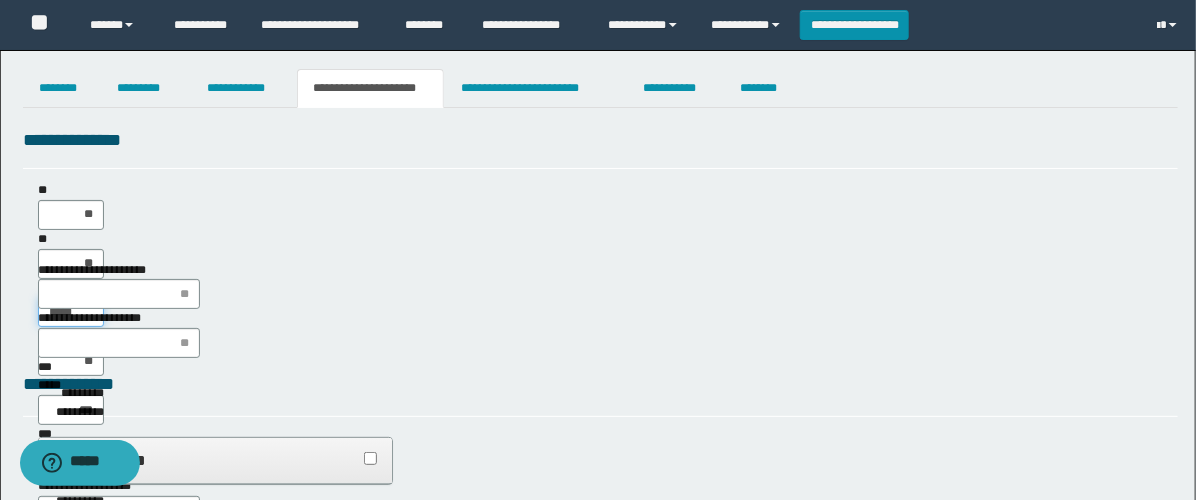 type on "******" 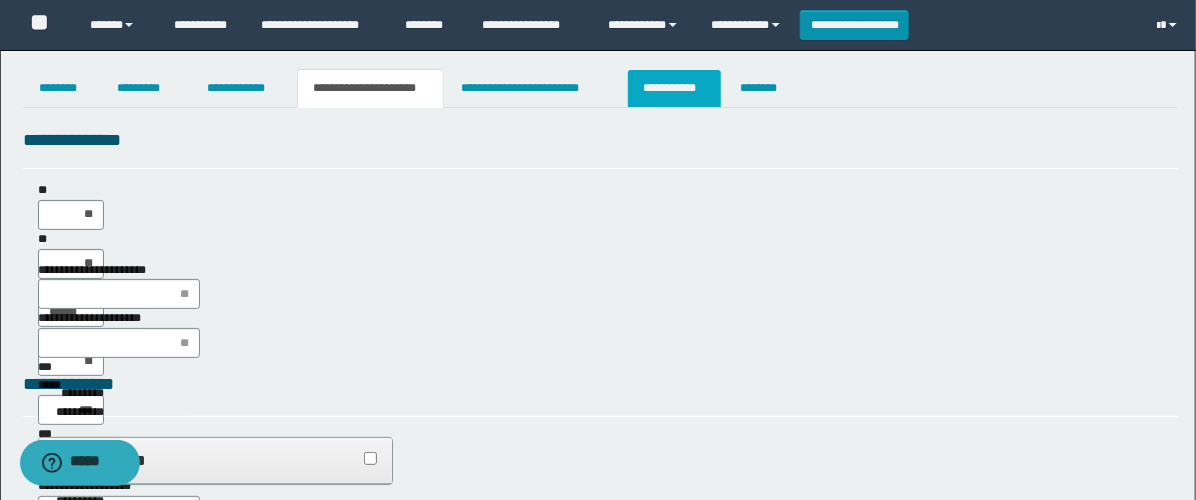 click on "**********" at bounding box center (674, 88) 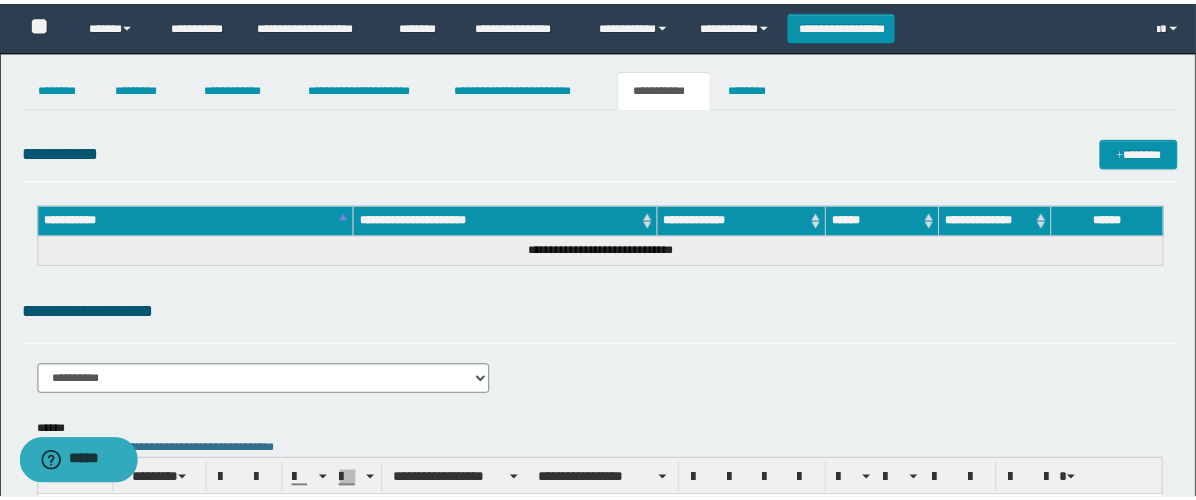 scroll, scrollTop: 0, scrollLeft: 0, axis: both 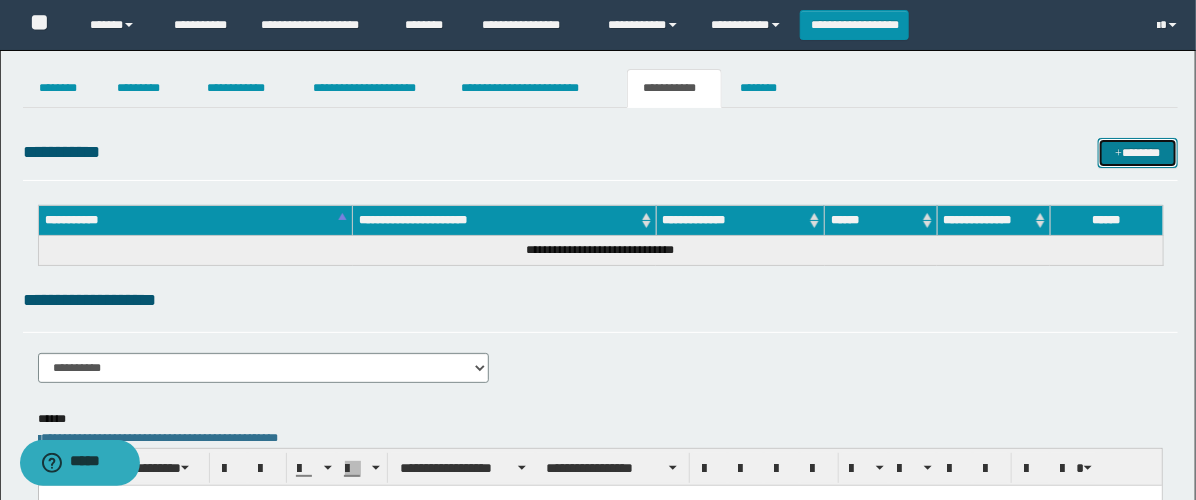 click on "*******" at bounding box center [1138, 153] 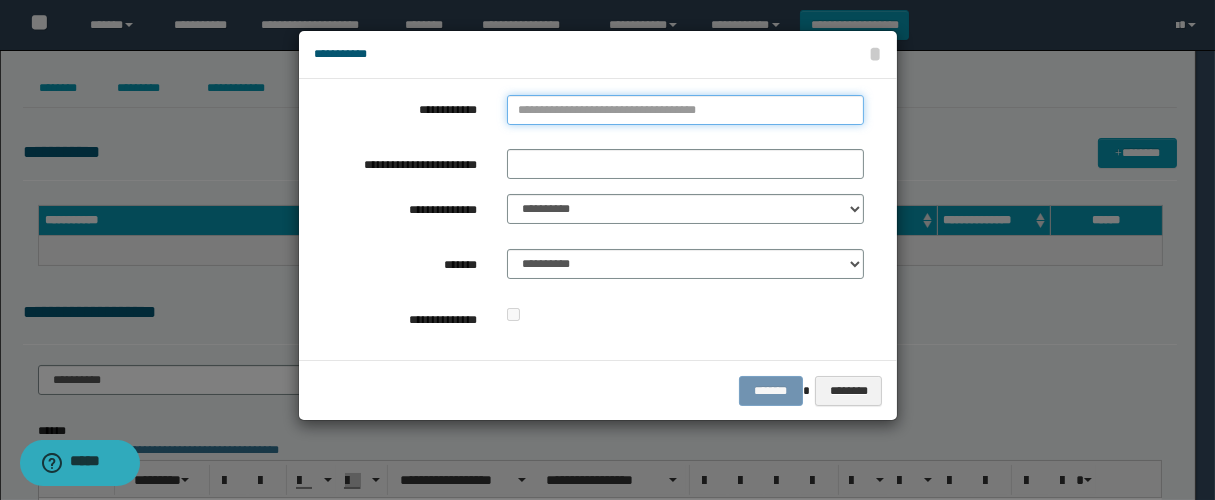 click on "**********" at bounding box center (685, 110) 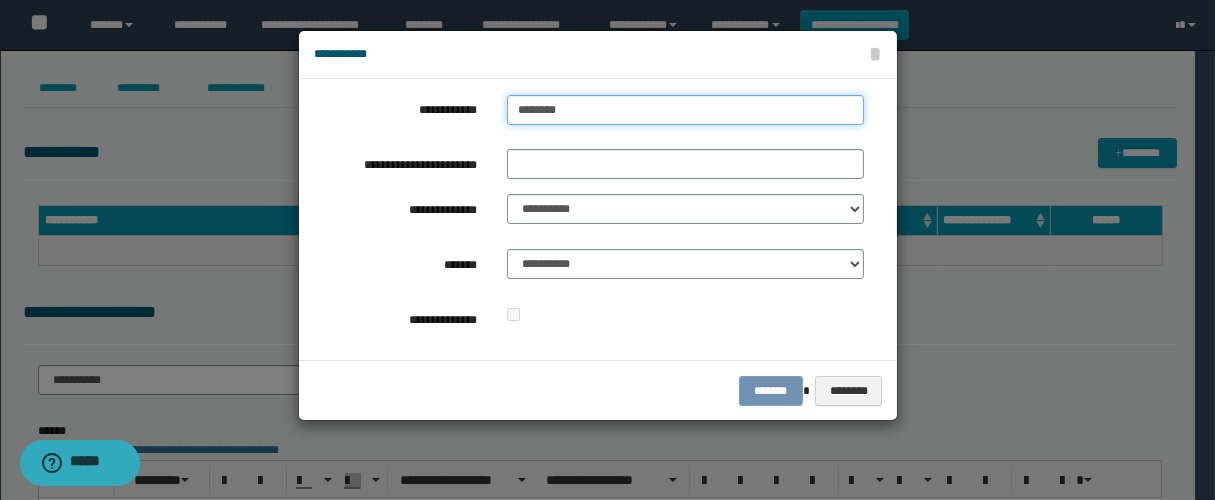 type on "*********" 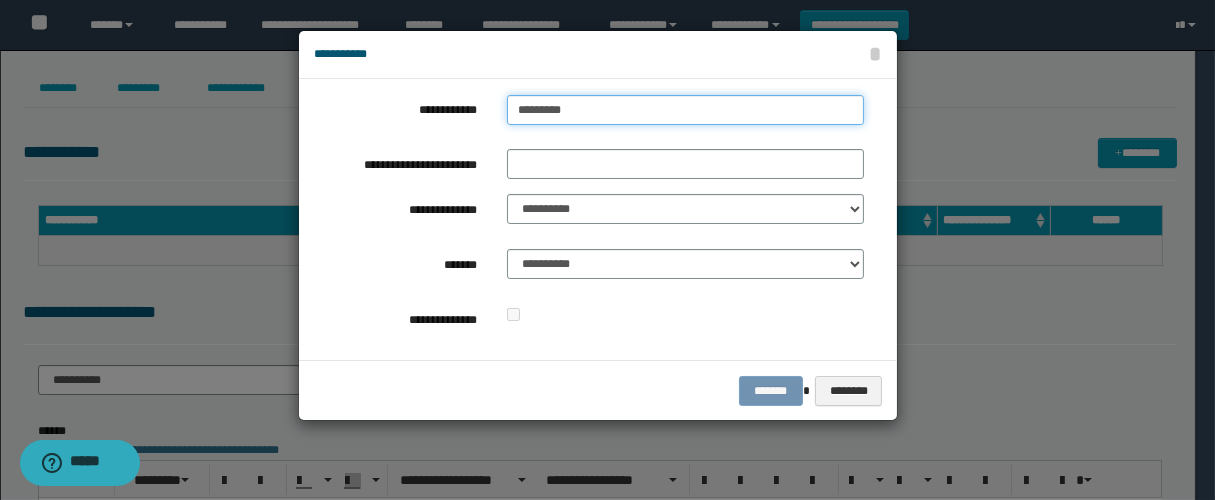 type on "**********" 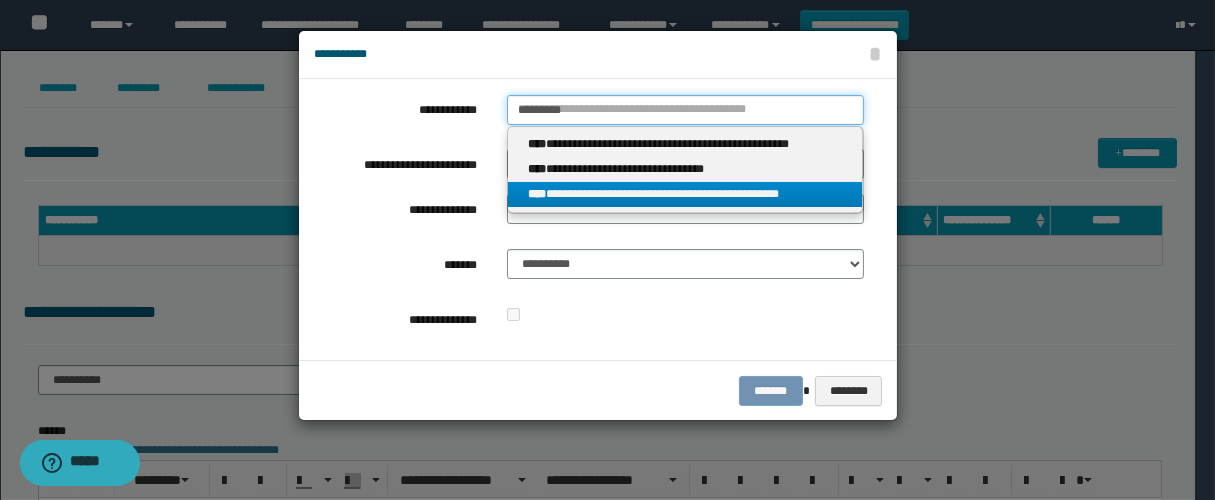 type on "*********" 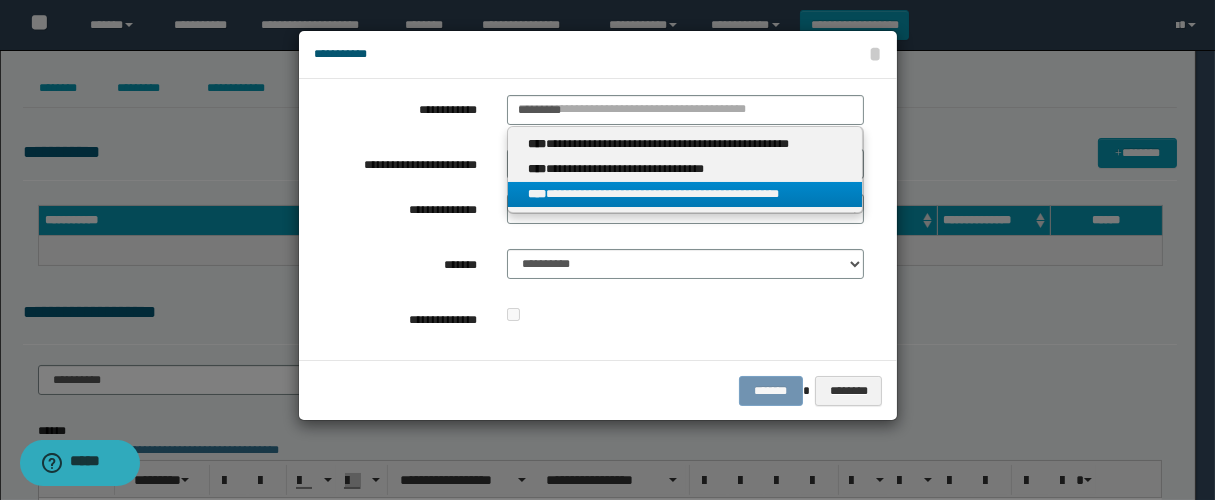 click on "**********" at bounding box center (685, 194) 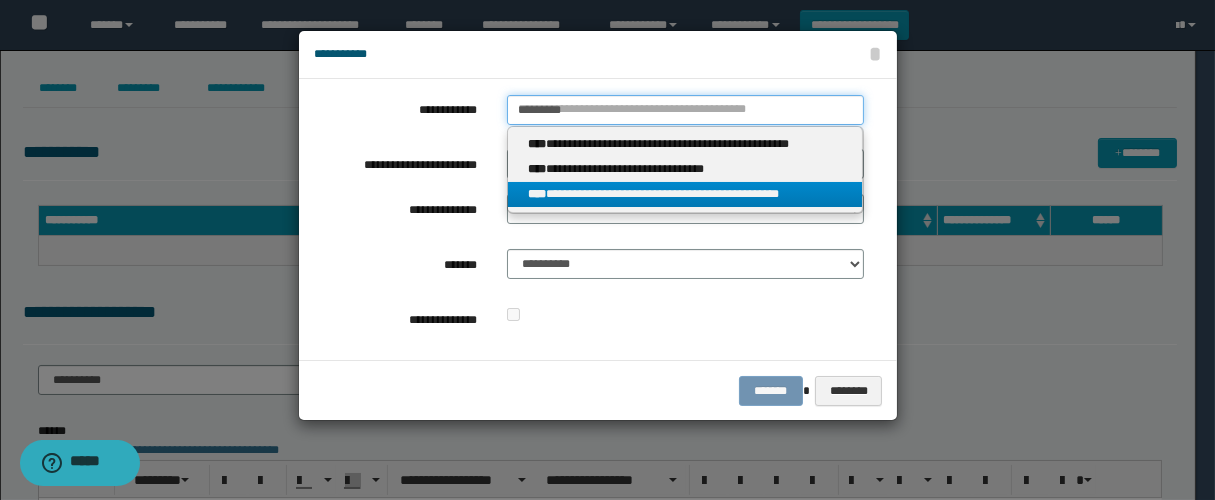 type 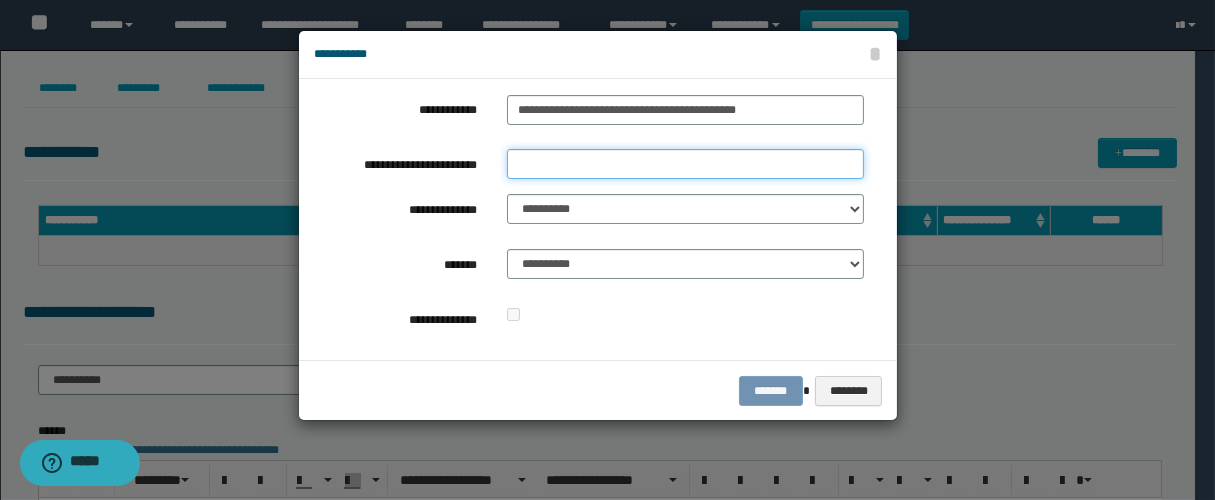 click on "**********" at bounding box center [685, 164] 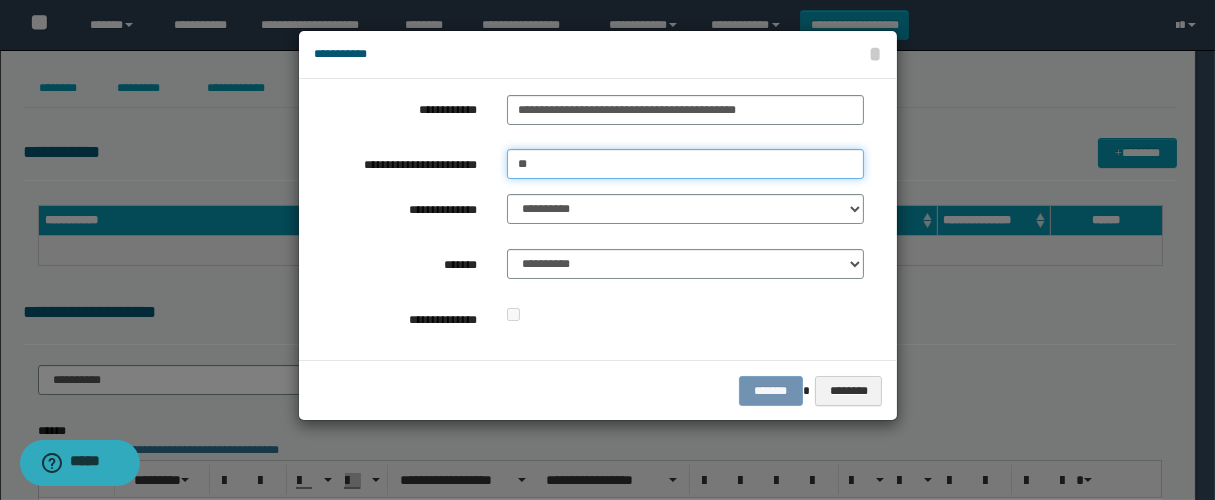 type on "**********" 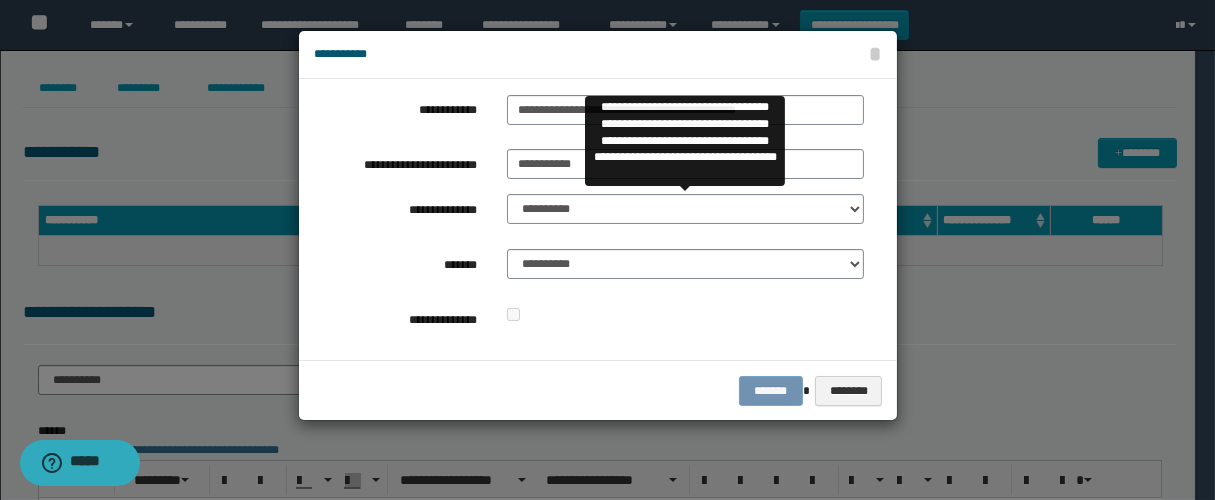 click on "**********" at bounding box center (685, 214) 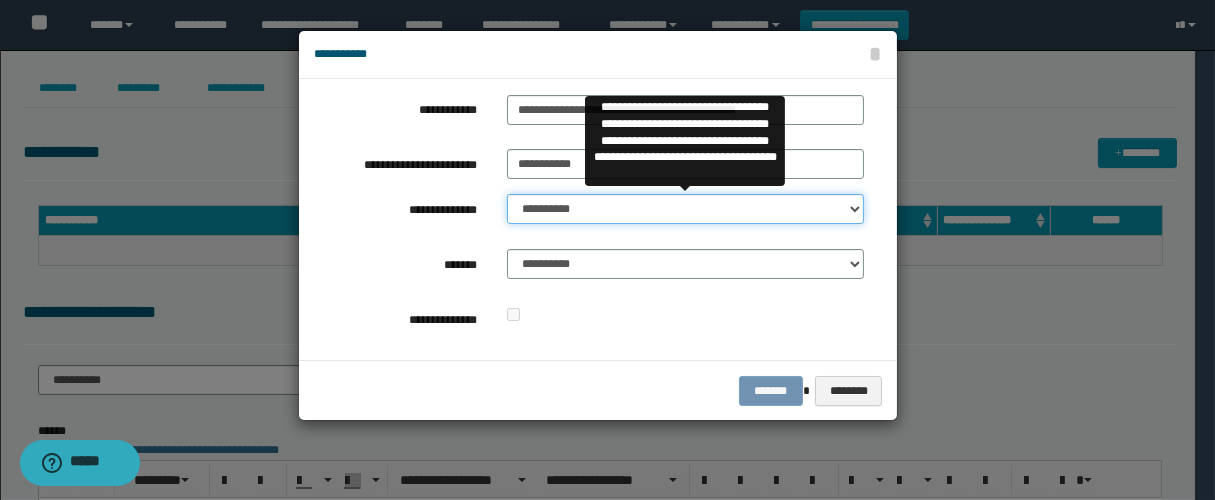 click on "**********" at bounding box center [685, 209] 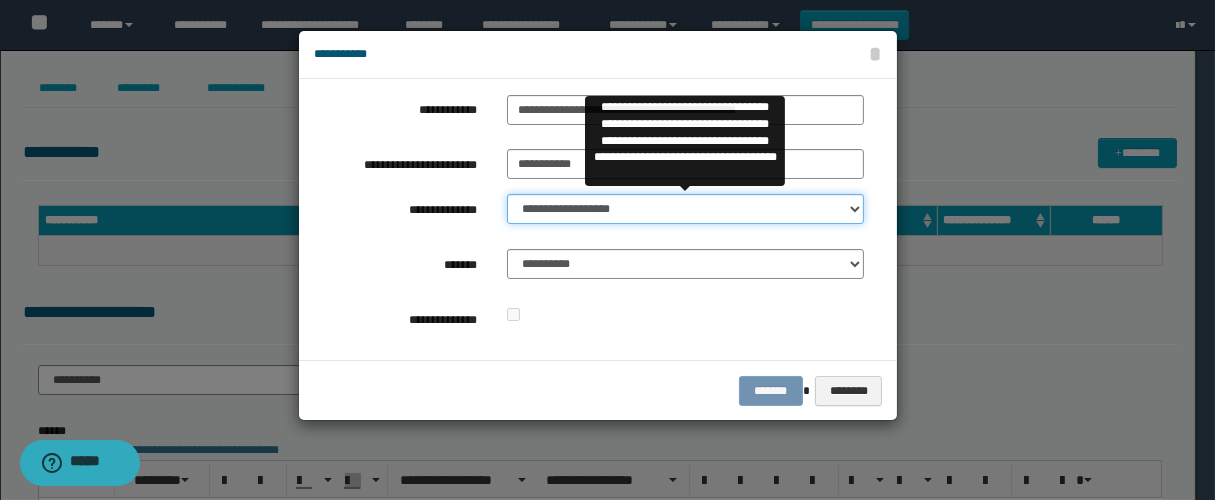 click on "**********" at bounding box center [685, 209] 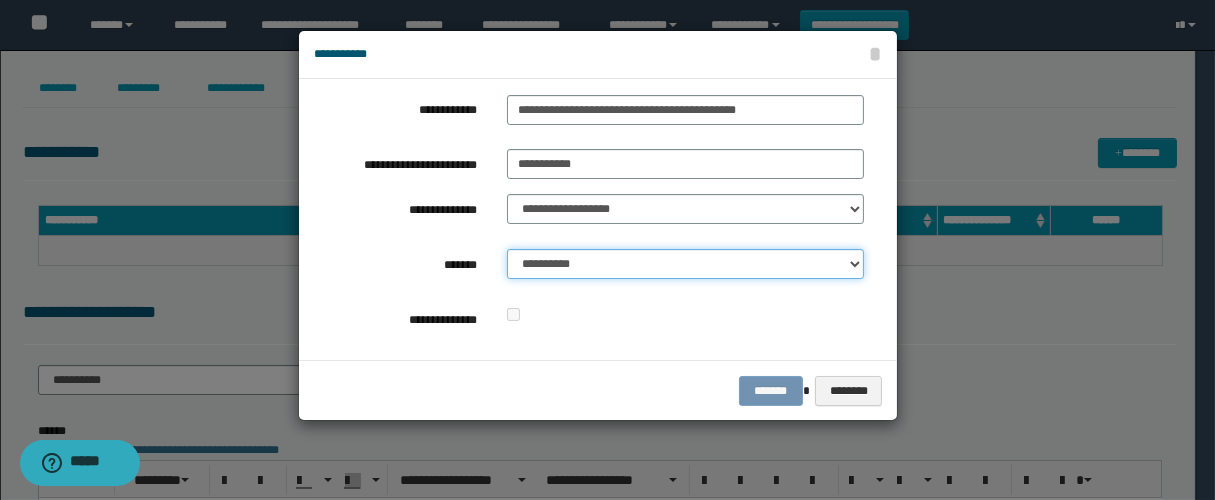 click on "**********" at bounding box center [685, 264] 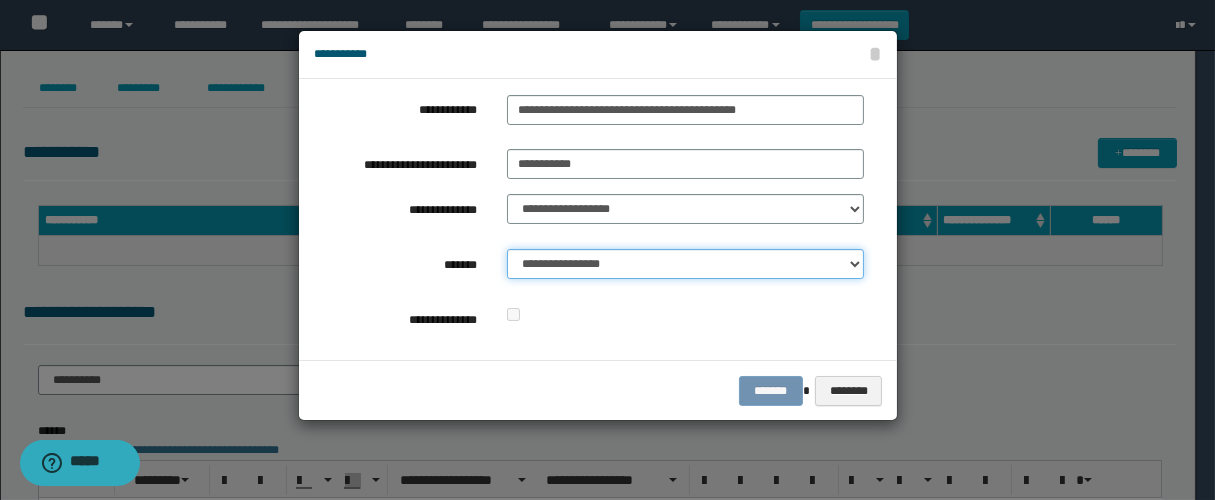 click on "**********" at bounding box center (685, 264) 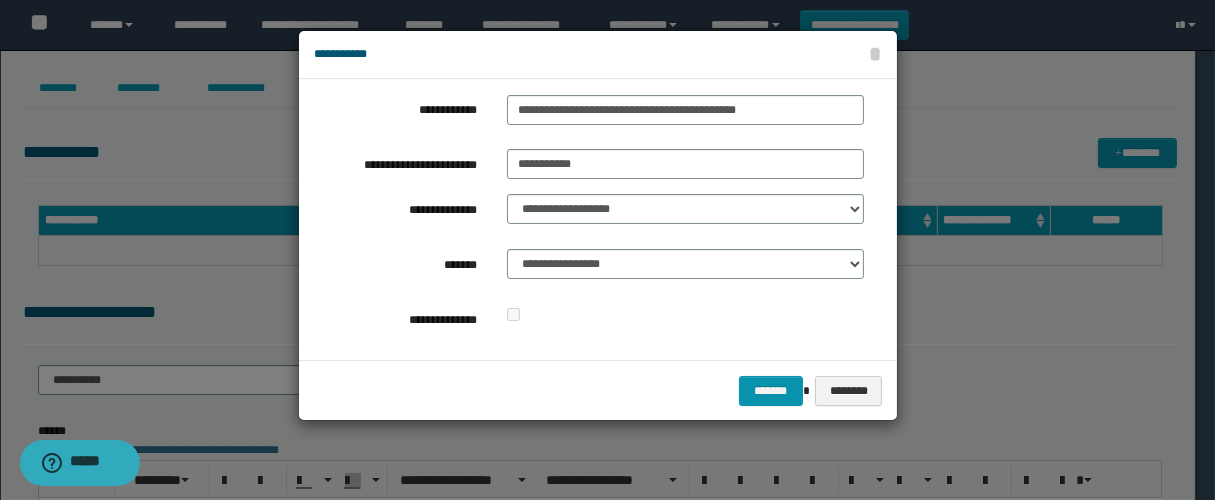 click on "*******
********" at bounding box center (598, 390) 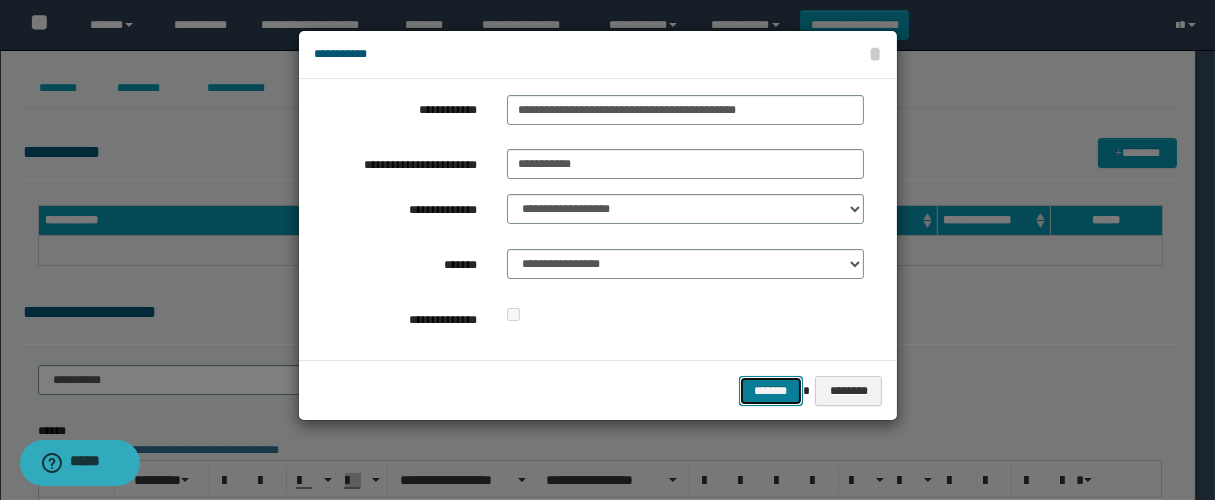 click on "*******" at bounding box center (771, 391) 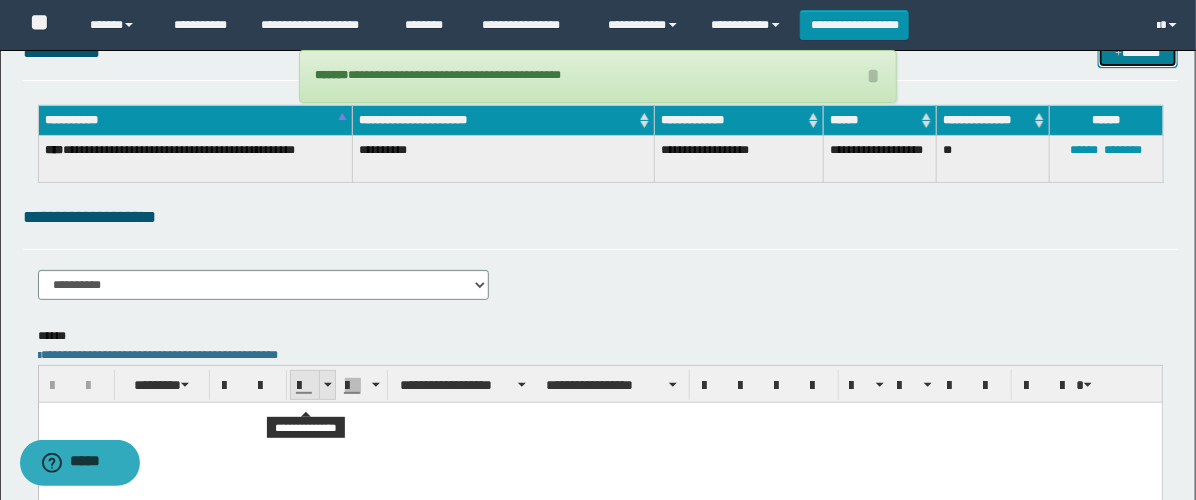 scroll, scrollTop: 222, scrollLeft: 0, axis: vertical 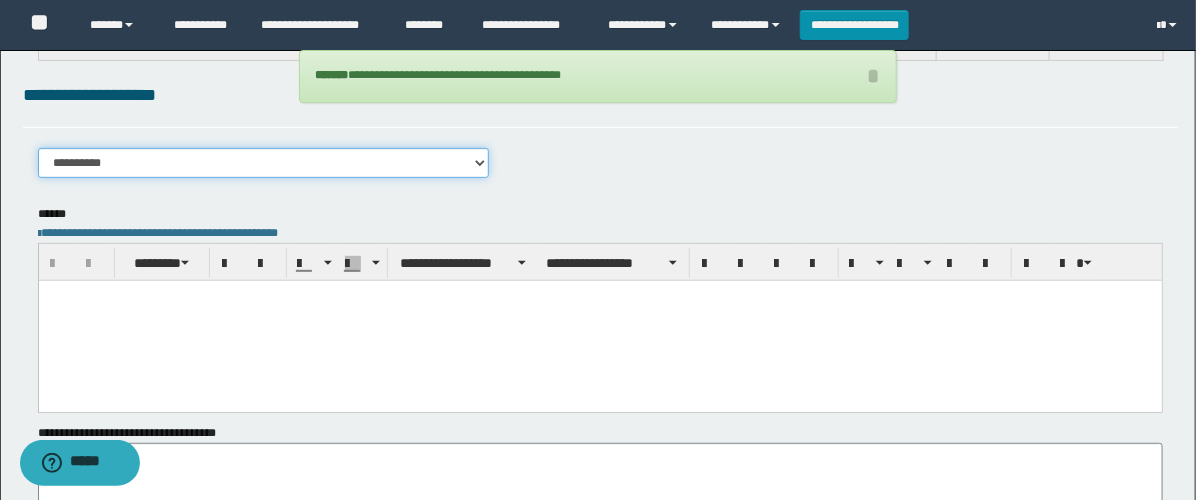 drag, startPoint x: 224, startPoint y: 169, endPoint x: 233, endPoint y: 176, distance: 11.401754 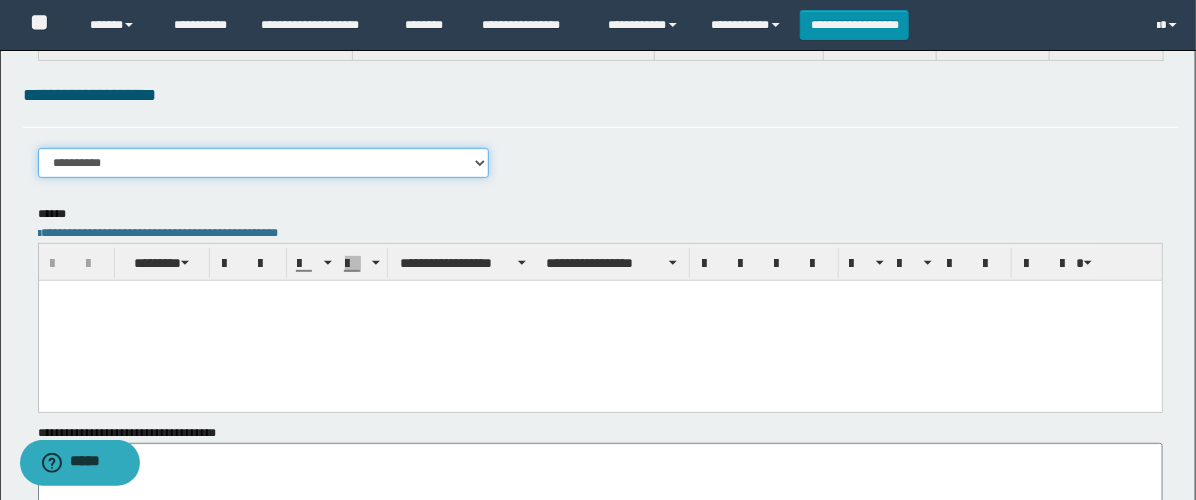 select on "****" 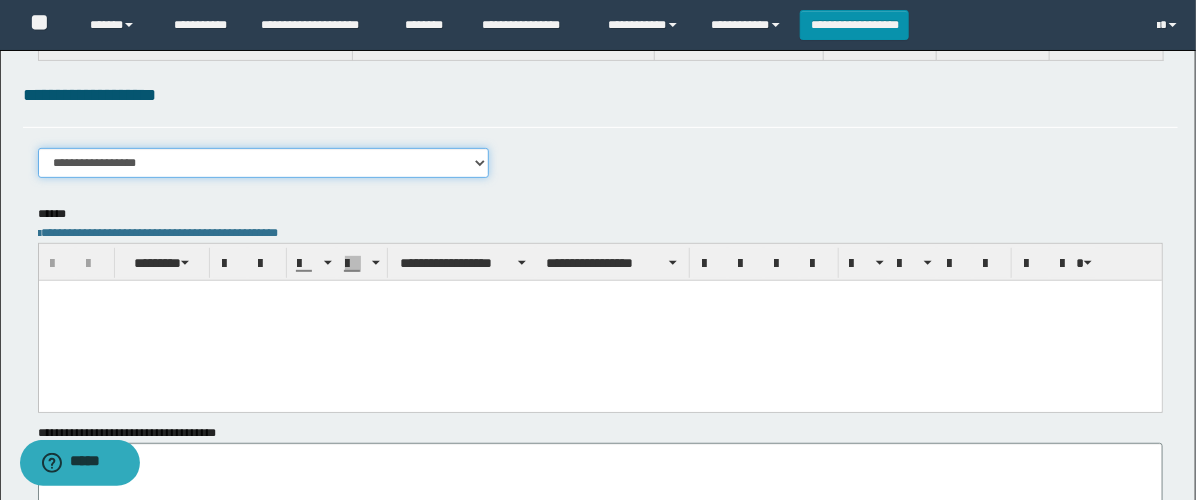 click on "**********" at bounding box center (263, 163) 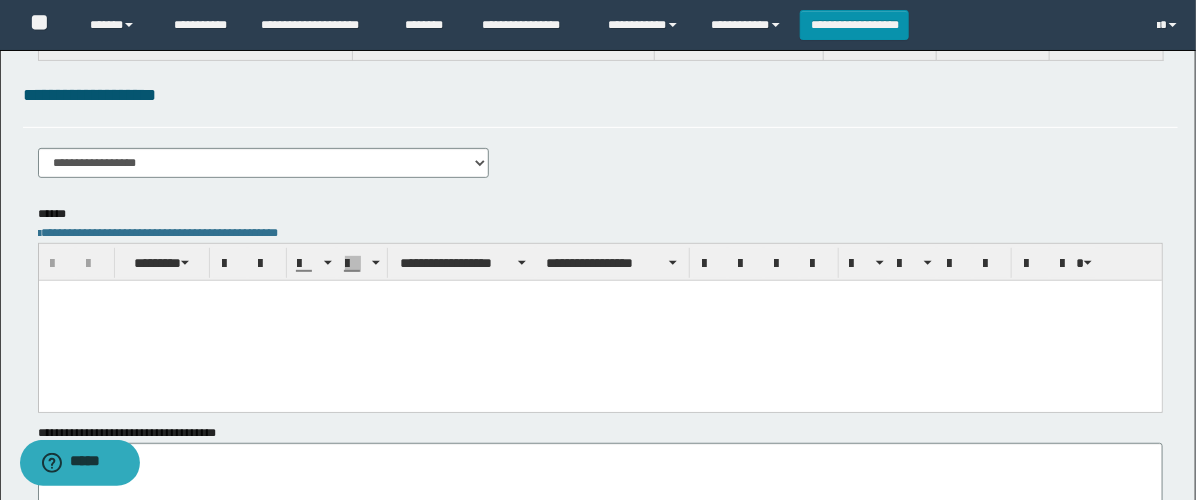 click at bounding box center (599, 320) 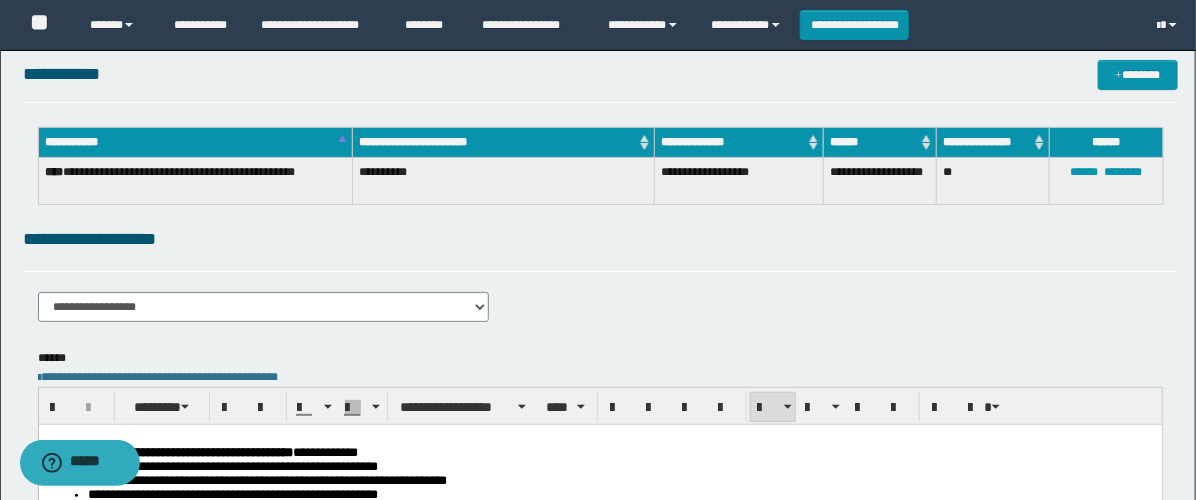 scroll, scrollTop: 0, scrollLeft: 0, axis: both 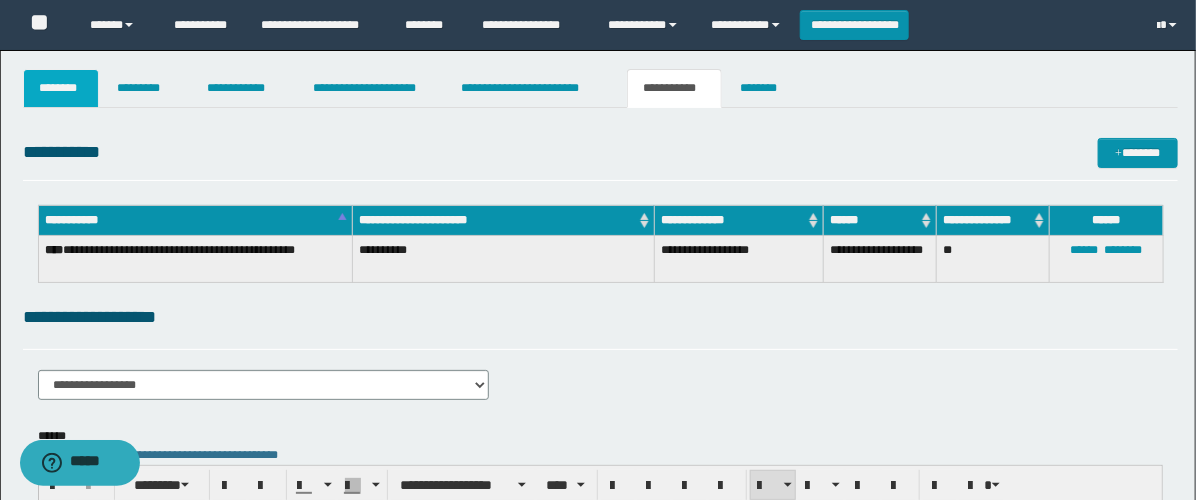 click on "********" at bounding box center [61, 88] 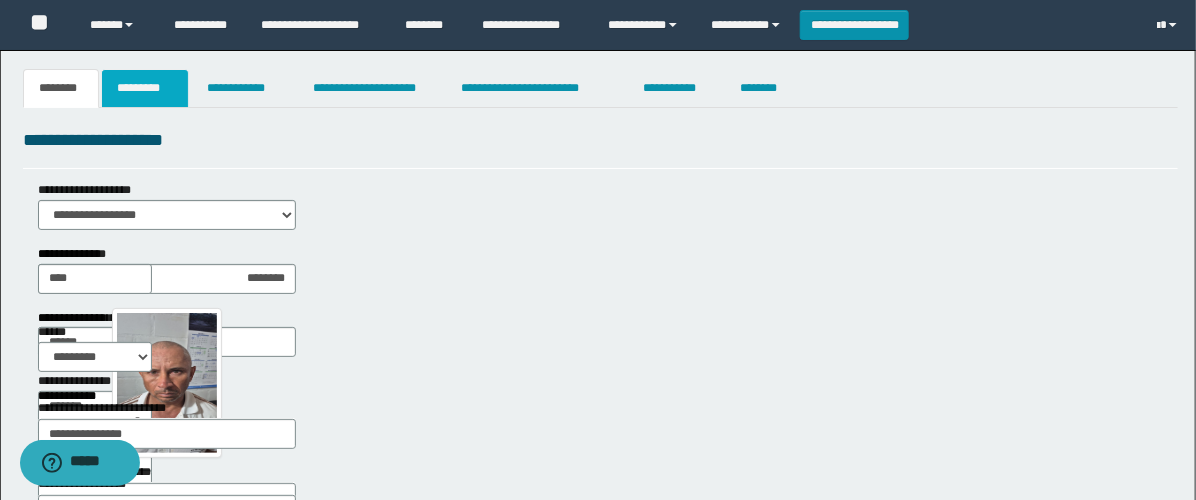 click on "*********" at bounding box center [145, 88] 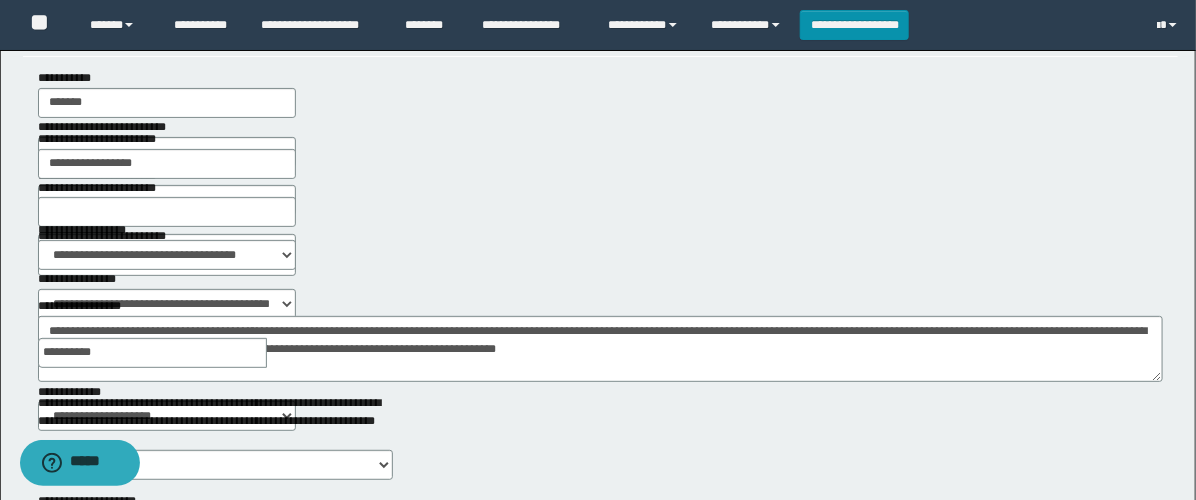 scroll, scrollTop: 0, scrollLeft: 0, axis: both 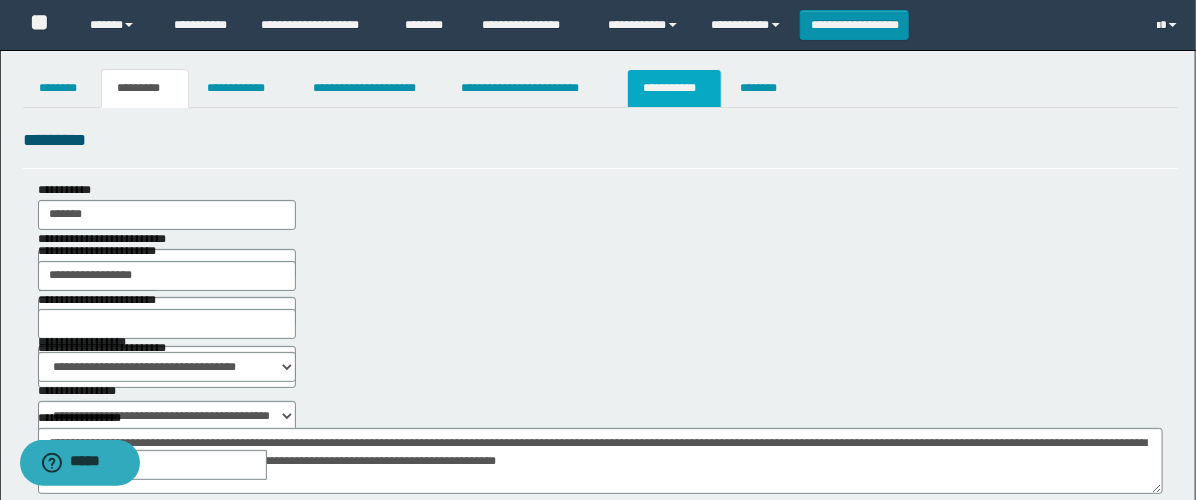 click on "**********" at bounding box center (674, 88) 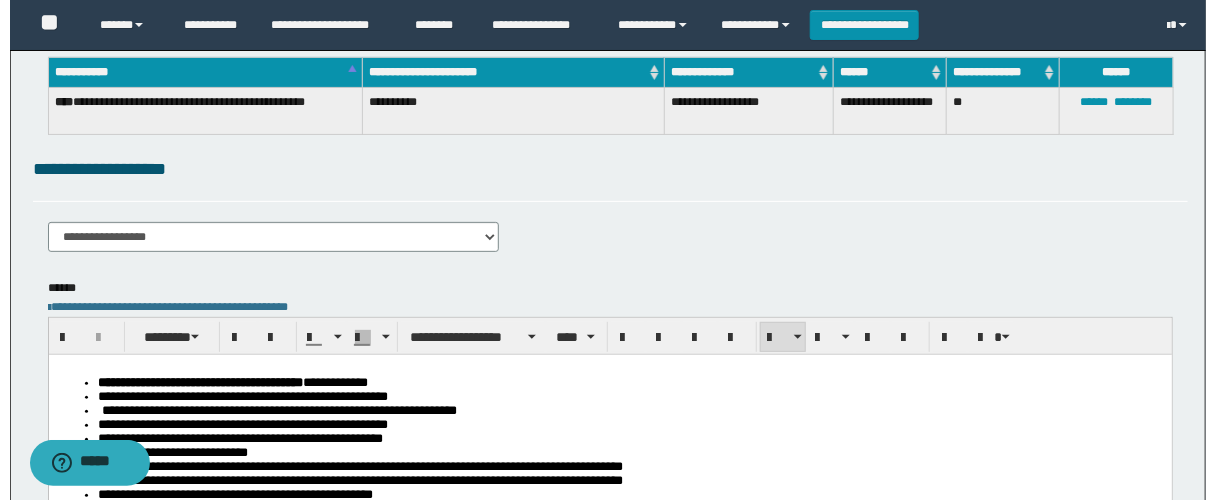 scroll, scrollTop: 0, scrollLeft: 0, axis: both 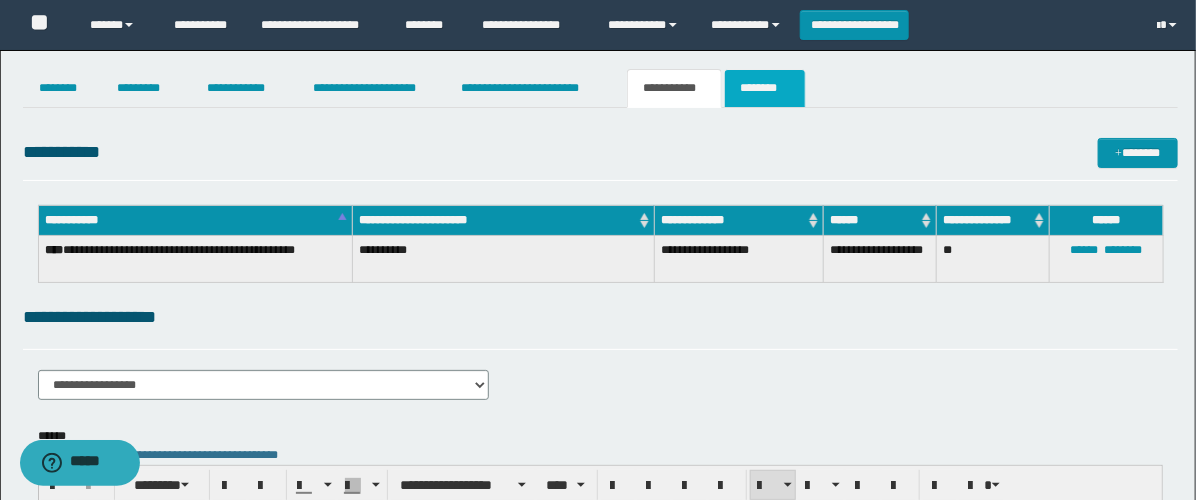 click on "********" at bounding box center [765, 88] 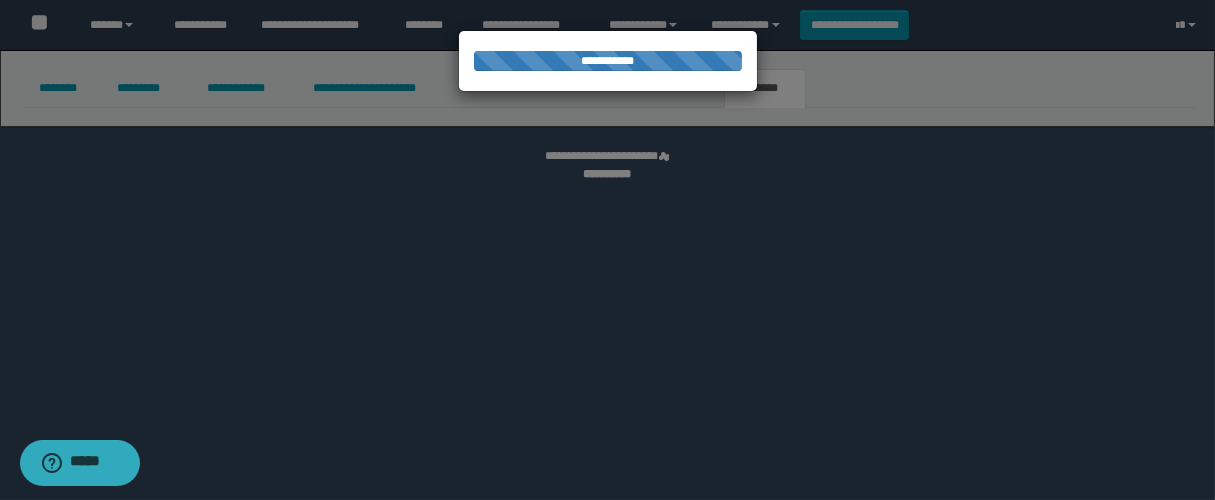 select 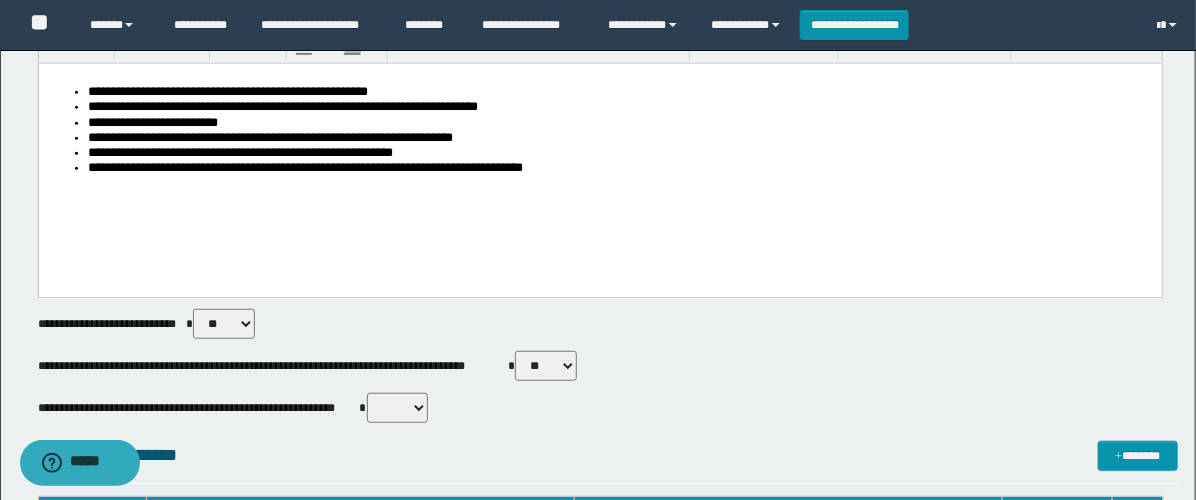 scroll, scrollTop: 444, scrollLeft: 0, axis: vertical 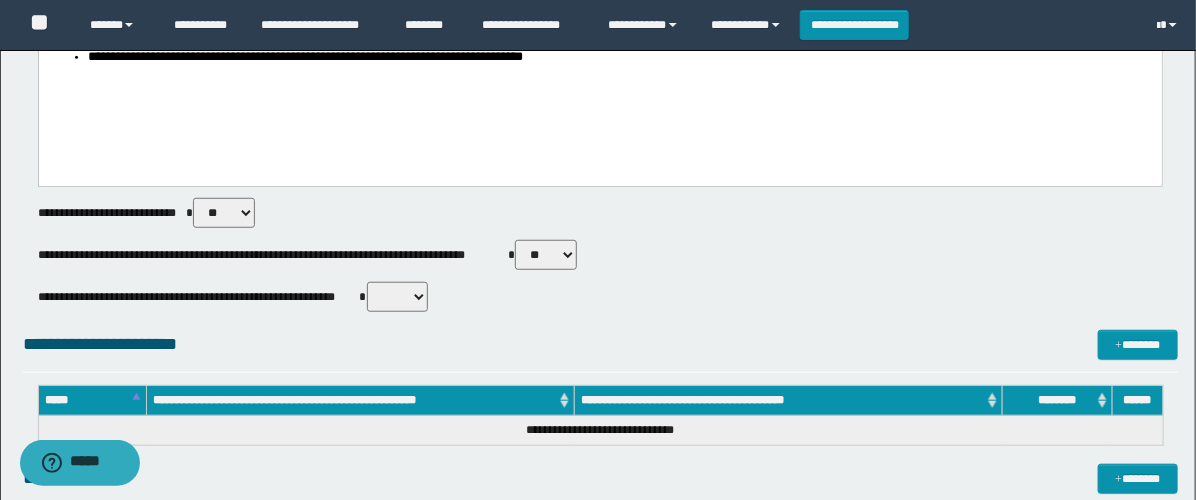 drag, startPoint x: 550, startPoint y: 260, endPoint x: 576, endPoint y: 284, distance: 35.383614 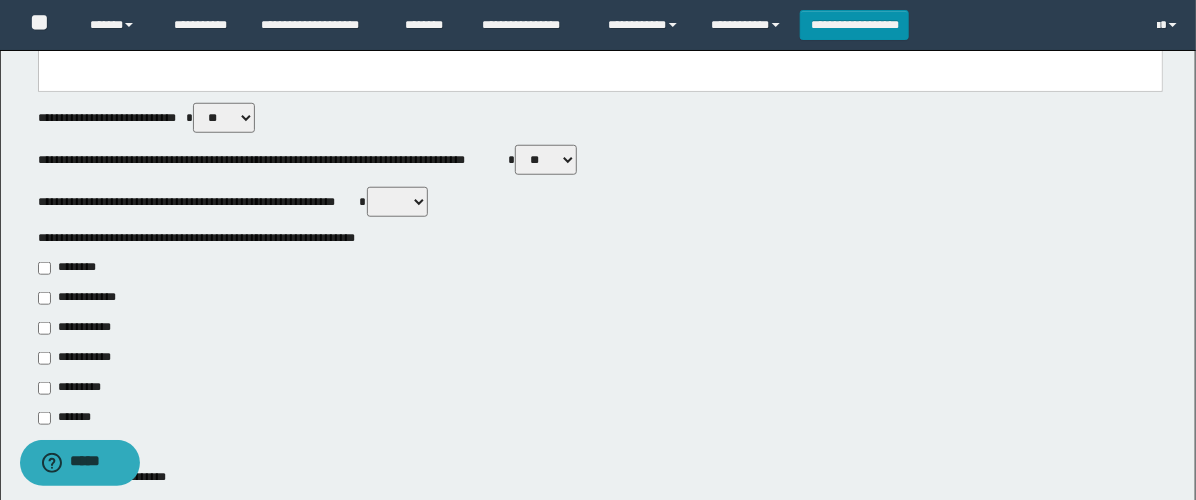 scroll, scrollTop: 666, scrollLeft: 0, axis: vertical 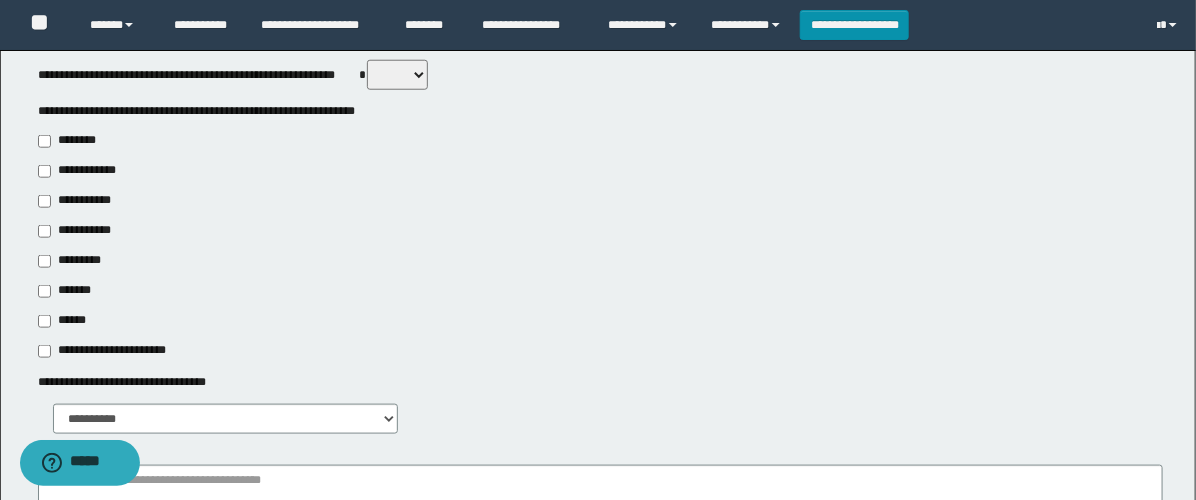 click on "**********" at bounding box center [76, 231] 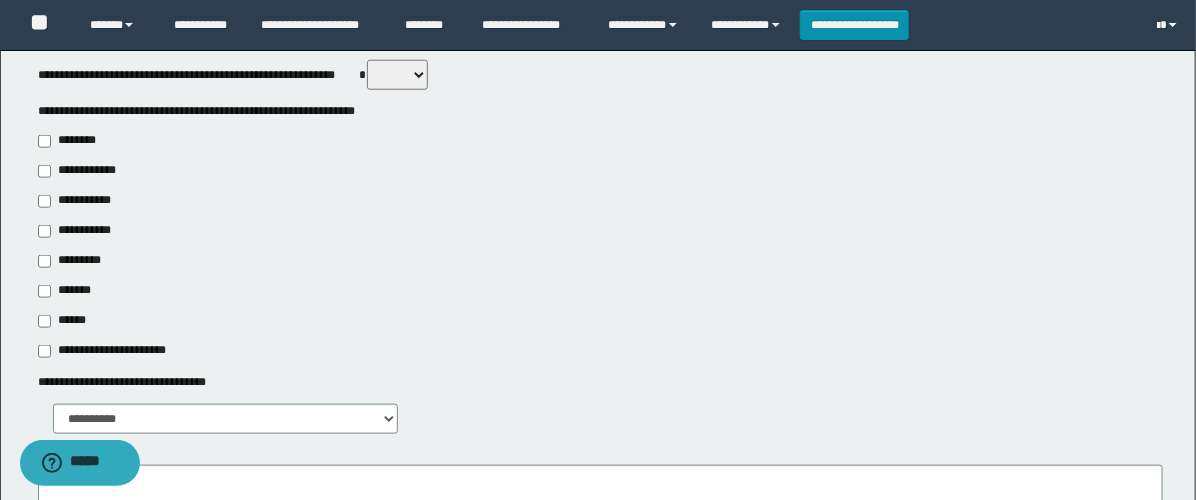 click on "**********" at bounding box center [81, 201] 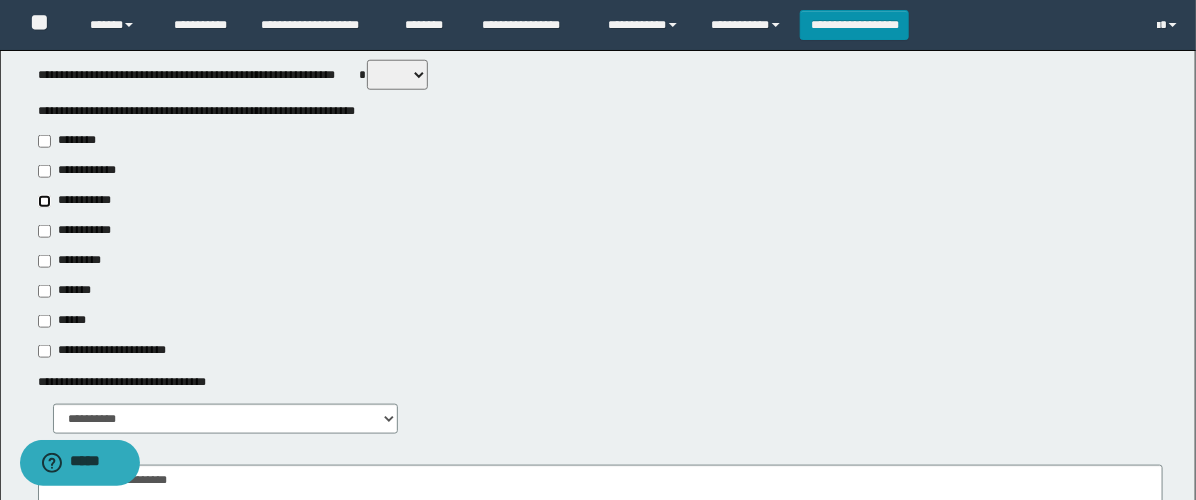 scroll, scrollTop: 888, scrollLeft: 0, axis: vertical 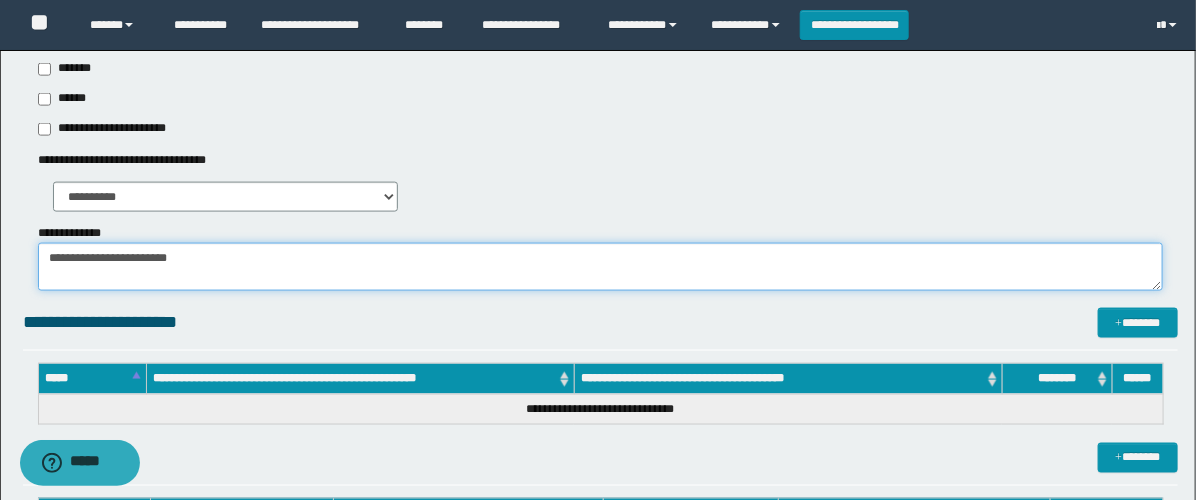 click on "**********" at bounding box center [600, 267] 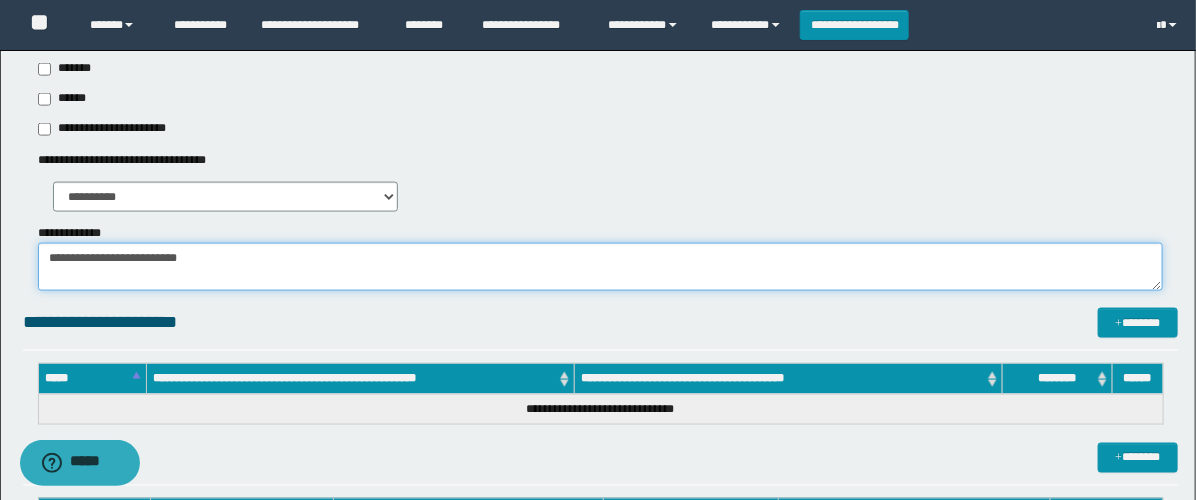 paste on "**********" 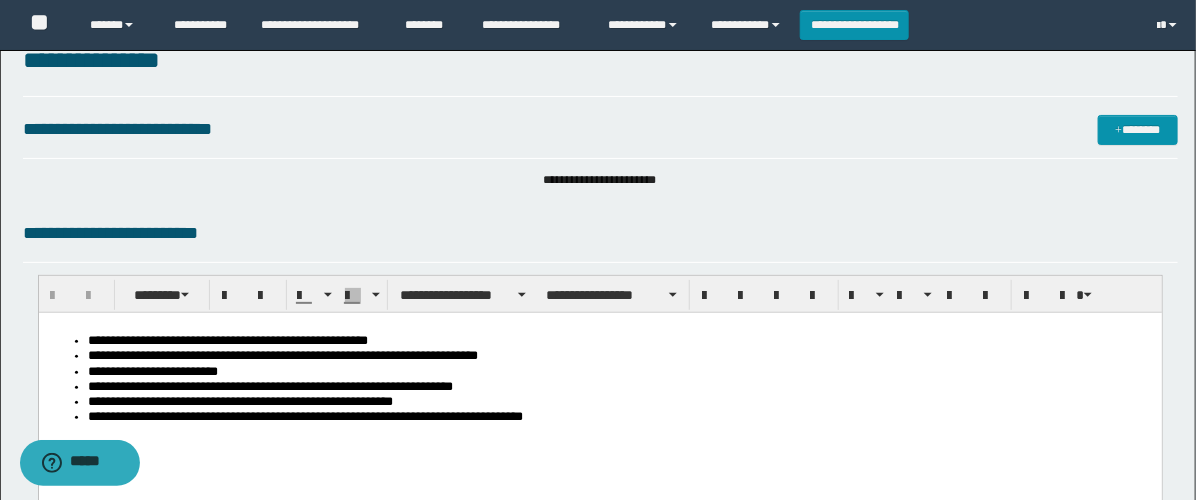 scroll, scrollTop: 222, scrollLeft: 0, axis: vertical 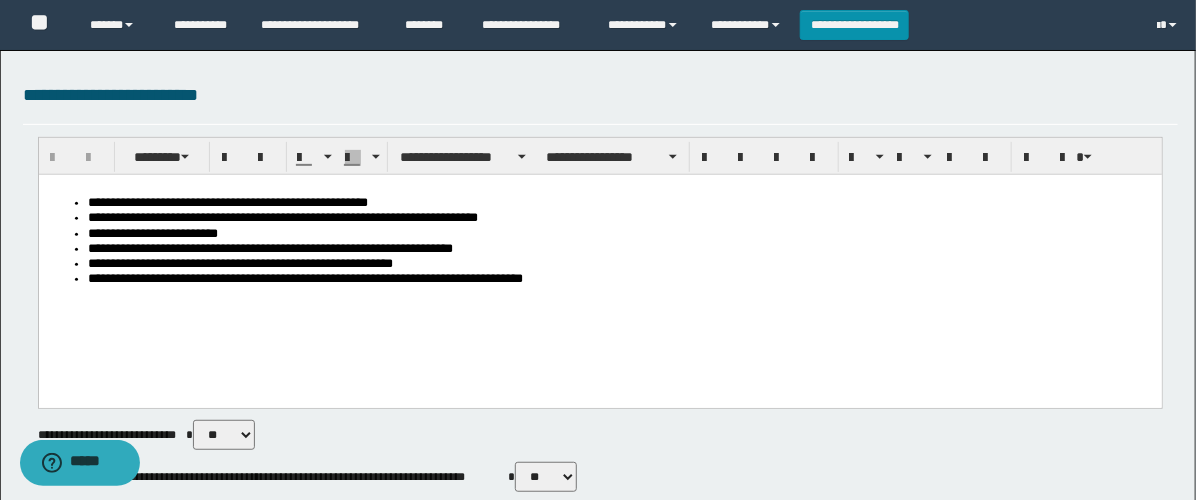 type on "**********" 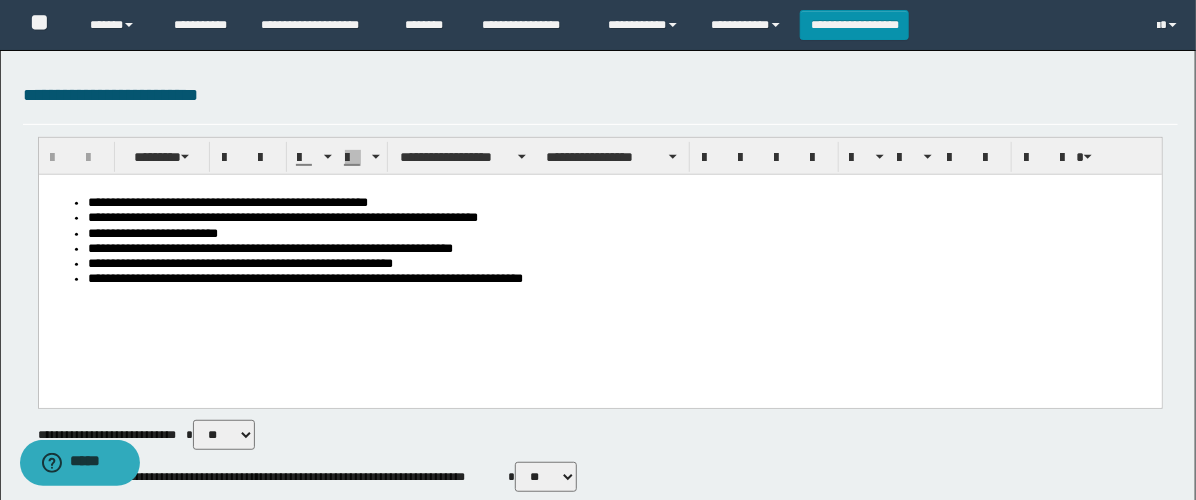 click on "**********" at bounding box center (599, 240) 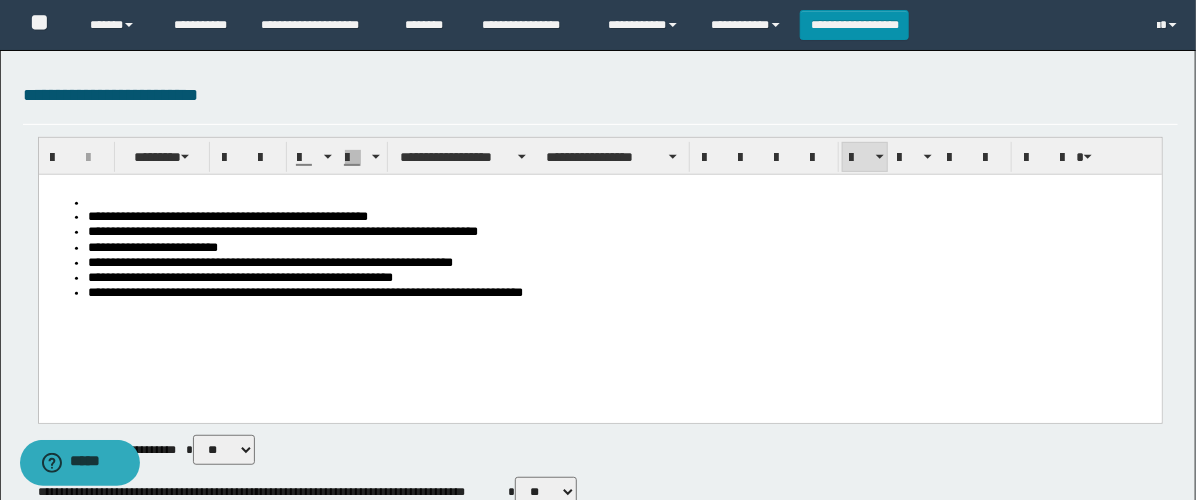 click at bounding box center (619, 202) 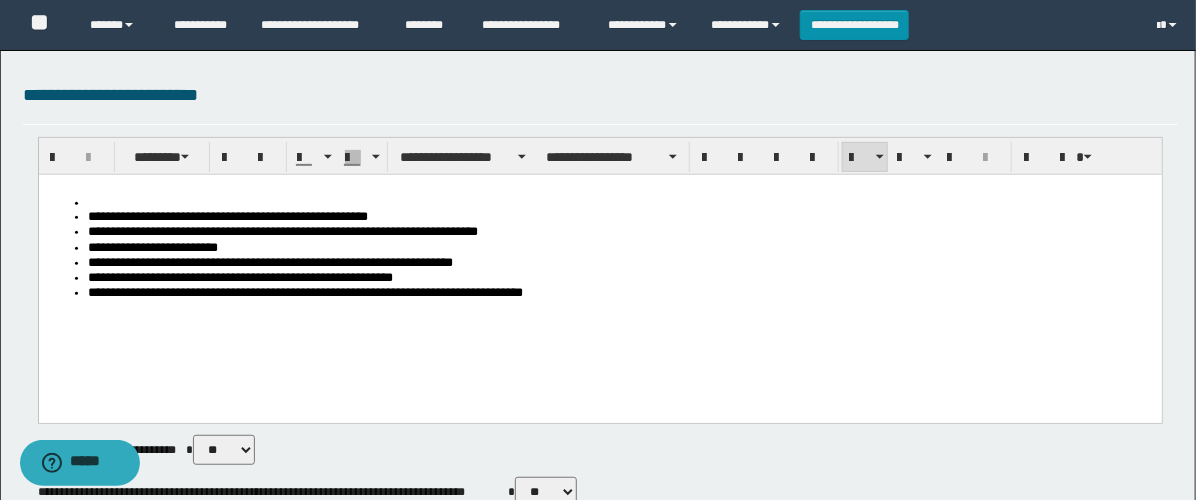 type 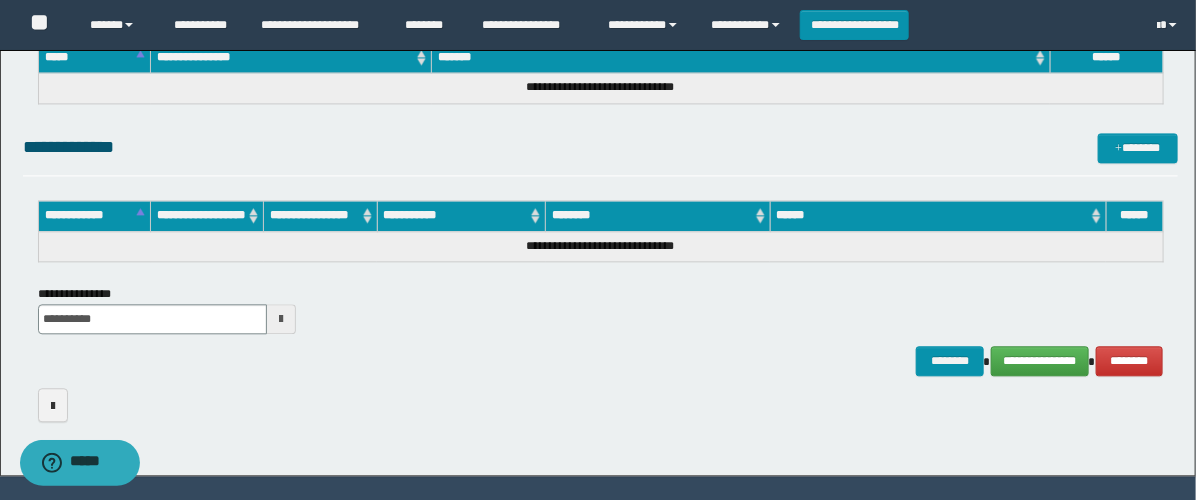 scroll, scrollTop: 1559, scrollLeft: 0, axis: vertical 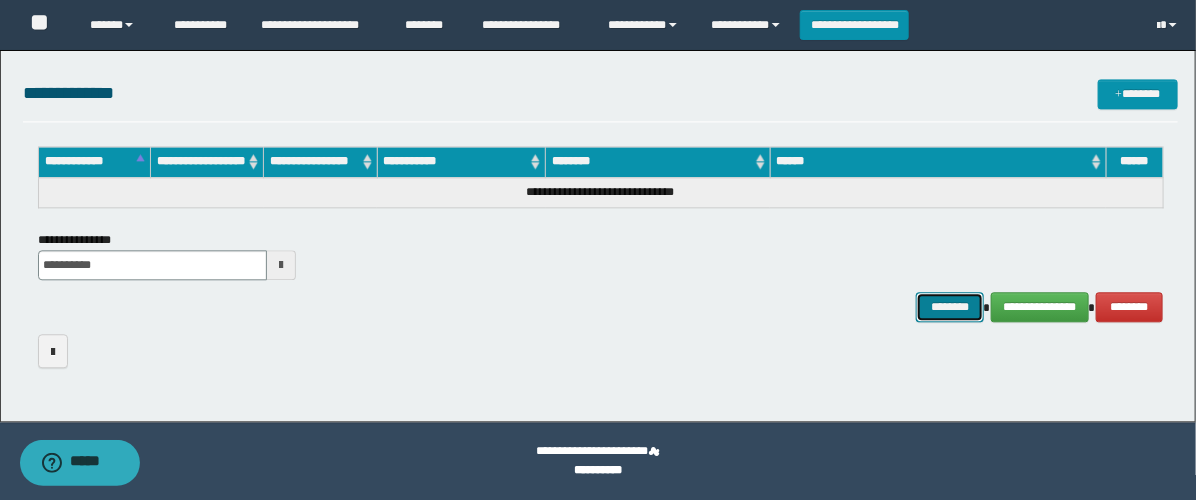 click on "********" at bounding box center [950, 307] 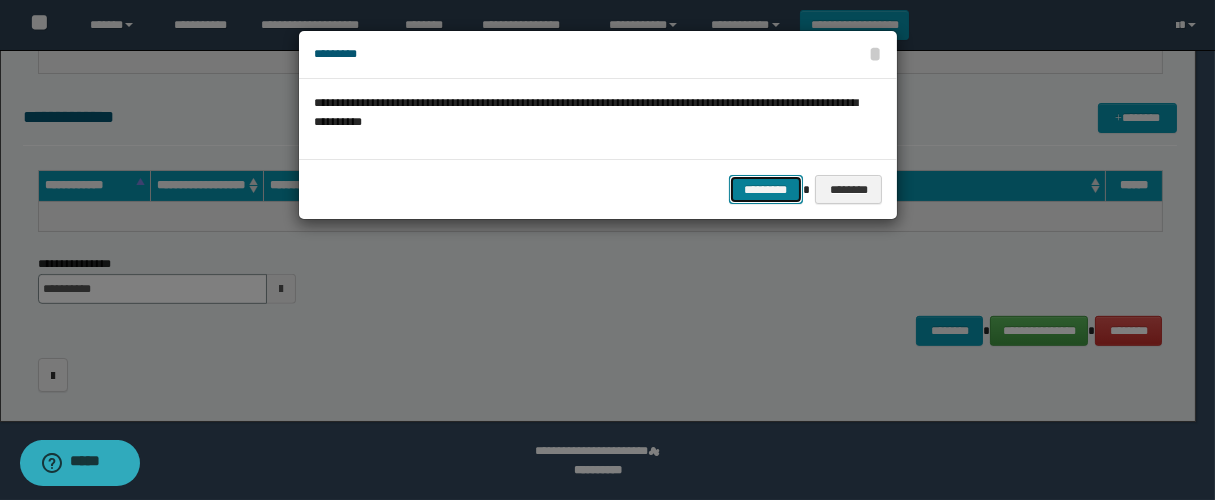 click on "*********" at bounding box center (766, 190) 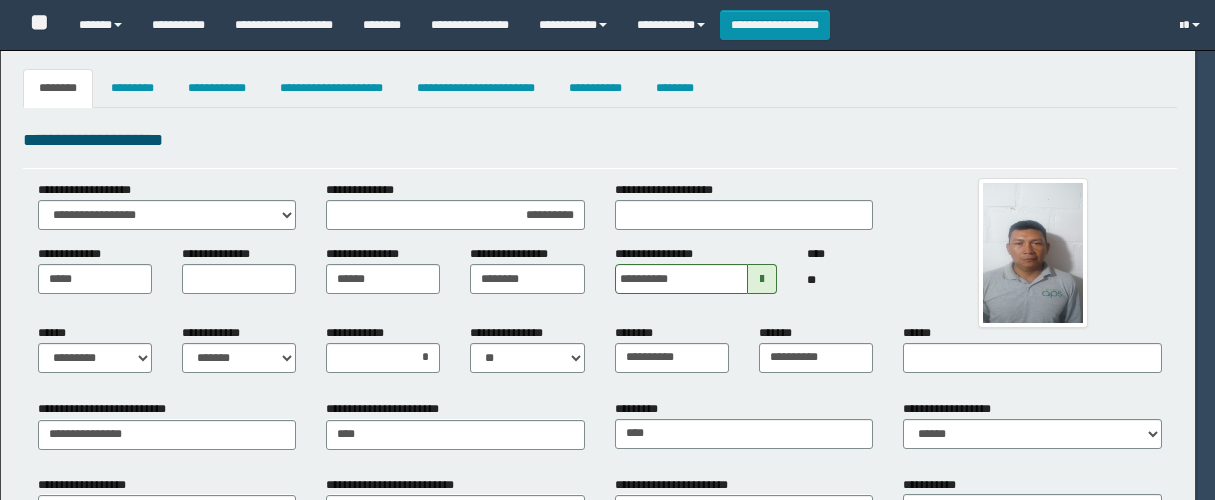 select on "*" 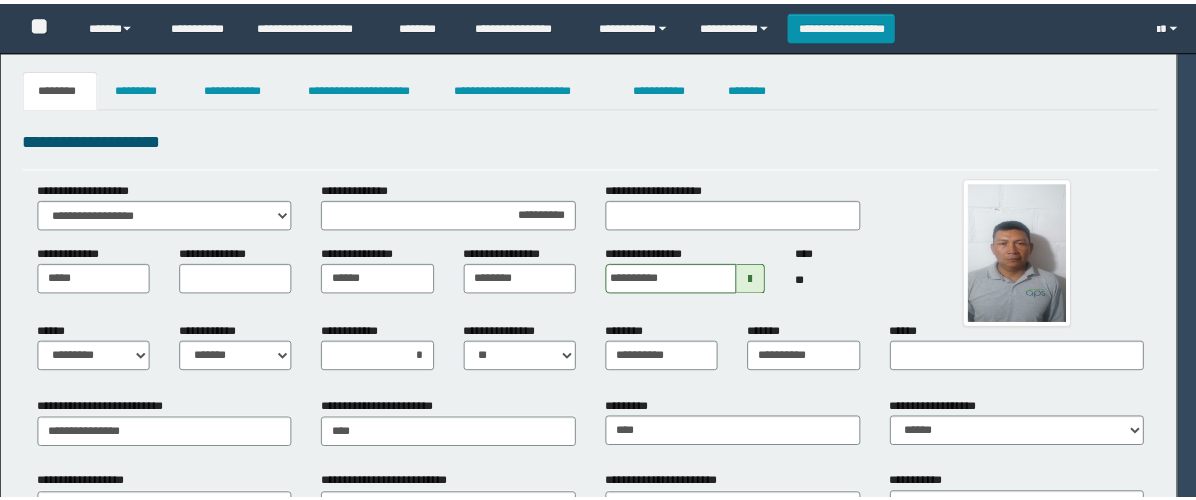 scroll, scrollTop: 0, scrollLeft: 0, axis: both 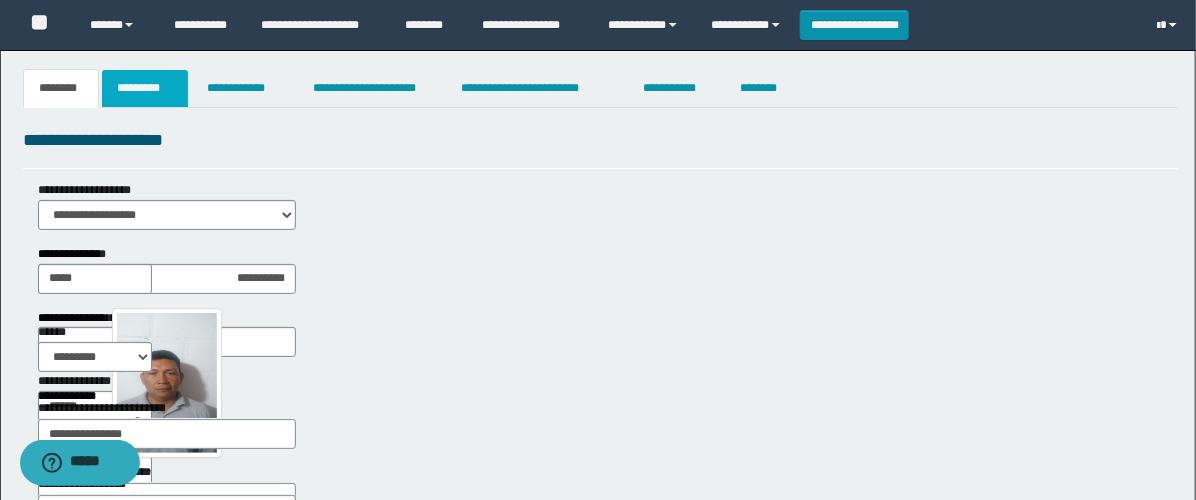 click on "*********" at bounding box center (145, 88) 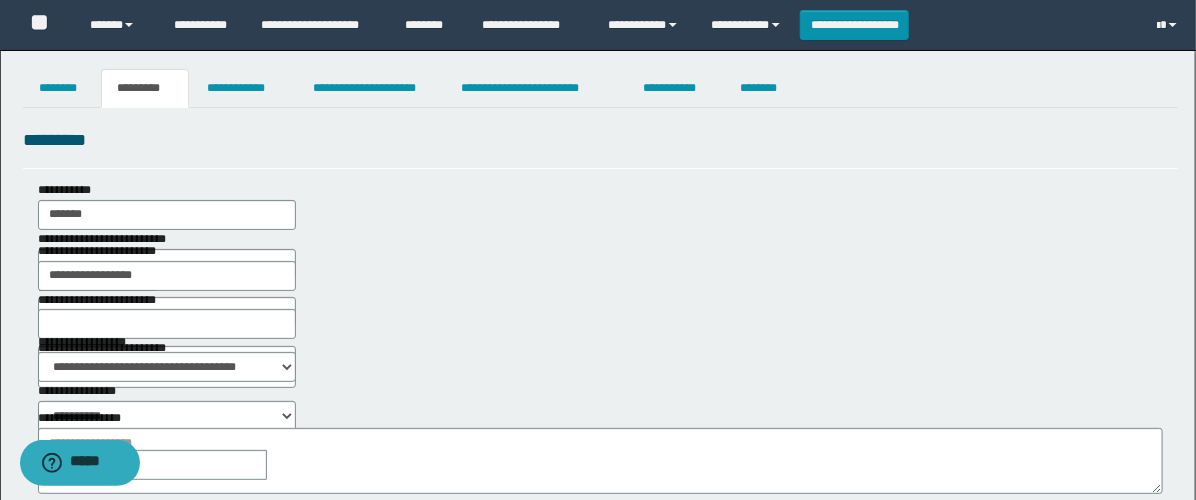 click on "**********" at bounding box center (600, 365) 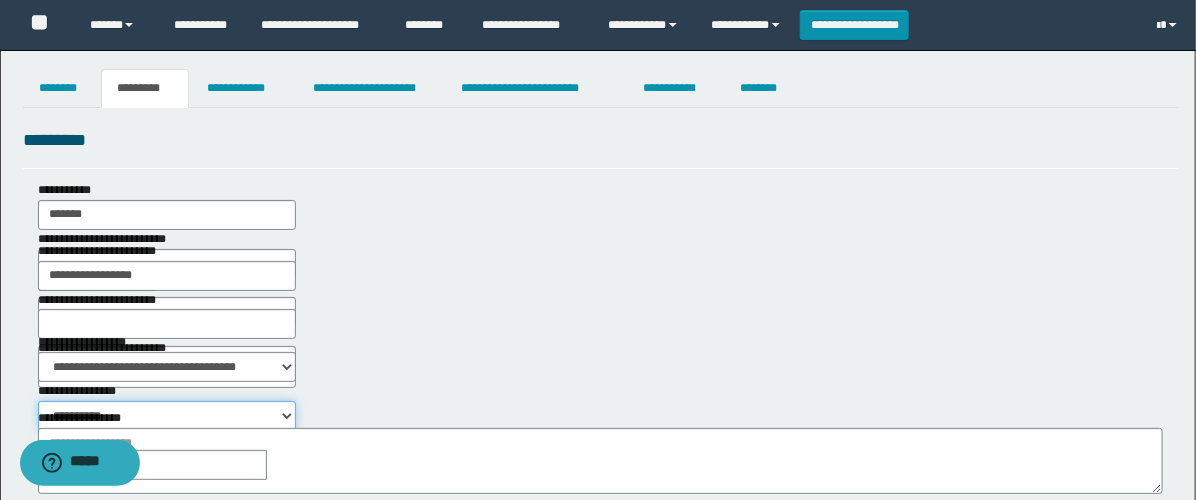 click on "**********" at bounding box center (167, 416) 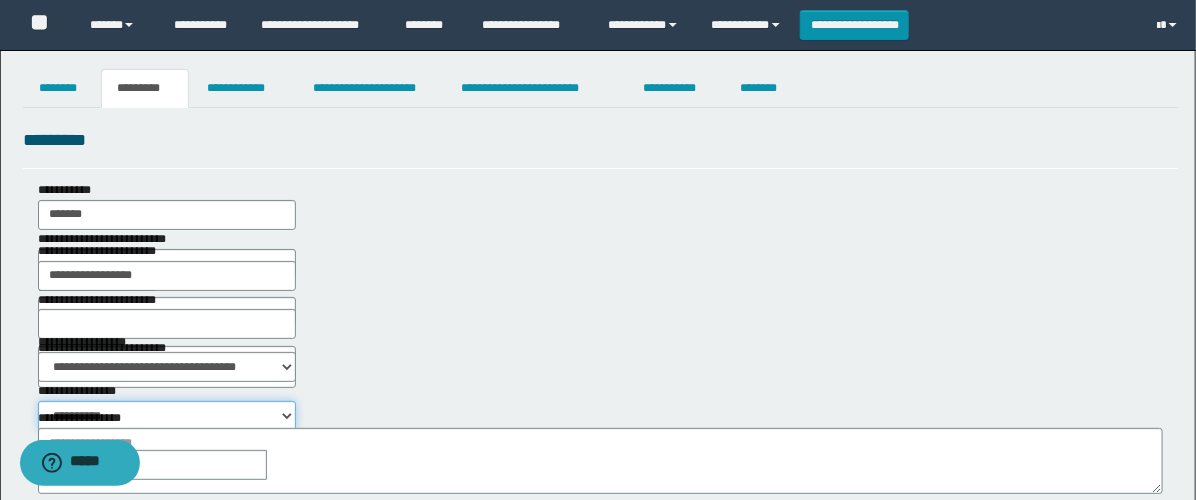 select on "****" 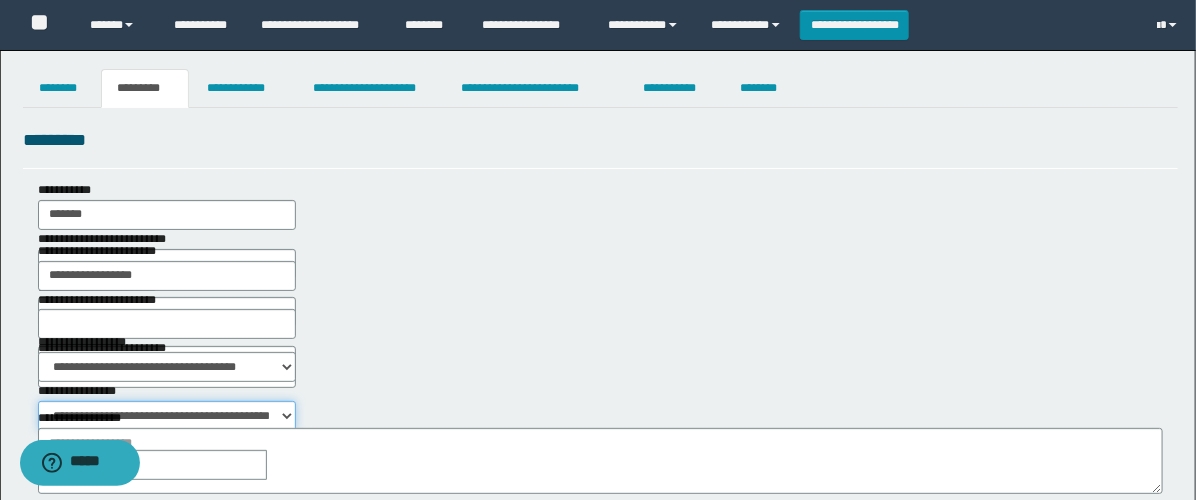 click on "**********" at bounding box center [167, 416] 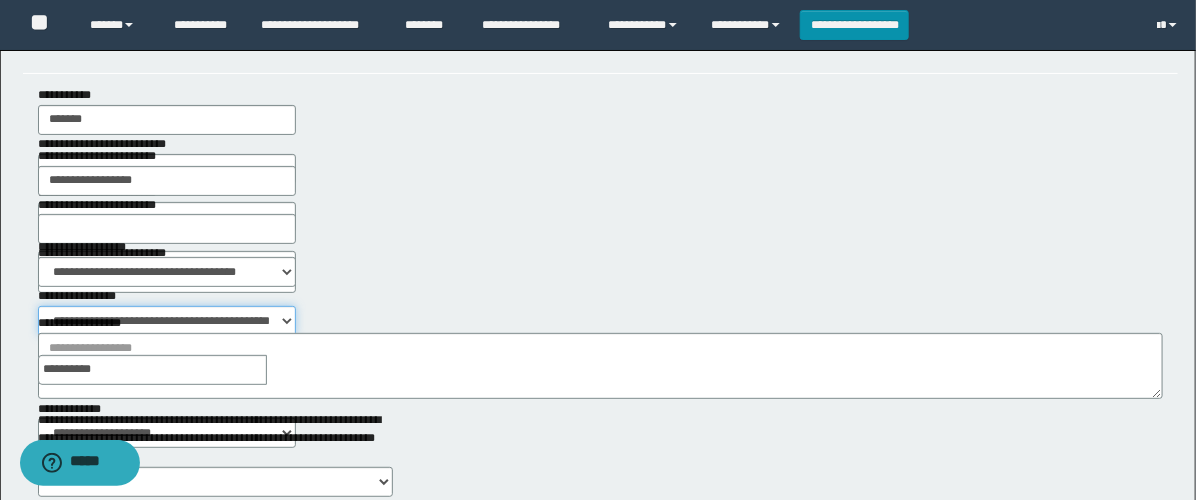 scroll, scrollTop: 222, scrollLeft: 0, axis: vertical 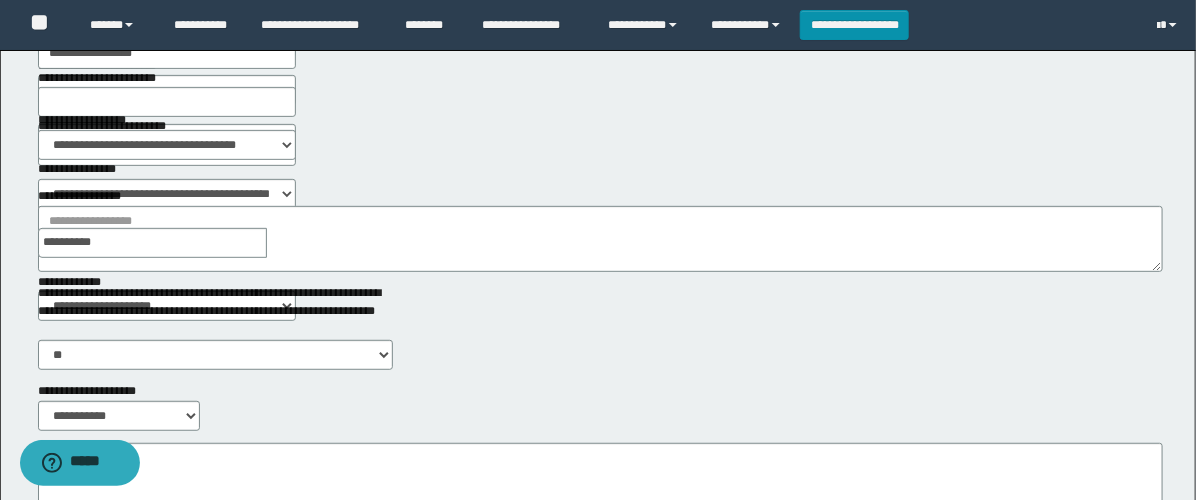 click at bounding box center [281, 243] 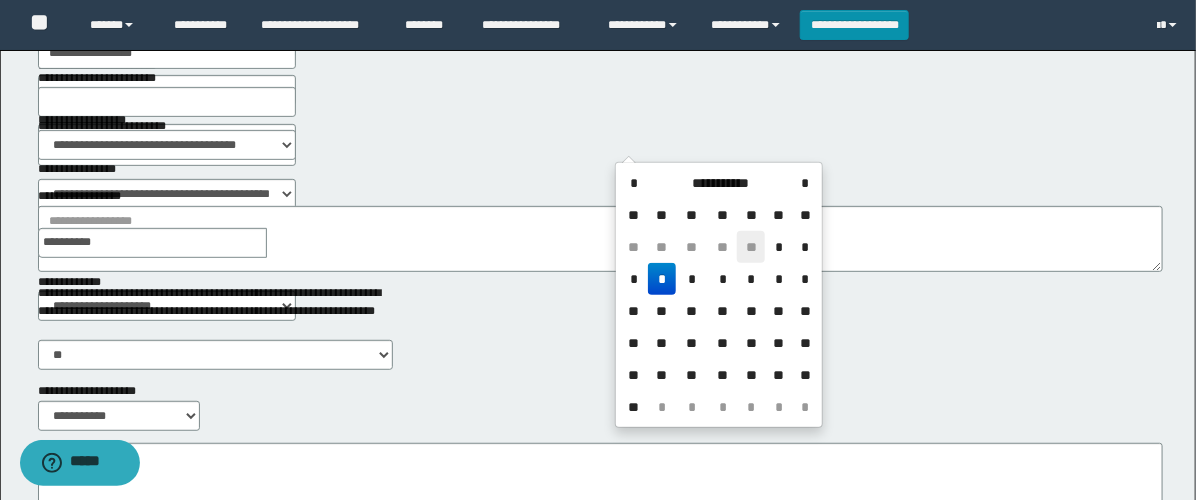 click on "**" at bounding box center (751, 247) 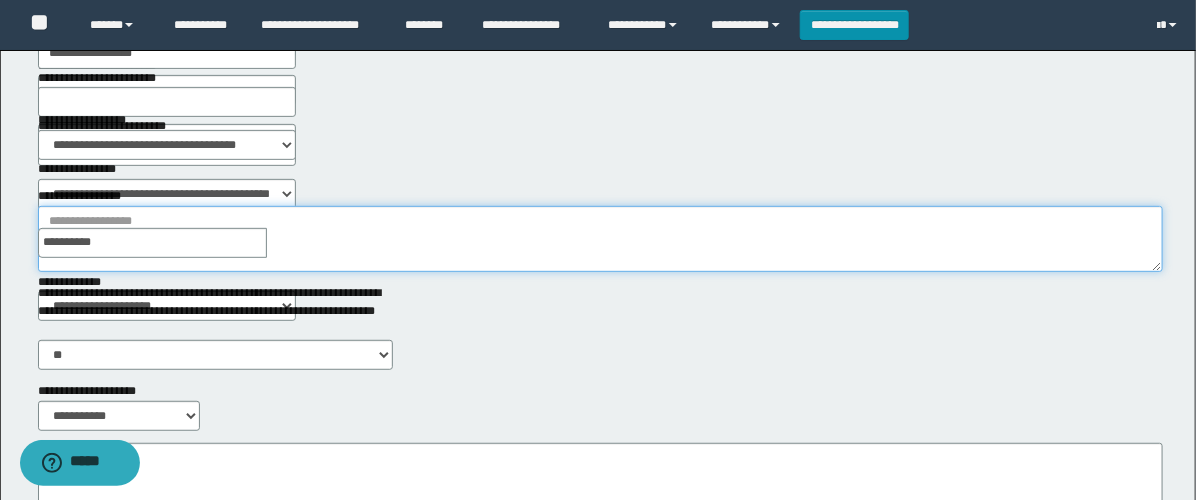 click on "**********" at bounding box center [600, 239] 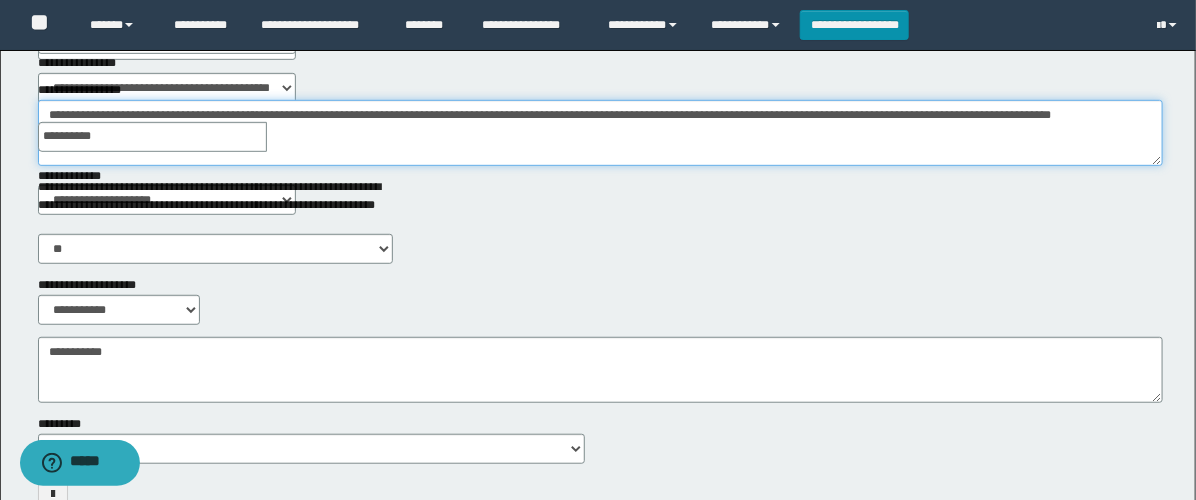 scroll, scrollTop: 333, scrollLeft: 0, axis: vertical 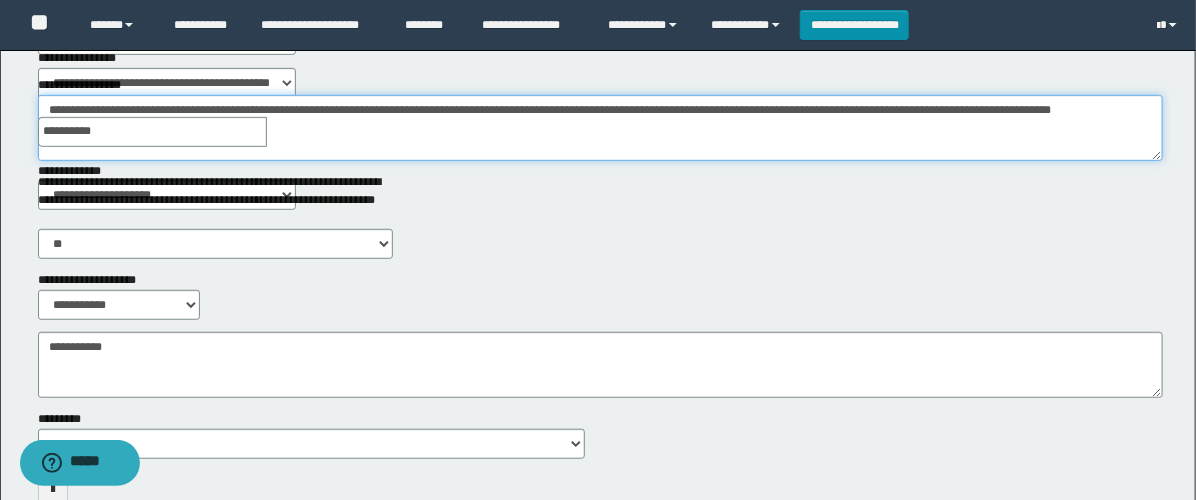 type on "**********" 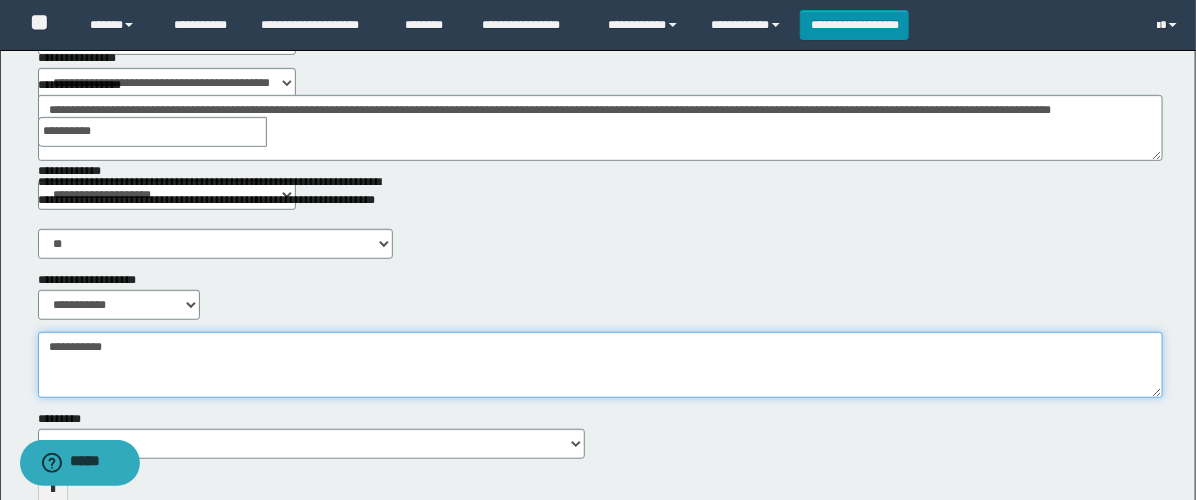 click on "**********" at bounding box center (600, 365) 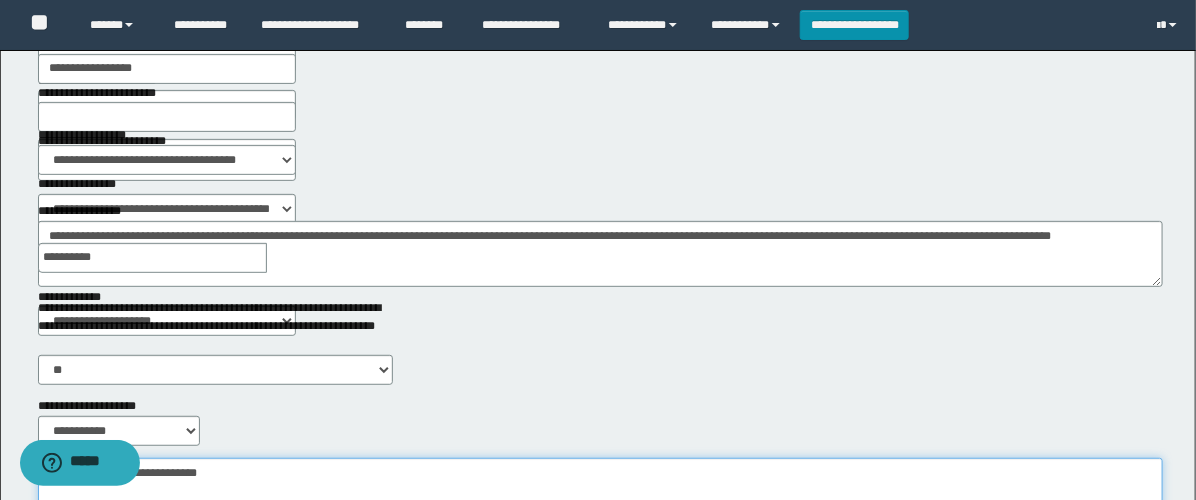 scroll, scrollTop: 0, scrollLeft: 0, axis: both 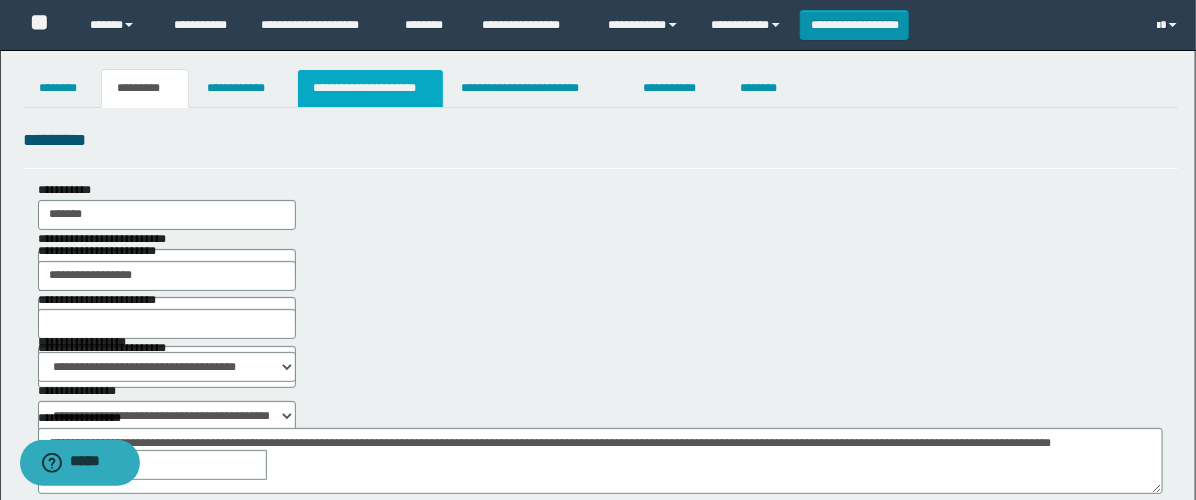 type on "**********" 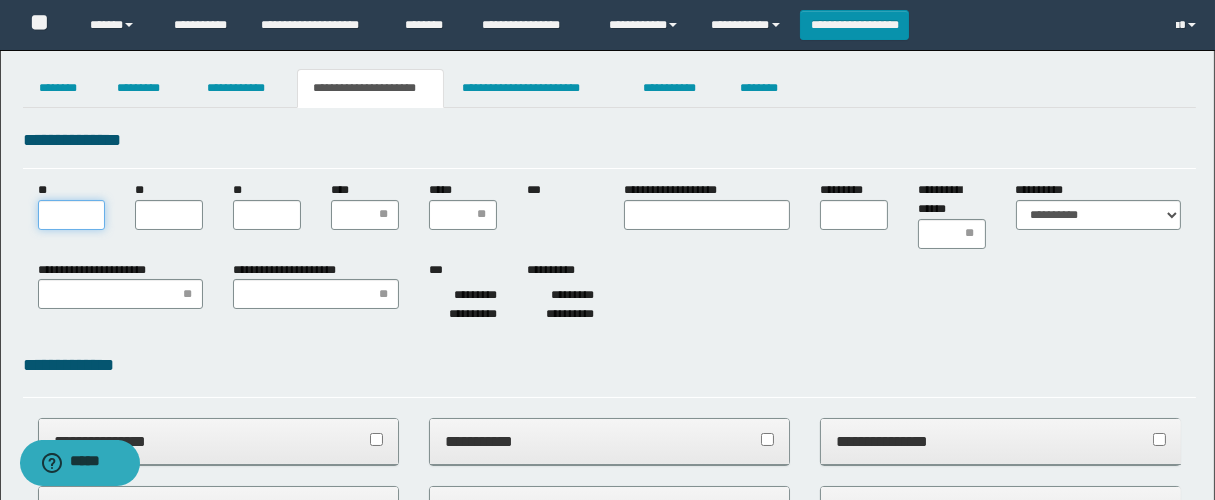 click on "**" at bounding box center (72, 215) 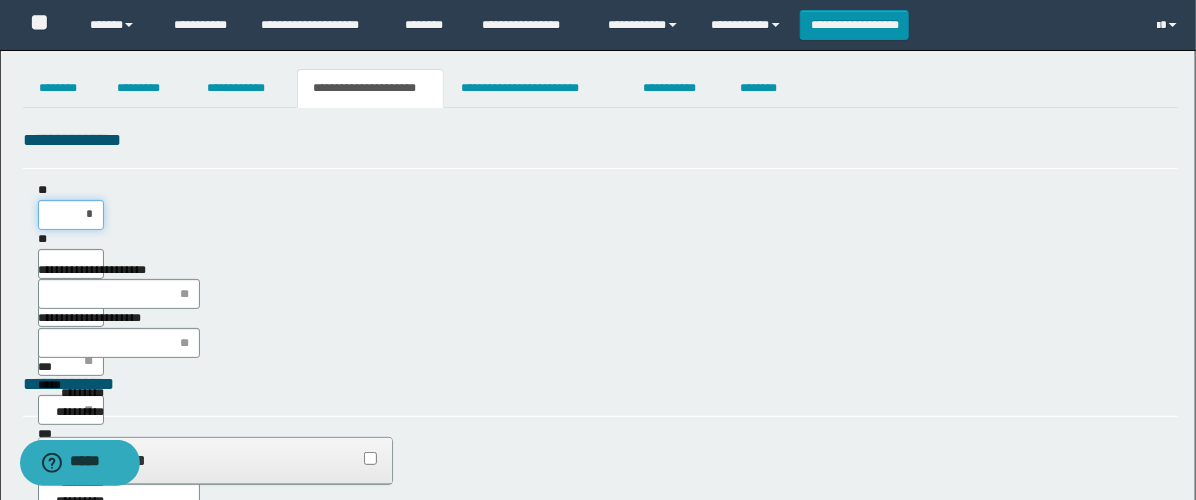 type on "**" 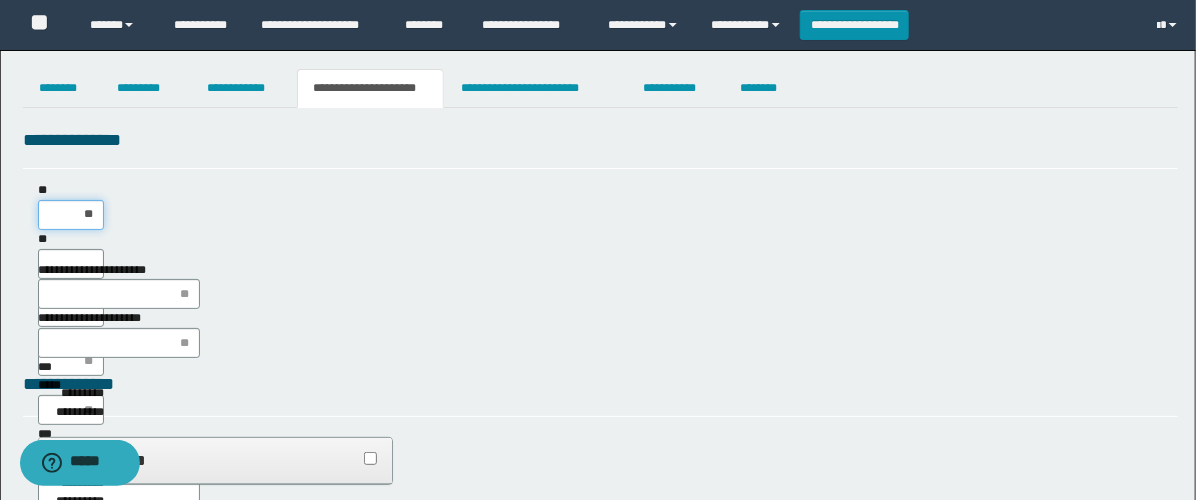scroll, scrollTop: 0, scrollLeft: 0, axis: both 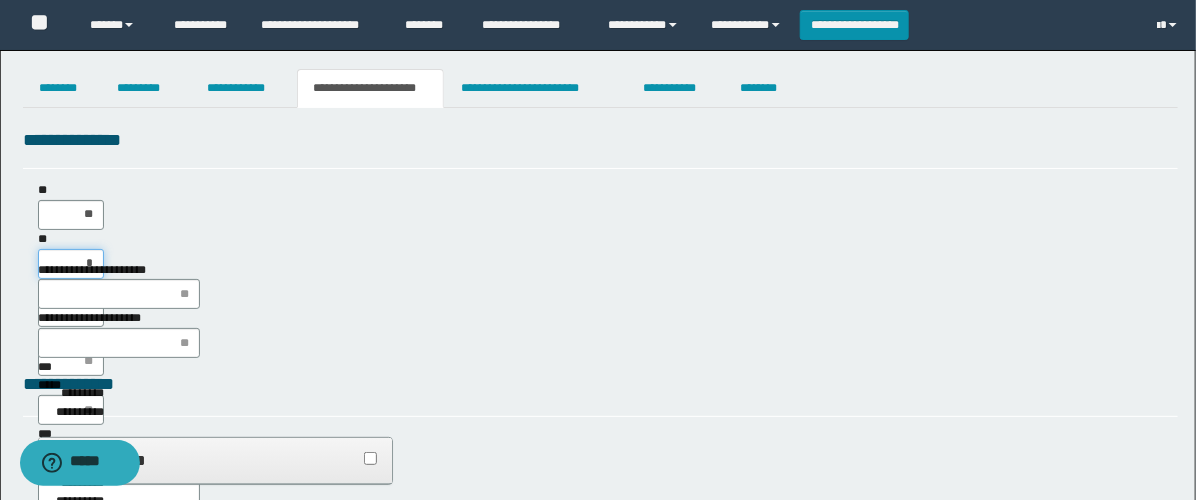 type on "**" 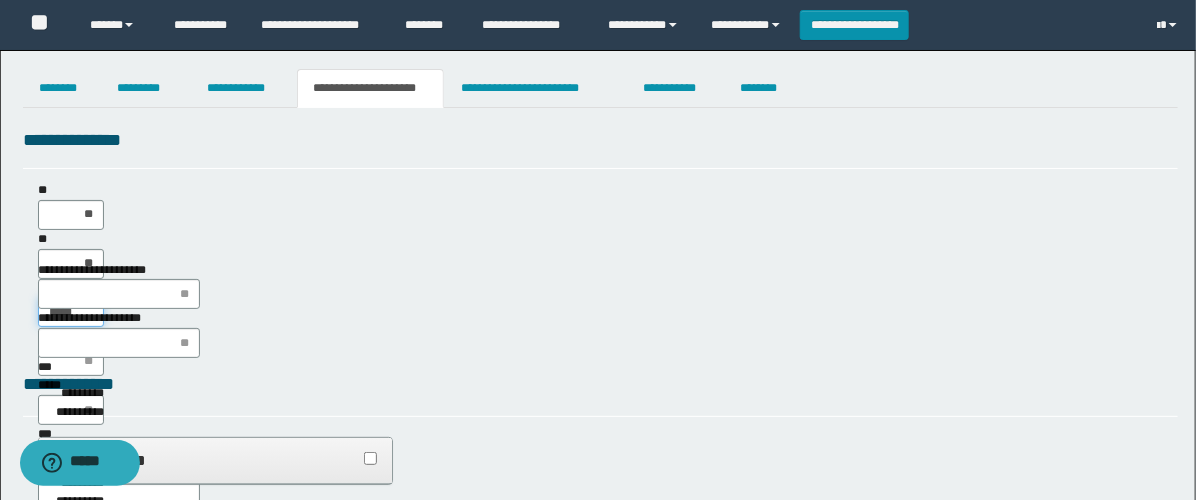 type on "******" 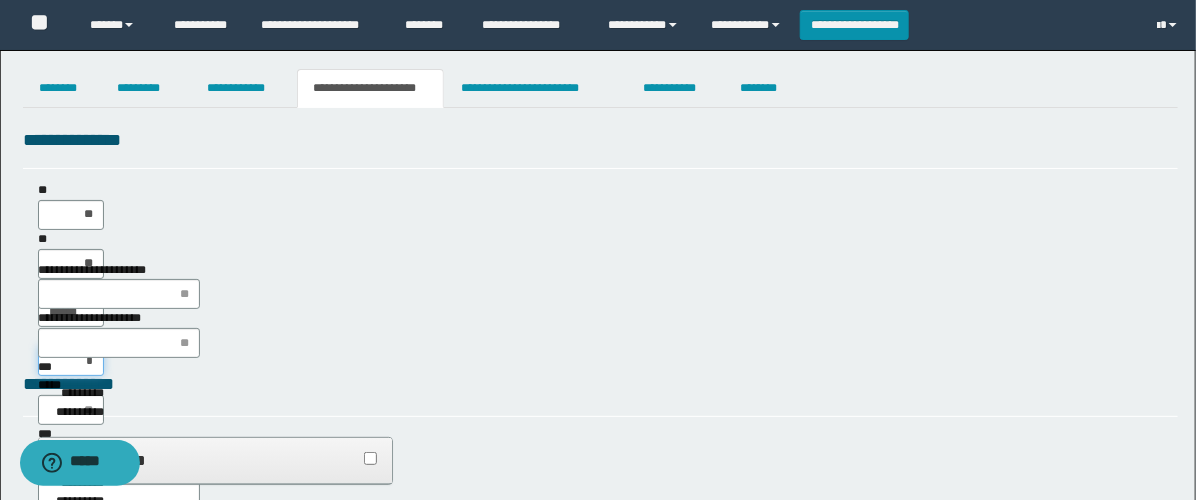 type on "**" 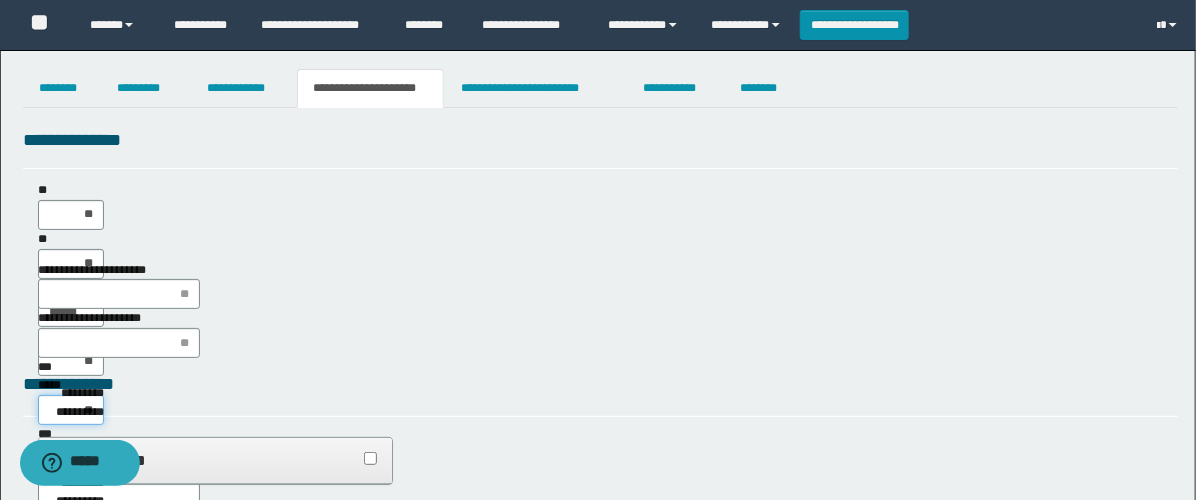 type on "***" 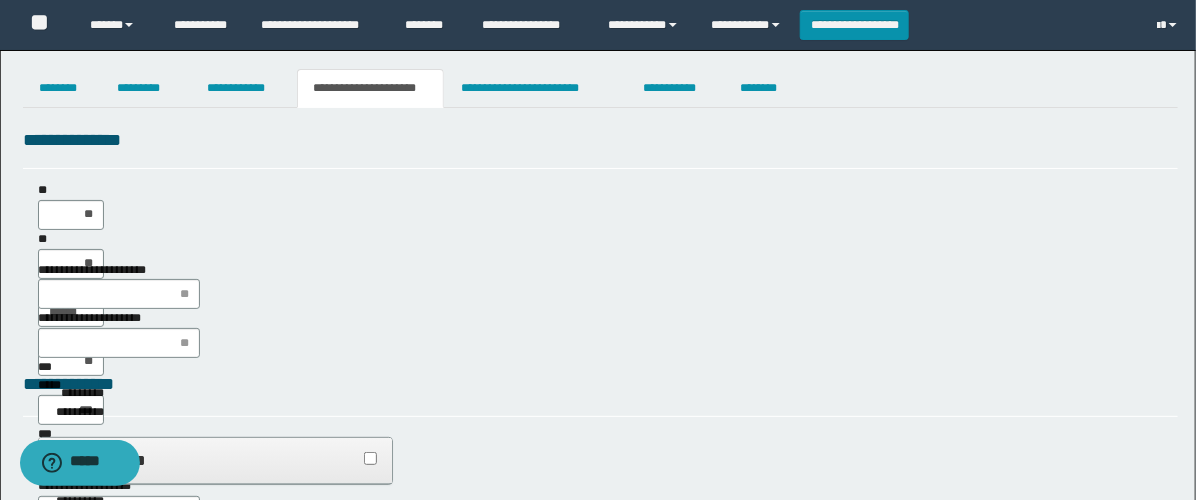 type on "**" 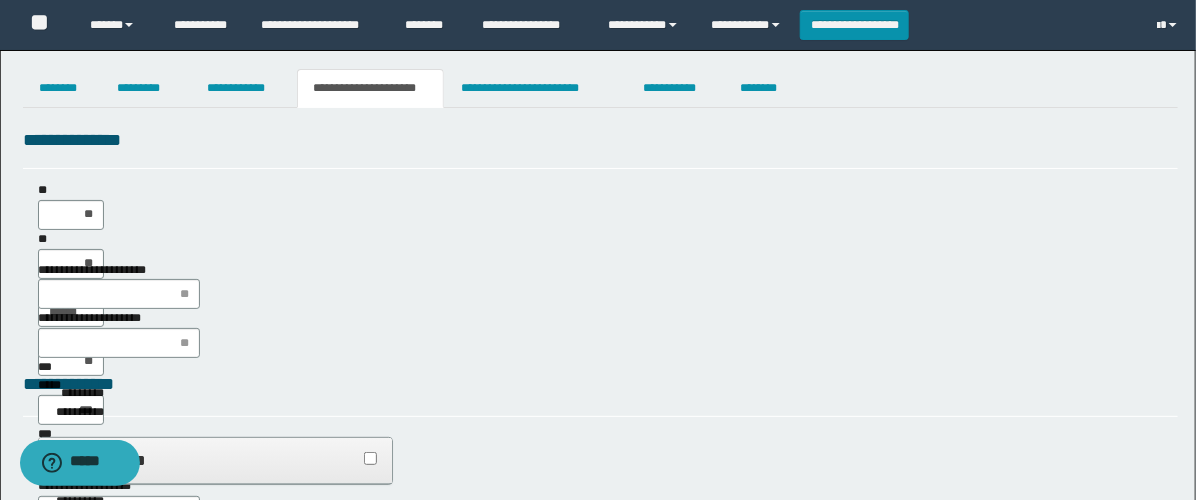 type on "**" 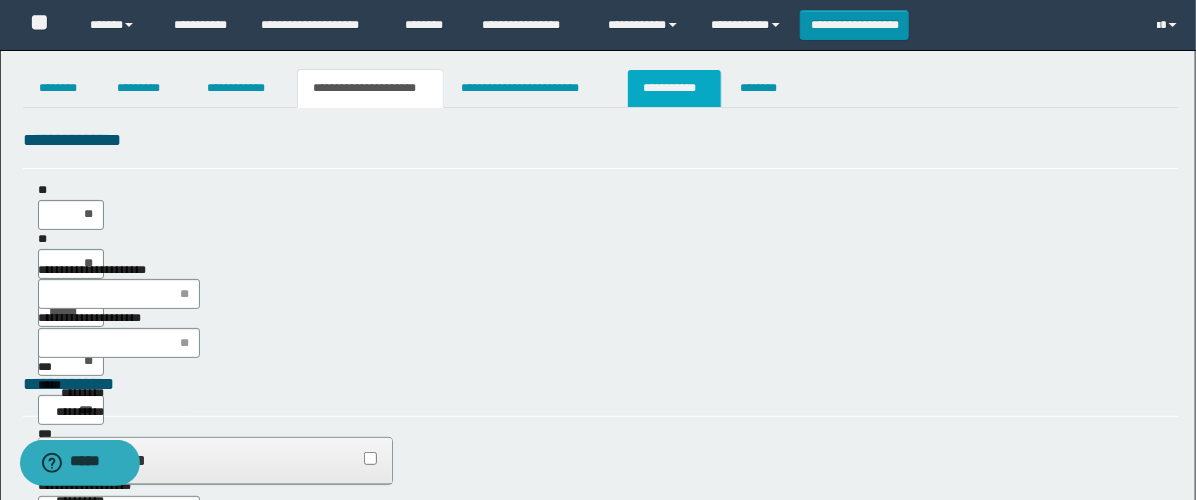 click on "**********" at bounding box center (674, 88) 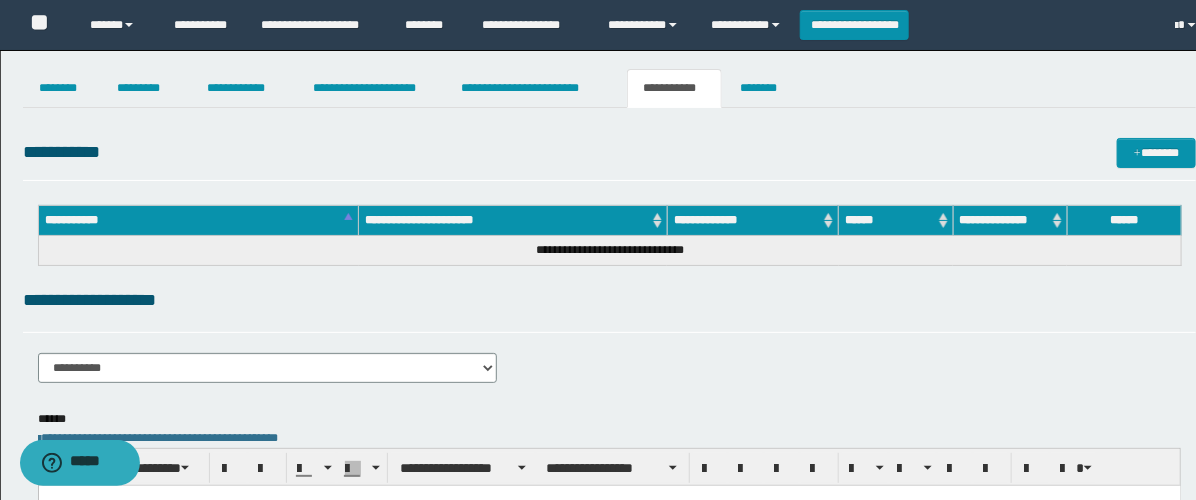 scroll, scrollTop: 0, scrollLeft: 0, axis: both 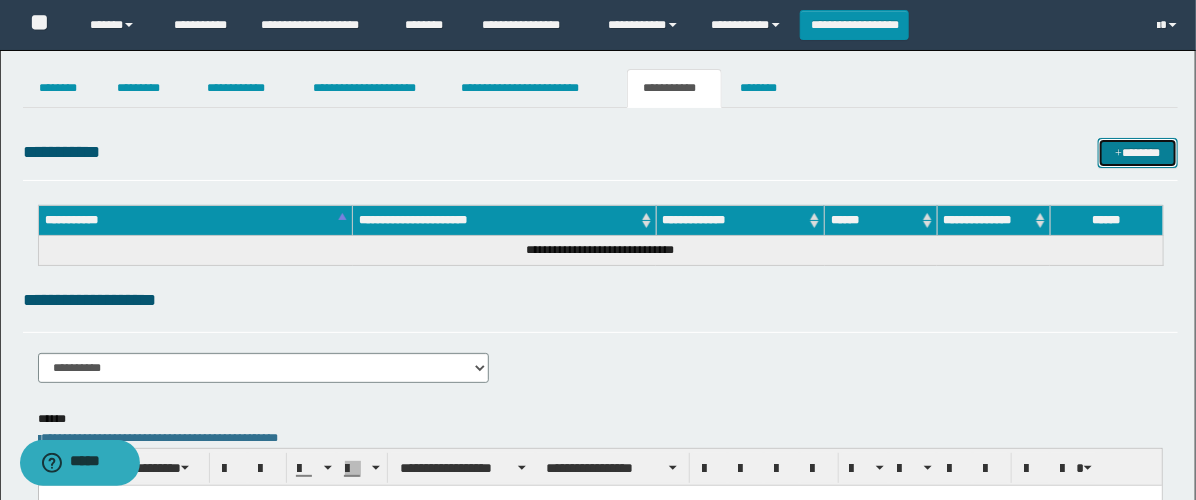 click on "*******" at bounding box center [1138, 153] 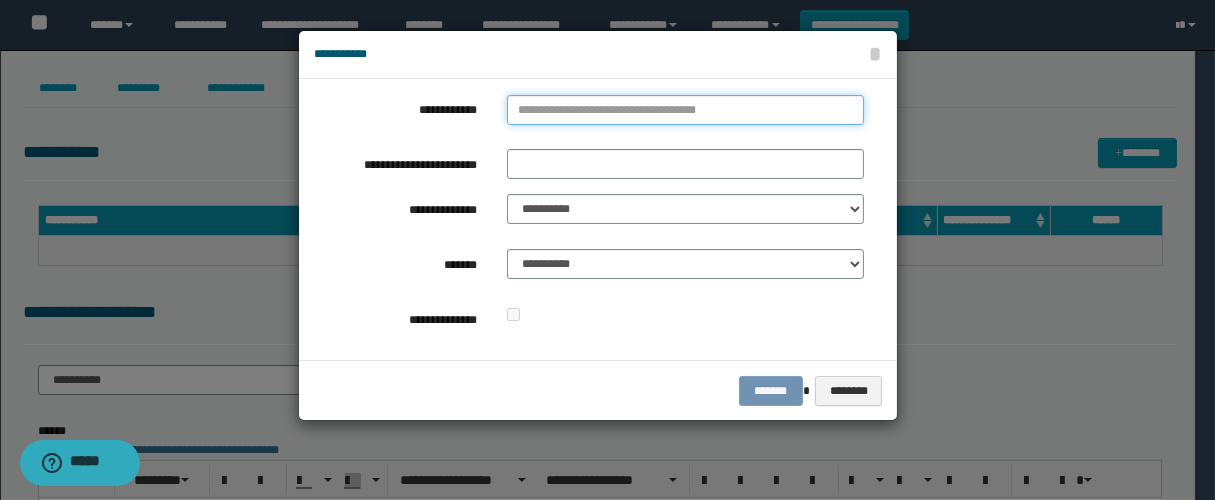 click on "**********" at bounding box center [685, 110] 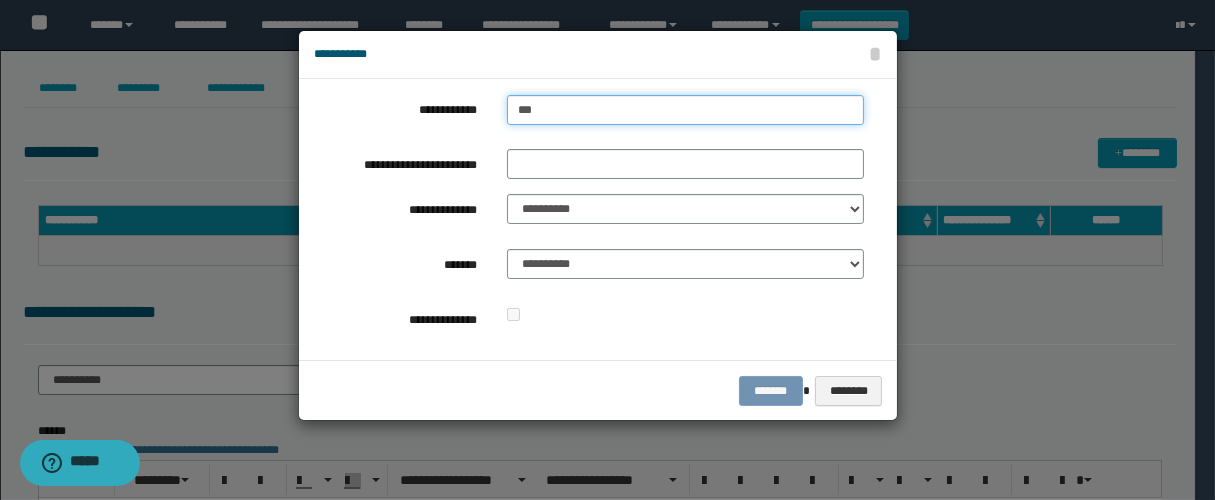 type on "****" 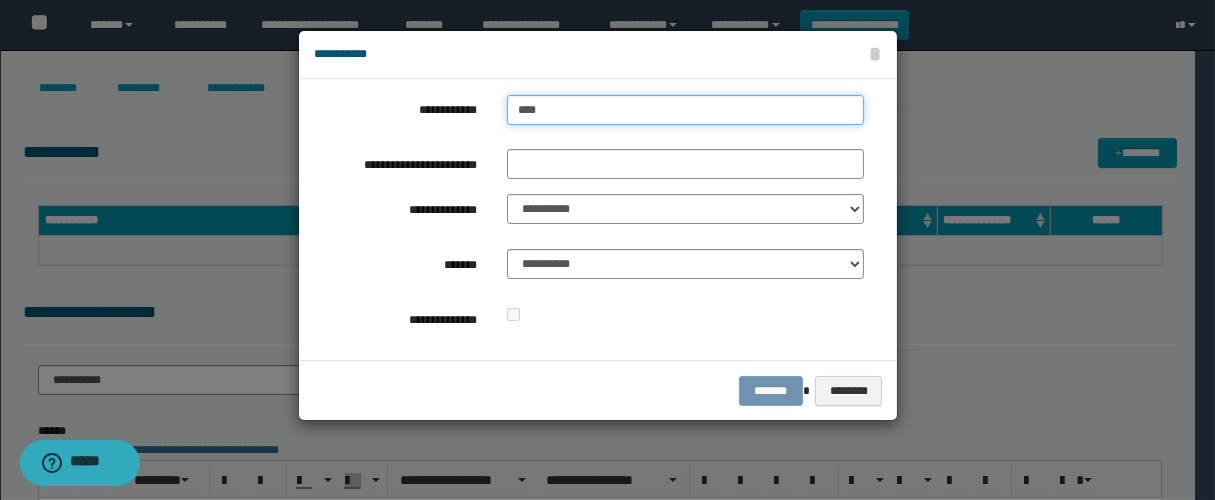 type on "****" 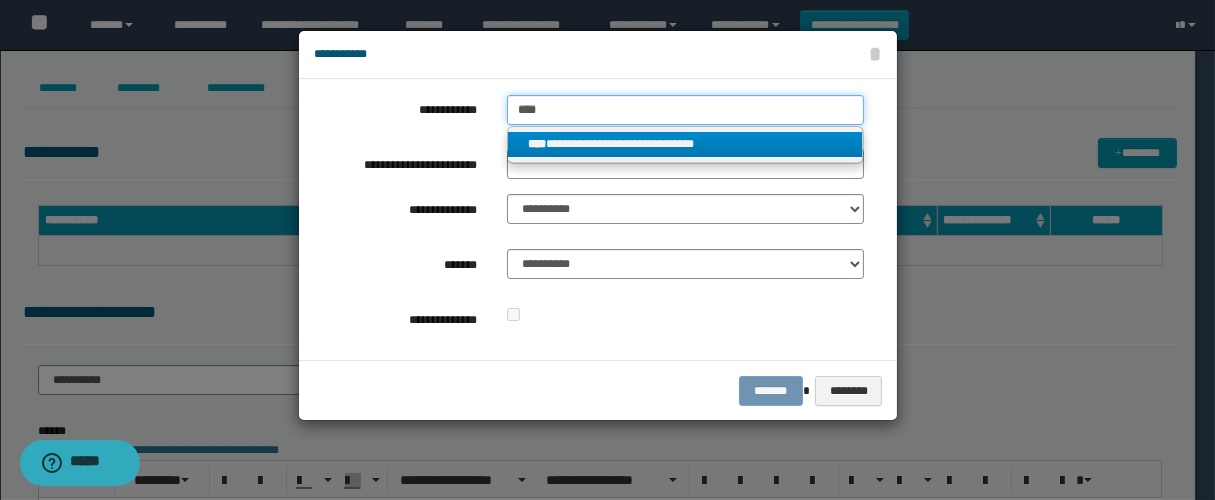 type on "****" 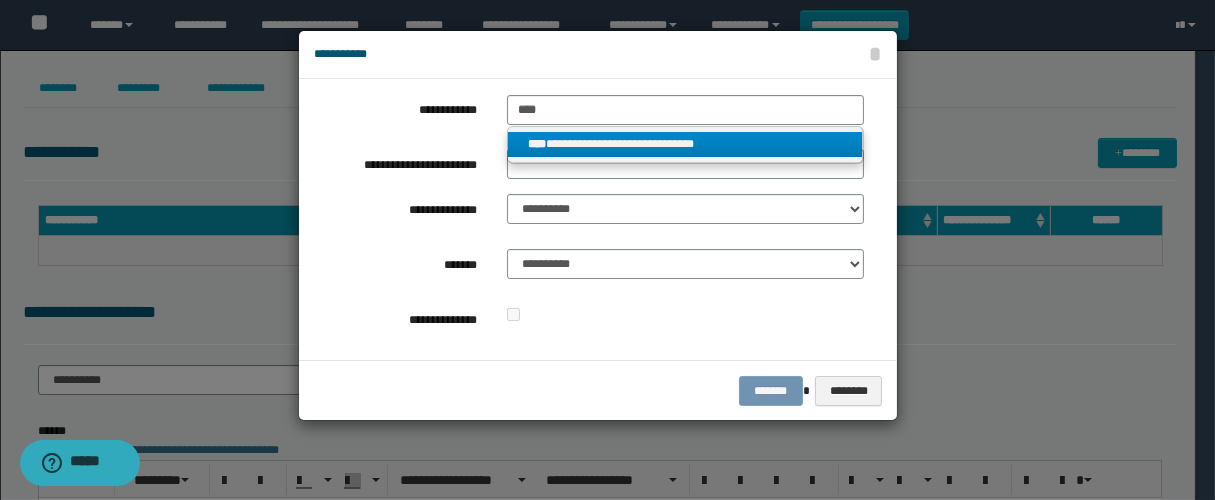click on "**********" at bounding box center [685, 144] 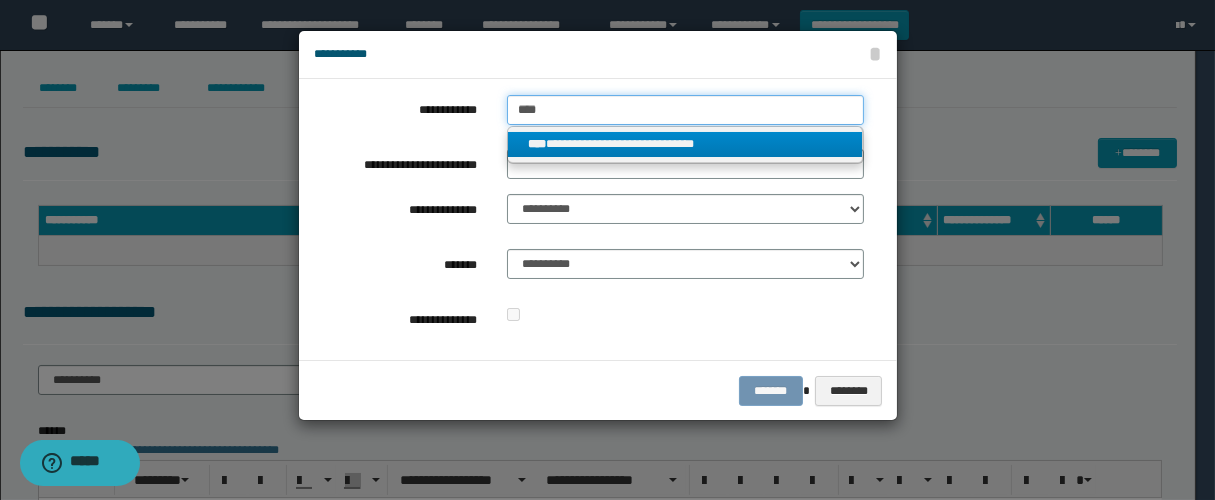 type 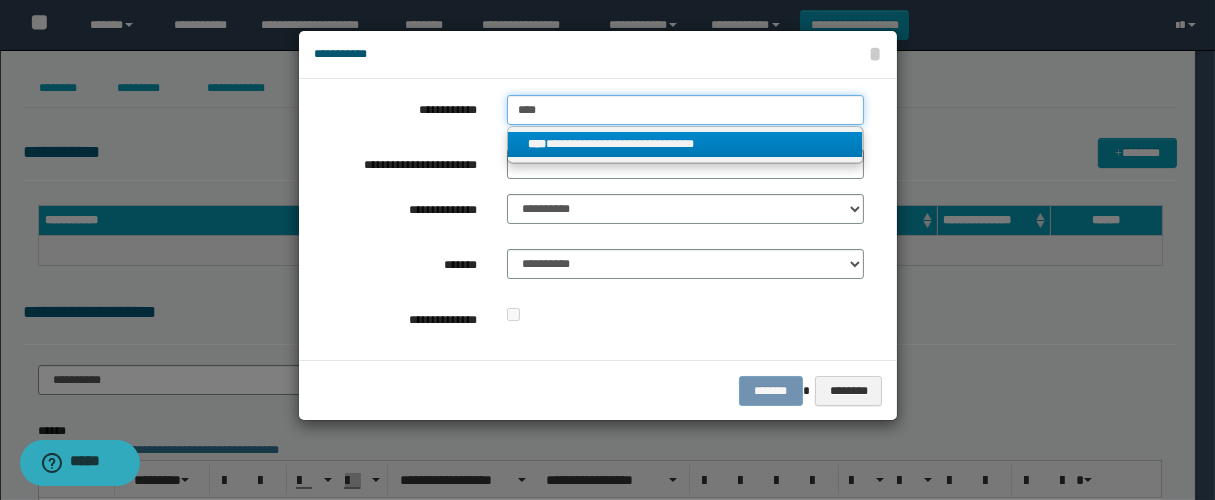 type on "**********" 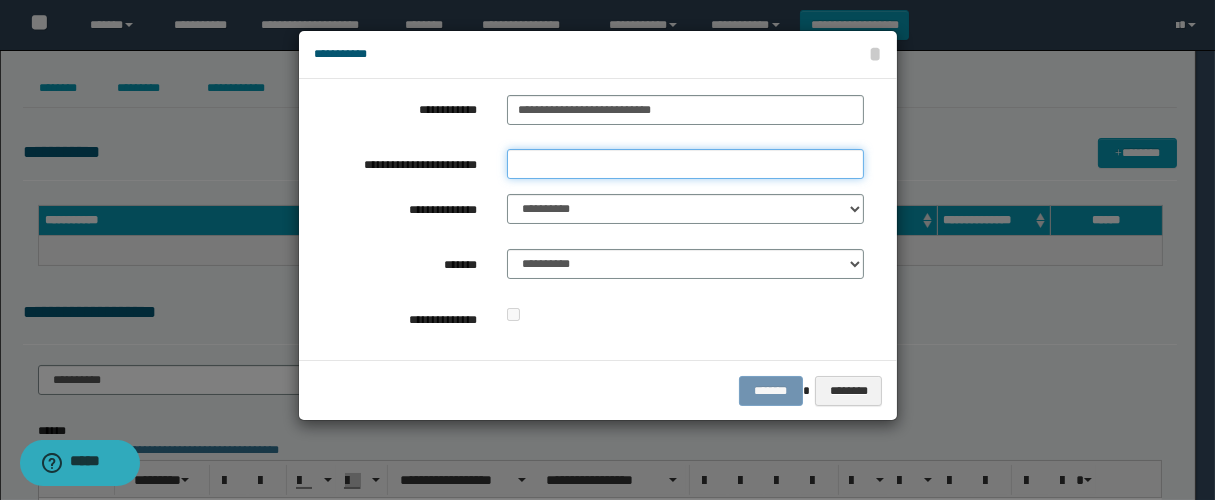 click on "**********" at bounding box center (685, 164) 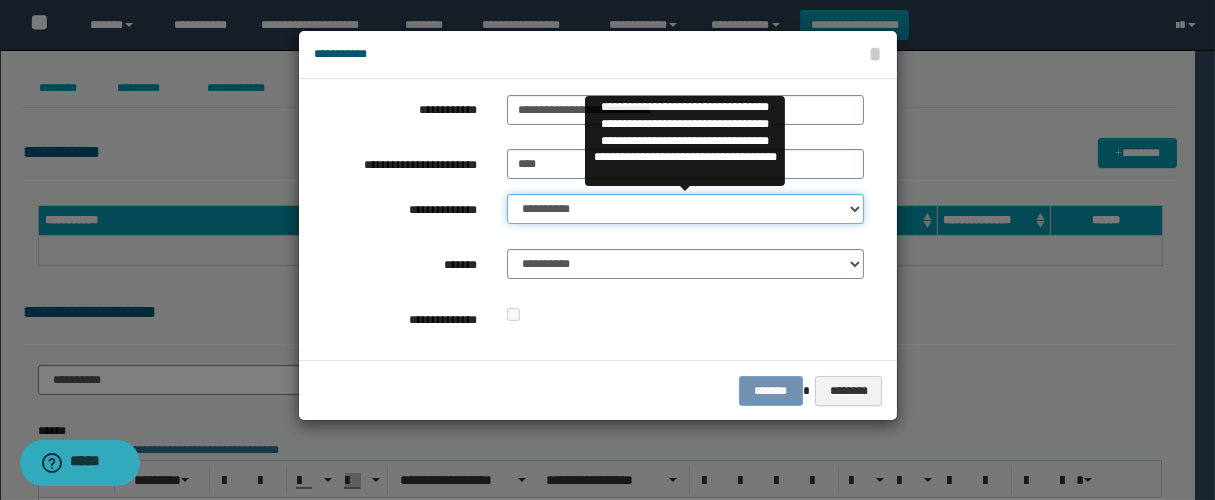 drag, startPoint x: 563, startPoint y: 210, endPoint x: 598, endPoint y: 219, distance: 36.138622 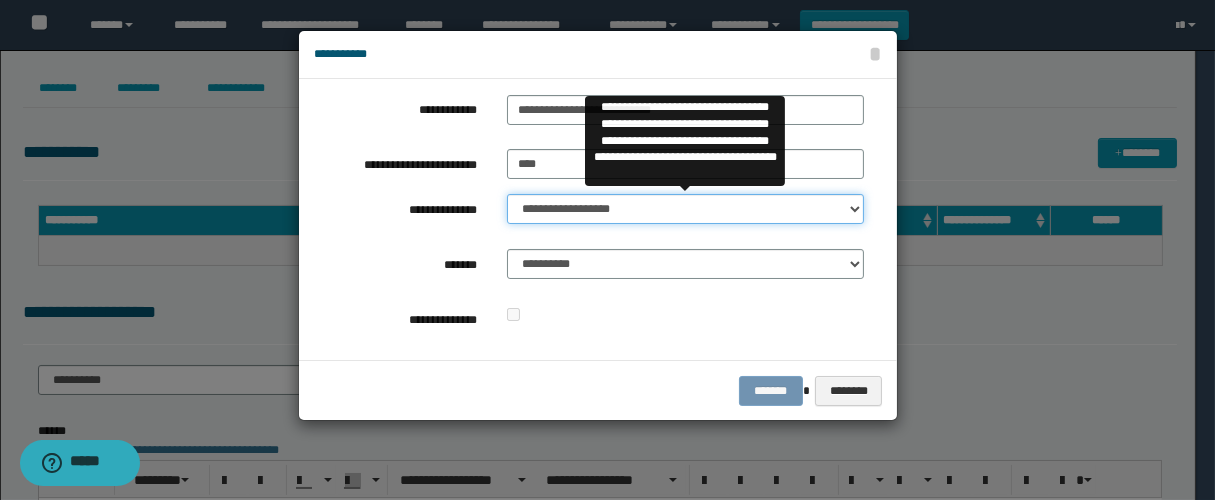 click on "**********" at bounding box center [685, 209] 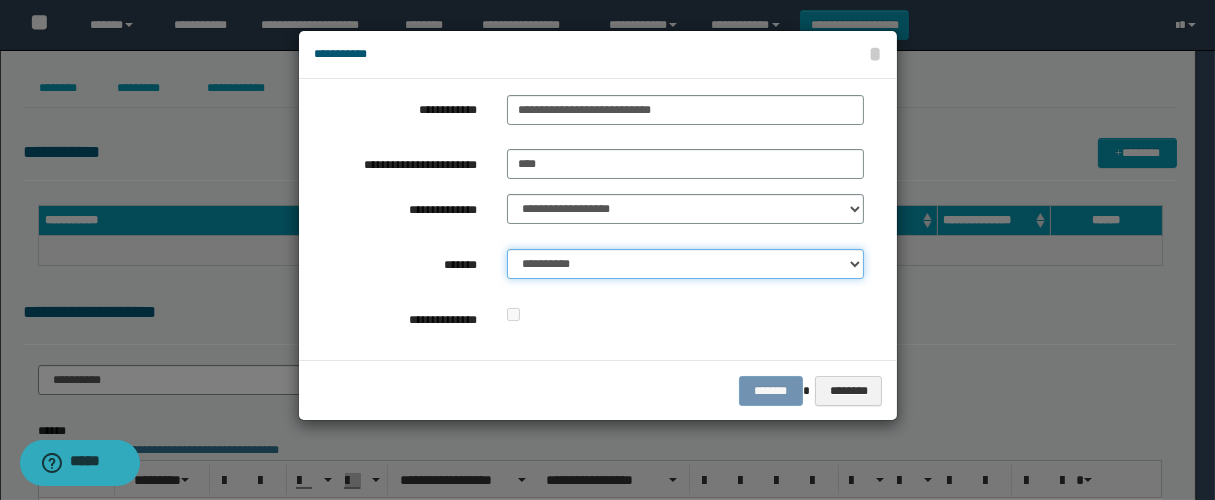 click on "**********" at bounding box center [685, 264] 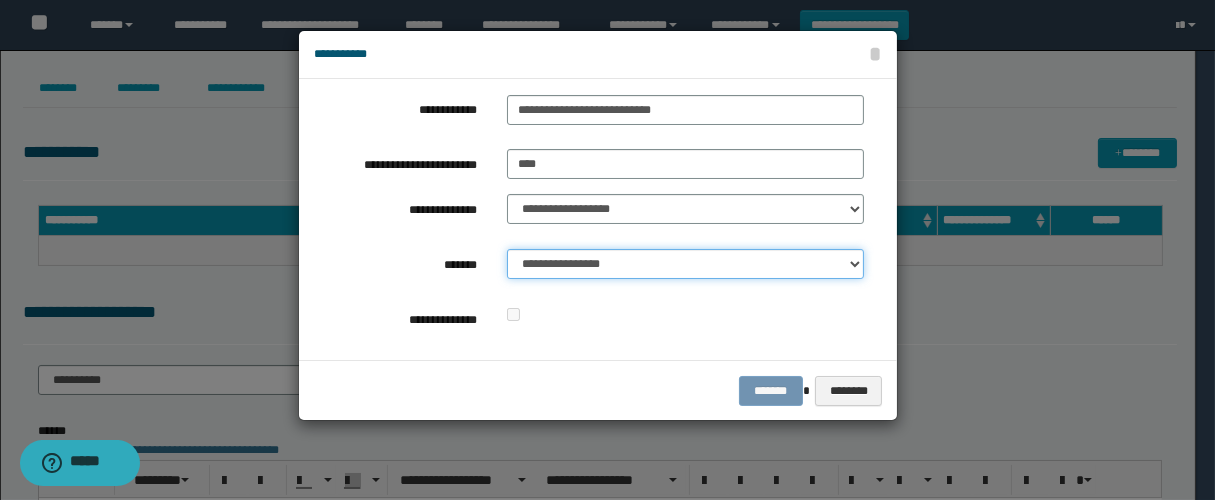 click on "**********" at bounding box center (685, 264) 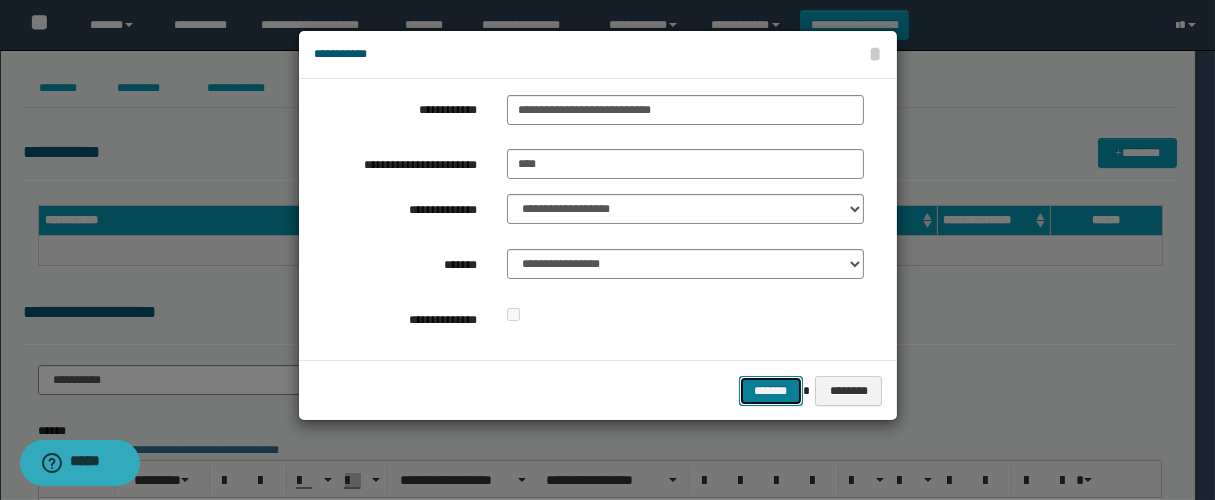 click on "*******" at bounding box center (771, 391) 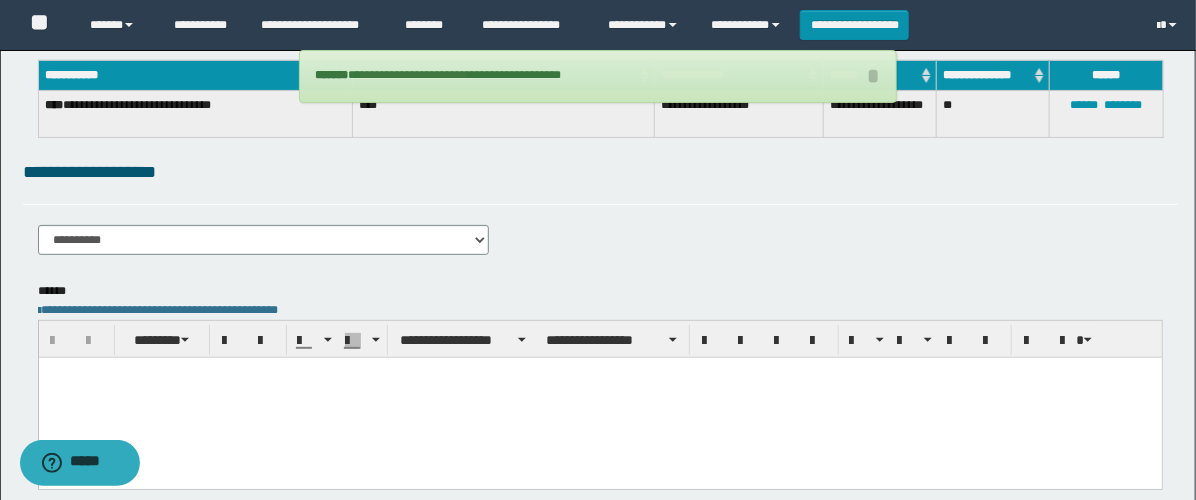 scroll, scrollTop: 222, scrollLeft: 0, axis: vertical 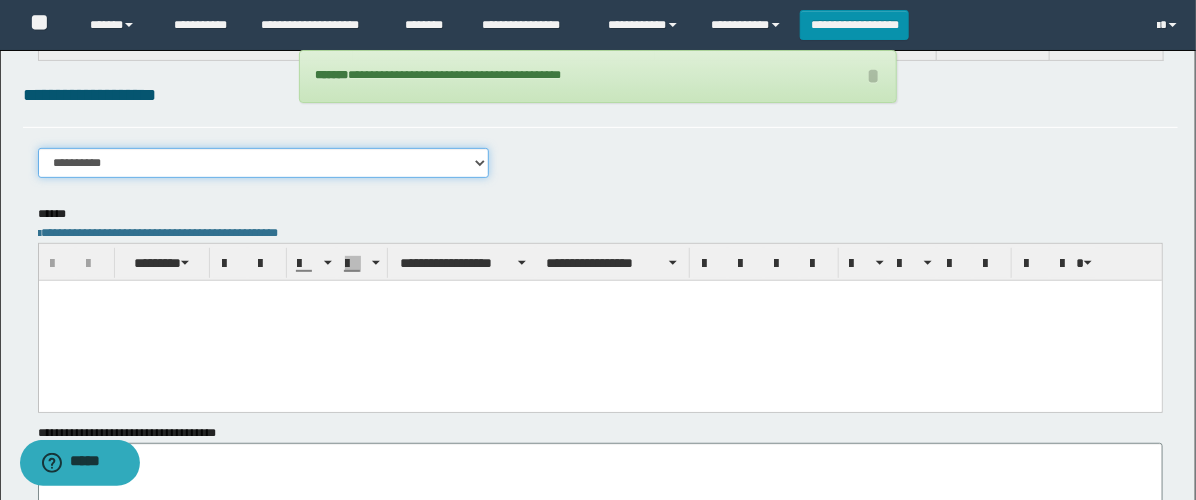 click on "**********" at bounding box center (263, 163) 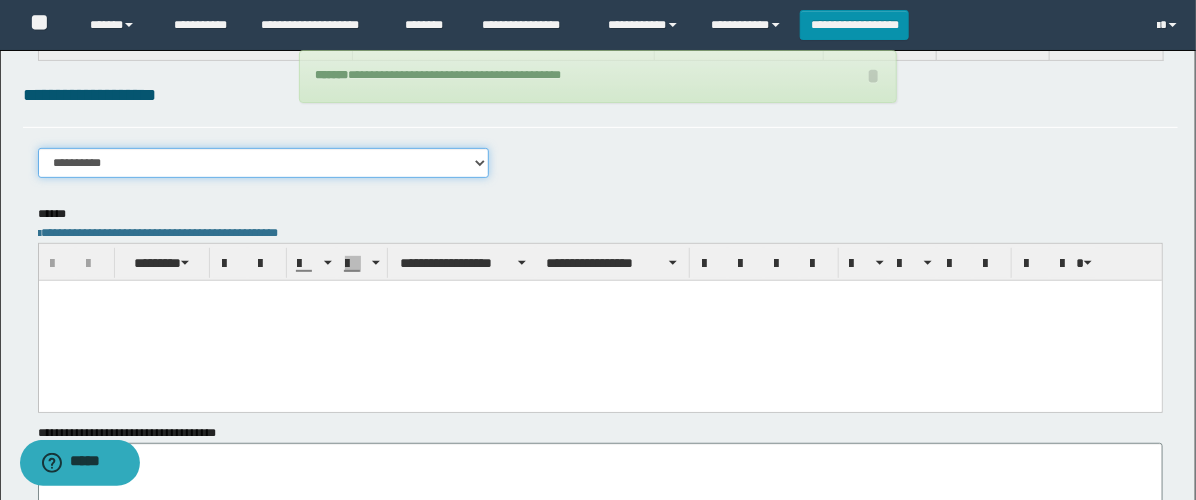 select on "****" 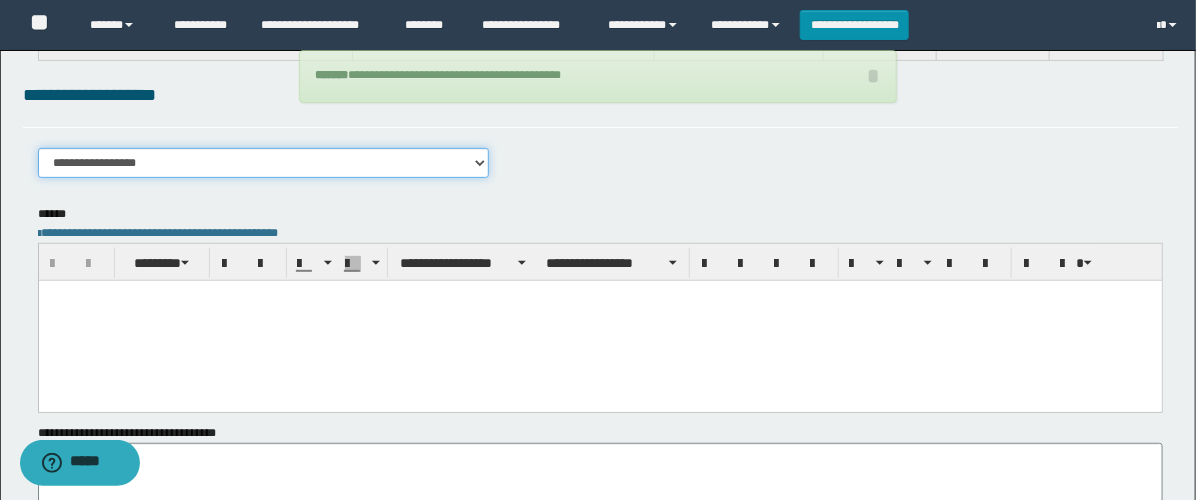 click on "**********" at bounding box center (263, 163) 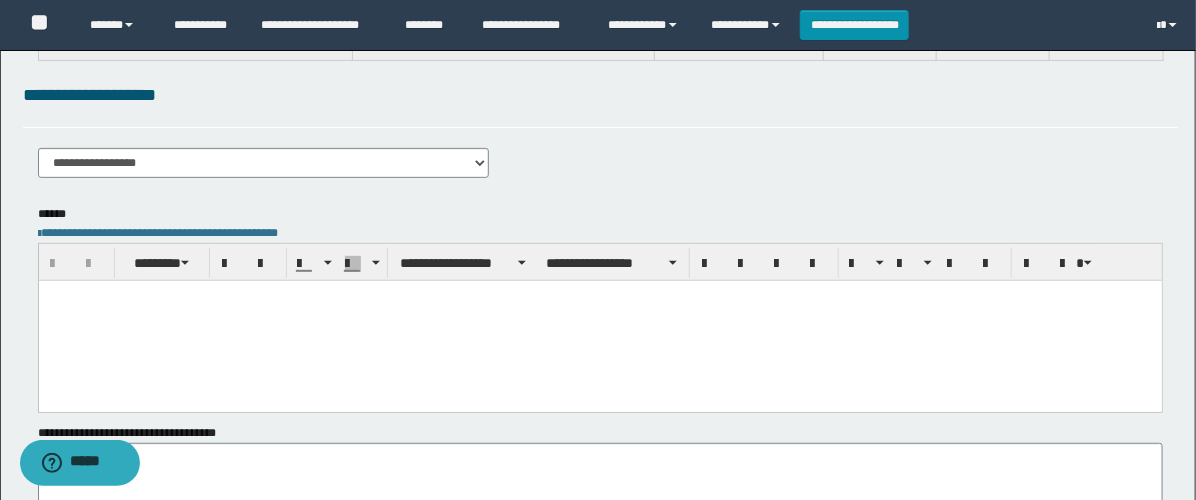 click at bounding box center (599, 320) 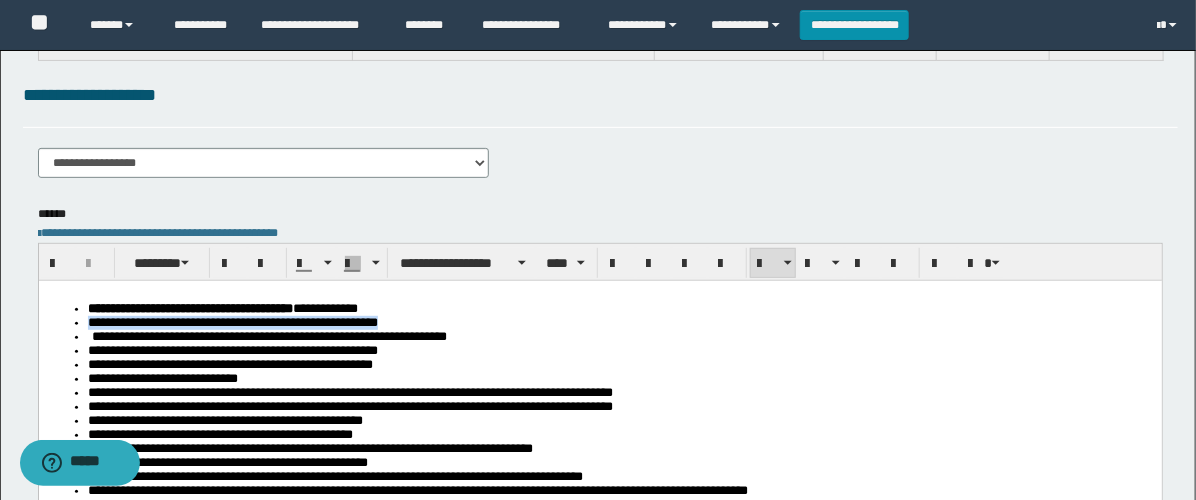 drag, startPoint x: 548, startPoint y: 328, endPoint x: 59, endPoint y: 325, distance: 489.00922 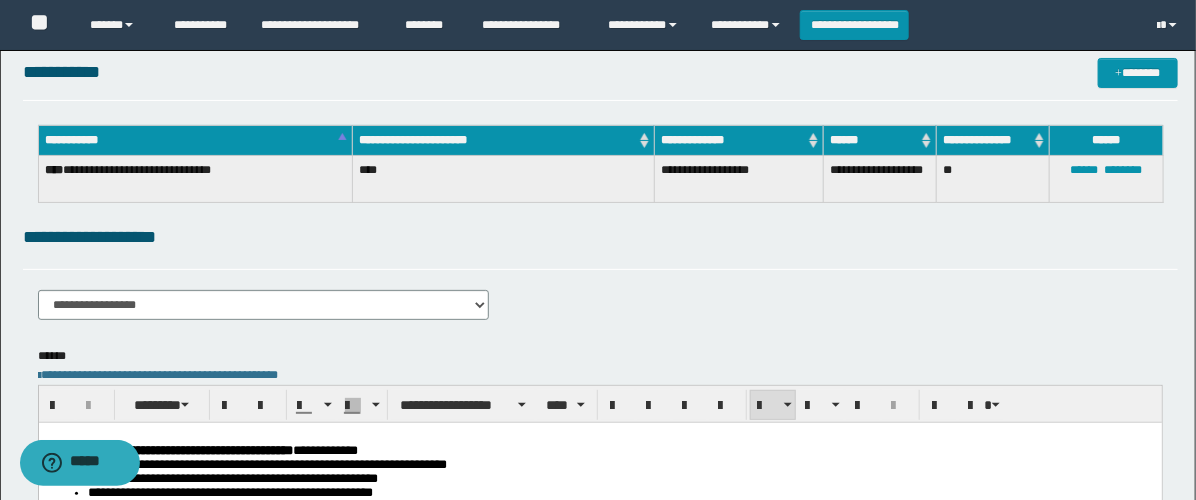 scroll, scrollTop: 0, scrollLeft: 0, axis: both 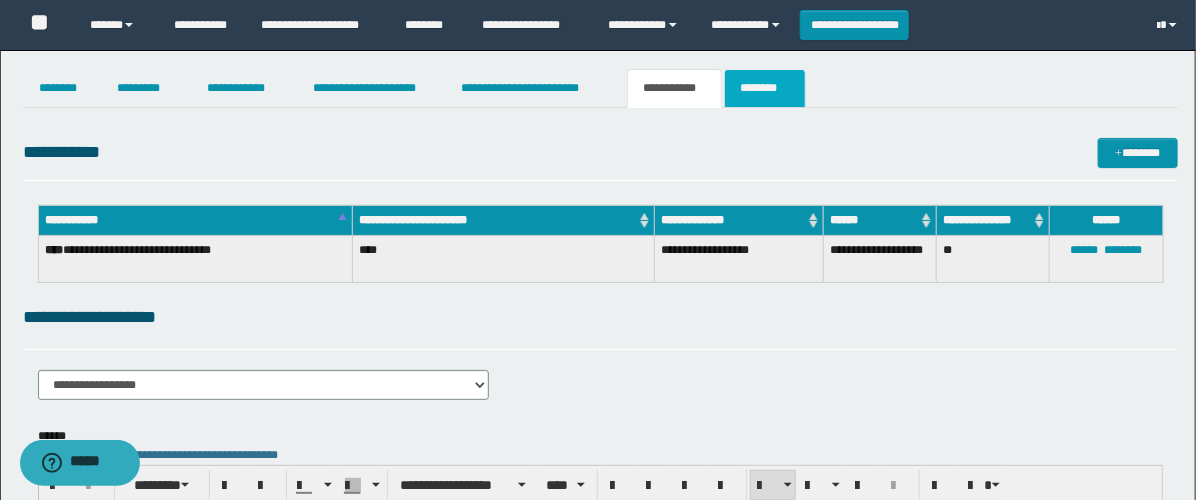 click on "********" at bounding box center (765, 88) 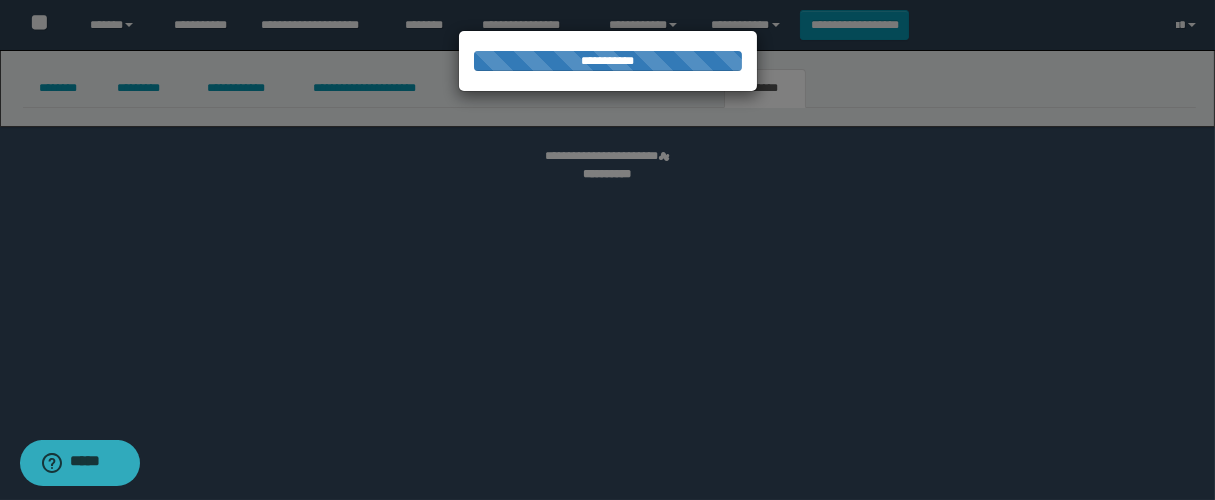 select 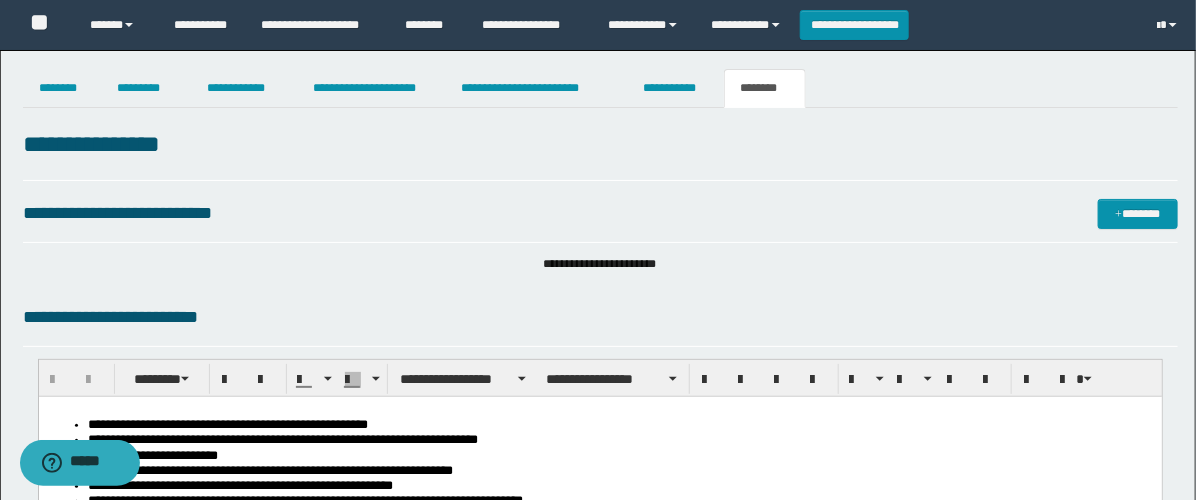 scroll, scrollTop: 222, scrollLeft: 0, axis: vertical 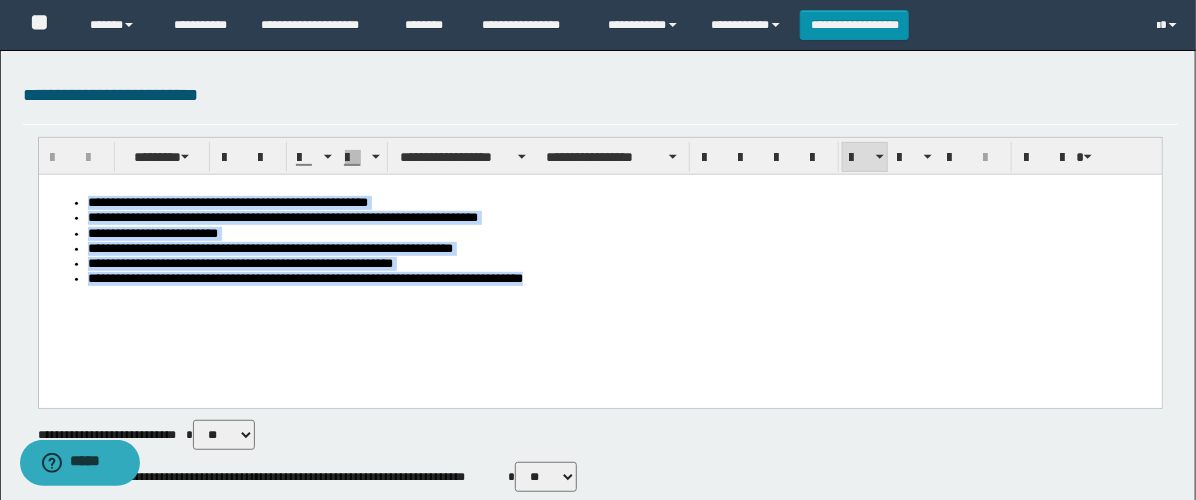 drag, startPoint x: 593, startPoint y: 303, endPoint x: -1, endPoint y: 135, distance: 617.3006 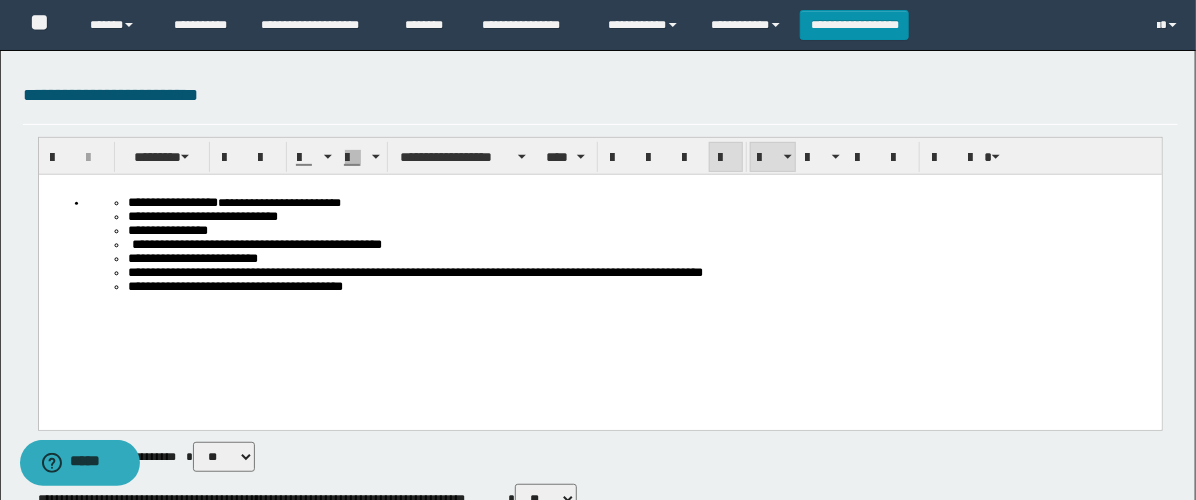 drag, startPoint x: 435, startPoint y: 309, endPoint x: -1, endPoint y: 190, distance: 451.948 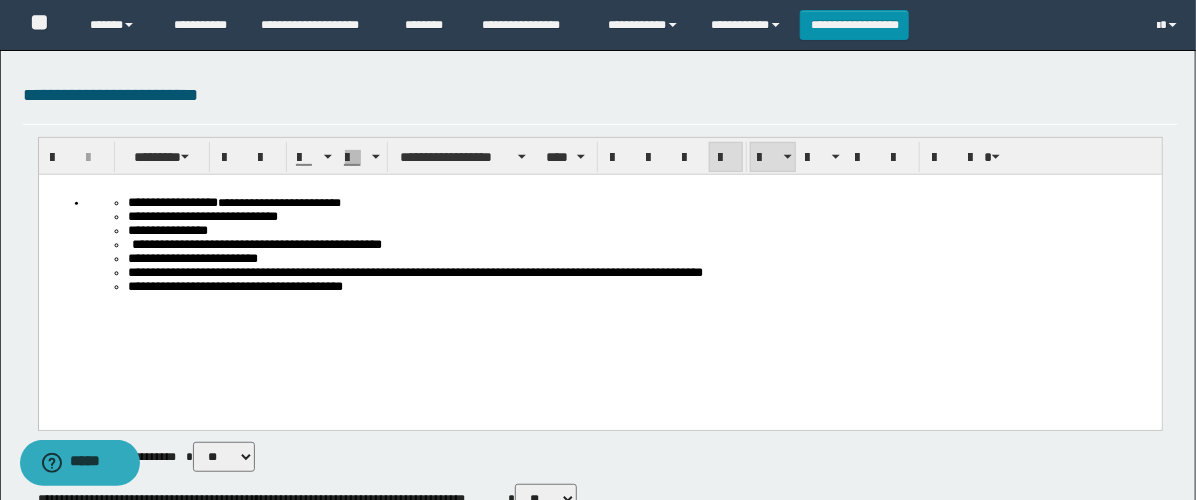 click on "**********" at bounding box center (599, 276) 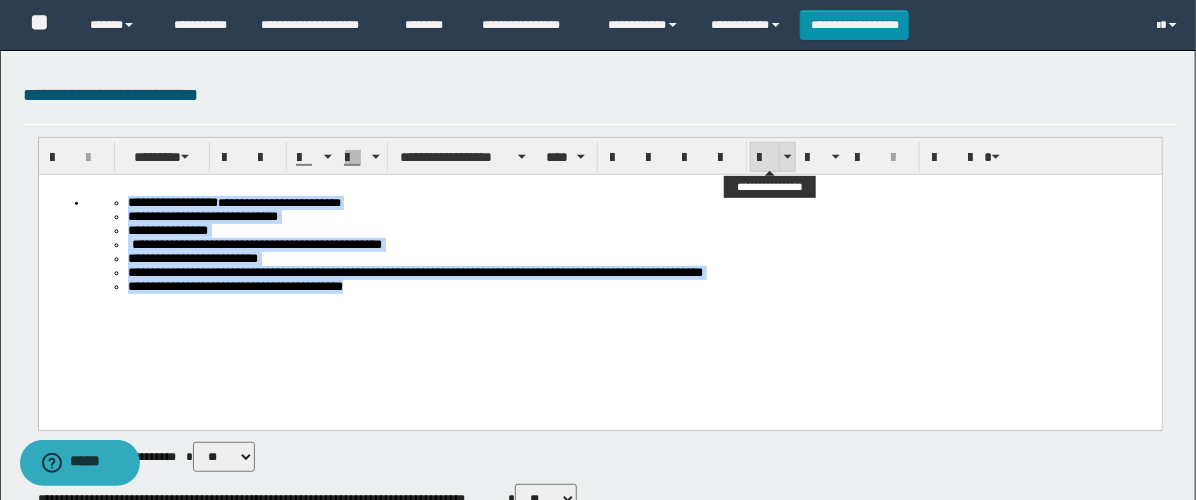 click at bounding box center (765, 157) 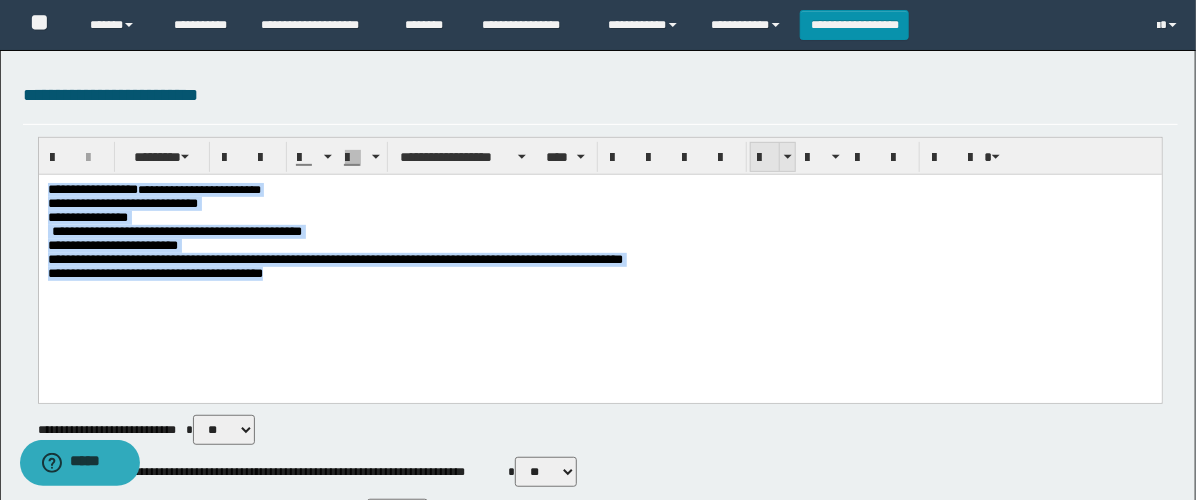 click at bounding box center (765, 157) 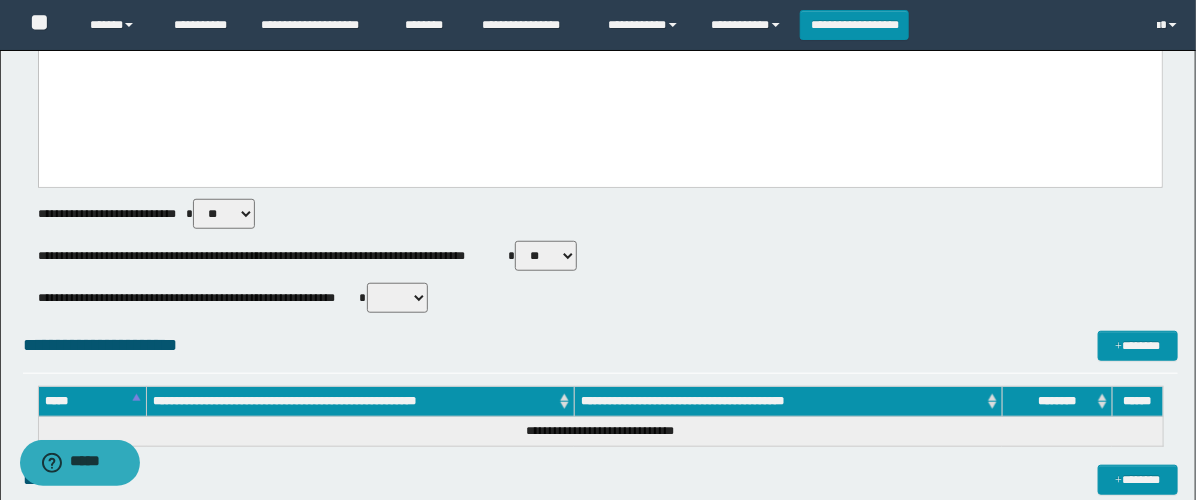 scroll, scrollTop: 555, scrollLeft: 0, axis: vertical 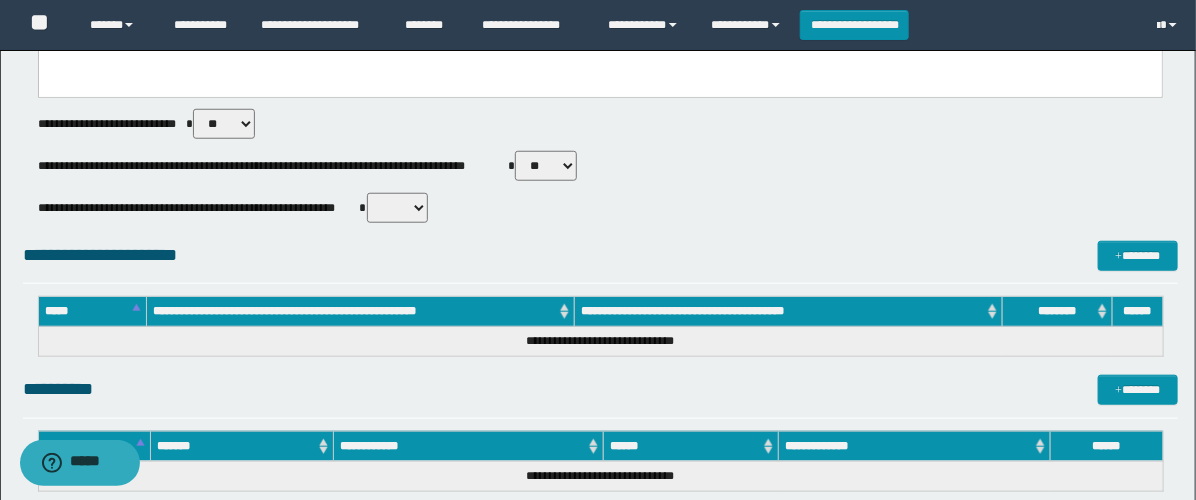 click on "**
**" at bounding box center [546, 166] 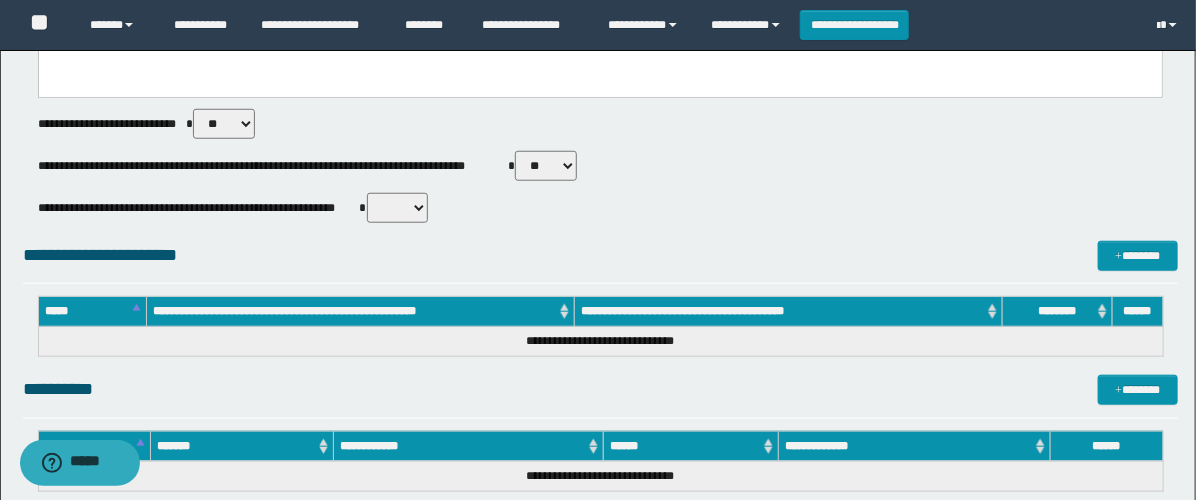 select on "****" 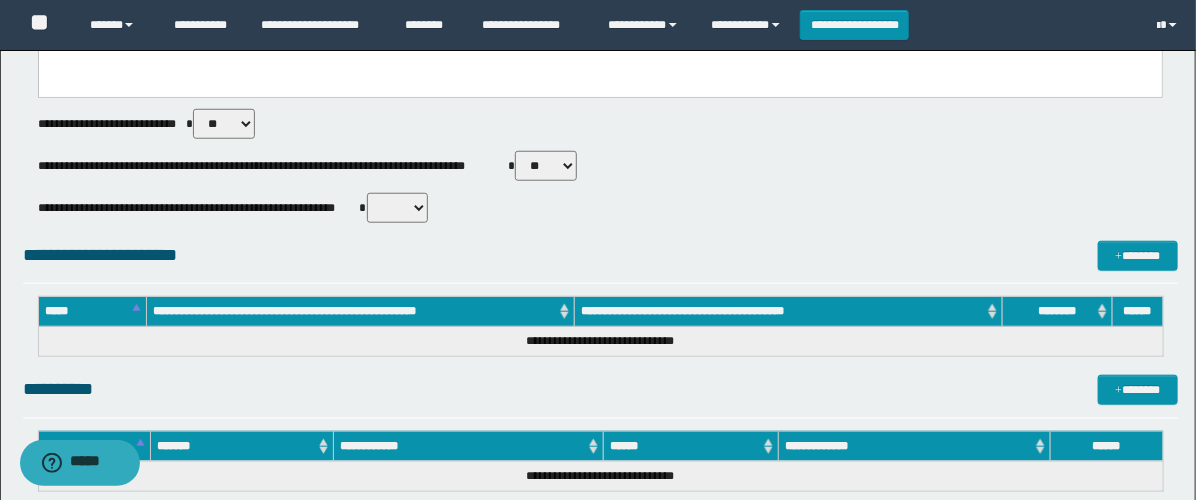 click on "**
**" at bounding box center (546, 166) 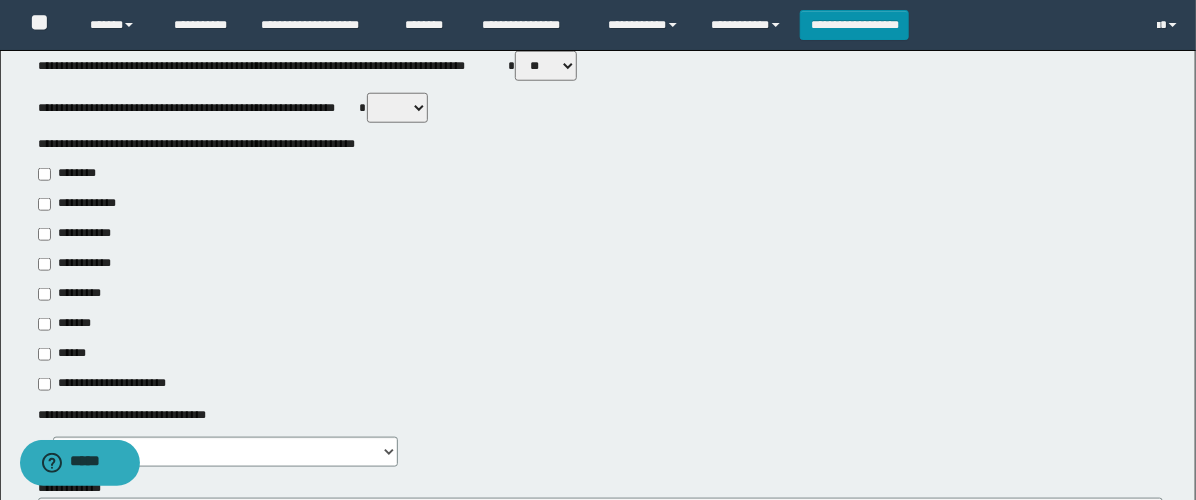 scroll, scrollTop: 777, scrollLeft: 0, axis: vertical 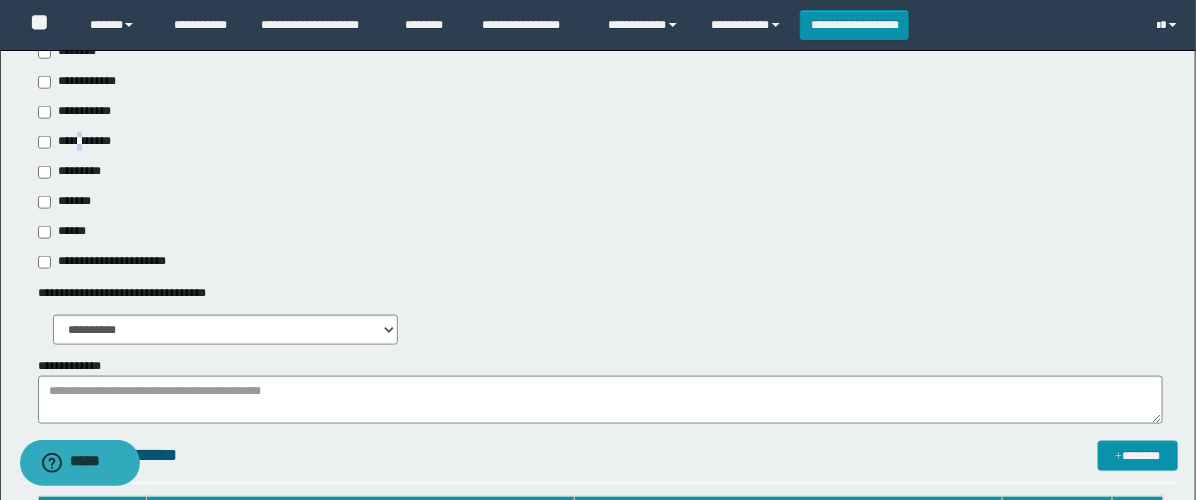 click on "**********" at bounding box center (76, 142) 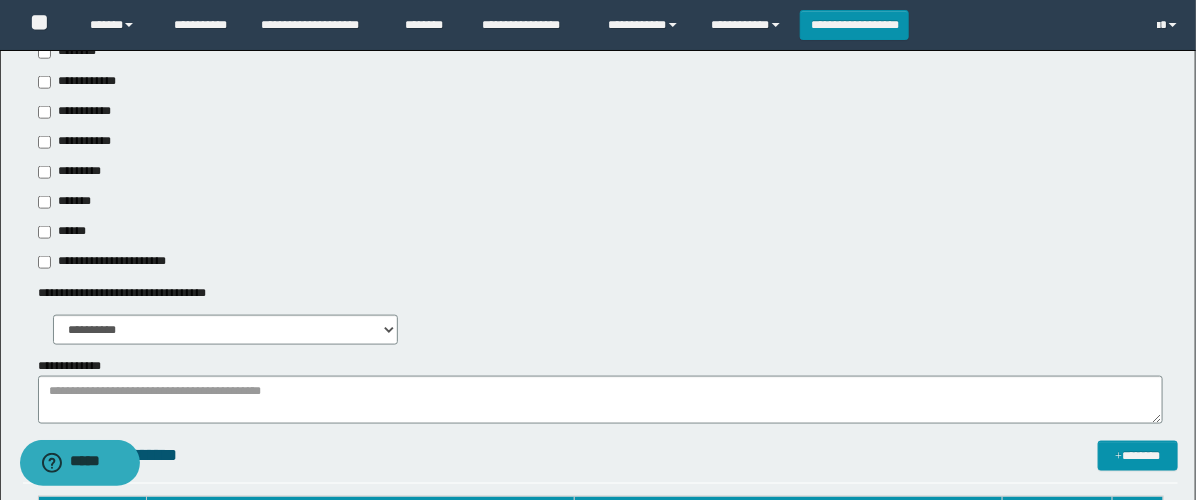 click on "**********" at bounding box center [81, 112] 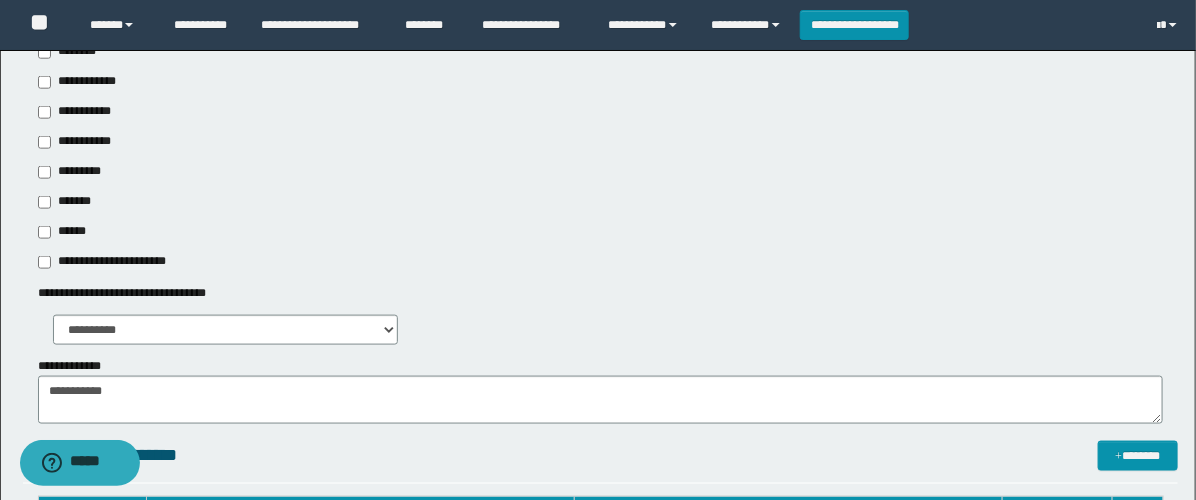 click on "**********" at bounding box center [76, 142] 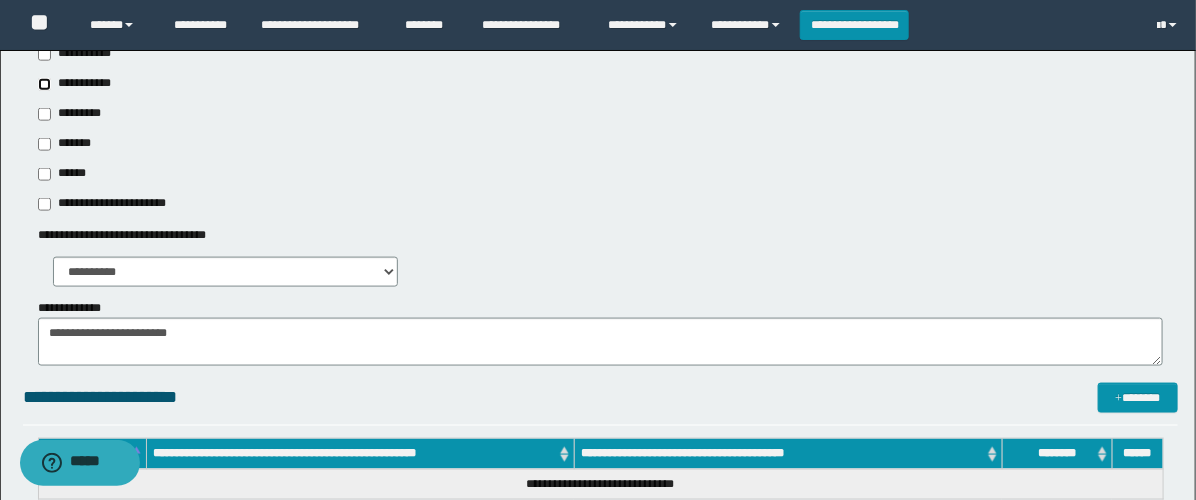 scroll, scrollTop: 888, scrollLeft: 0, axis: vertical 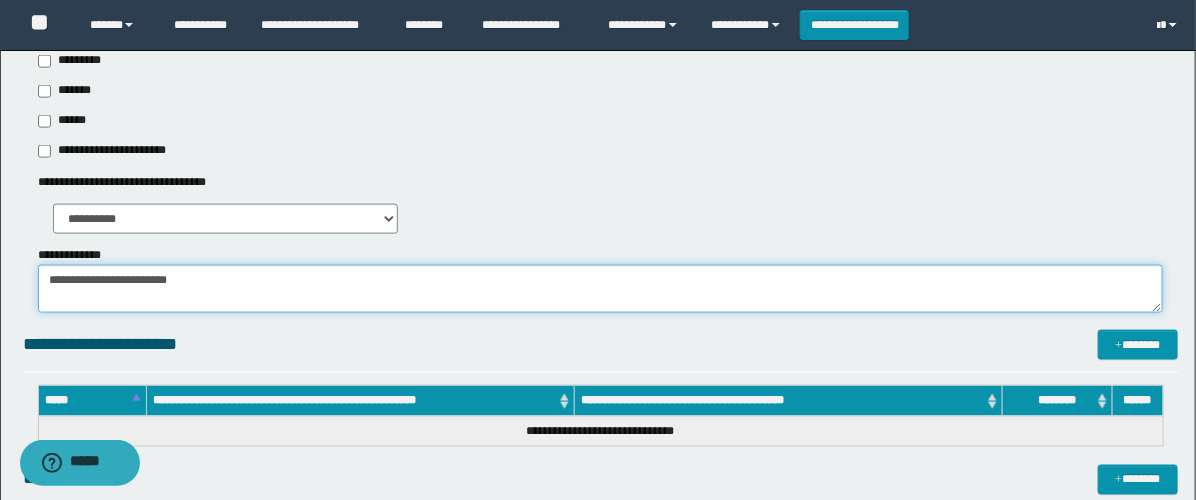 click on "**********" at bounding box center (600, 289) 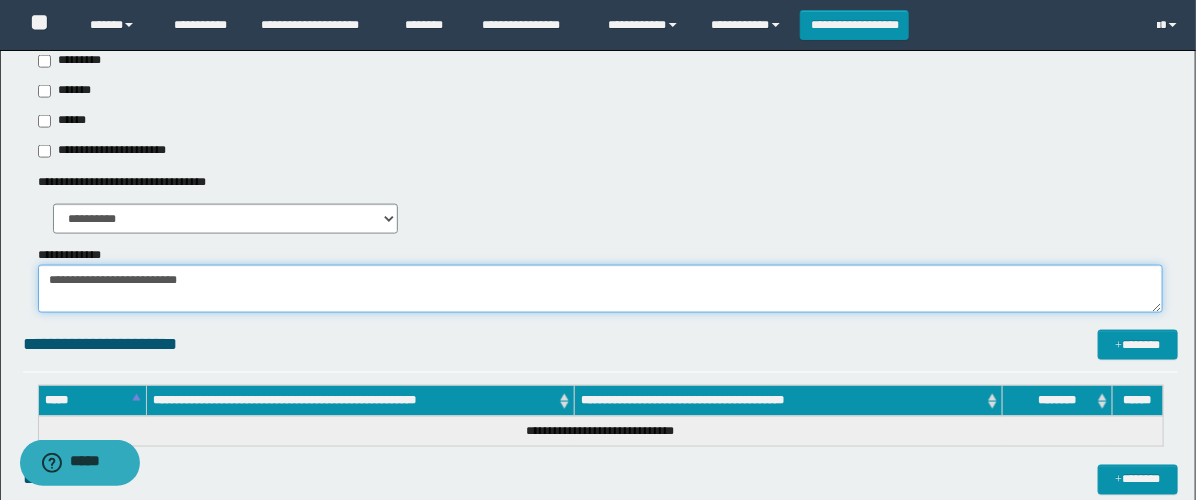 paste on "**********" 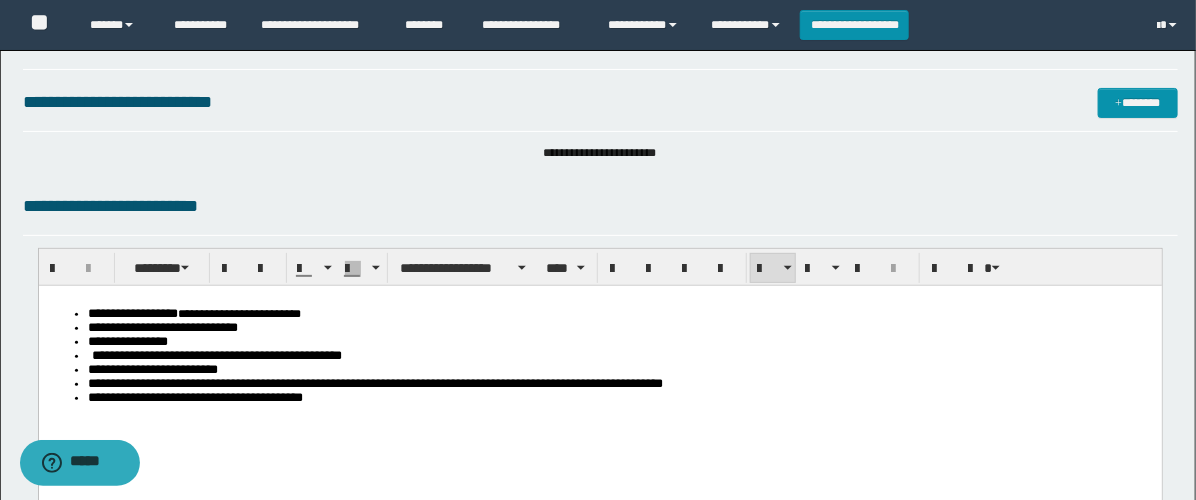 scroll, scrollTop: 0, scrollLeft: 0, axis: both 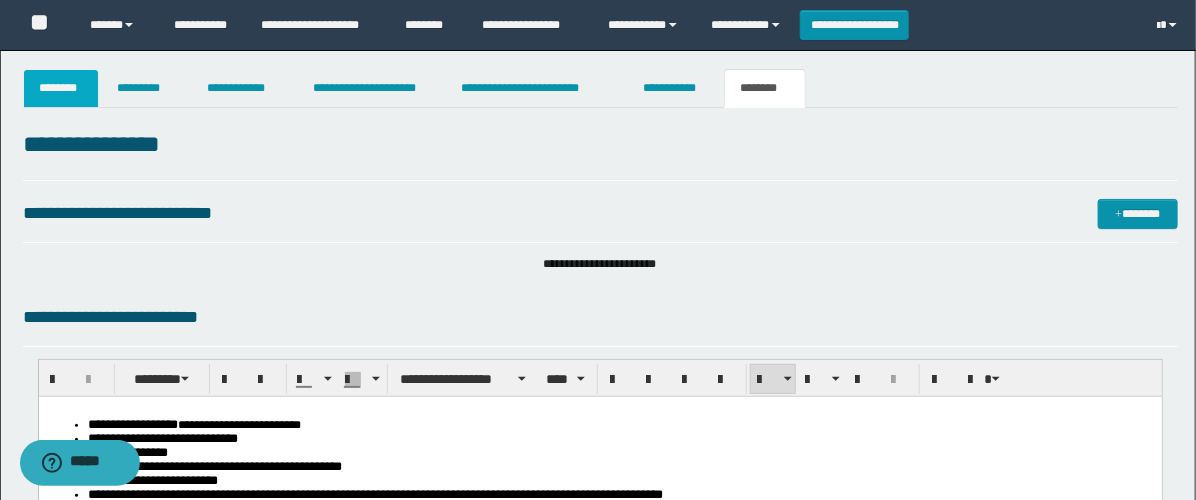 drag, startPoint x: 67, startPoint y: 82, endPoint x: 65, endPoint y: 92, distance: 10.198039 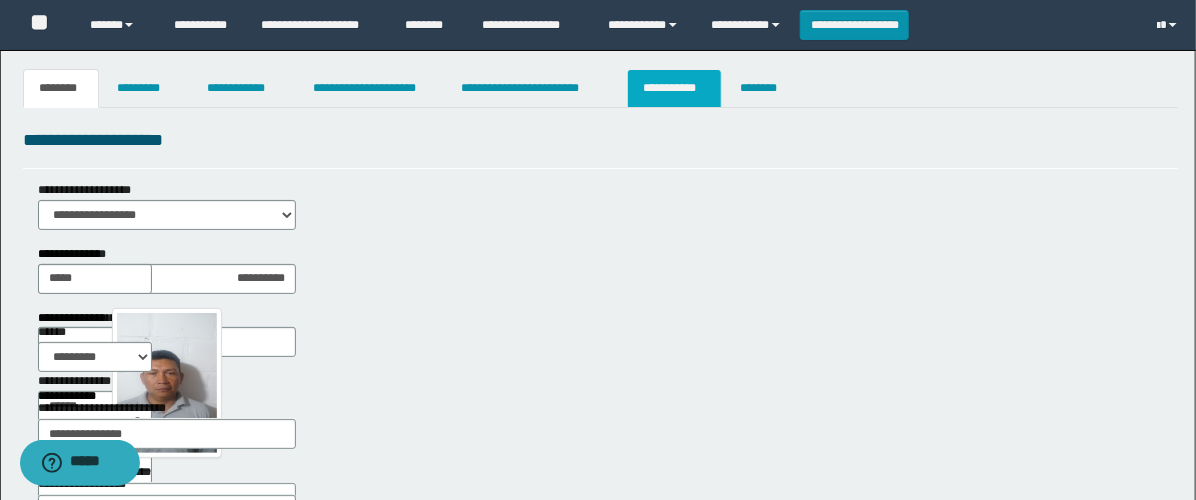 click on "**********" at bounding box center (674, 88) 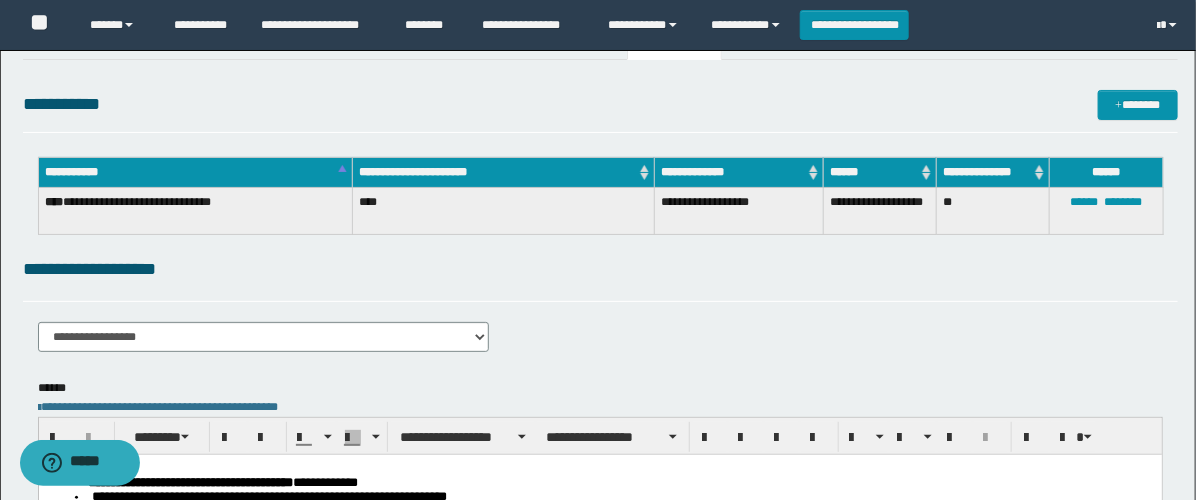 scroll, scrollTop: 0, scrollLeft: 0, axis: both 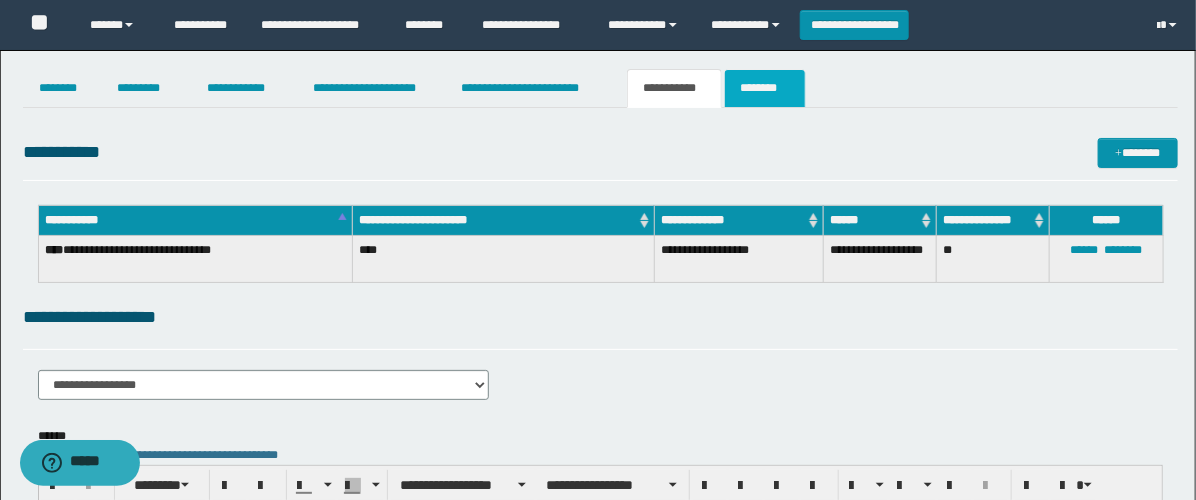 click on "********" at bounding box center (765, 88) 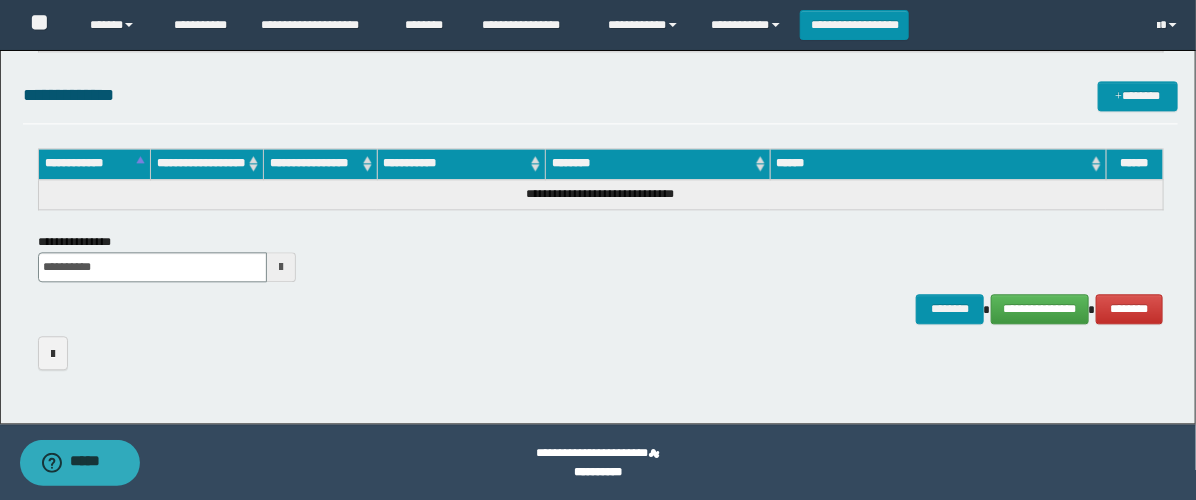 scroll, scrollTop: 1566, scrollLeft: 0, axis: vertical 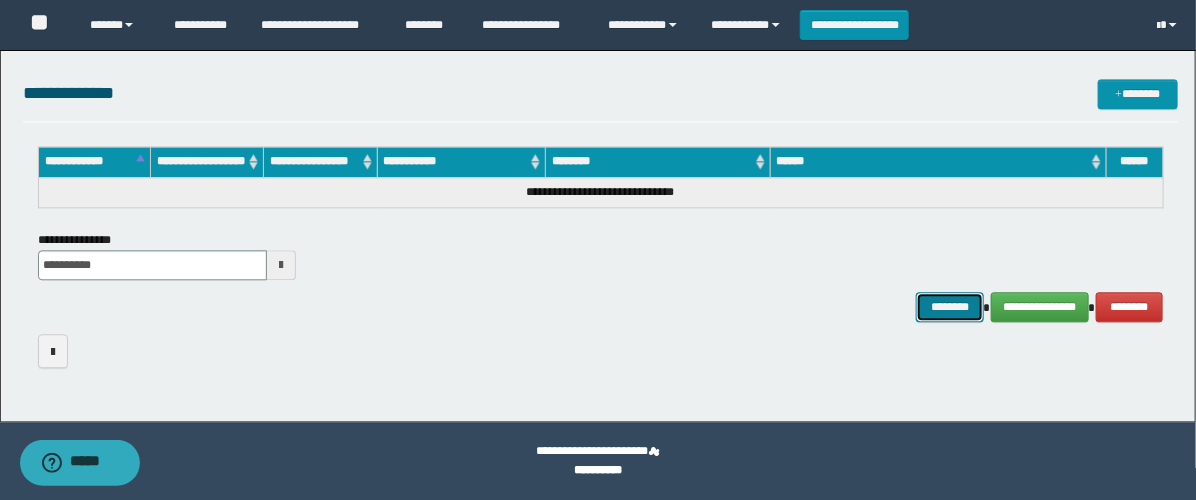 click on "********" at bounding box center (950, 307) 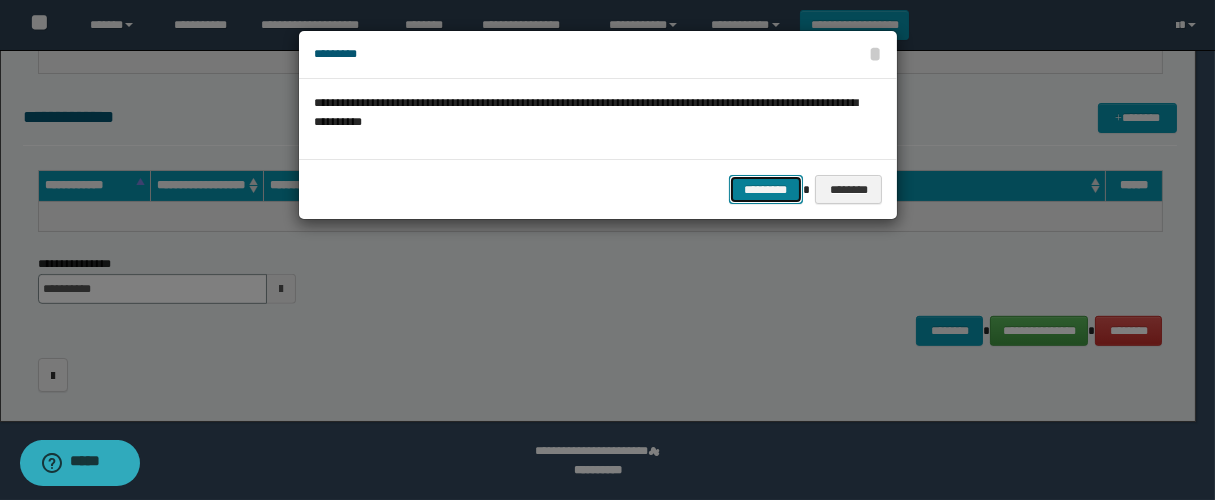 click on "*********" at bounding box center (766, 190) 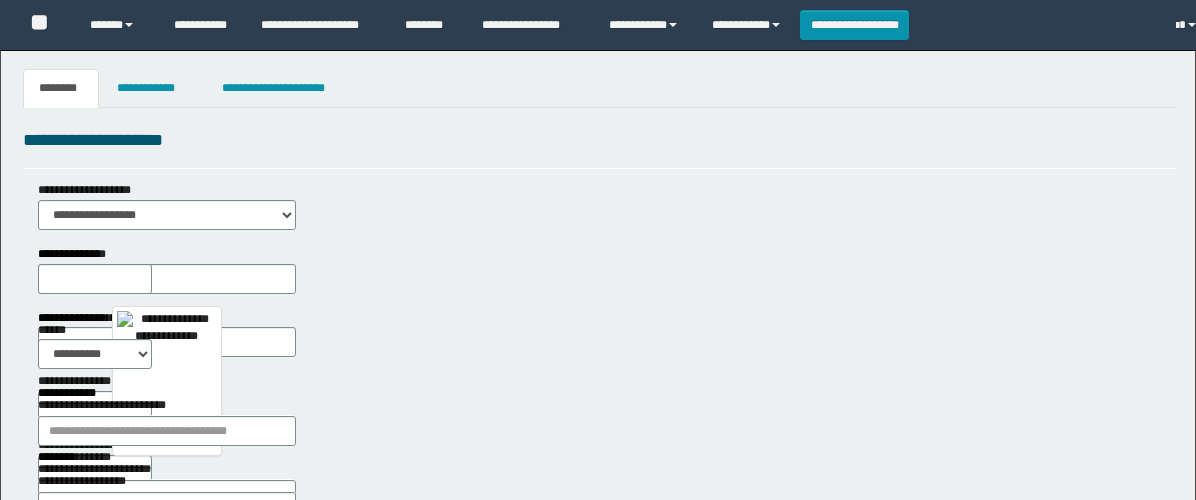 scroll, scrollTop: 0, scrollLeft: 0, axis: both 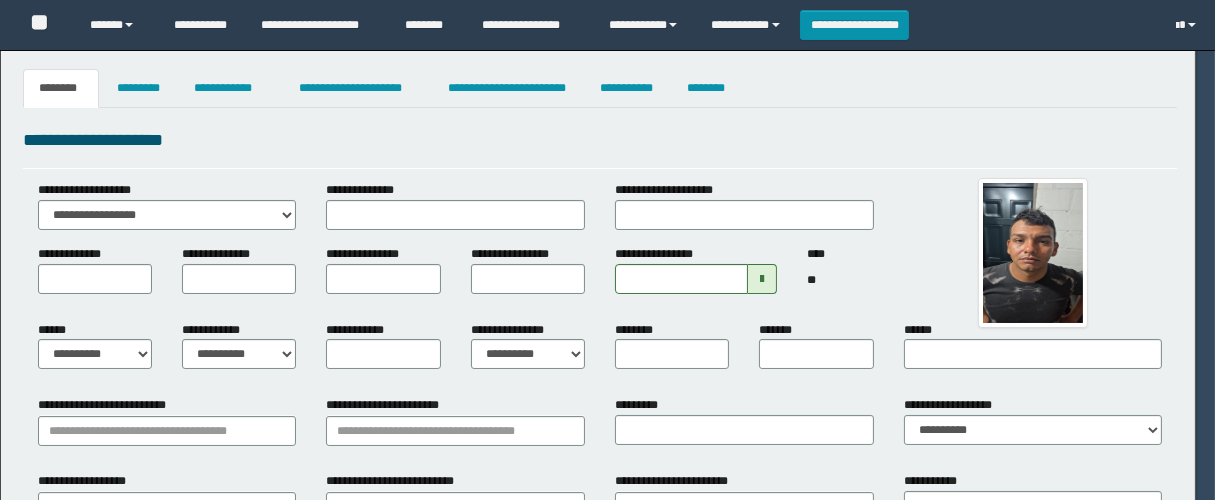 type on "**********" 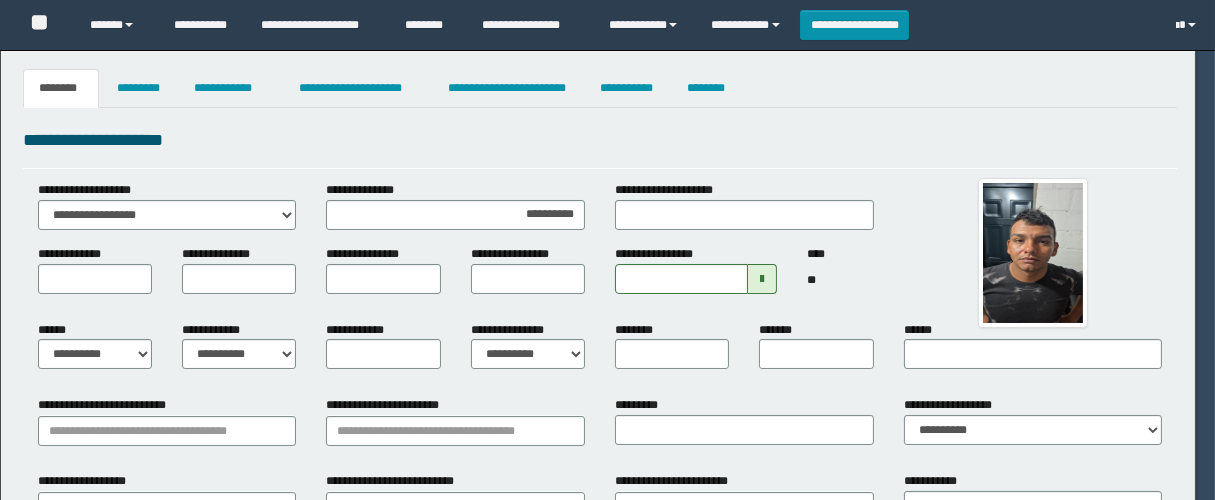 type on "****" 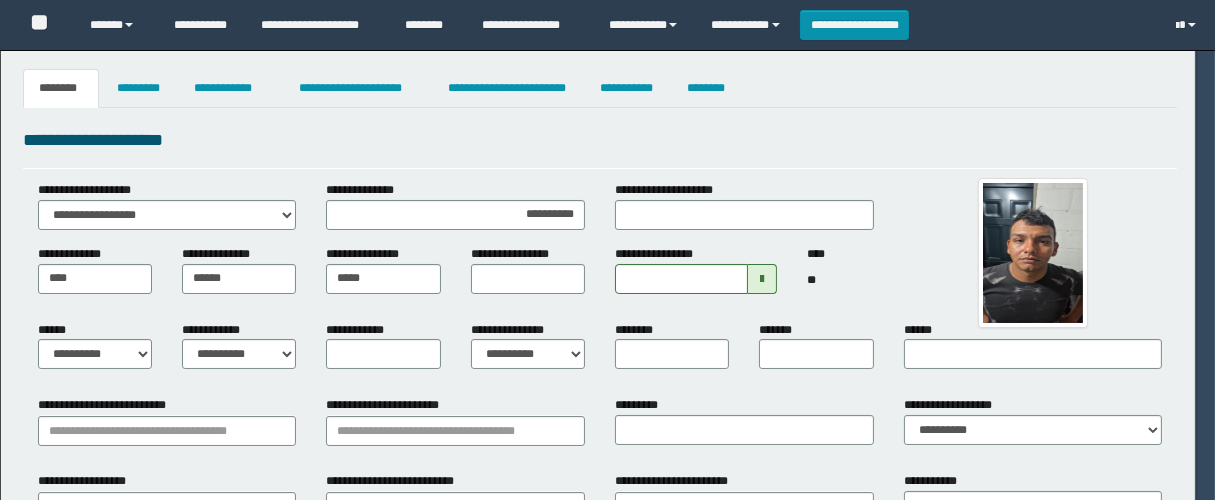 type on "******" 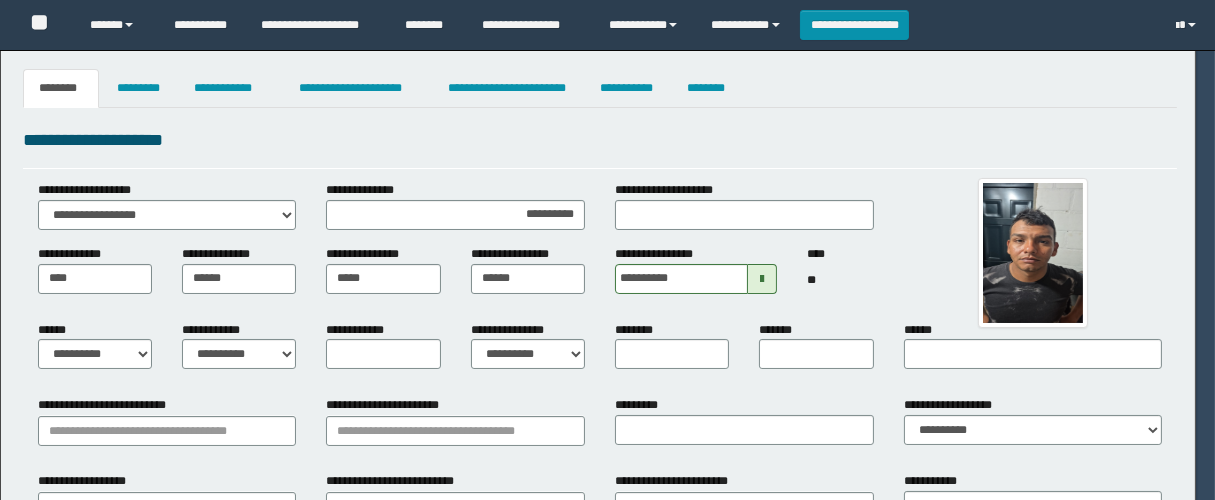 select on "*" 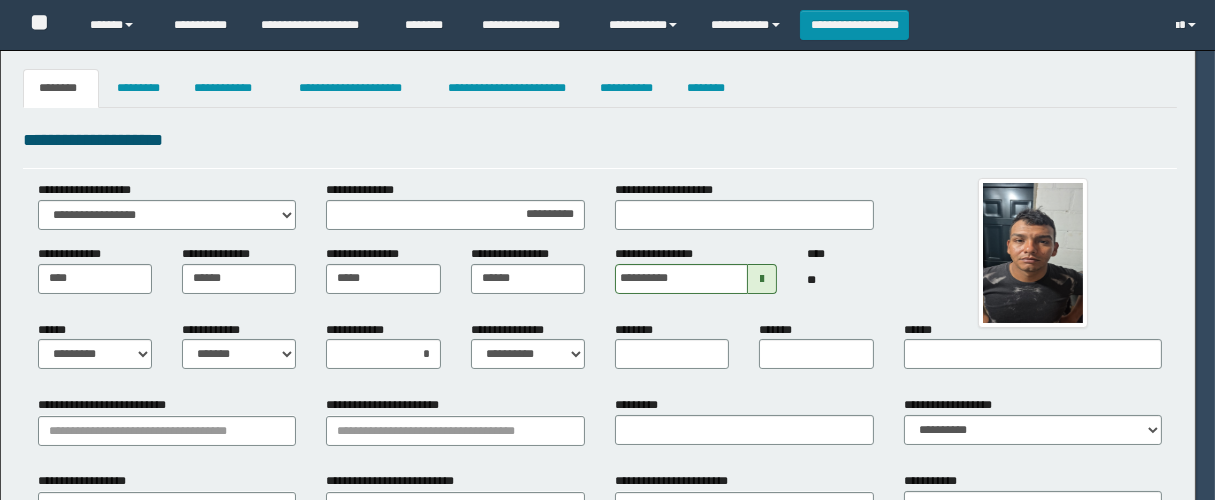 type on "**********" 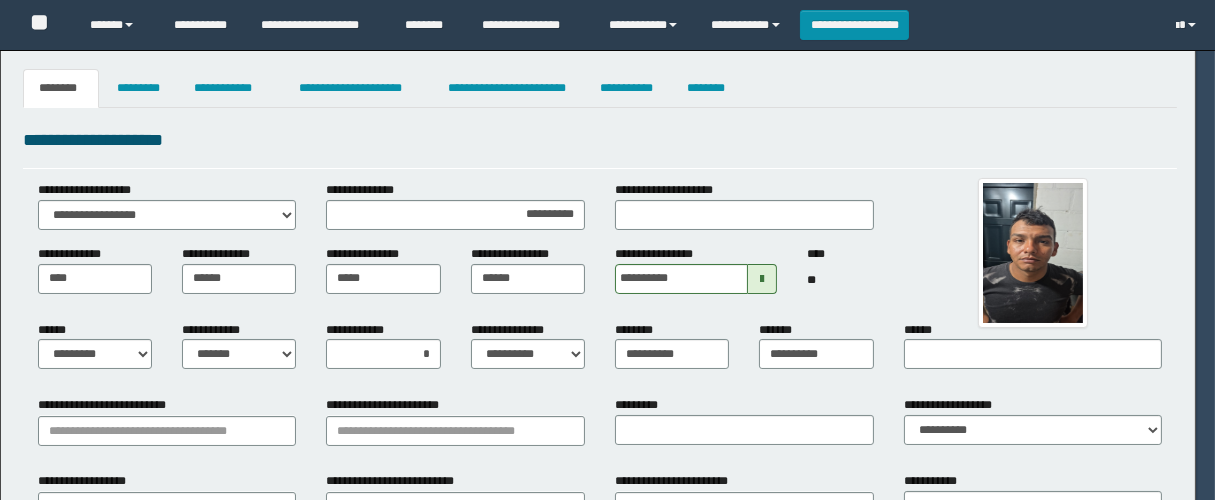type on "**********" 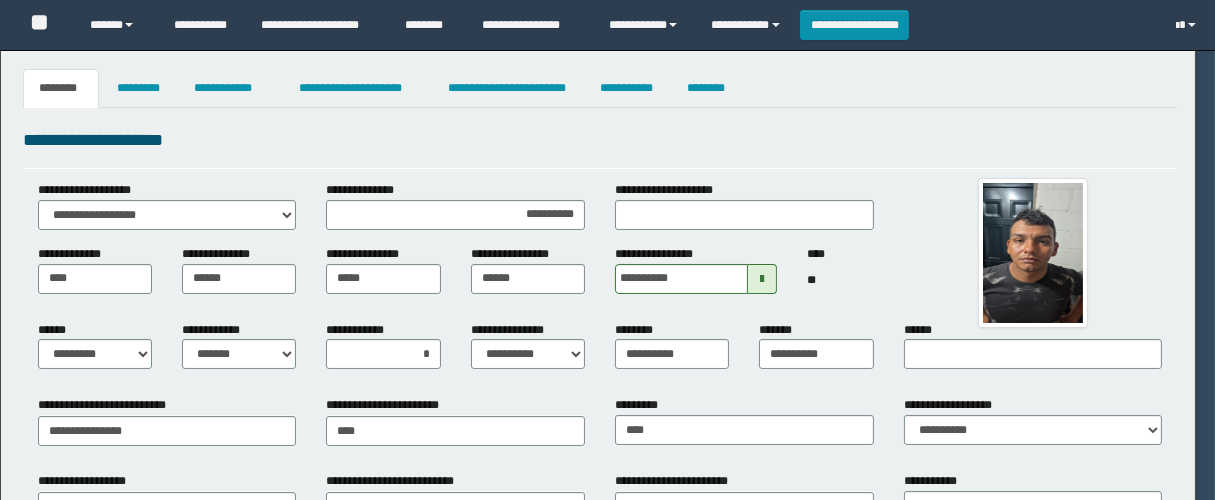 select on "*" 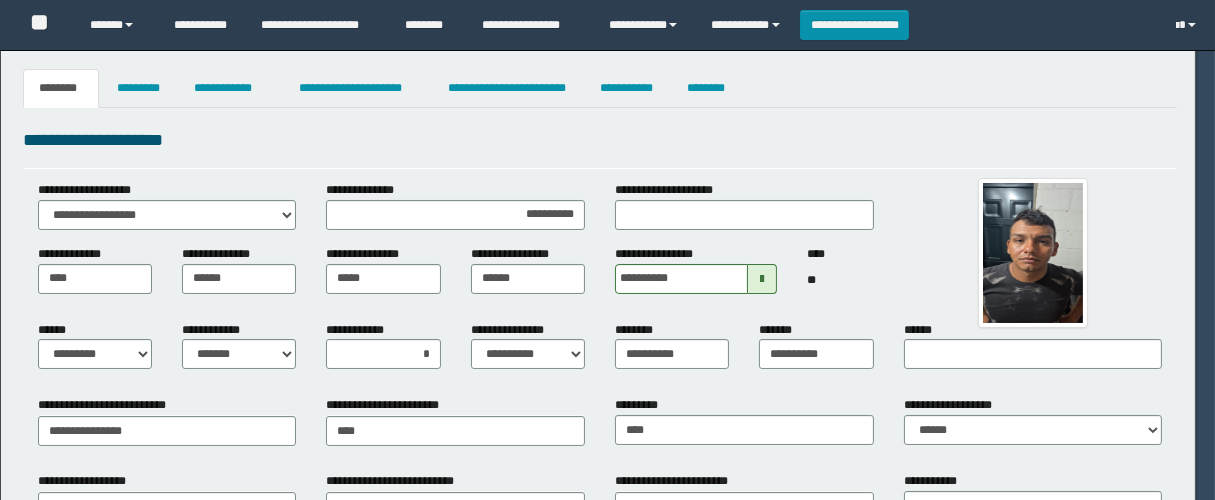select on "**" 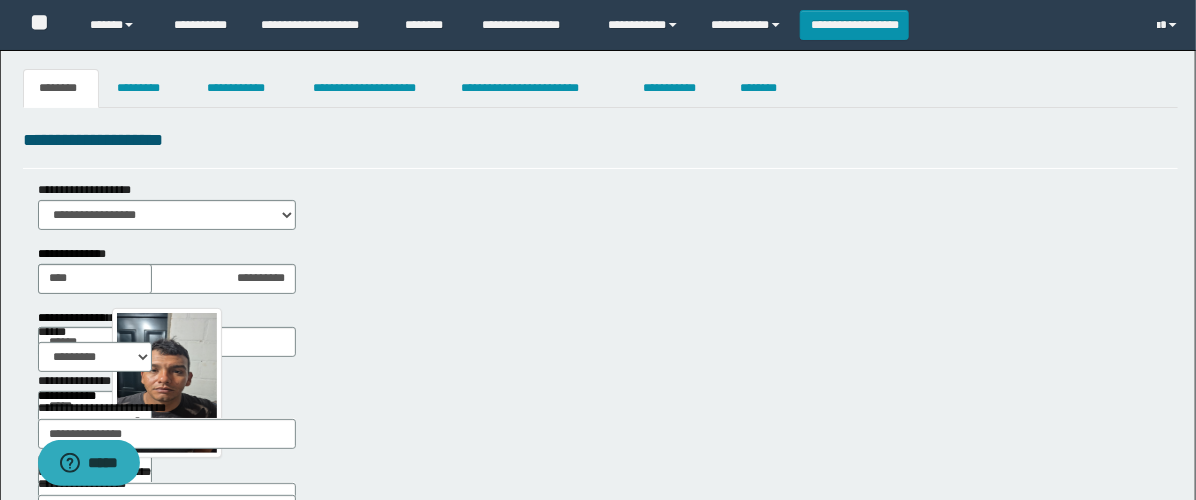 scroll, scrollTop: 0, scrollLeft: 0, axis: both 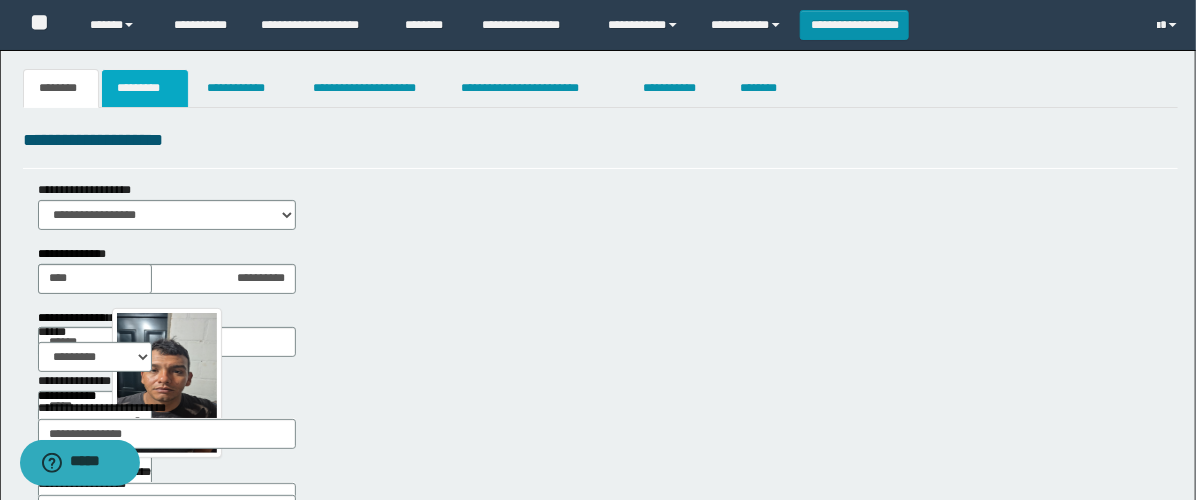 click on "*********" at bounding box center (145, 88) 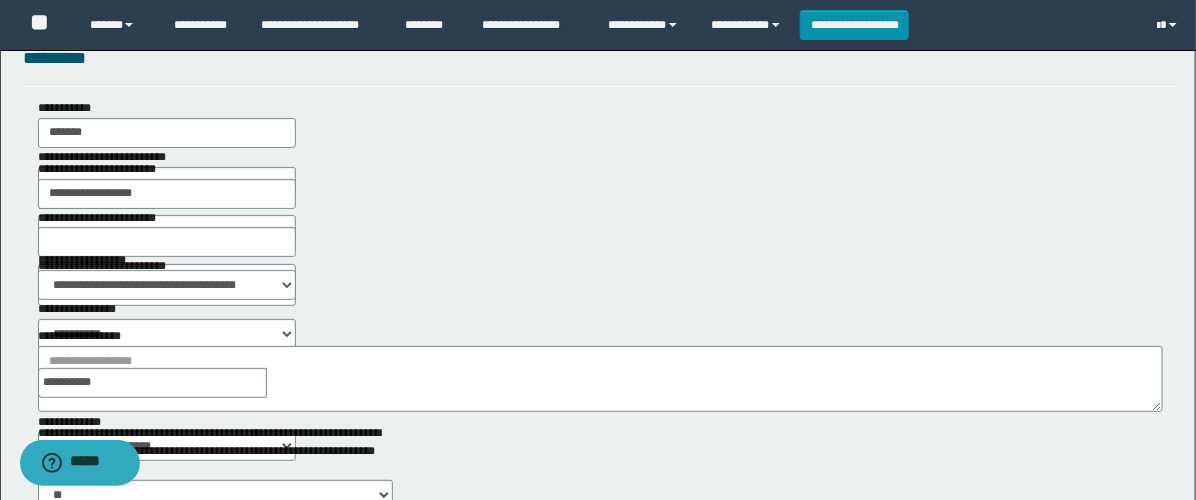 scroll, scrollTop: 222, scrollLeft: 0, axis: vertical 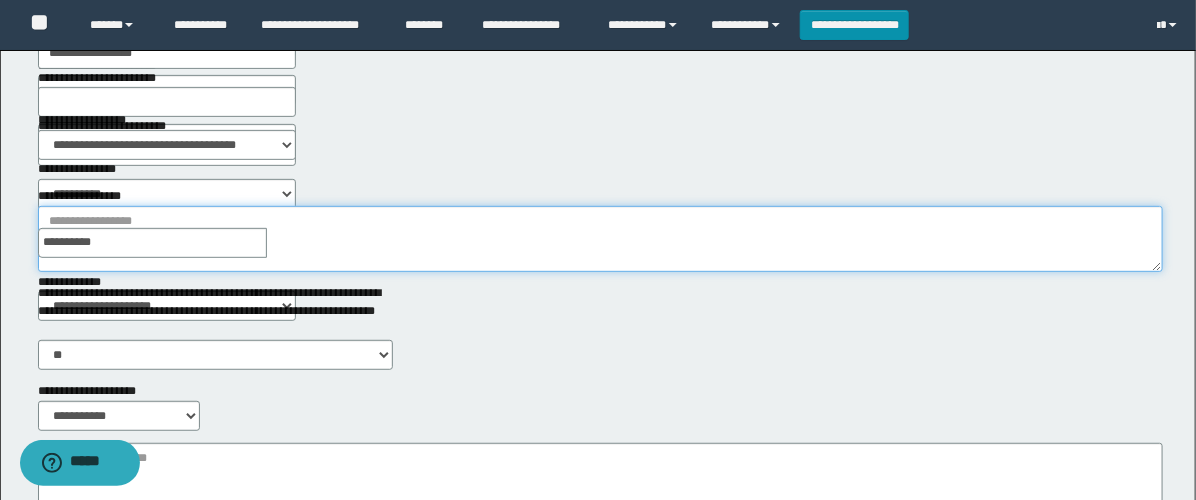 click on "**********" at bounding box center (600, 239) 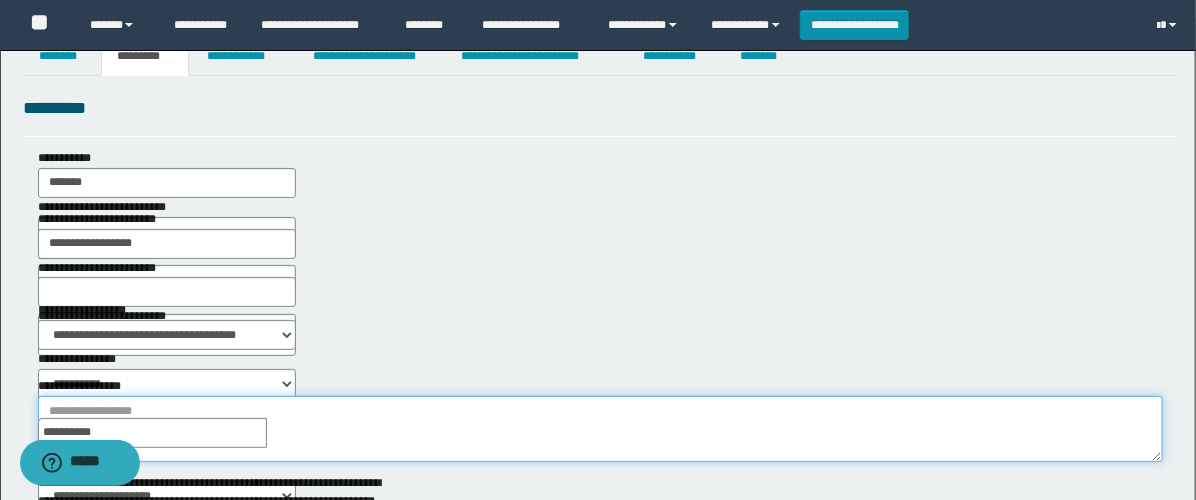 scroll, scrollTop: 0, scrollLeft: 0, axis: both 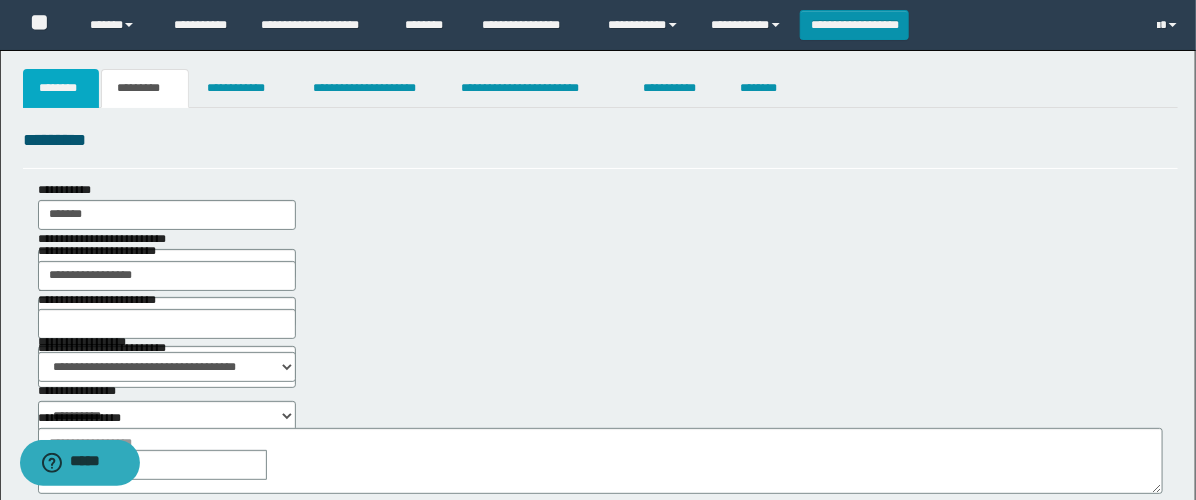 click on "********" at bounding box center (61, 88) 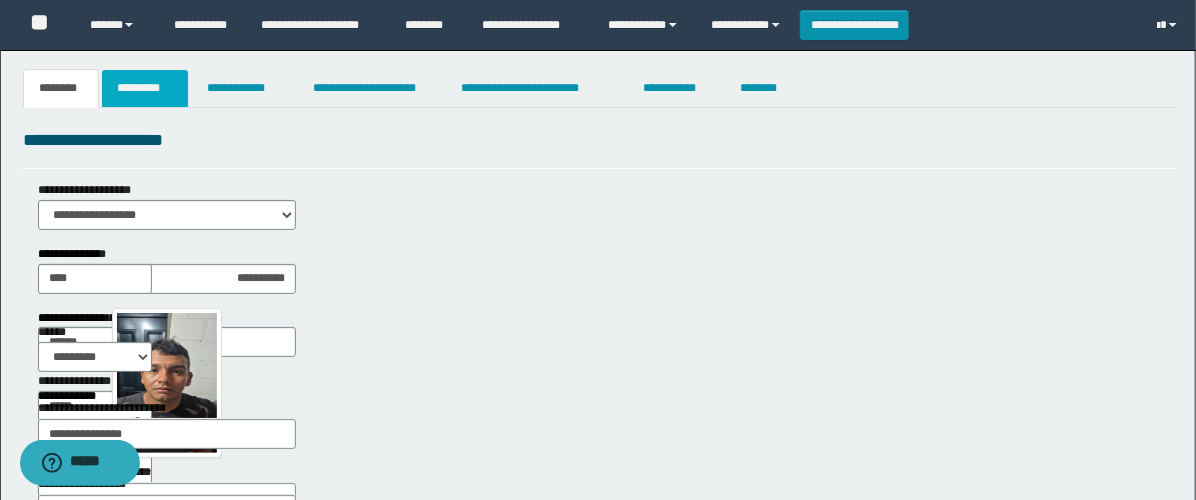 click on "*********" at bounding box center [145, 88] 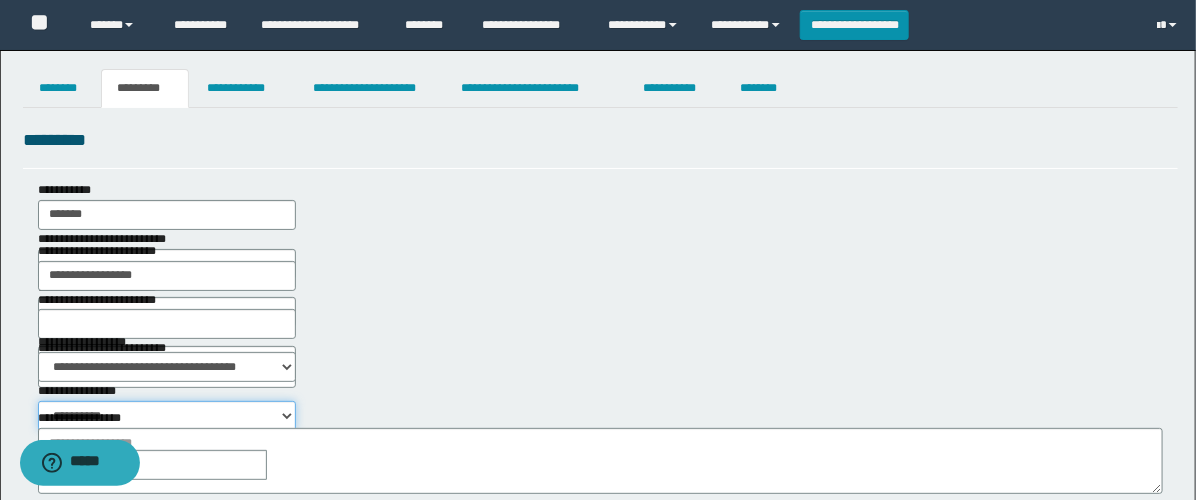 drag, startPoint x: 480, startPoint y: 375, endPoint x: 493, endPoint y: 374, distance: 13.038404 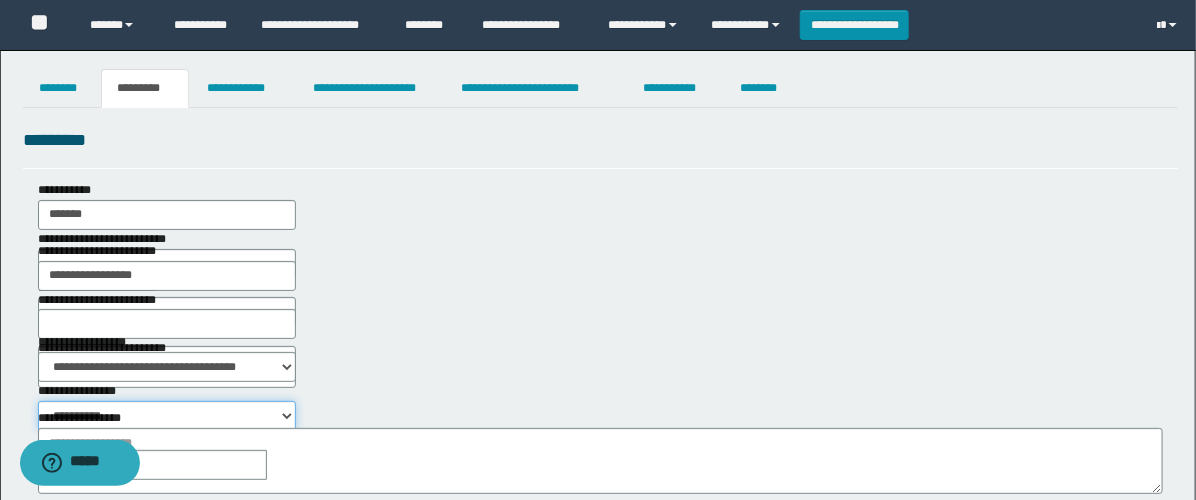 click on "**********" at bounding box center (167, 416) 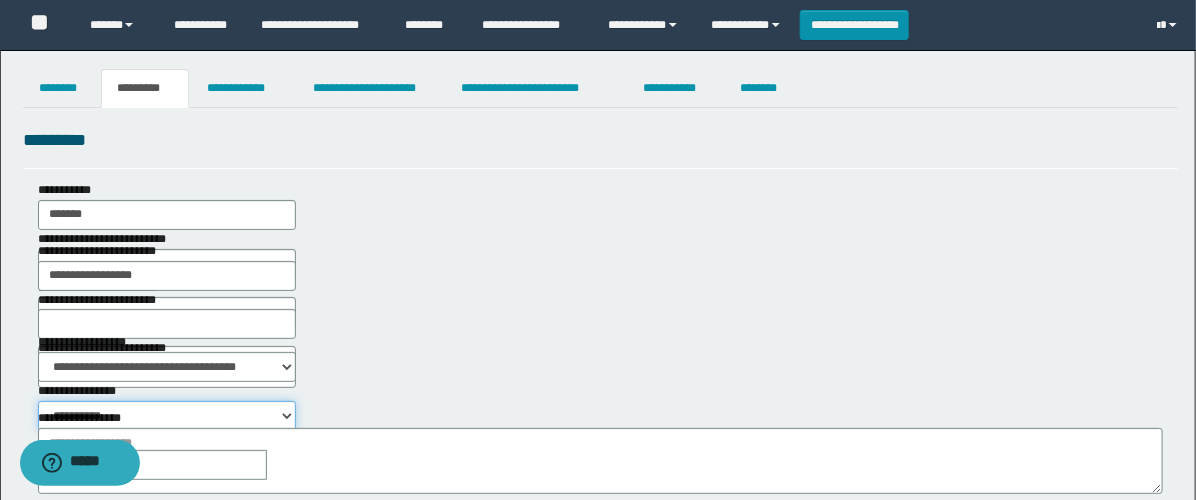 select on "****" 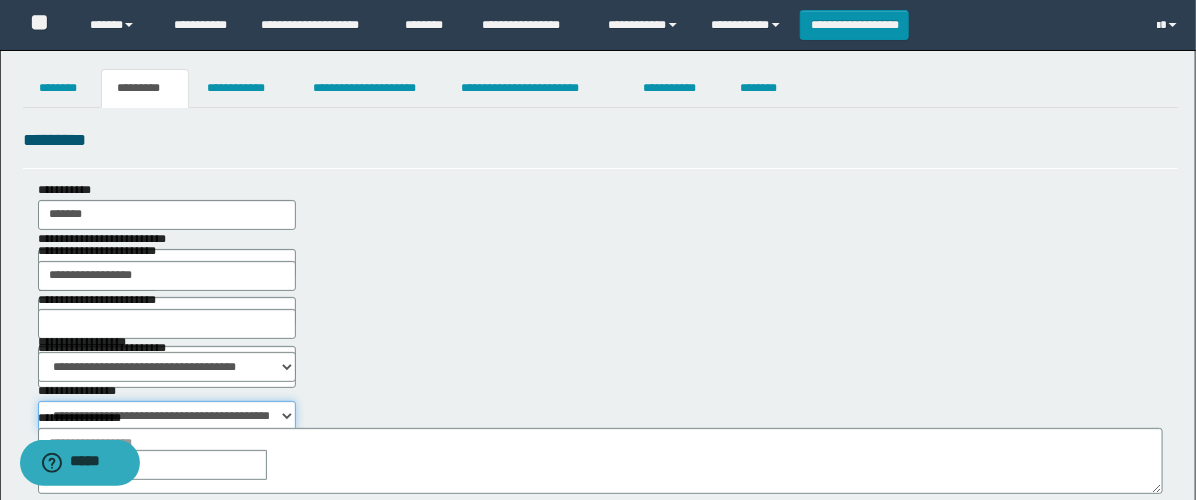 click on "**********" at bounding box center [167, 416] 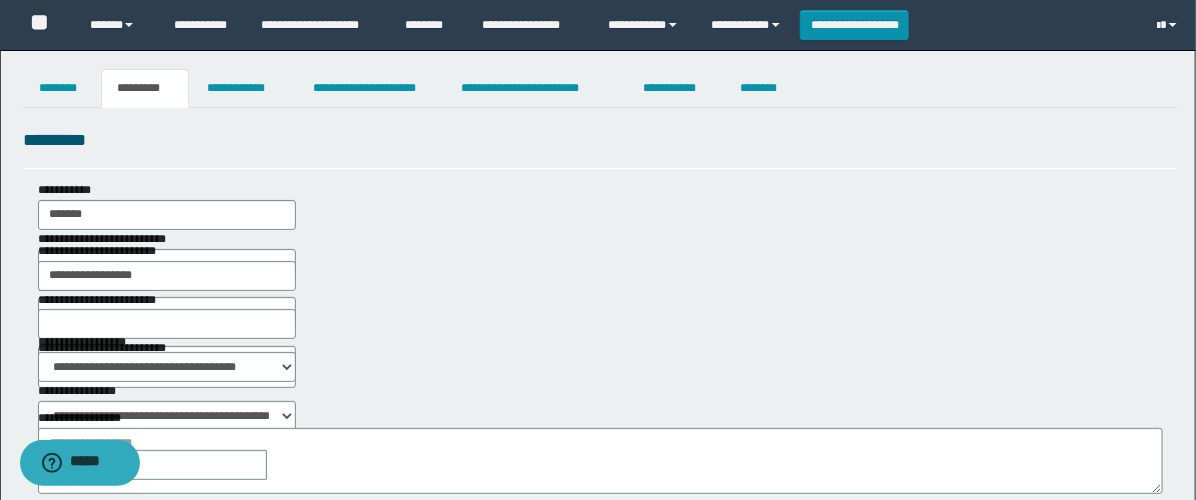 click at bounding box center [281, 465] 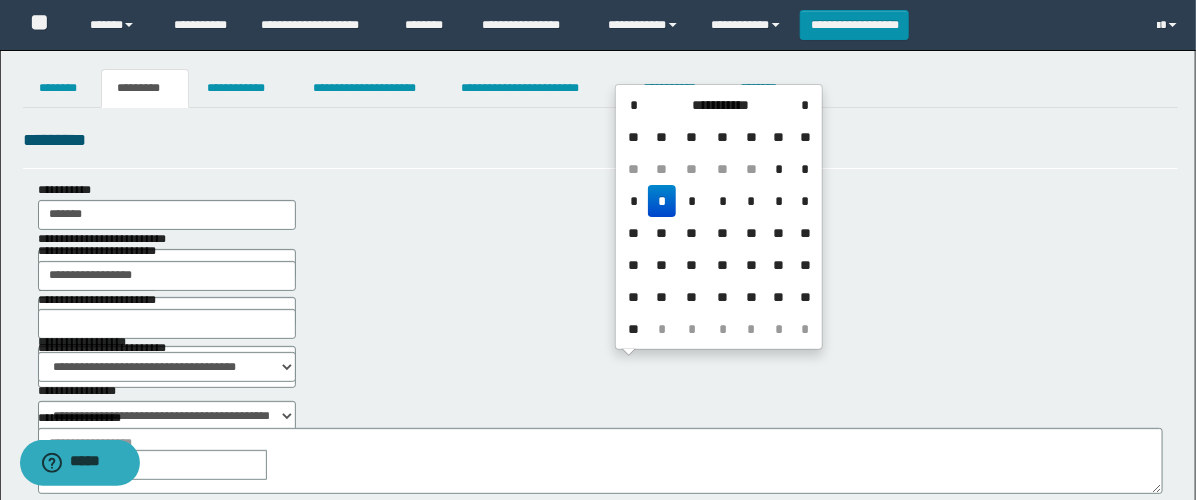 click on "**" at bounding box center [751, 169] 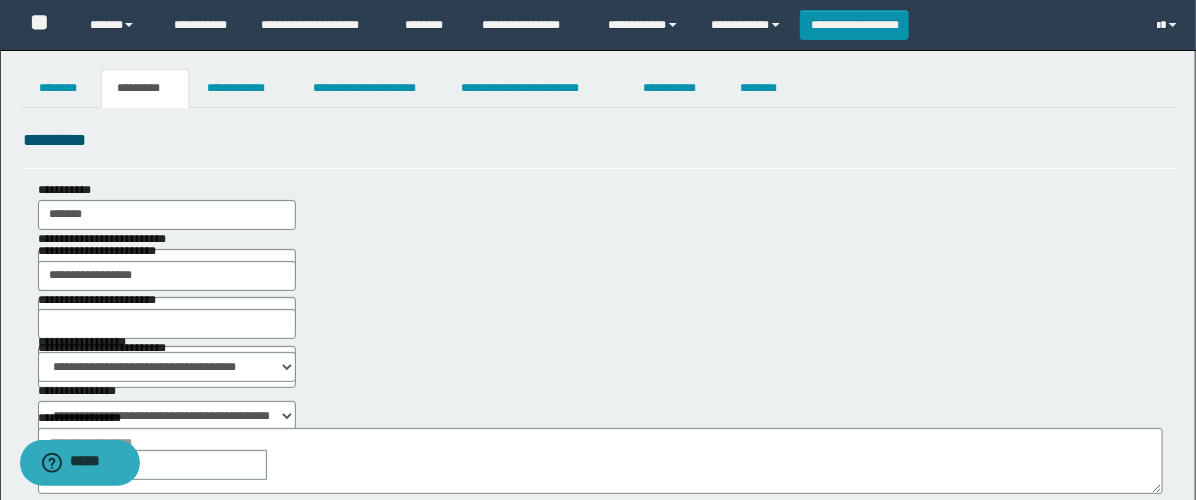 type on "**********" 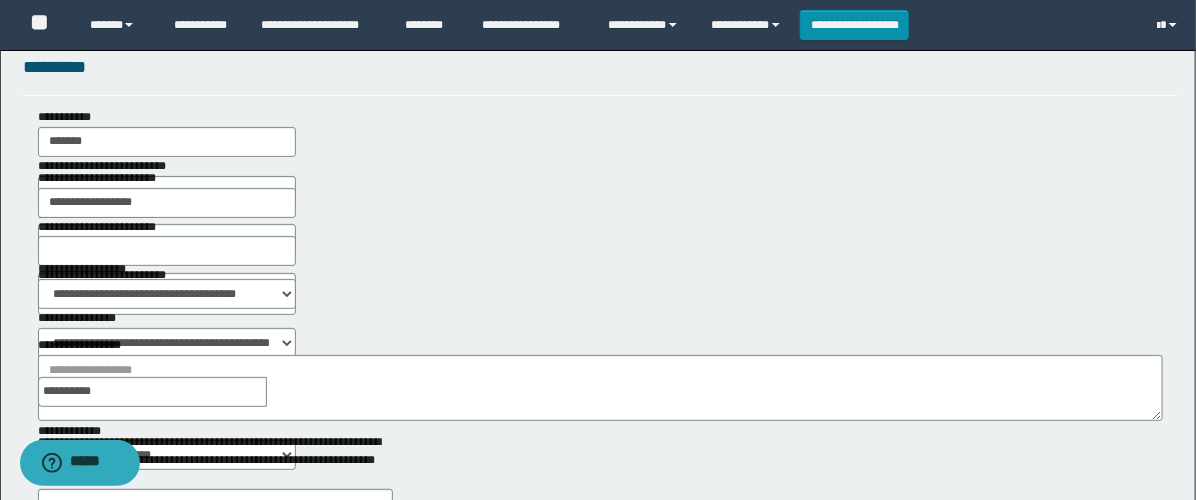 scroll, scrollTop: 111, scrollLeft: 0, axis: vertical 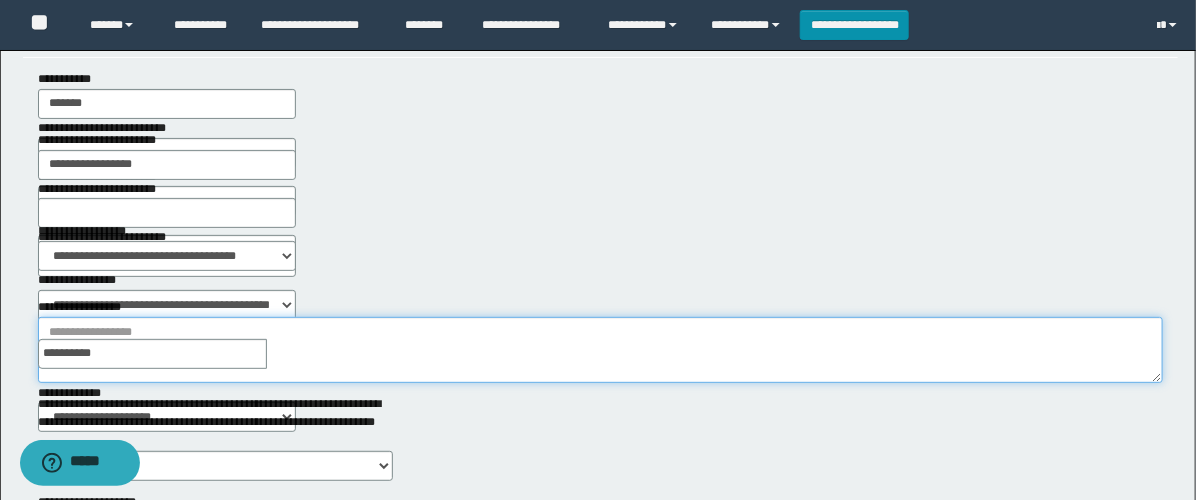 click on "**********" at bounding box center (600, 350) 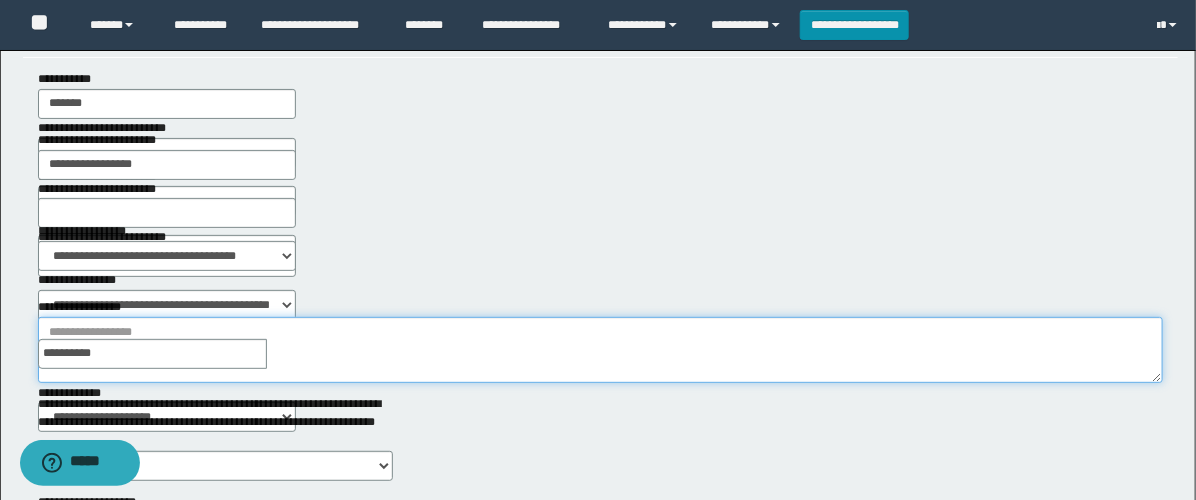 paste on "**********" 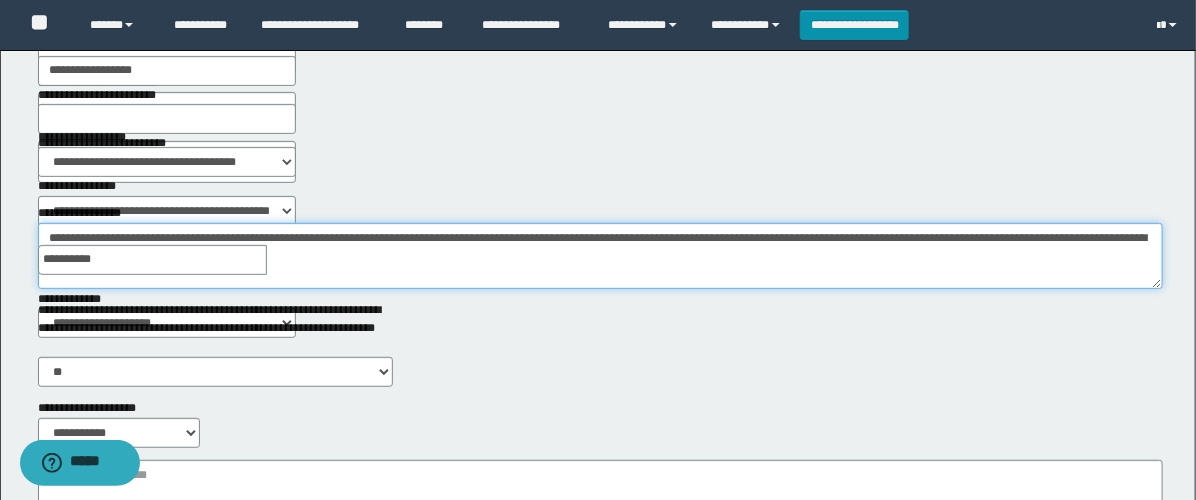 scroll, scrollTop: 333, scrollLeft: 0, axis: vertical 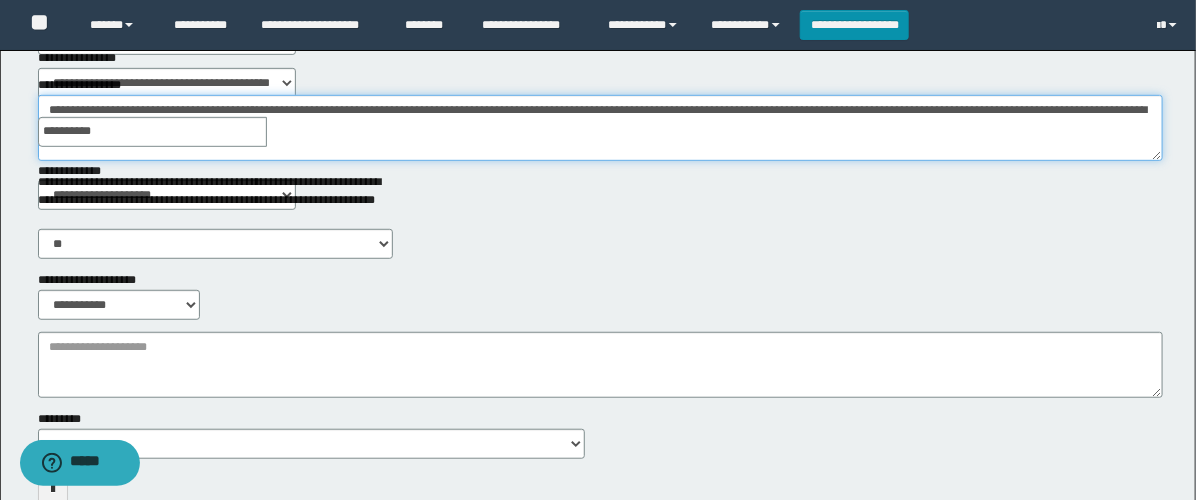 type on "**********" 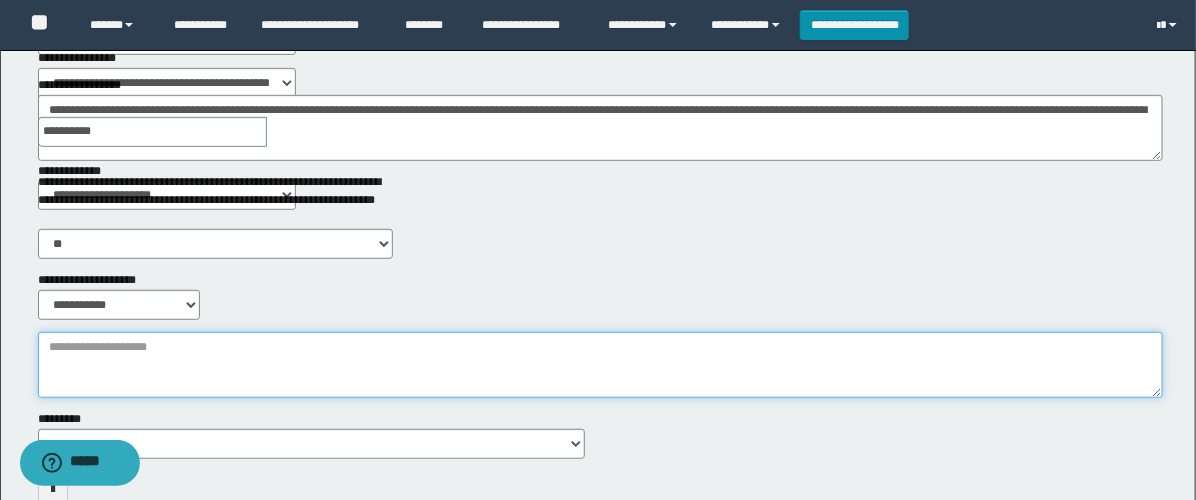 click on "**********" at bounding box center [600, 365] 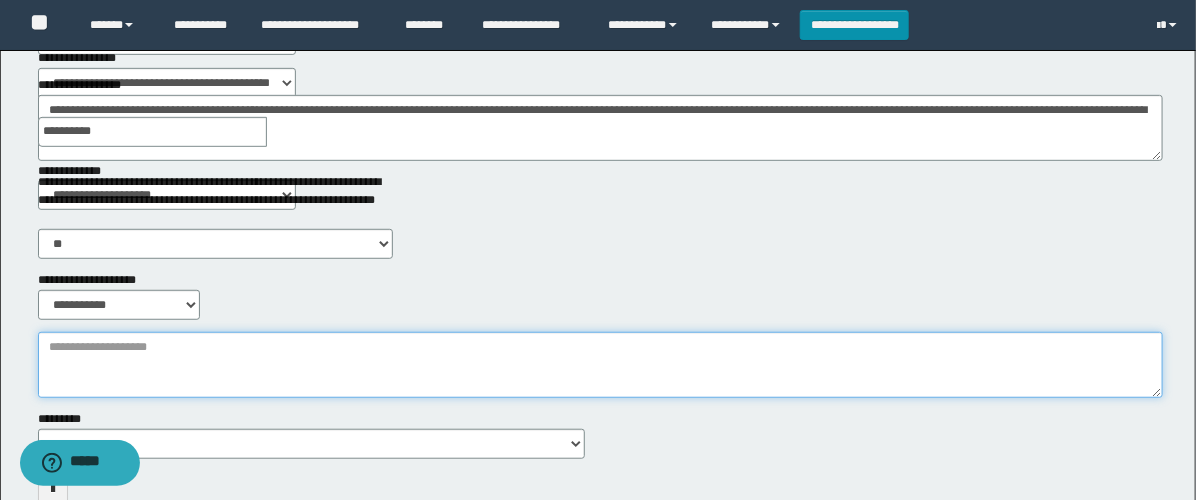 click on "**********" at bounding box center [600, 365] 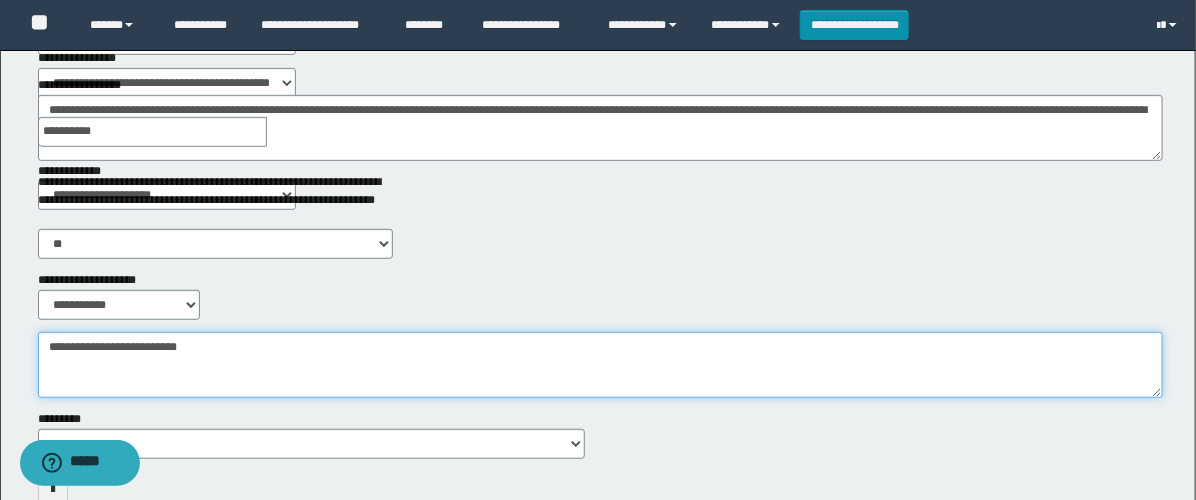 click on "**********" at bounding box center (600, 365) 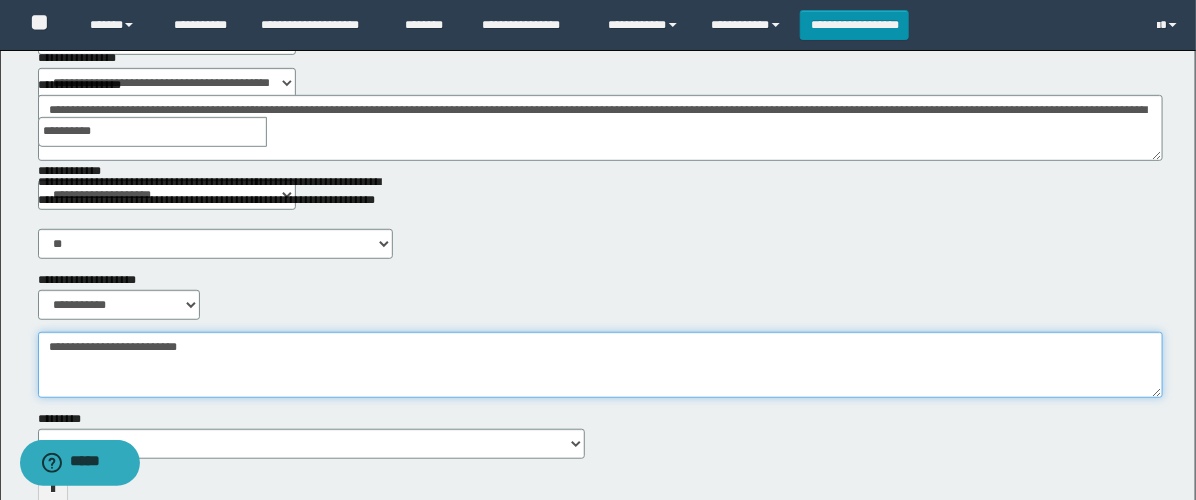 type on "**********" 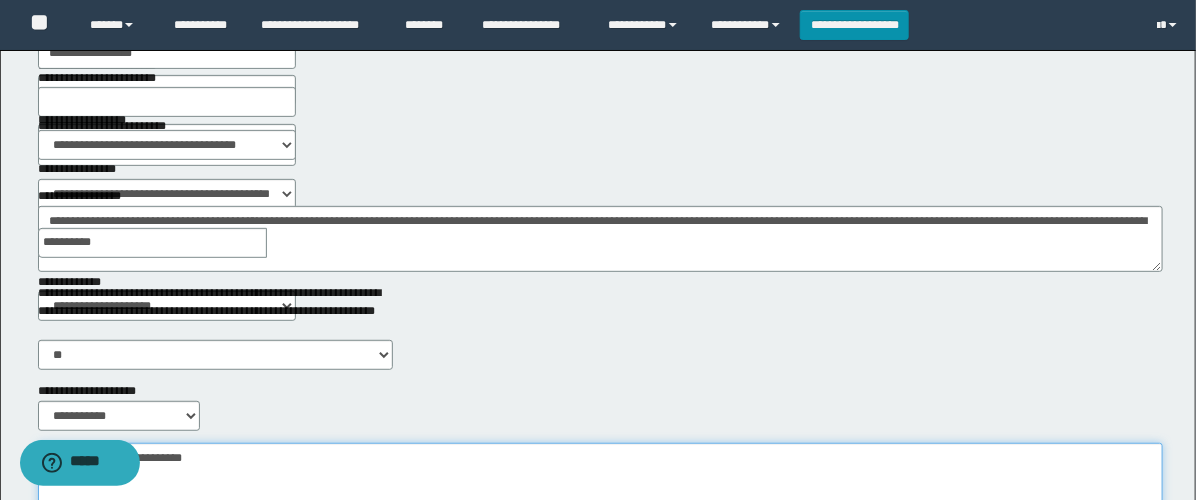 scroll, scrollTop: 0, scrollLeft: 0, axis: both 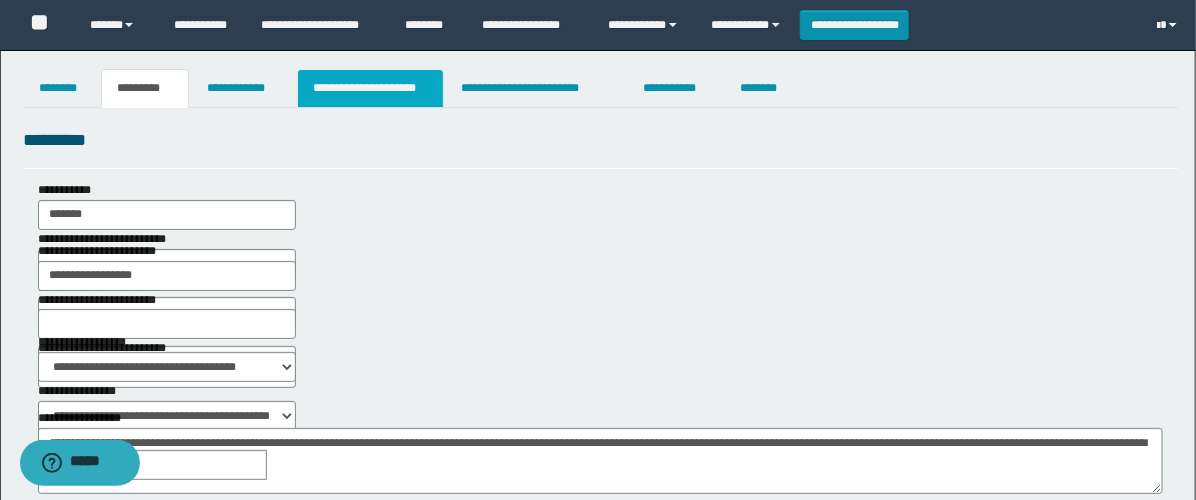 click on "**********" at bounding box center (370, 88) 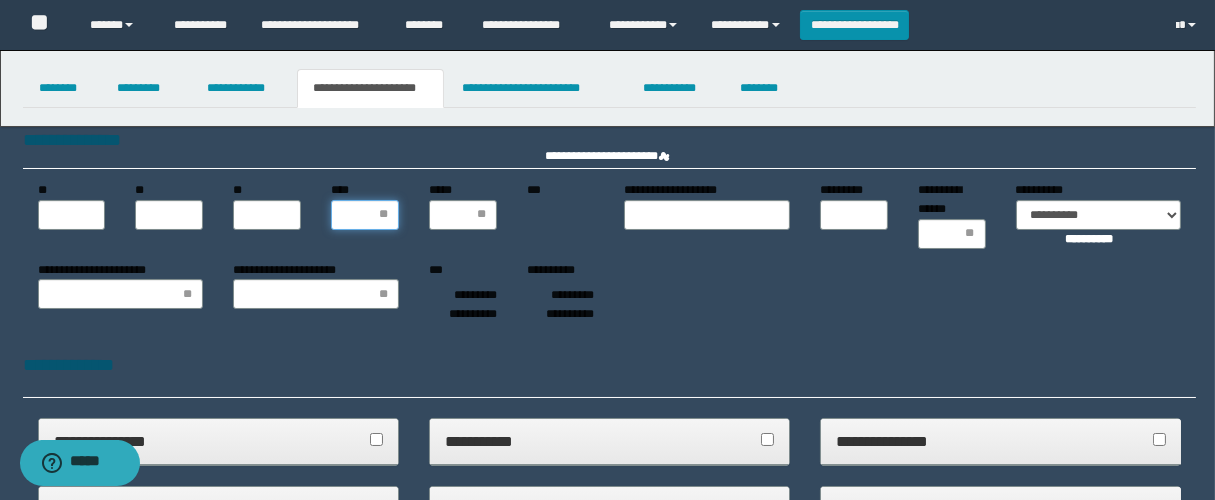click on "****" at bounding box center [365, 215] 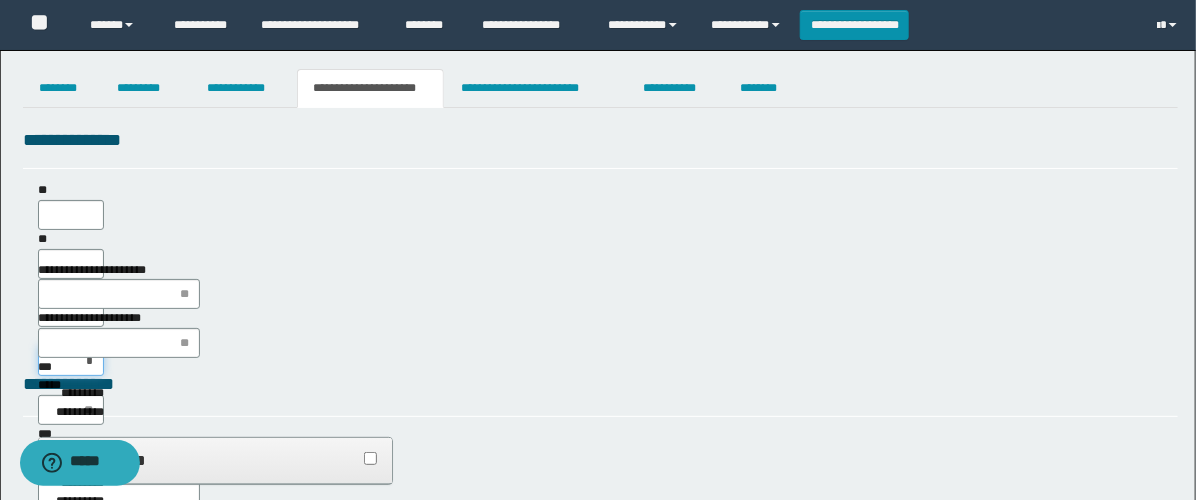 type on "**" 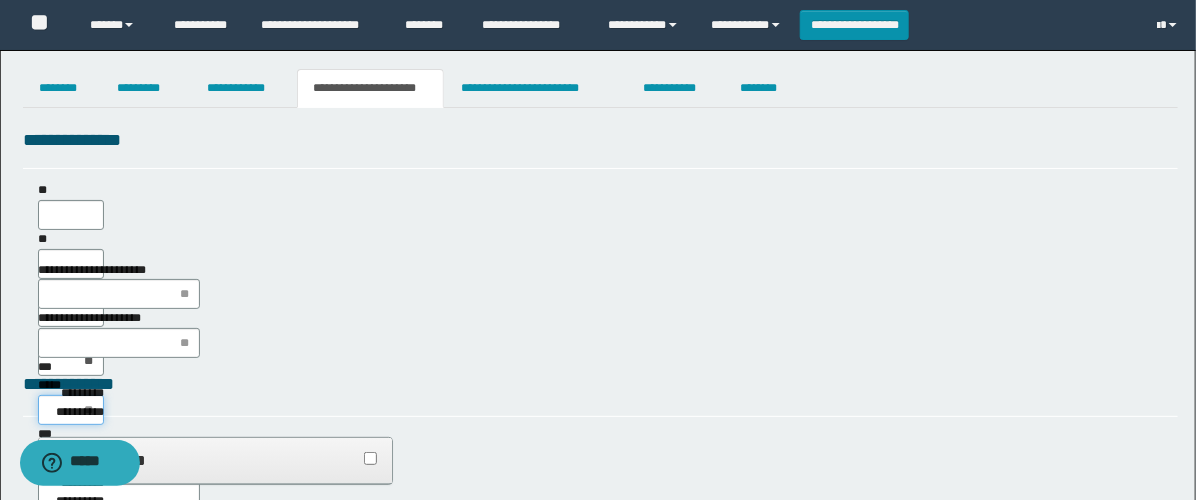 scroll, scrollTop: 0, scrollLeft: 0, axis: both 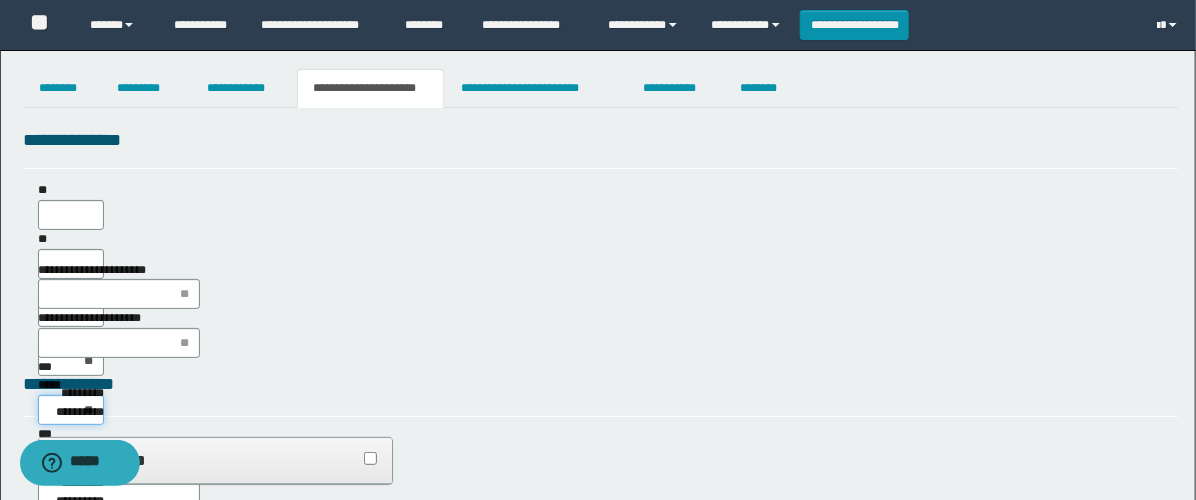 type on "***" 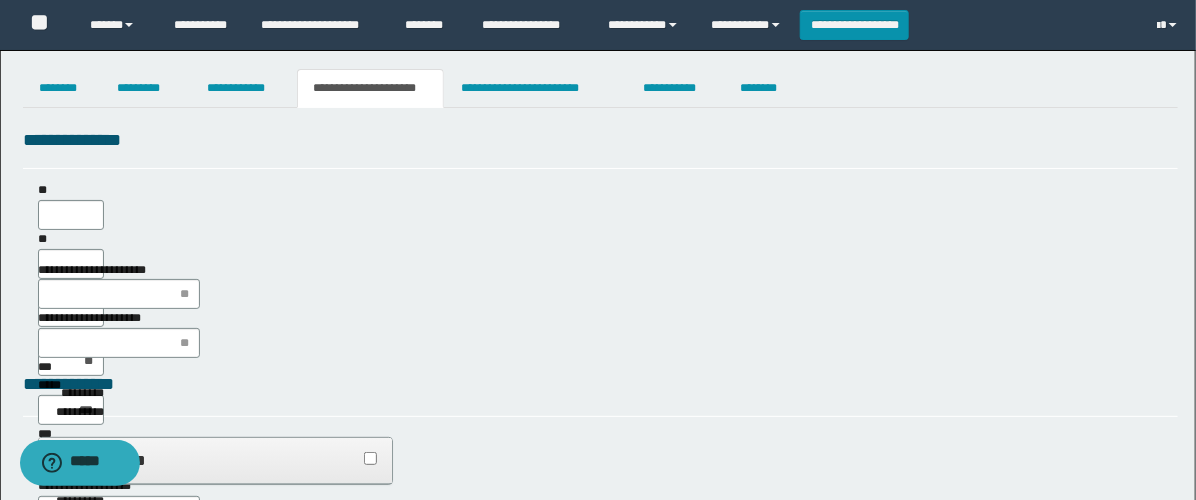 type on "**" 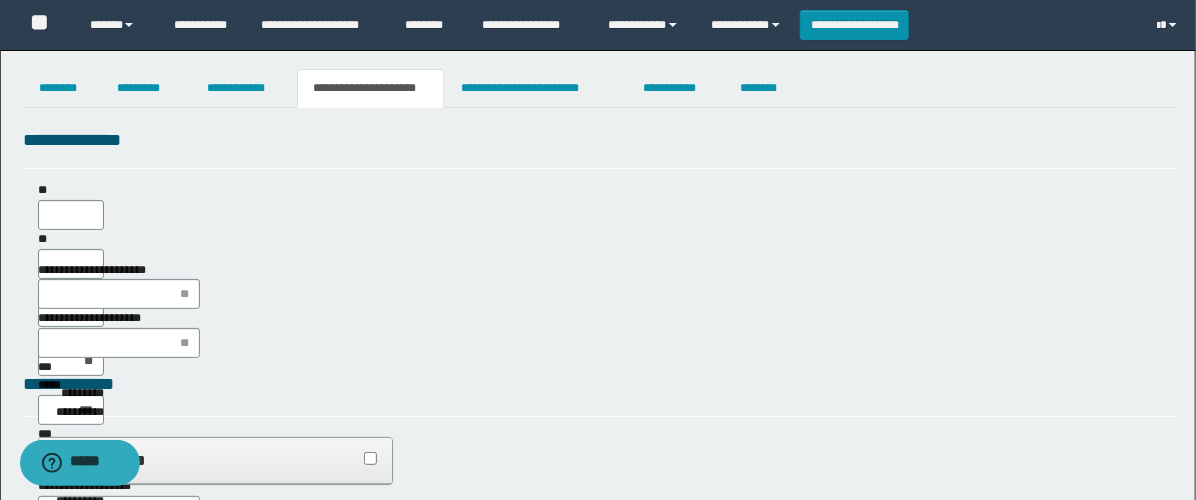 type on "**" 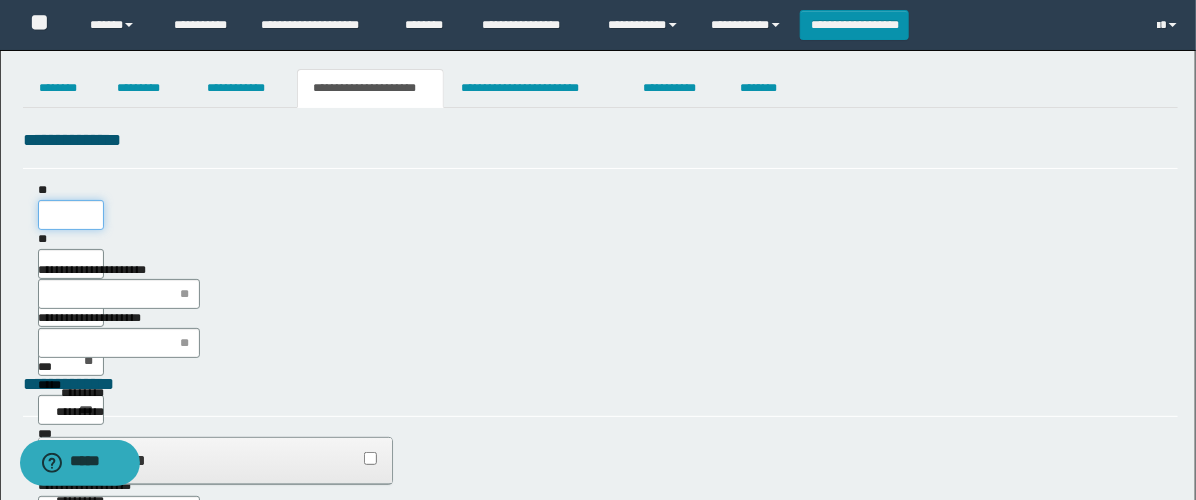 click on "**" at bounding box center [71, 215] 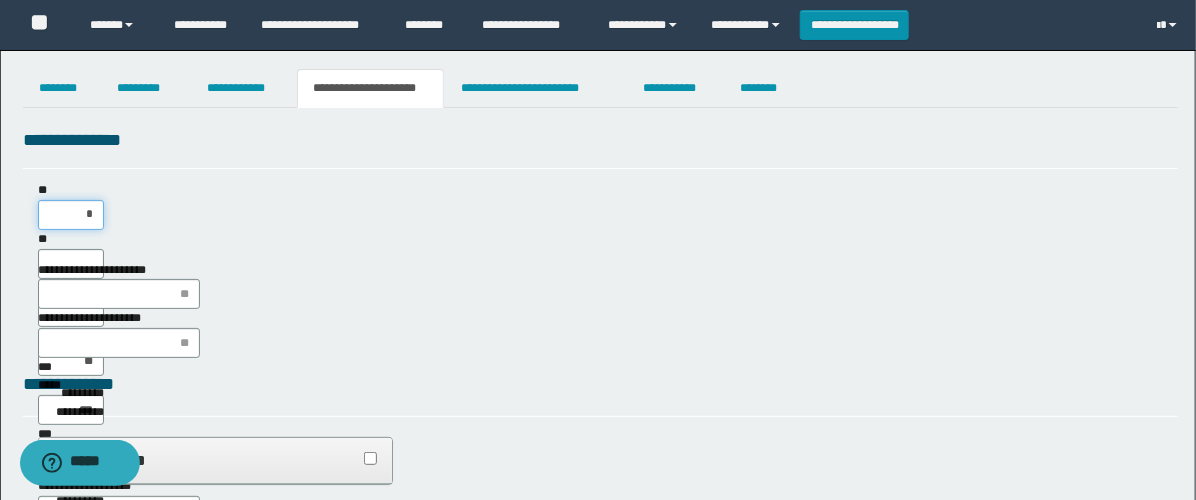 type on "**" 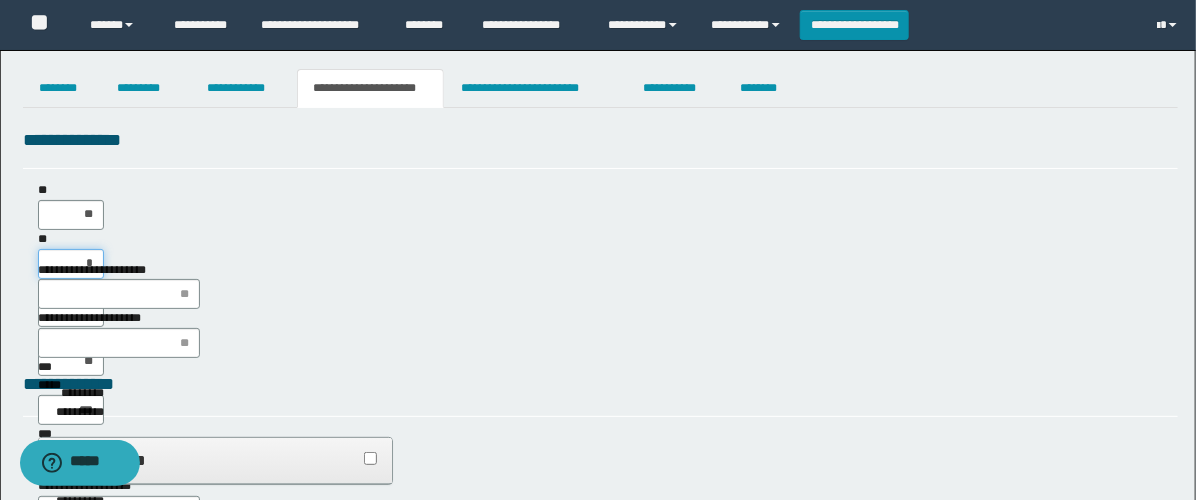 type on "**" 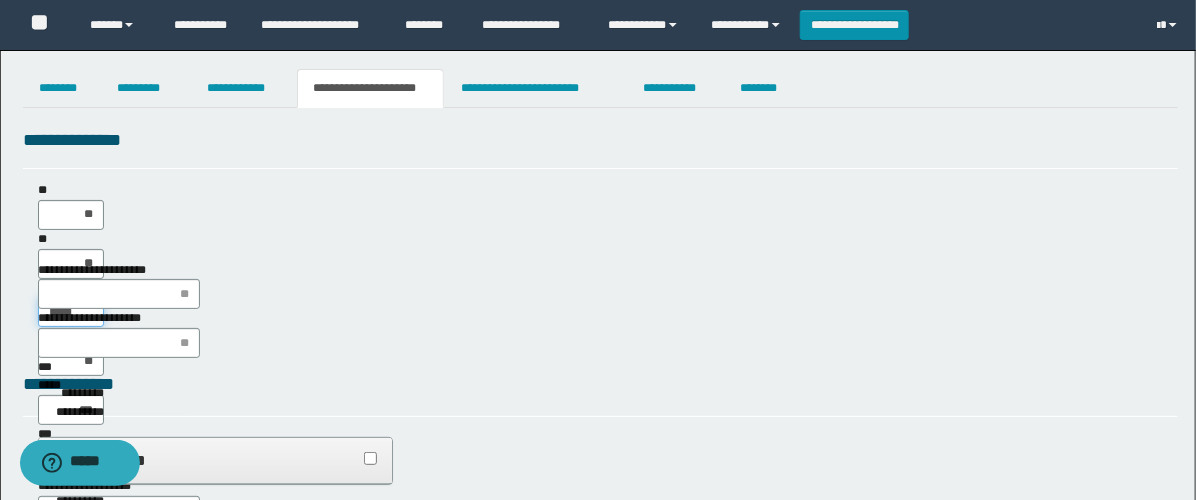 type on "******" 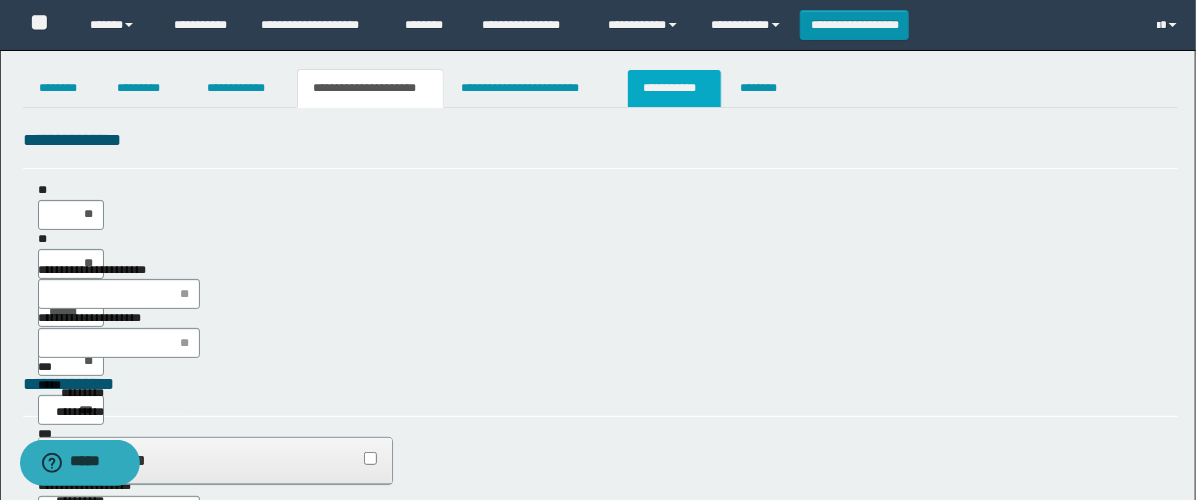 click on "**********" at bounding box center [674, 88] 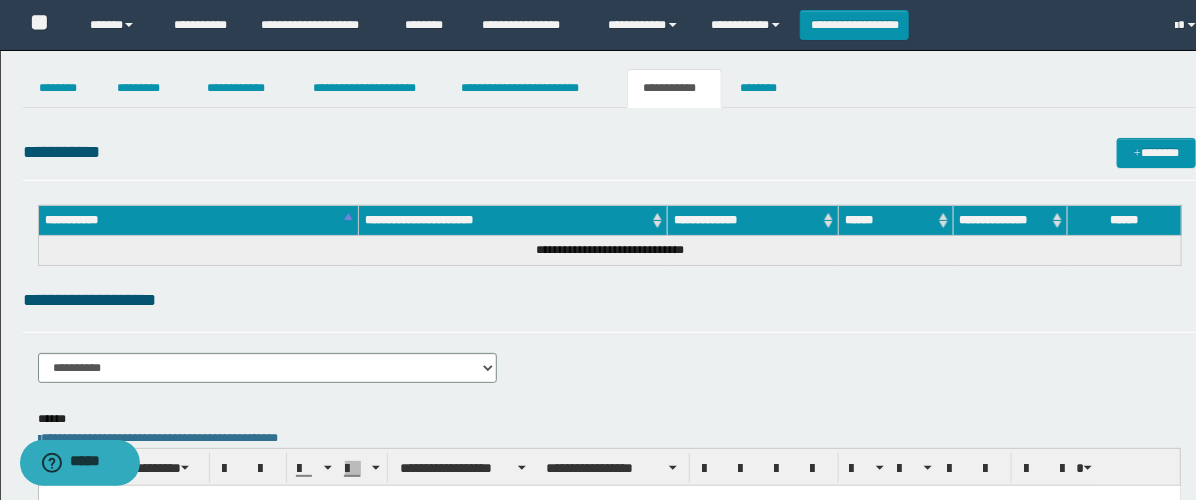 scroll, scrollTop: 0, scrollLeft: 0, axis: both 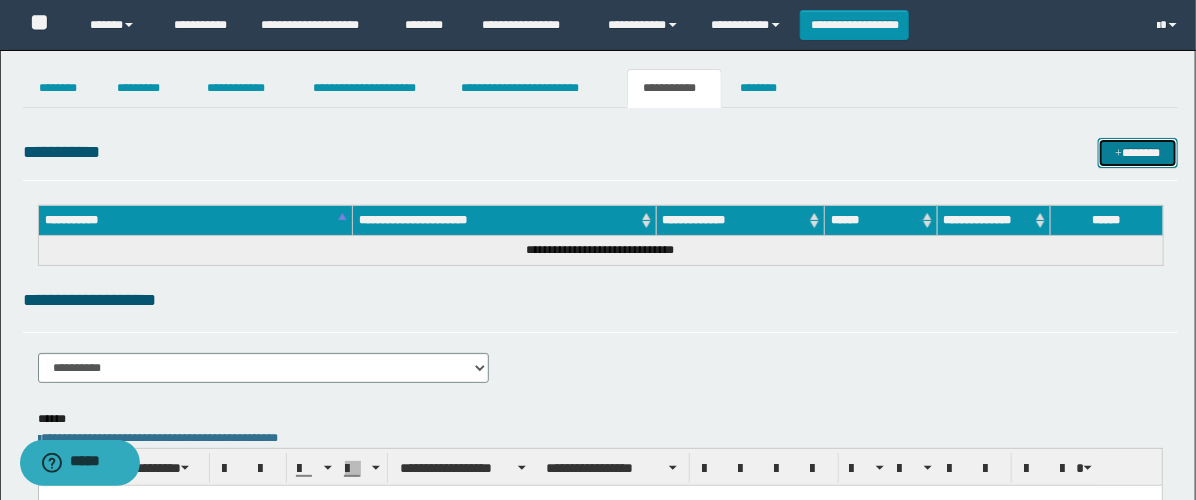 click on "*******" at bounding box center [1138, 153] 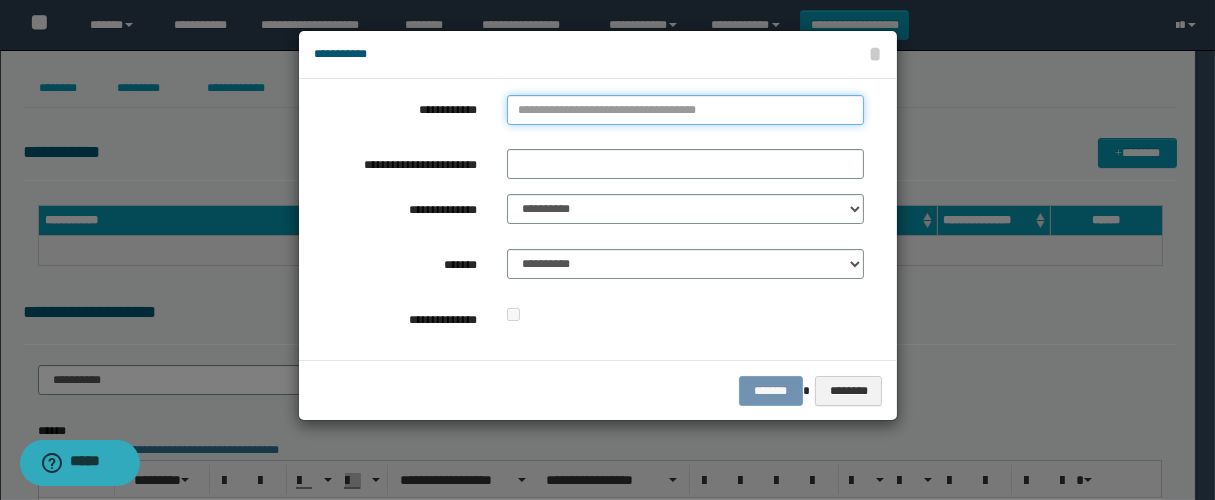 click on "**********" at bounding box center (685, 110) 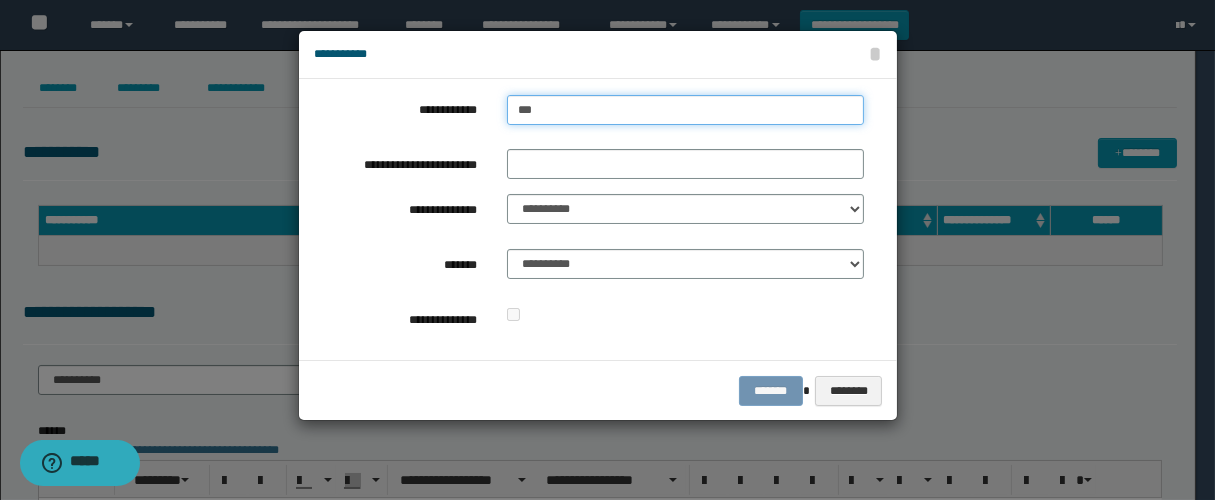 type on "****" 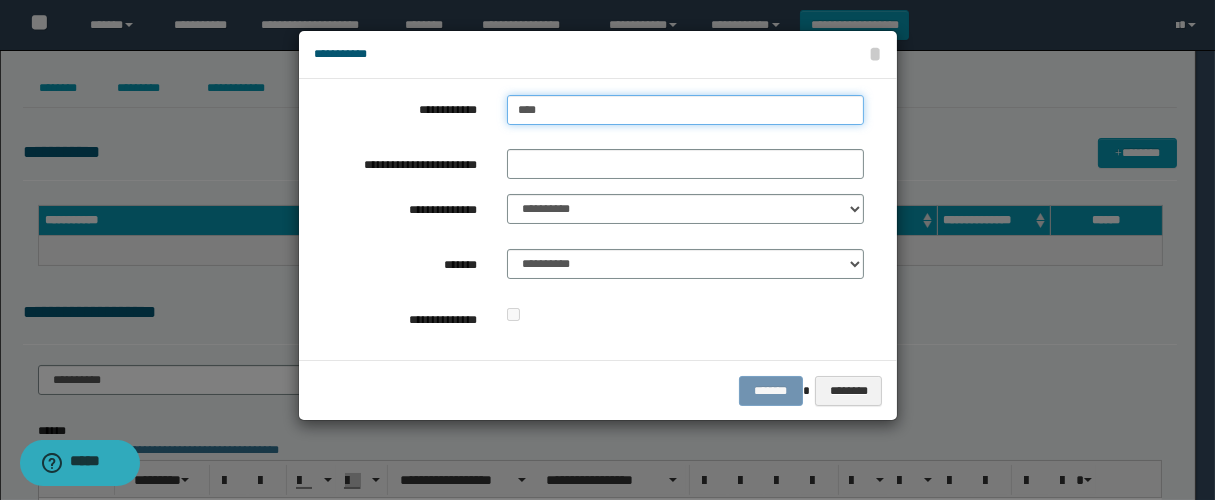 type on "****" 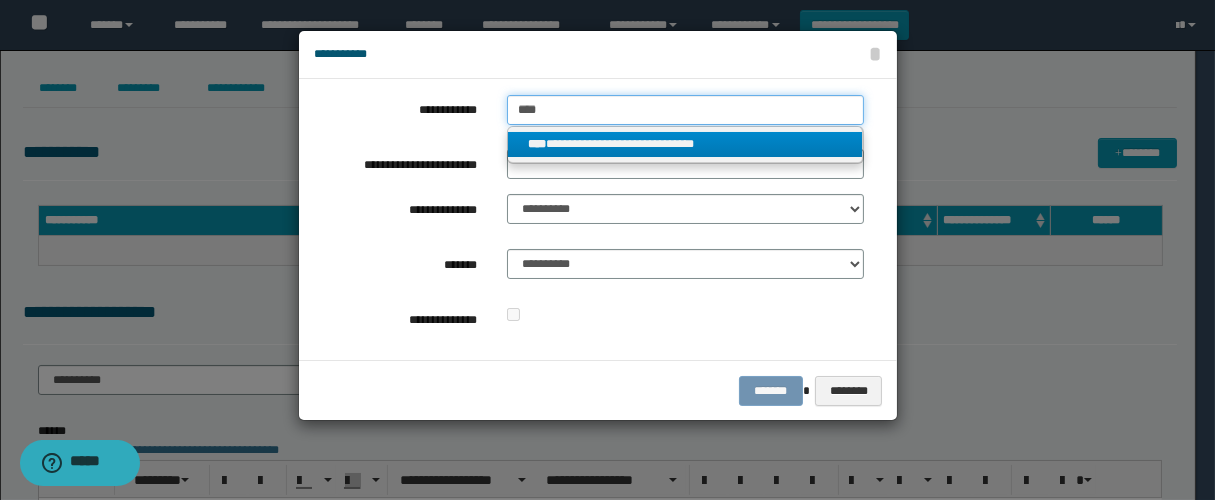 type on "****" 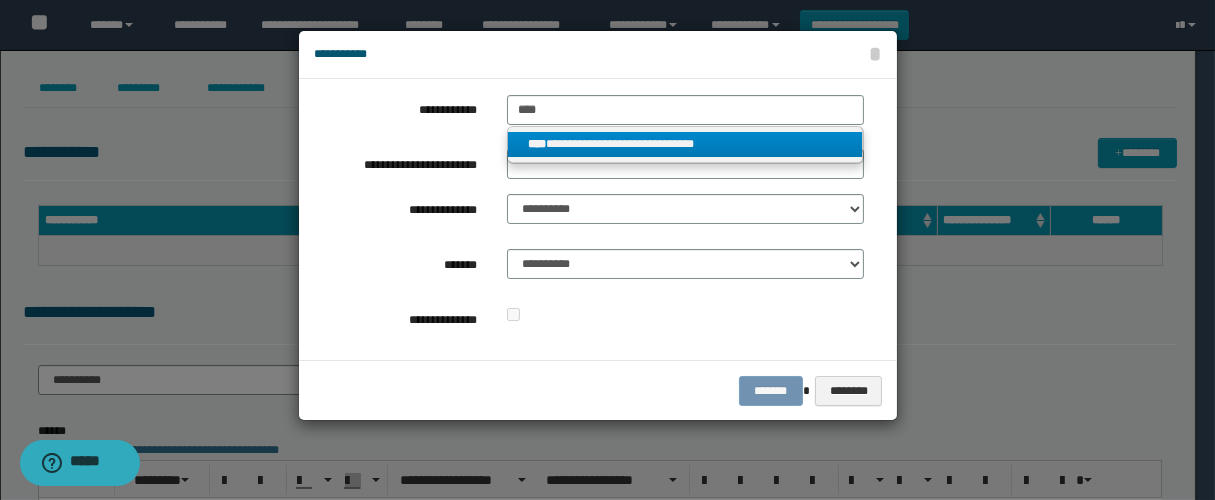 click on "**********" at bounding box center (685, 144) 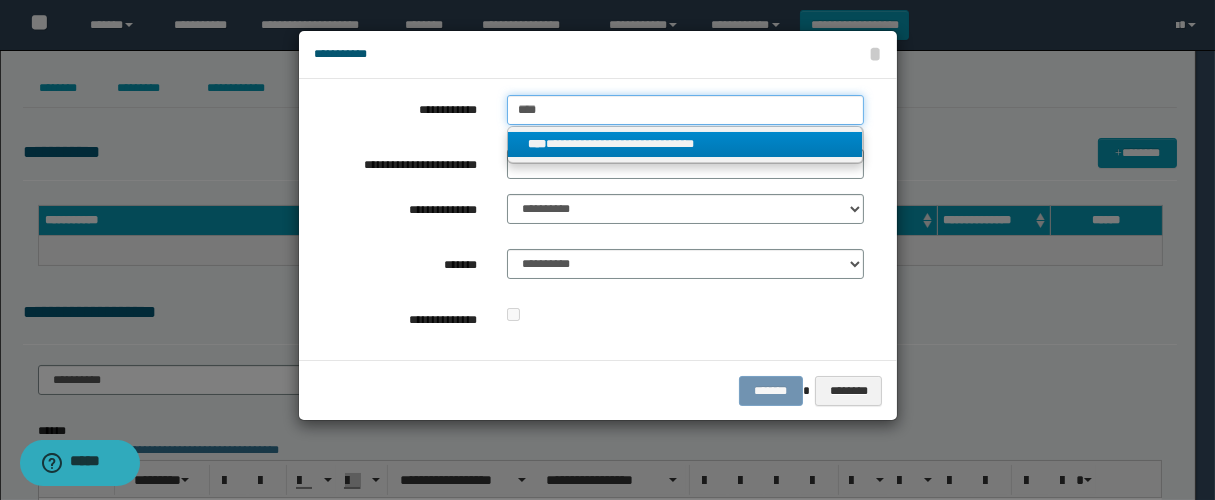 type 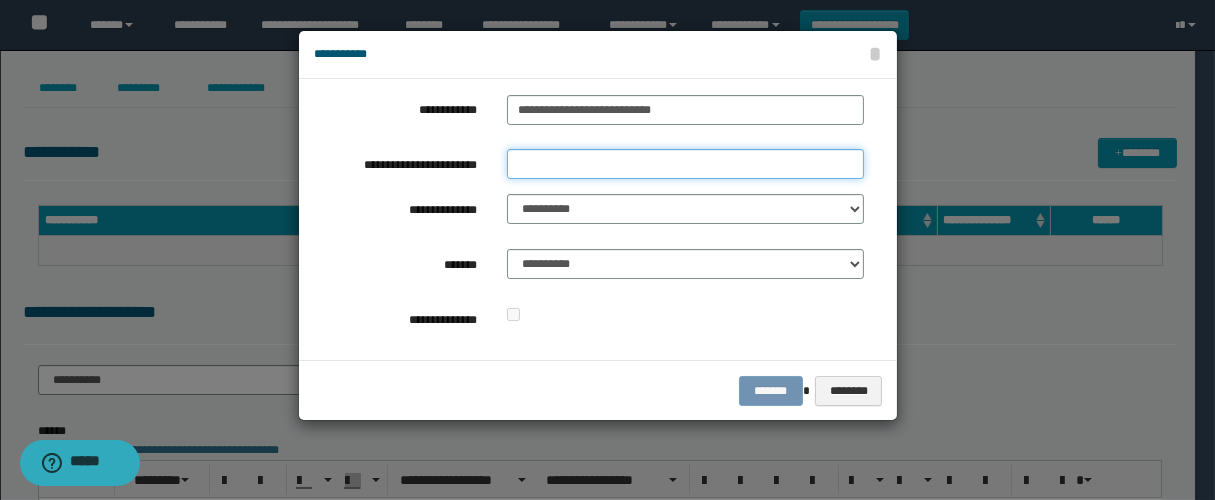 click on "**********" at bounding box center (685, 164) 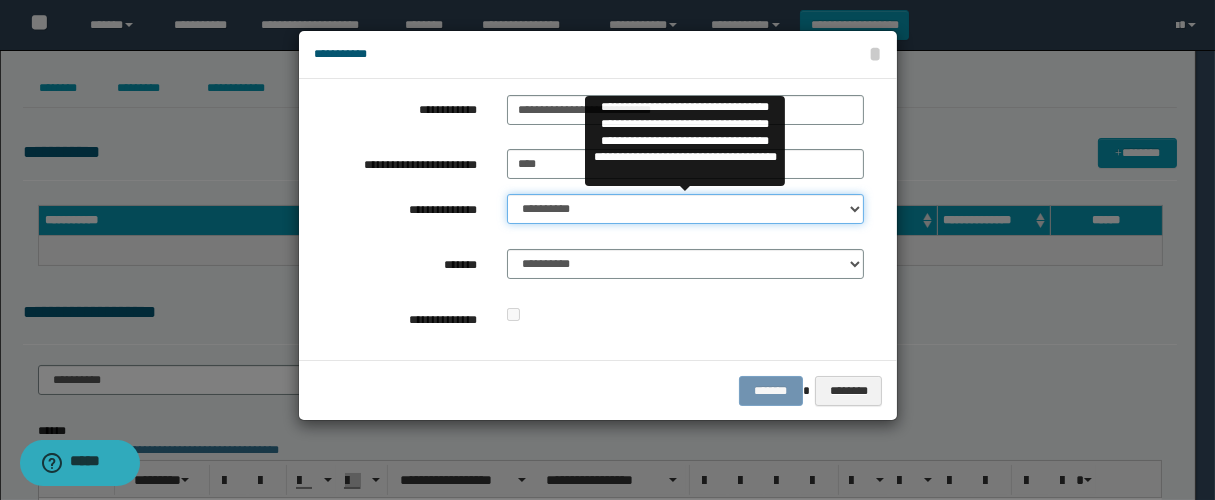 drag, startPoint x: 561, startPoint y: 216, endPoint x: 571, endPoint y: 220, distance: 10.770329 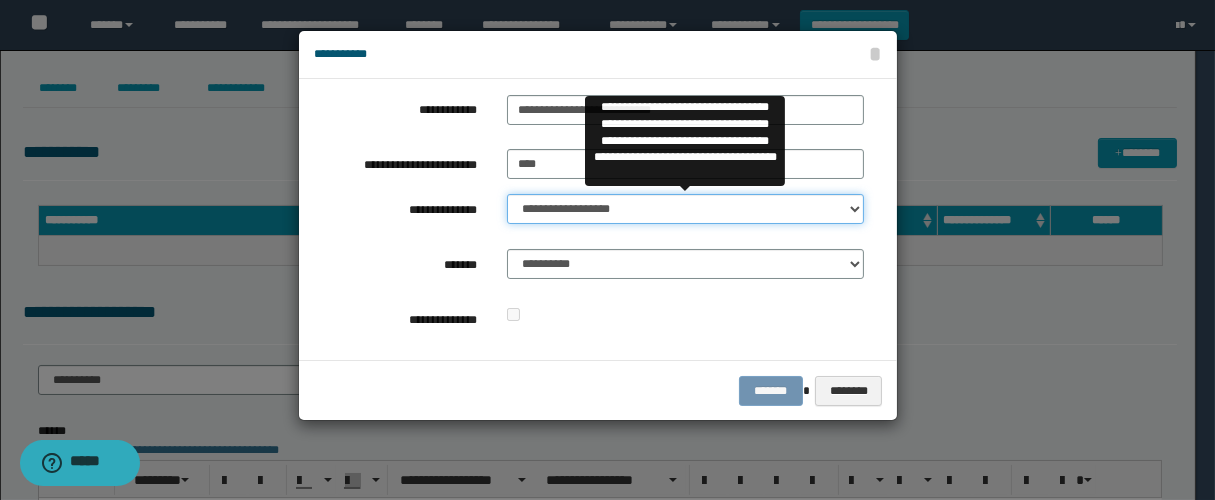 click on "**********" at bounding box center (685, 209) 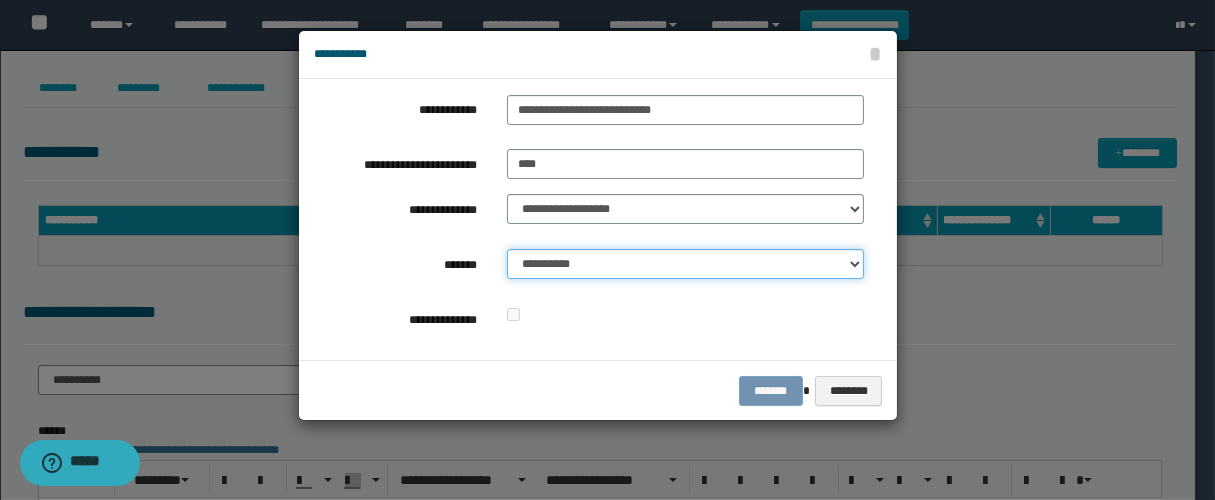 click on "**********" at bounding box center [685, 264] 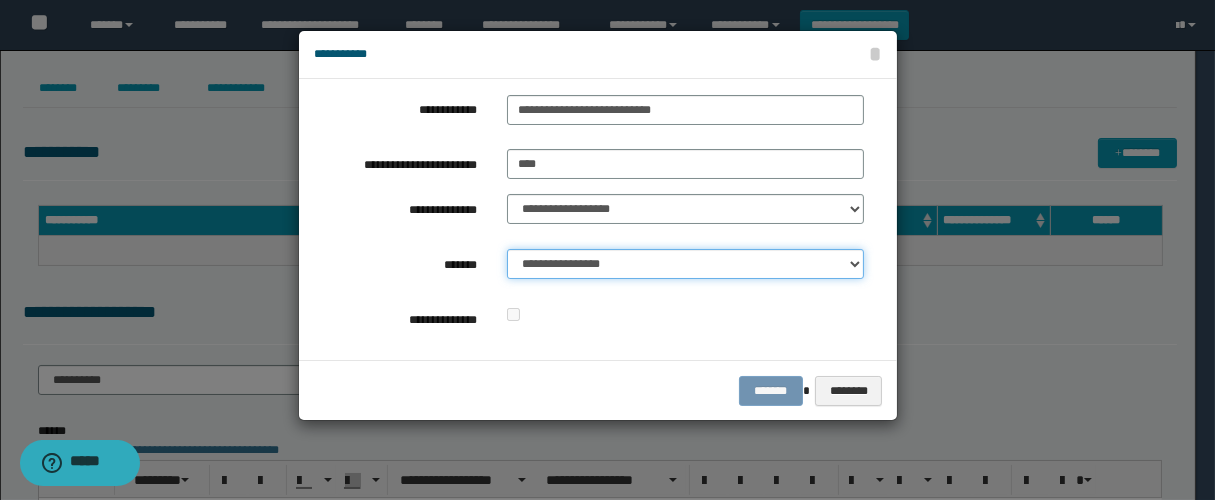click on "**********" at bounding box center [685, 264] 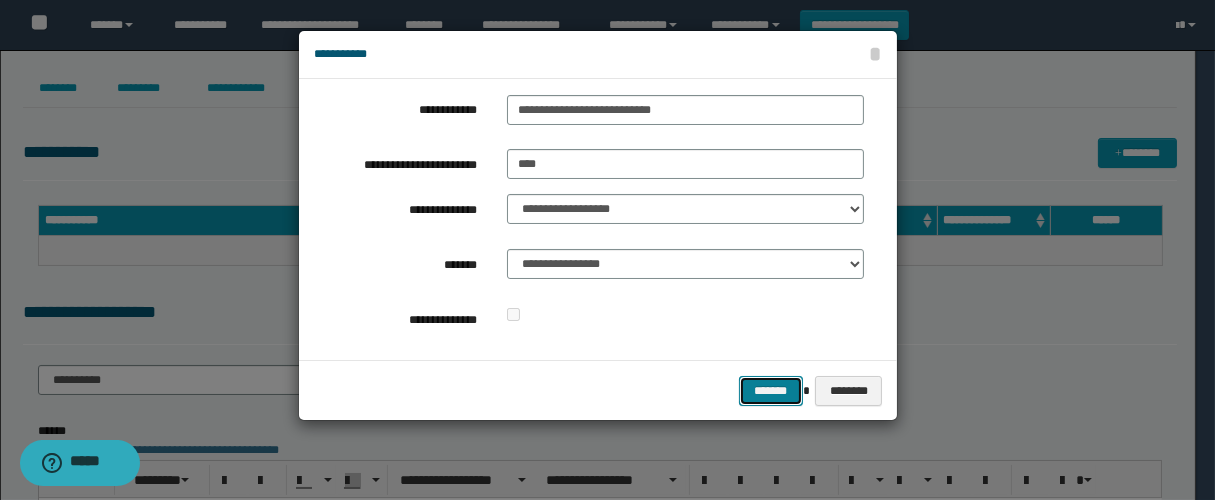 click on "*******" at bounding box center (771, 391) 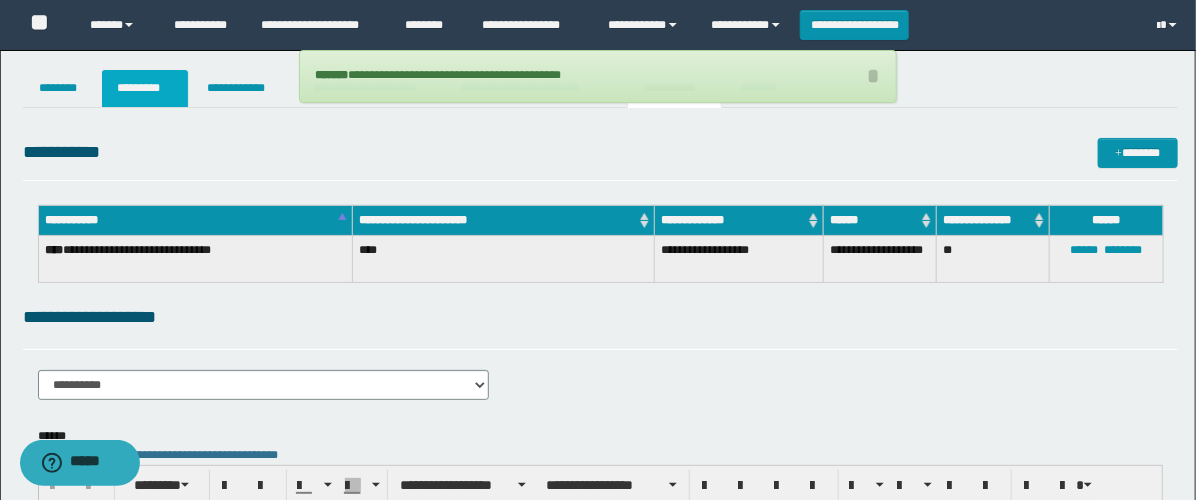 click on "*********" at bounding box center [145, 88] 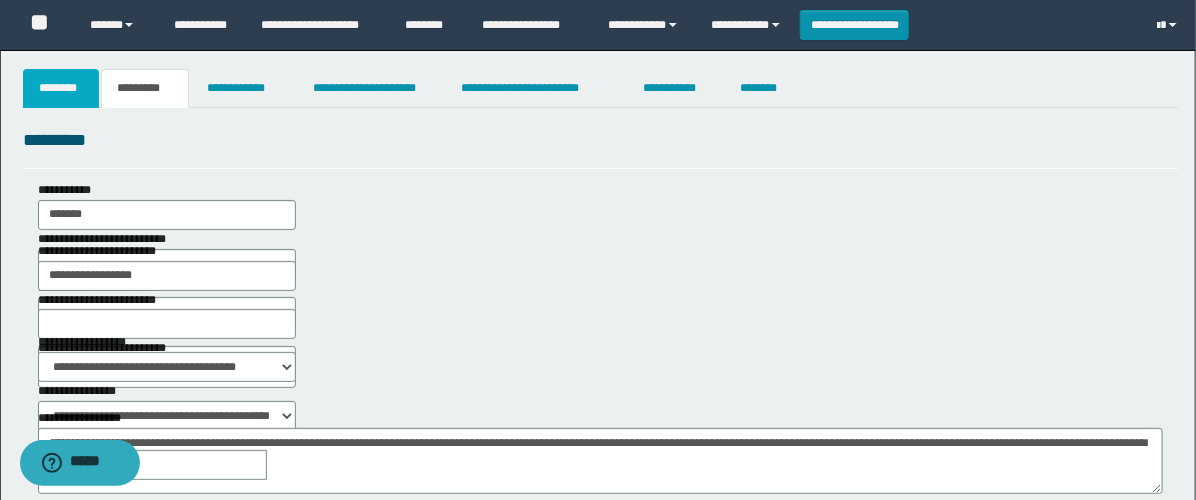 drag, startPoint x: 38, startPoint y: 83, endPoint x: 379, endPoint y: 412, distance: 473.83752 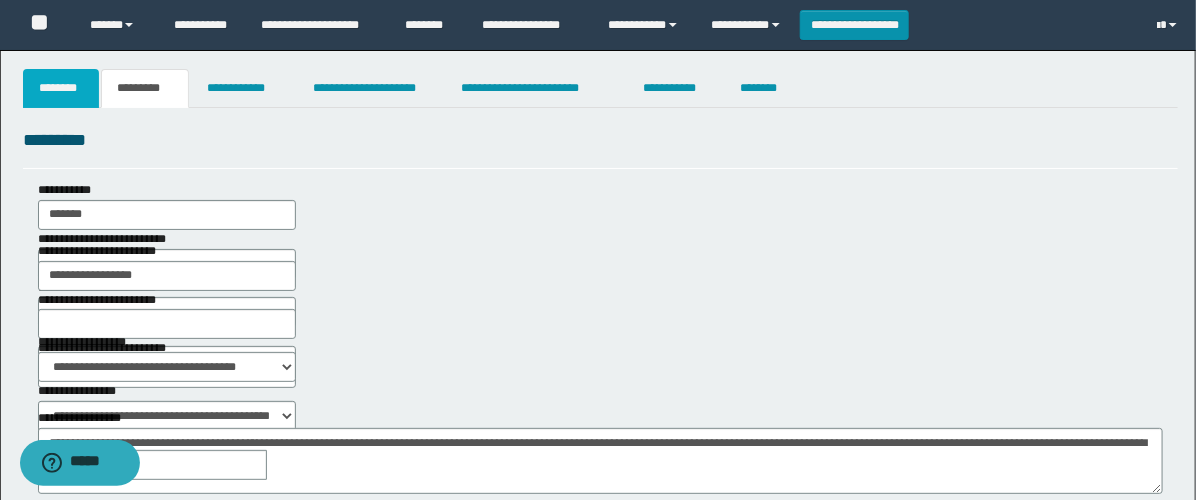 click on "********" at bounding box center [61, 88] 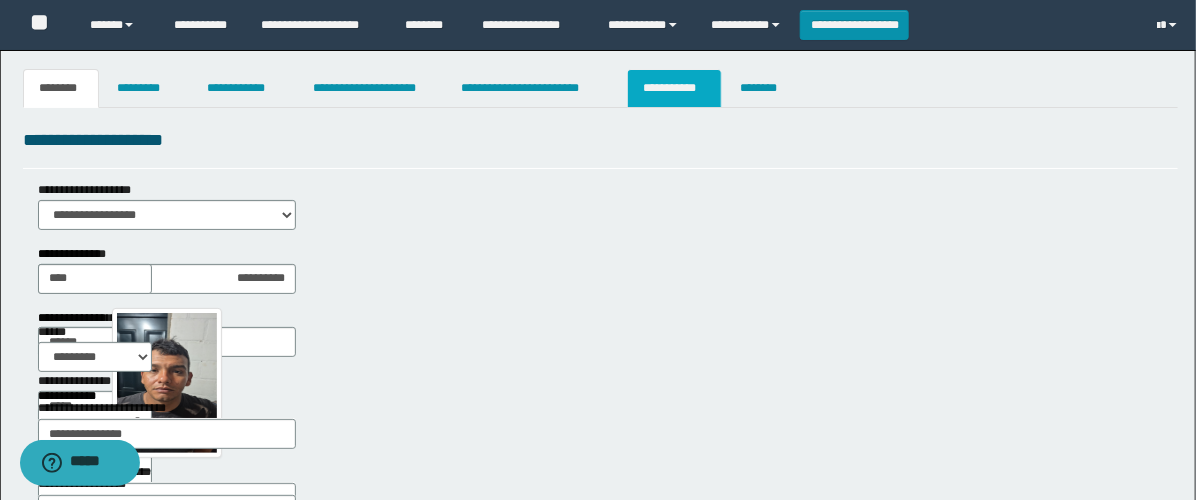 click on "**********" at bounding box center [674, 88] 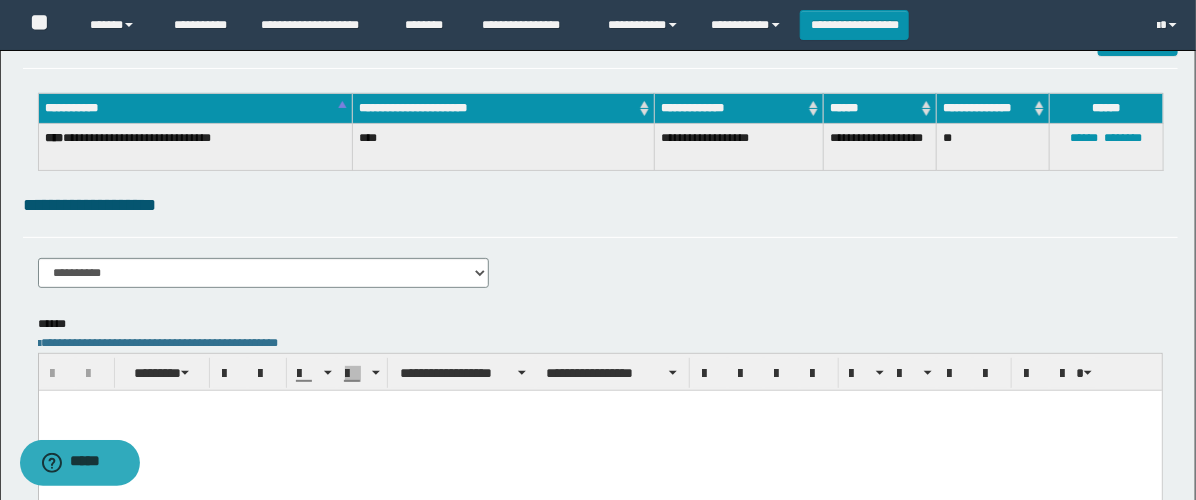 scroll, scrollTop: 222, scrollLeft: 0, axis: vertical 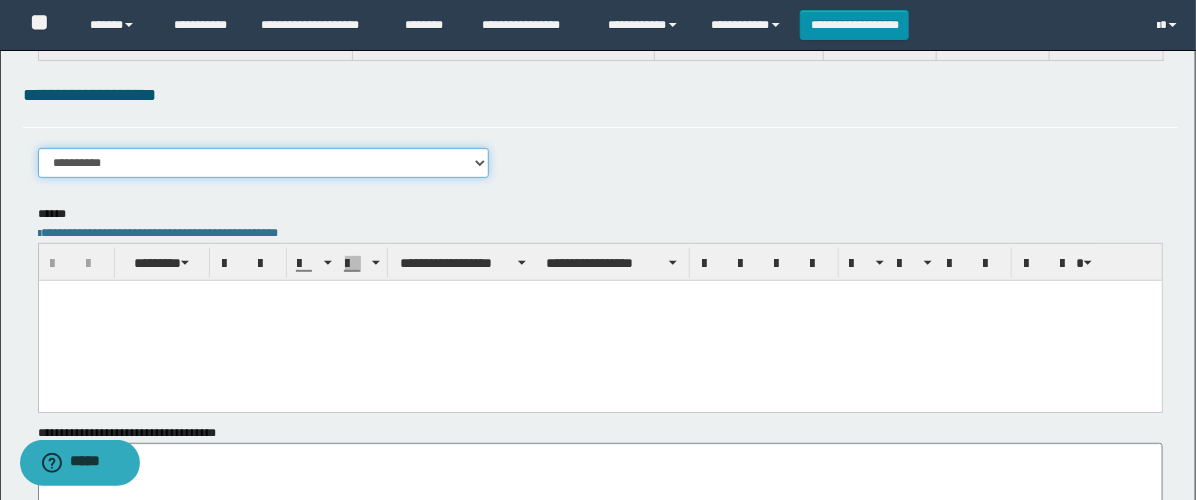 click on "**********" at bounding box center [263, 163] 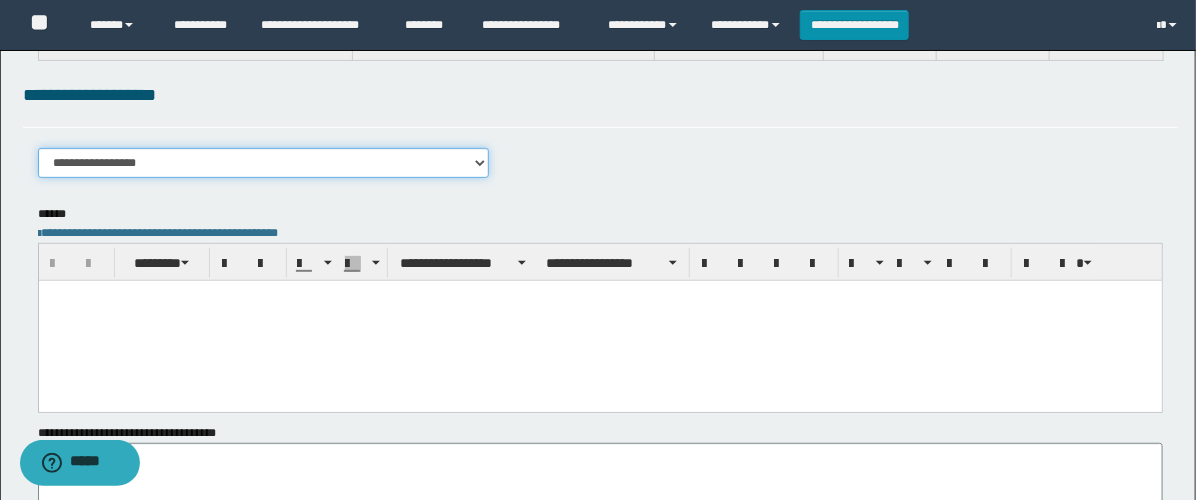 click on "**********" at bounding box center (263, 163) 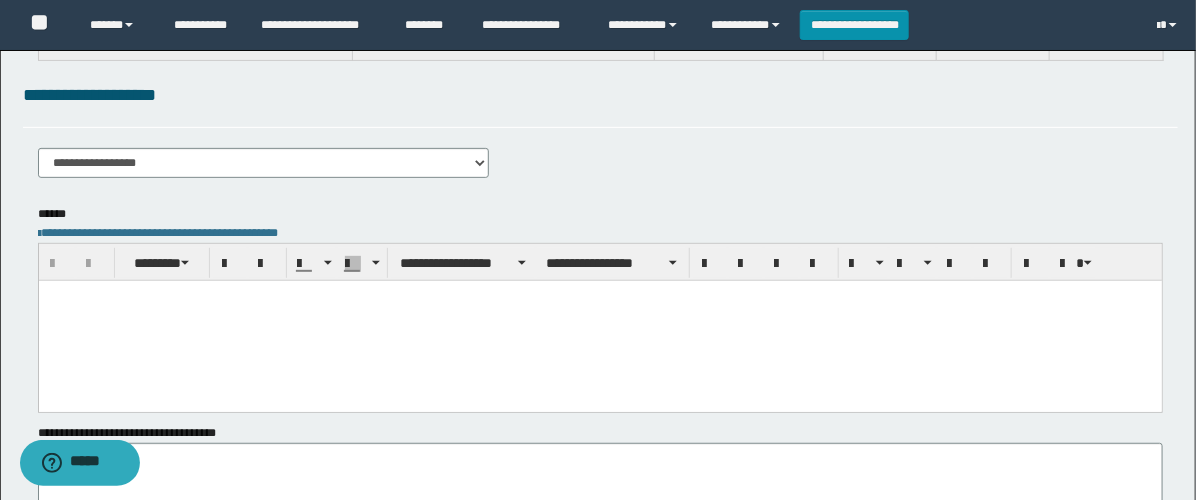 click at bounding box center (599, 320) 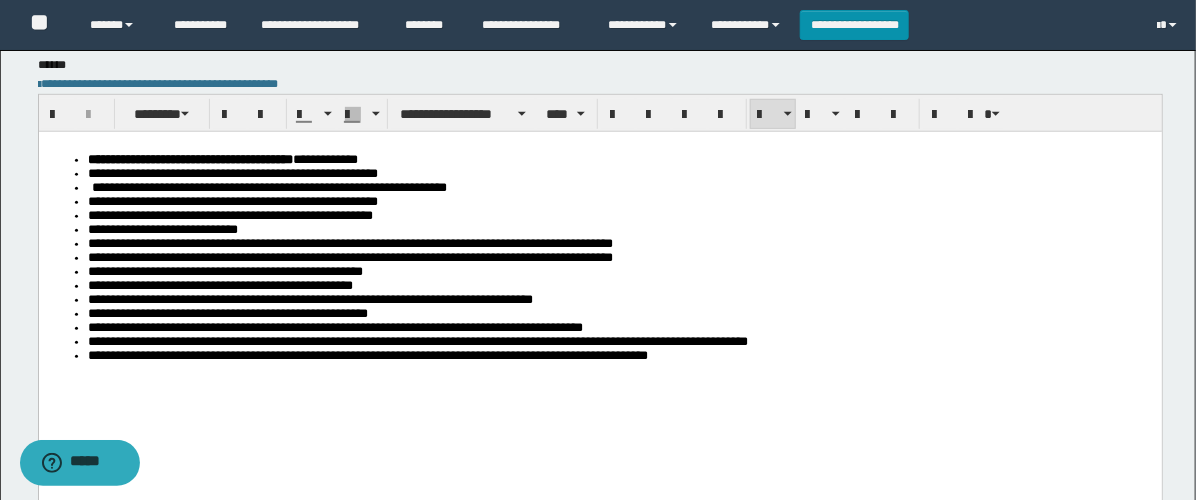 scroll, scrollTop: 333, scrollLeft: 0, axis: vertical 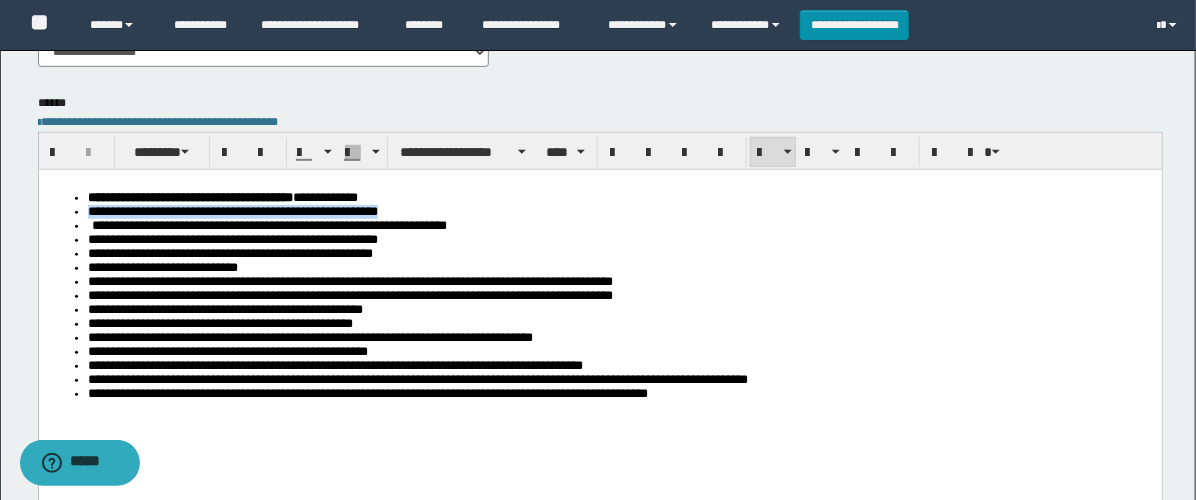 drag, startPoint x: 546, startPoint y: 215, endPoint x: 68, endPoint y: 218, distance: 478.0094 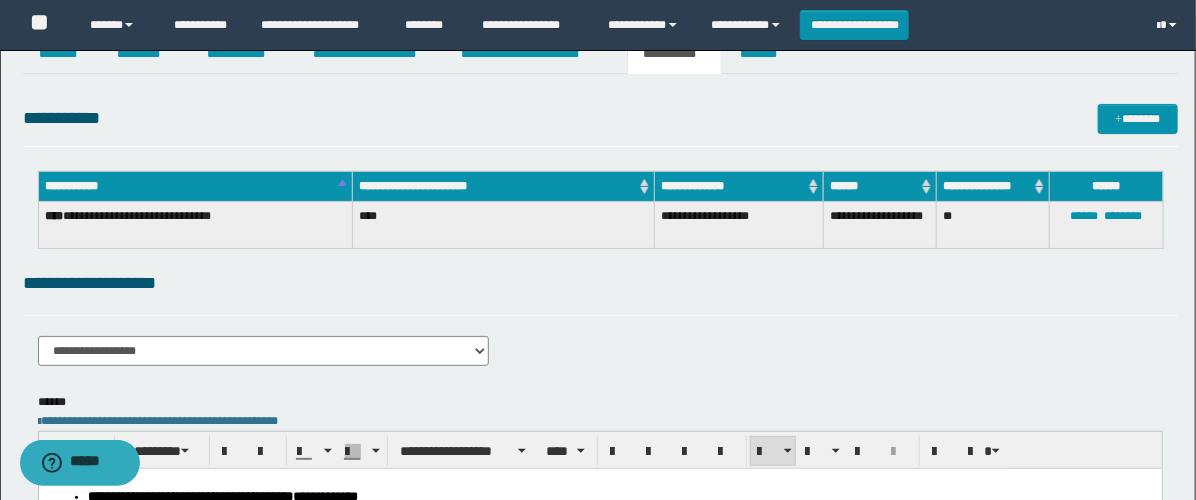 scroll, scrollTop: 0, scrollLeft: 0, axis: both 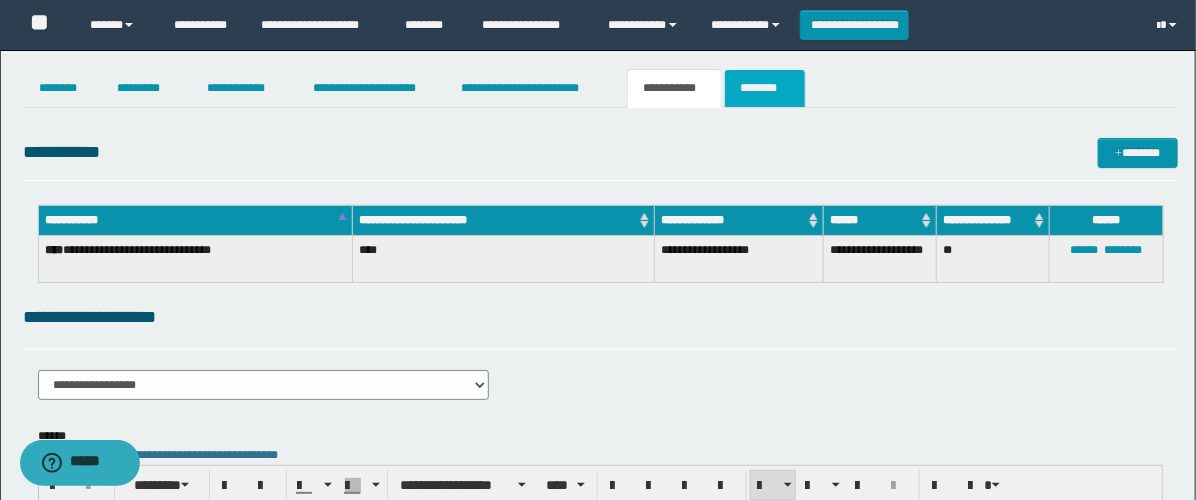 click on "********" at bounding box center (765, 88) 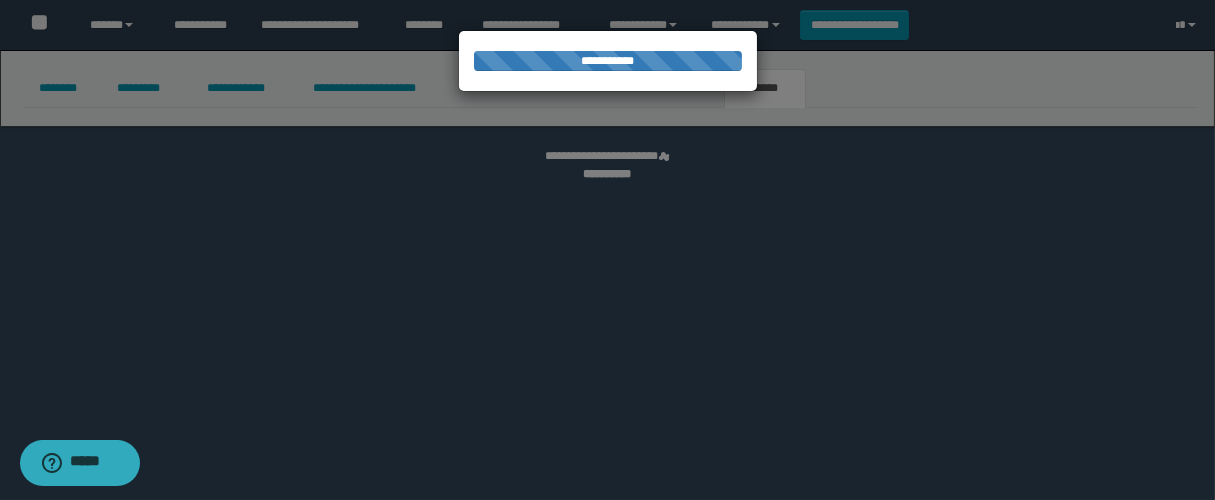 select 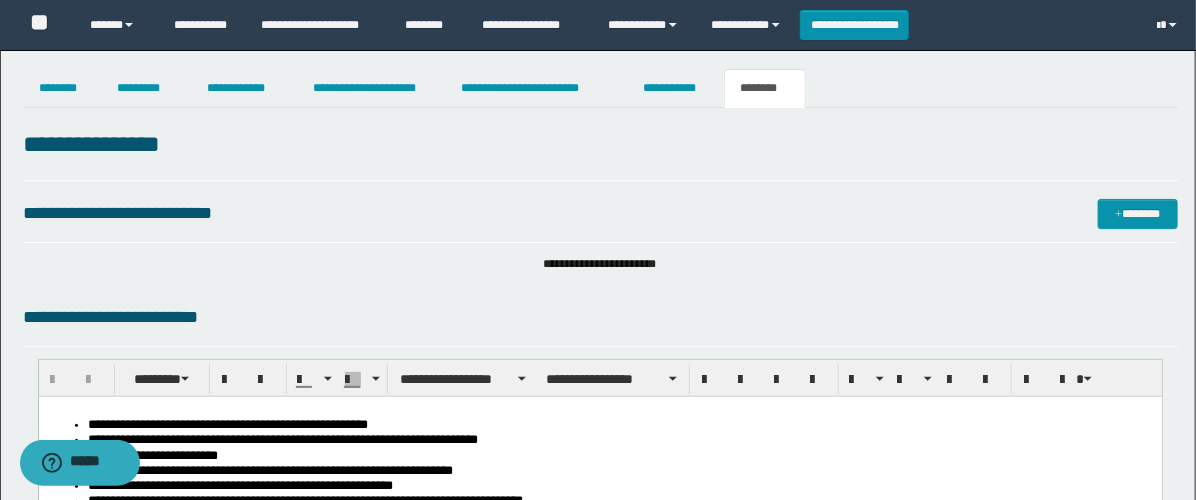 scroll, scrollTop: 0, scrollLeft: 0, axis: both 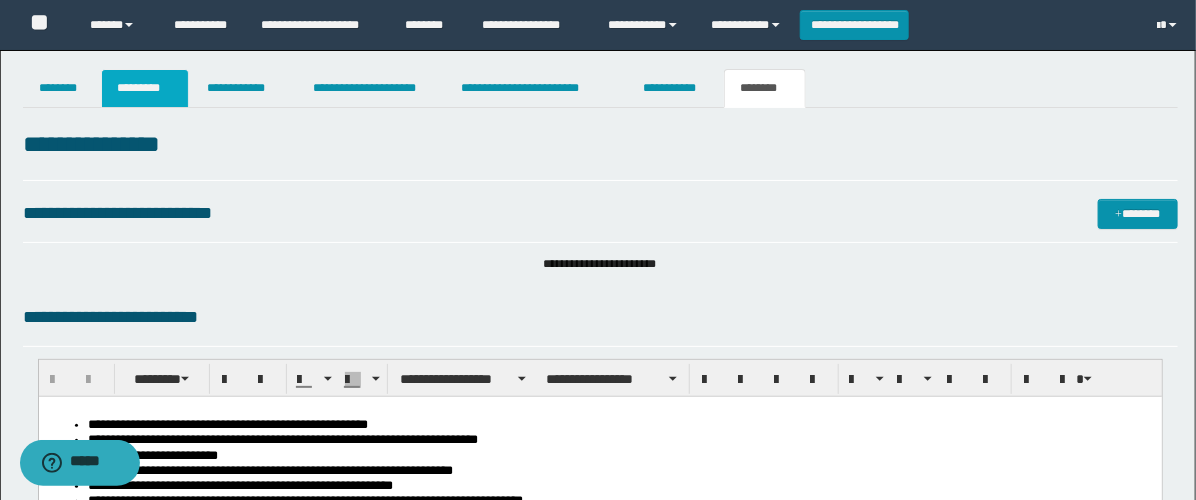 click on "*********" at bounding box center [145, 88] 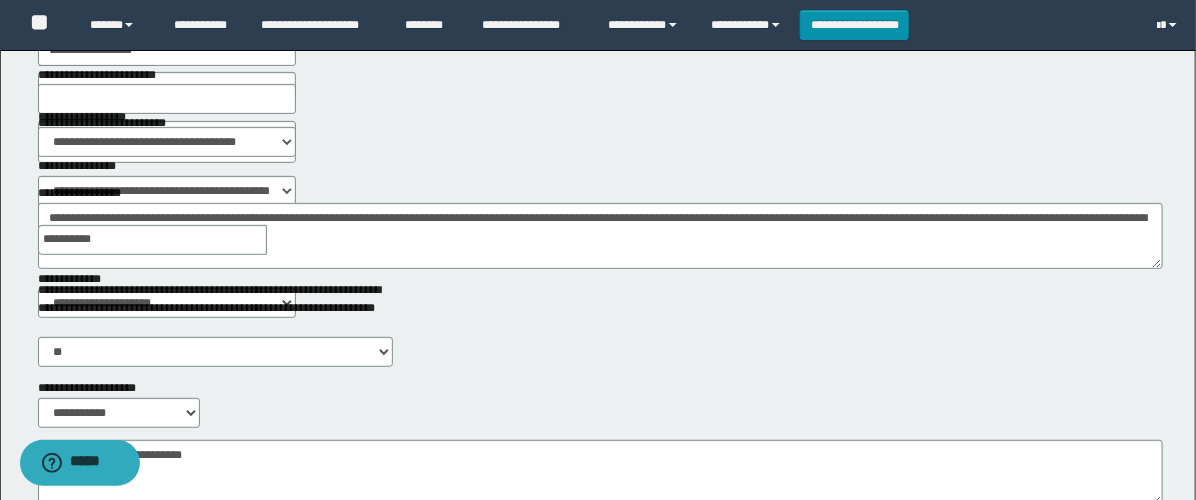 scroll, scrollTop: 0, scrollLeft: 0, axis: both 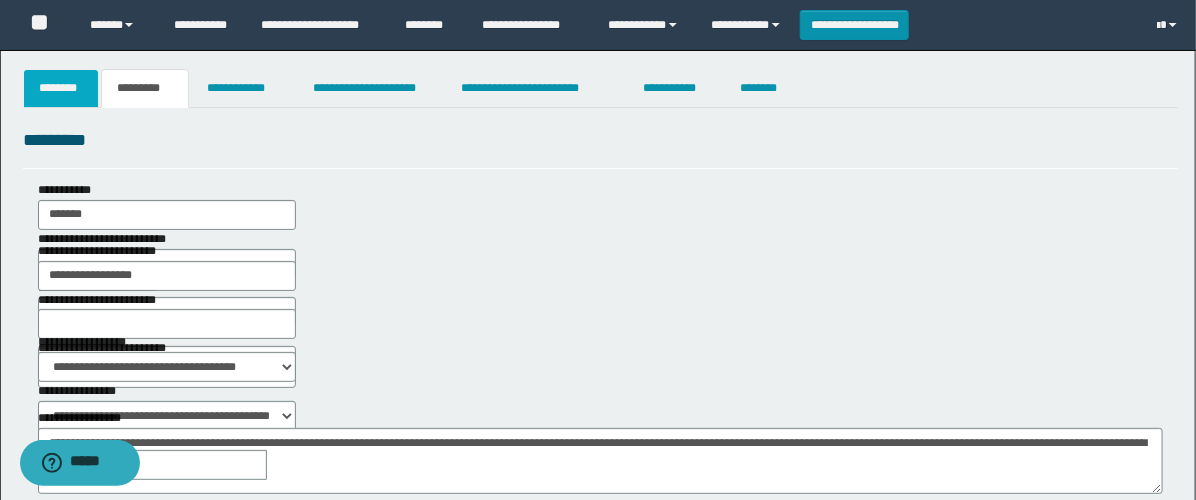 click on "********" at bounding box center [61, 88] 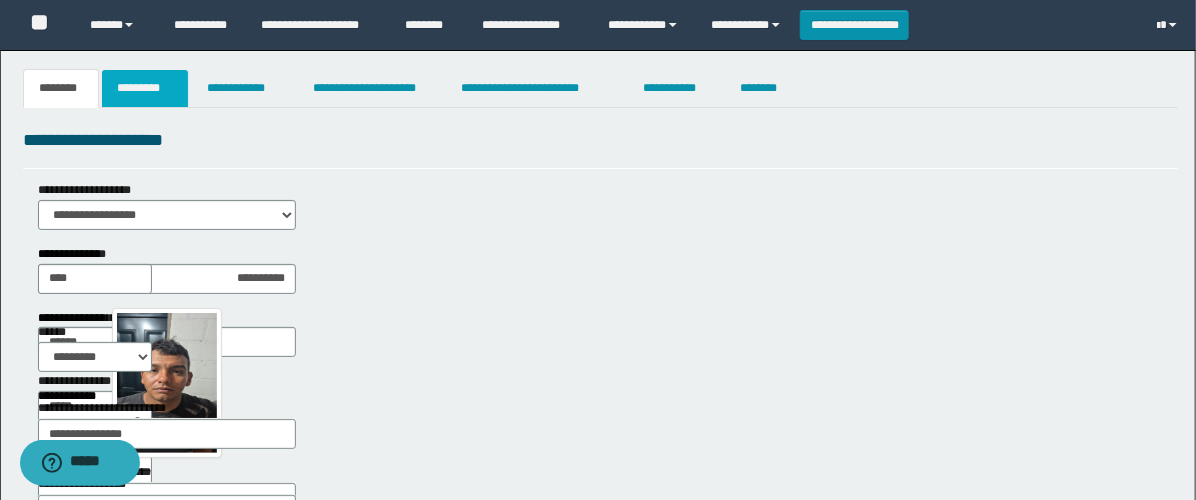 click on "*********" at bounding box center [145, 88] 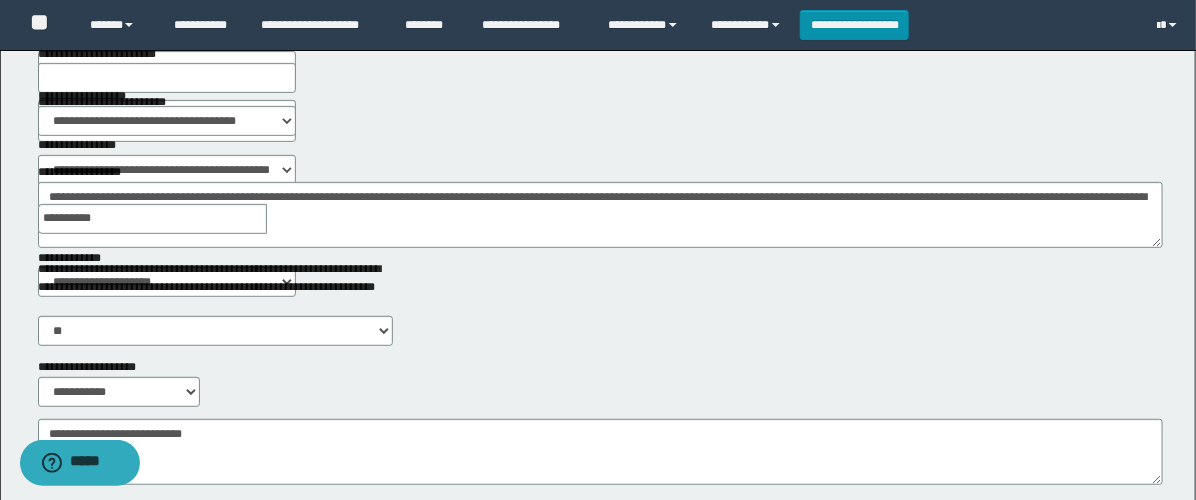 scroll, scrollTop: 0, scrollLeft: 0, axis: both 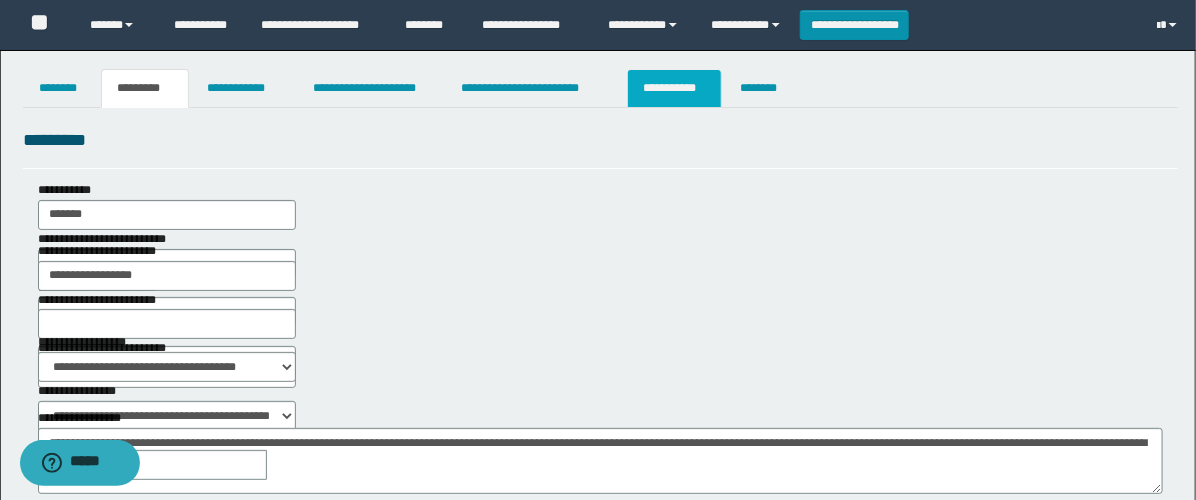 click on "**********" at bounding box center [674, 88] 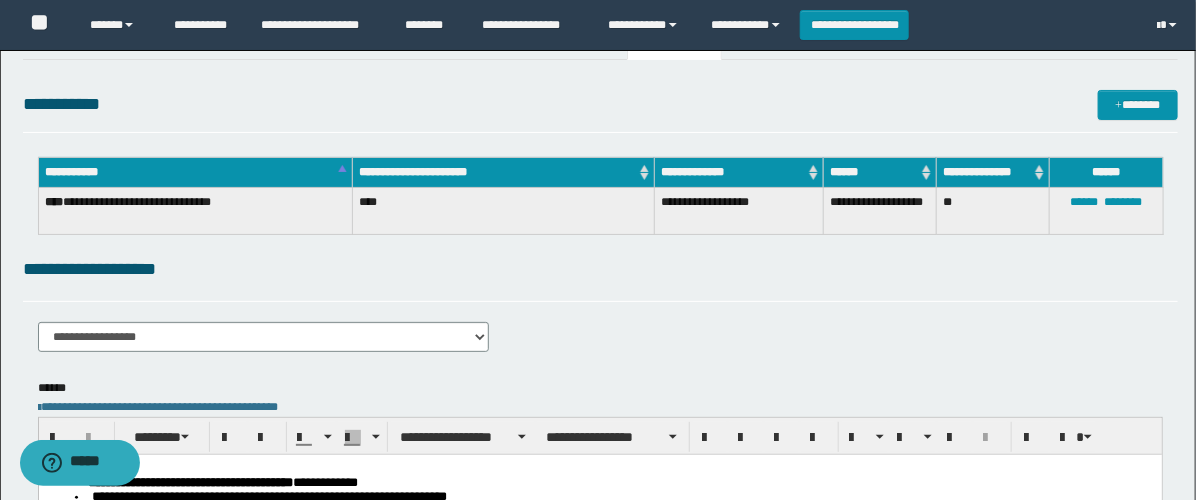 scroll, scrollTop: 0, scrollLeft: 0, axis: both 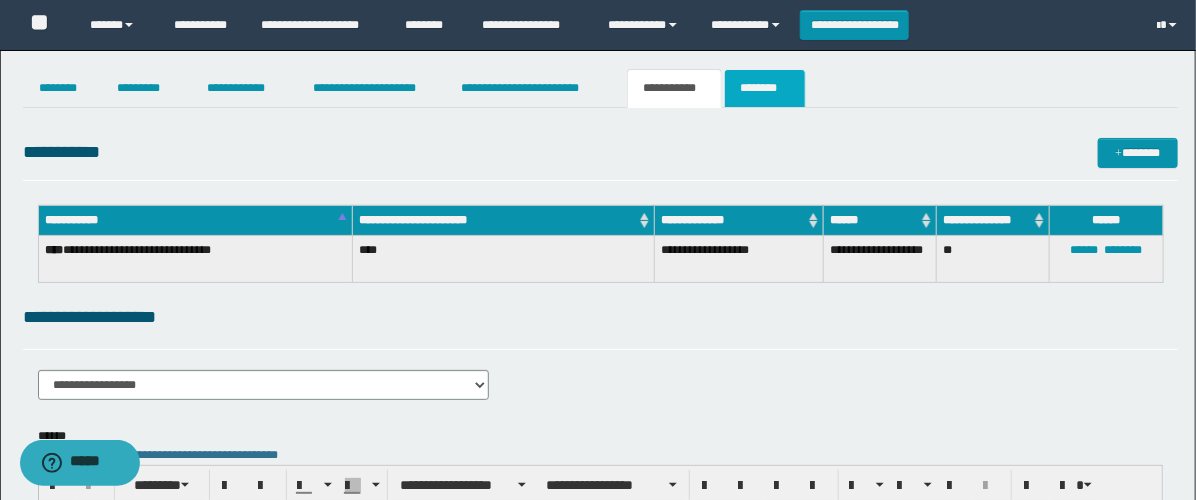 click on "********" at bounding box center (765, 88) 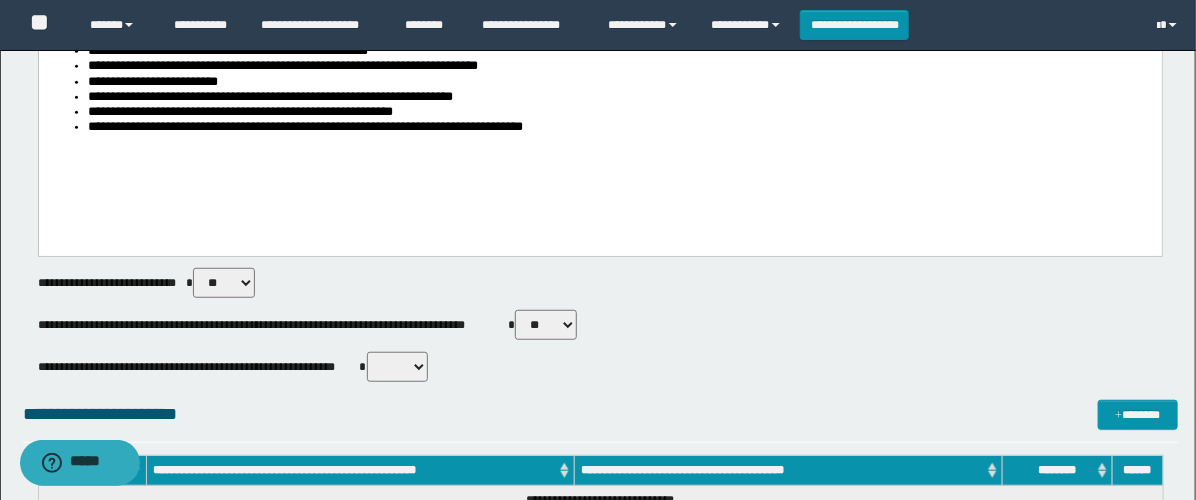 scroll, scrollTop: 444, scrollLeft: 0, axis: vertical 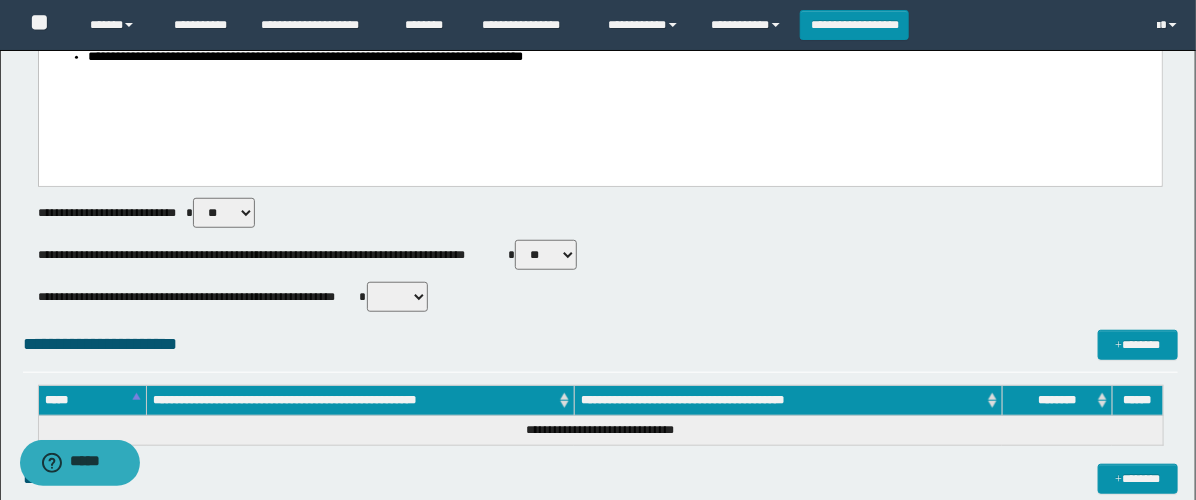 drag, startPoint x: 542, startPoint y: 259, endPoint x: 593, endPoint y: 299, distance: 64.815125 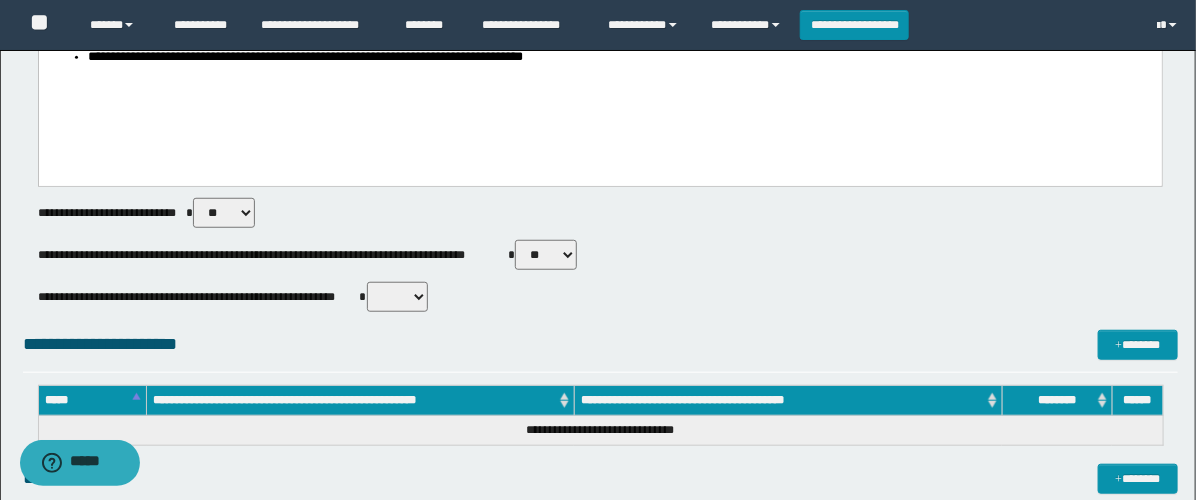 click on "**
**" at bounding box center (546, 255) 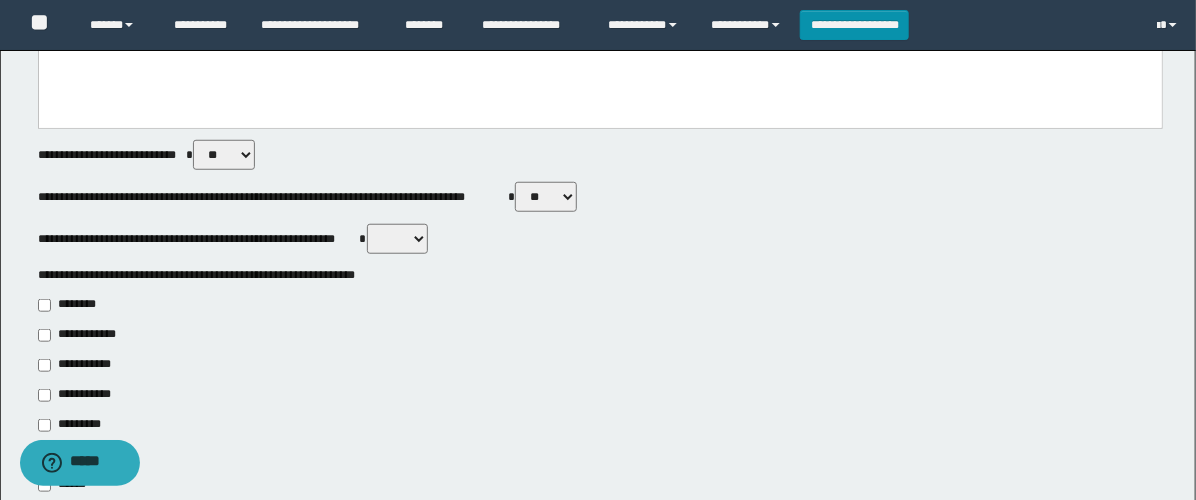 scroll, scrollTop: 555, scrollLeft: 0, axis: vertical 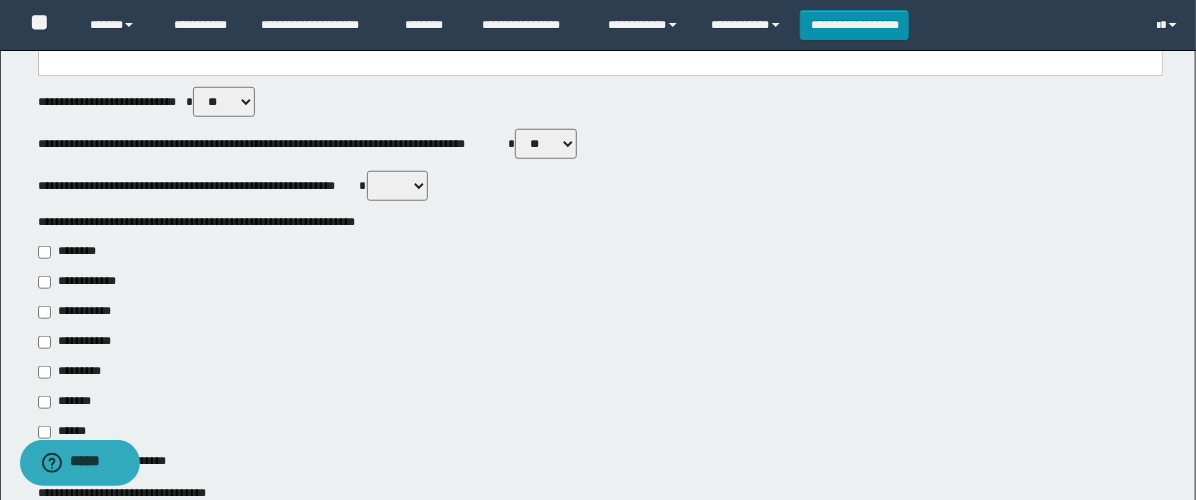 click on "**********" at bounding box center (81, 312) 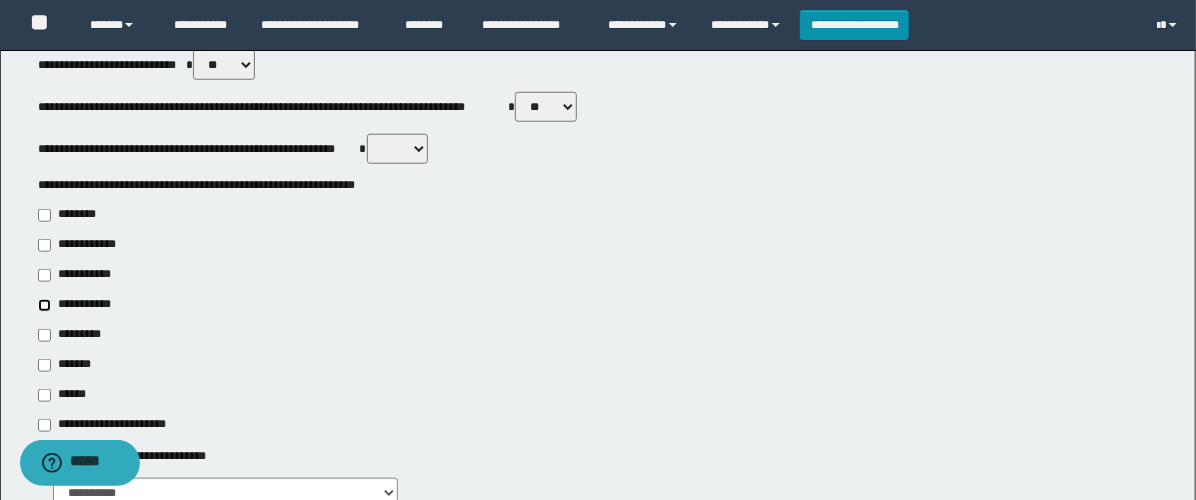 scroll, scrollTop: 777, scrollLeft: 0, axis: vertical 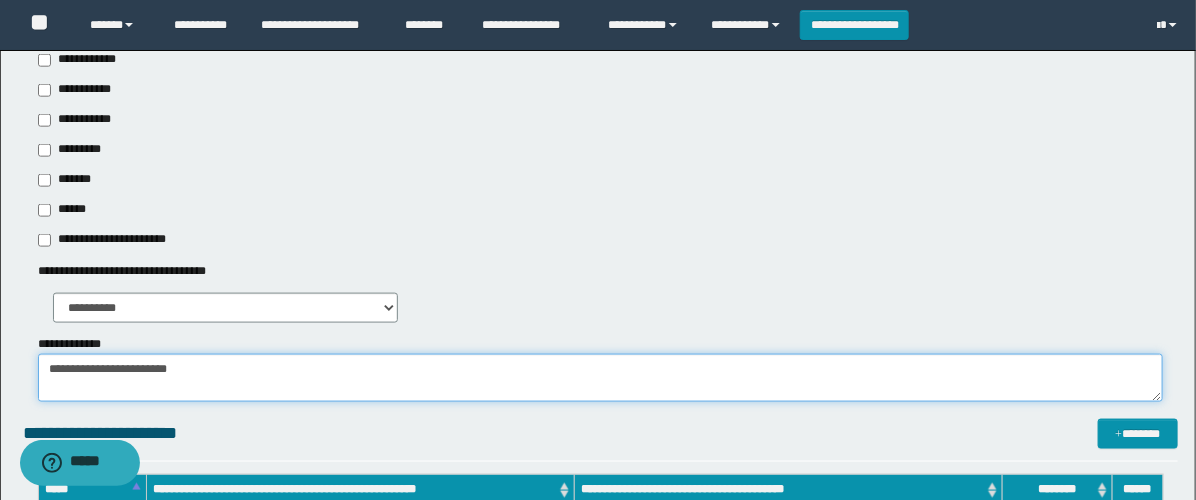 click on "**********" at bounding box center [600, 378] 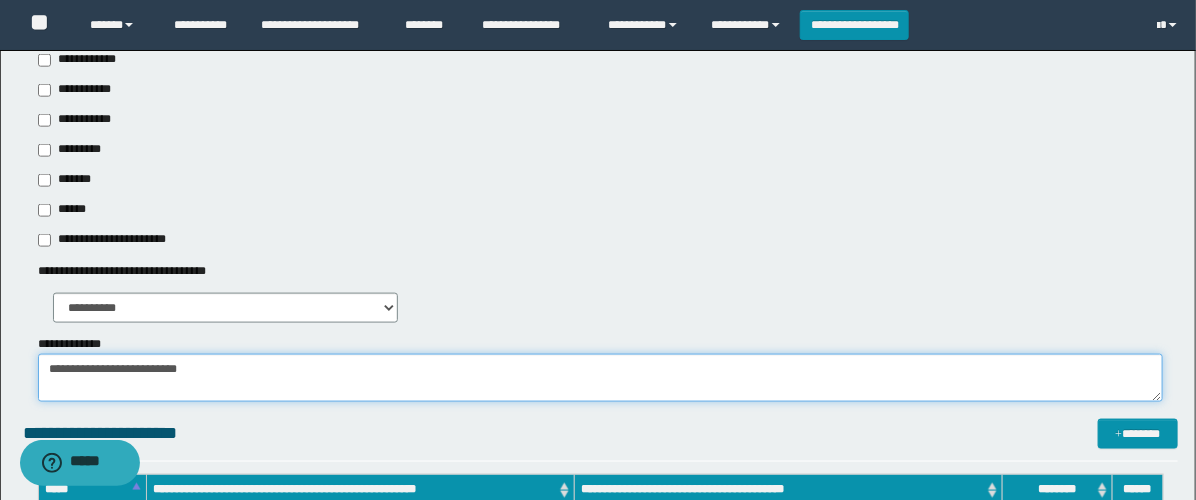 paste on "**********" 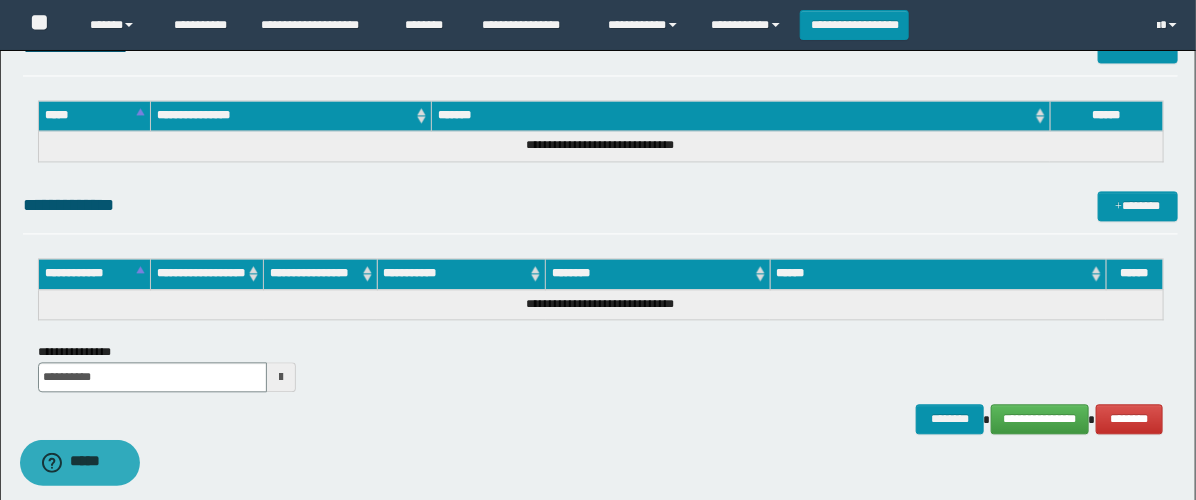 scroll, scrollTop: 1544, scrollLeft: 0, axis: vertical 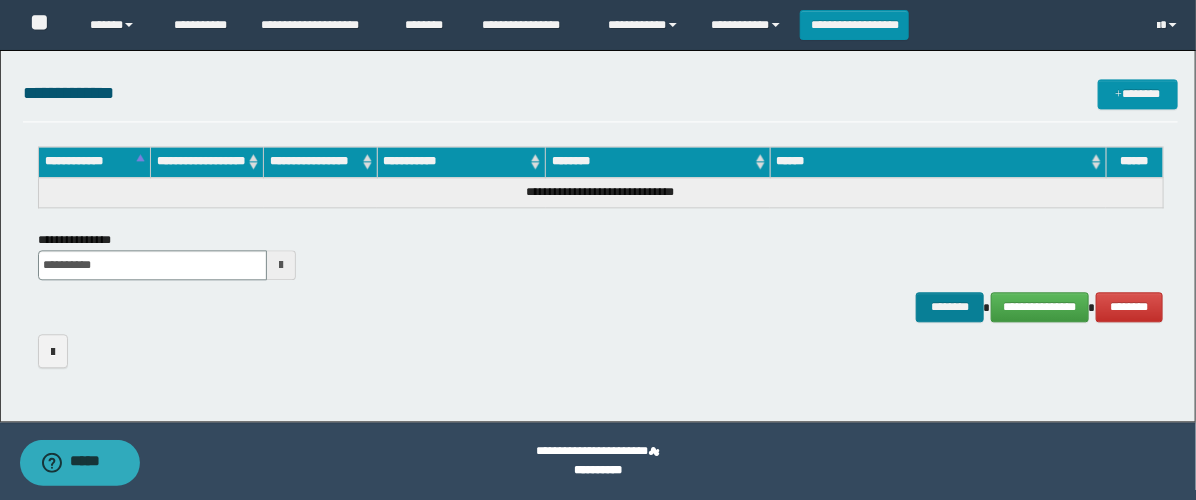 type on "**********" 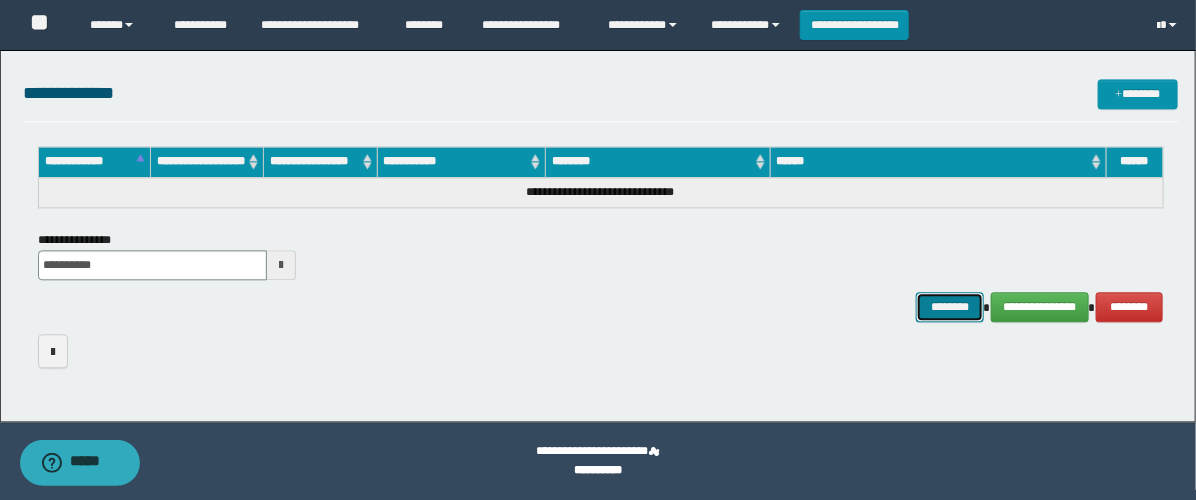 click on "********" at bounding box center (950, 307) 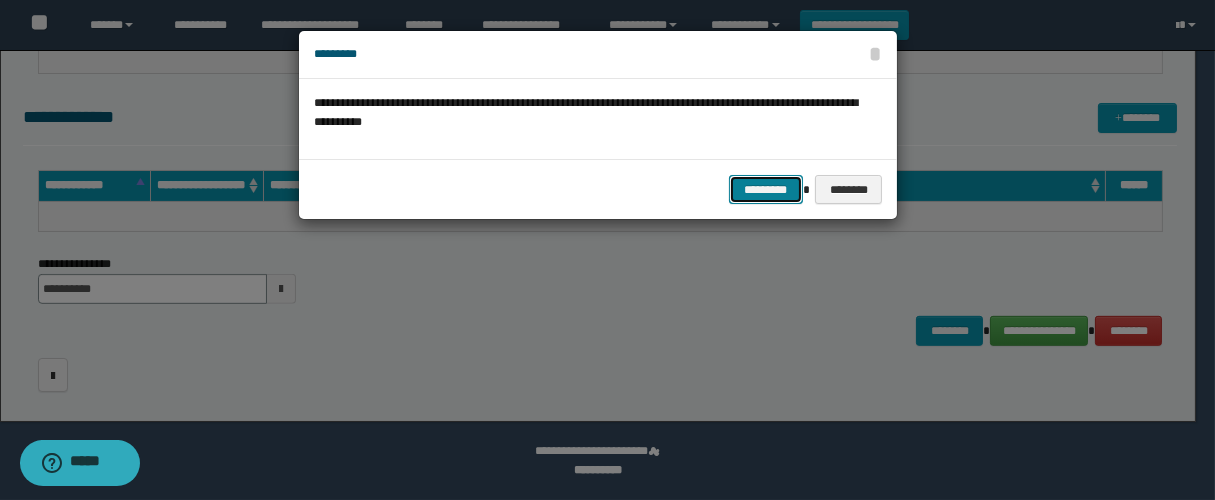 click on "*********" at bounding box center [766, 190] 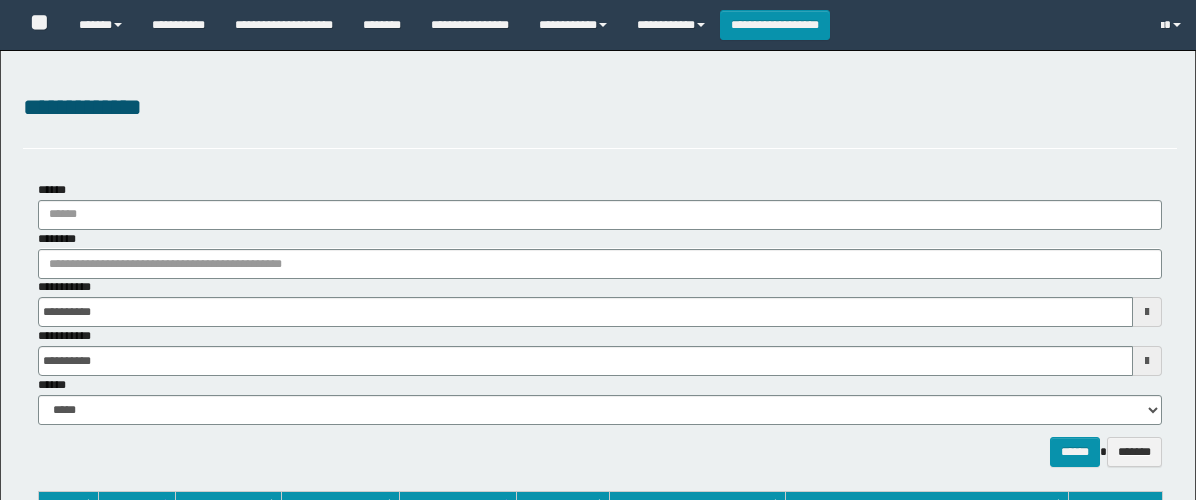 select on "***" 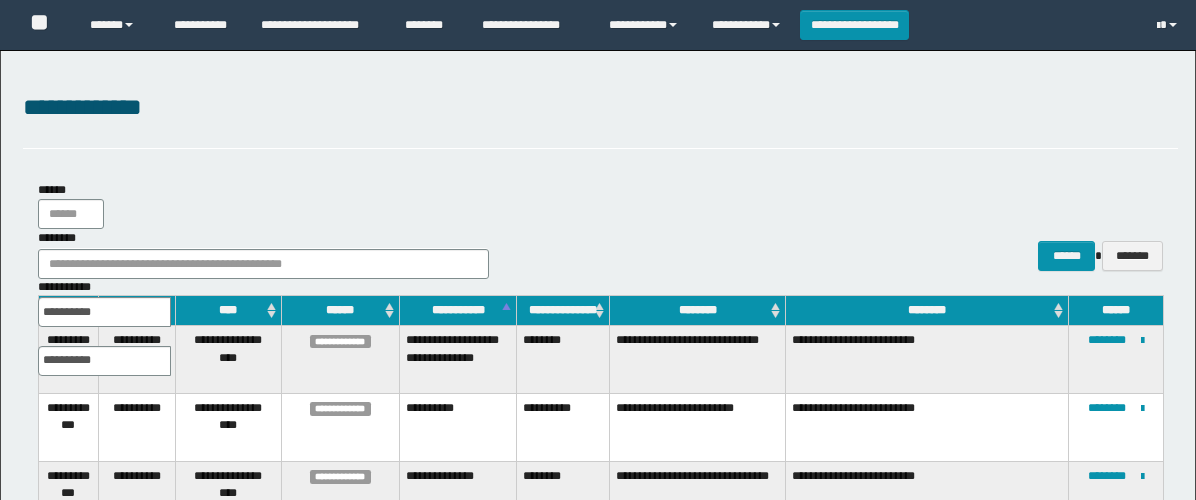 scroll, scrollTop: 3334, scrollLeft: 0, axis: vertical 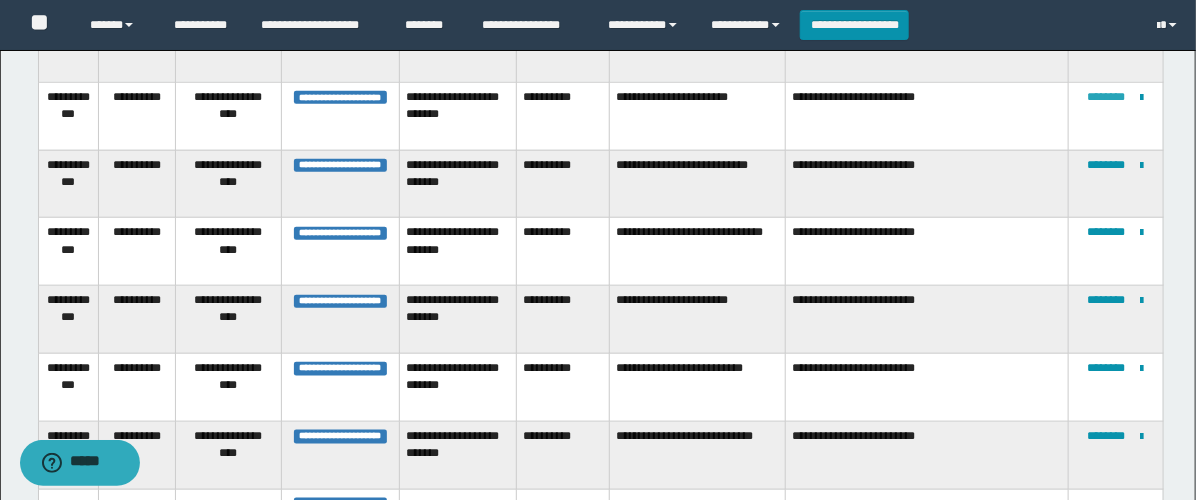 click on "********" at bounding box center (1107, 97) 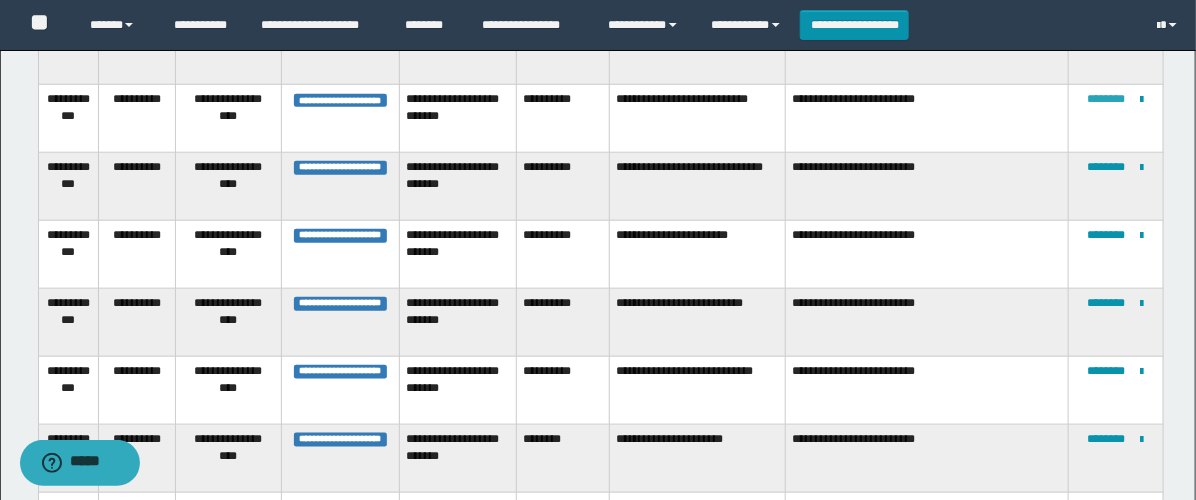 click on "********" at bounding box center [1107, 99] 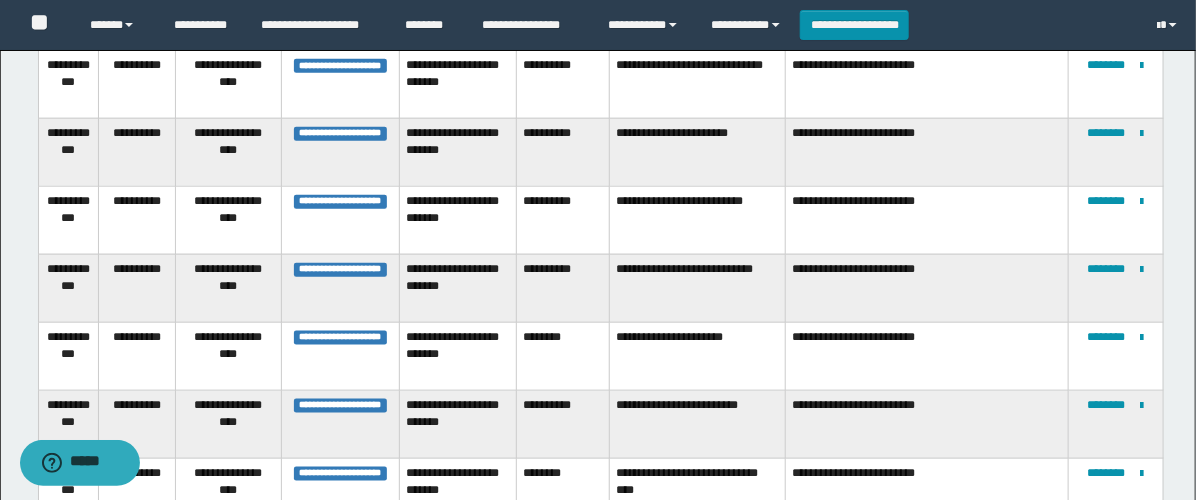 scroll, scrollTop: 3334, scrollLeft: 0, axis: vertical 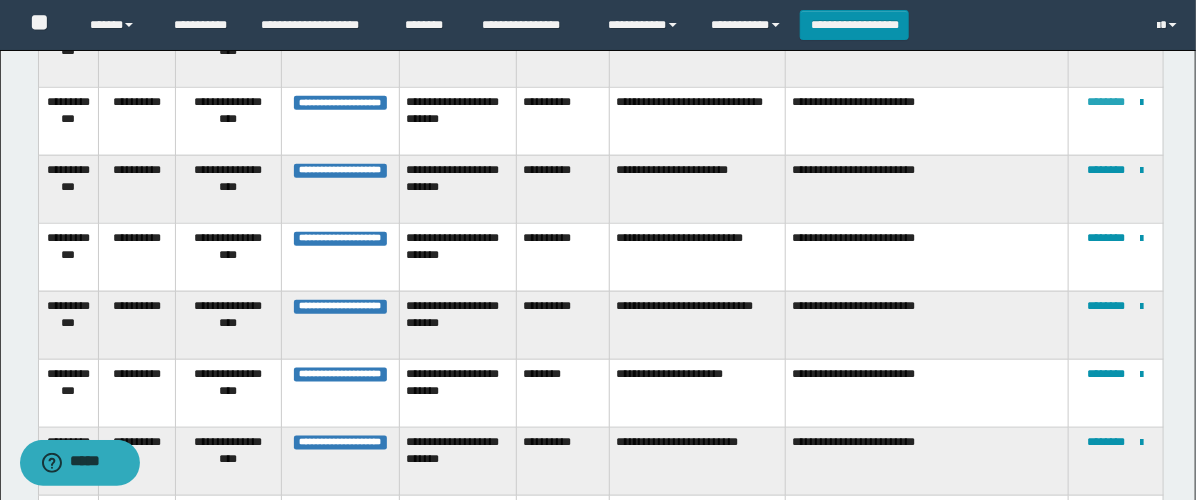click on "********" at bounding box center [1107, 102] 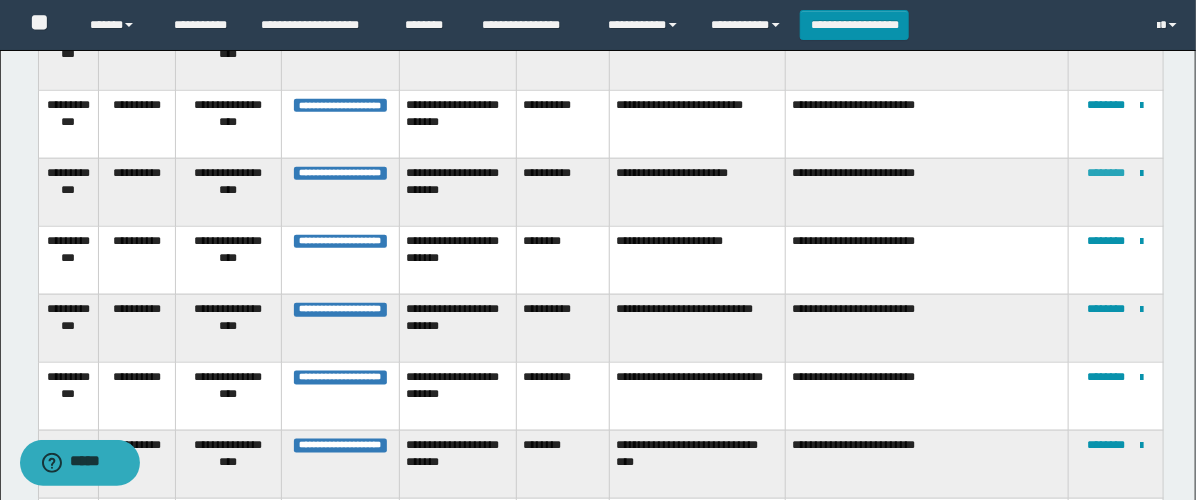 click on "********" at bounding box center [1107, 173] 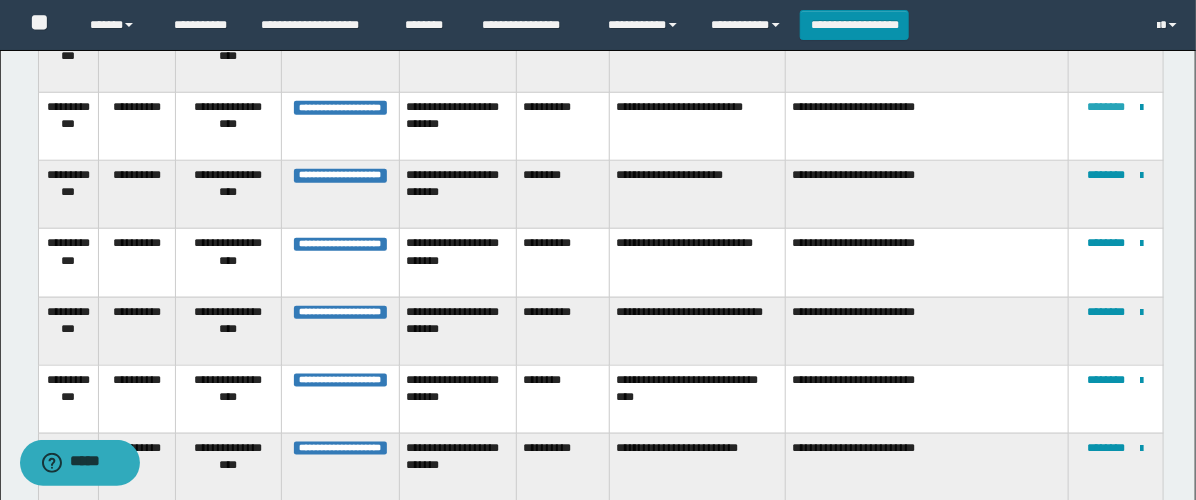 click on "********" at bounding box center [1107, 107] 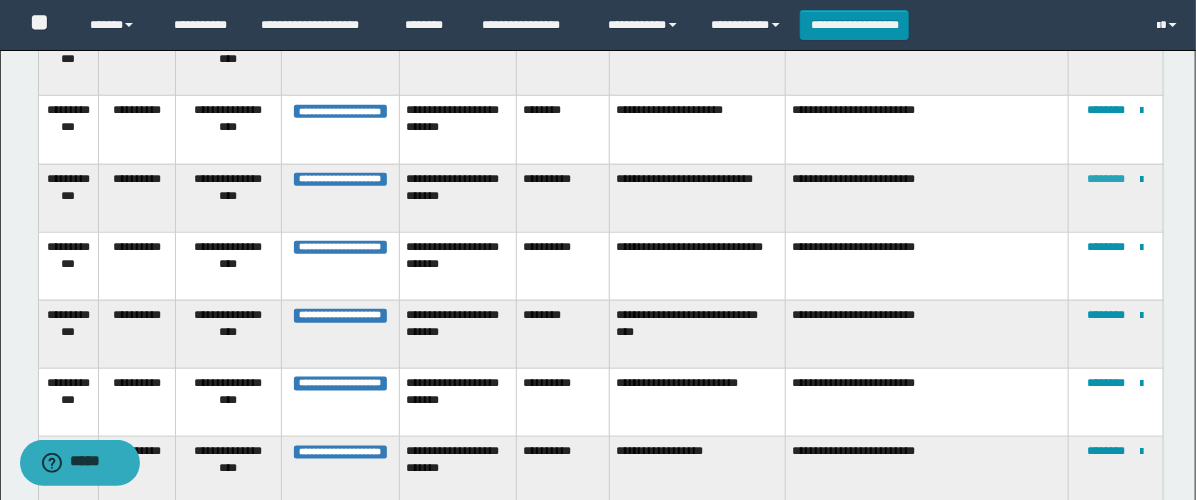 click on "********" at bounding box center [1107, 179] 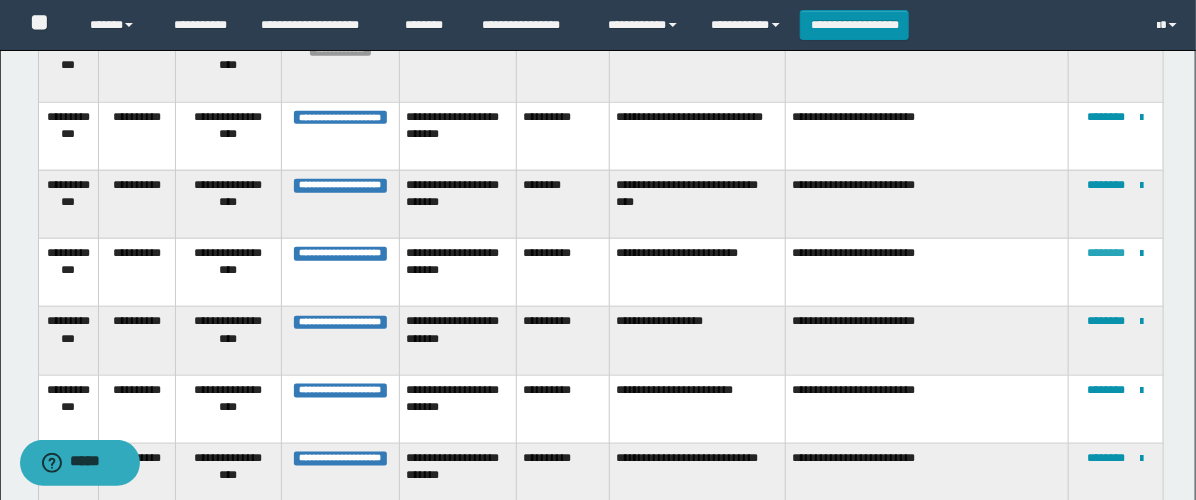 click on "********" at bounding box center (1107, 253) 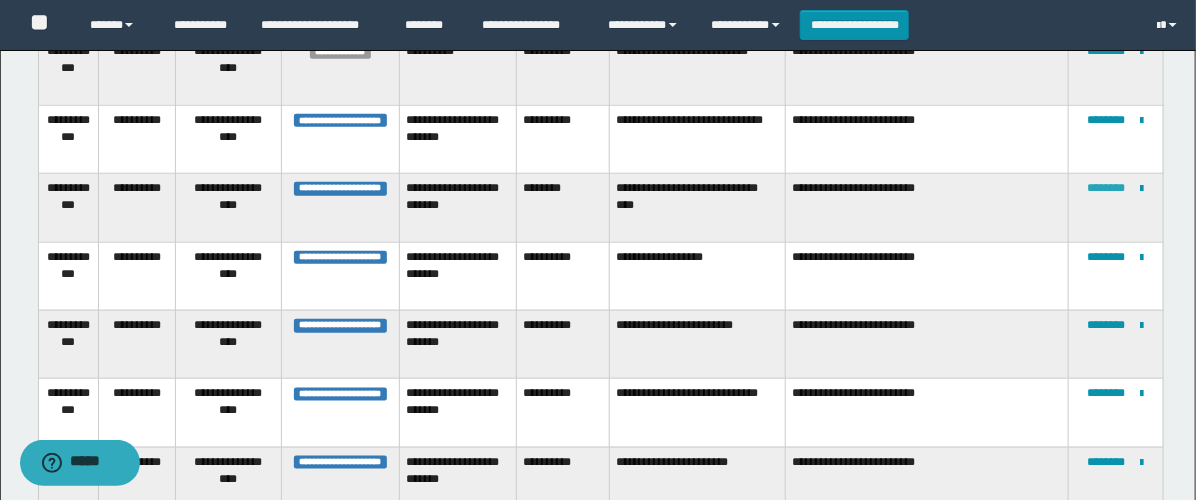 click on "********" at bounding box center (1107, 188) 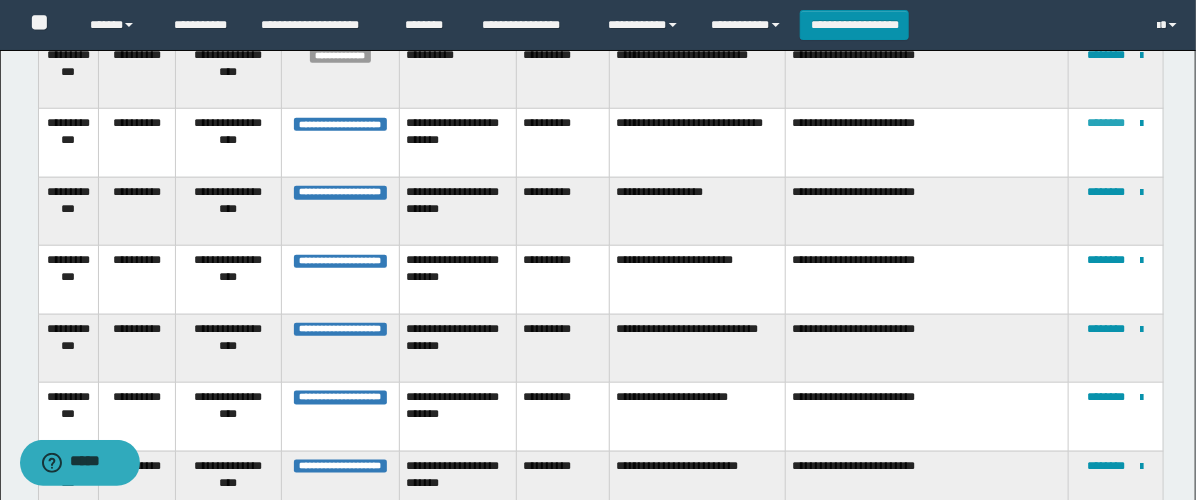 click on "********" at bounding box center (1107, 123) 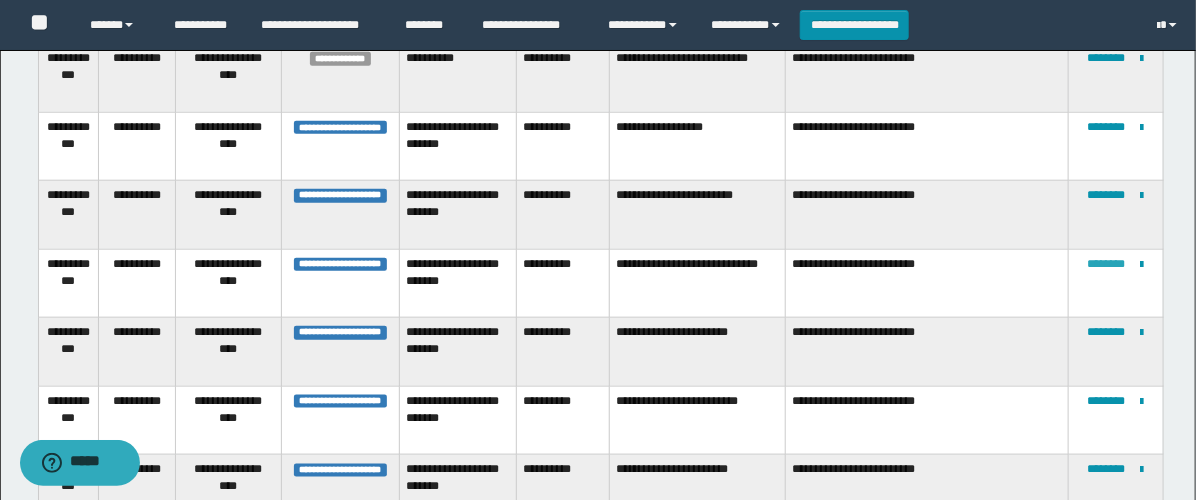 click on "********" at bounding box center [1107, 264] 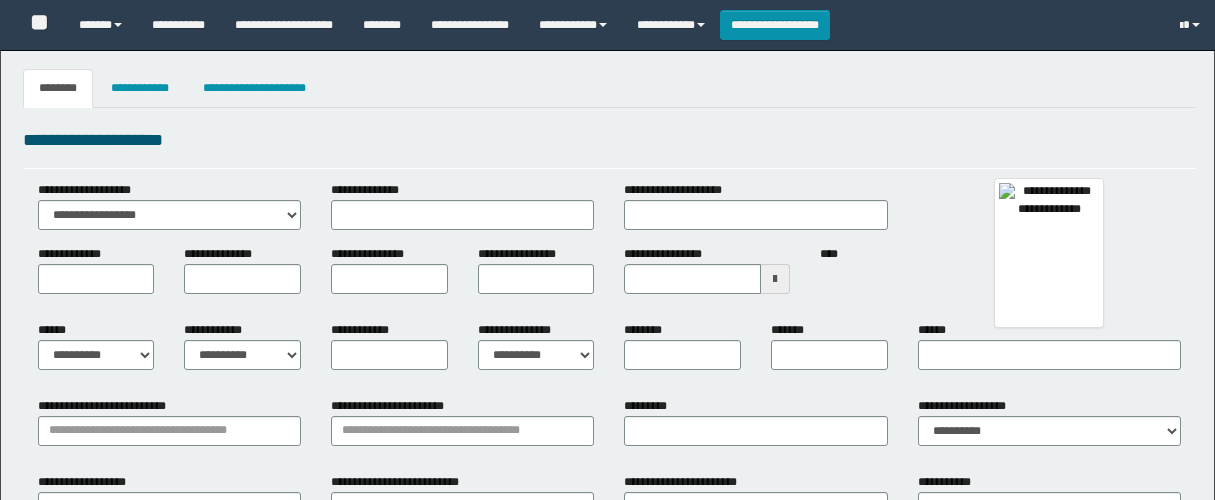 type 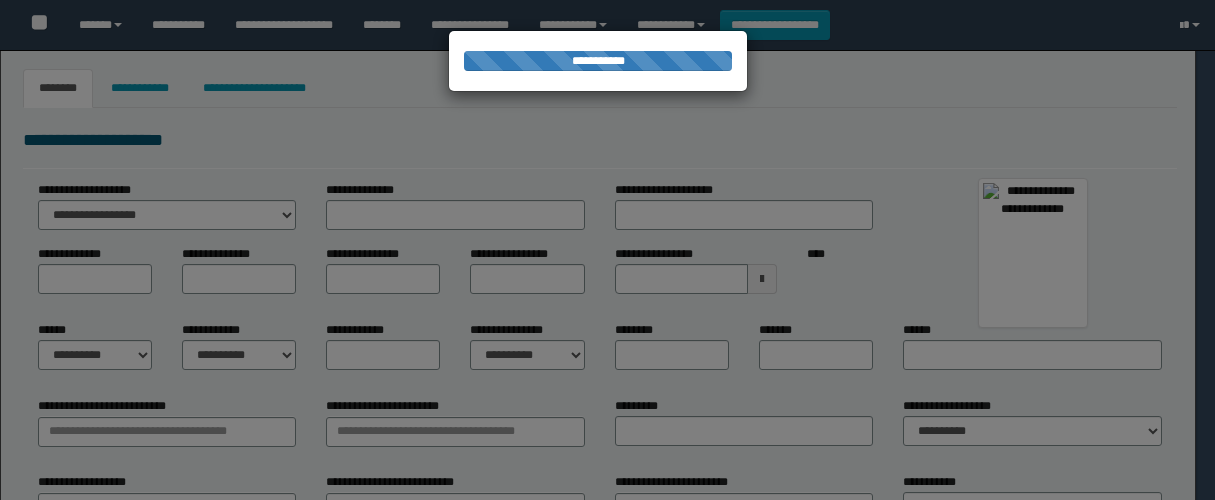 select on "***" 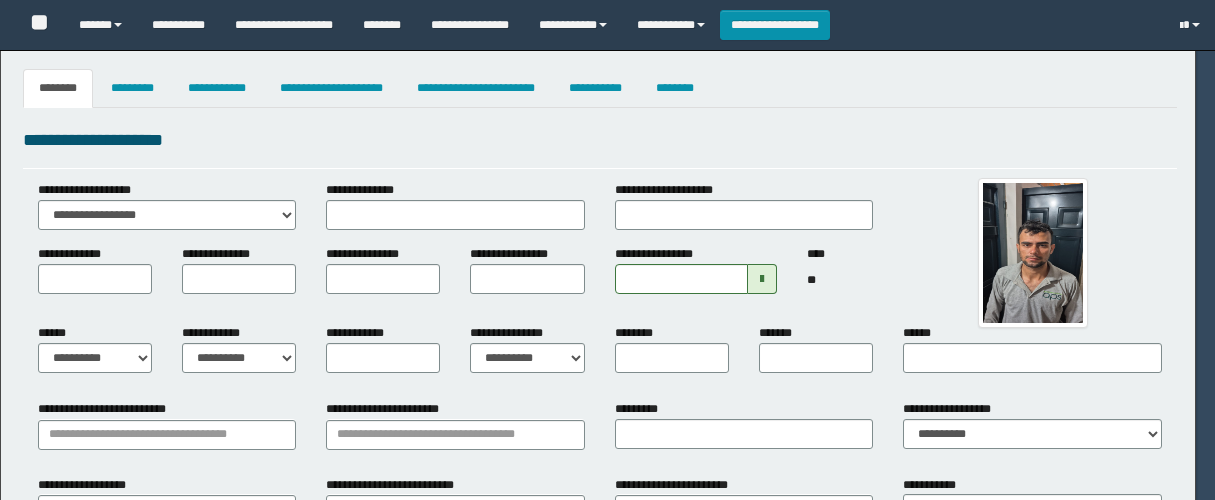 type on "**********" 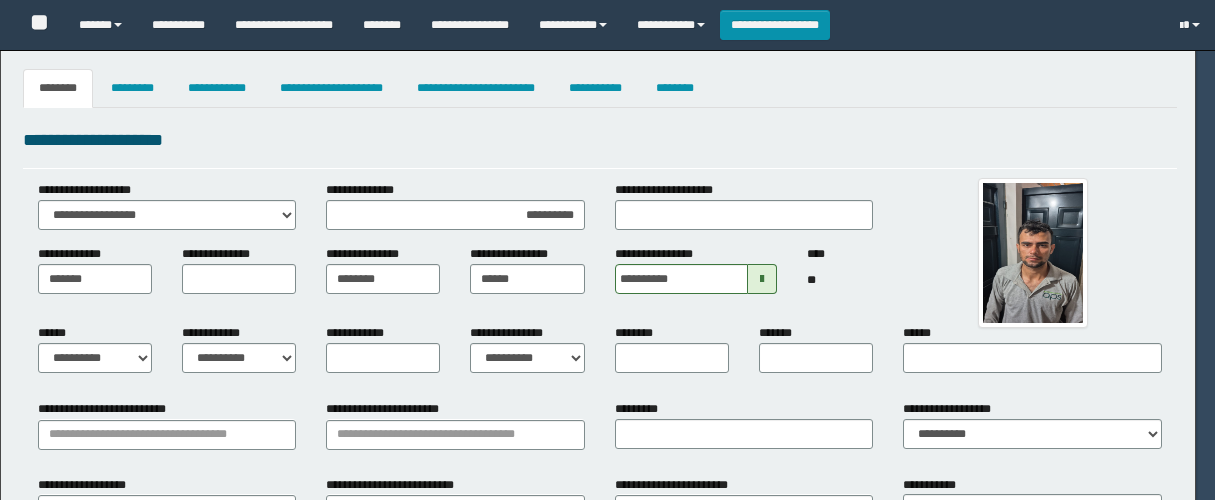 select on "*" 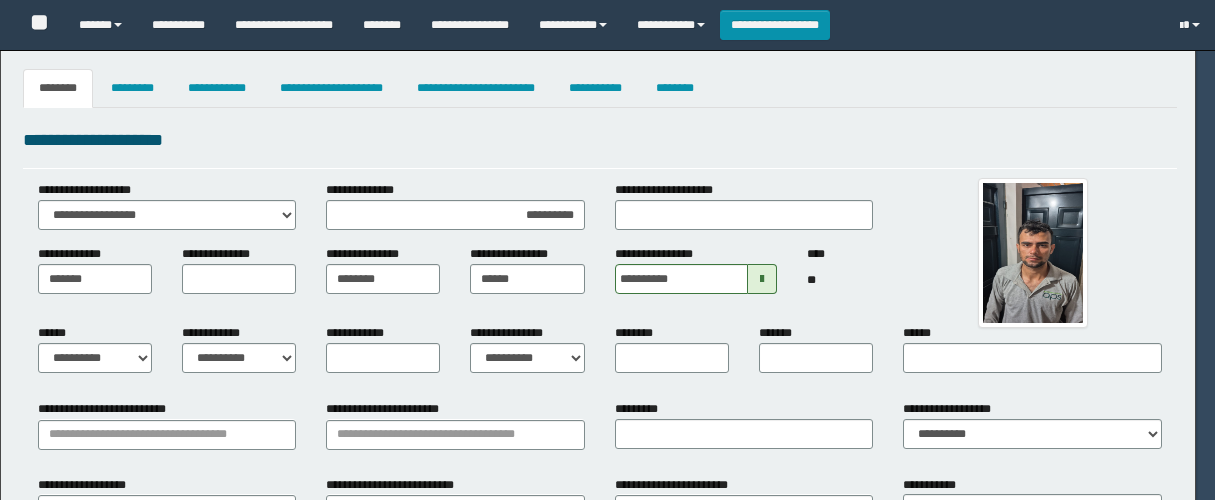 type on "*" 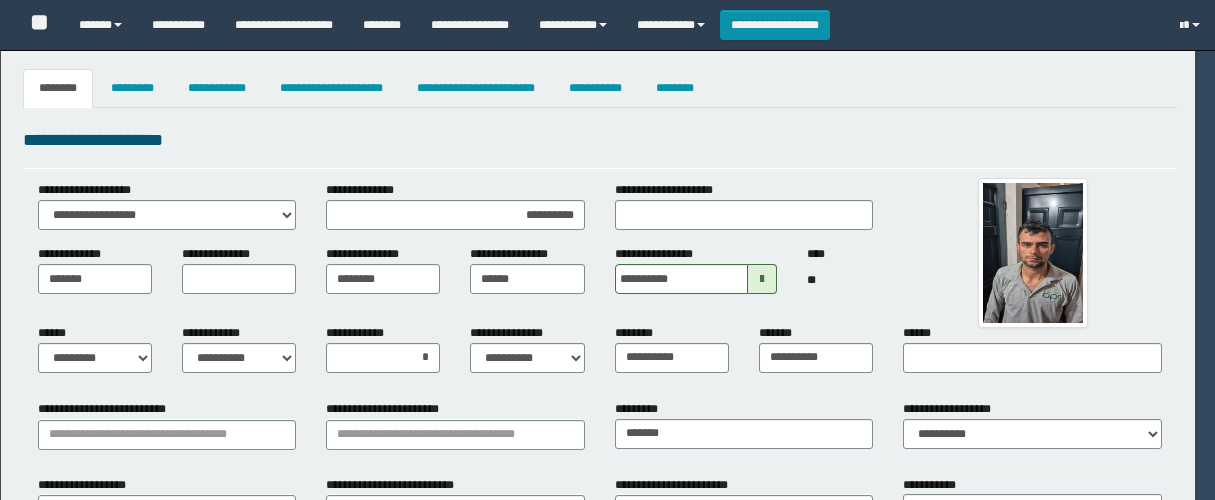 select on "*" 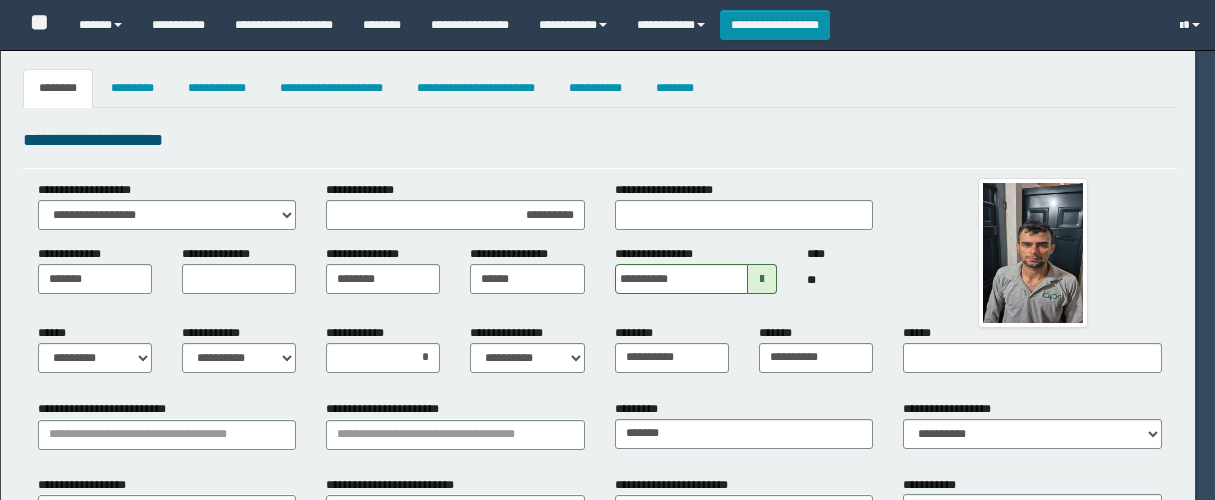select on "**" 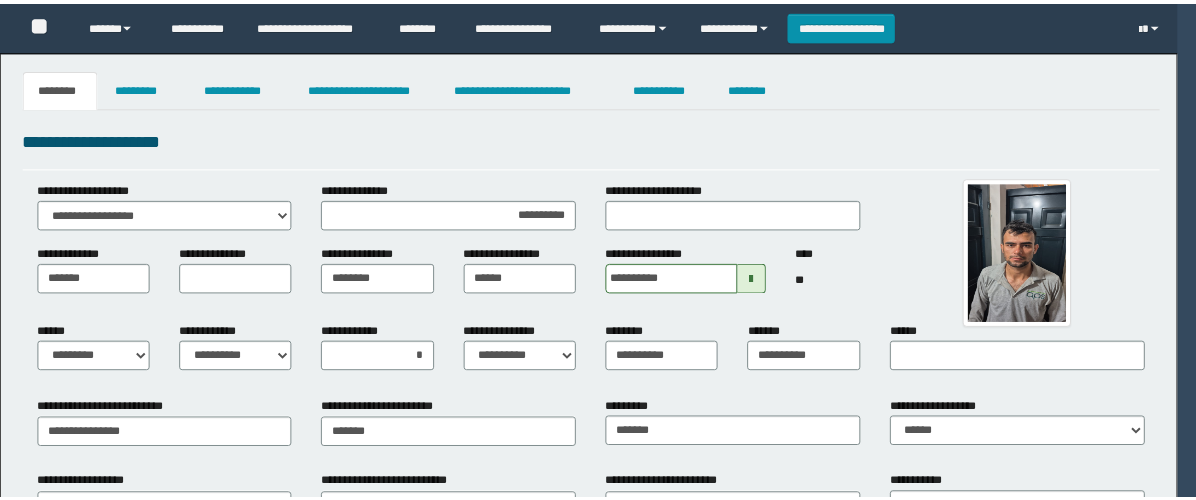 scroll, scrollTop: 0, scrollLeft: 0, axis: both 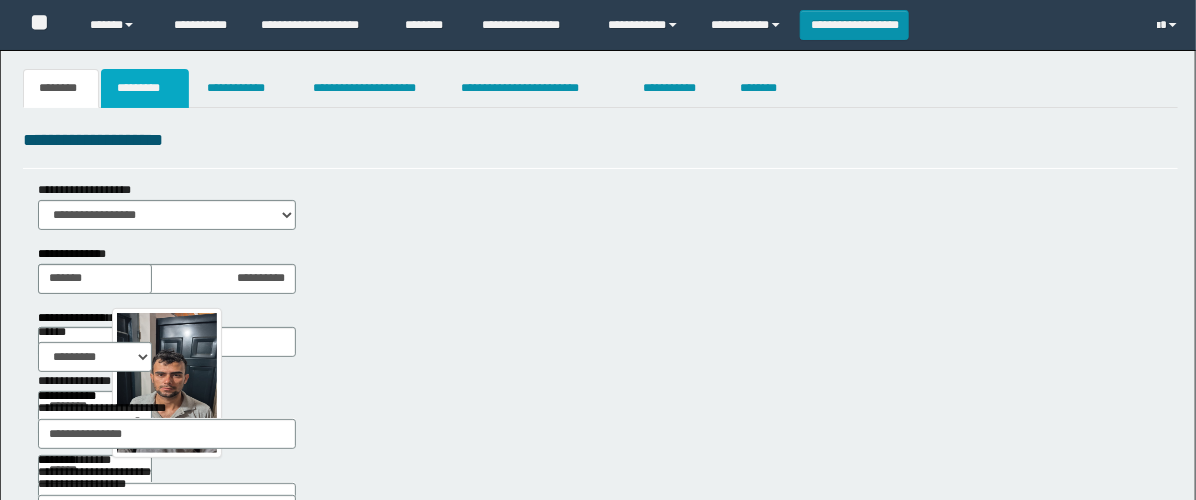 drag, startPoint x: 162, startPoint y: 100, endPoint x: 179, endPoint y: 109, distance: 19.235384 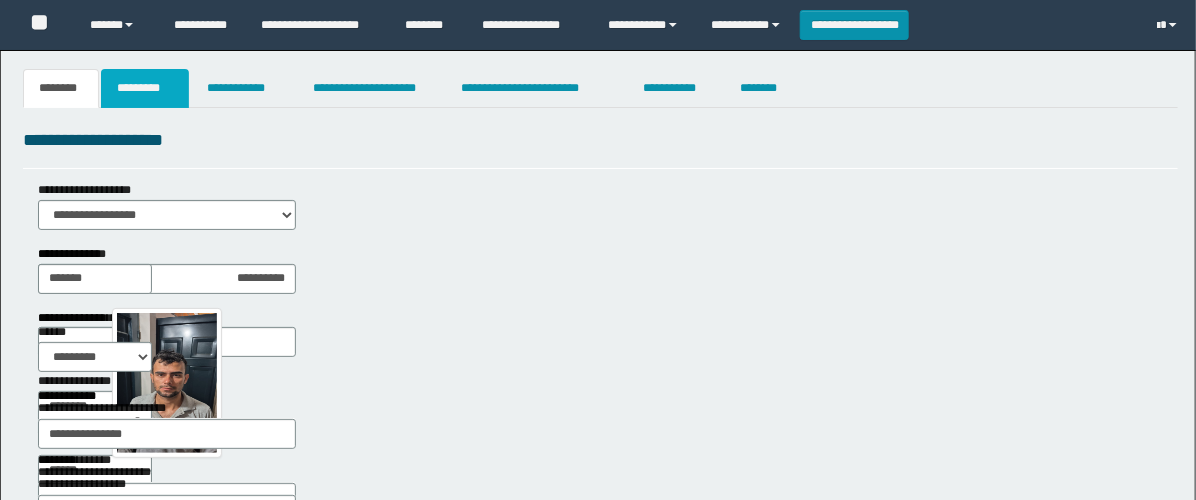 click on "*********" at bounding box center [145, 88] 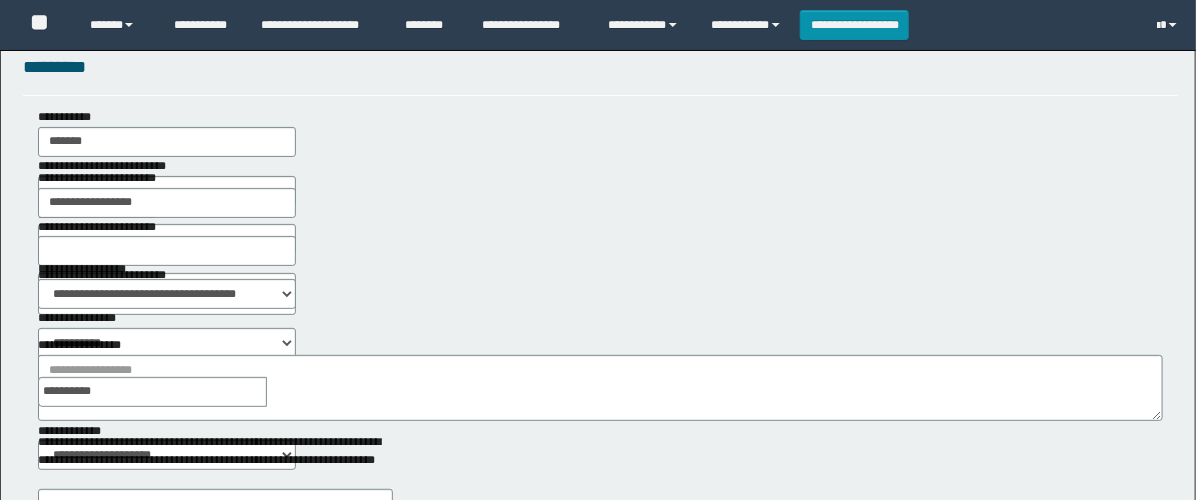 scroll, scrollTop: 111, scrollLeft: 0, axis: vertical 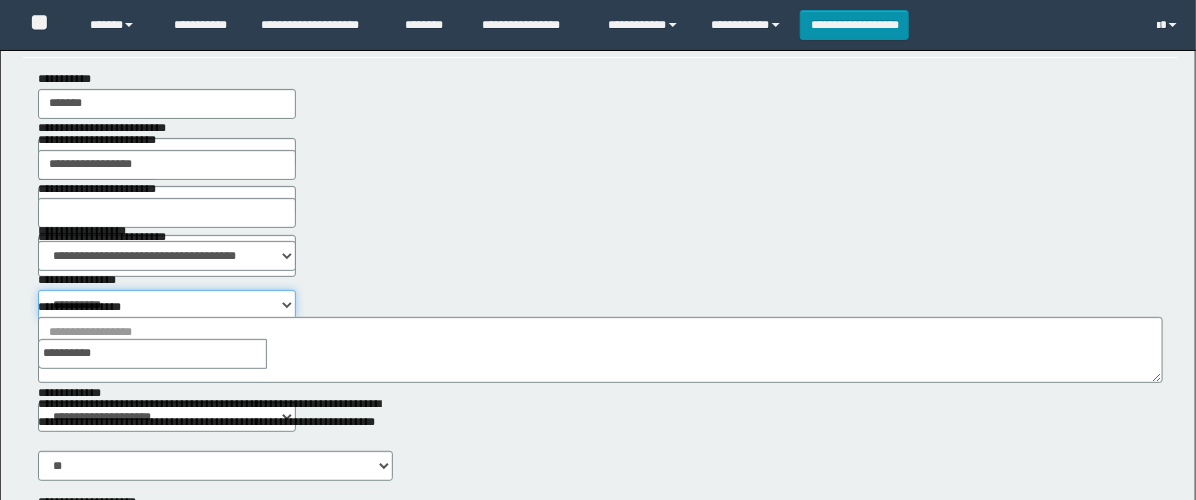 click on "**********" at bounding box center (167, 305) 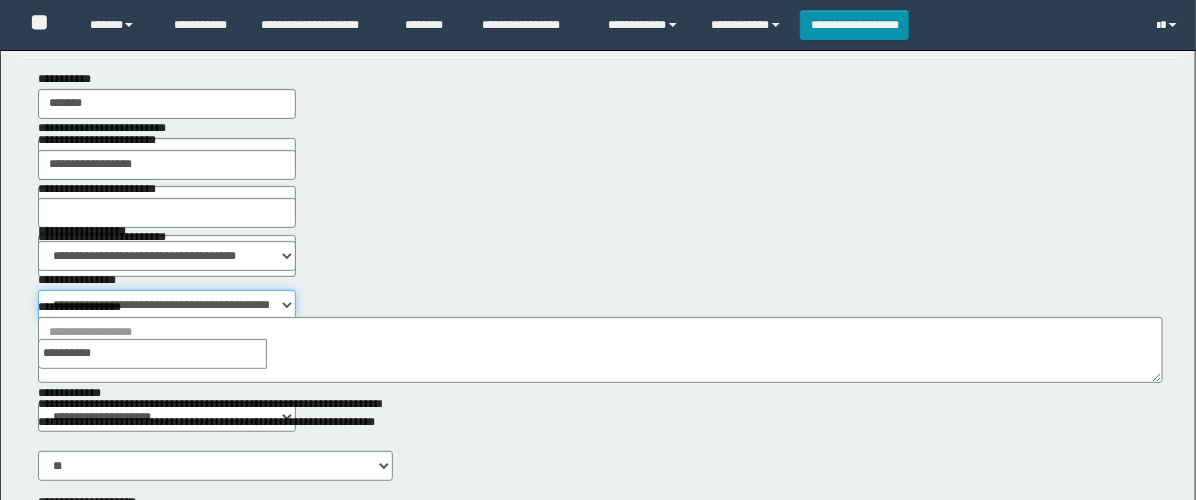 click on "**********" at bounding box center (167, 305) 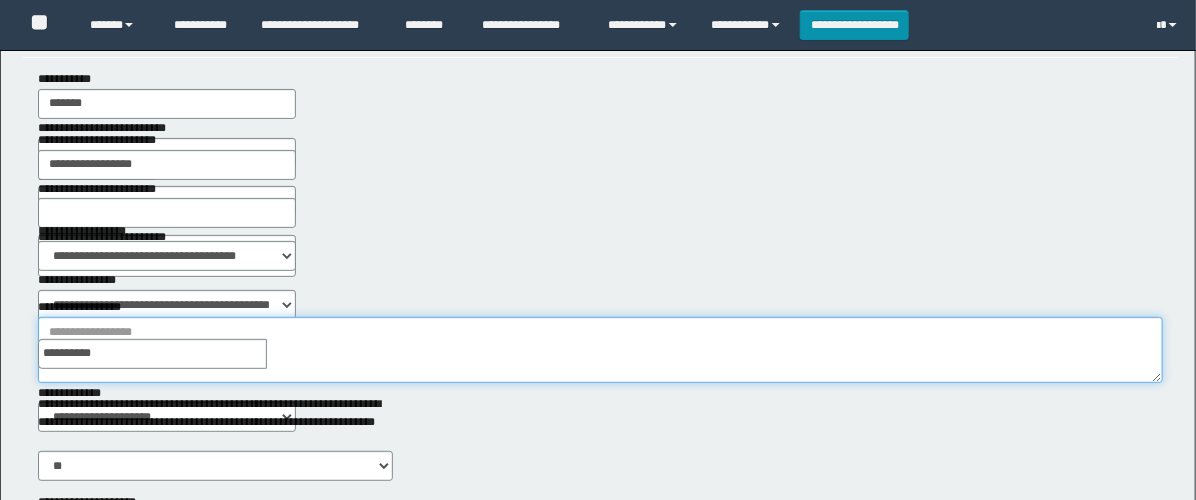 click on "**********" at bounding box center [600, 350] 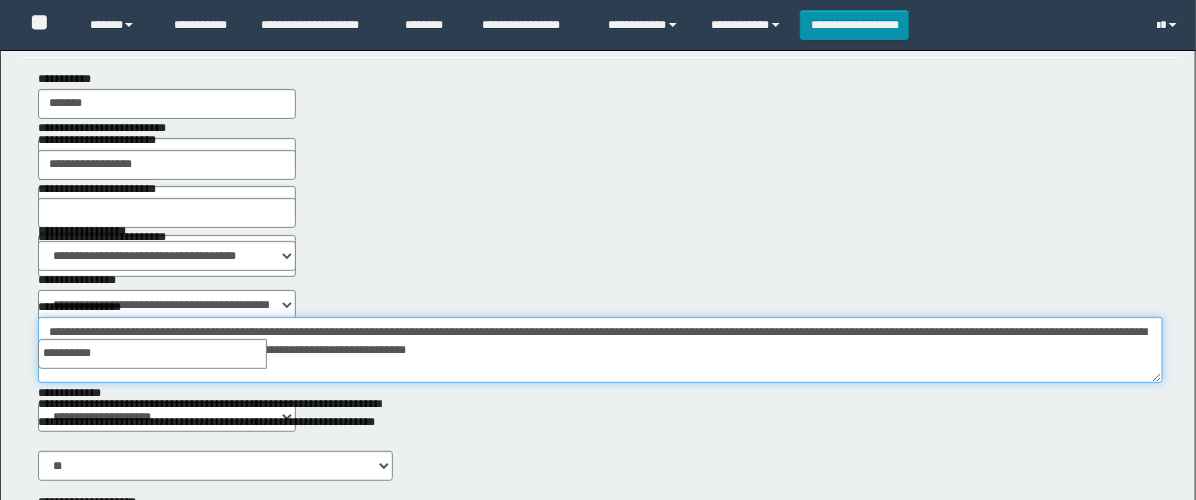 scroll, scrollTop: 12, scrollLeft: 0, axis: vertical 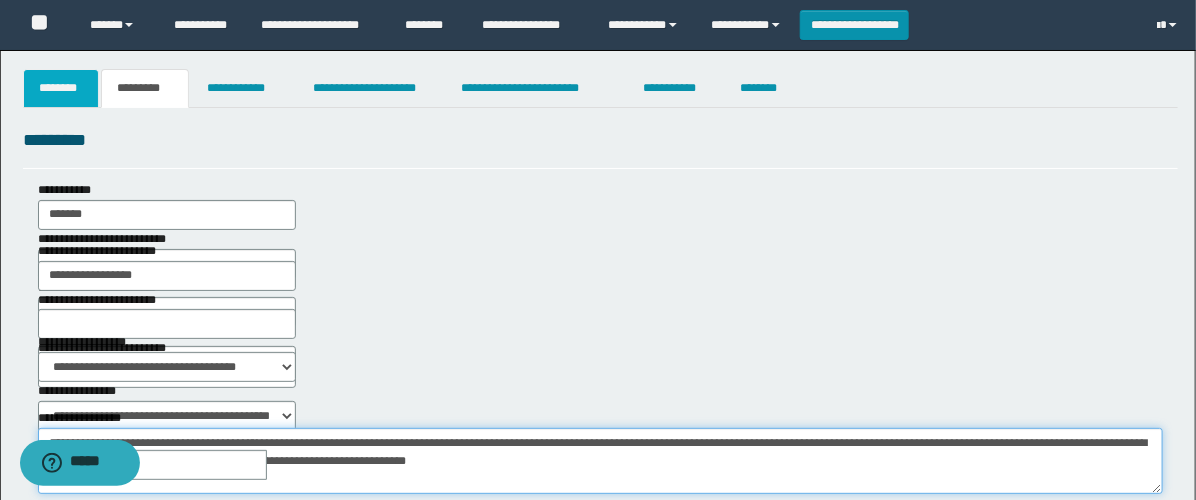 type on "**********" 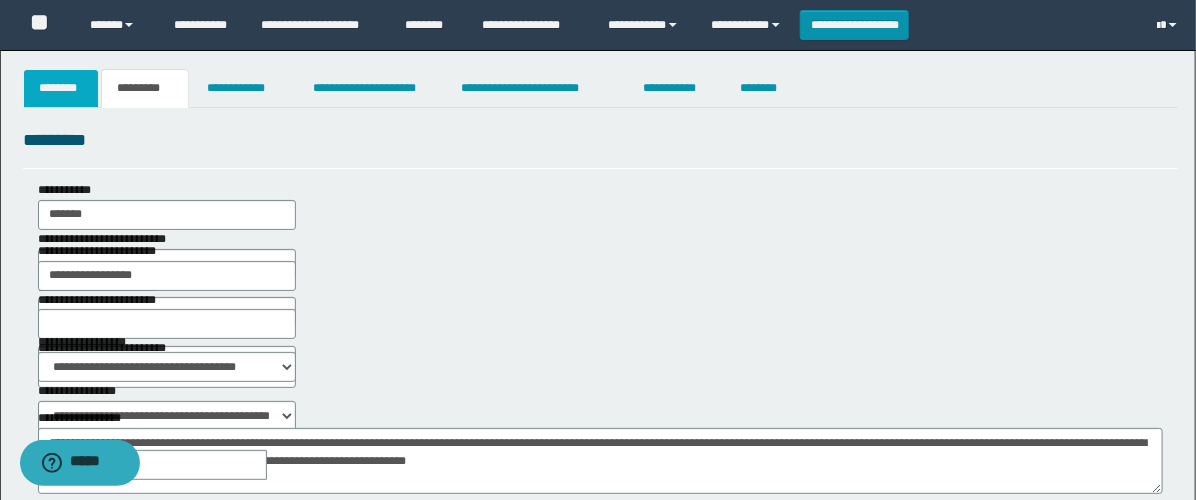 click on "********" at bounding box center [61, 88] 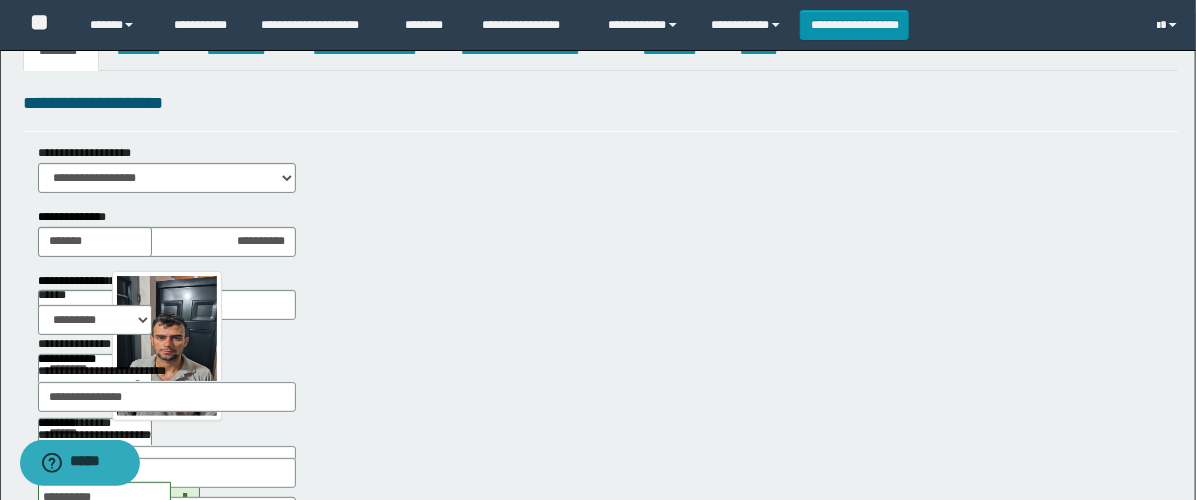 scroll, scrollTop: 0, scrollLeft: 0, axis: both 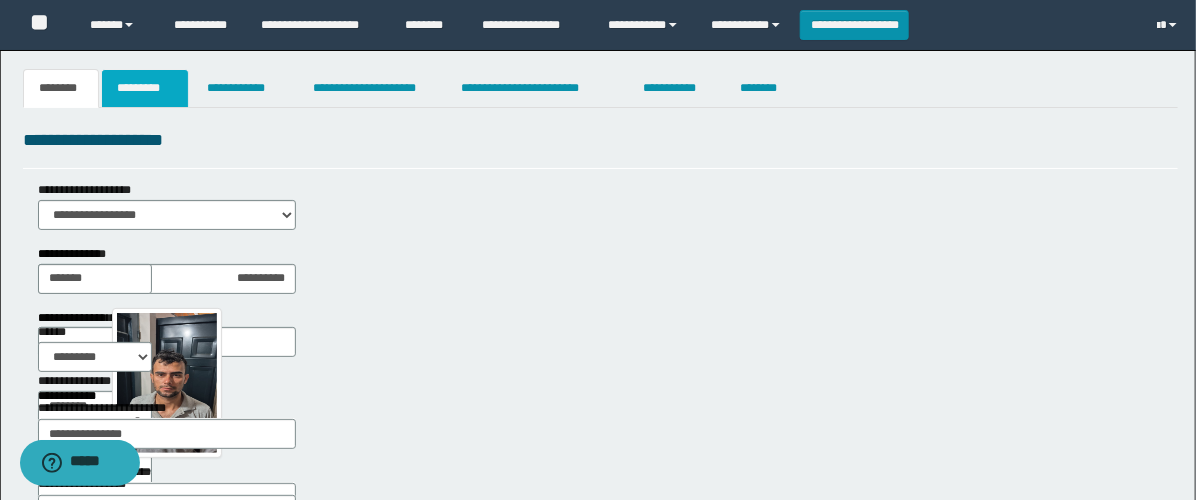 click on "*********" at bounding box center (145, 88) 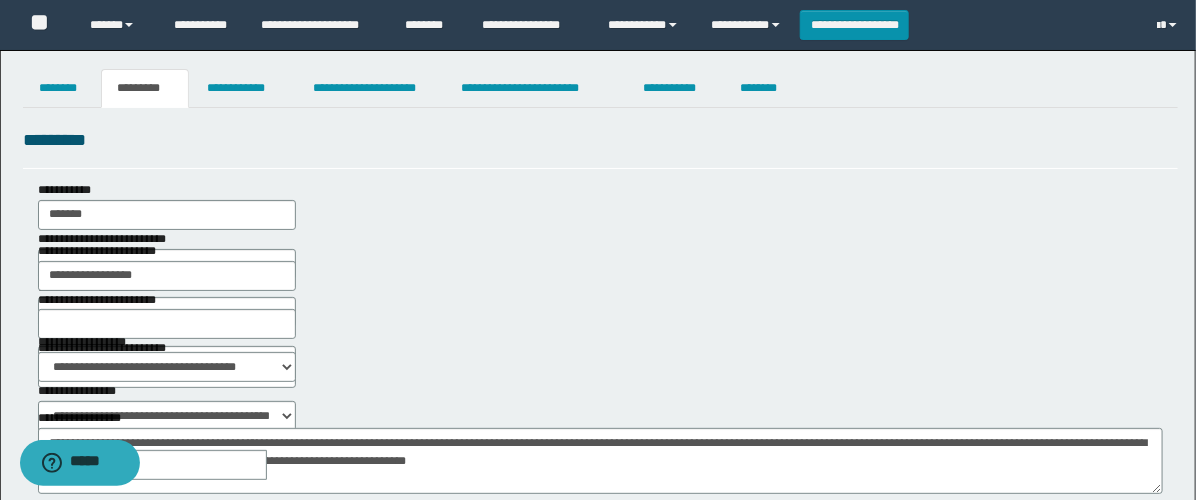 click at bounding box center [281, 465] 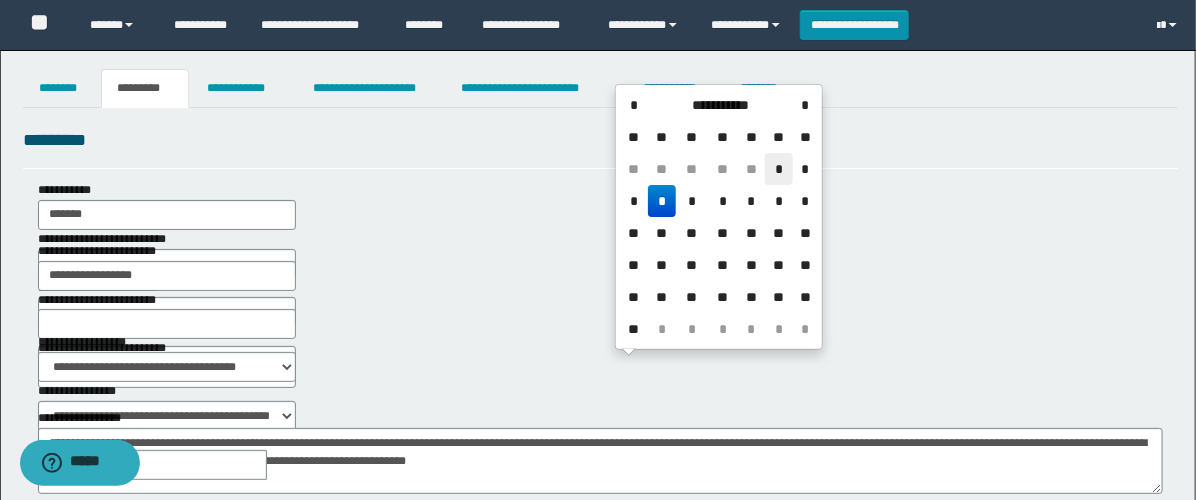 click on "*" at bounding box center [779, 169] 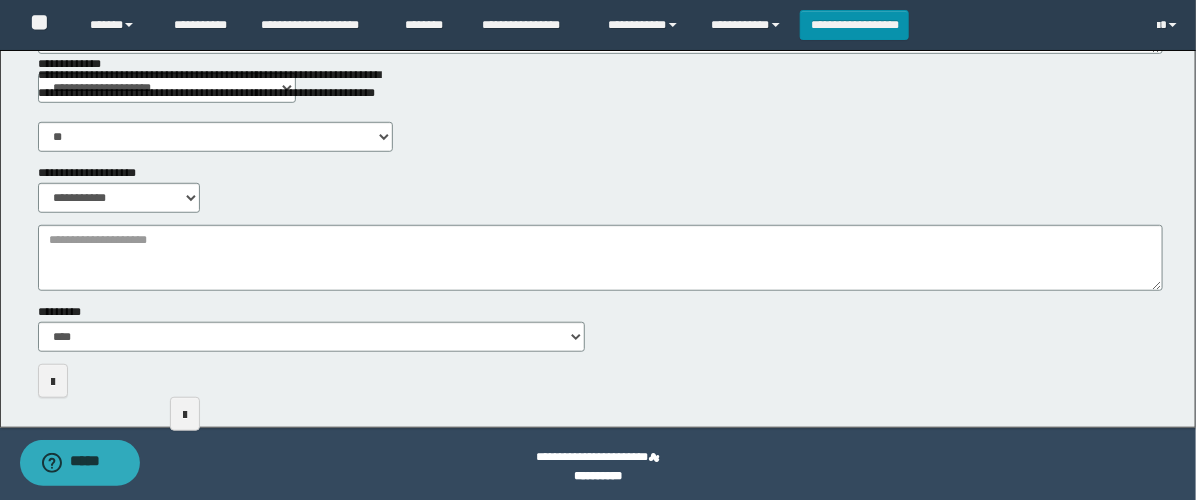 scroll, scrollTop: 444, scrollLeft: 0, axis: vertical 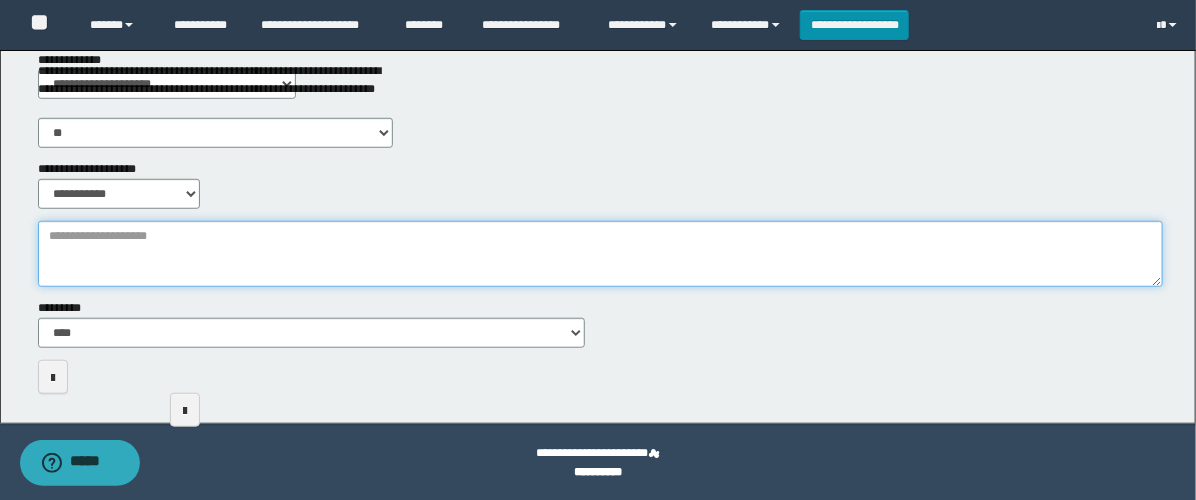 click on "**********" at bounding box center (600, 254) 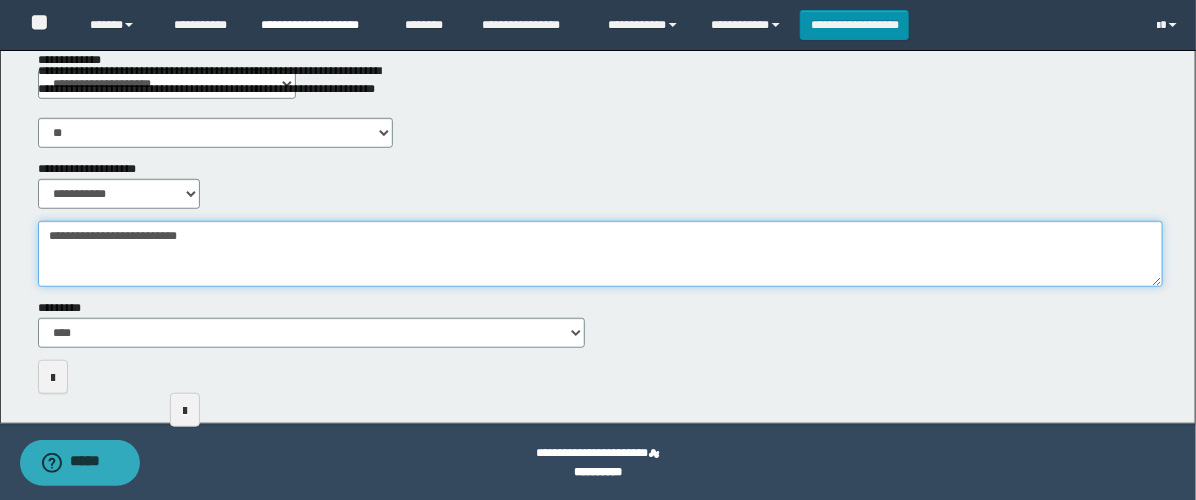 type on "**********" 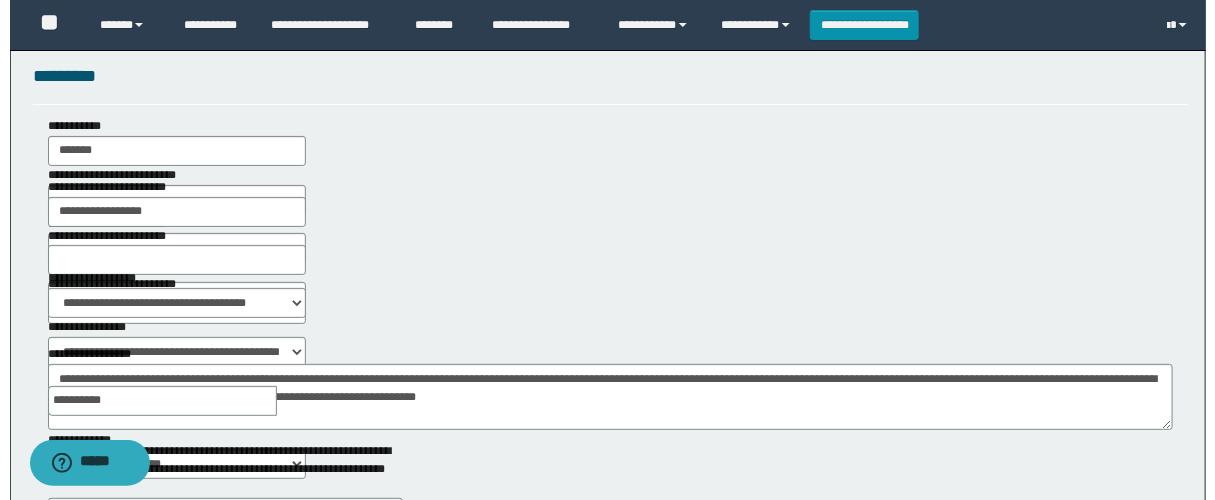 scroll, scrollTop: 0, scrollLeft: 0, axis: both 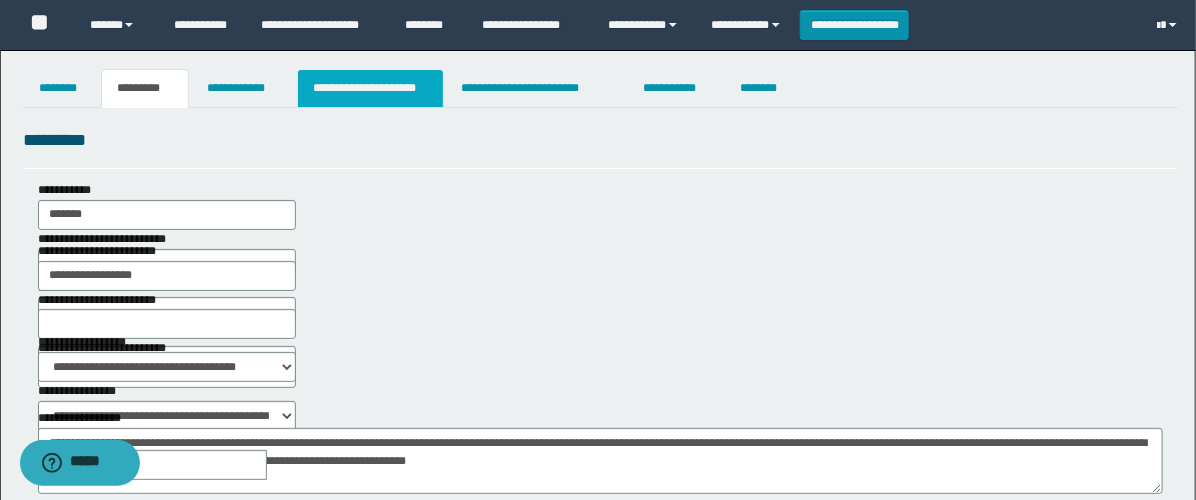click on "**********" at bounding box center [370, 88] 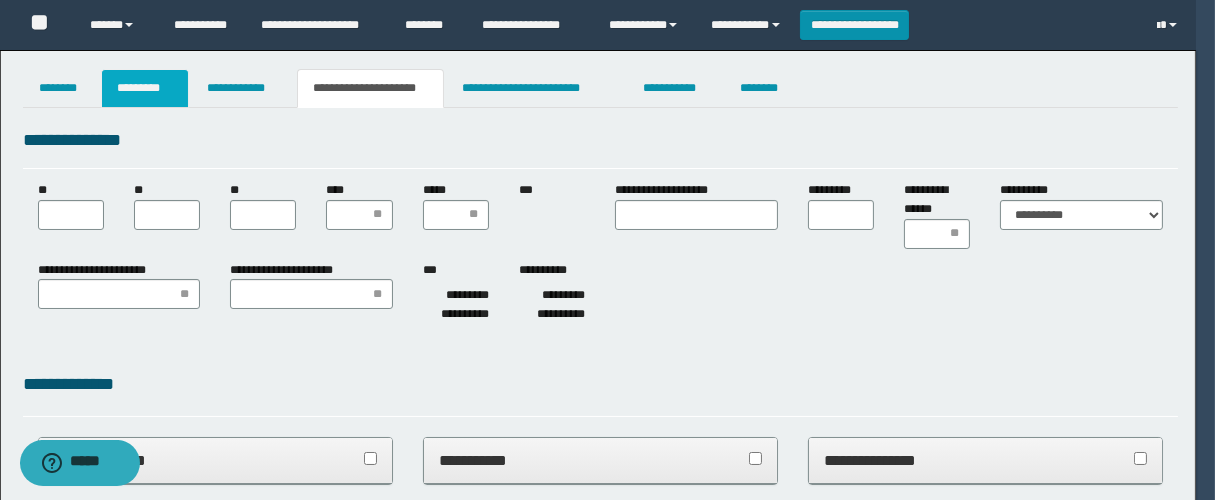 click on "*********" at bounding box center (145, 88) 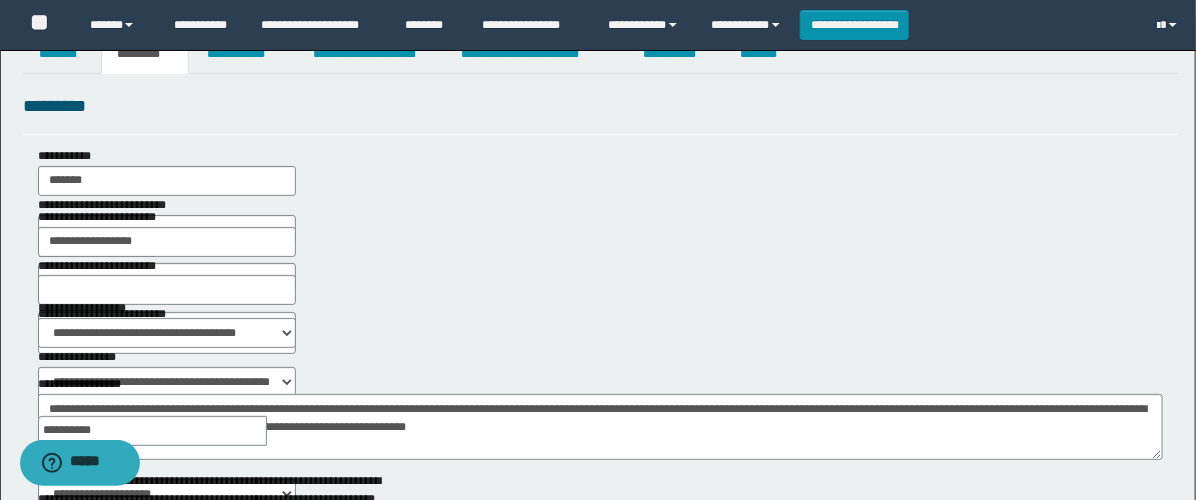 scroll, scrollTop: 0, scrollLeft: 0, axis: both 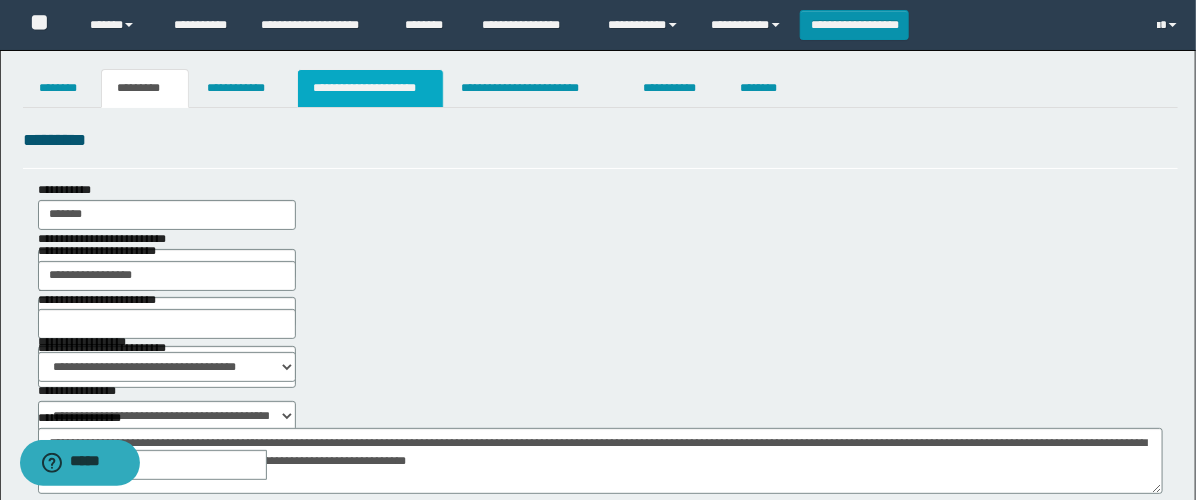 click on "**********" at bounding box center [370, 88] 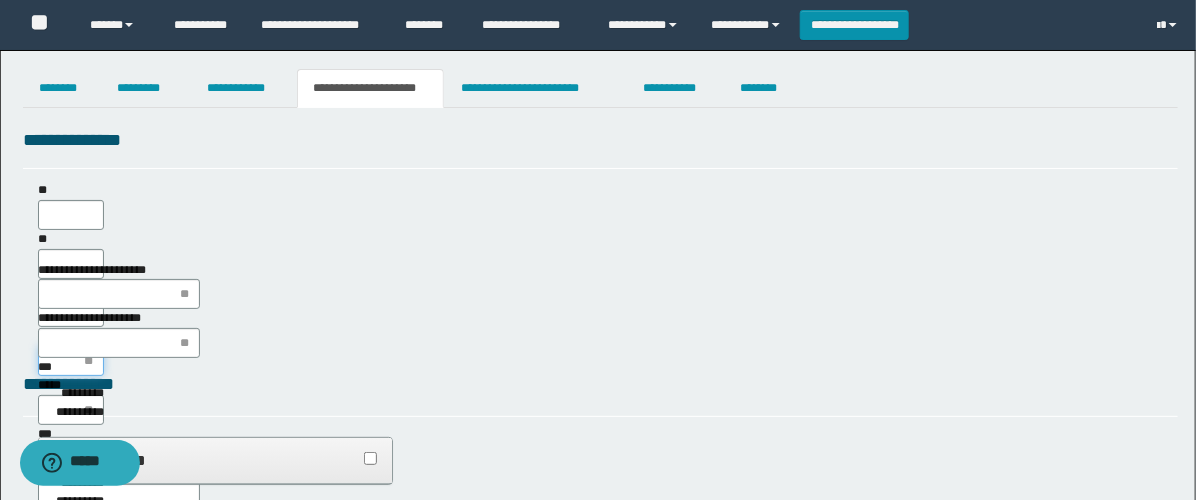 click on "****" at bounding box center (71, 361) 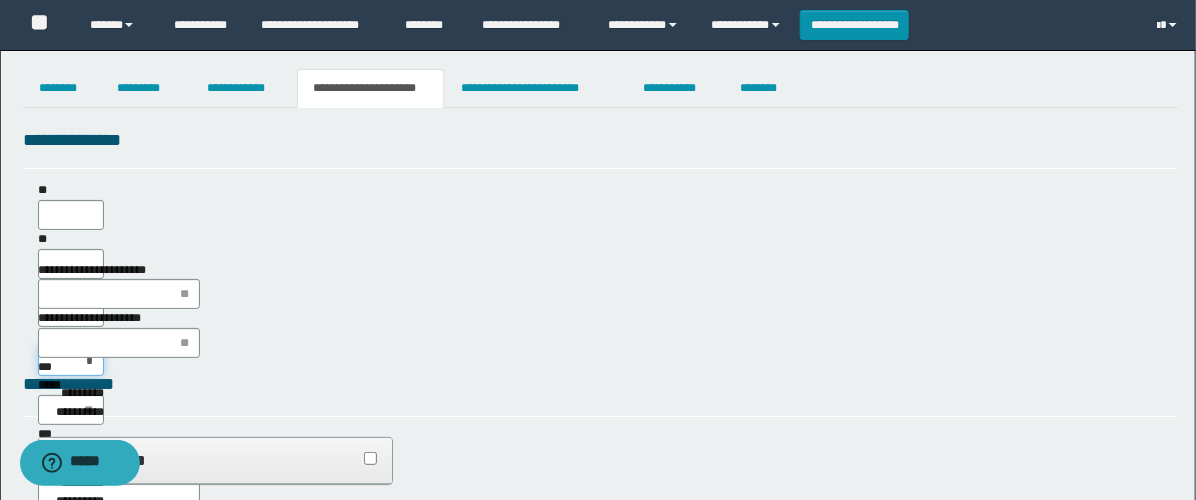 type on "**" 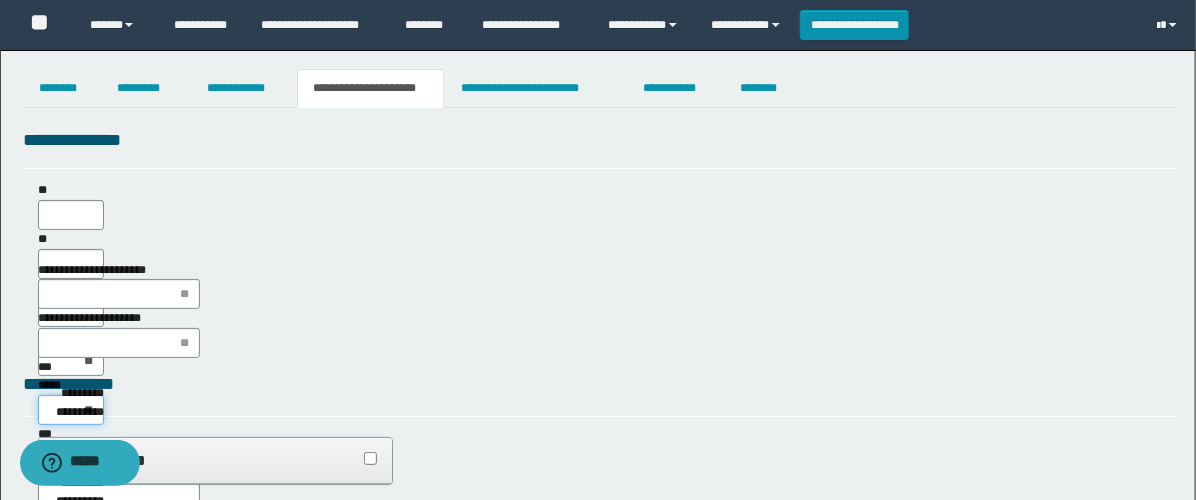 type on "***" 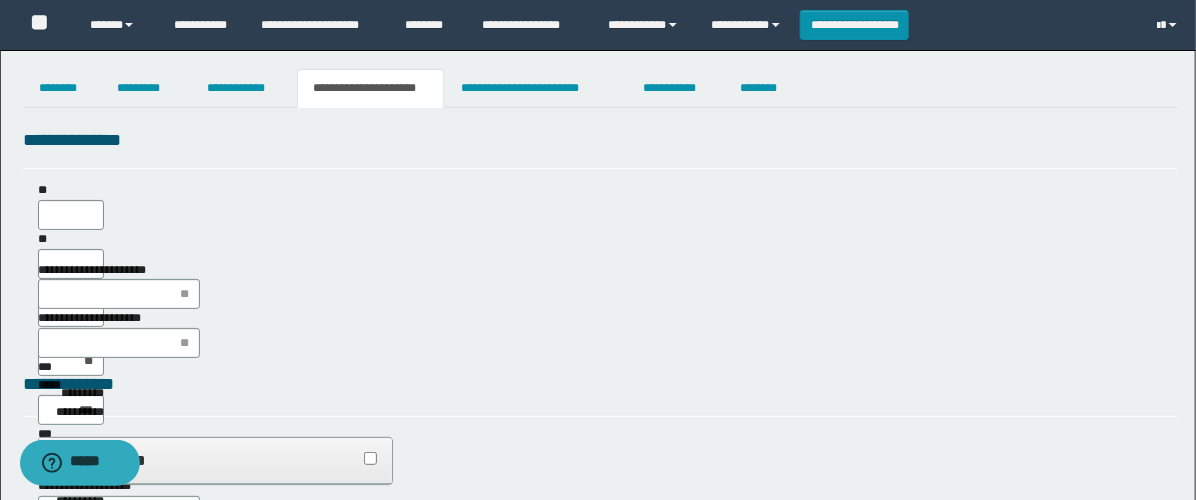 type on "**" 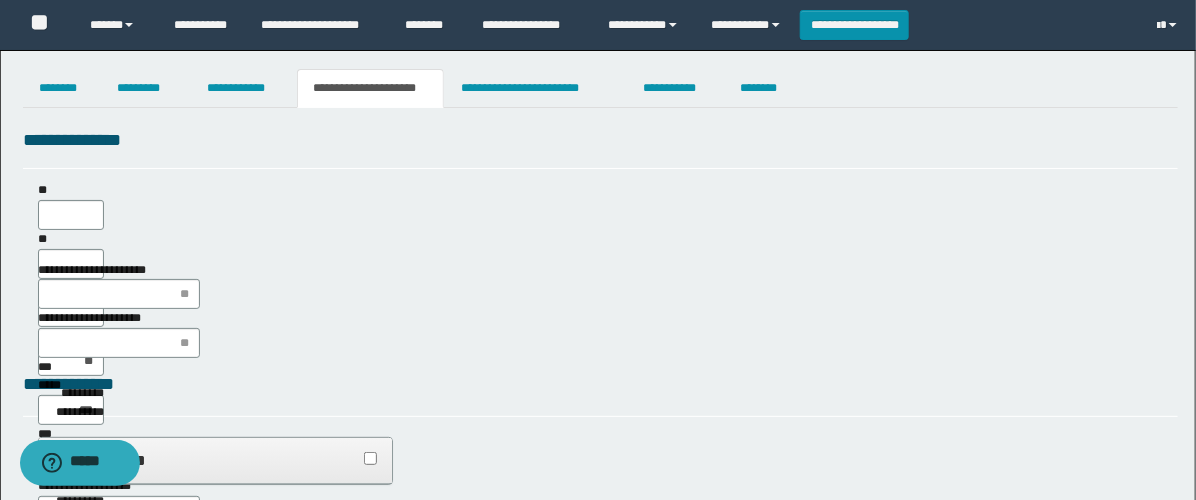type on "**" 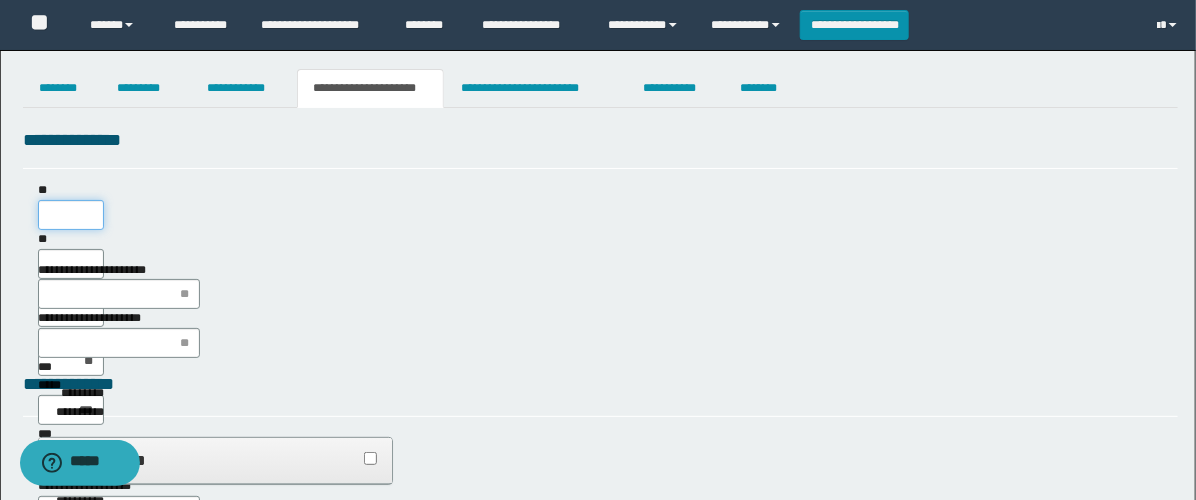 click on "**" at bounding box center [71, 215] 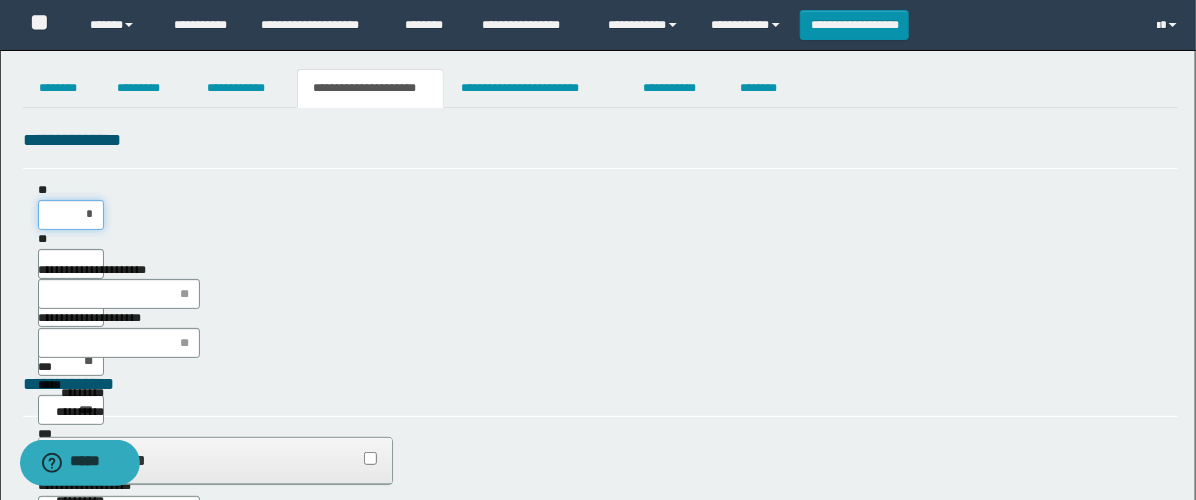 type on "**" 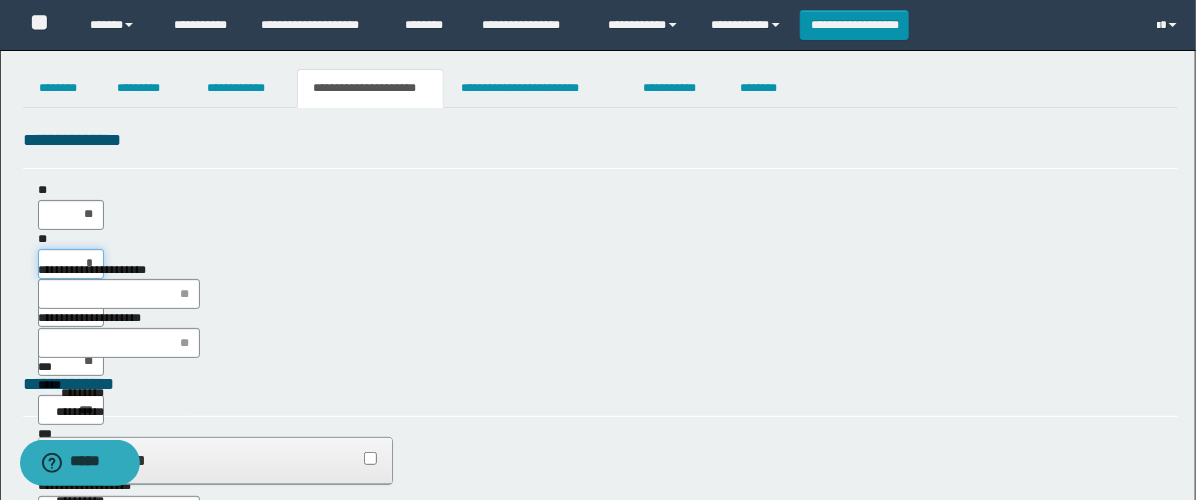 type on "**" 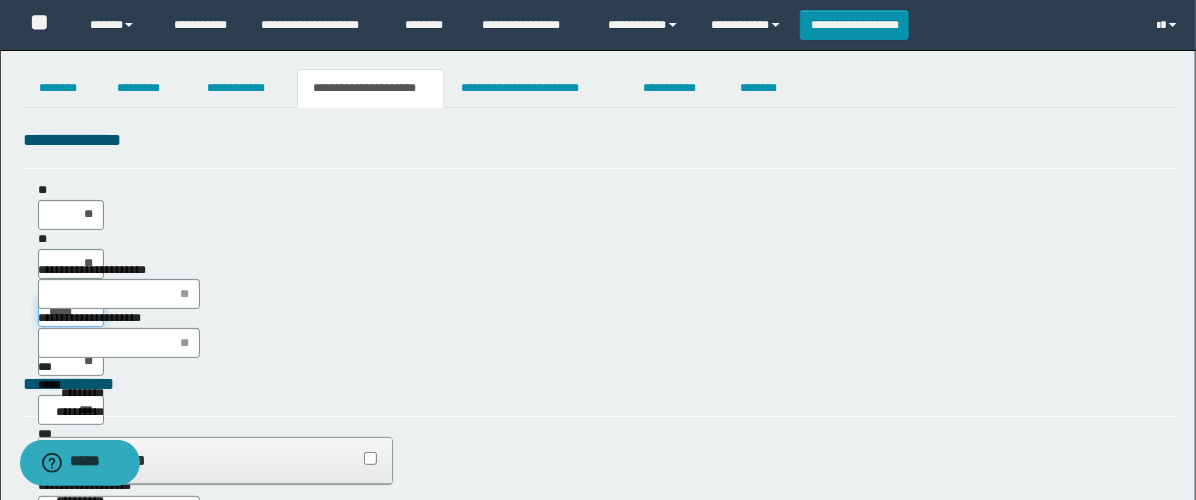 type on "******" 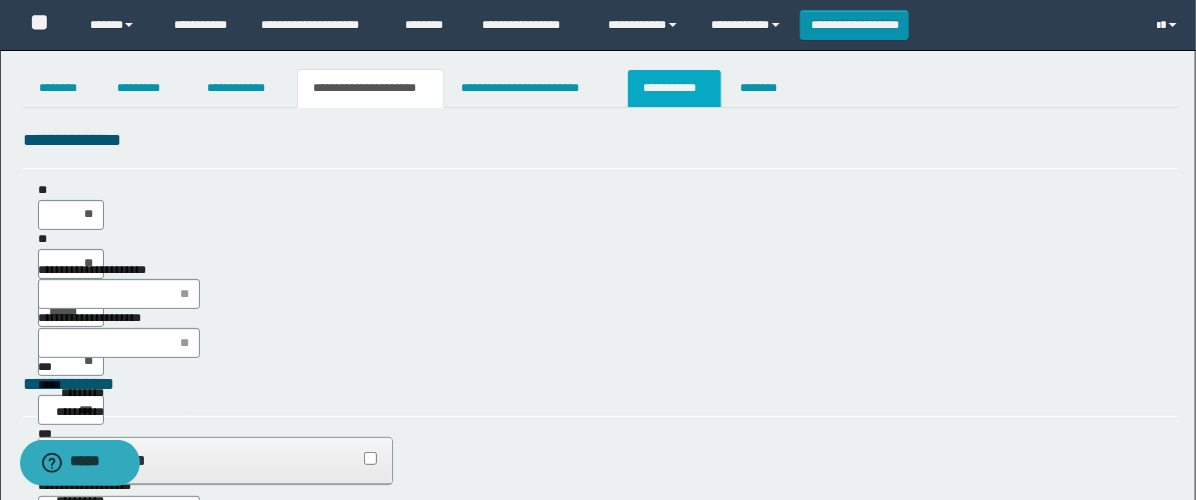 click on "**********" at bounding box center (674, 88) 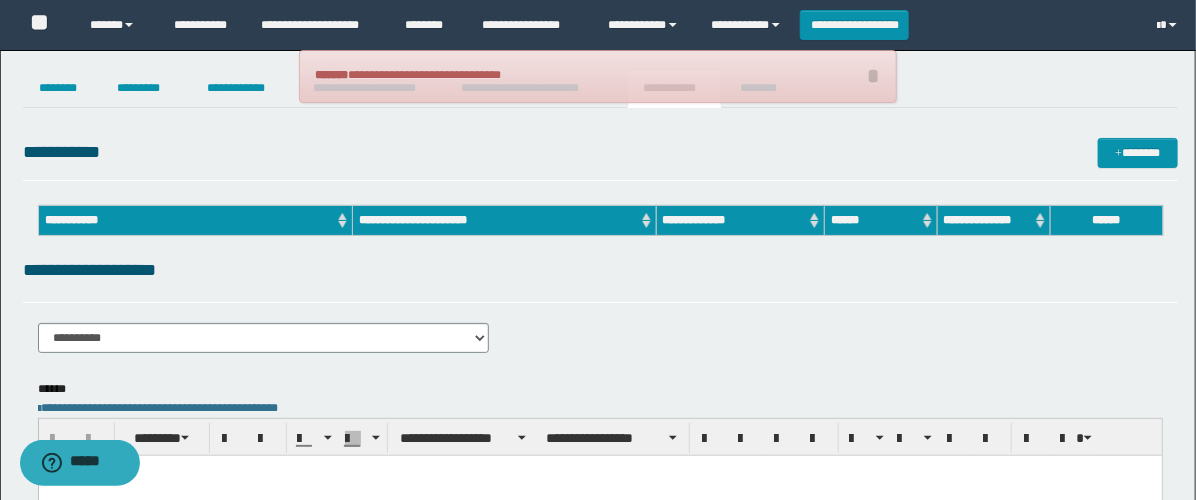 scroll, scrollTop: 0, scrollLeft: 0, axis: both 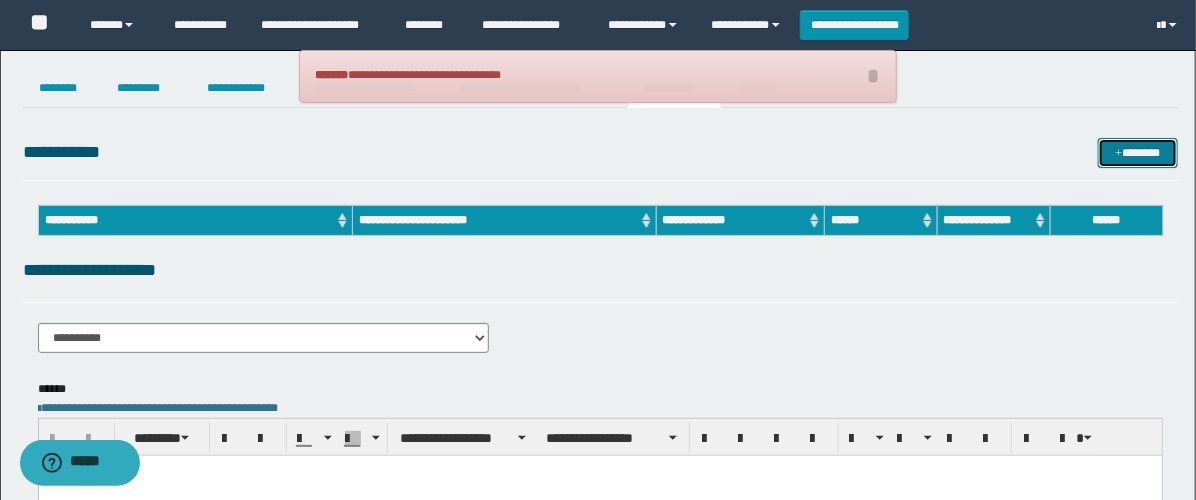 click on "*******" at bounding box center [1138, 153] 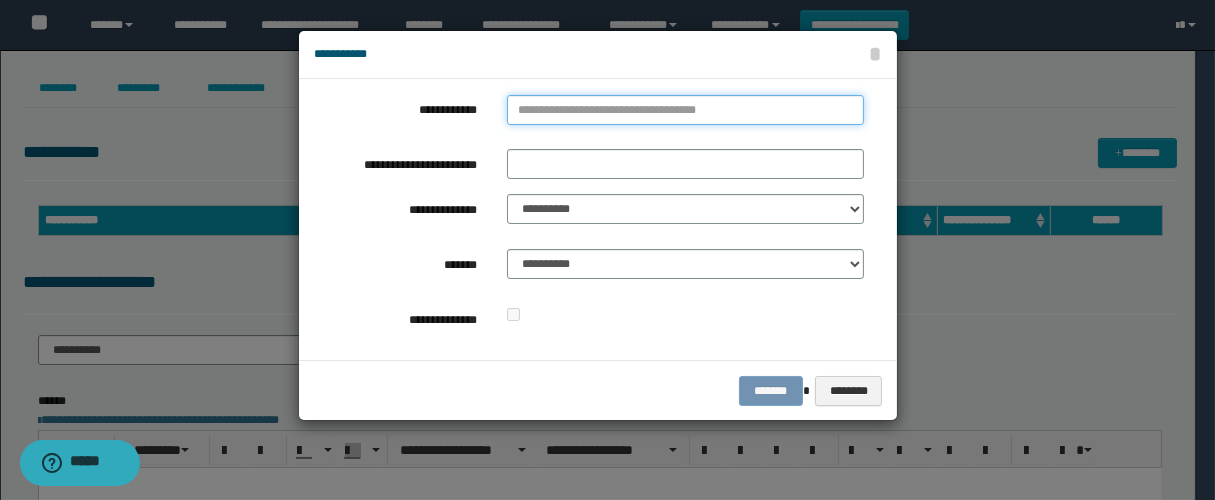 click on "**********" at bounding box center [685, 110] 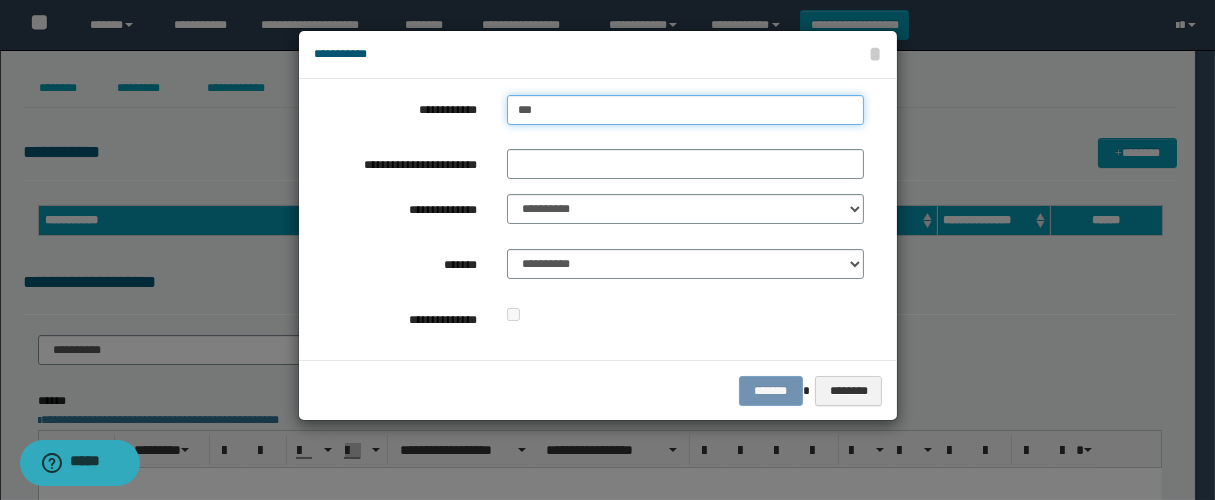type on "****" 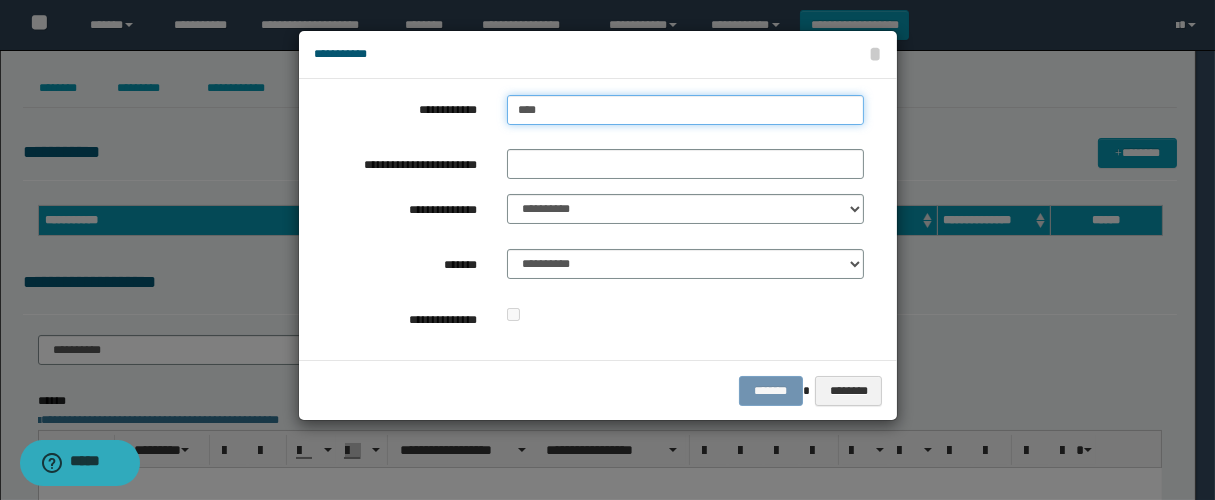type on "****" 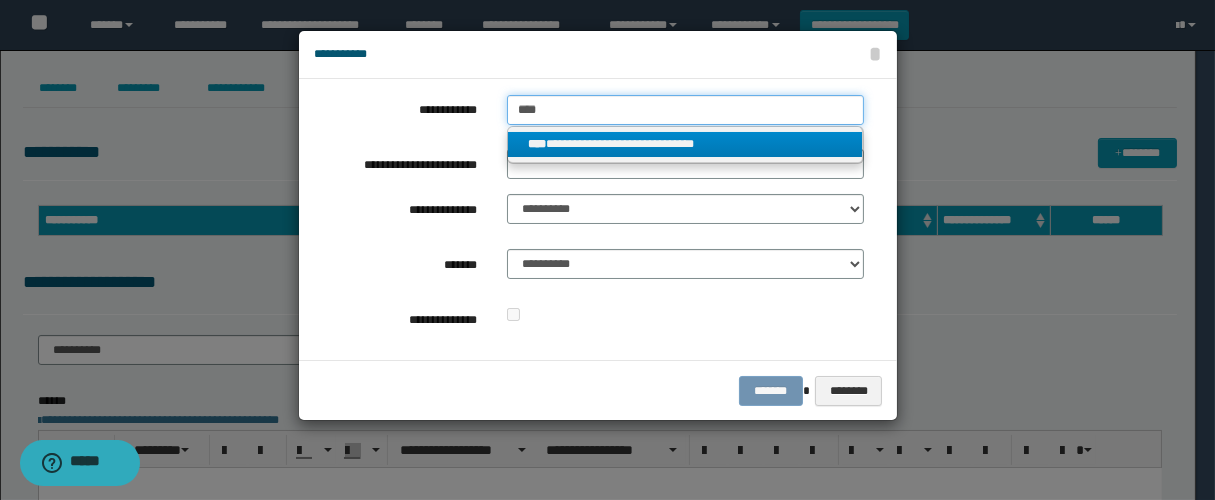 type on "****" 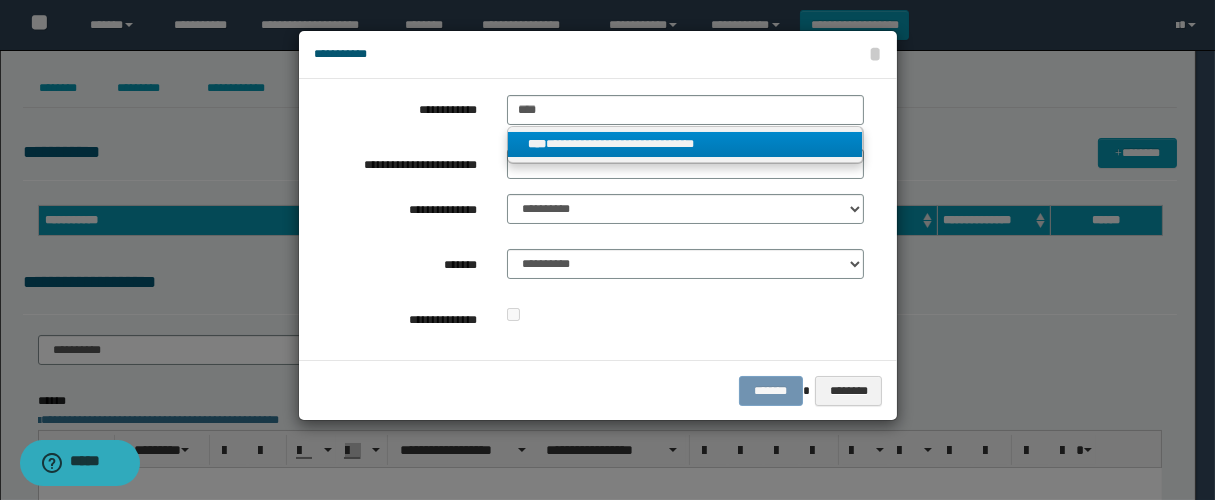 drag, startPoint x: 600, startPoint y: 140, endPoint x: 612, endPoint y: 147, distance: 13.892444 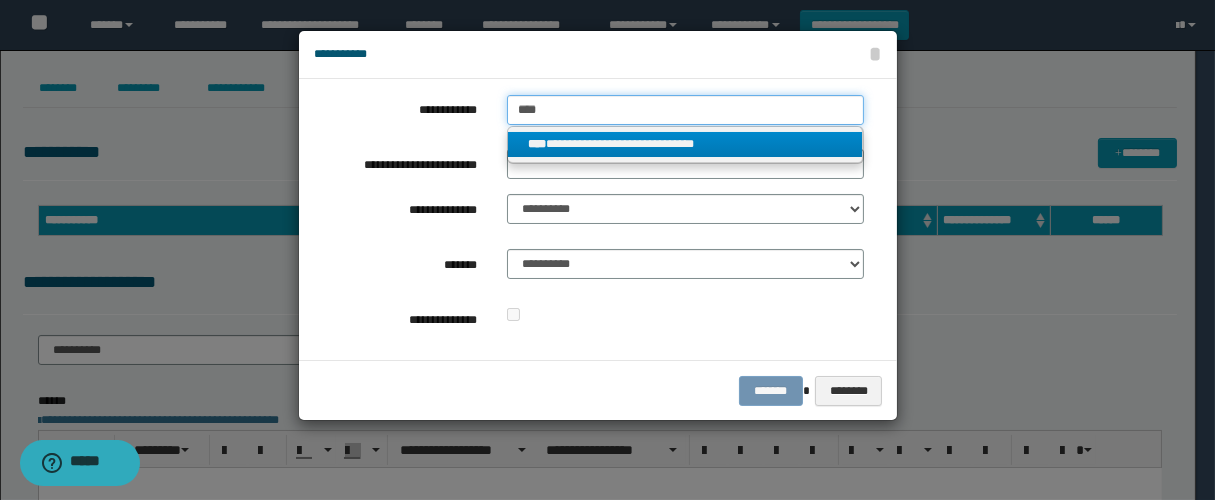 type 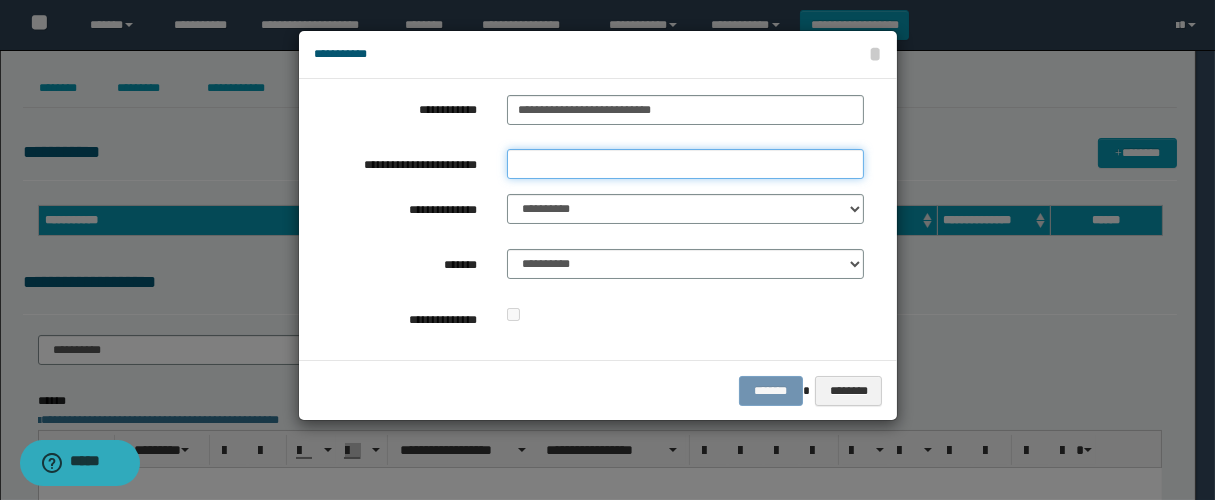 click on "**********" at bounding box center (685, 164) 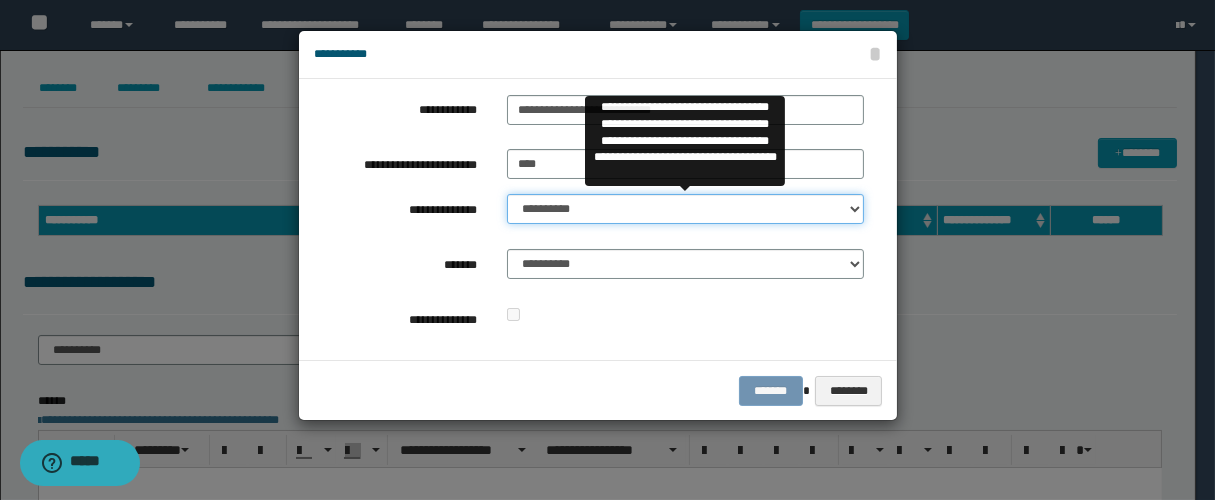 drag, startPoint x: 527, startPoint y: 204, endPoint x: 558, endPoint y: 217, distance: 33.61547 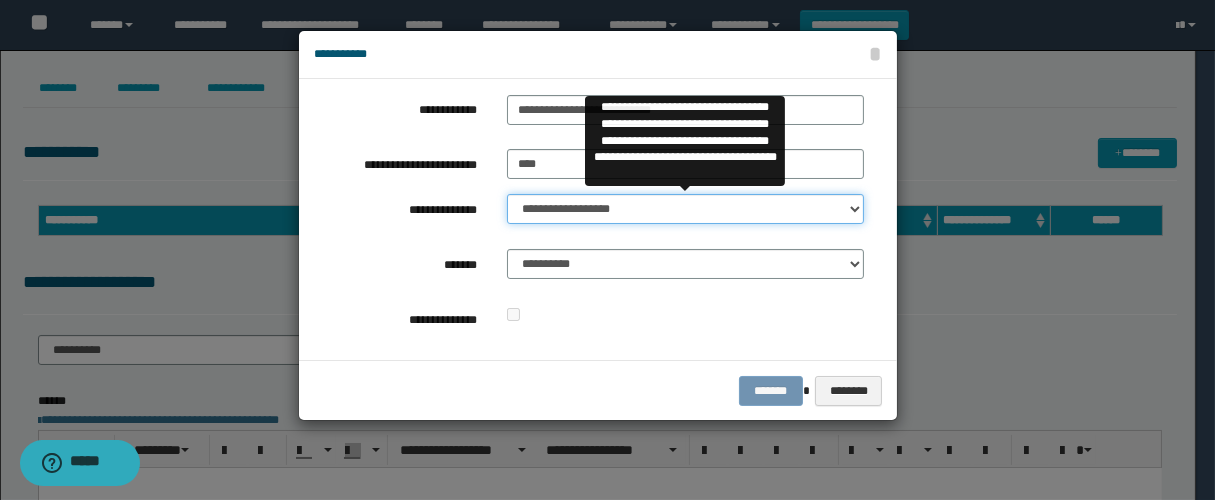 click on "**********" at bounding box center [685, 209] 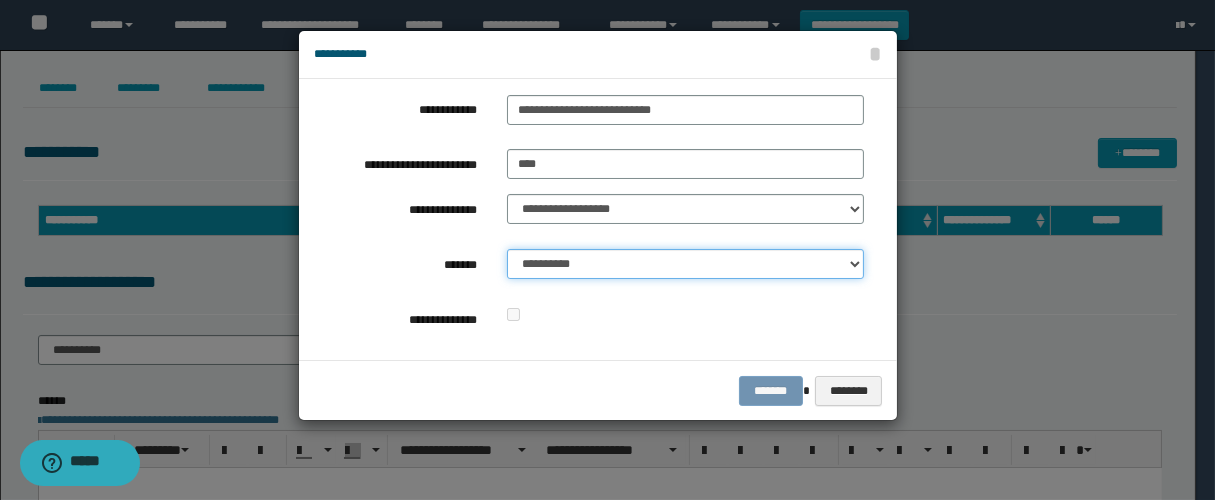 drag, startPoint x: 566, startPoint y: 274, endPoint x: 595, endPoint y: 276, distance: 29.068884 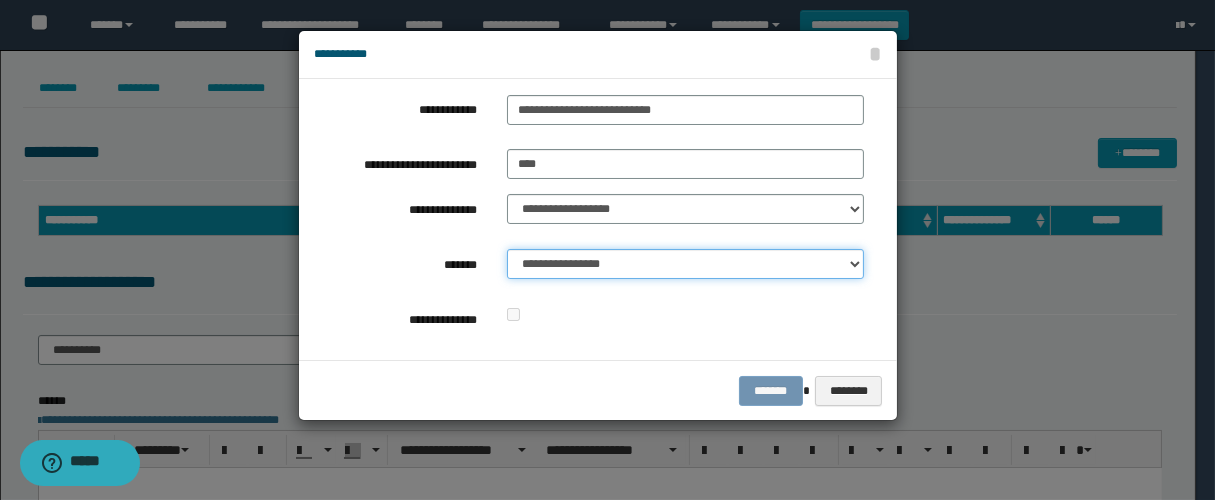 click on "**********" at bounding box center (685, 264) 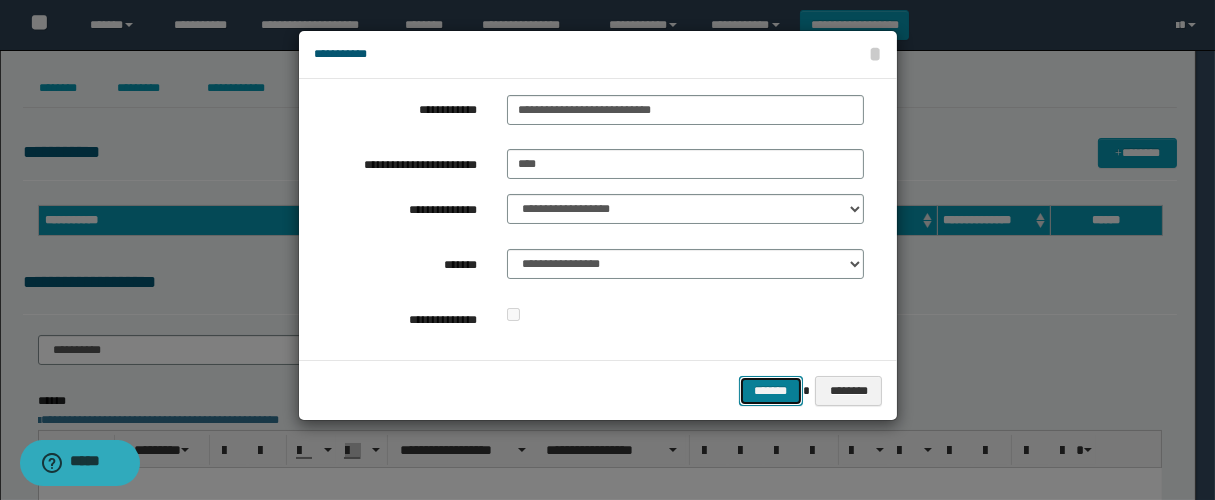 click on "*******" at bounding box center [771, 391] 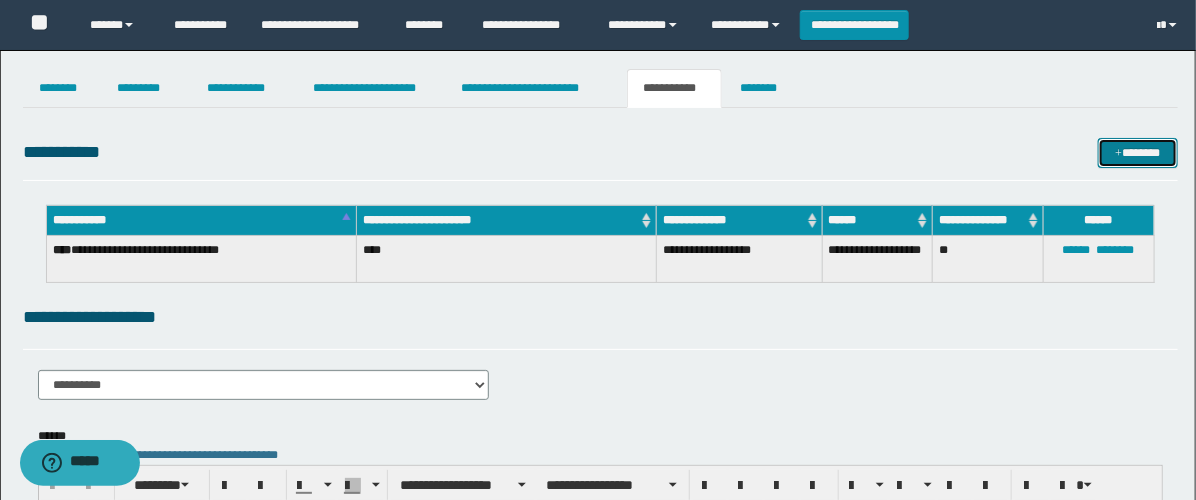 scroll, scrollTop: 222, scrollLeft: 0, axis: vertical 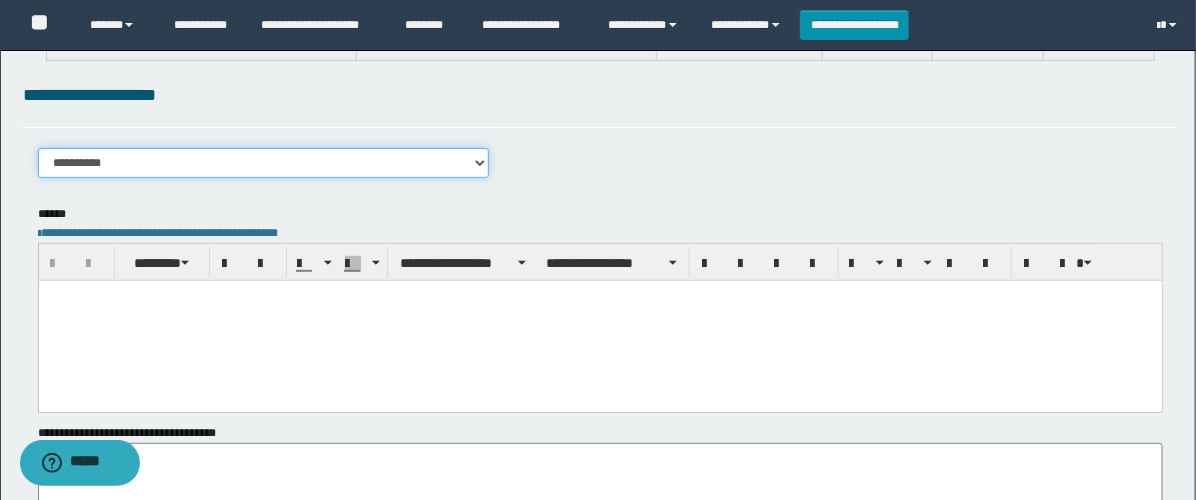 click on "**********" at bounding box center [263, 163] 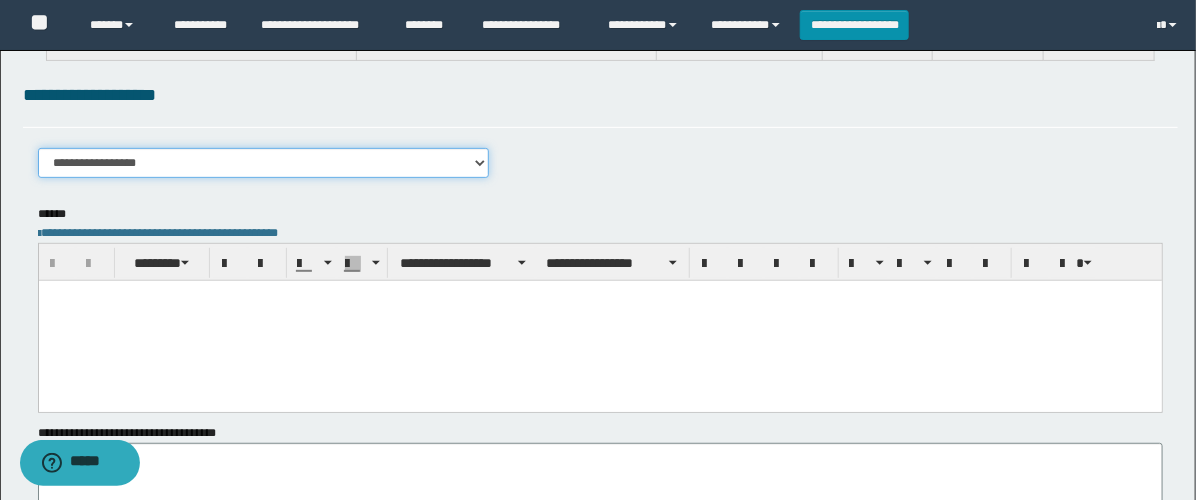 click on "**********" at bounding box center [263, 163] 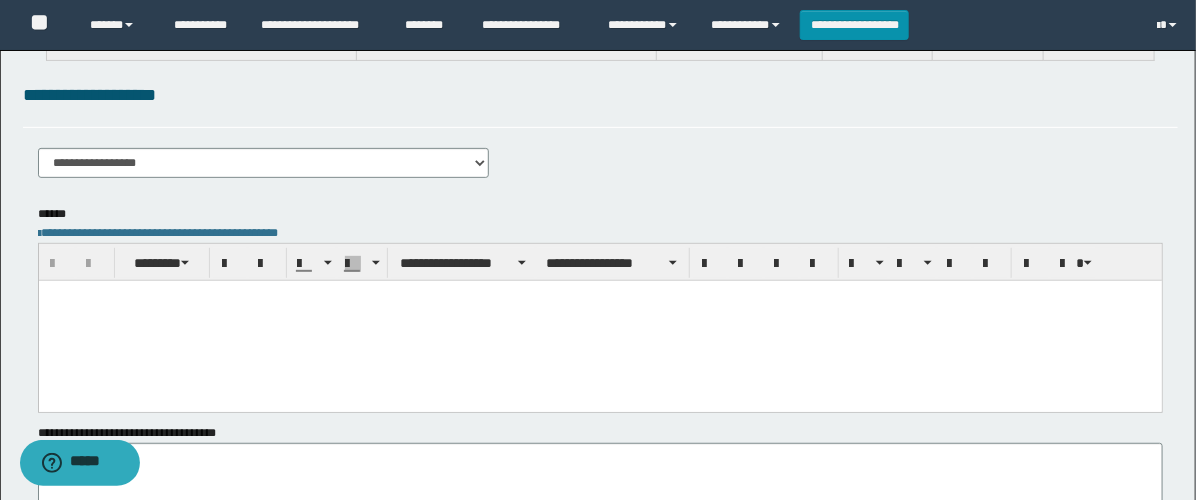 click at bounding box center [599, 320] 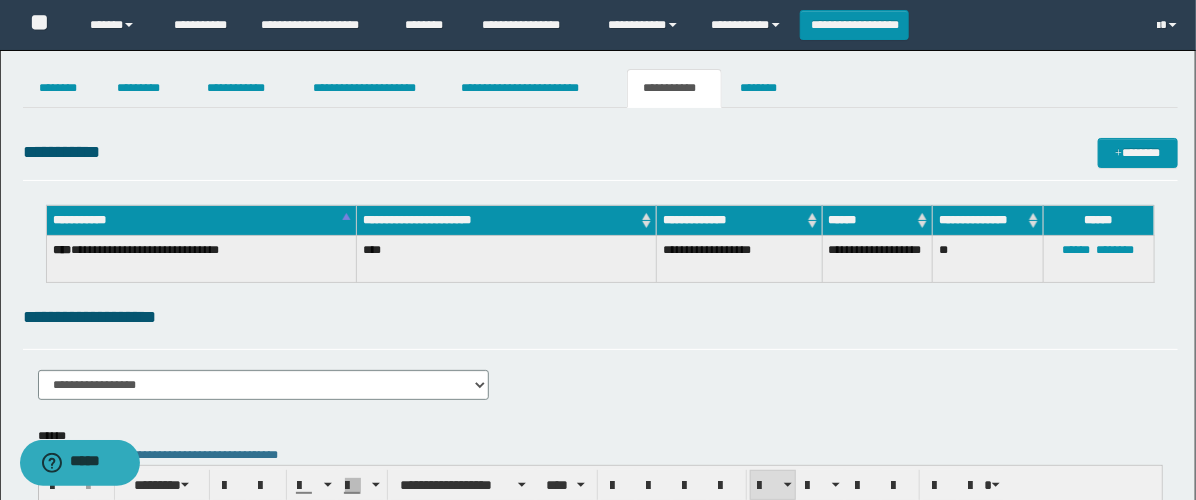 scroll, scrollTop: 0, scrollLeft: 0, axis: both 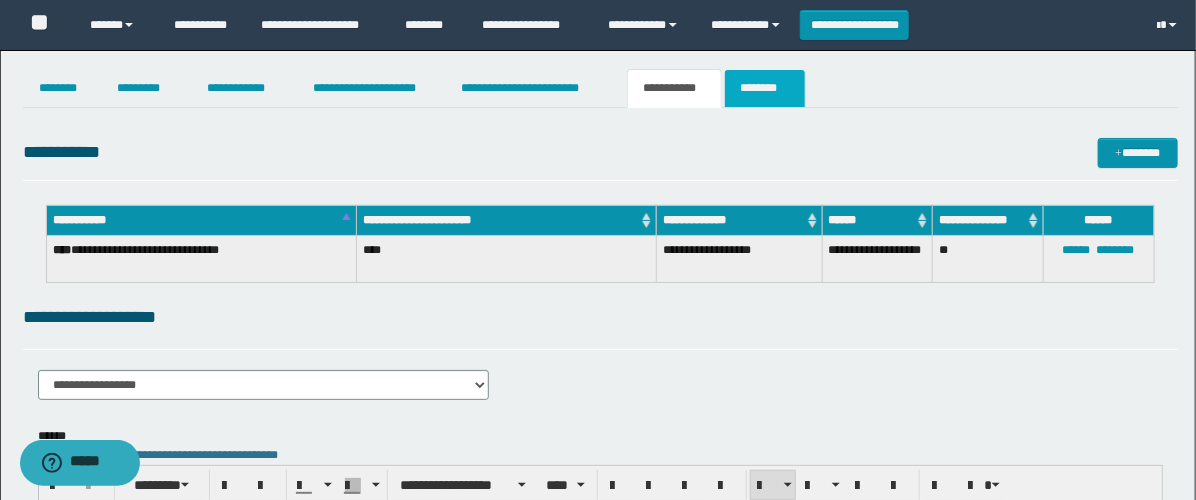 click on "********" at bounding box center (765, 88) 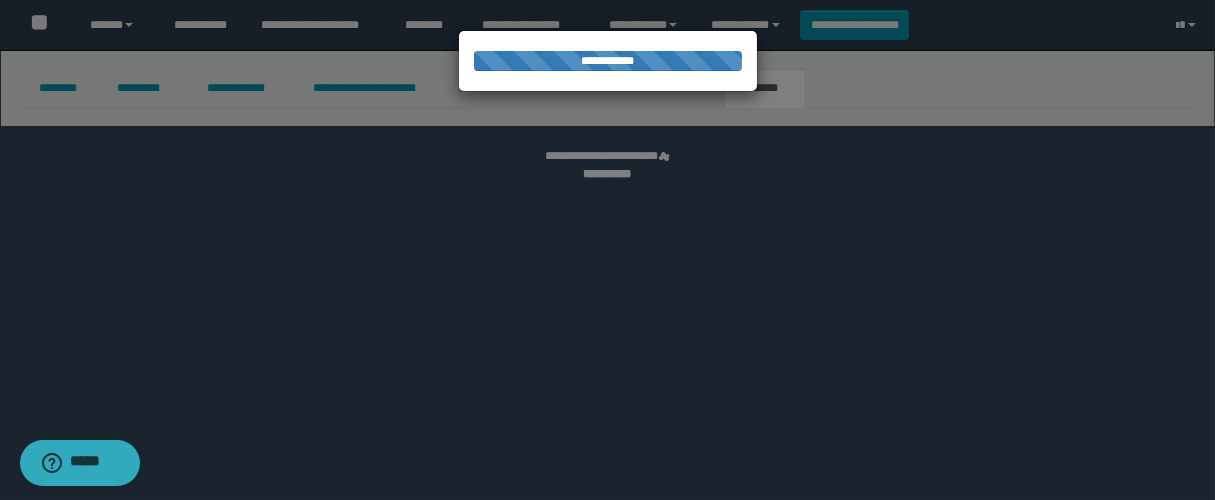 select 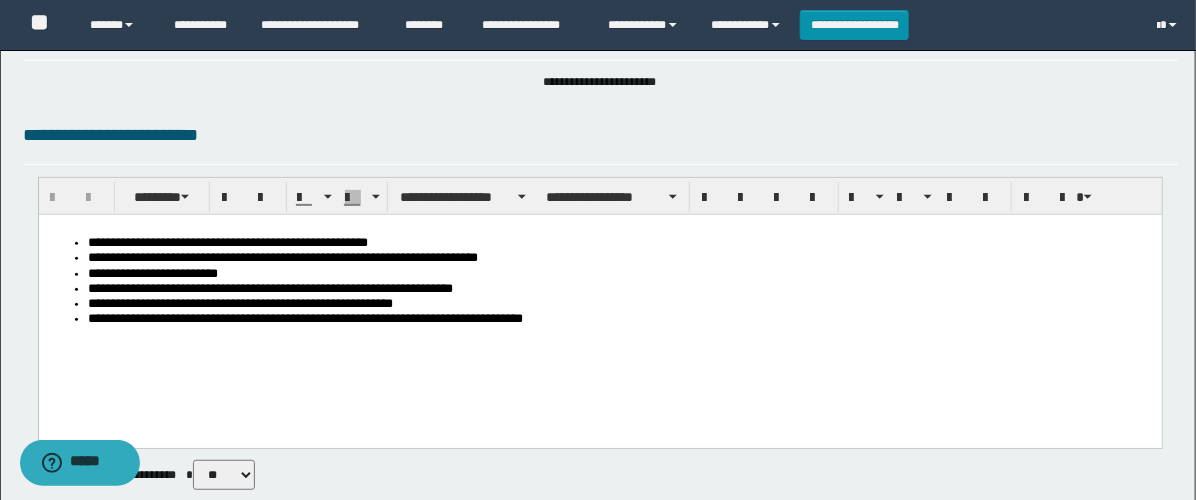 scroll, scrollTop: 333, scrollLeft: 0, axis: vertical 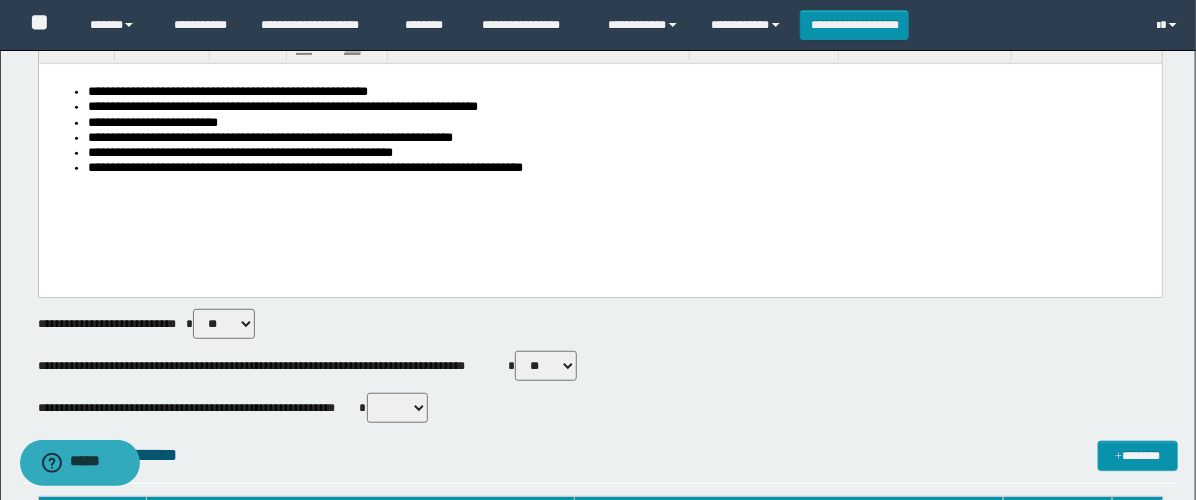 click on "**
**" at bounding box center [546, 366] 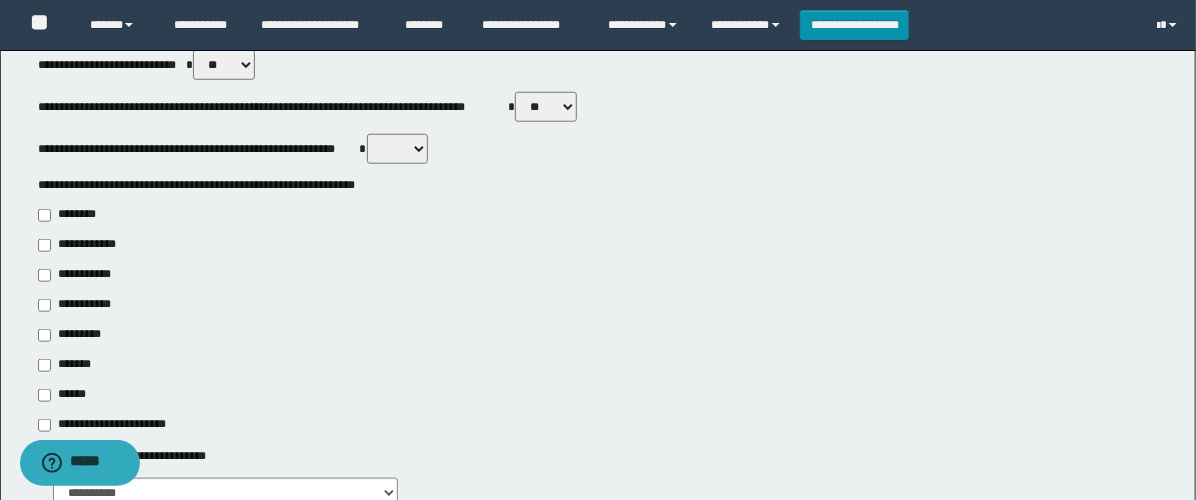 scroll, scrollTop: 666, scrollLeft: 0, axis: vertical 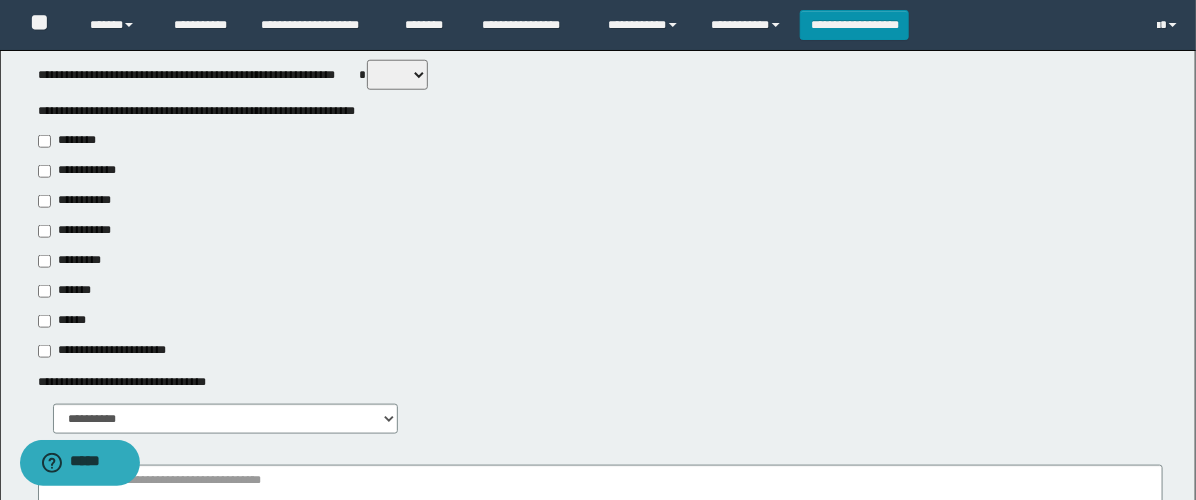 click on "**********" at bounding box center [76, 231] 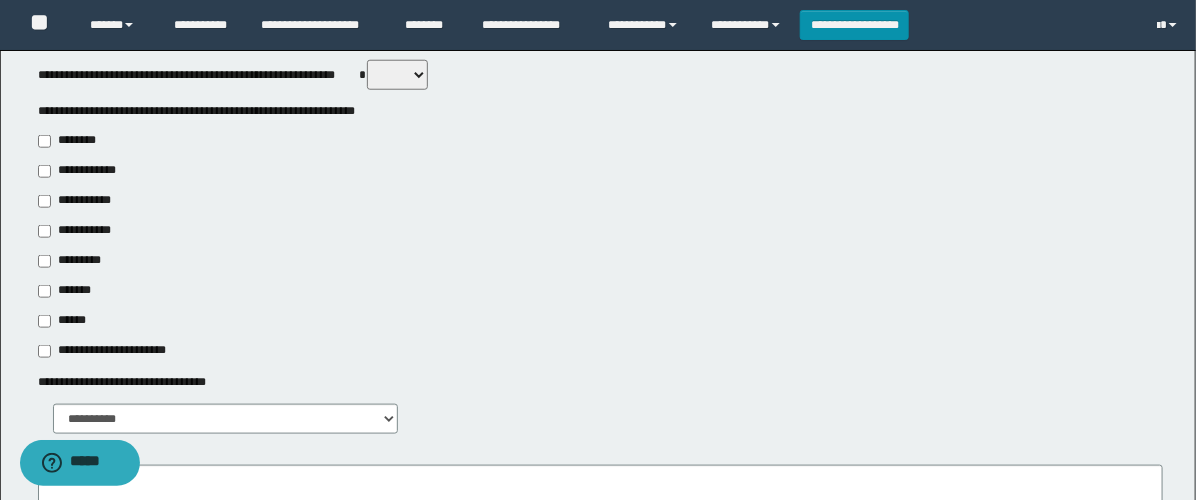 click on "**********" at bounding box center (600, 246) 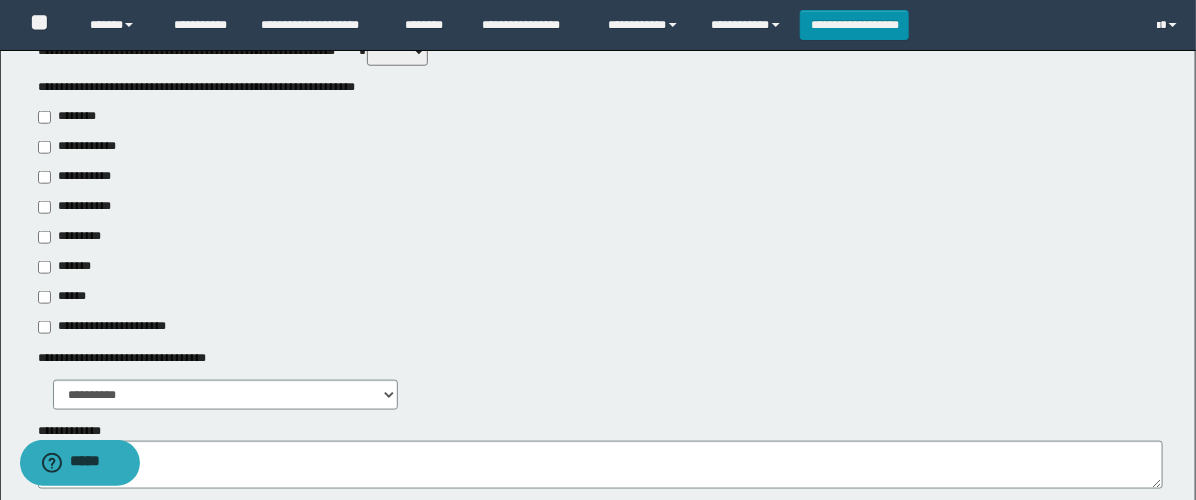 scroll, scrollTop: 666, scrollLeft: 0, axis: vertical 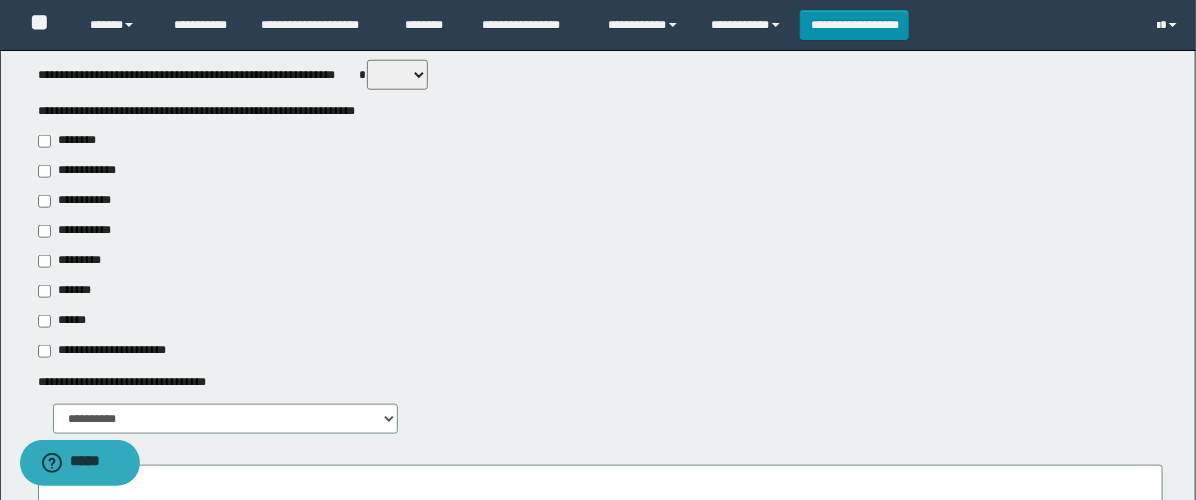 click on "**********" at bounding box center [81, 201] 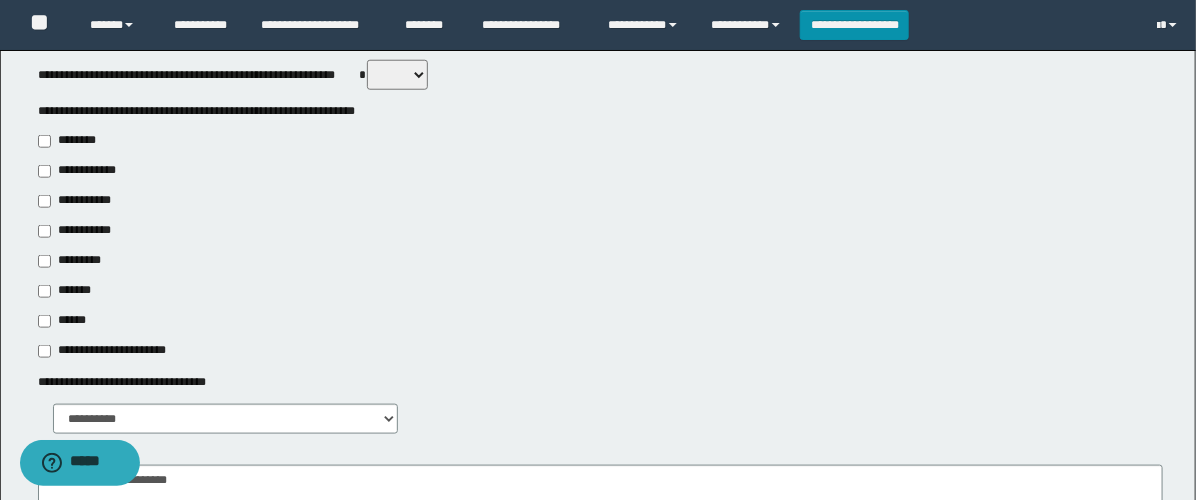 click on "*******" at bounding box center [70, 291] 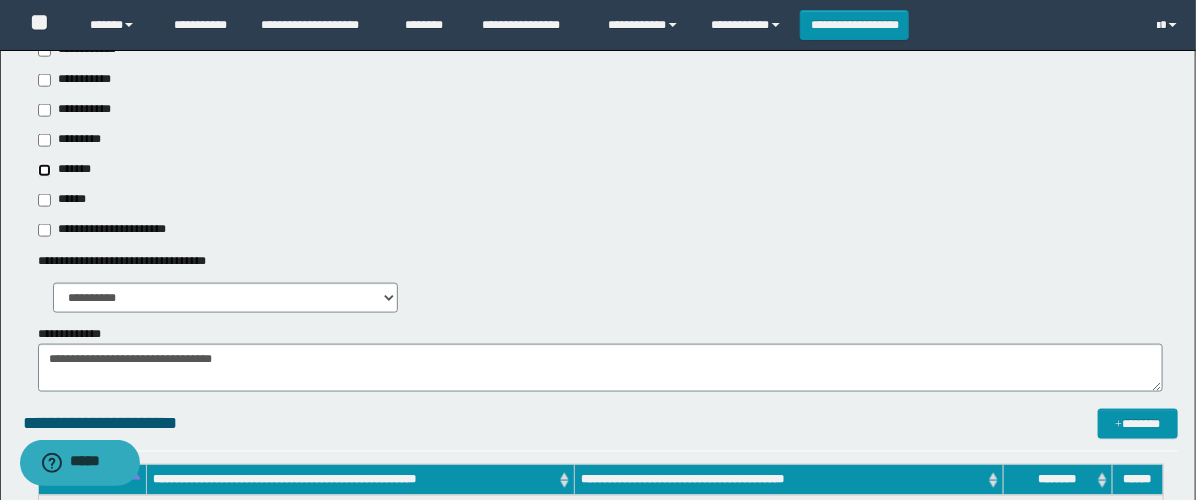 scroll, scrollTop: 888, scrollLeft: 0, axis: vertical 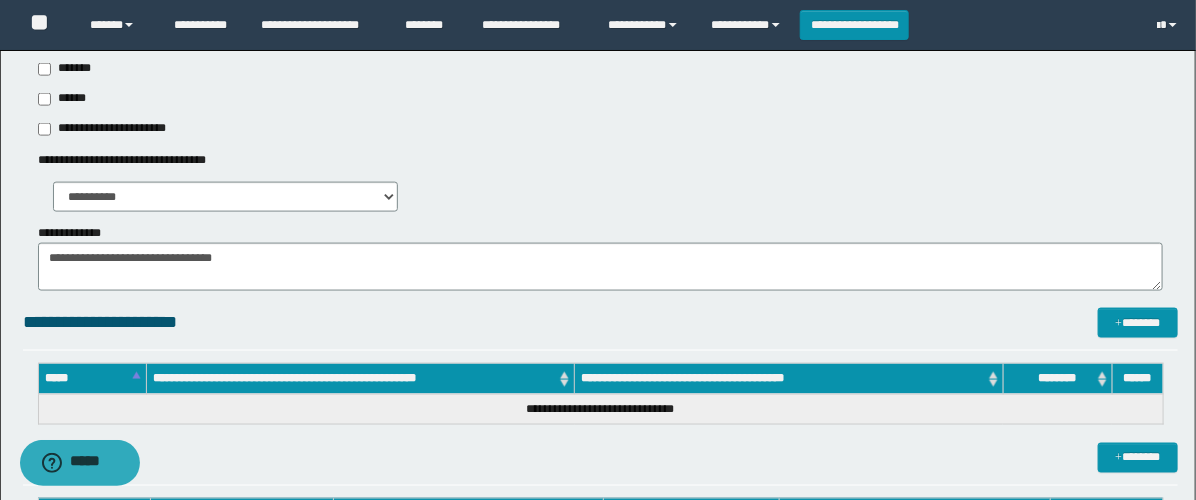 click on "**********" at bounding box center (600, 151) 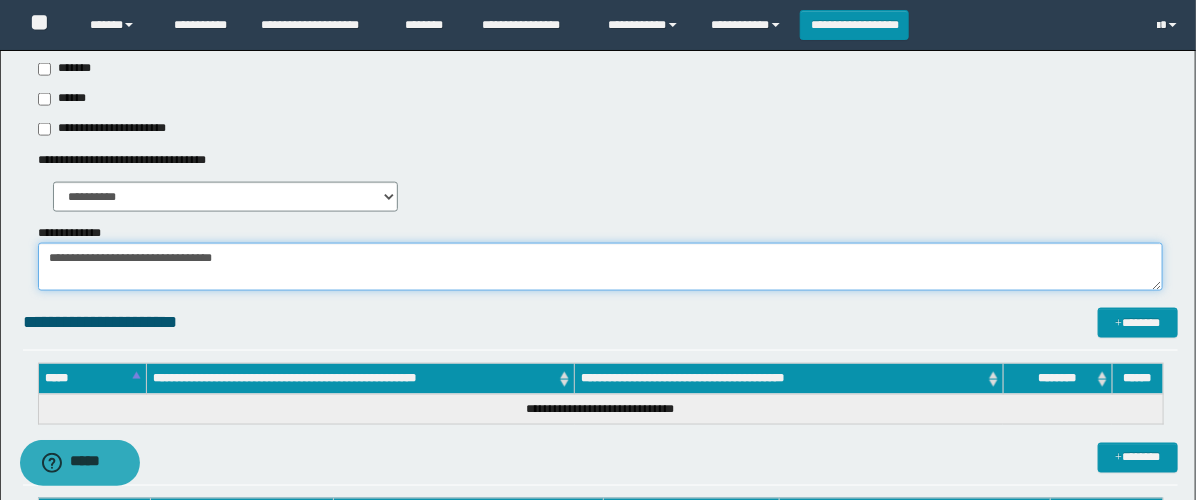 click on "**********" at bounding box center (600, 267) 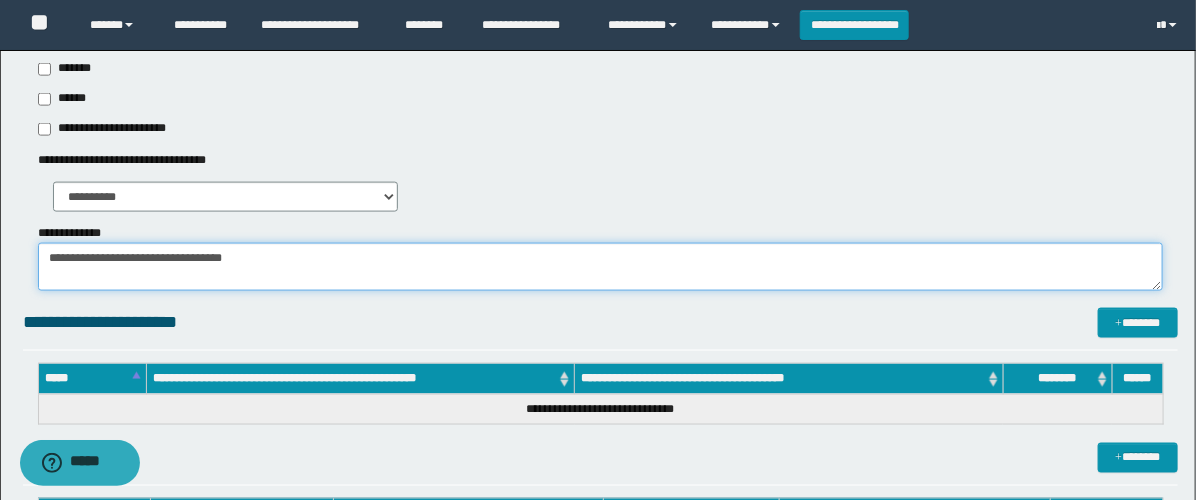 paste on "**********" 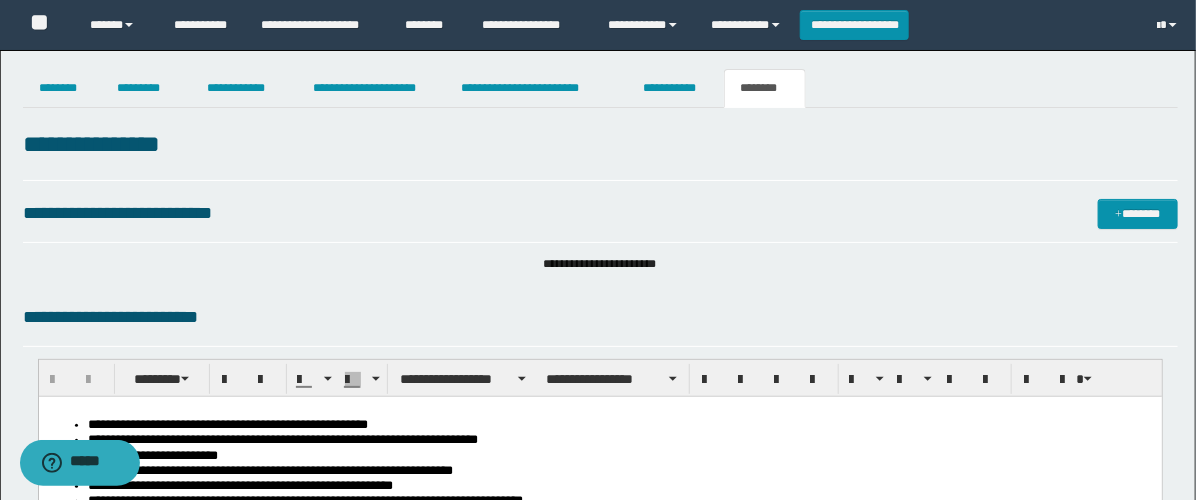 scroll, scrollTop: 0, scrollLeft: 0, axis: both 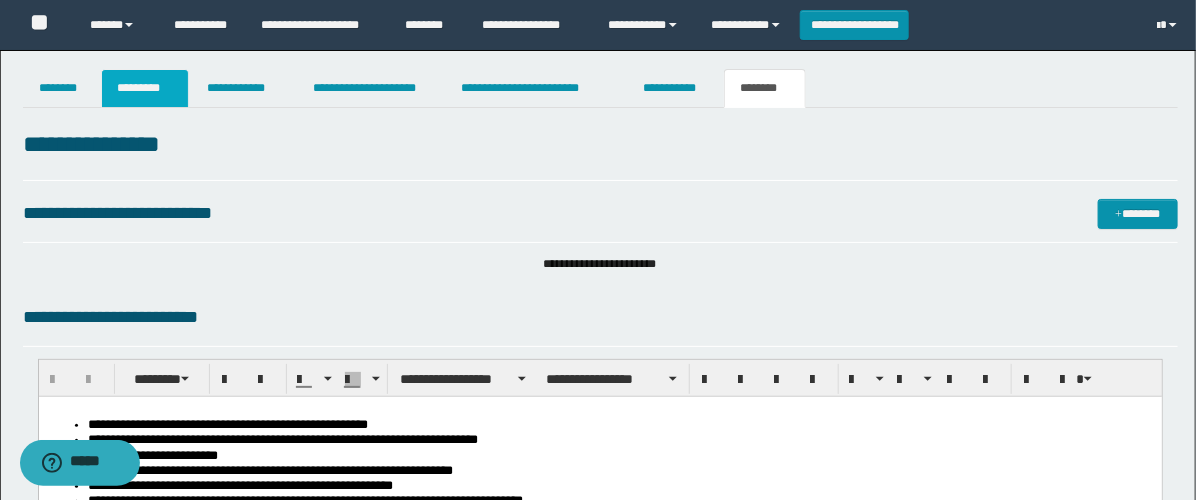 click on "*********" at bounding box center [145, 88] 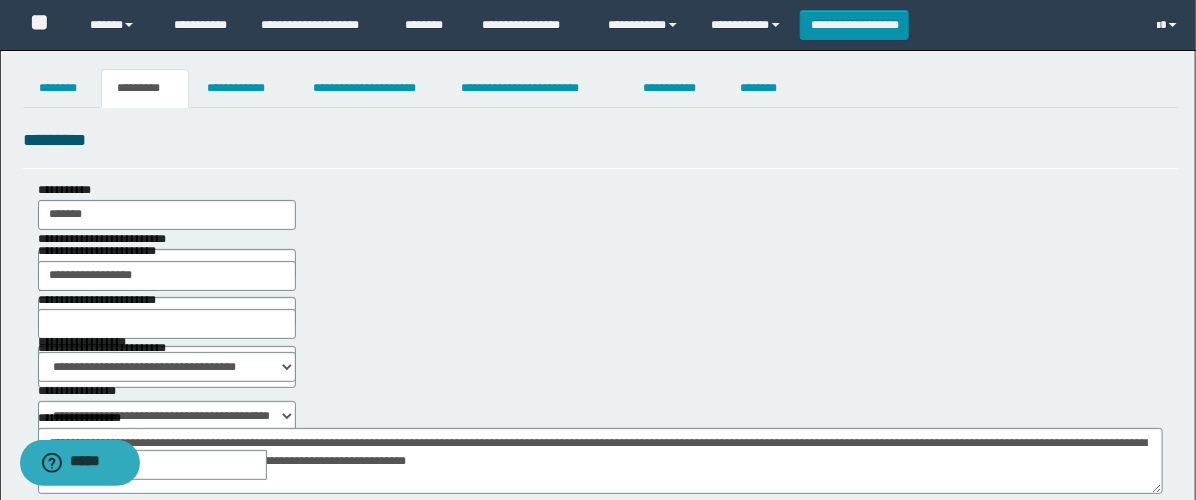 click at bounding box center (281, 465) 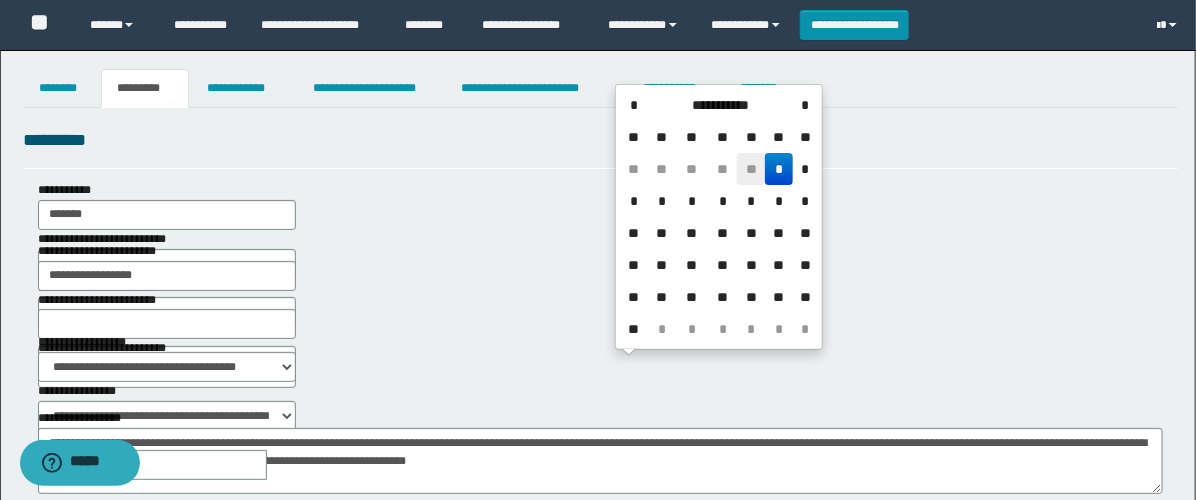 click on "**" at bounding box center (751, 169) 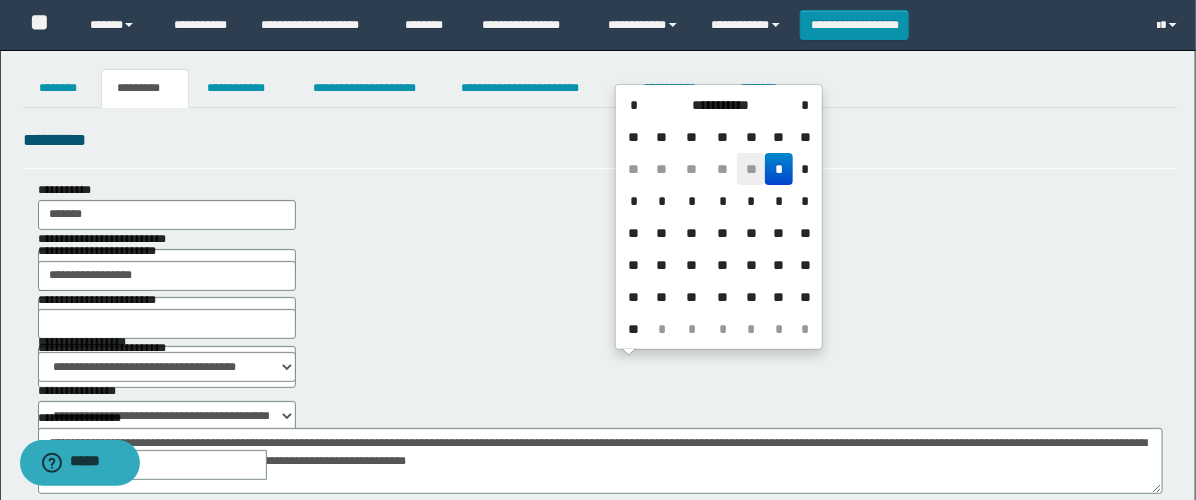 type on "**********" 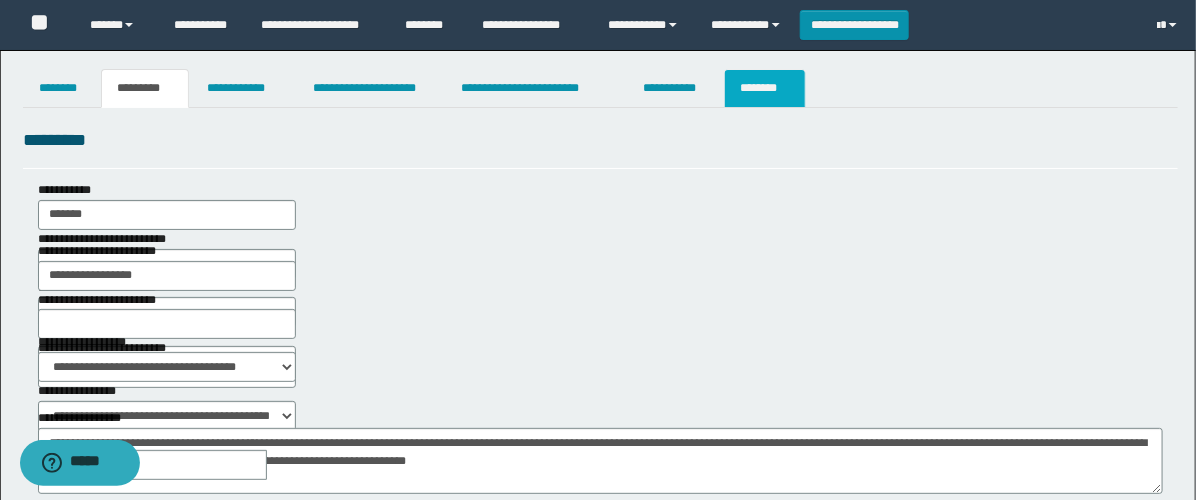 click on "********" at bounding box center [765, 88] 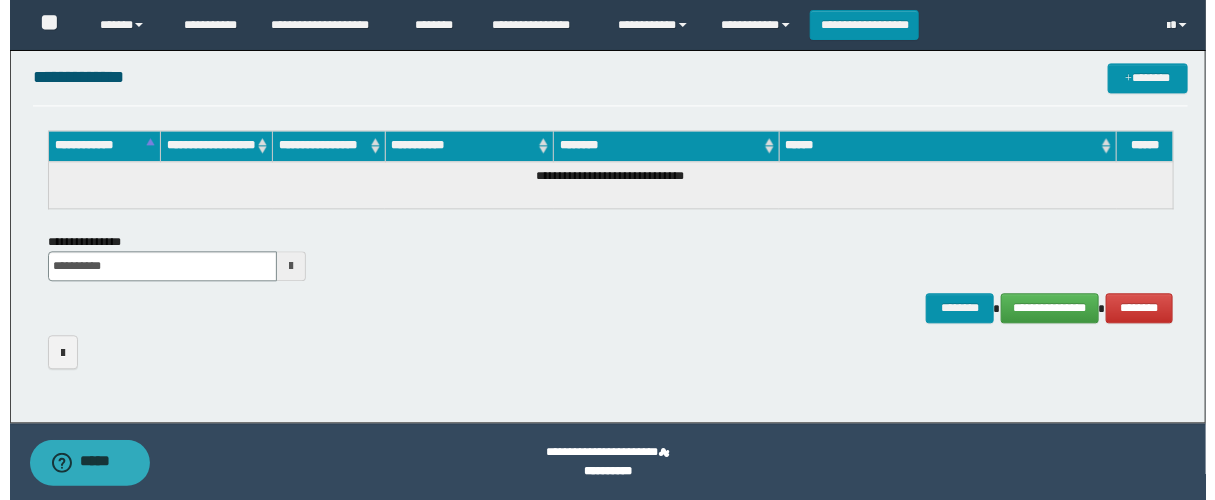 scroll, scrollTop: 1560, scrollLeft: 0, axis: vertical 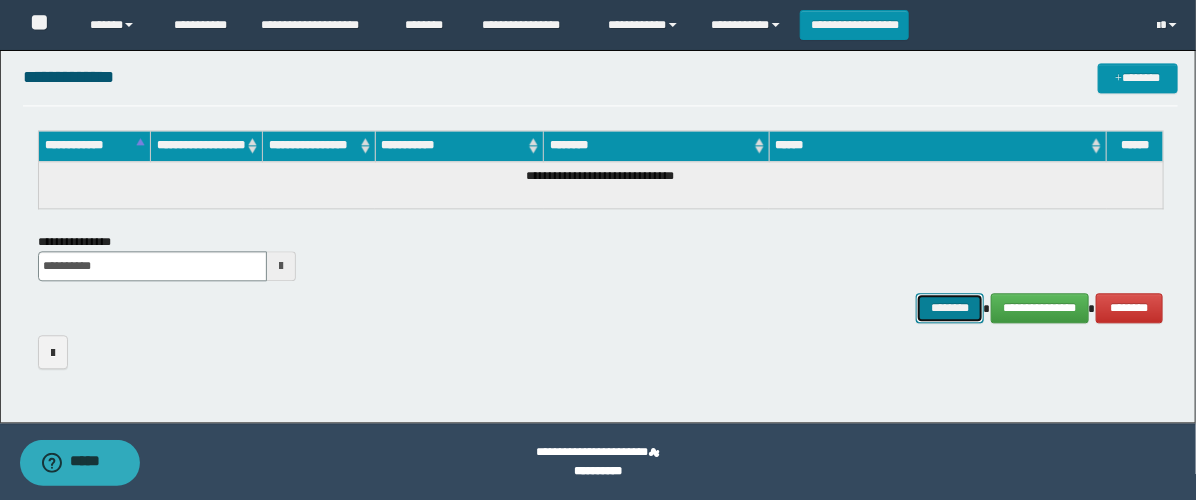 click on "********" at bounding box center [950, 308] 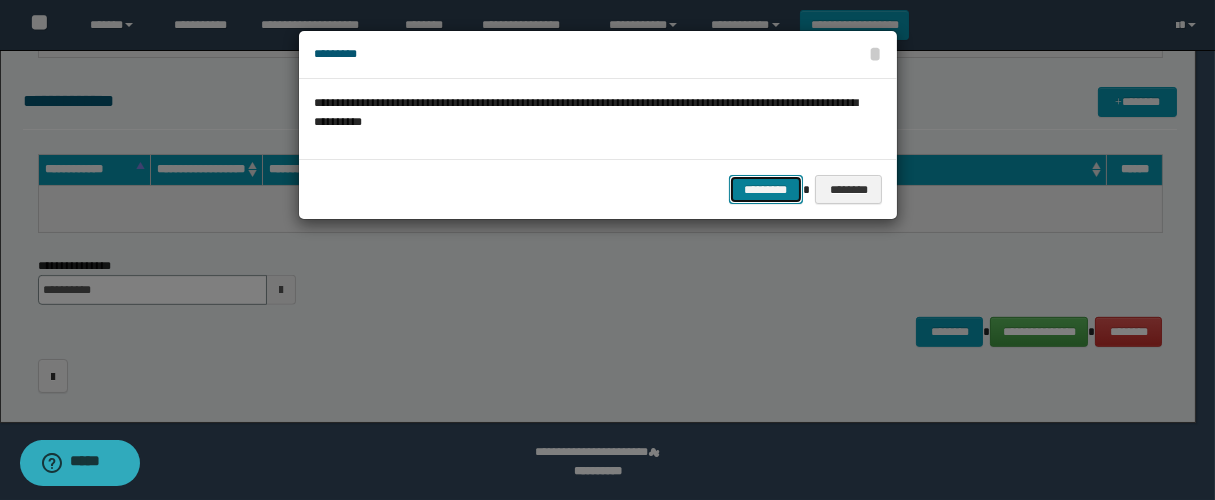 click on "*********" at bounding box center (766, 190) 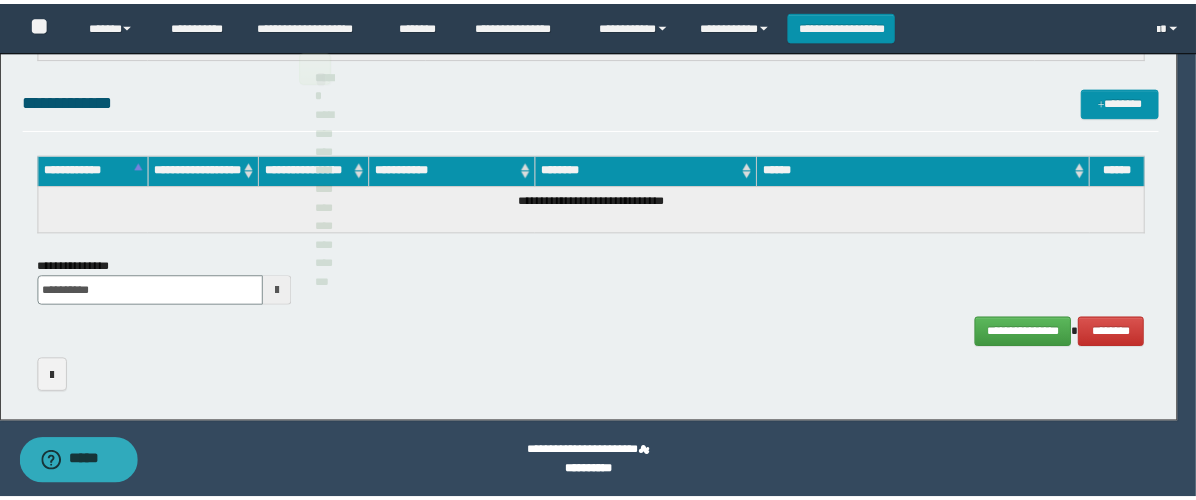 scroll, scrollTop: 1544, scrollLeft: 0, axis: vertical 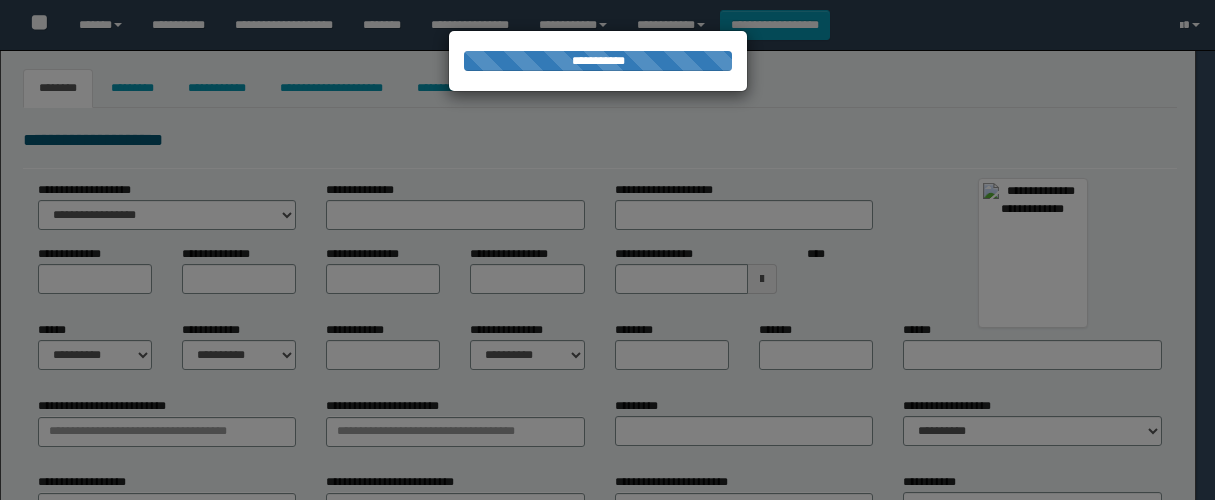 type on "*****" 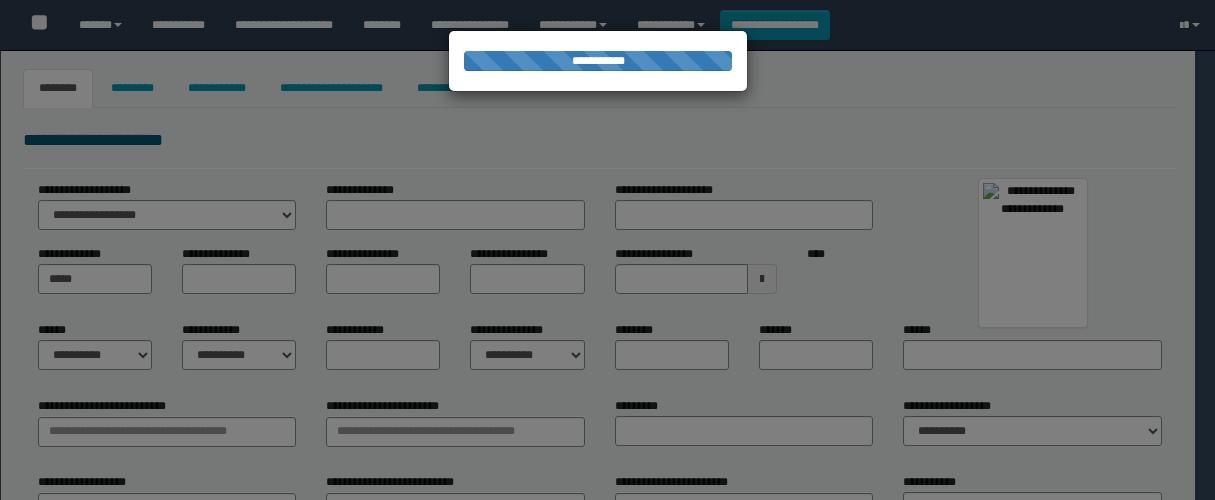 type on "********" 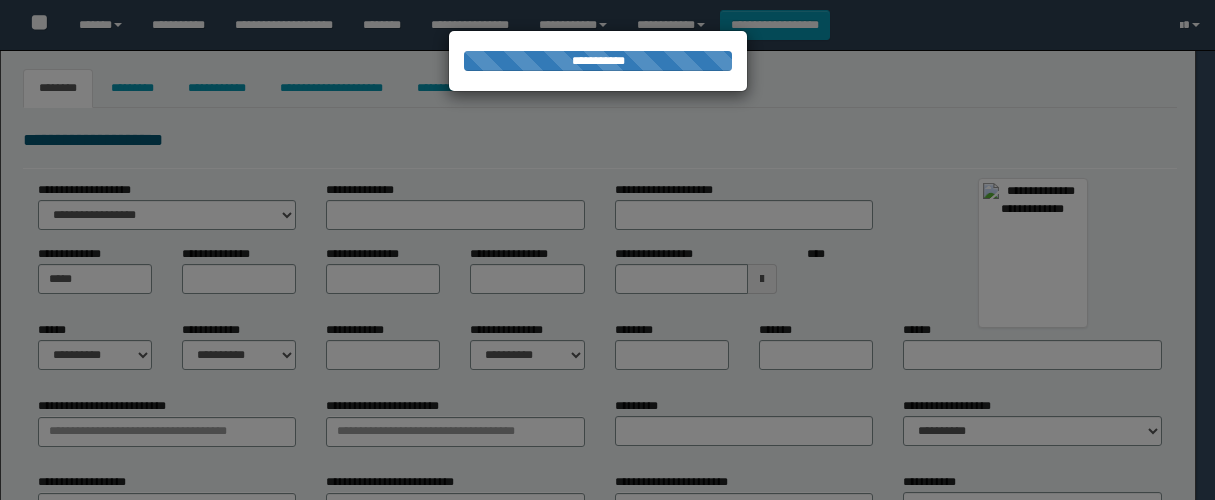 type on "******" 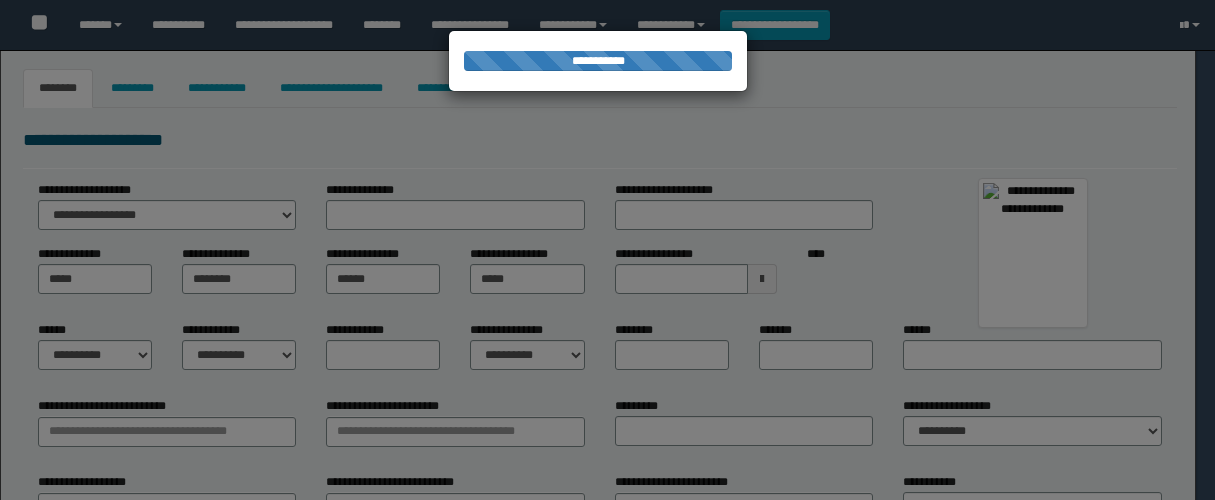 select on "*" 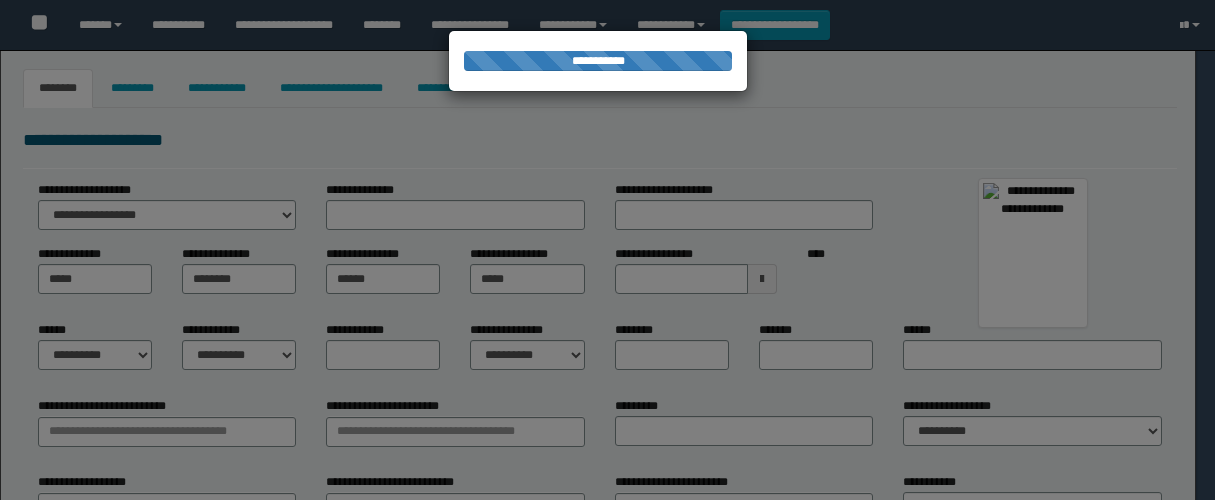 select on "*" 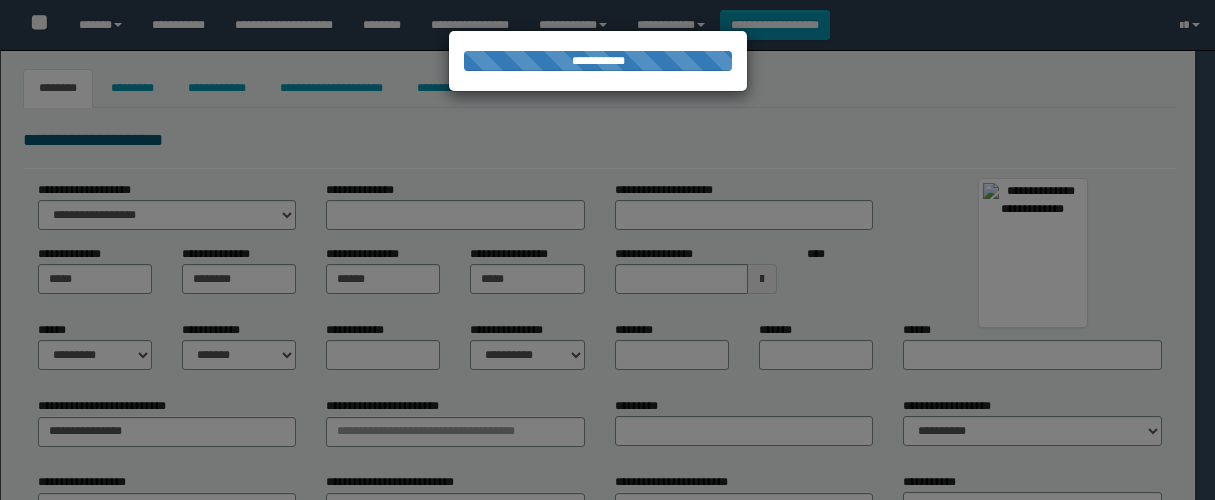 type on "*********" 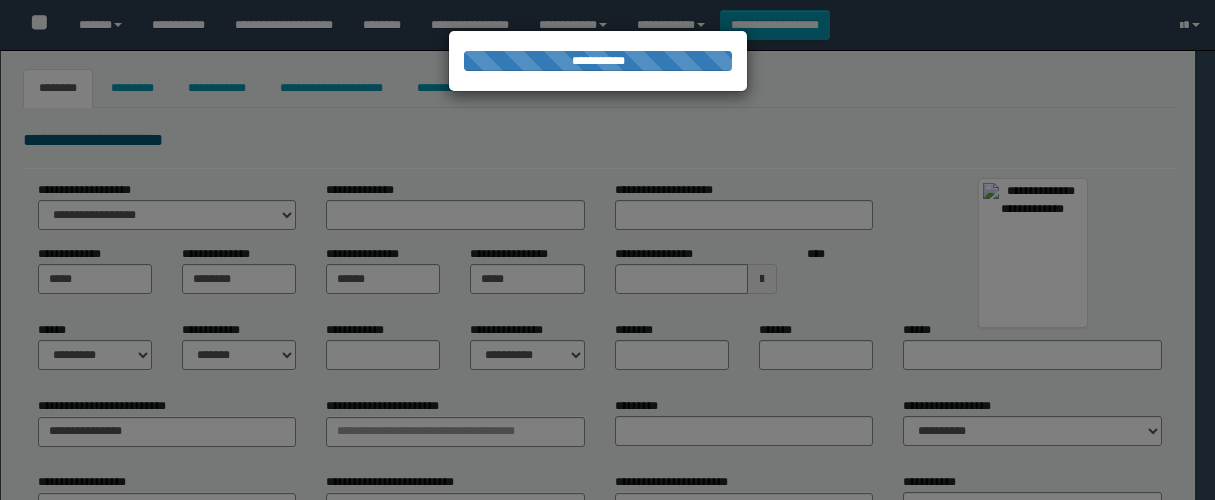 select on "*" 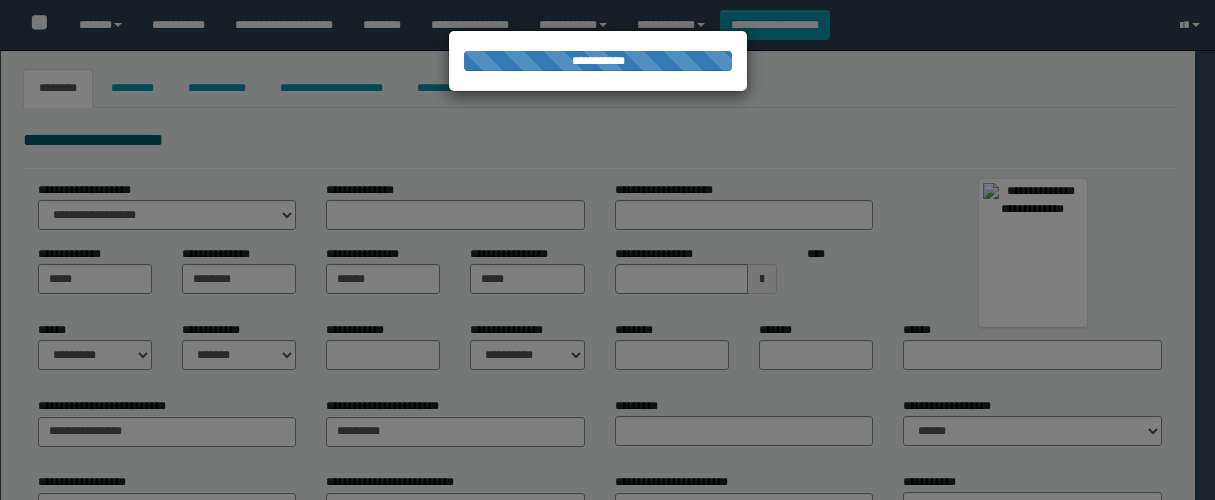 type on "**********" 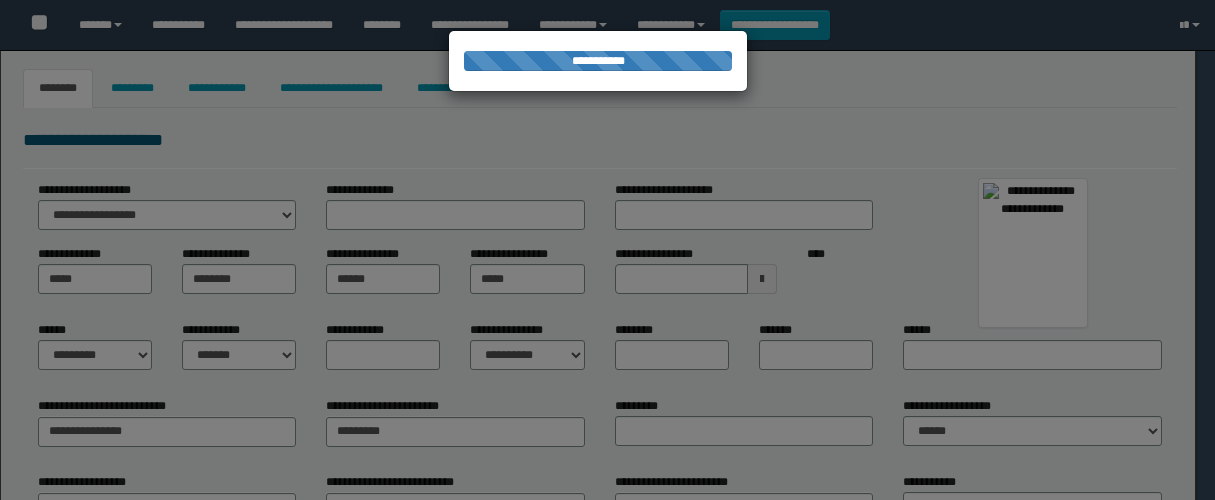 type on "*********" 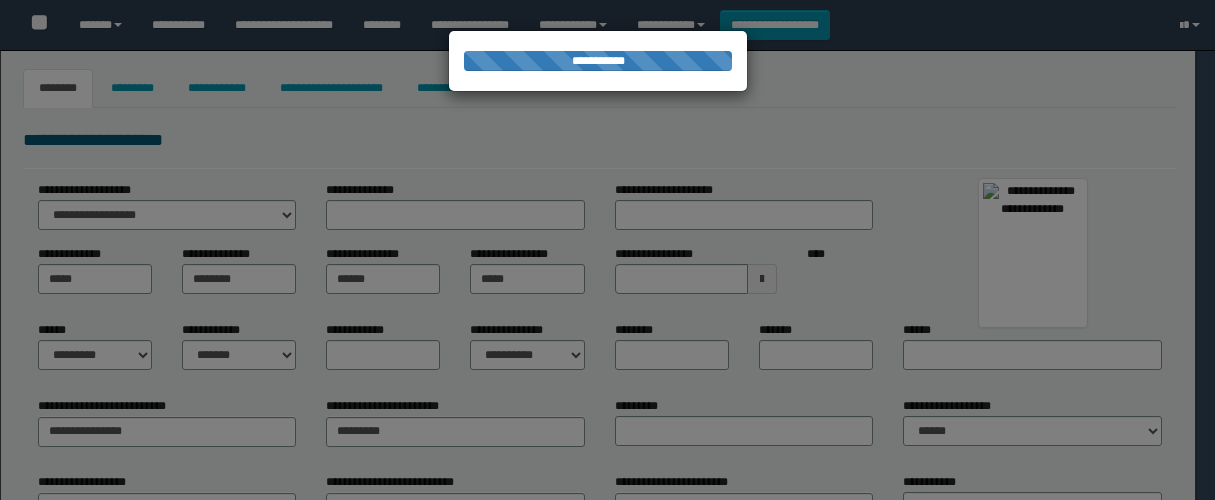 select on "*" 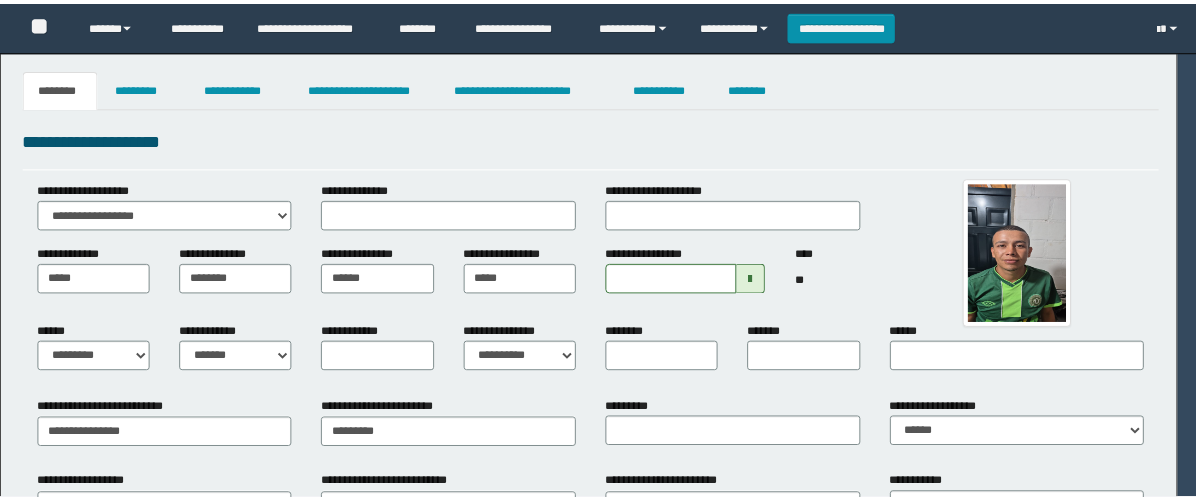 scroll, scrollTop: 0, scrollLeft: 0, axis: both 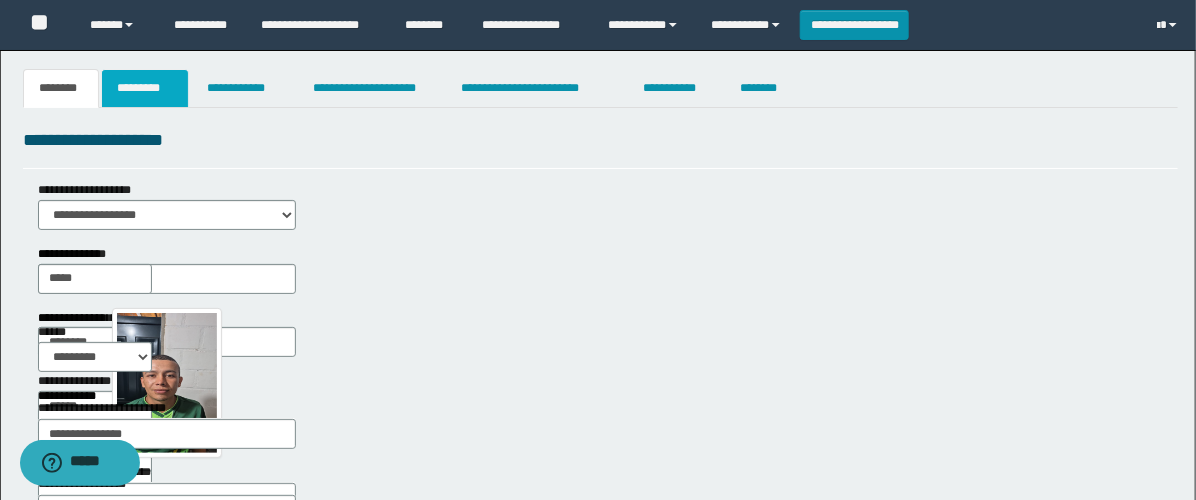 click on "*********" at bounding box center [145, 88] 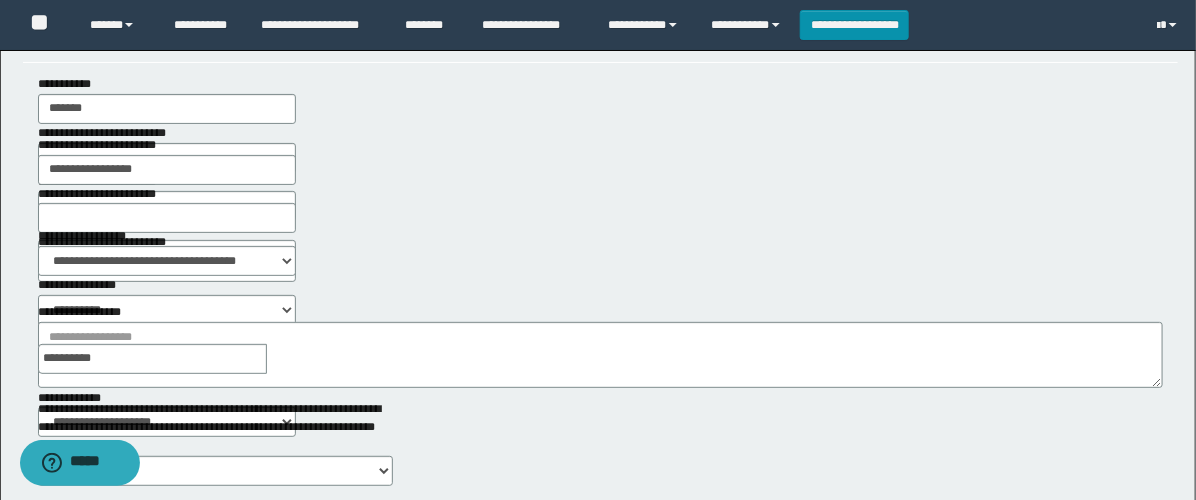 scroll, scrollTop: 222, scrollLeft: 0, axis: vertical 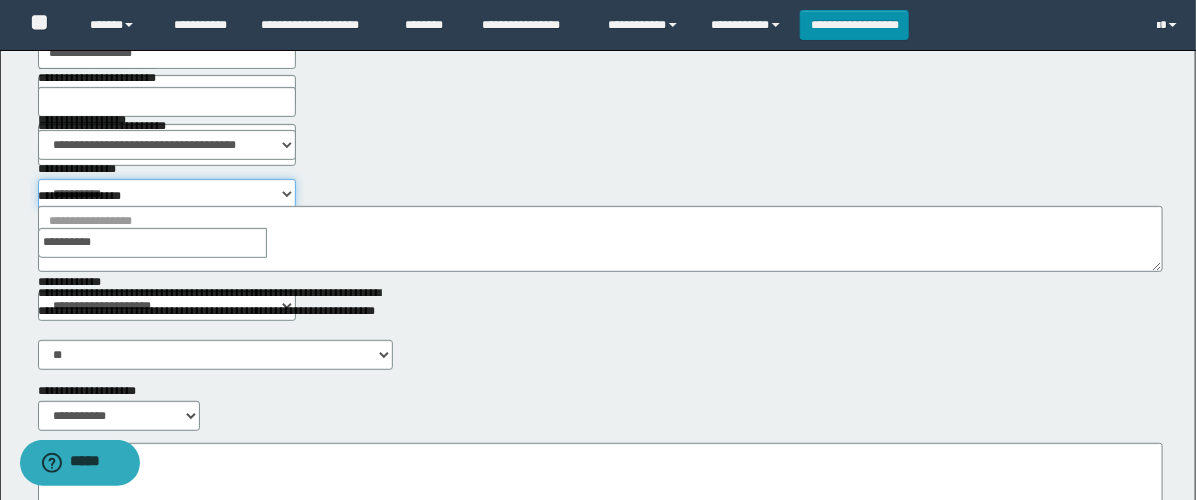 click on "**********" at bounding box center [167, 194] 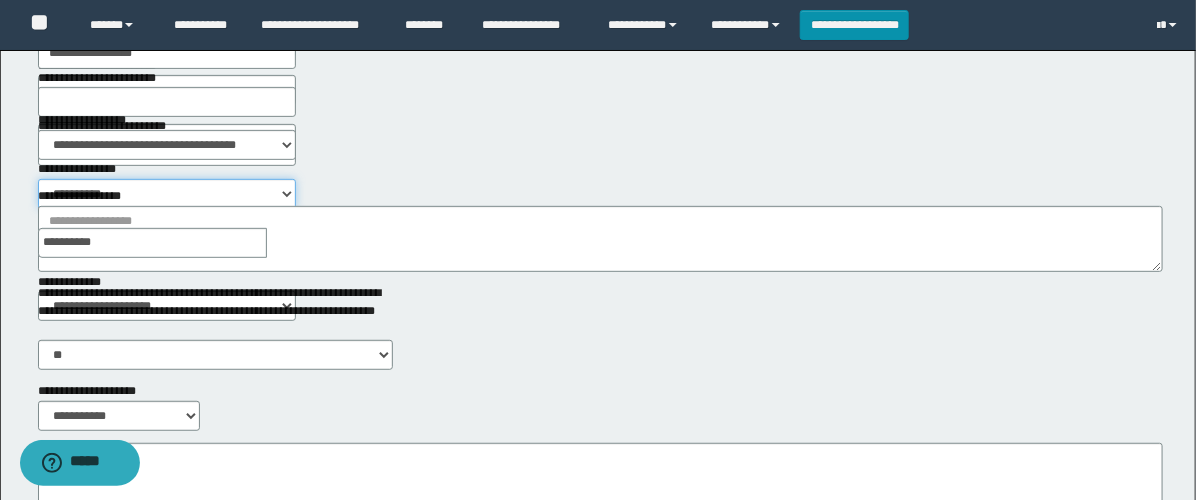 select on "****" 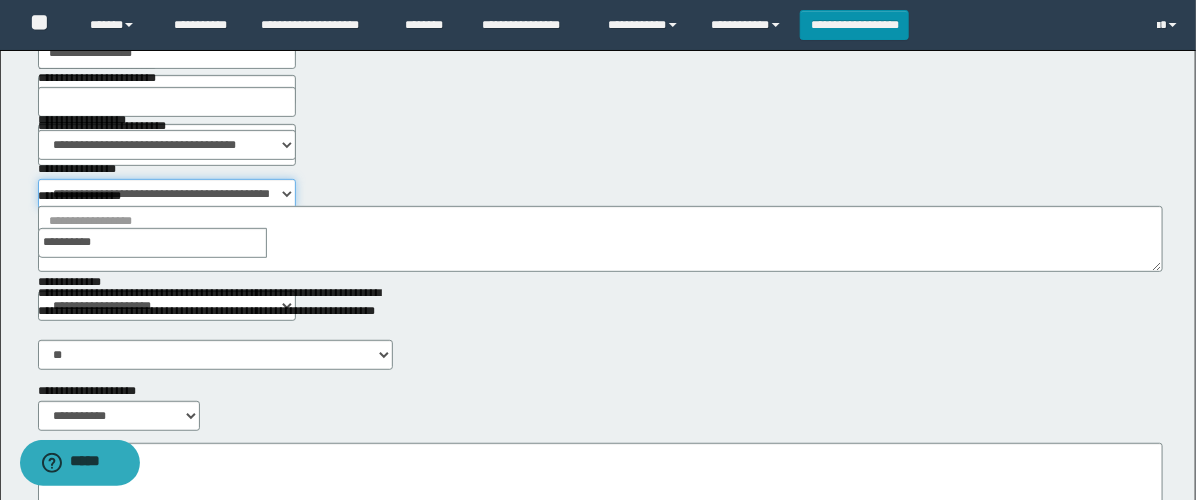 click on "**********" at bounding box center (167, 194) 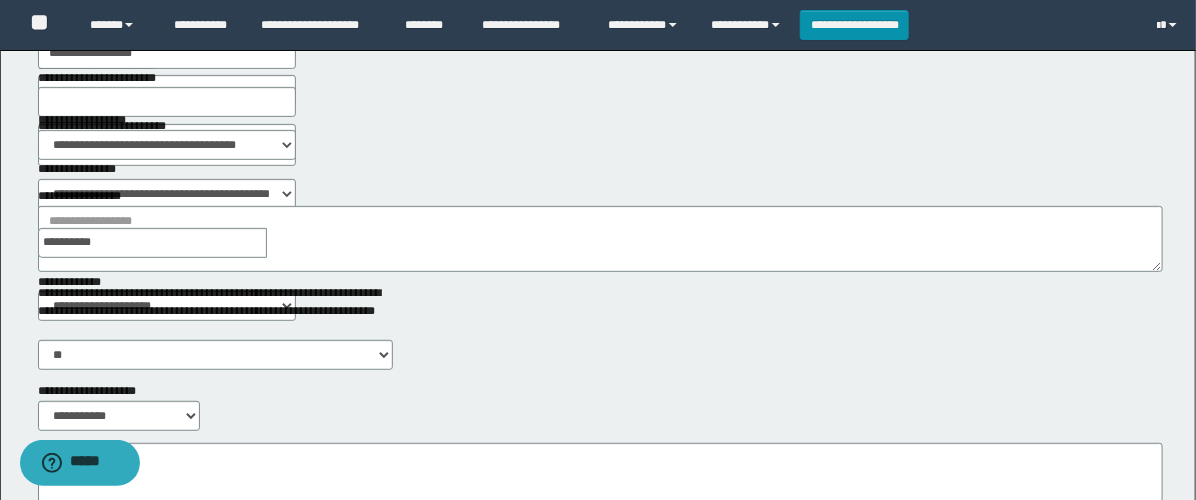 click at bounding box center (281, 243) 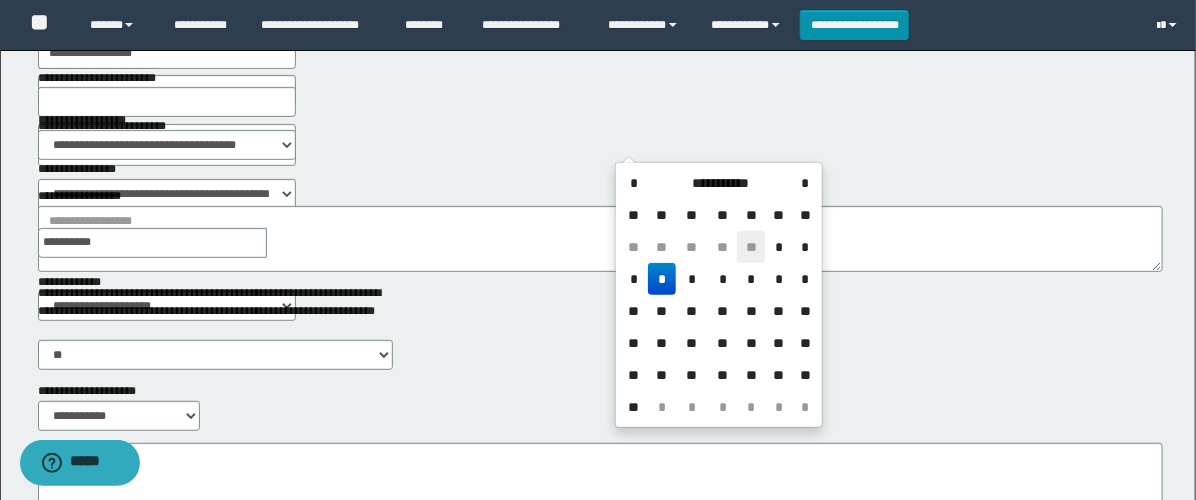 click on "**" at bounding box center [751, 247] 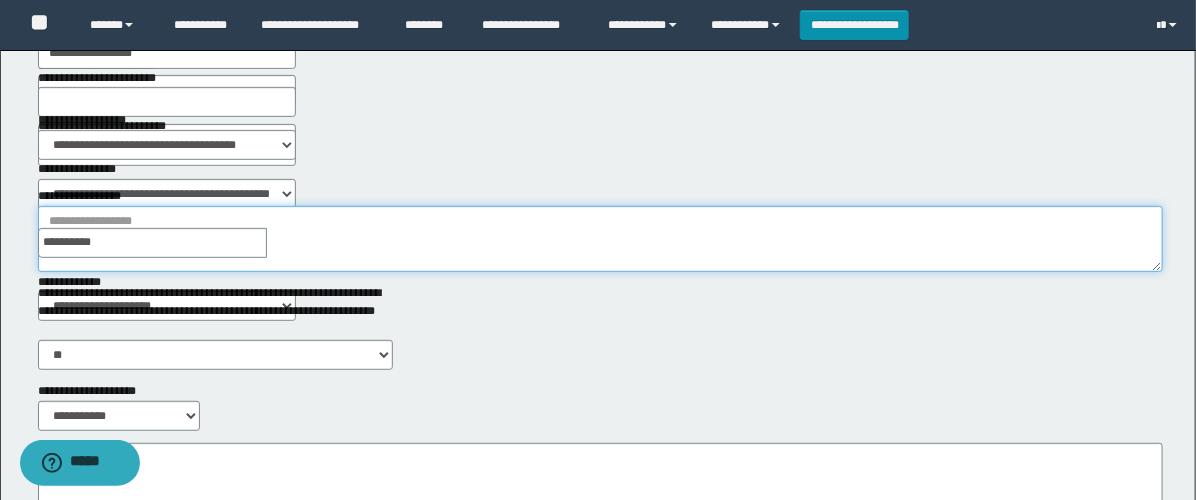 click on "**********" at bounding box center [600, 239] 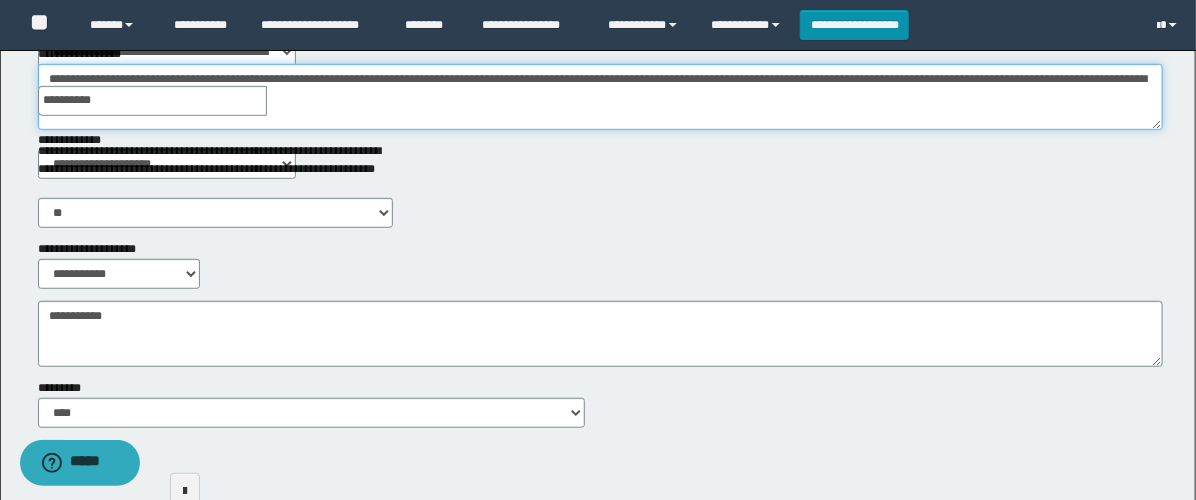 scroll, scrollTop: 444, scrollLeft: 0, axis: vertical 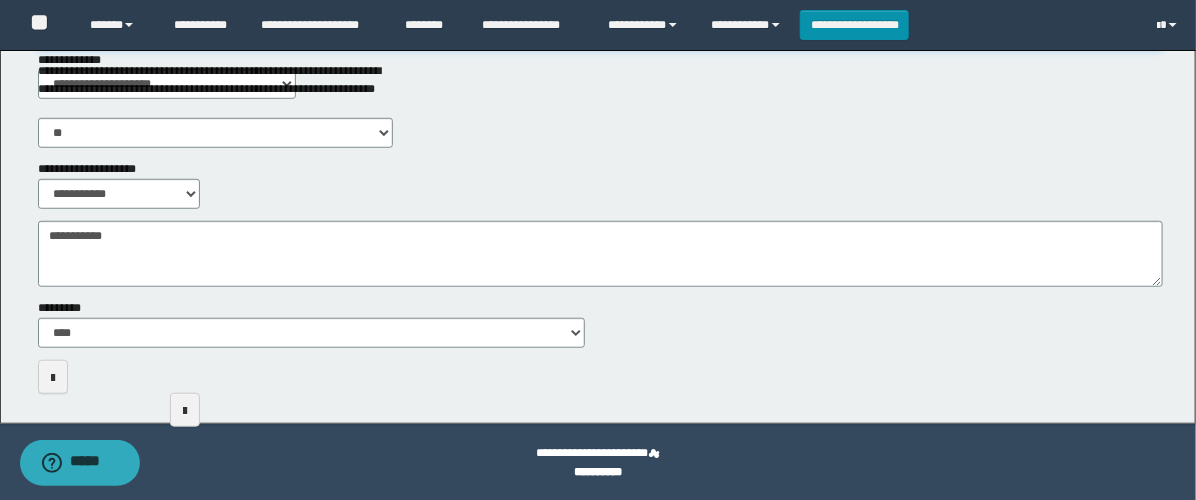 type on "**********" 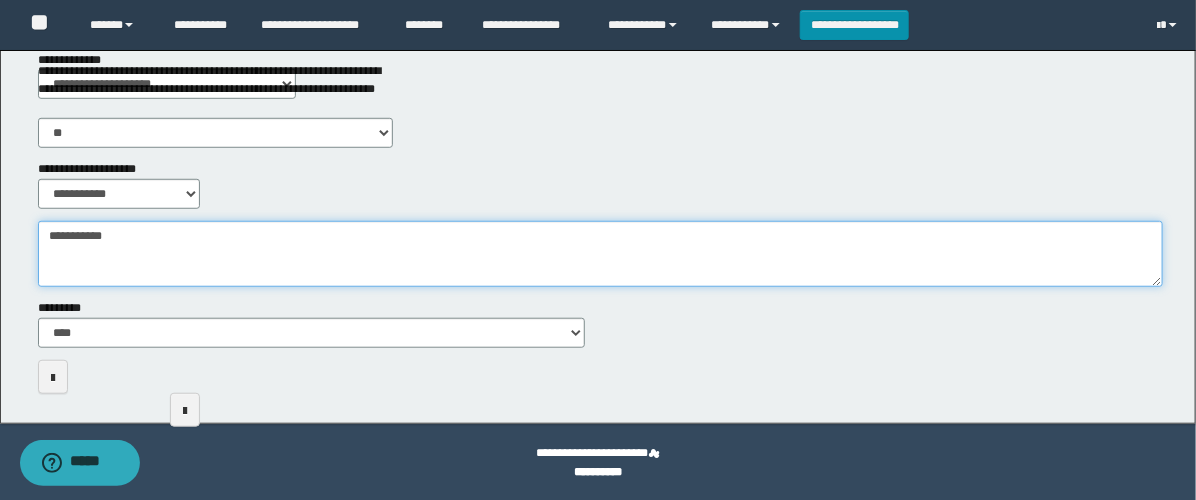 click on "**********" at bounding box center [600, 254] 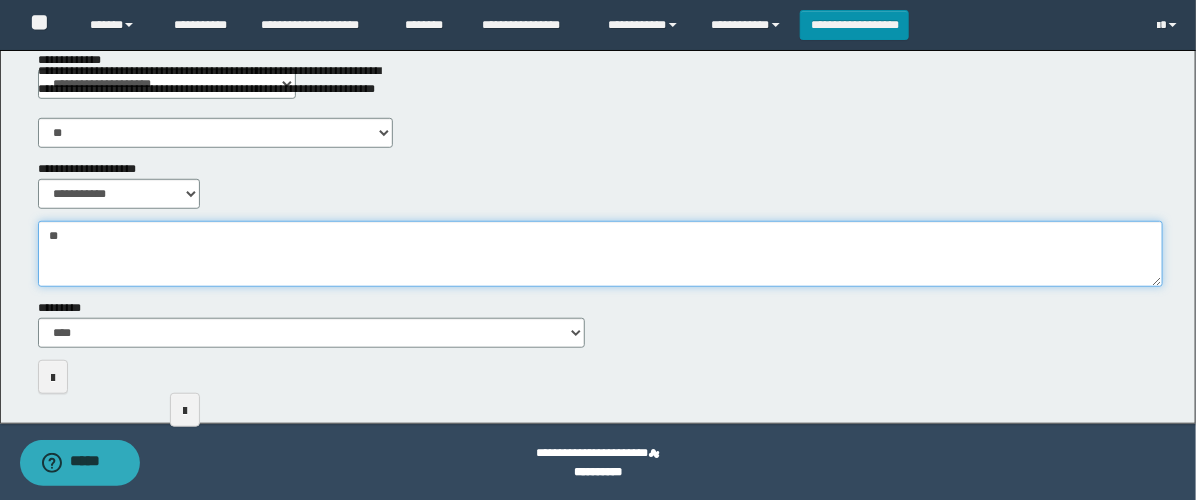 type on "*" 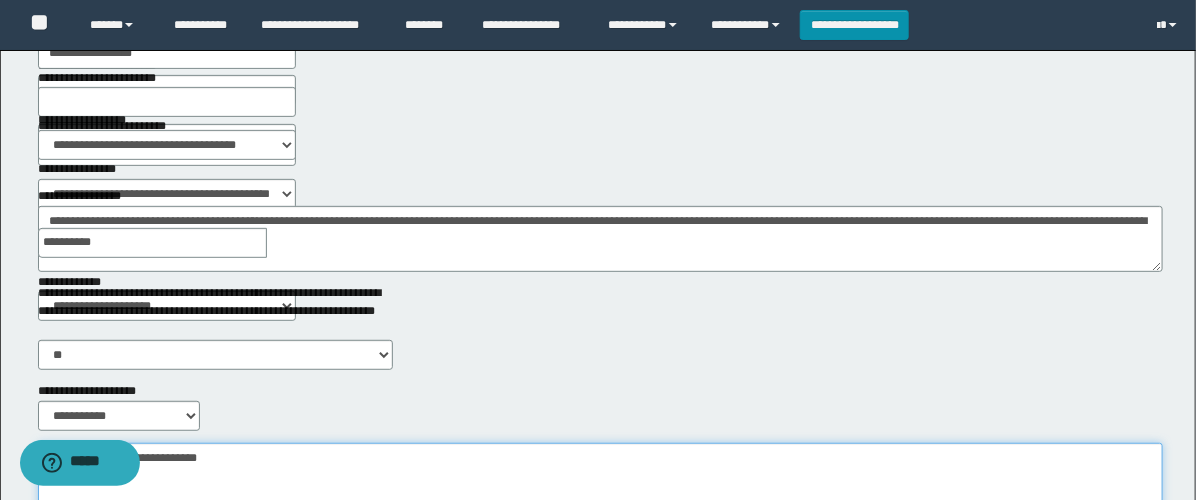 scroll, scrollTop: 0, scrollLeft: 0, axis: both 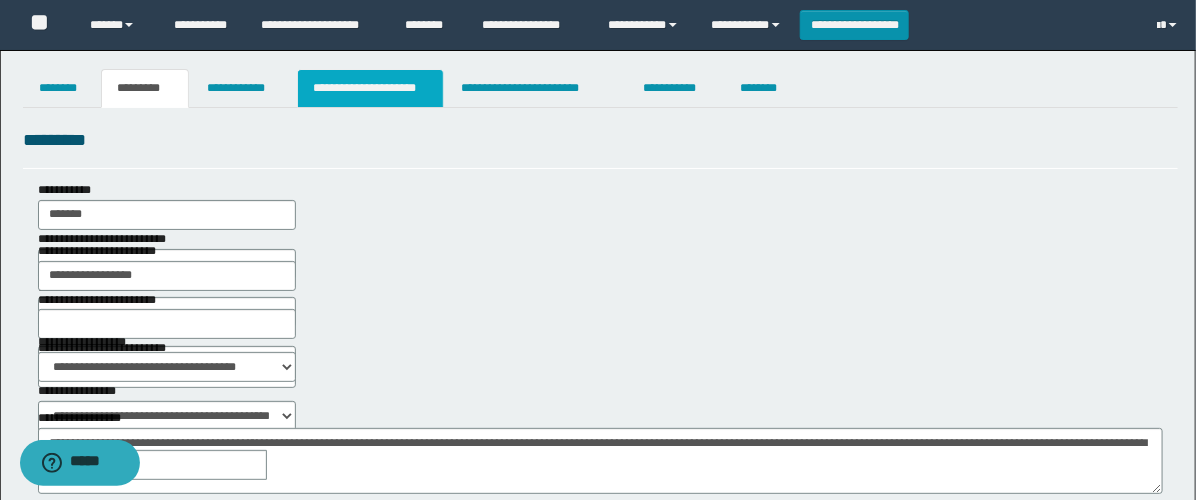 type on "**********" 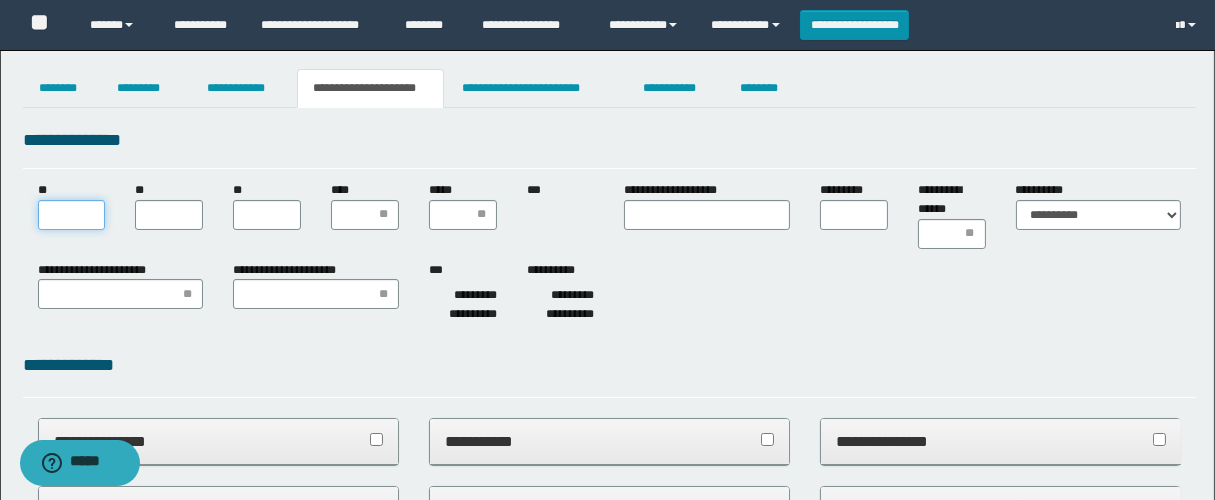 click on "**" at bounding box center [72, 215] 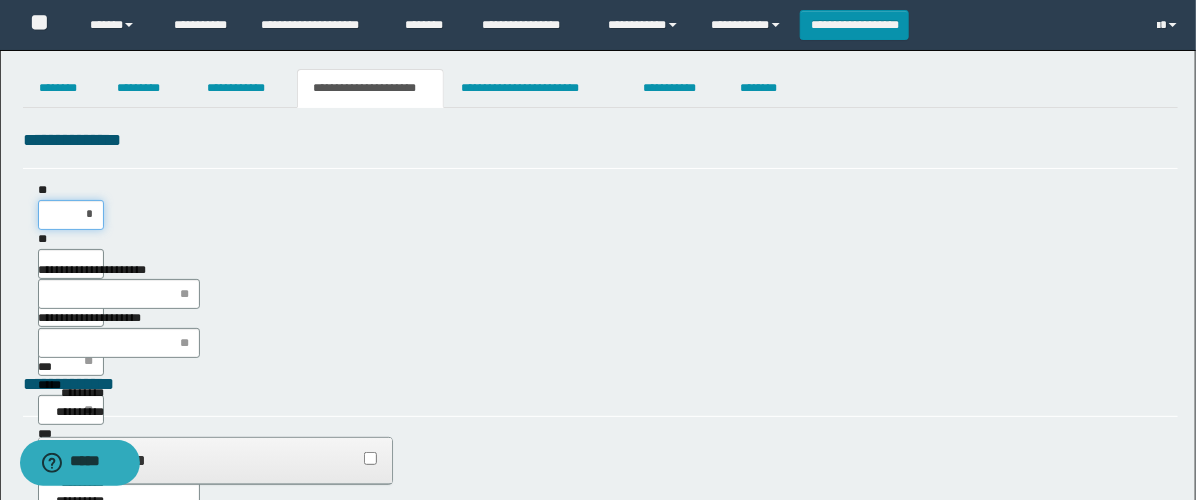 scroll, scrollTop: 0, scrollLeft: 0, axis: both 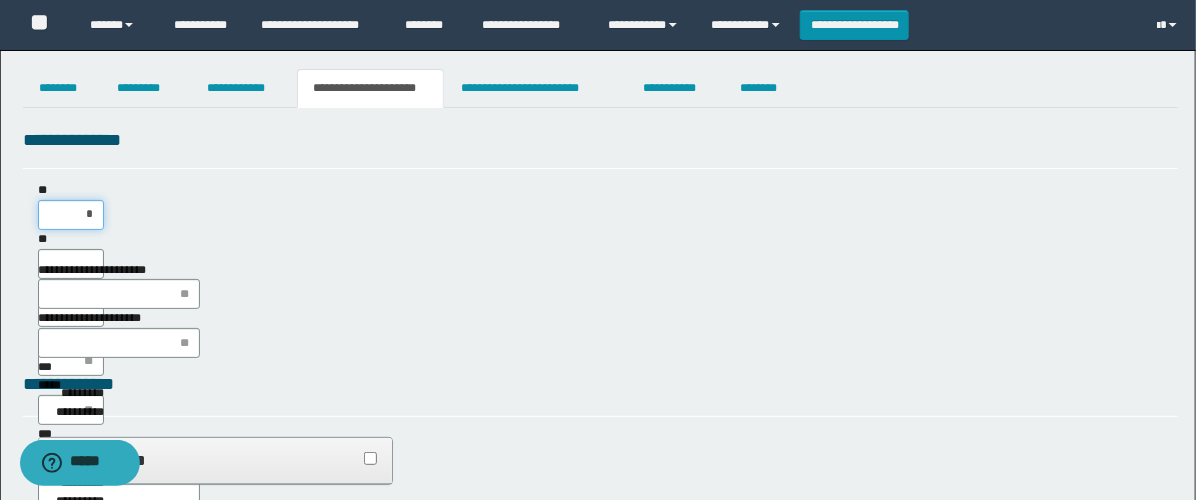 type on "**" 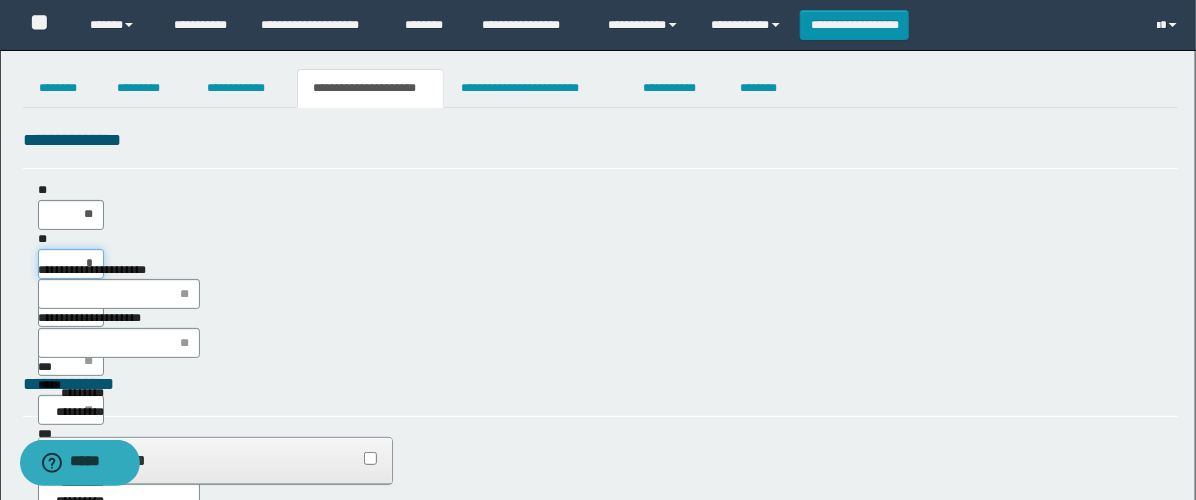 type on "**" 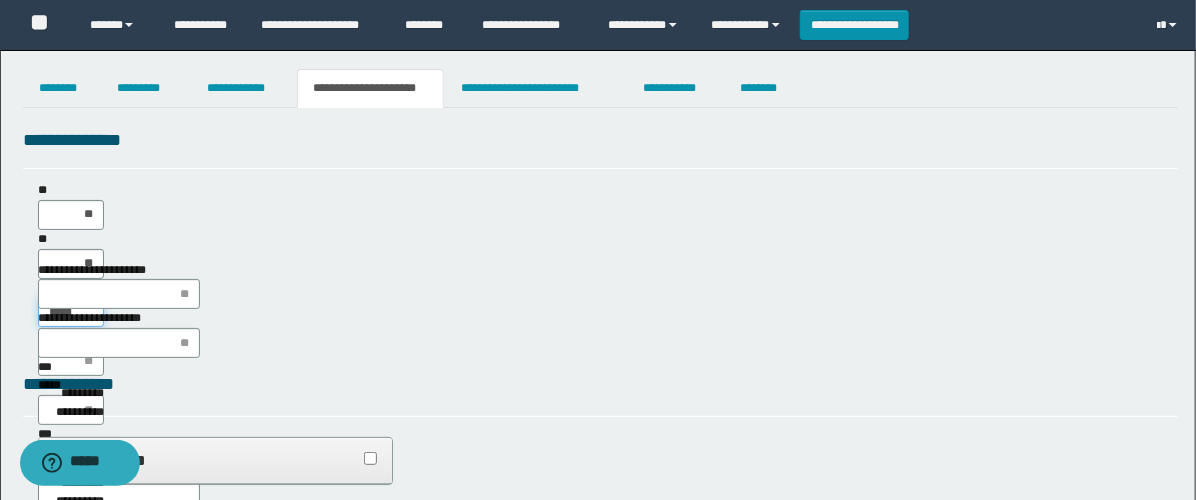 type on "******" 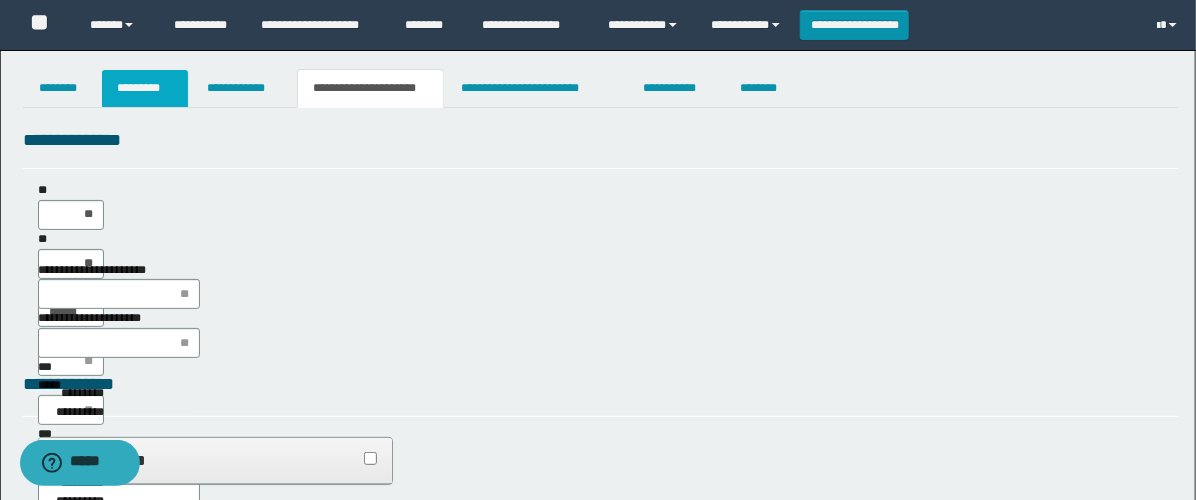 click on "*********" at bounding box center (145, 88) 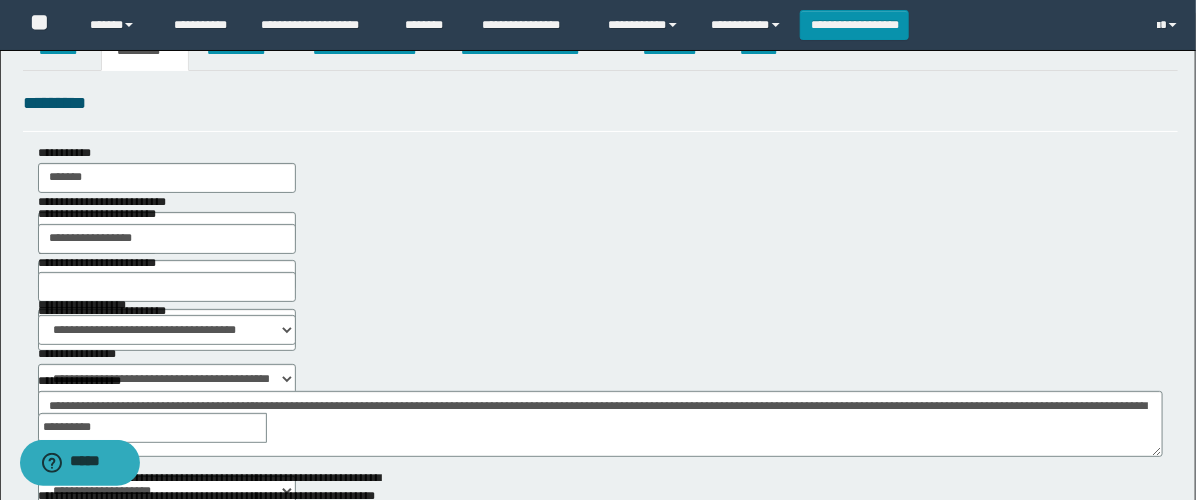 scroll, scrollTop: 0, scrollLeft: 0, axis: both 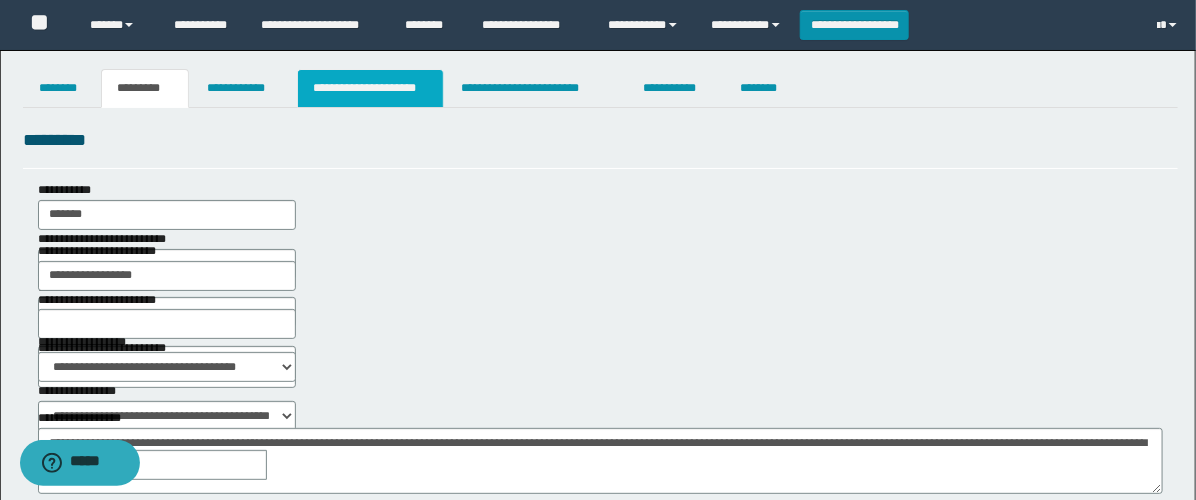 click on "**********" at bounding box center [370, 88] 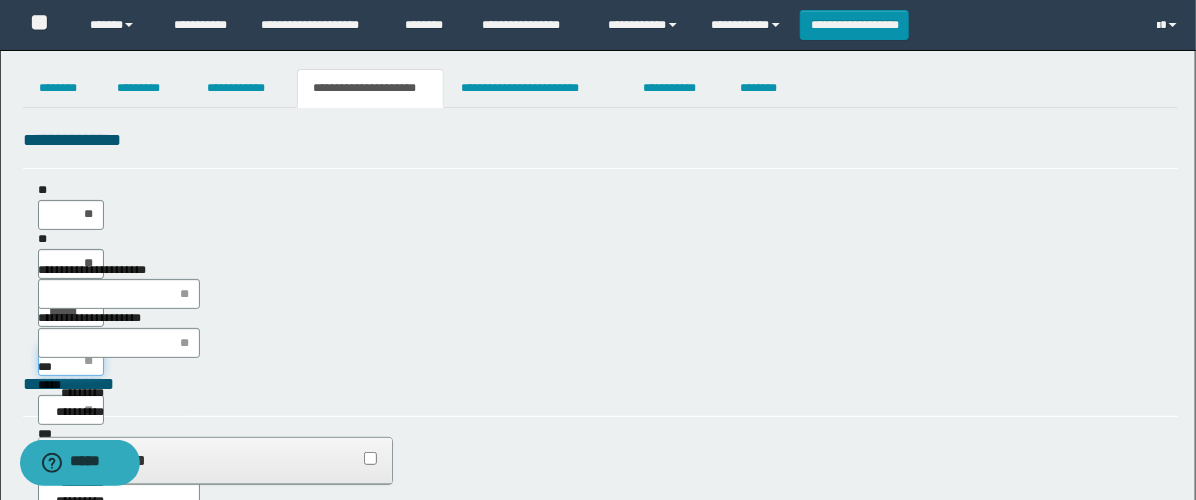click on "****" at bounding box center [71, 361] 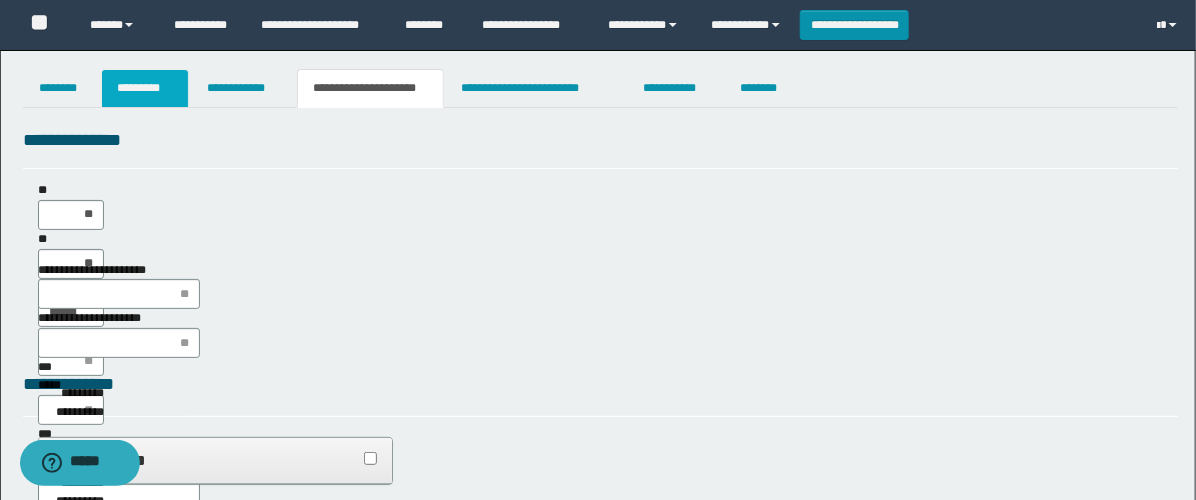 click on "*********" at bounding box center (145, 88) 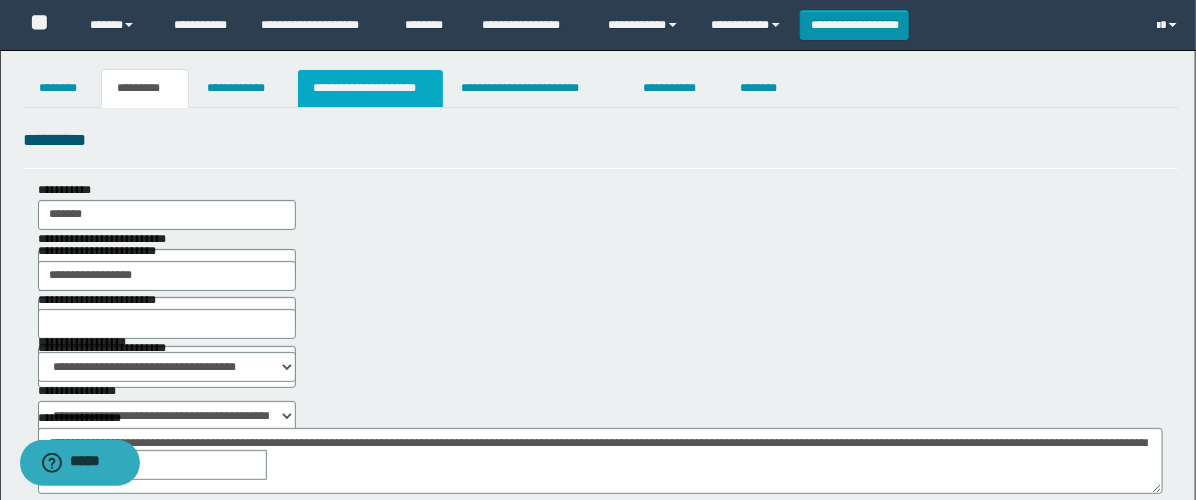 click on "**********" at bounding box center (370, 88) 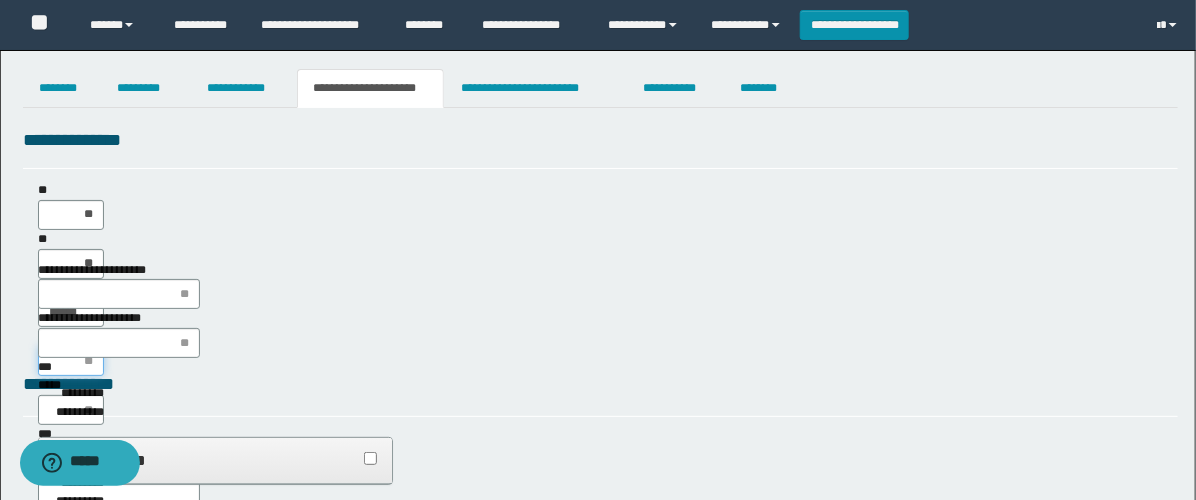 click on "****" at bounding box center (71, 361) 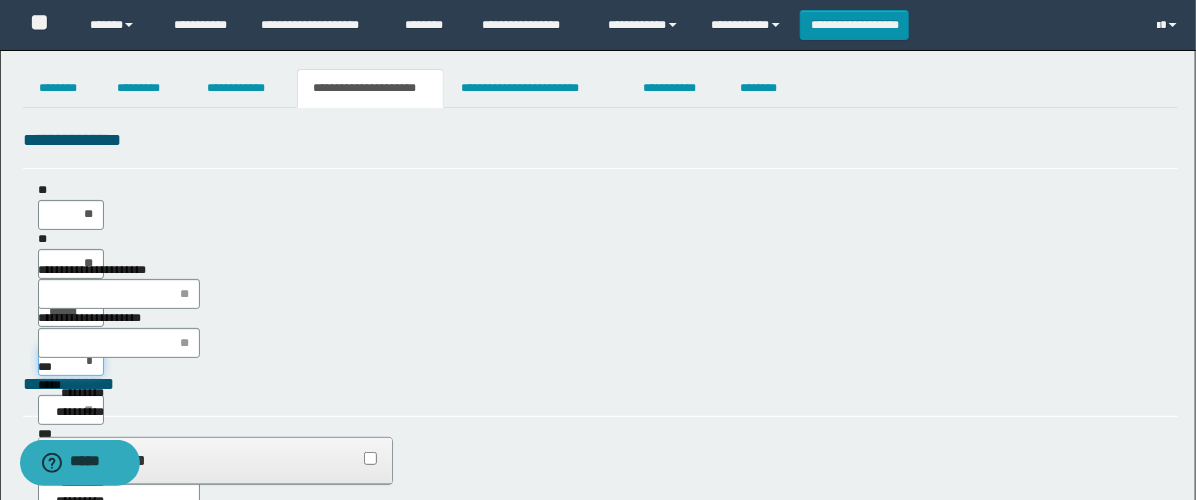 type on "**" 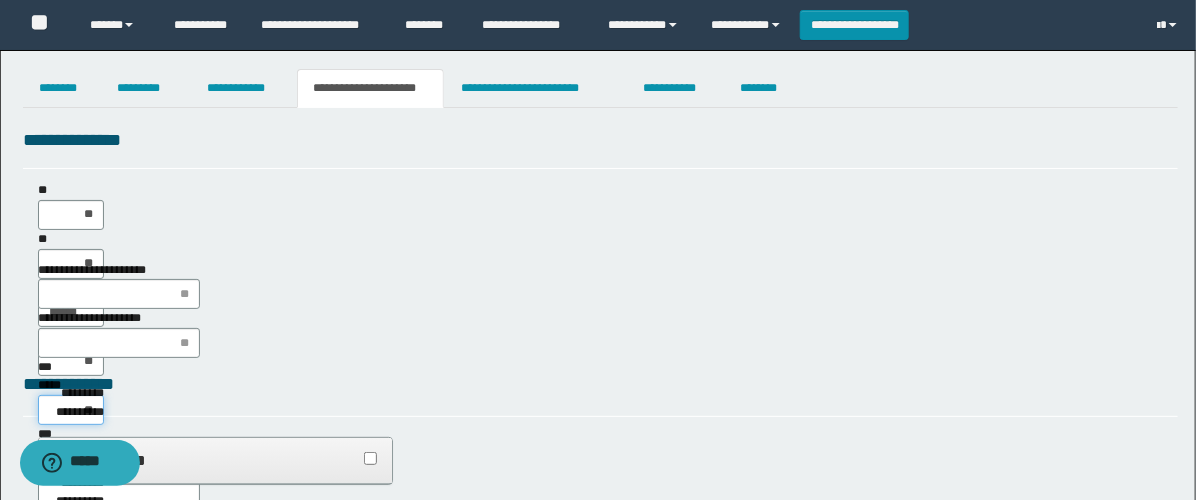 type on "***" 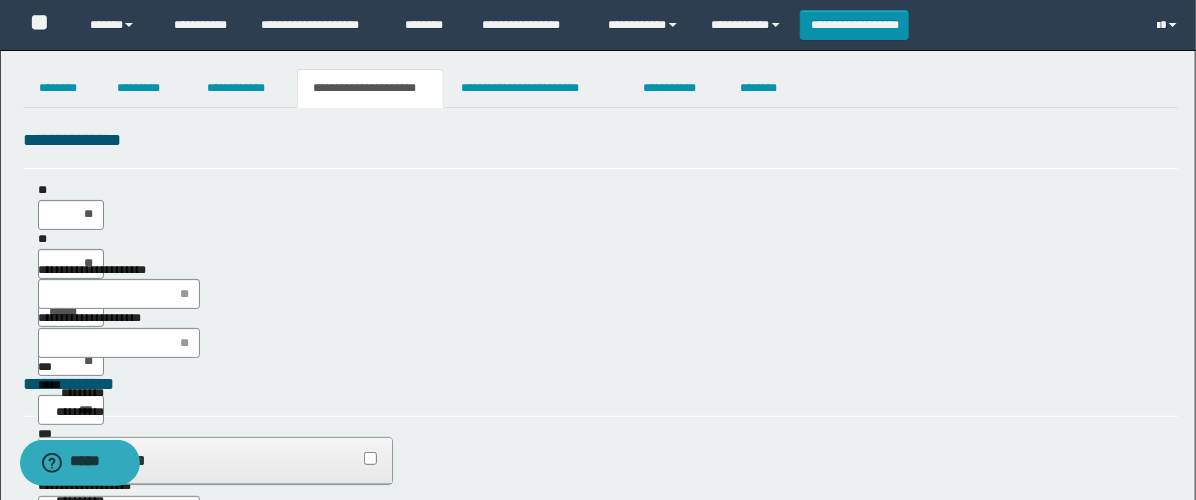 type on "**" 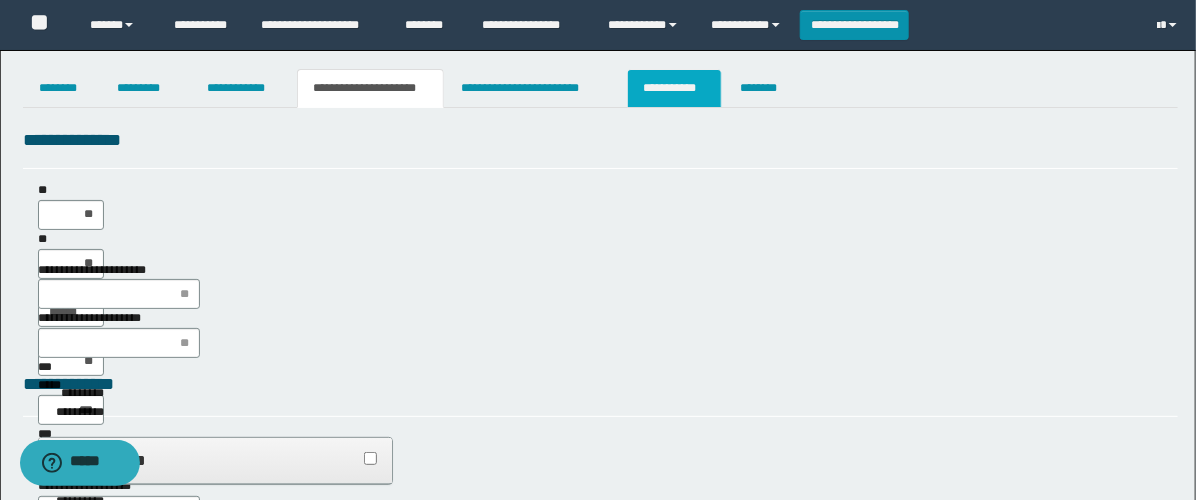 click on "**********" at bounding box center (674, 88) 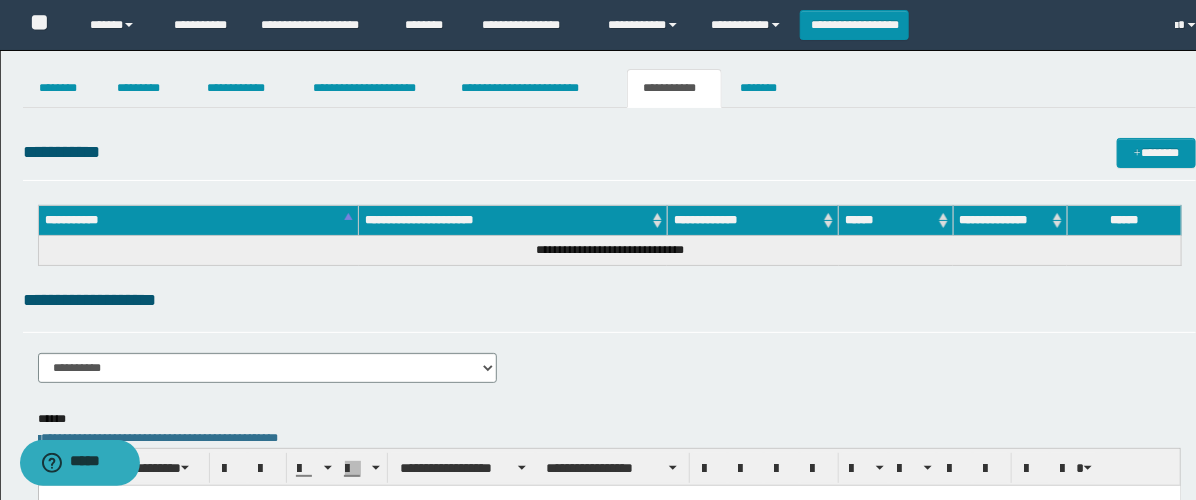 scroll, scrollTop: 0, scrollLeft: 0, axis: both 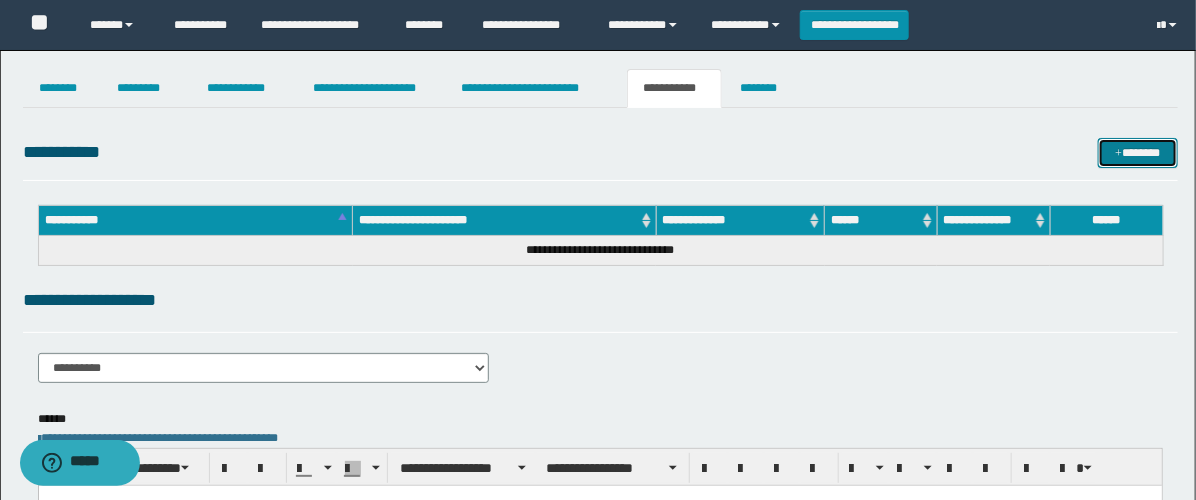 click on "*******" at bounding box center [1138, 153] 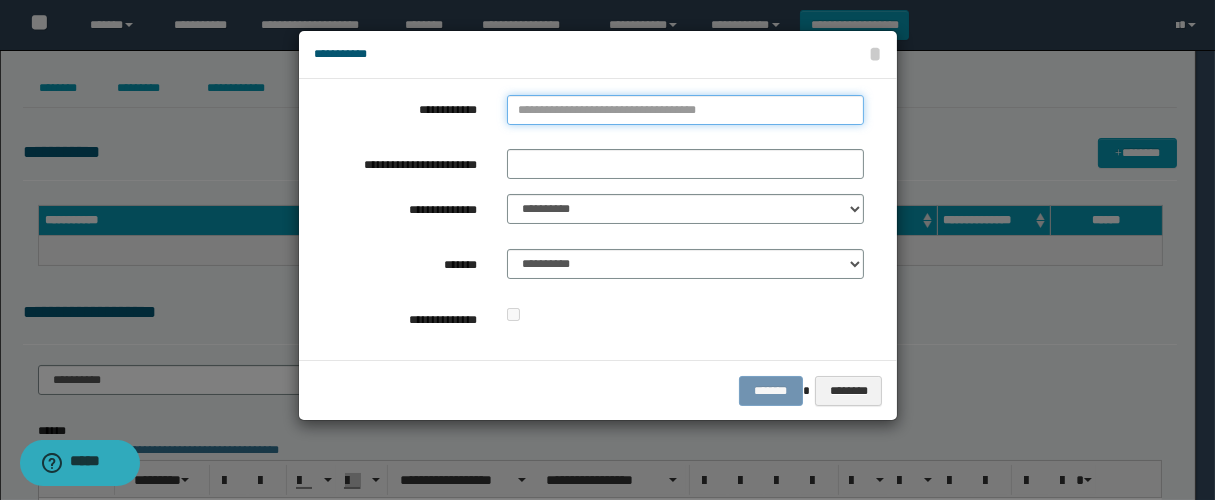click on "**********" at bounding box center (685, 110) 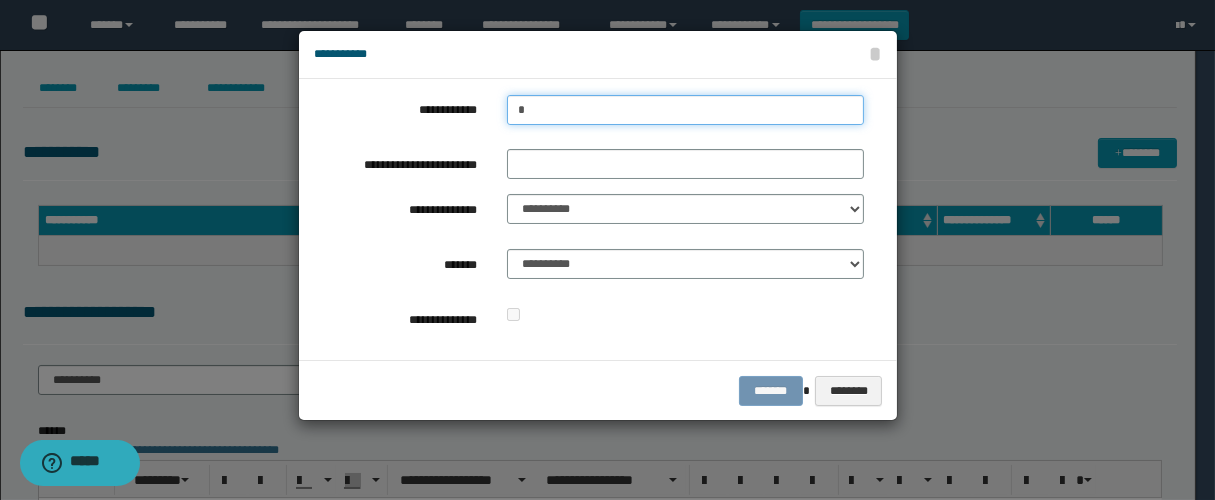 type on "**" 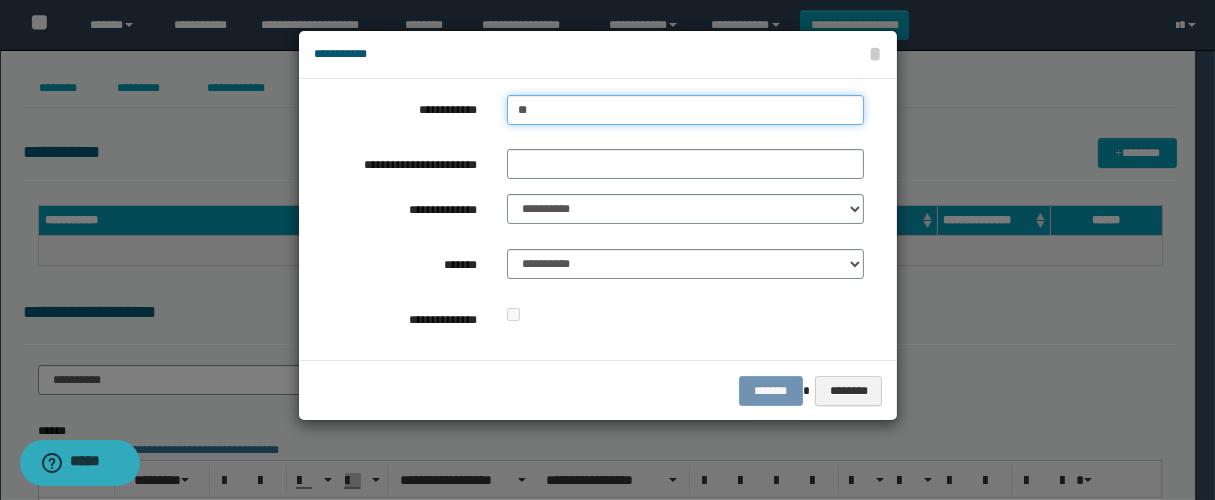 type on "**" 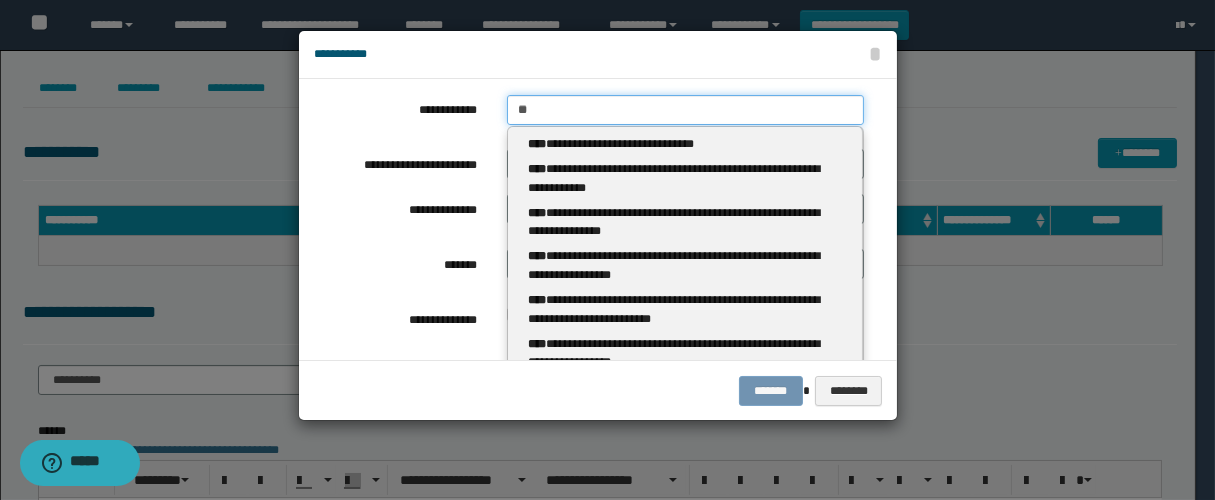 type 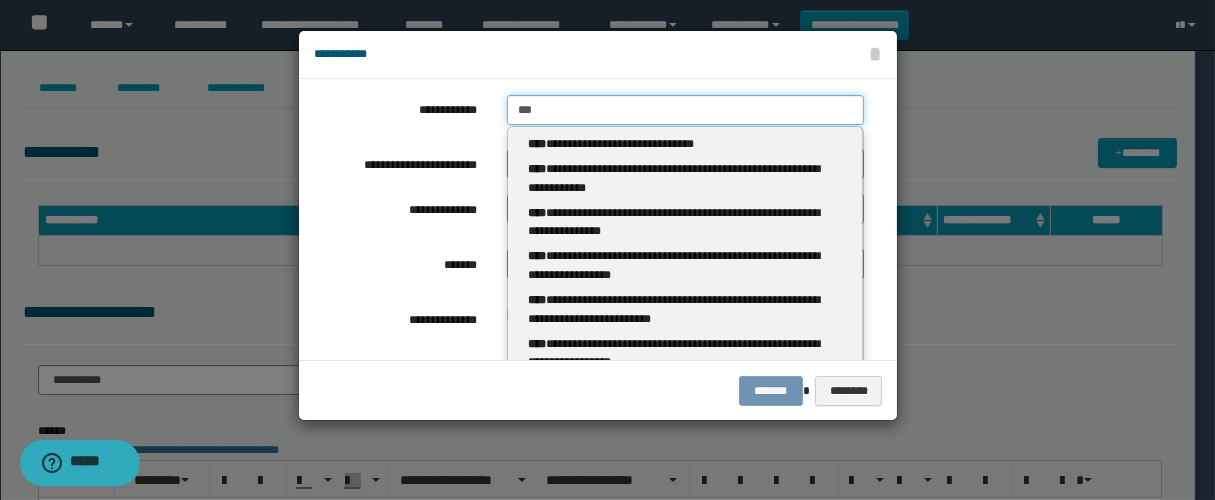 type on "****" 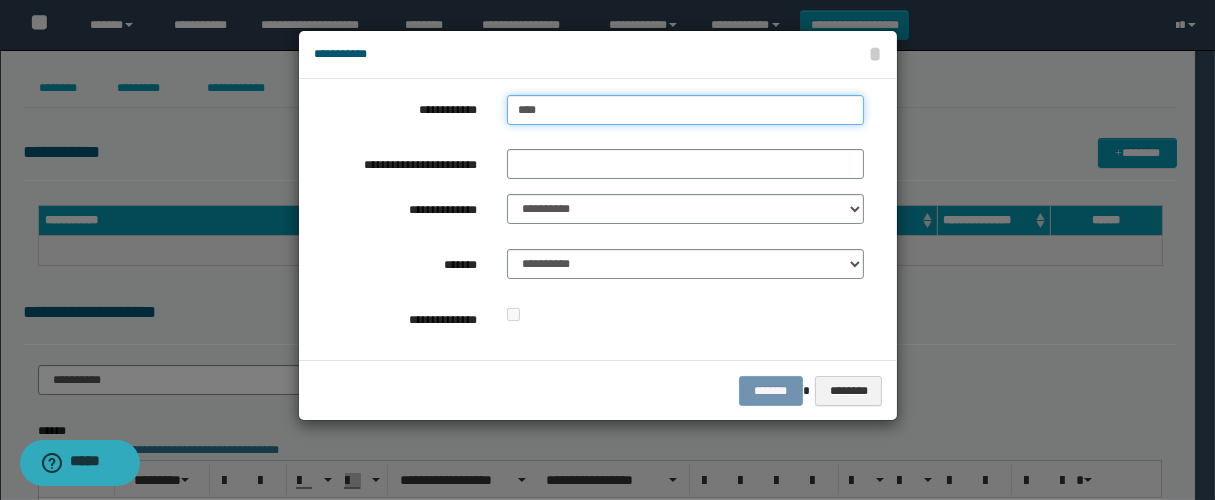 type on "****" 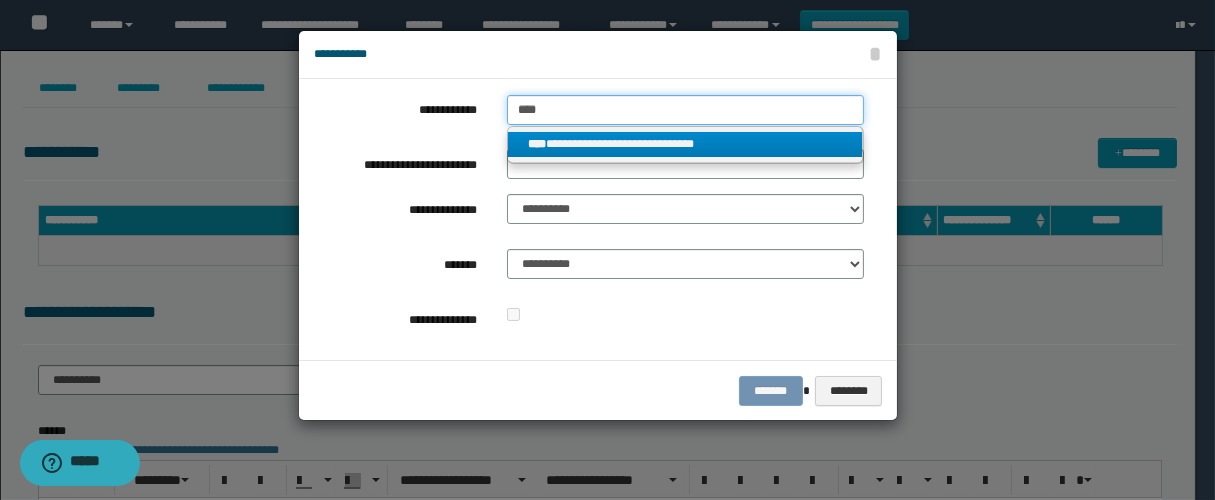 type on "****" 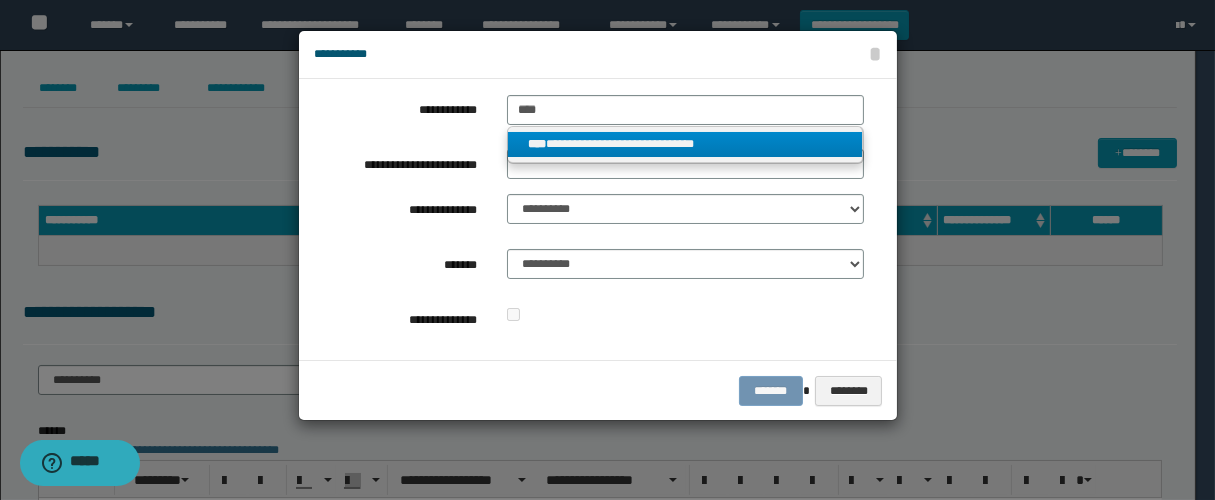 click on "**********" at bounding box center [685, 144] 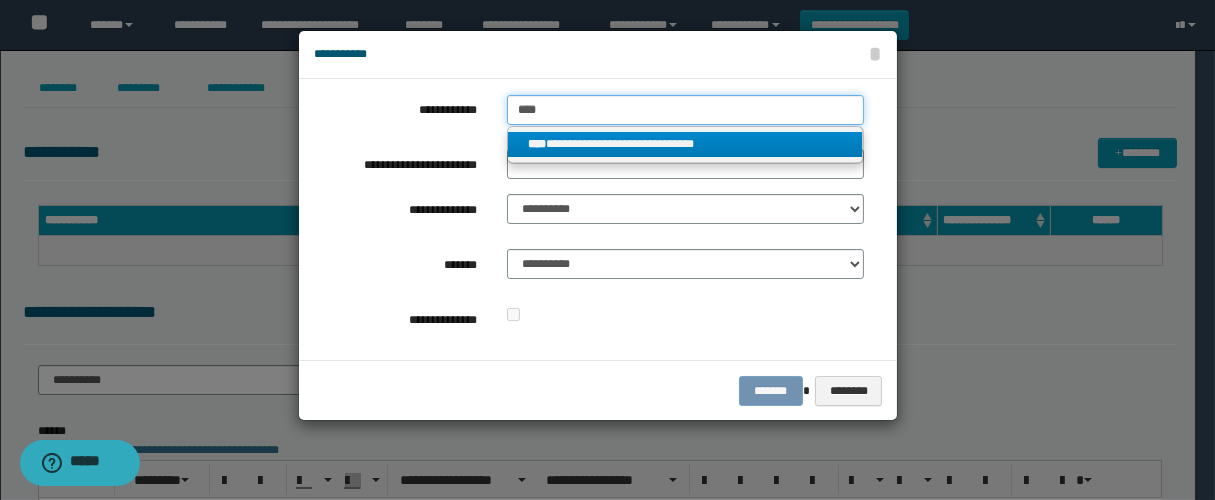 type 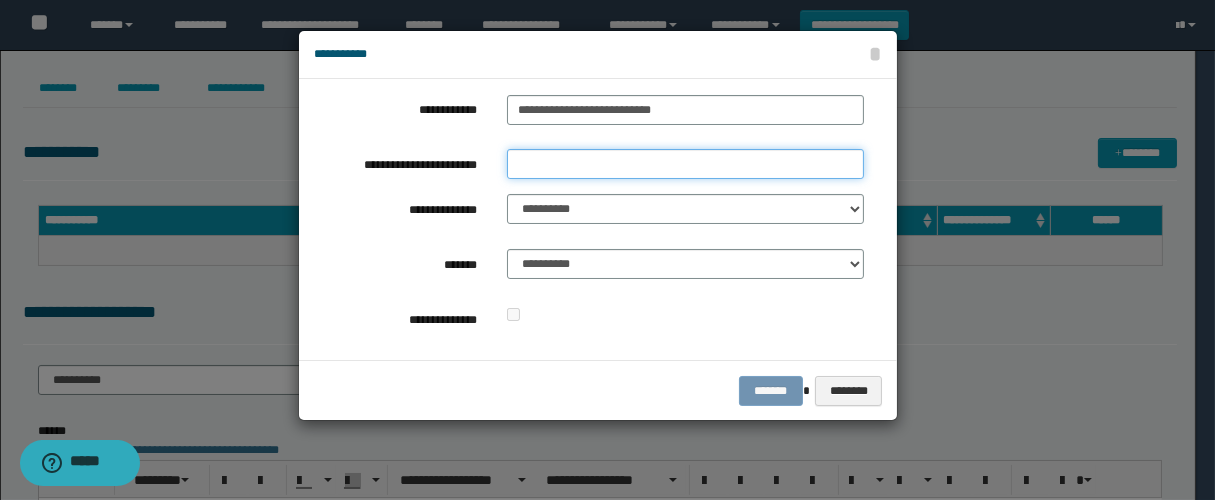 drag, startPoint x: 570, startPoint y: 161, endPoint x: 578, endPoint y: 172, distance: 13.601471 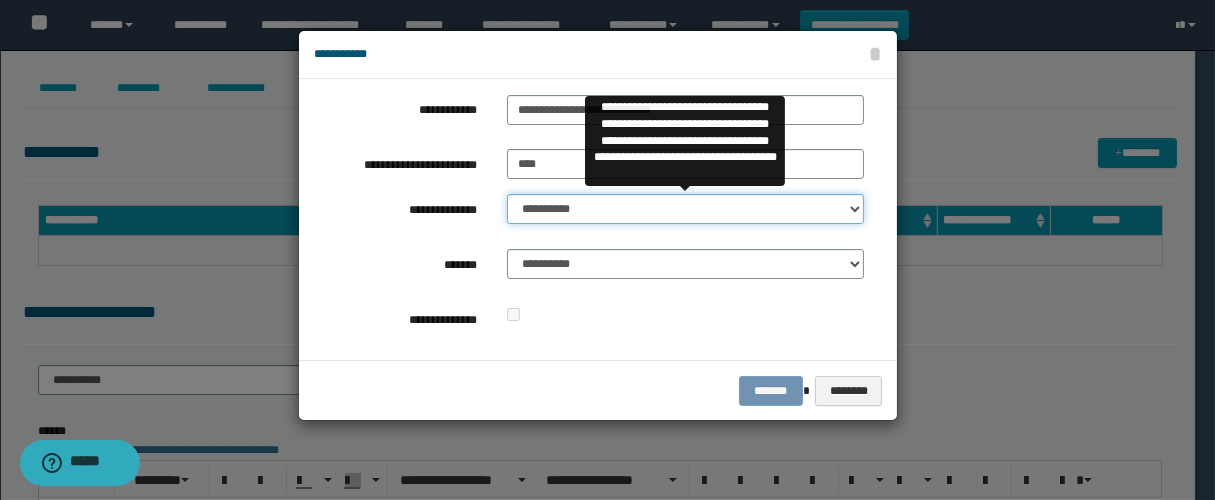 drag, startPoint x: 566, startPoint y: 217, endPoint x: 584, endPoint y: 219, distance: 18.110771 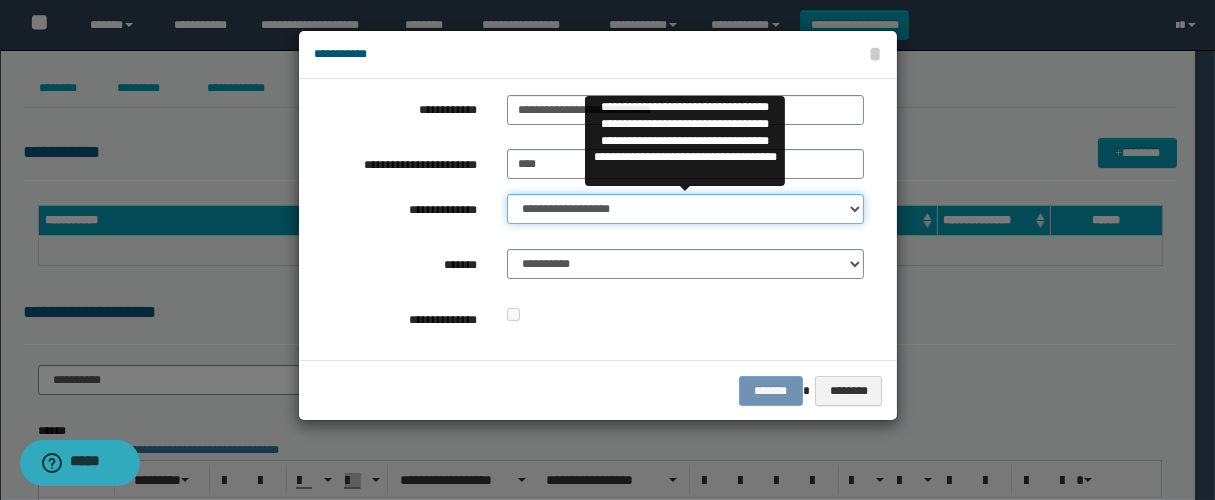 click on "**********" at bounding box center (685, 209) 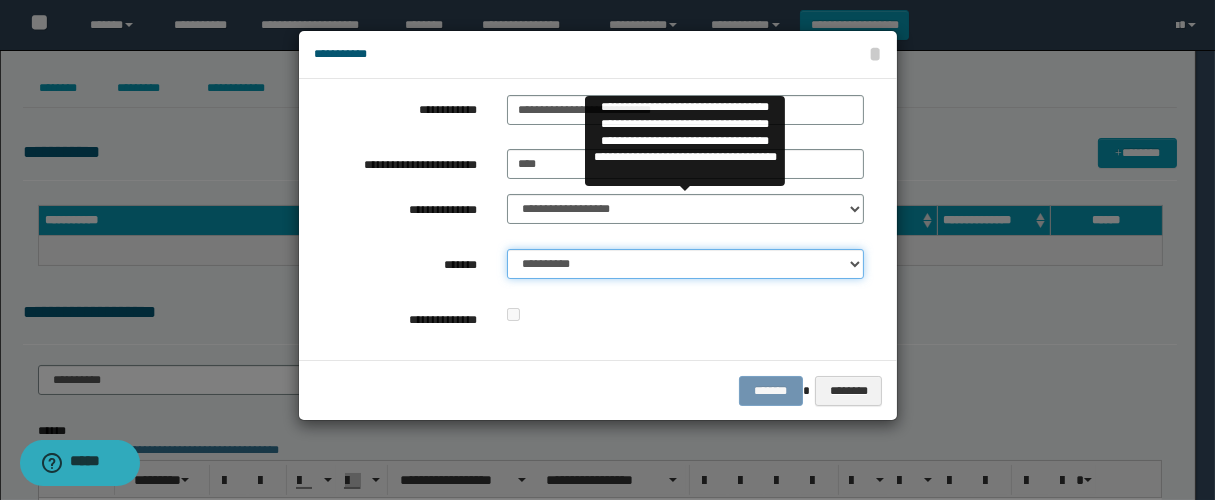 click on "**********" at bounding box center (685, 264) 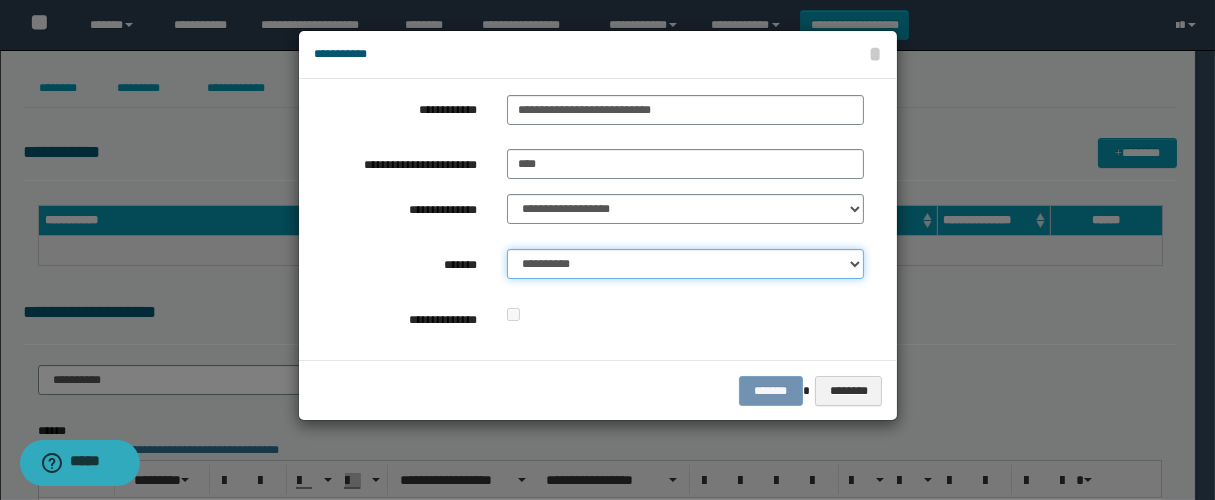 select on "*" 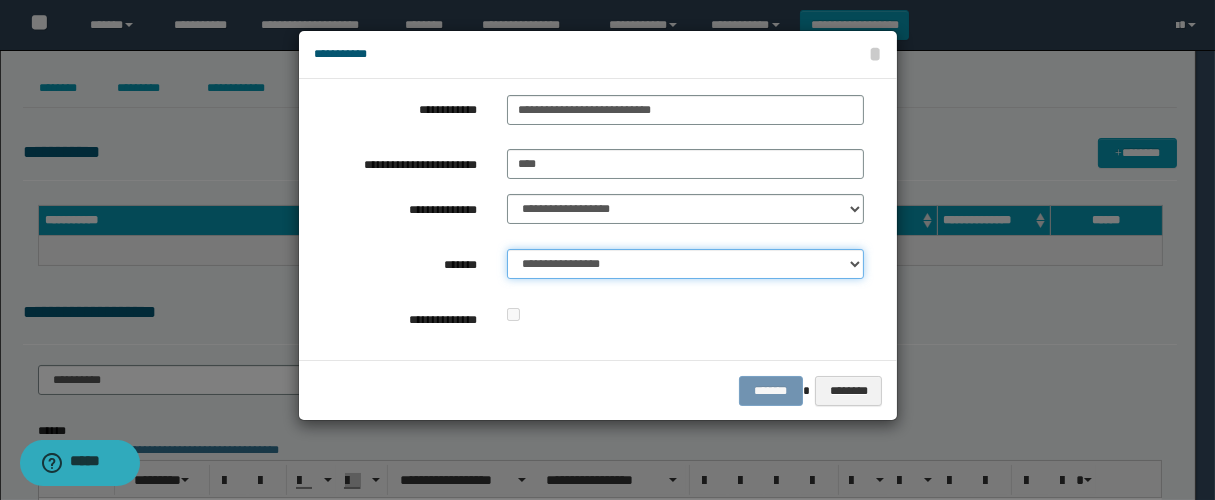 click on "**********" at bounding box center [685, 264] 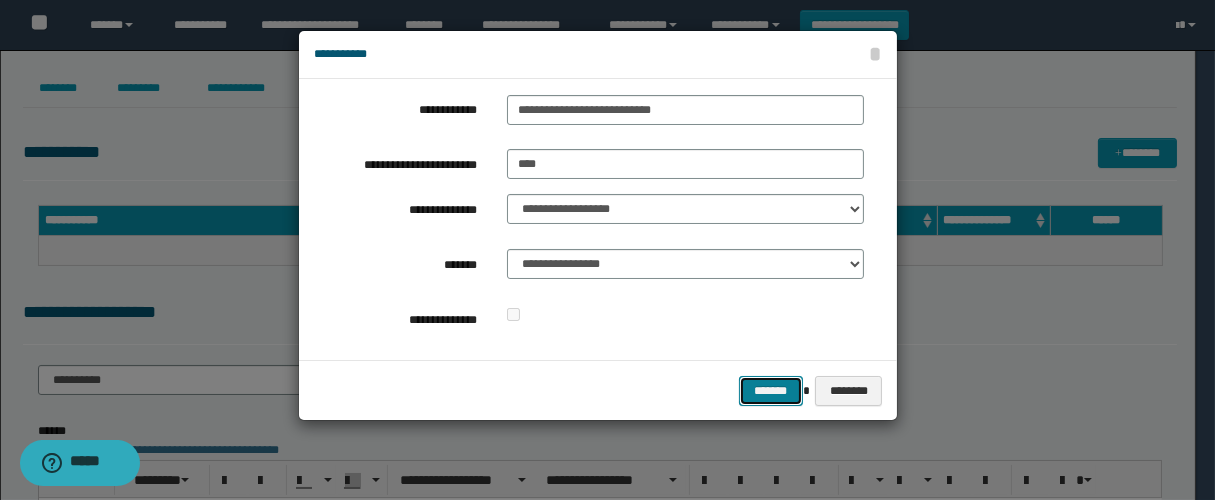 click on "*******" at bounding box center [771, 391] 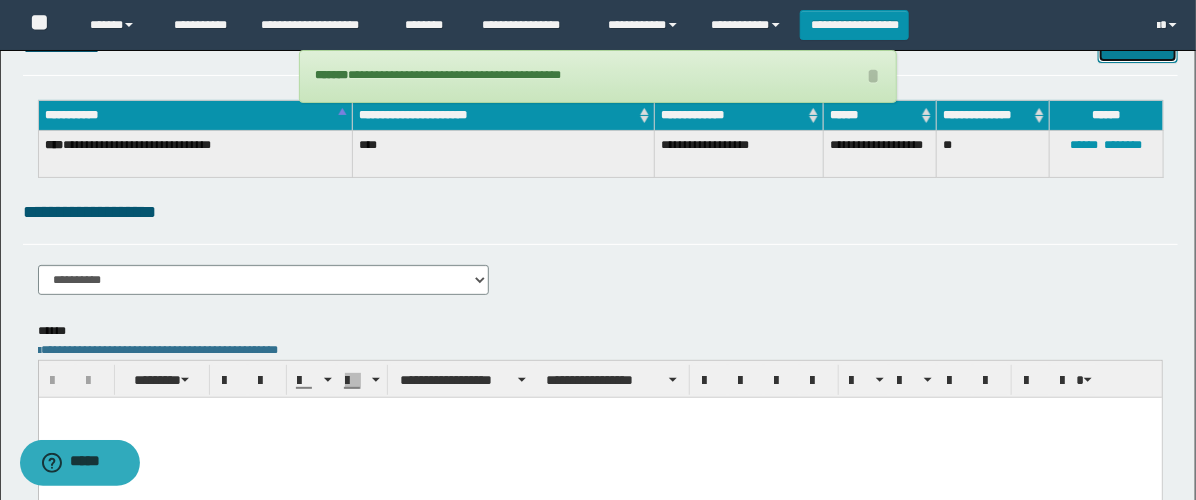 scroll, scrollTop: 222, scrollLeft: 0, axis: vertical 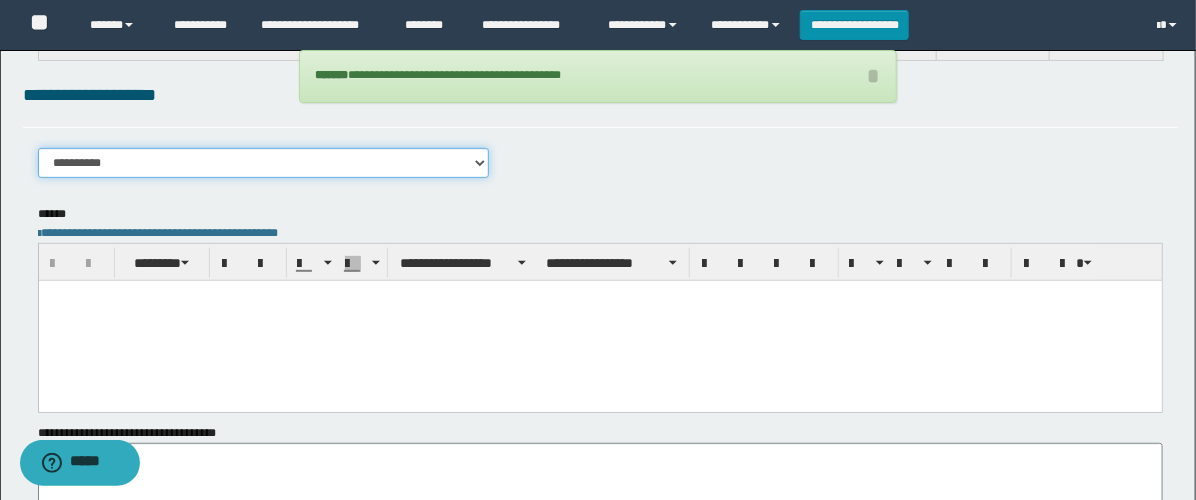 click on "**********" at bounding box center (263, 163) 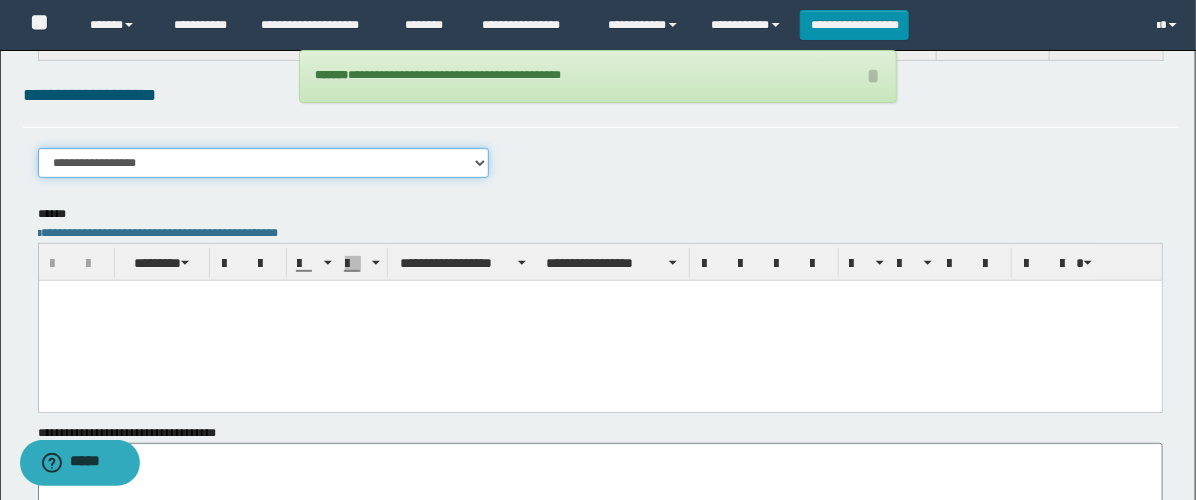 click on "**********" at bounding box center (263, 163) 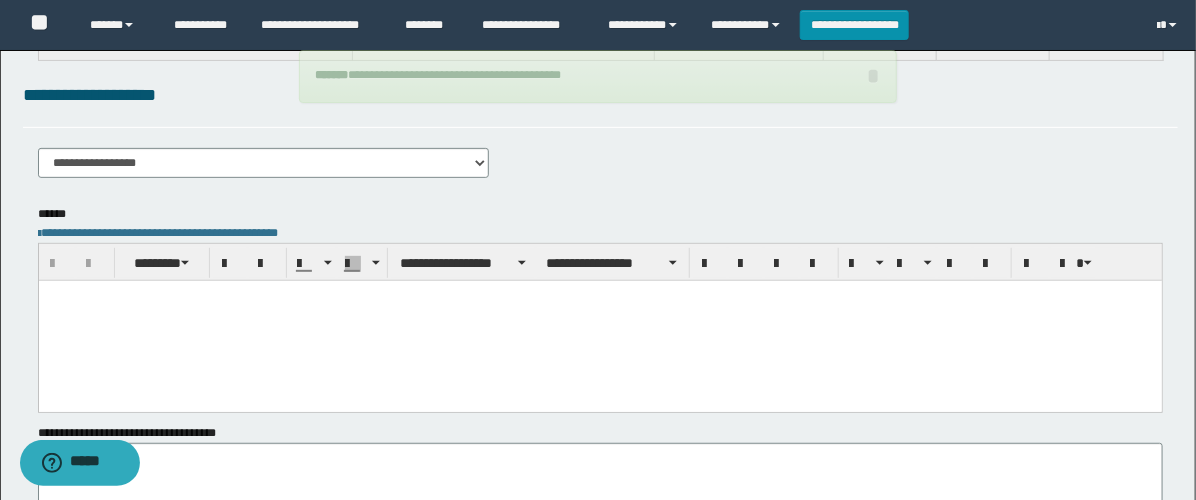 click at bounding box center [599, 320] 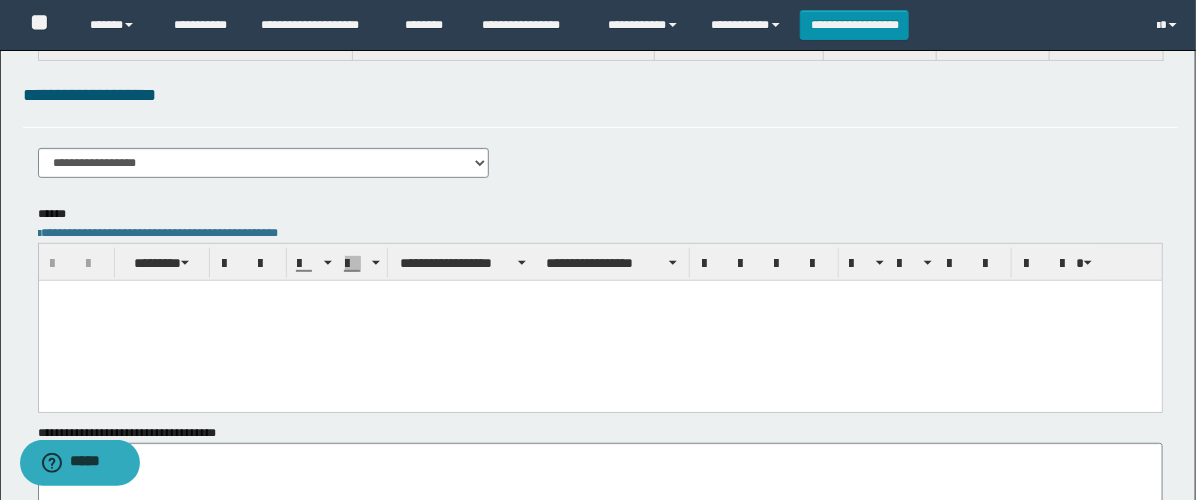 click at bounding box center [599, 320] 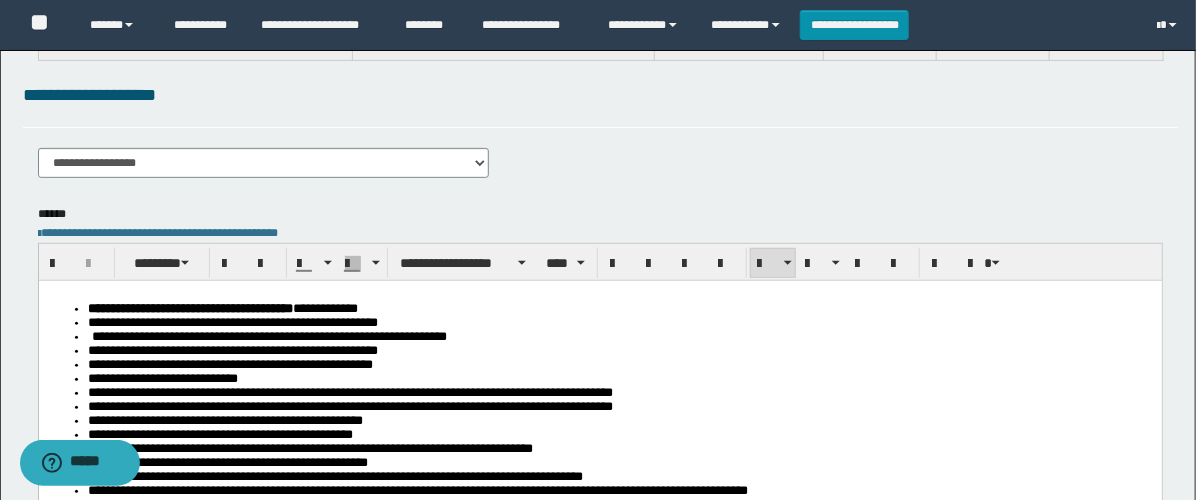 scroll, scrollTop: 0, scrollLeft: 0, axis: both 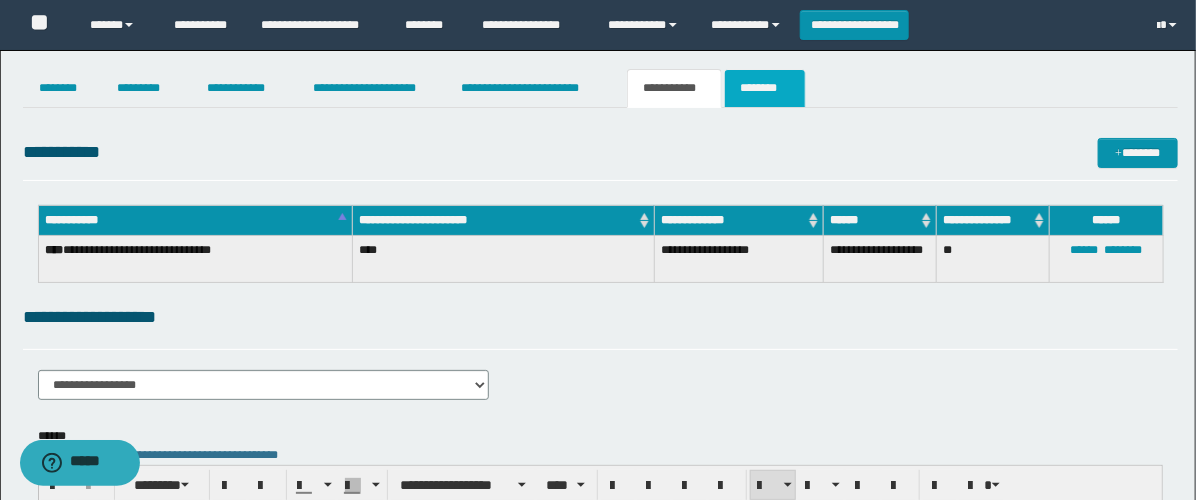 click on "********" at bounding box center (765, 88) 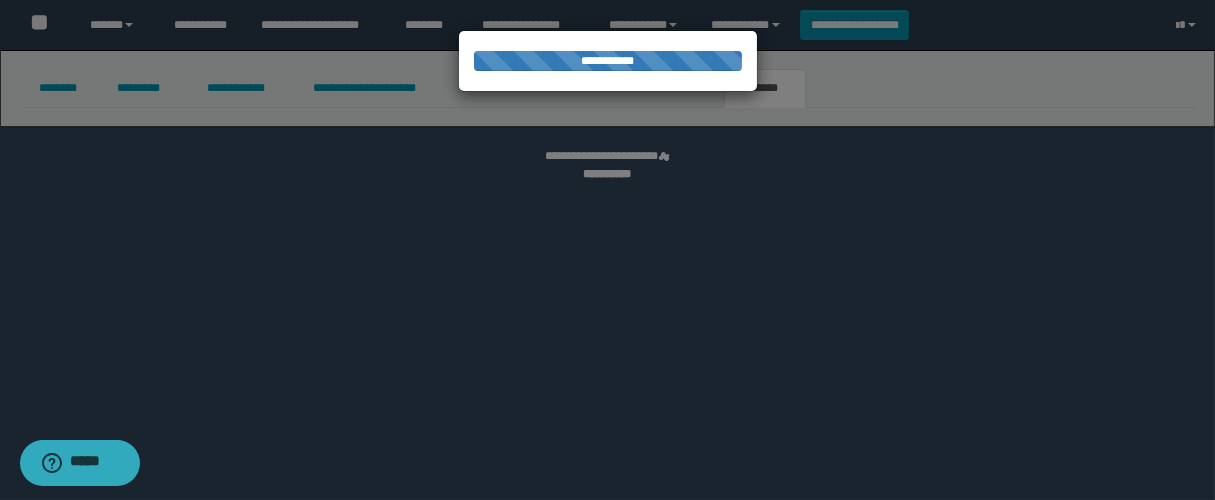 select 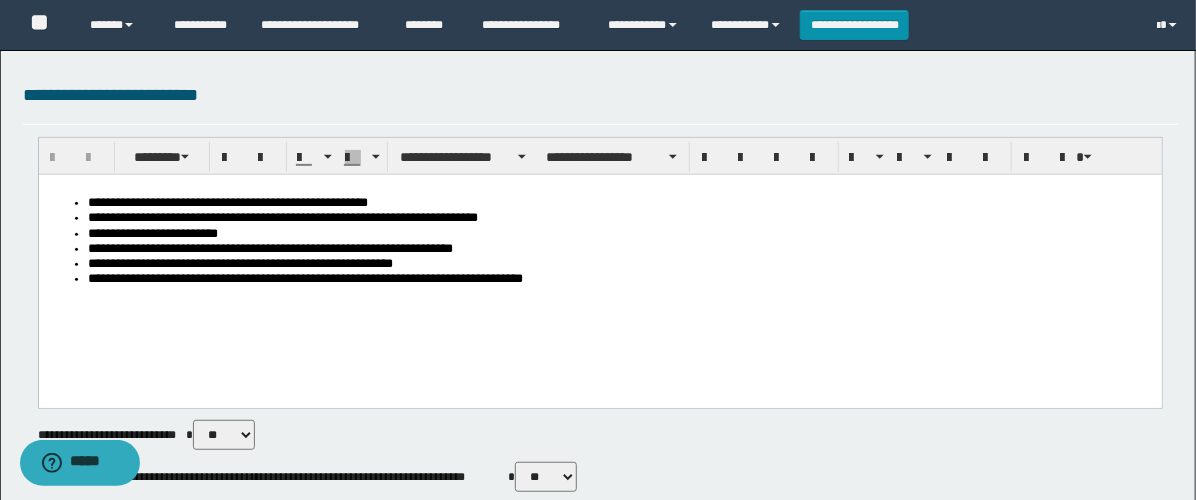 scroll, scrollTop: 0, scrollLeft: 0, axis: both 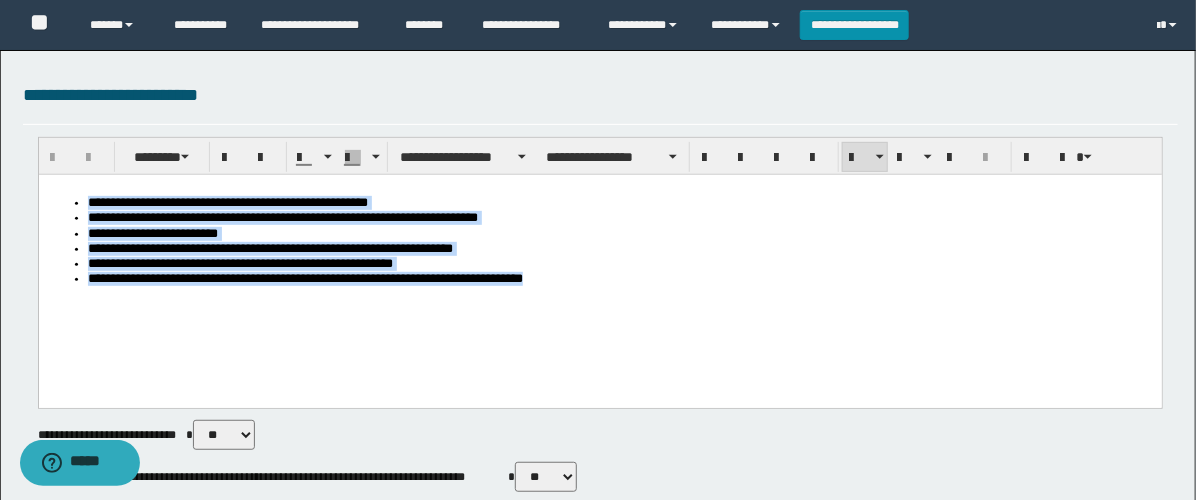 drag, startPoint x: 620, startPoint y: 302, endPoint x: 38, endPoint y: 354, distance: 584.3184 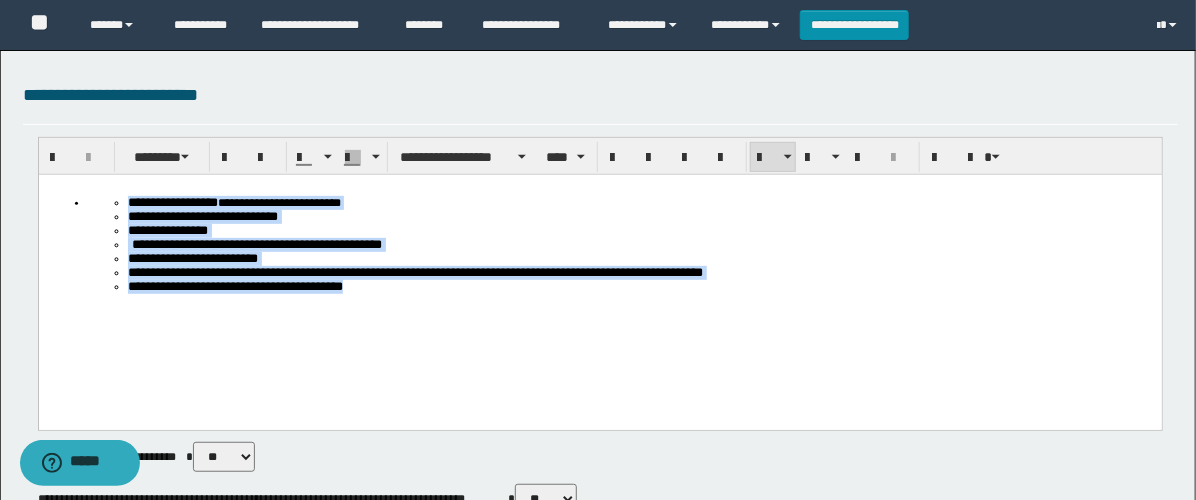 drag, startPoint x: 417, startPoint y: 314, endPoint x: -1, endPoint y: 134, distance: 455.10876 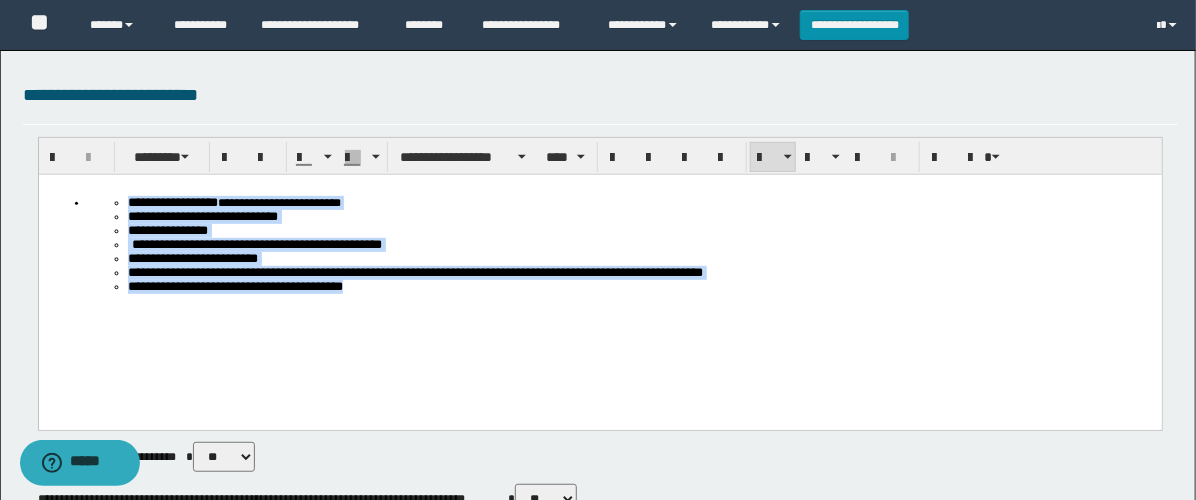 click on "**********" at bounding box center [599, 276] 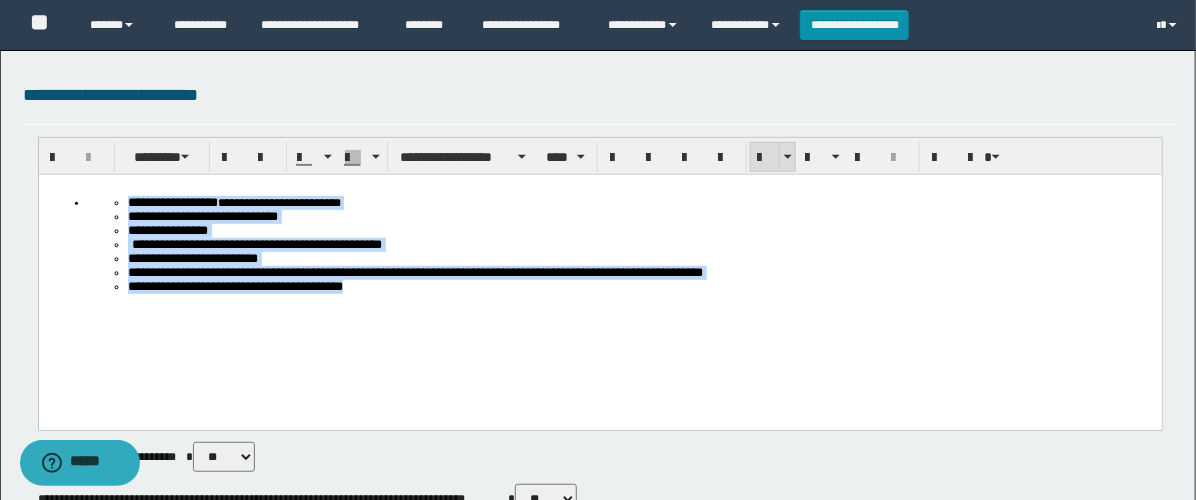 click at bounding box center [765, 158] 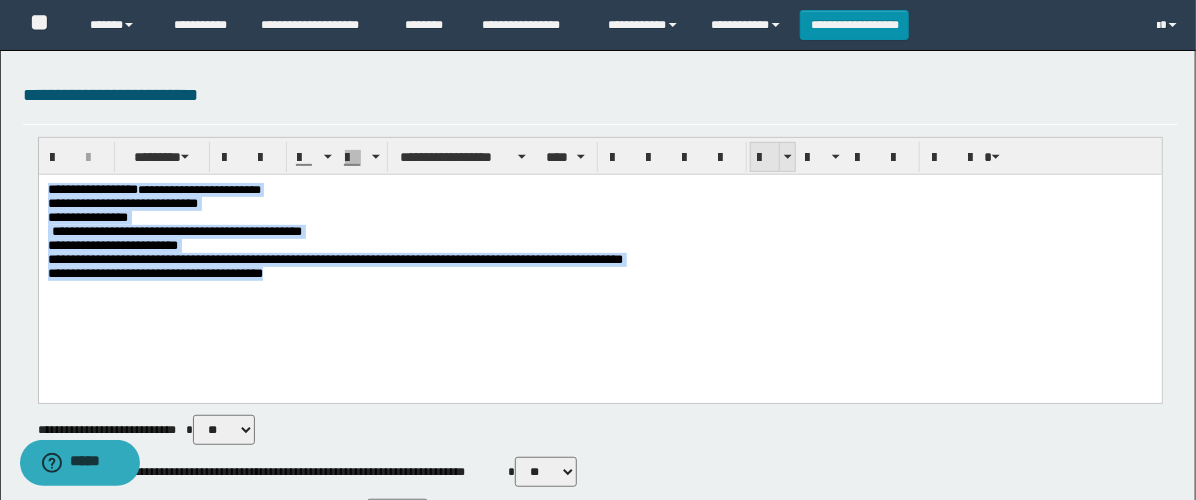 click at bounding box center (765, 158) 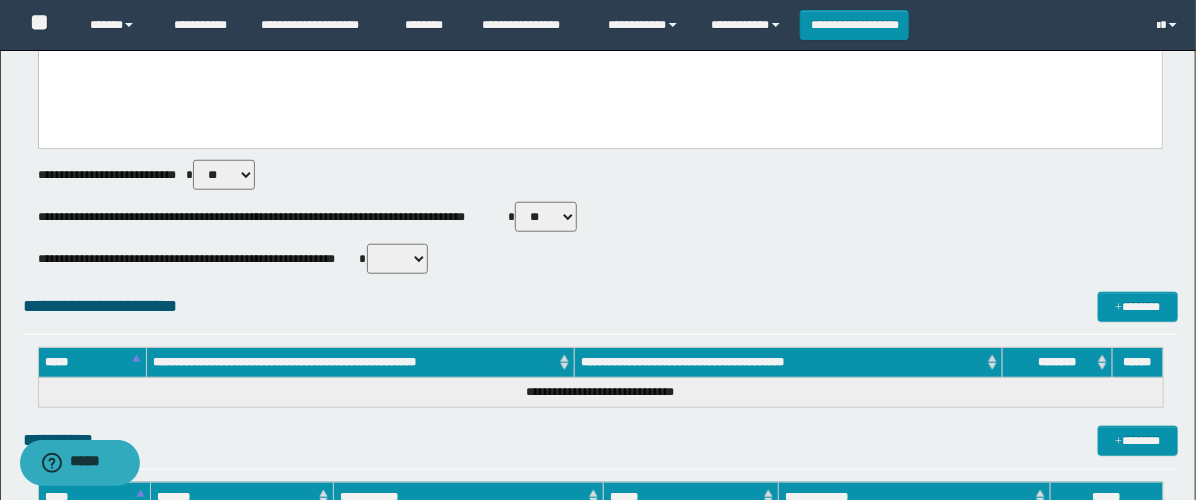 scroll, scrollTop: 555, scrollLeft: 0, axis: vertical 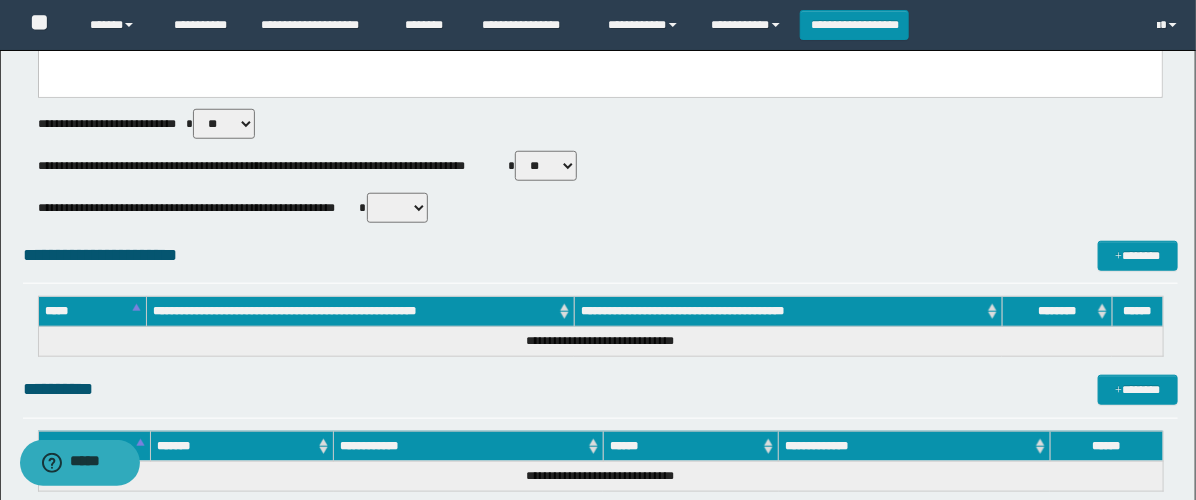 click on "**
**" at bounding box center [546, 166] 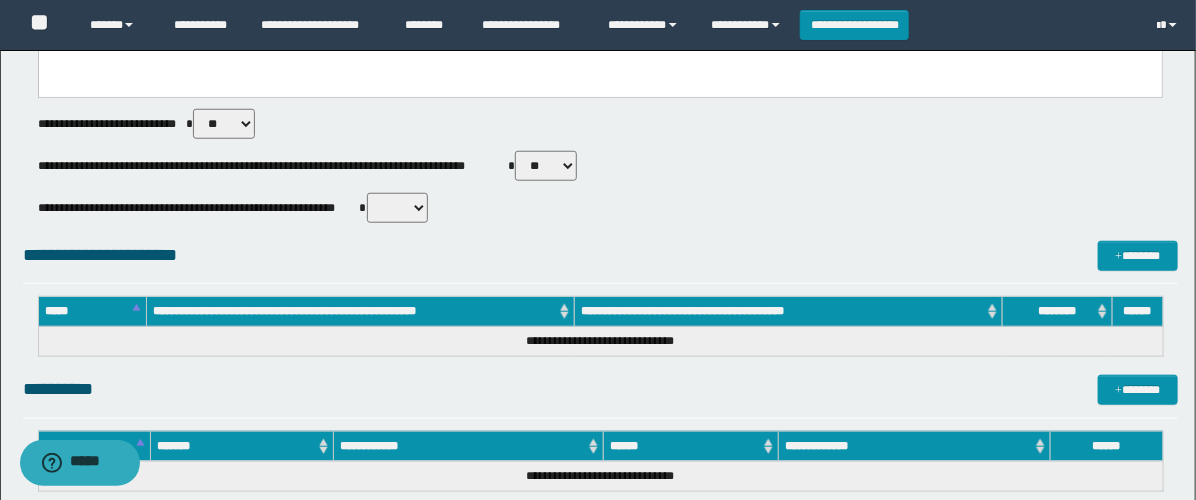 select on "****" 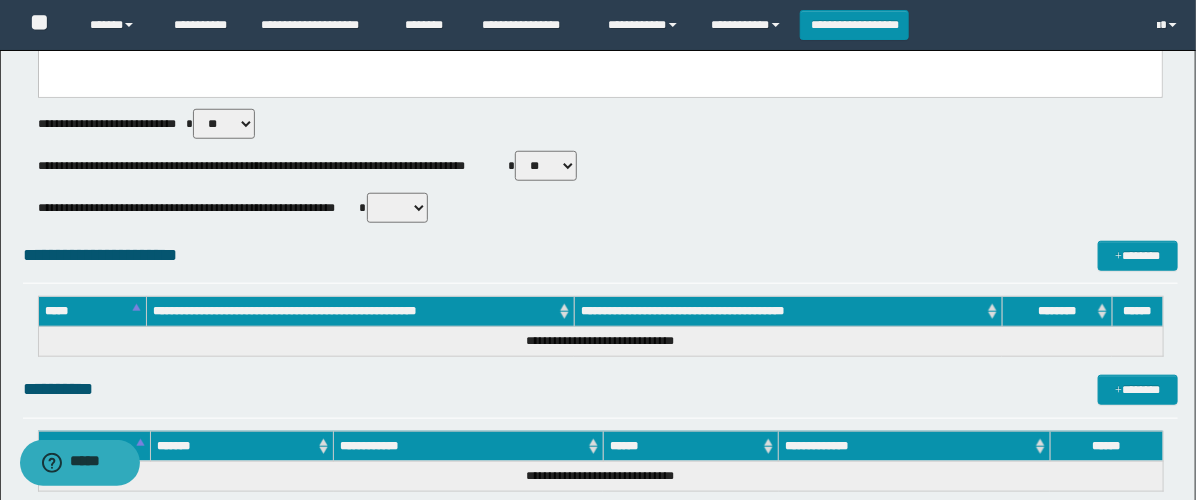 click on "**
**" at bounding box center [546, 166] 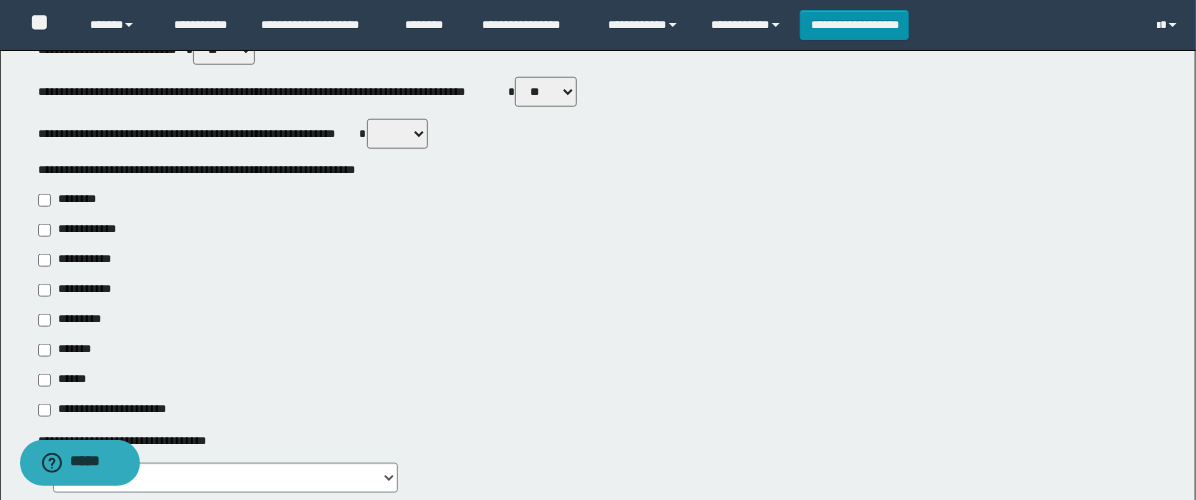 scroll, scrollTop: 666, scrollLeft: 0, axis: vertical 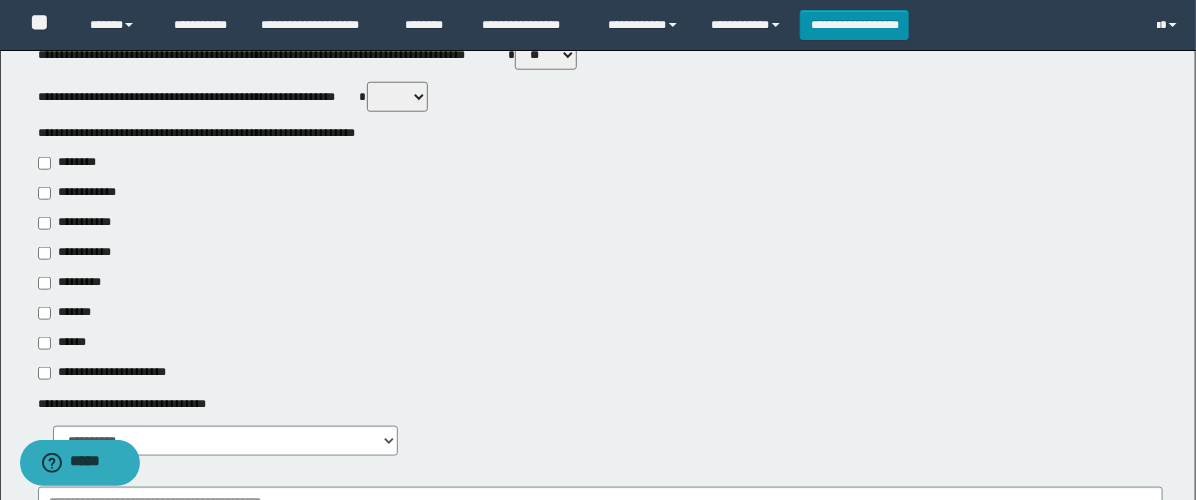 click on "**********" at bounding box center (76, 253) 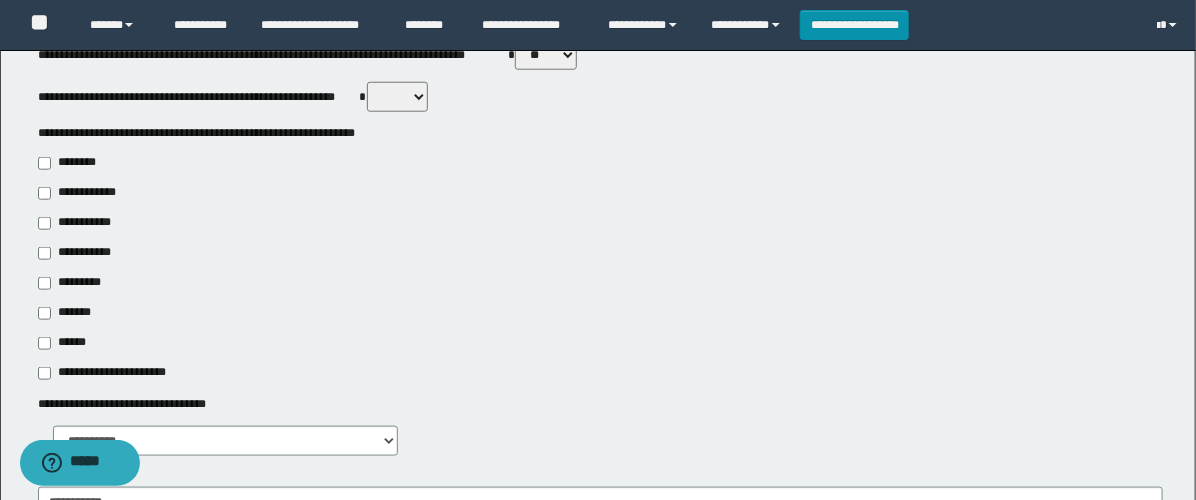 click on "**********" at bounding box center [81, 223] 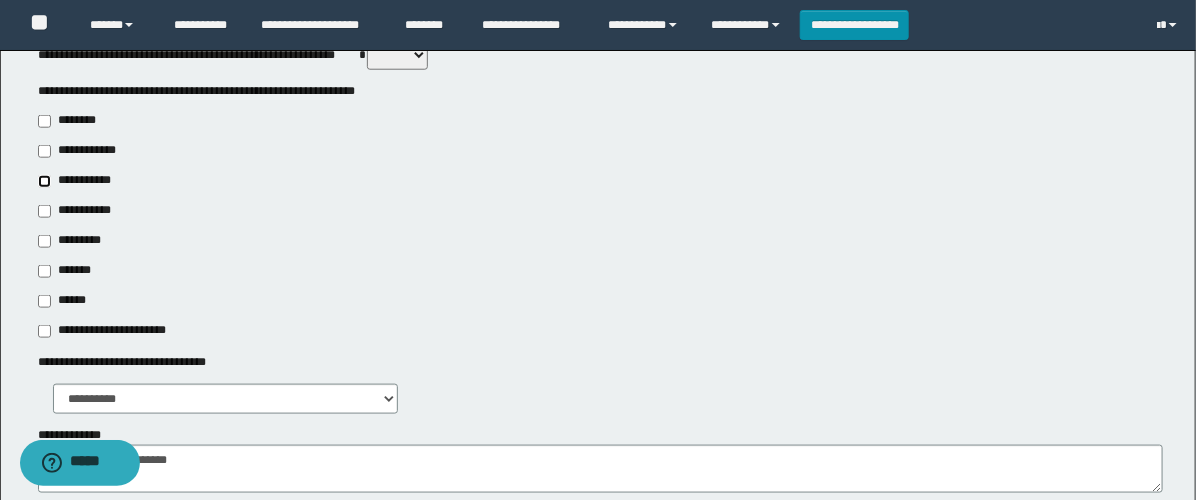 scroll, scrollTop: 777, scrollLeft: 0, axis: vertical 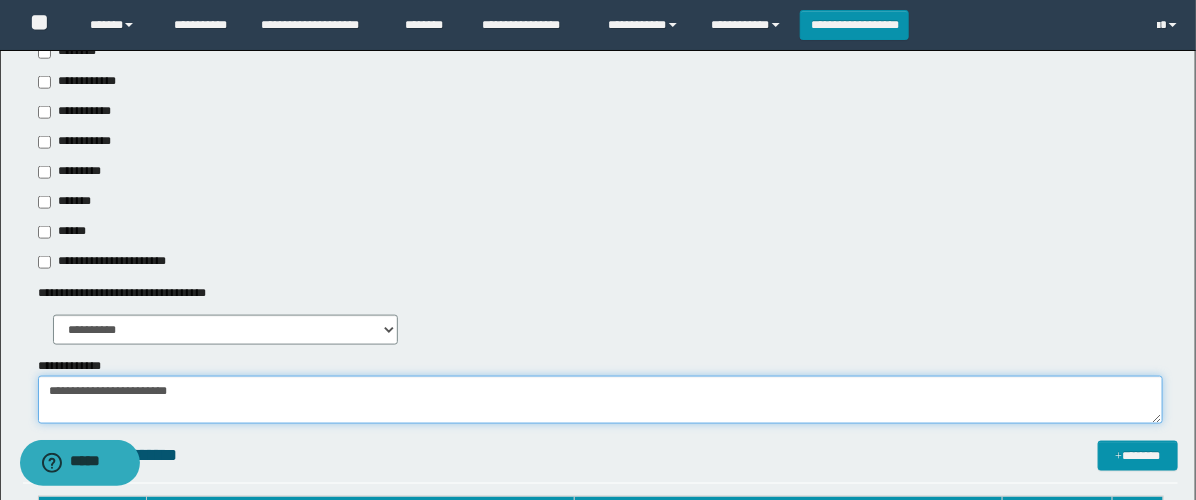 click on "**********" at bounding box center (600, 400) 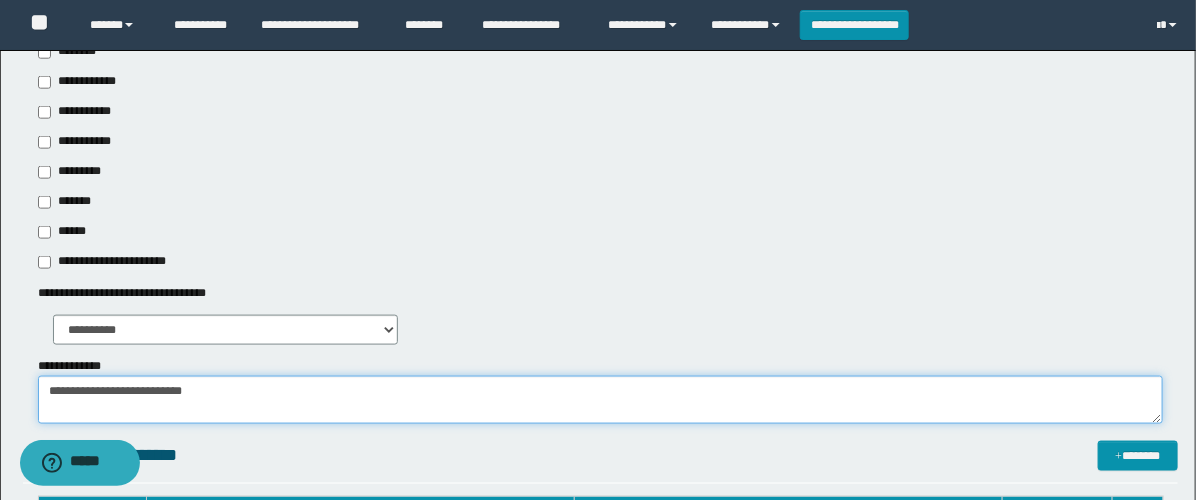 paste on "**********" 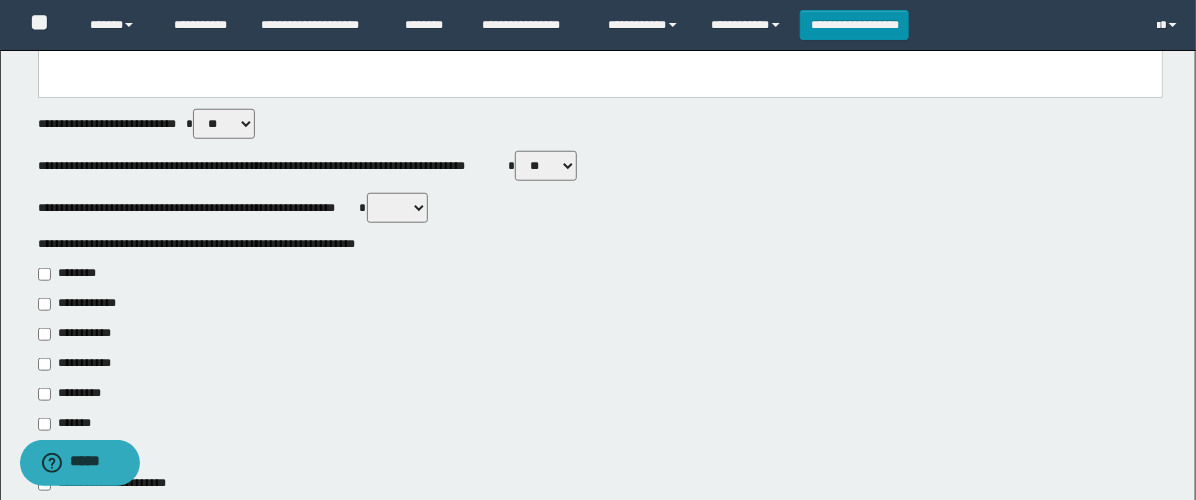 scroll, scrollTop: 0, scrollLeft: 0, axis: both 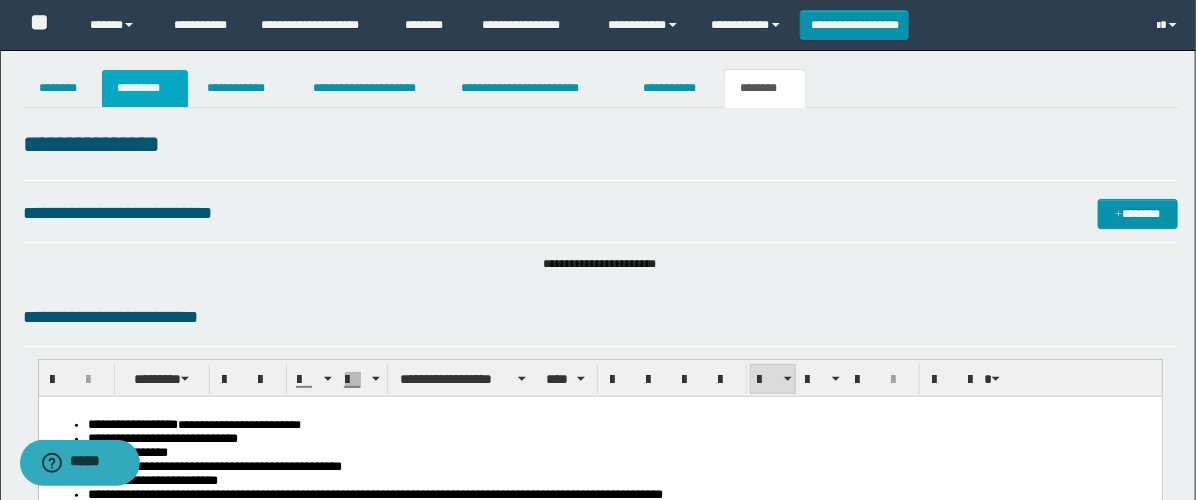 type on "**********" 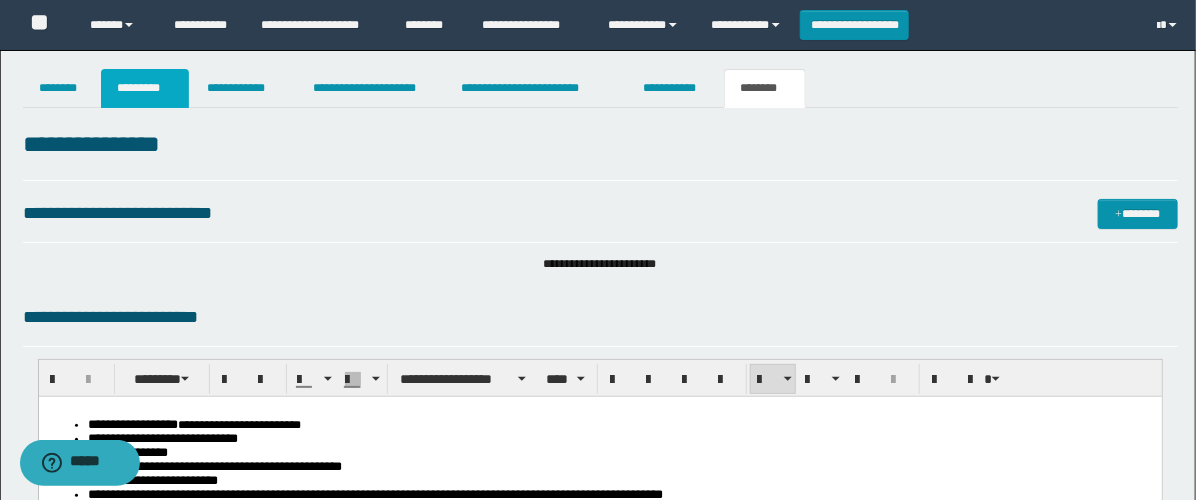 drag, startPoint x: 139, startPoint y: 92, endPoint x: 714, endPoint y: 296, distance: 610.11554 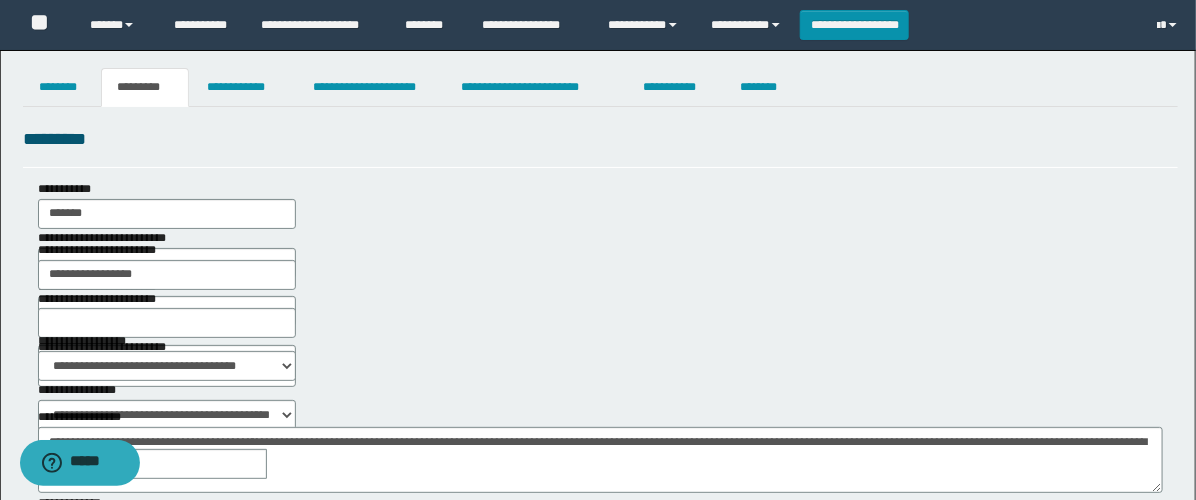 scroll, scrollTop: 0, scrollLeft: 0, axis: both 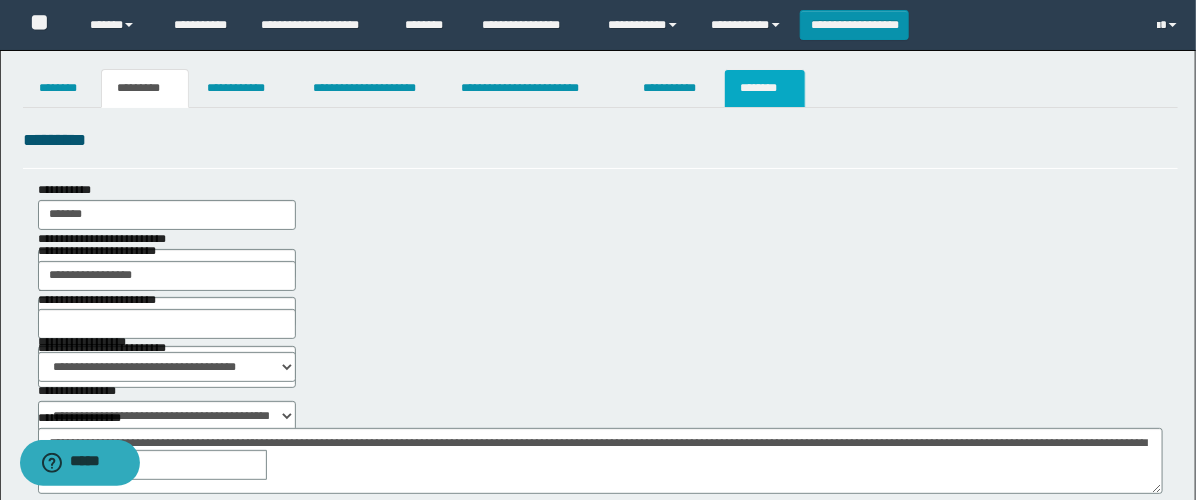 click on "********" at bounding box center (765, 88) 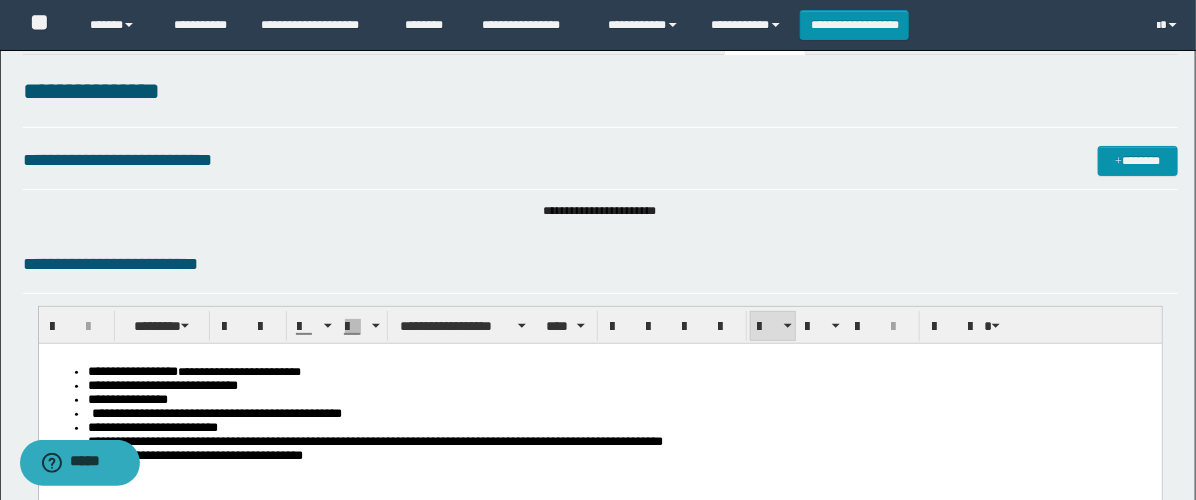 scroll, scrollTop: 0, scrollLeft: 0, axis: both 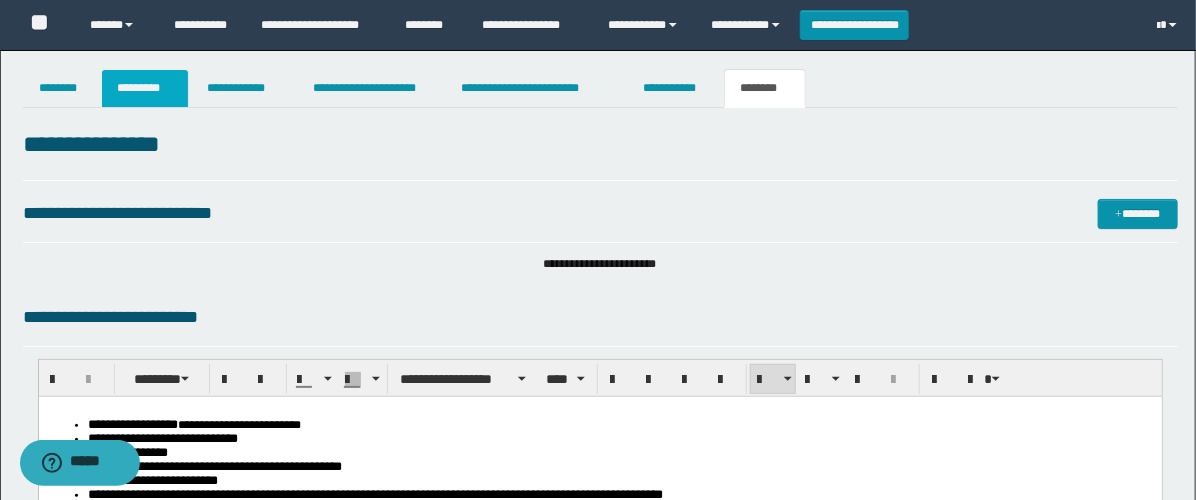click on "*********" at bounding box center (145, 88) 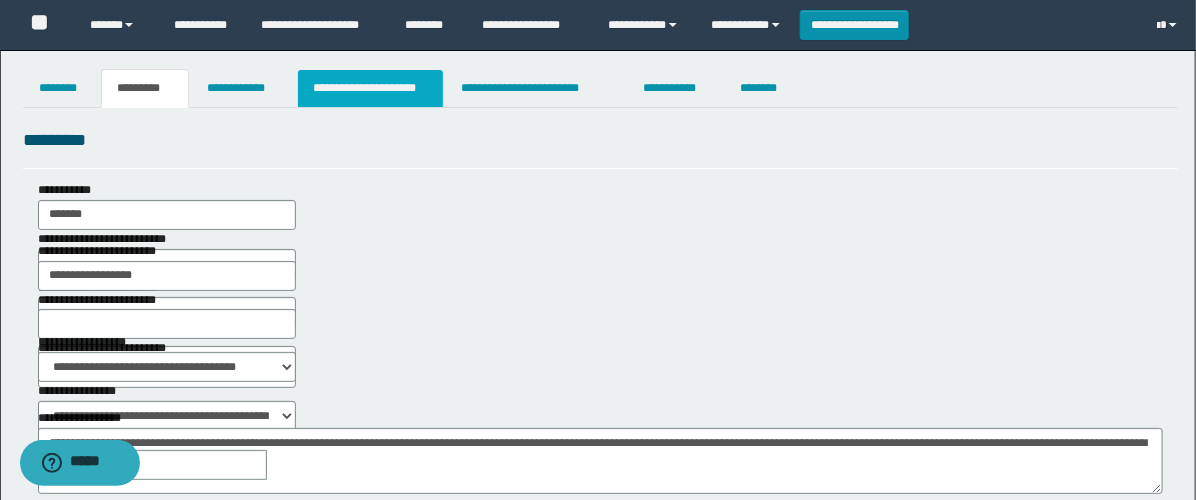 click on "**********" at bounding box center (370, 88) 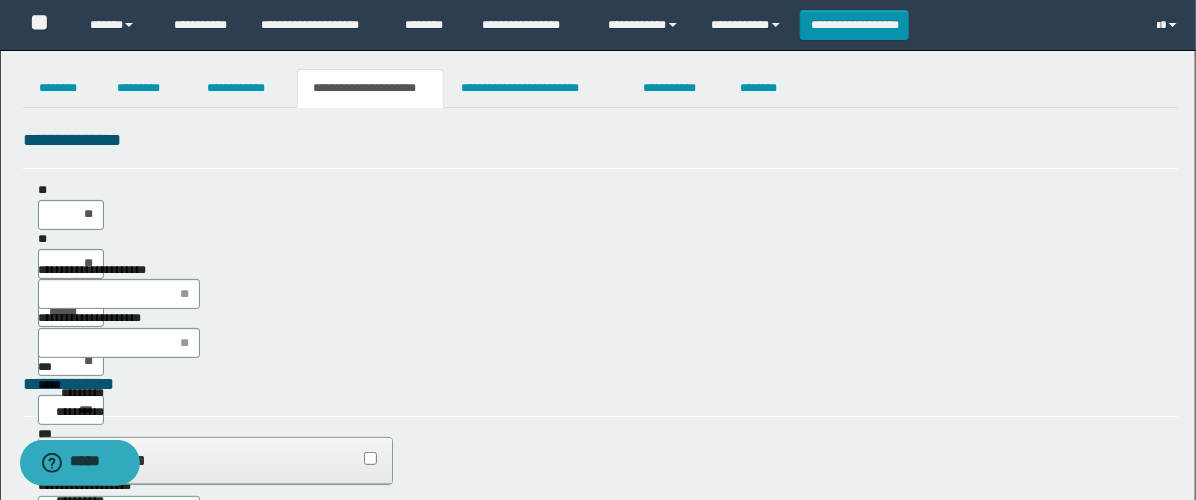 click on "********" at bounding box center [766, 88] 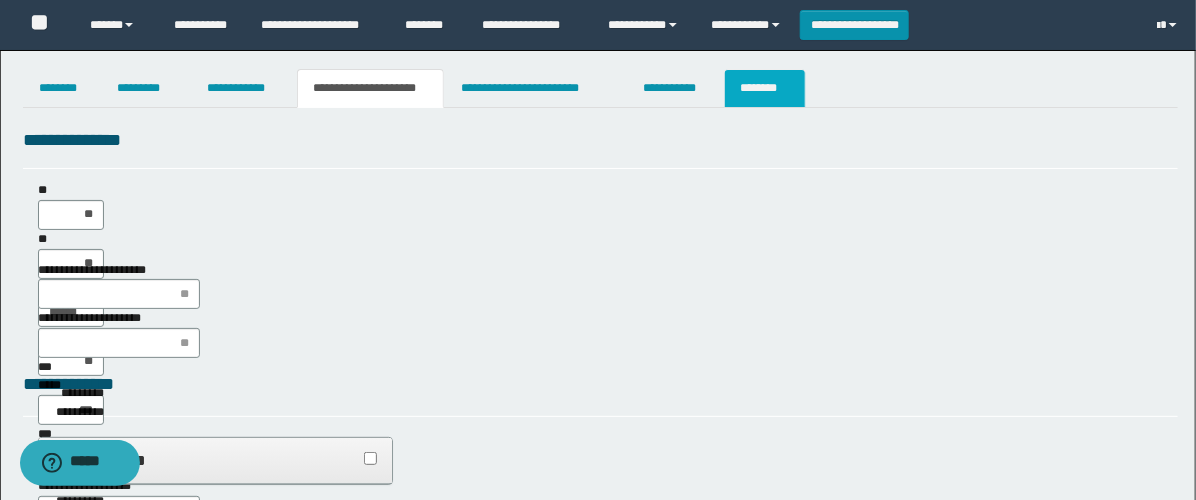 click on "********" at bounding box center (765, 88) 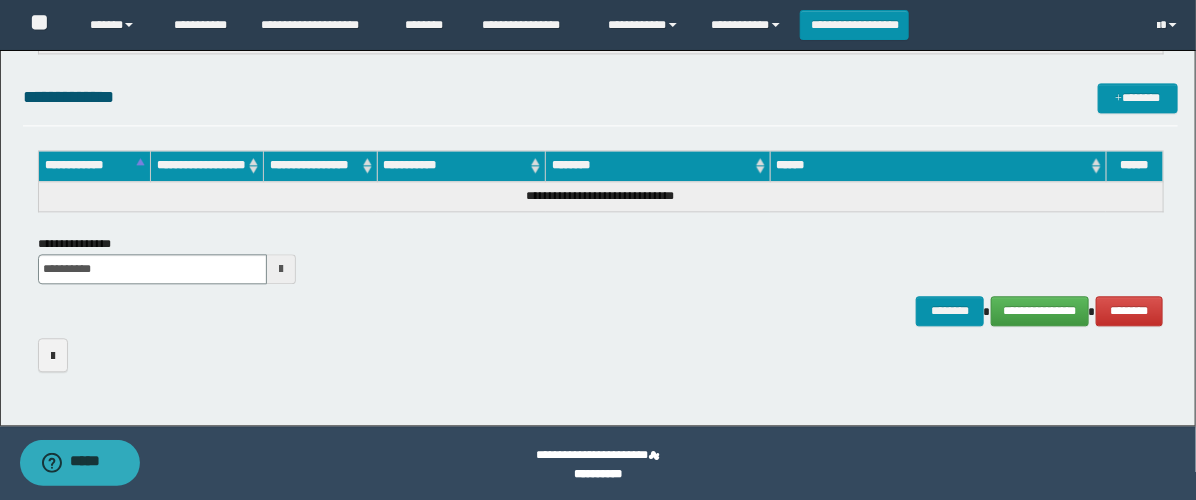 scroll, scrollTop: 1566, scrollLeft: 0, axis: vertical 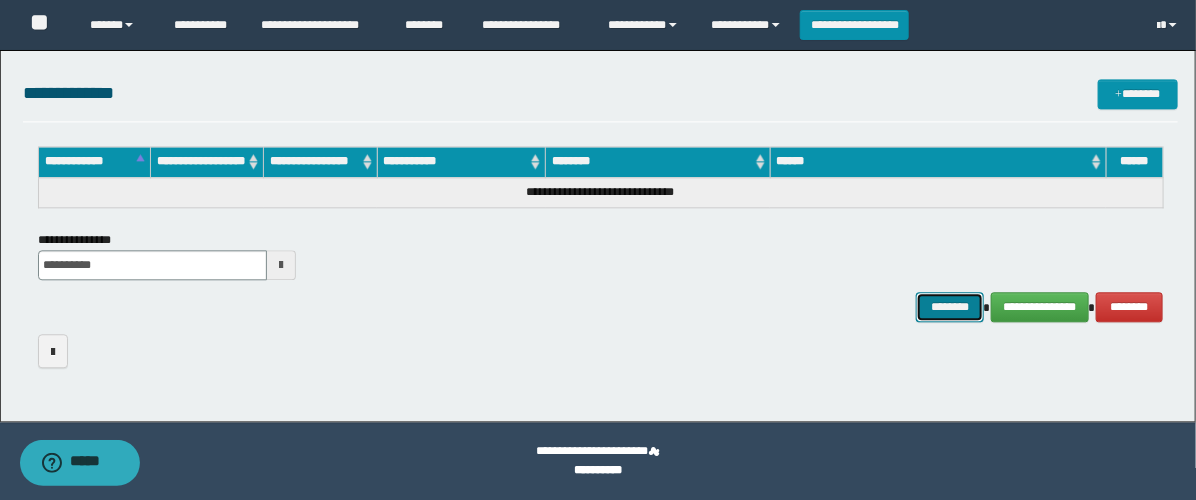 click on "********" at bounding box center [950, 307] 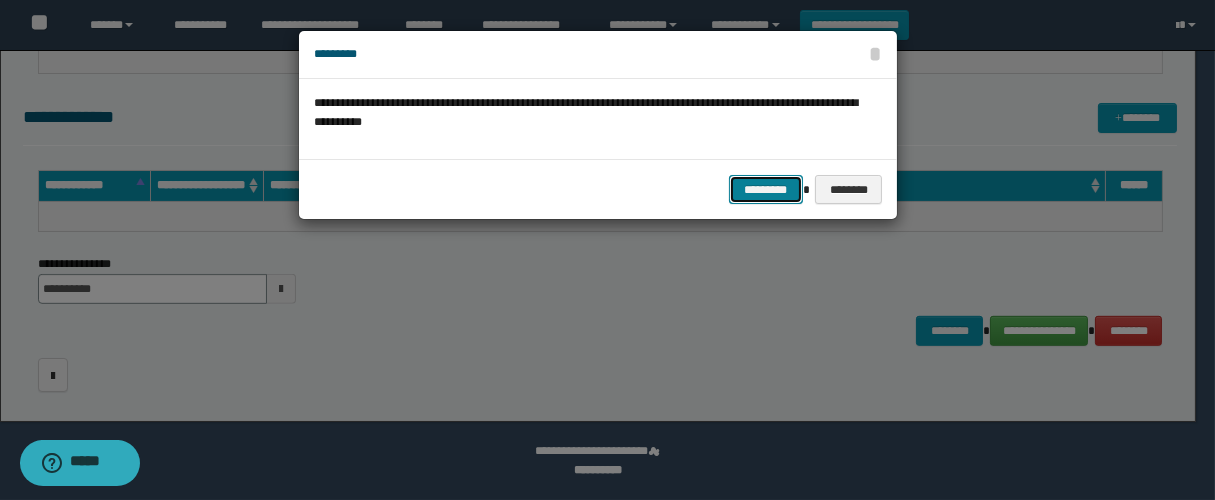 click on "*********" at bounding box center [766, 190] 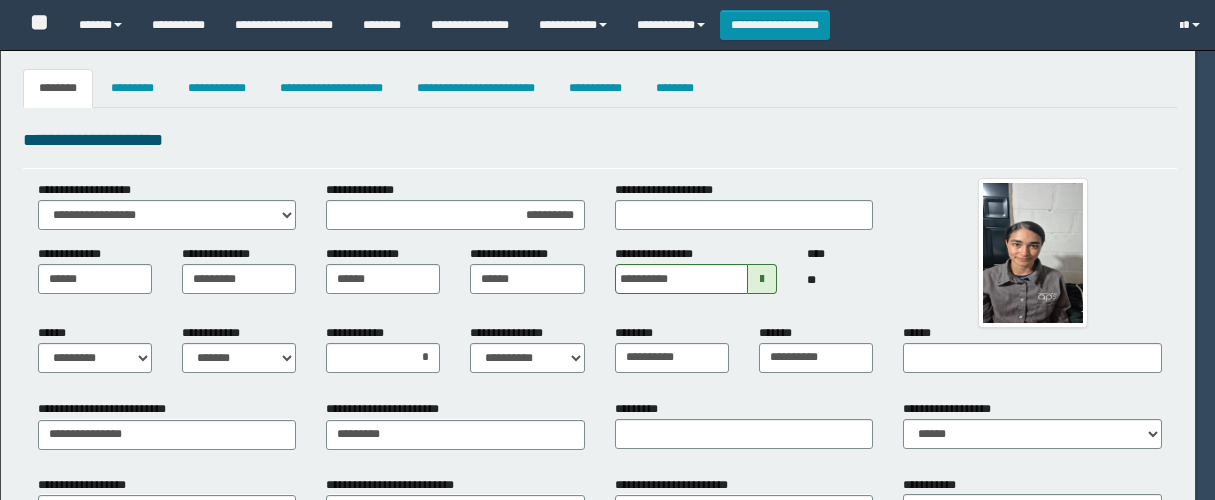 select on "*" 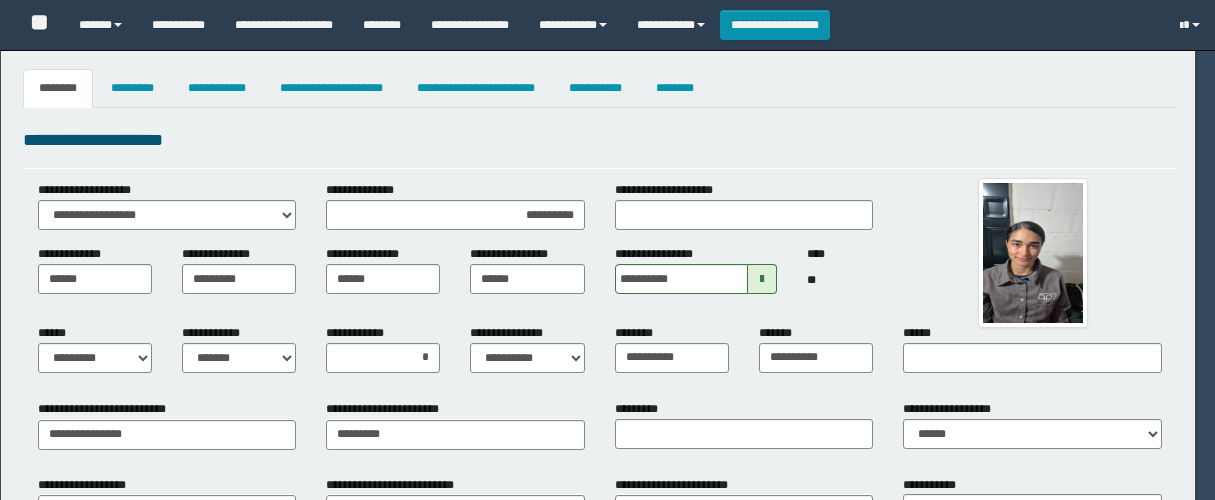 select on "*" 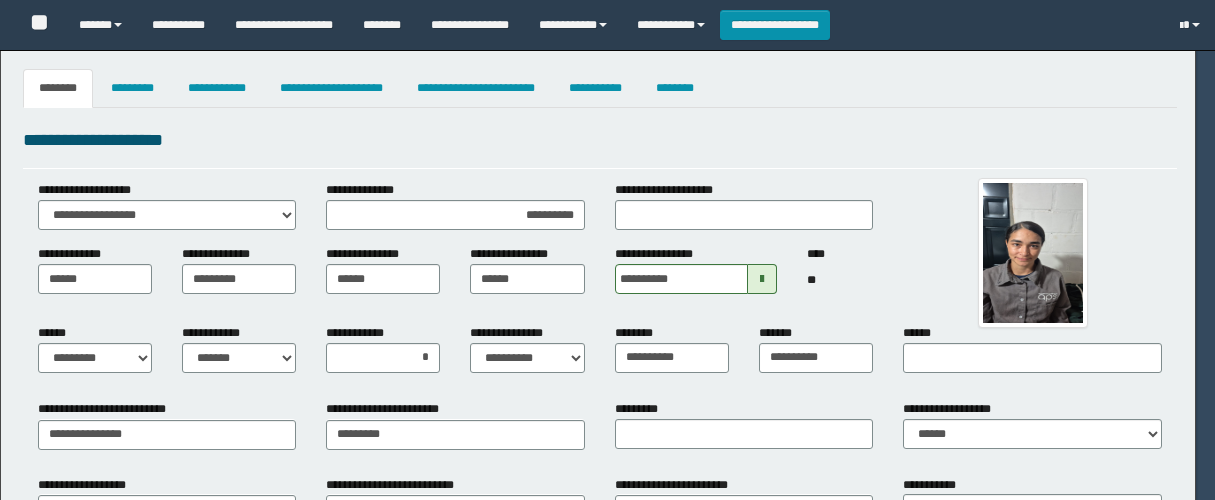 select on "*" 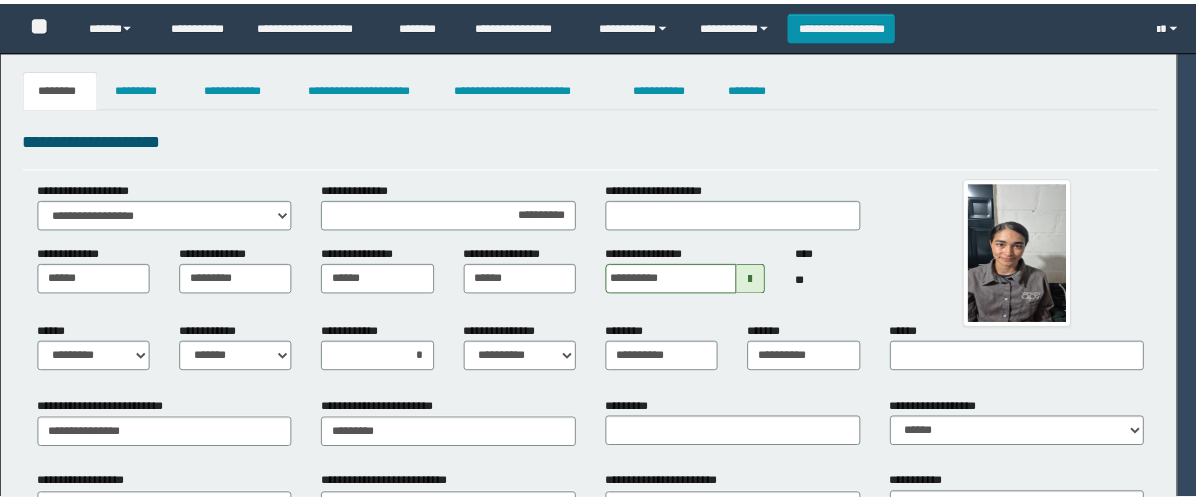 scroll, scrollTop: 0, scrollLeft: 0, axis: both 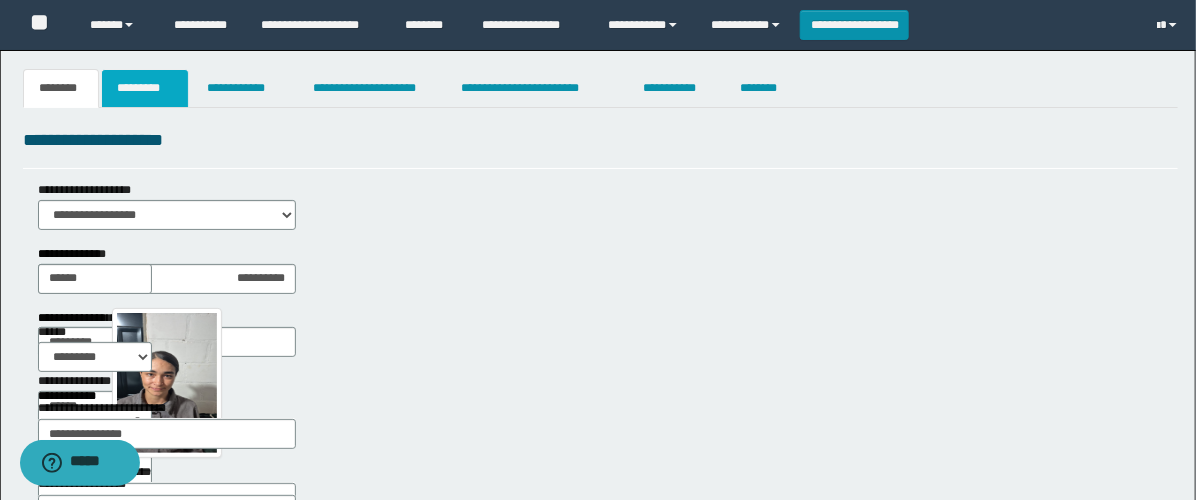 click on "*********" at bounding box center [145, 88] 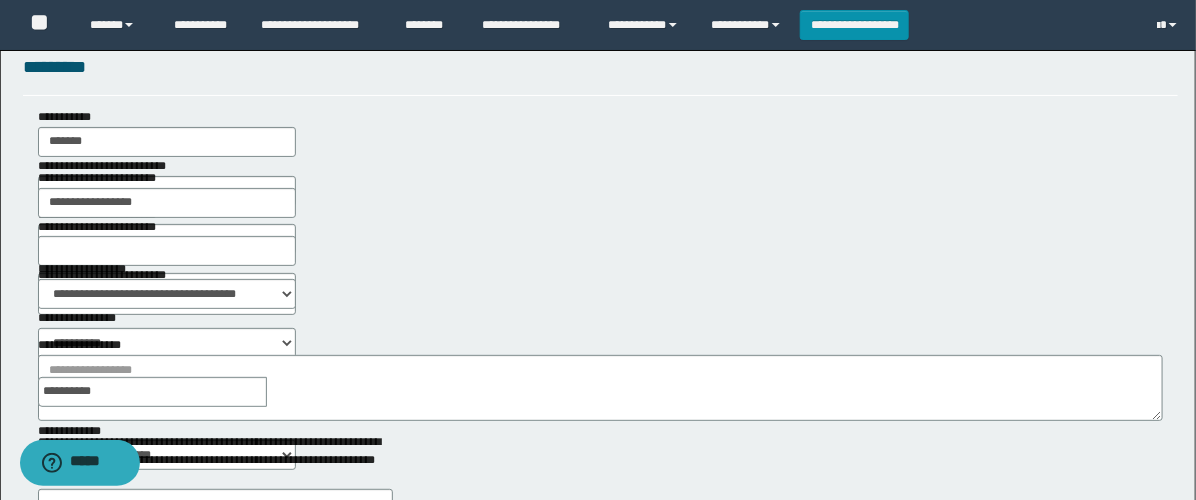scroll, scrollTop: 111, scrollLeft: 0, axis: vertical 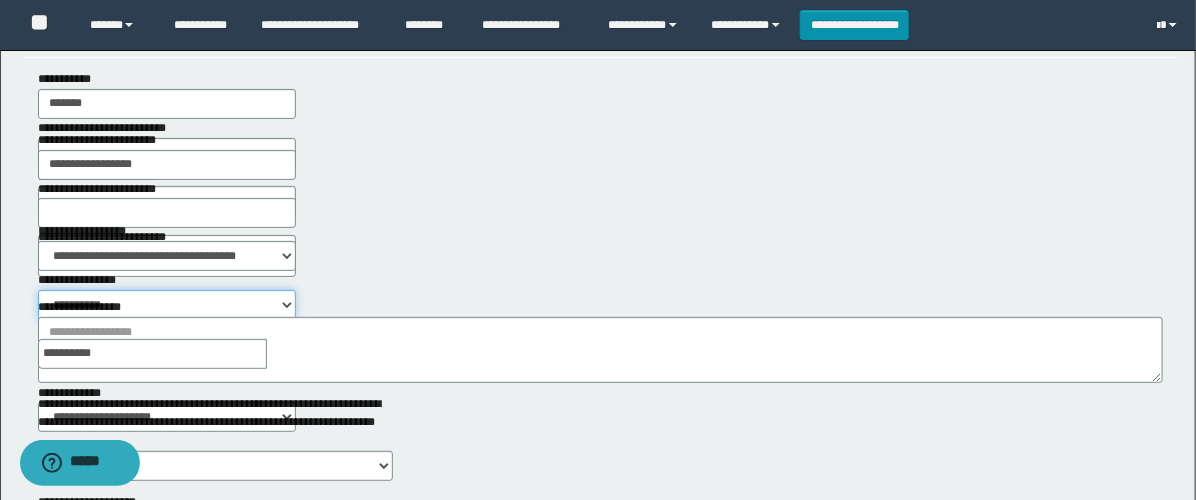 drag, startPoint x: 456, startPoint y: 253, endPoint x: 489, endPoint y: 268, distance: 36.249138 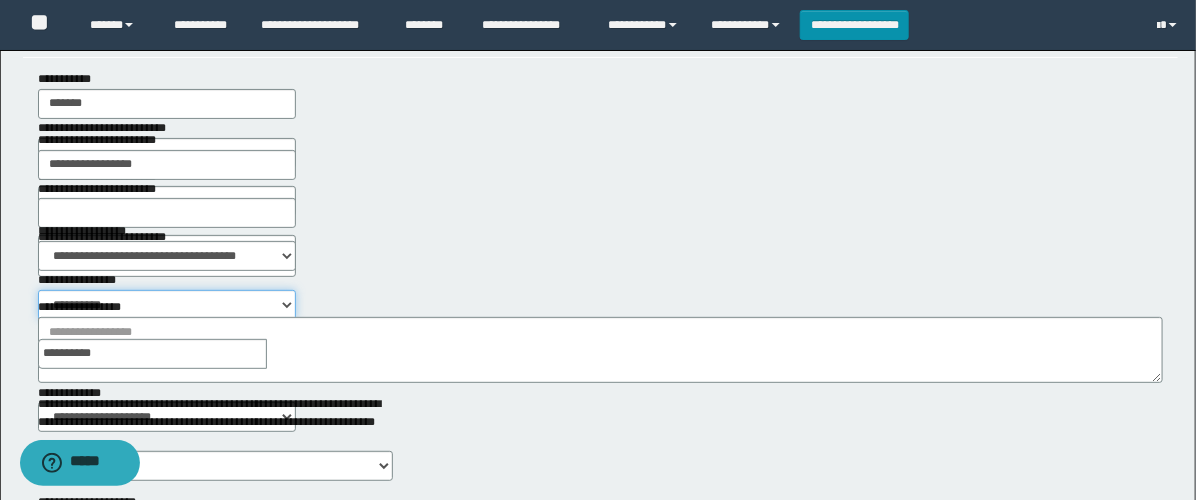 click on "**********" at bounding box center [167, 305] 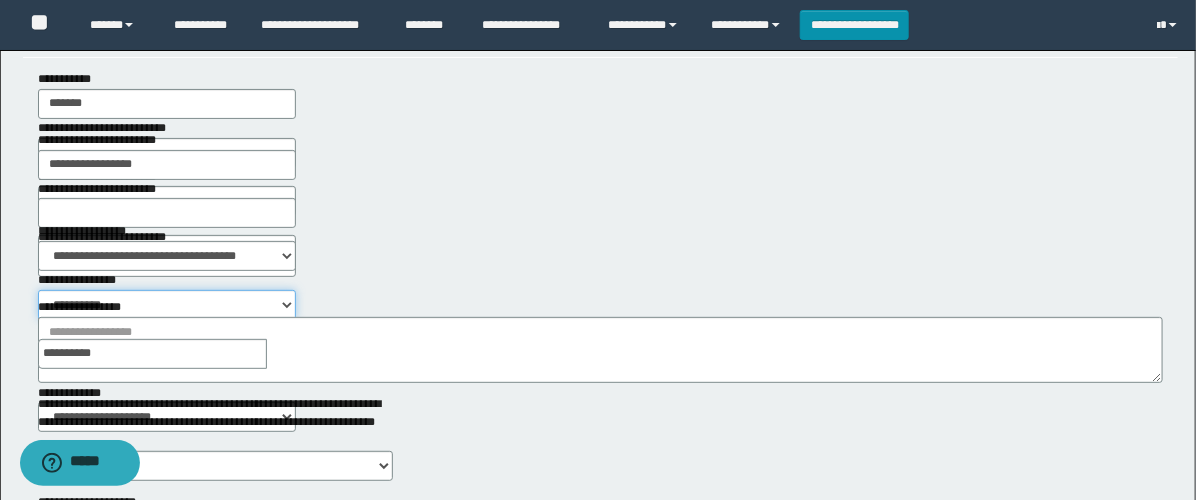 select on "****" 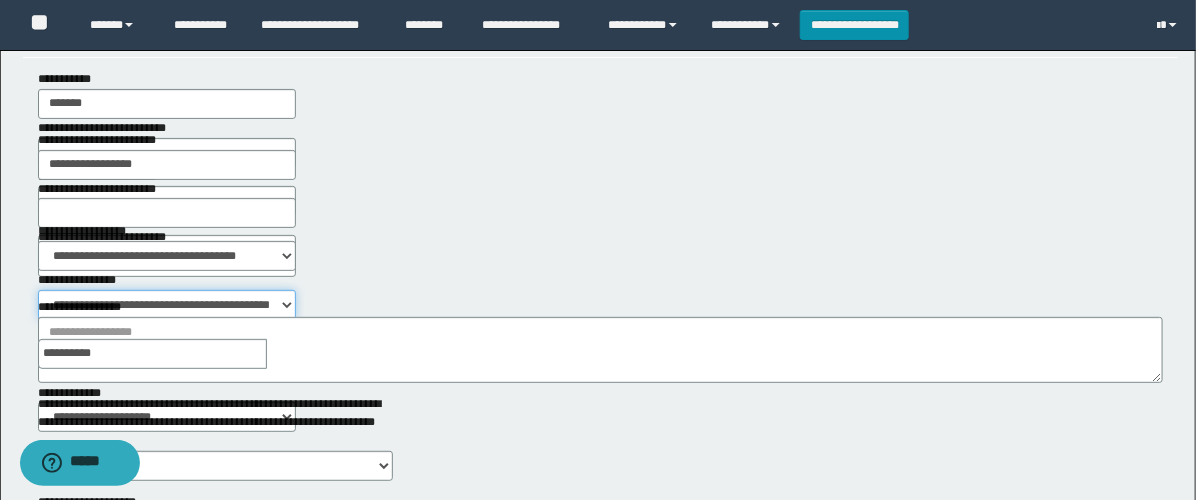 click on "**********" at bounding box center [167, 305] 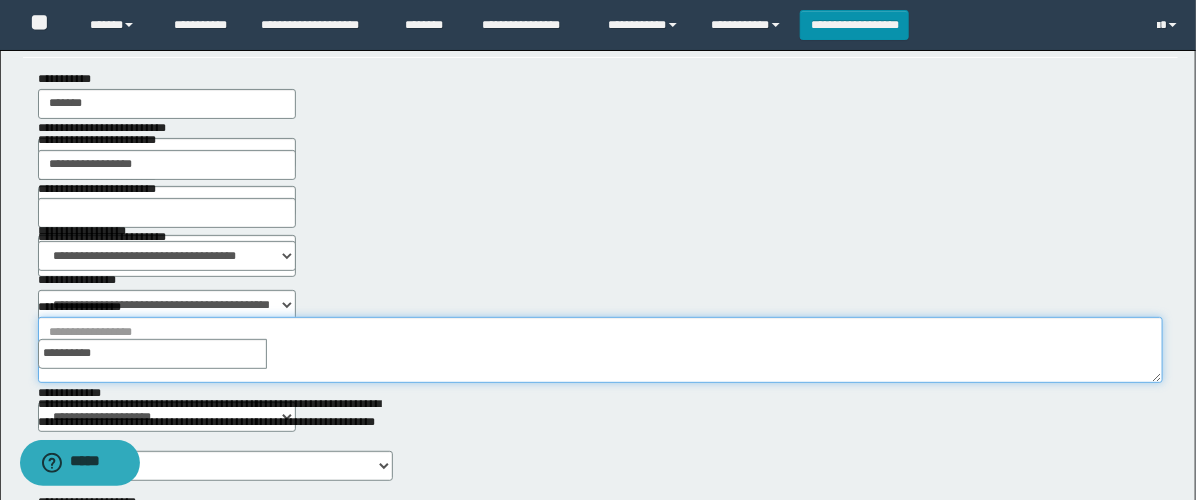 click on "**********" at bounding box center (600, 350) 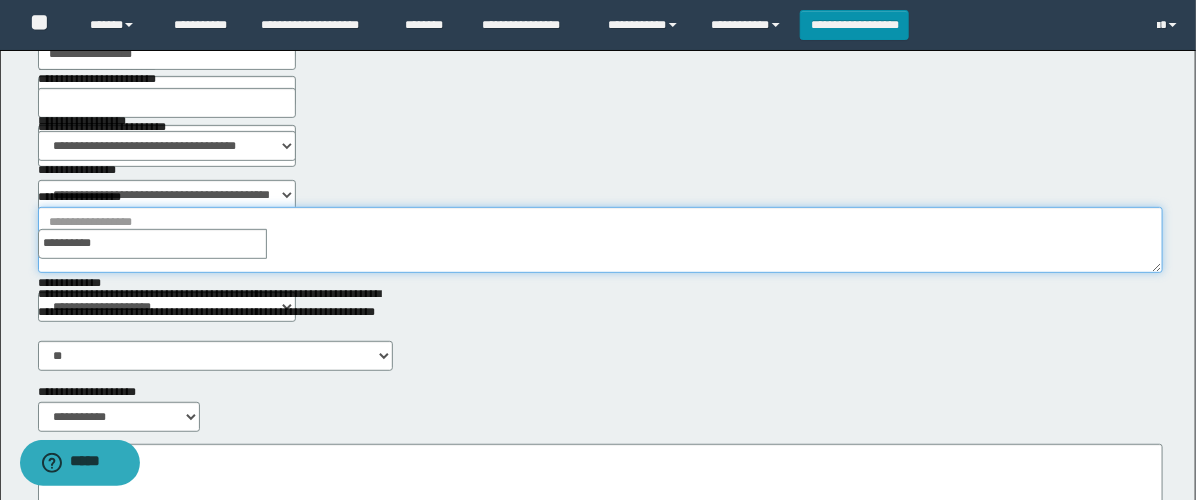 scroll, scrollTop: 222, scrollLeft: 0, axis: vertical 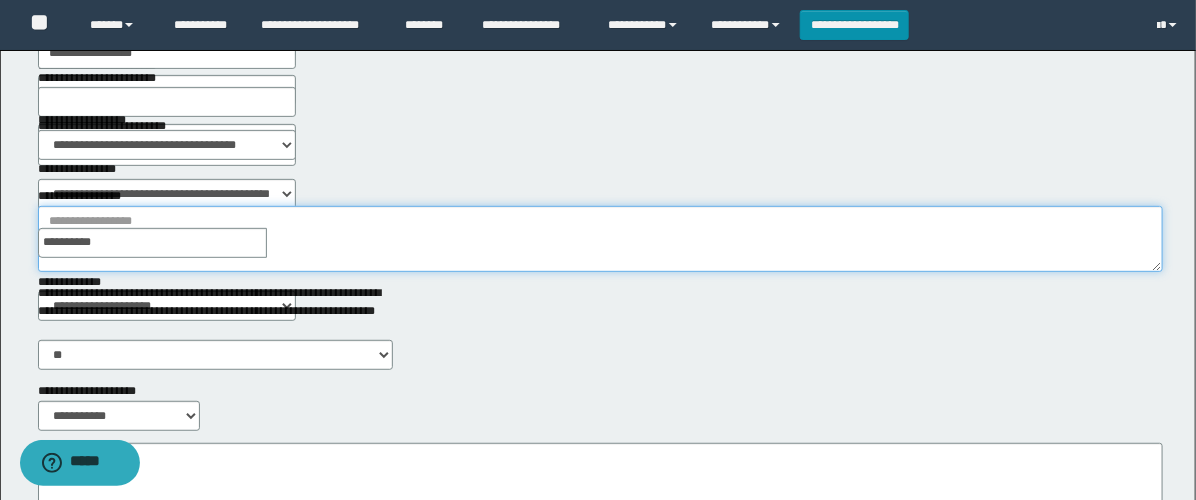click on "**********" at bounding box center (600, 239) 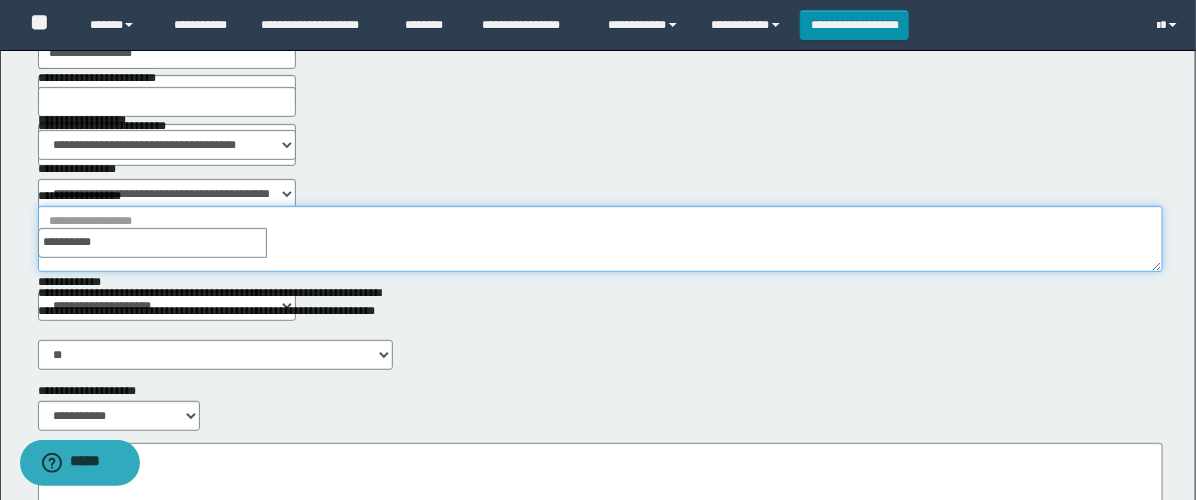 paste on "**********" 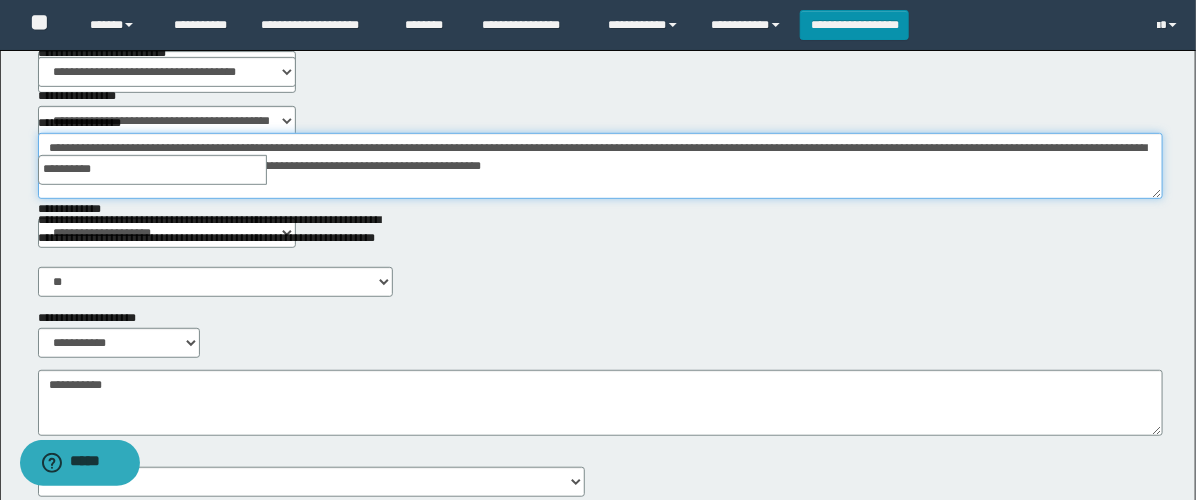 scroll, scrollTop: 333, scrollLeft: 0, axis: vertical 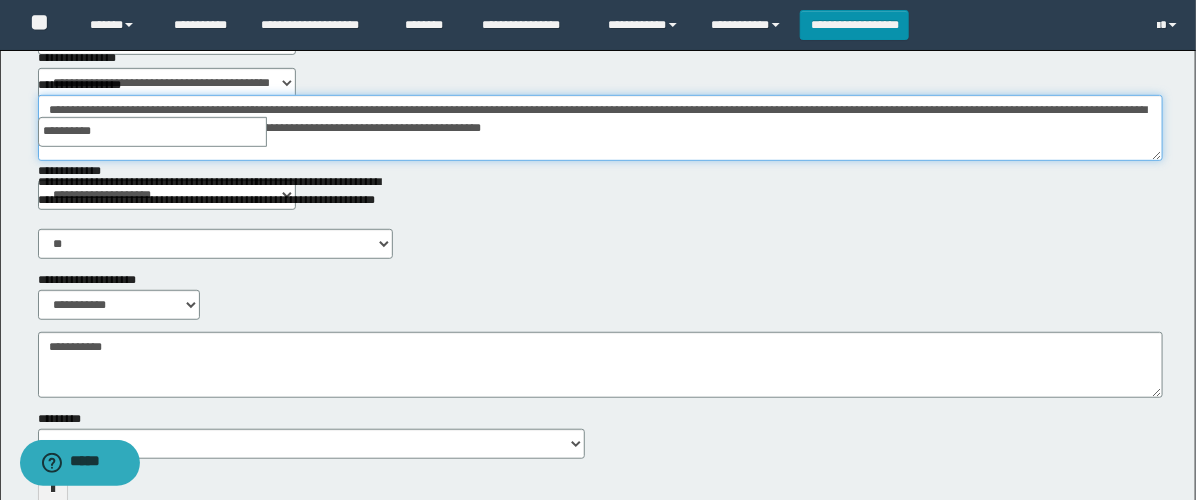 type on "**********" 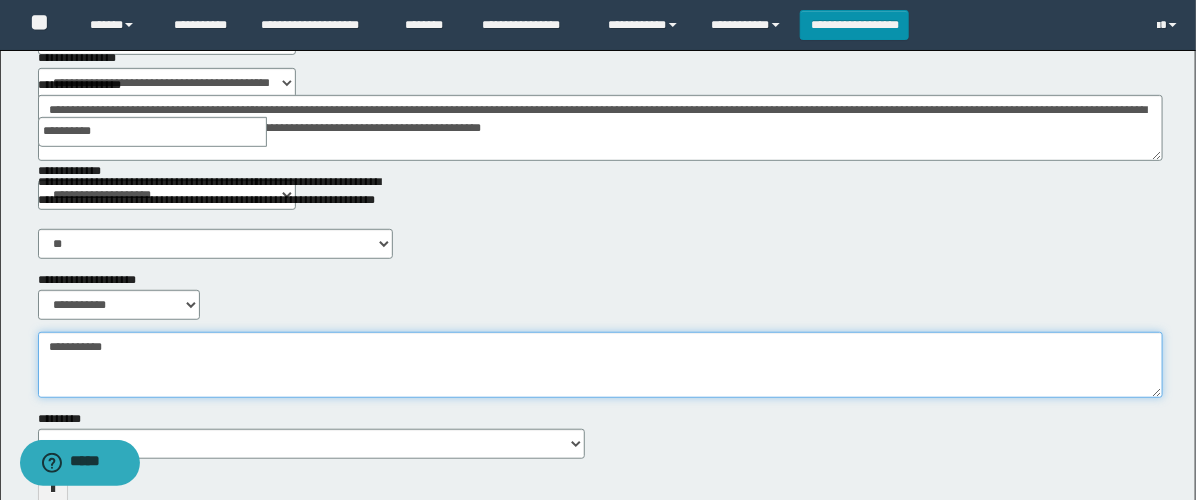 click on "**********" at bounding box center [600, 365] 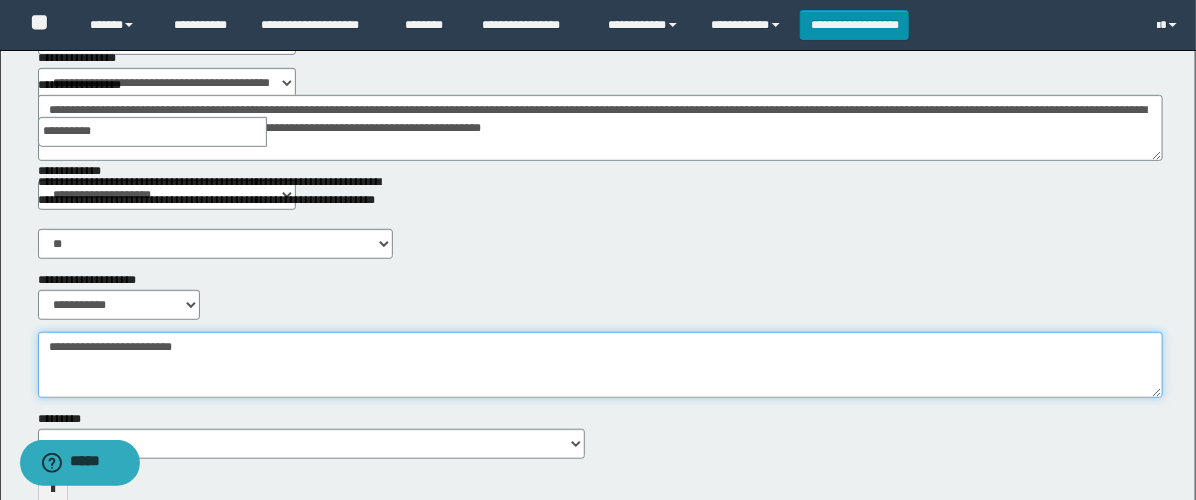 type on "**********" 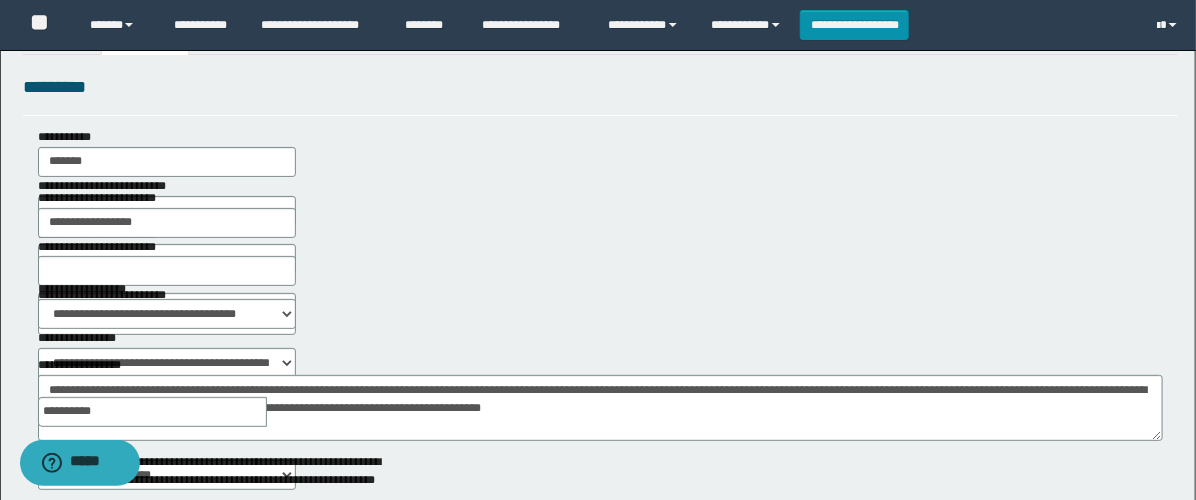 scroll, scrollTop: 0, scrollLeft: 0, axis: both 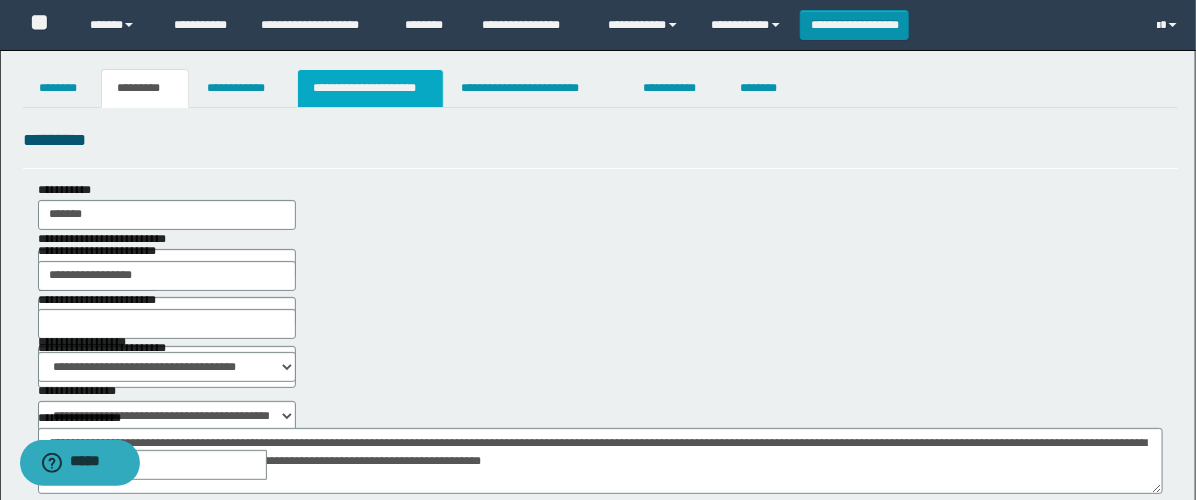 click on "**********" at bounding box center [370, 88] 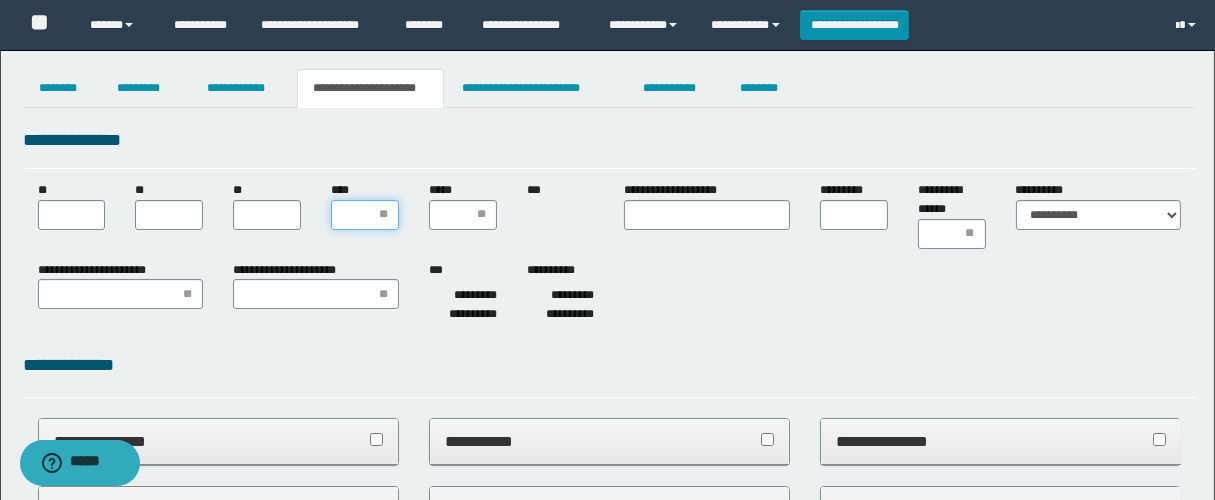 click on "****" at bounding box center [365, 215] 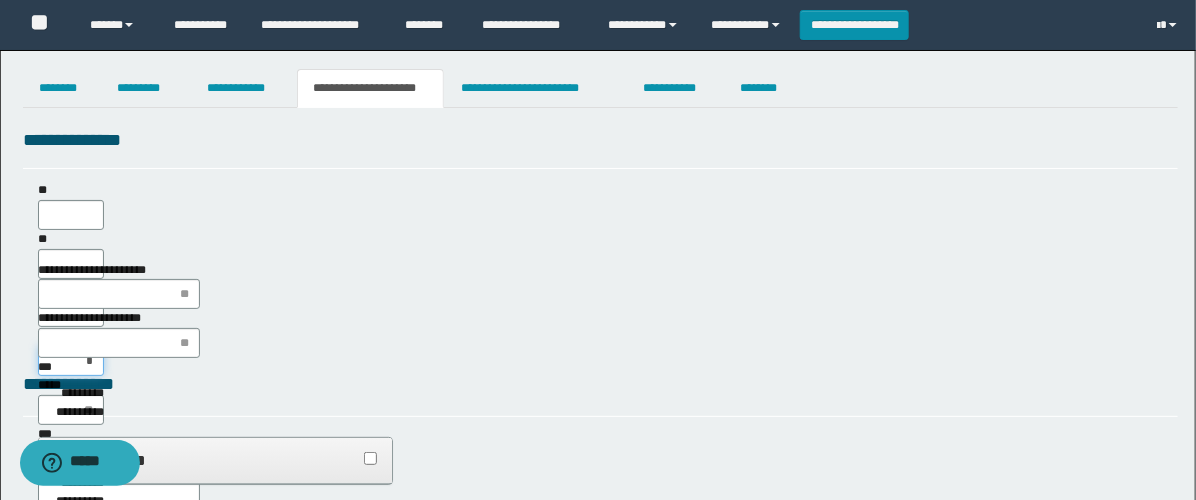 type on "**" 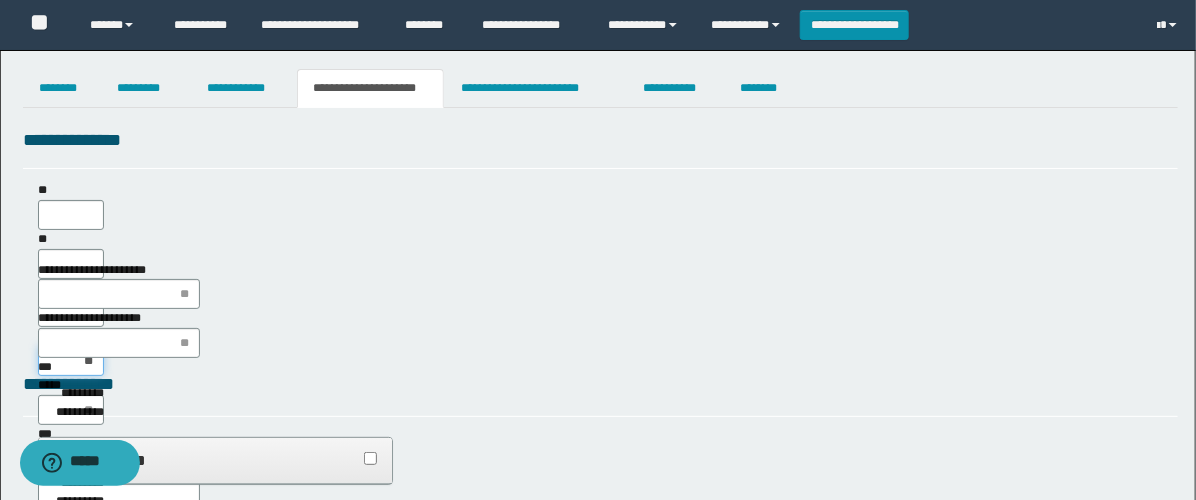 scroll, scrollTop: 0, scrollLeft: 0, axis: both 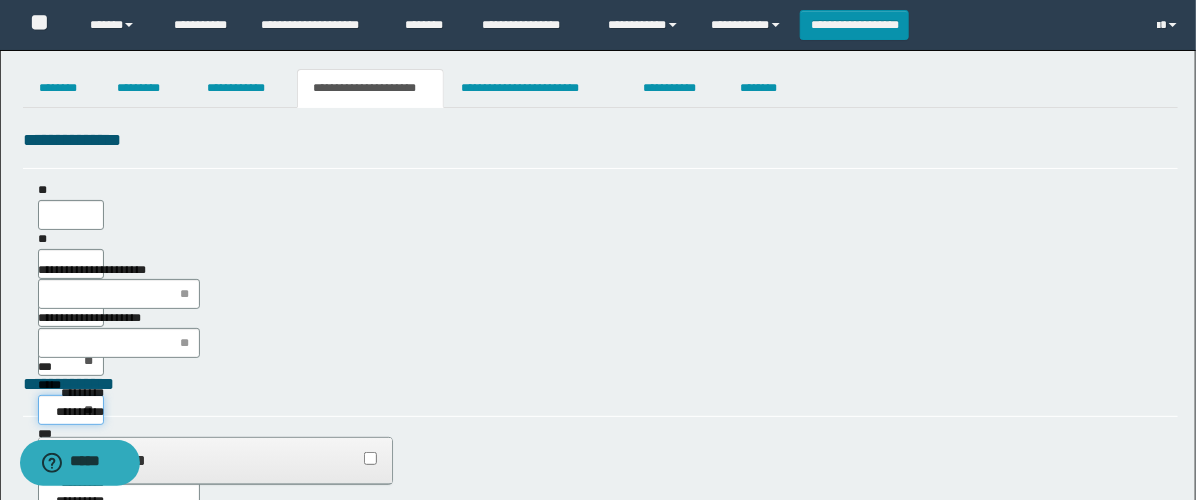 type on "***" 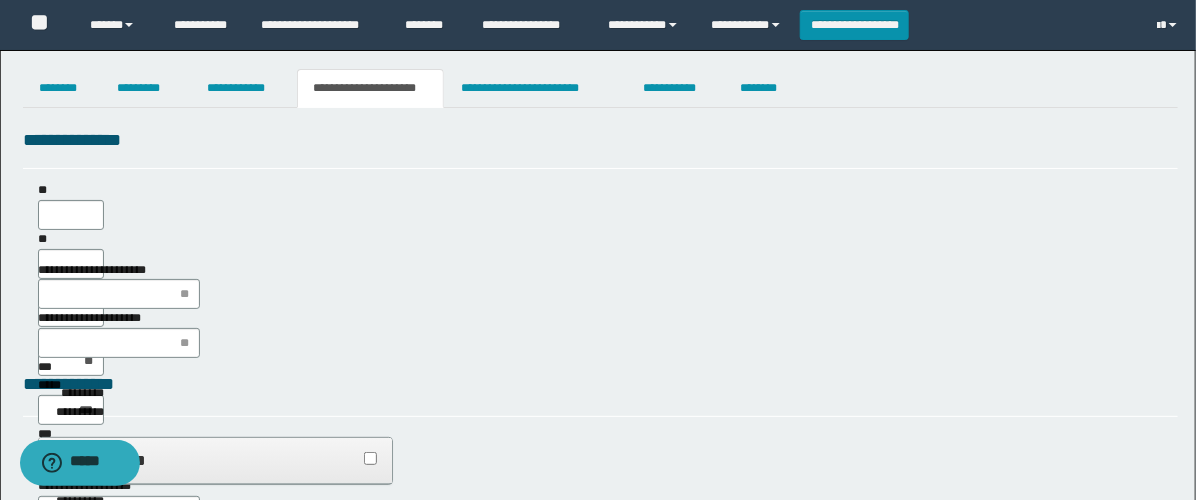 type on "**" 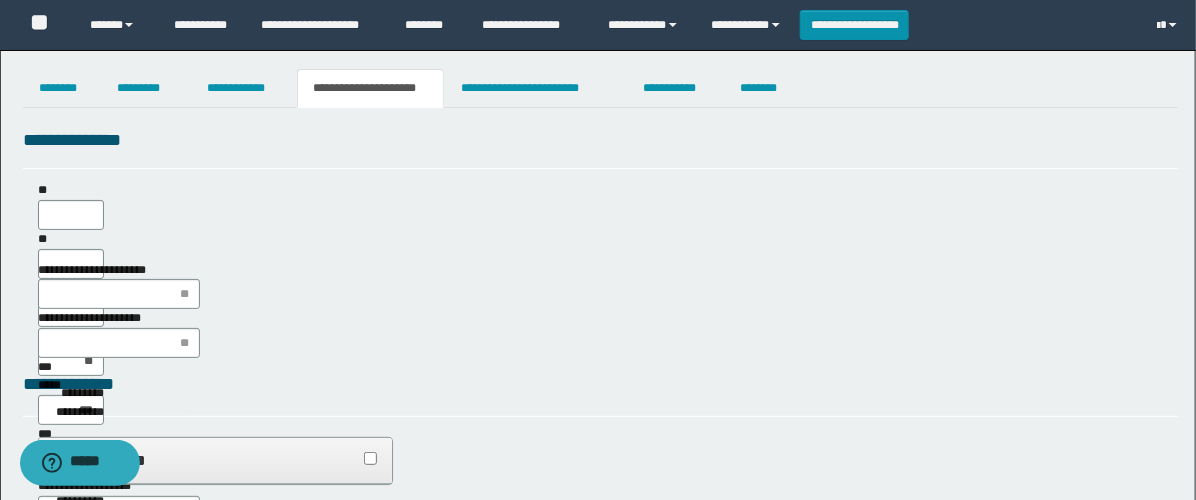 type on "**" 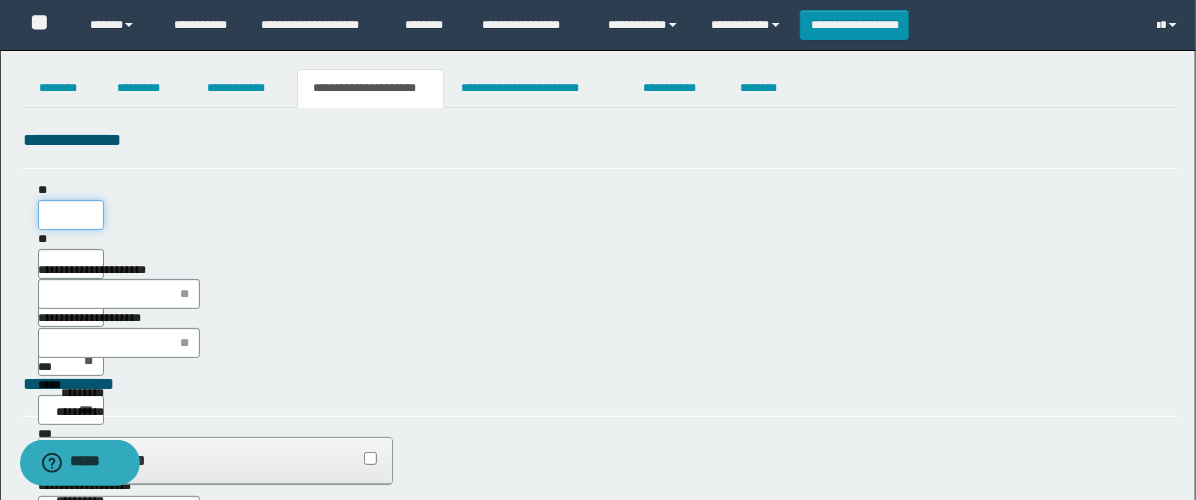 click on "**" at bounding box center [71, 215] 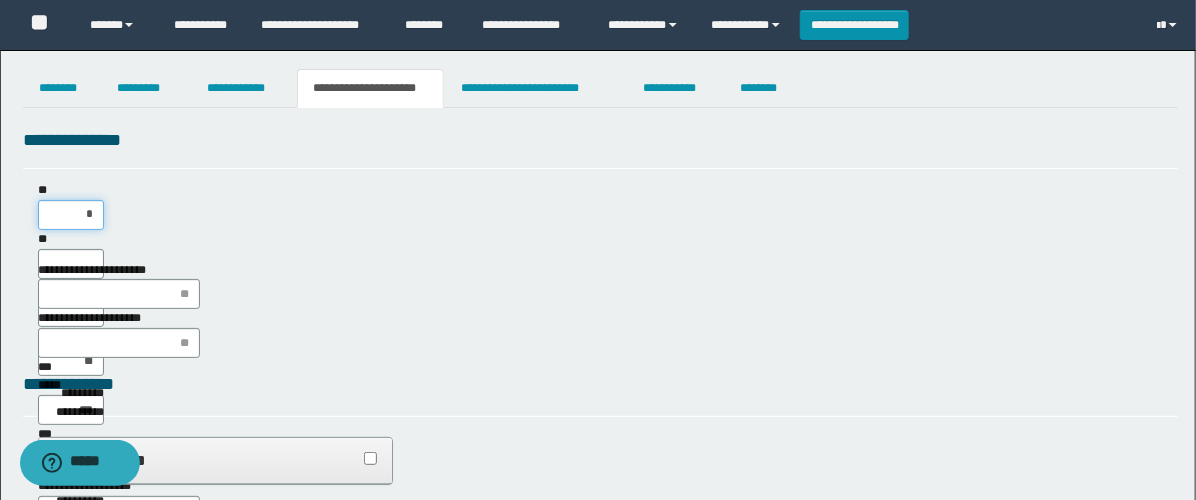 type on "**" 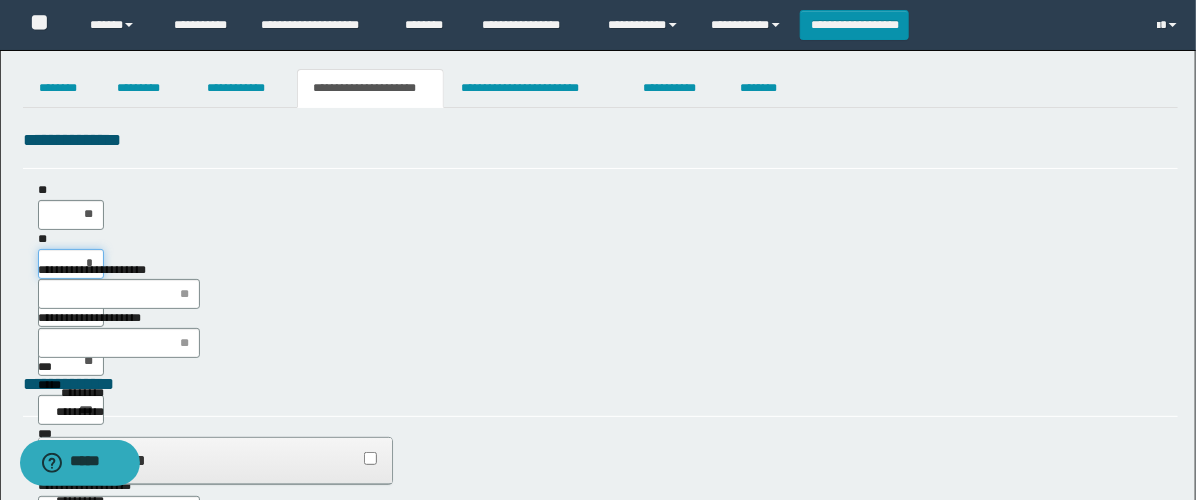 type on "**" 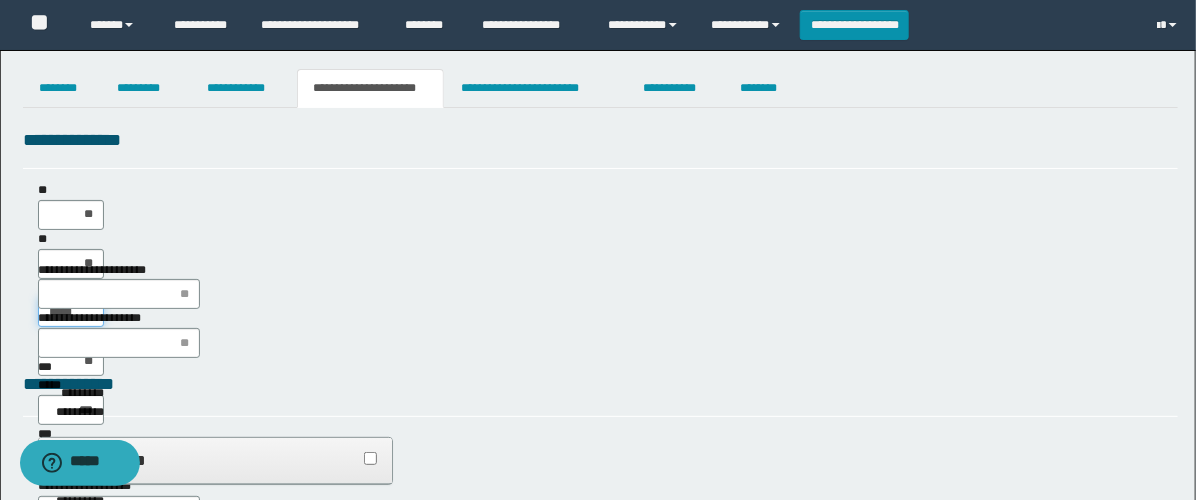 type on "******" 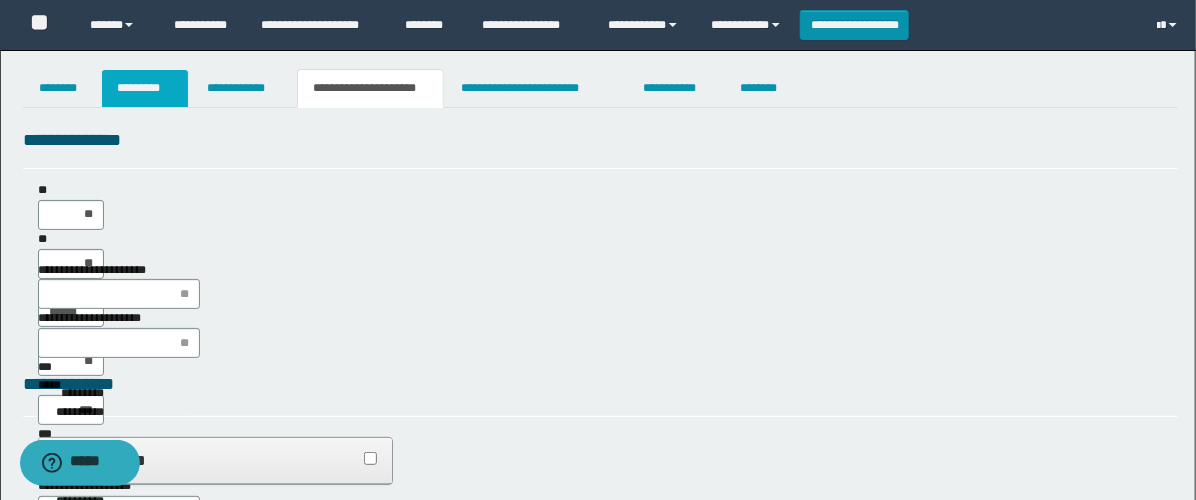 click on "*********" at bounding box center (145, 88) 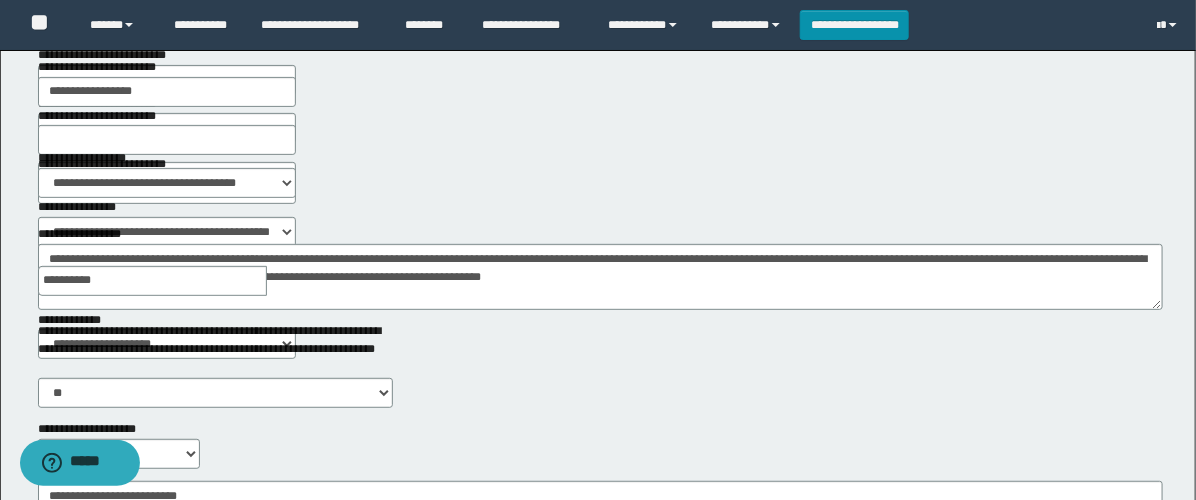 scroll, scrollTop: 222, scrollLeft: 0, axis: vertical 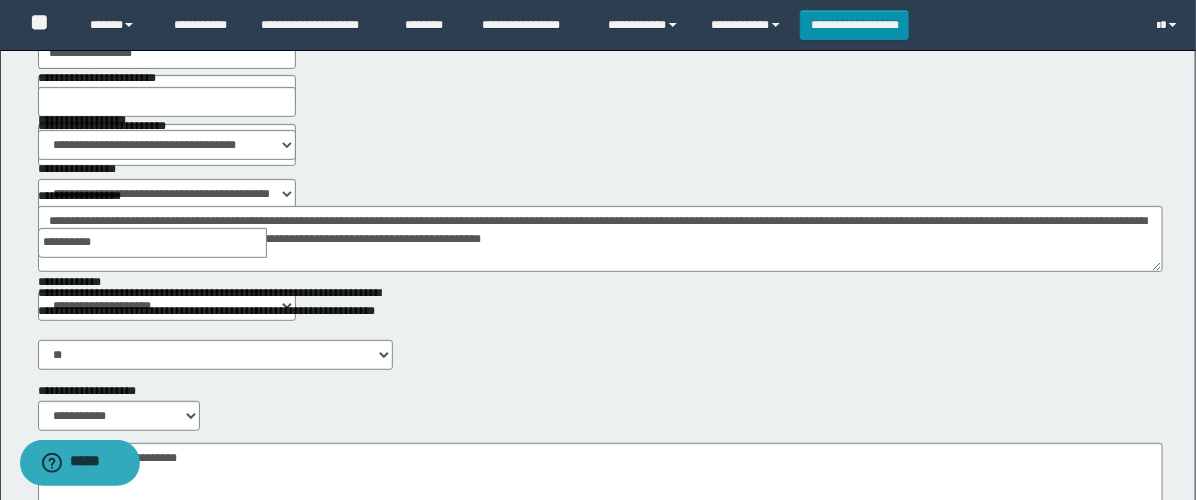click at bounding box center [281, 243] 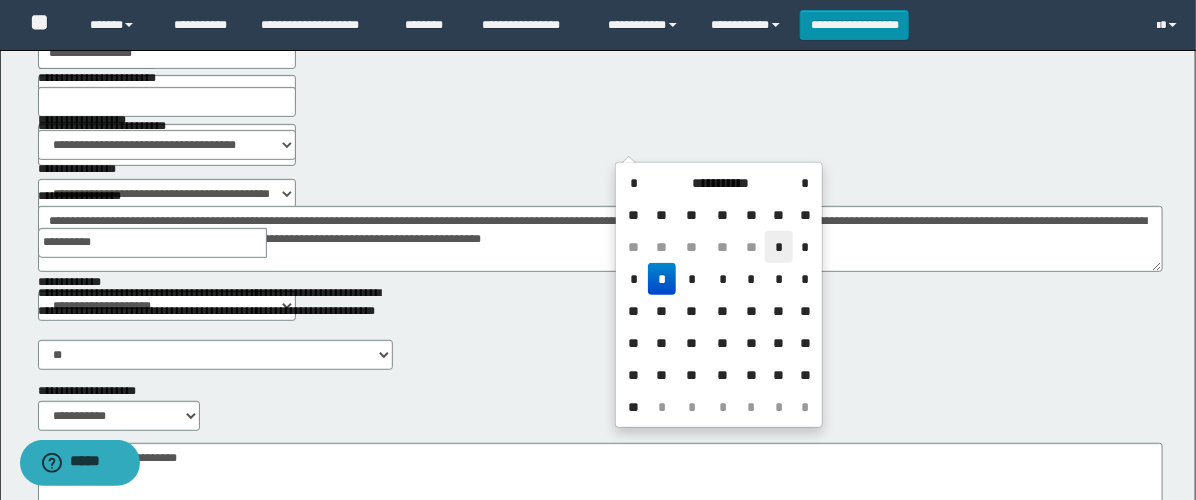 click on "*" at bounding box center (779, 247) 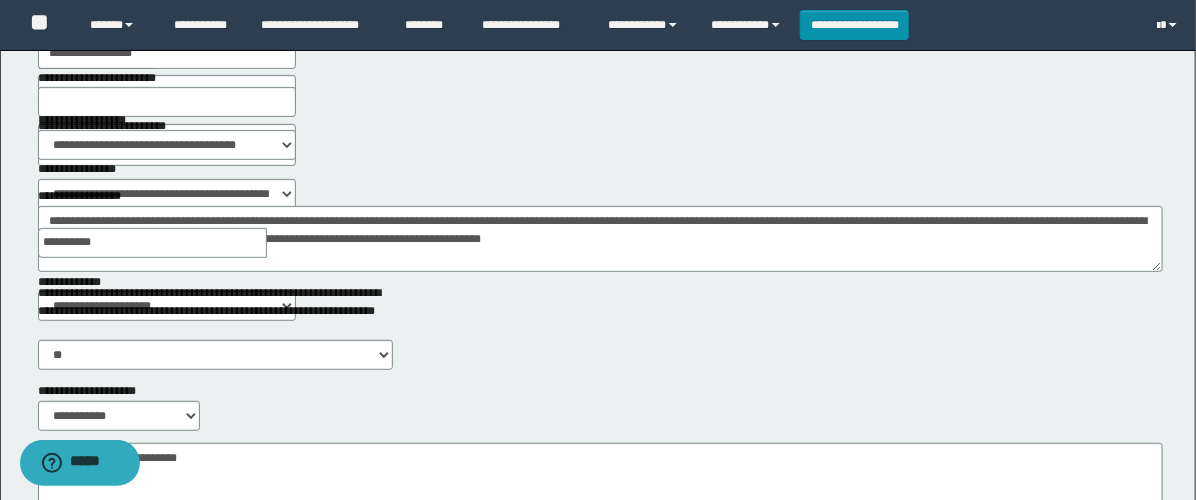 click at bounding box center [281, 243] 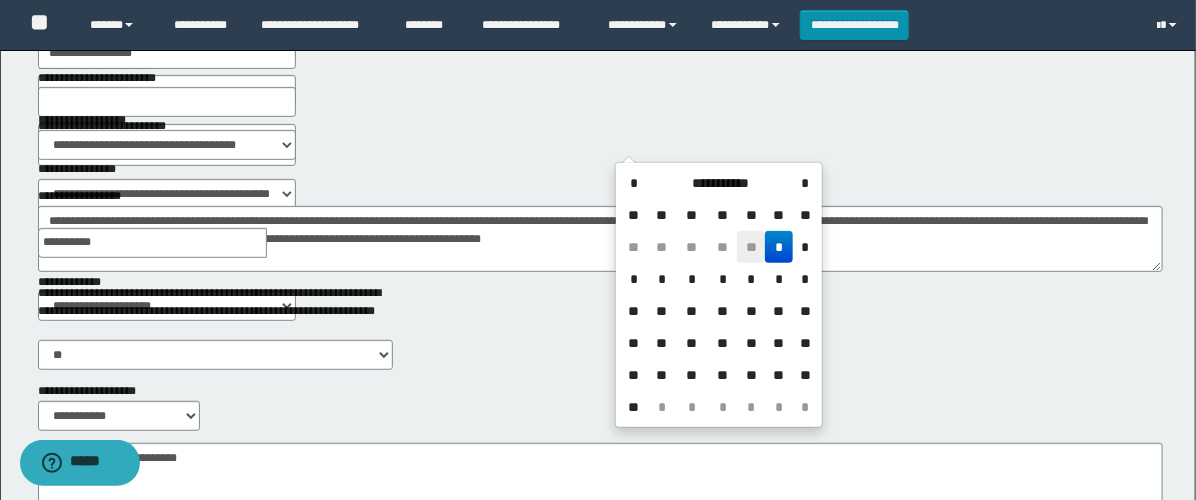 click on "**" at bounding box center (751, 247) 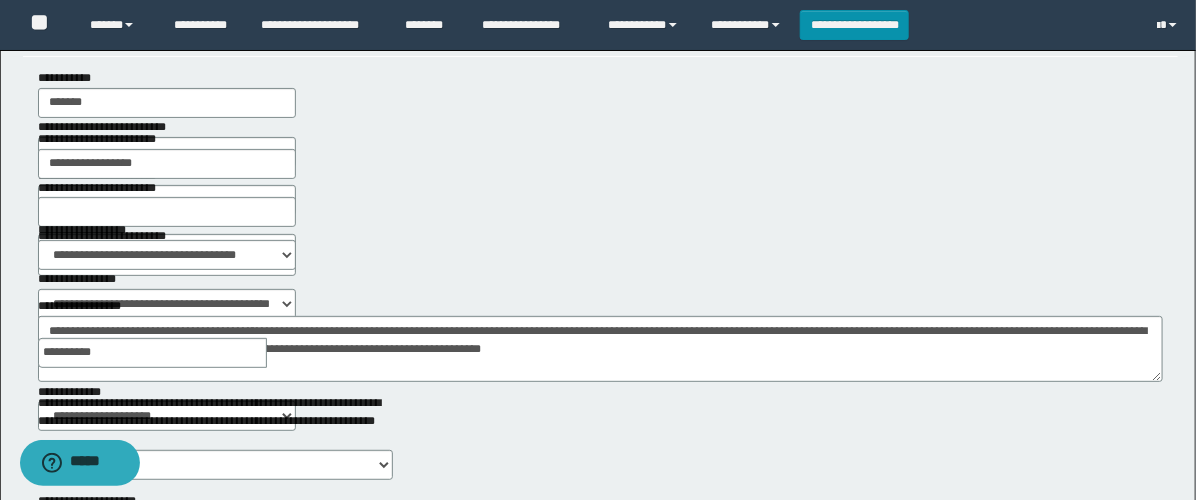 scroll, scrollTop: 0, scrollLeft: 0, axis: both 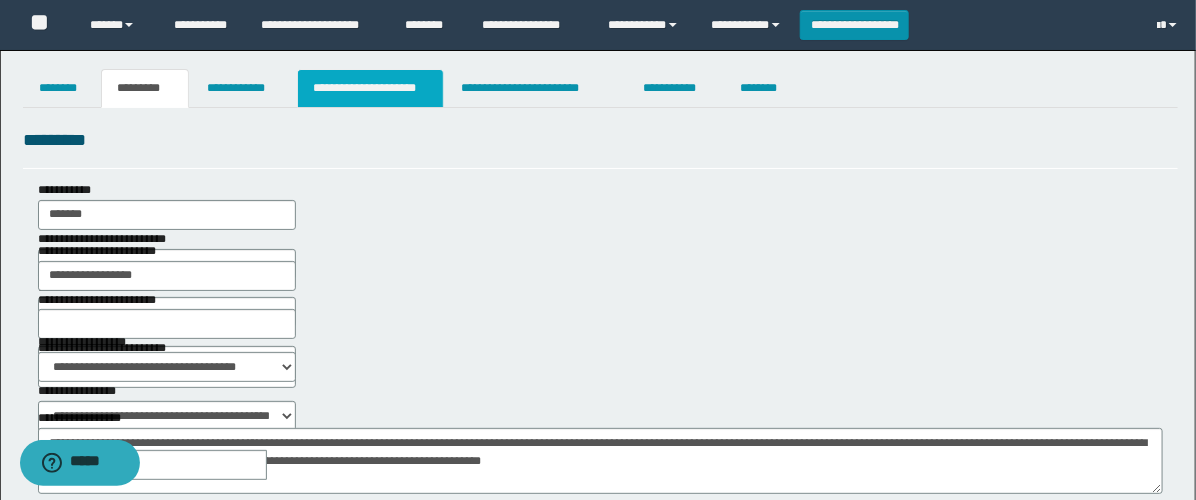 click on "**********" at bounding box center (370, 88) 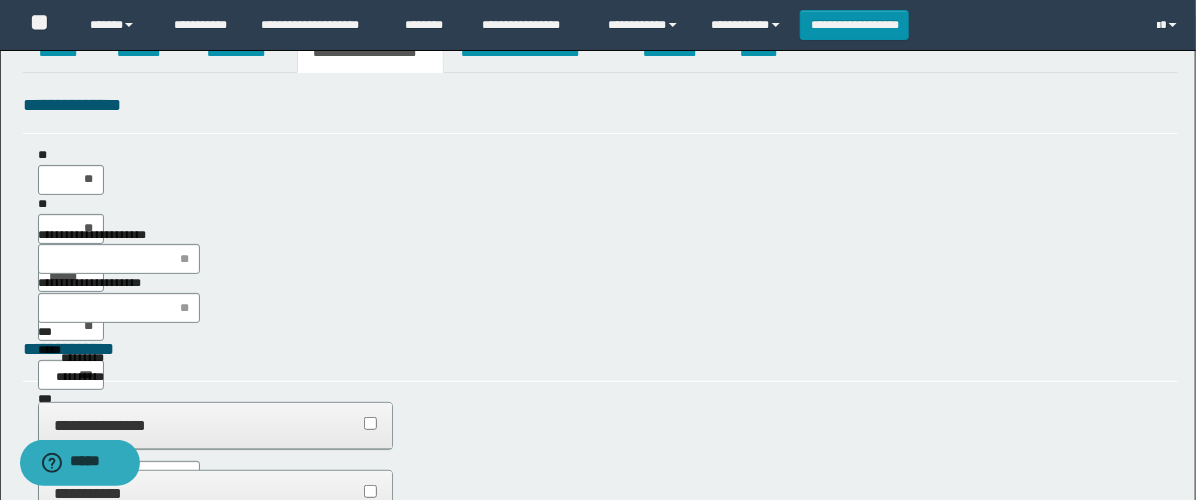 scroll, scrollTop: 0, scrollLeft: 0, axis: both 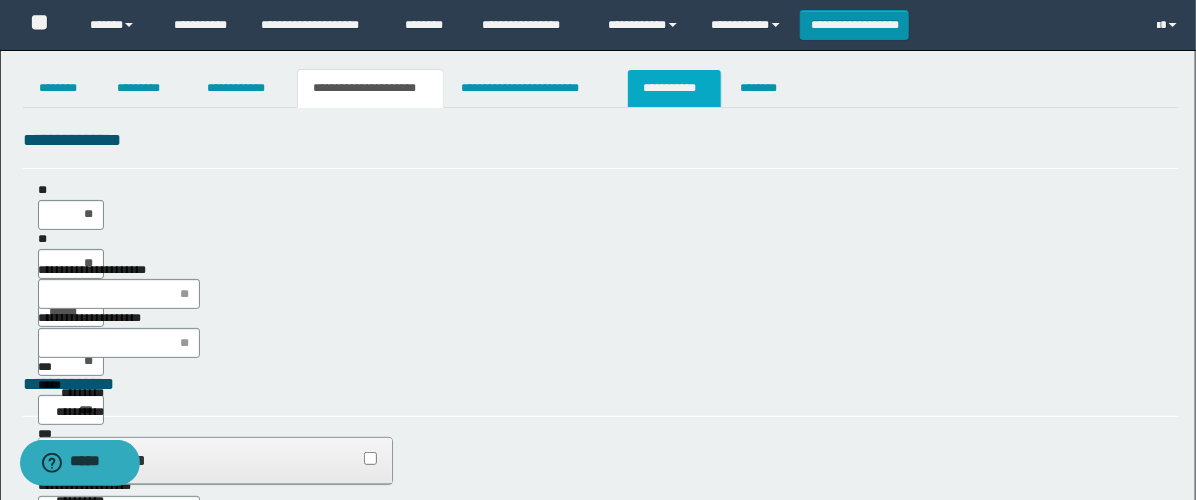 click on "**********" at bounding box center (674, 88) 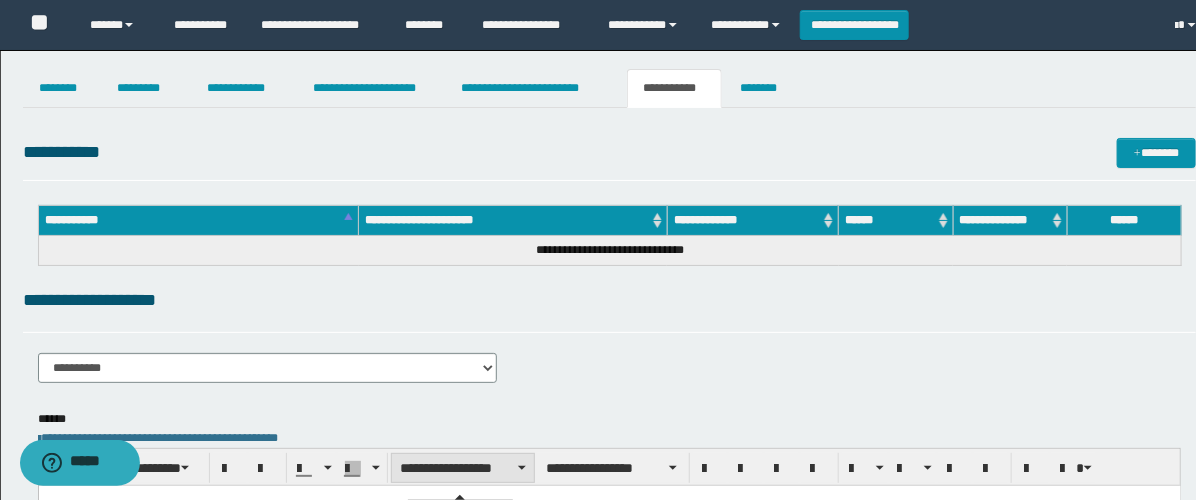 scroll, scrollTop: 0, scrollLeft: 0, axis: both 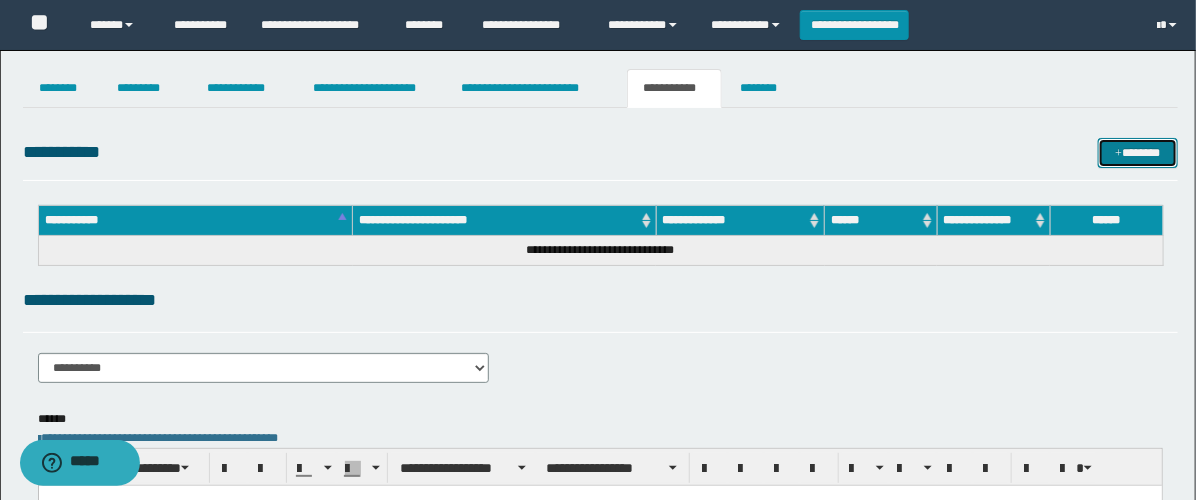 click on "*******" at bounding box center [1138, 153] 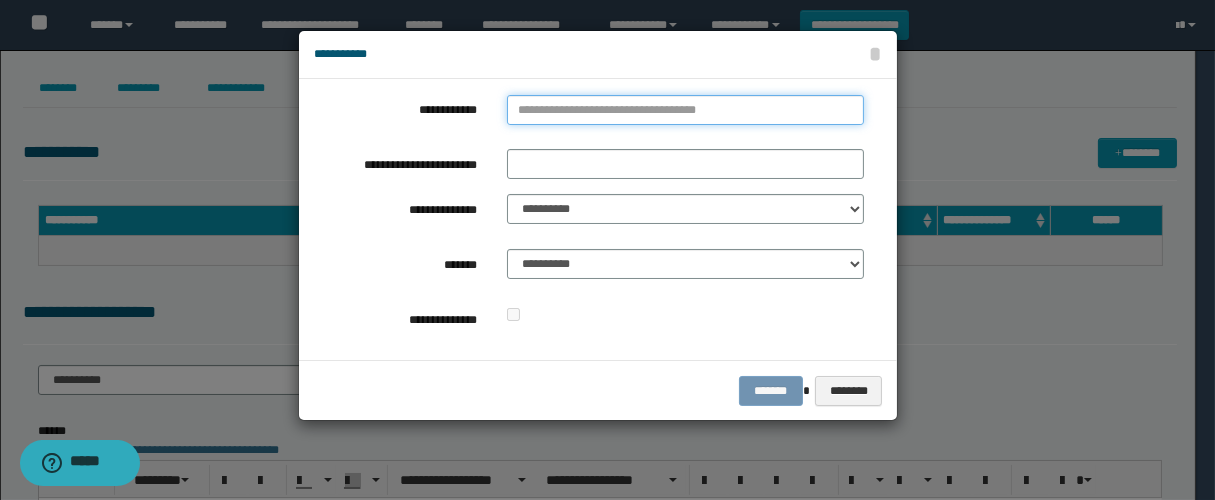 click on "**********" at bounding box center [685, 110] 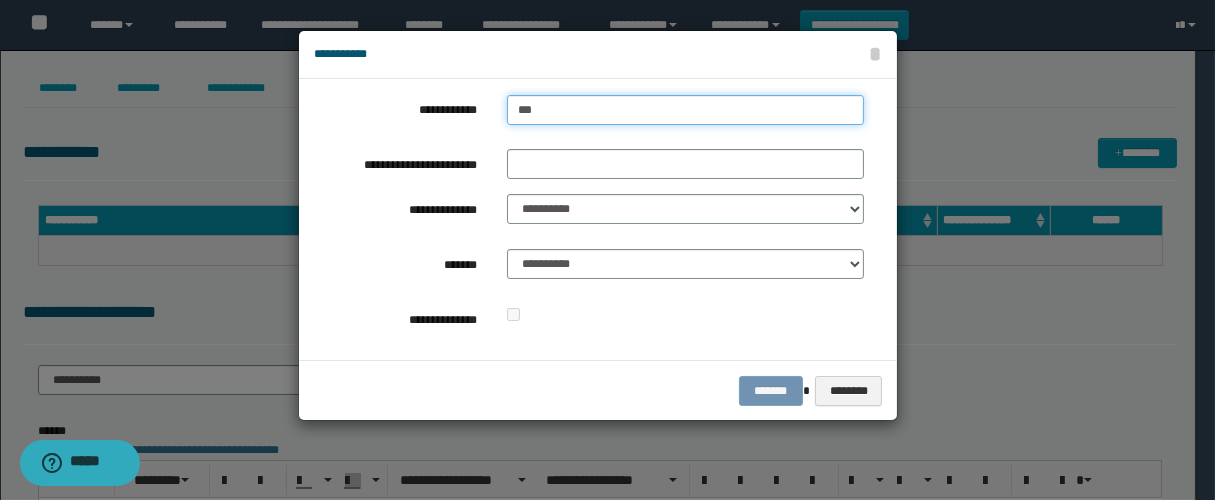 type on "****" 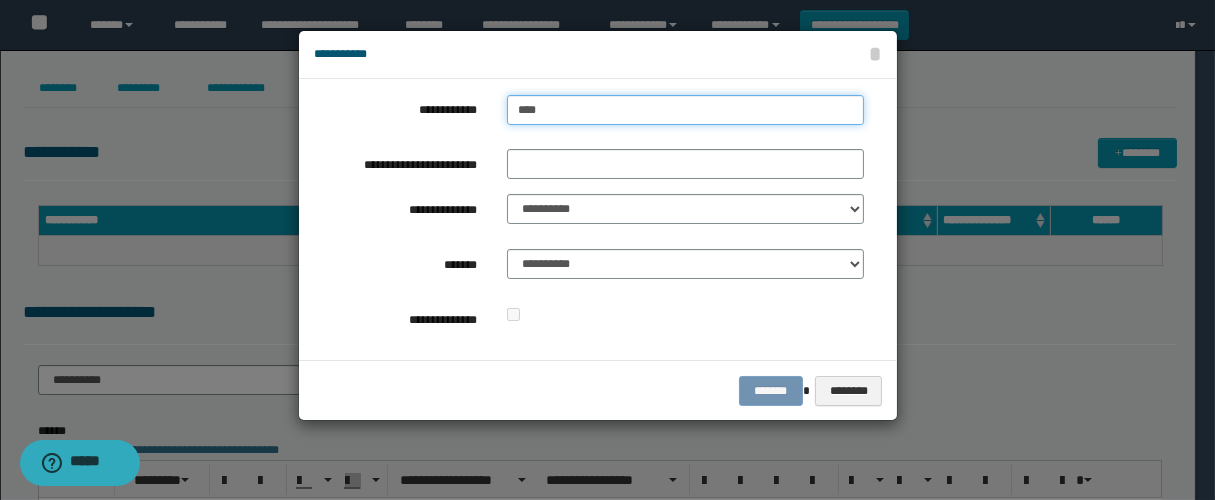 type on "****" 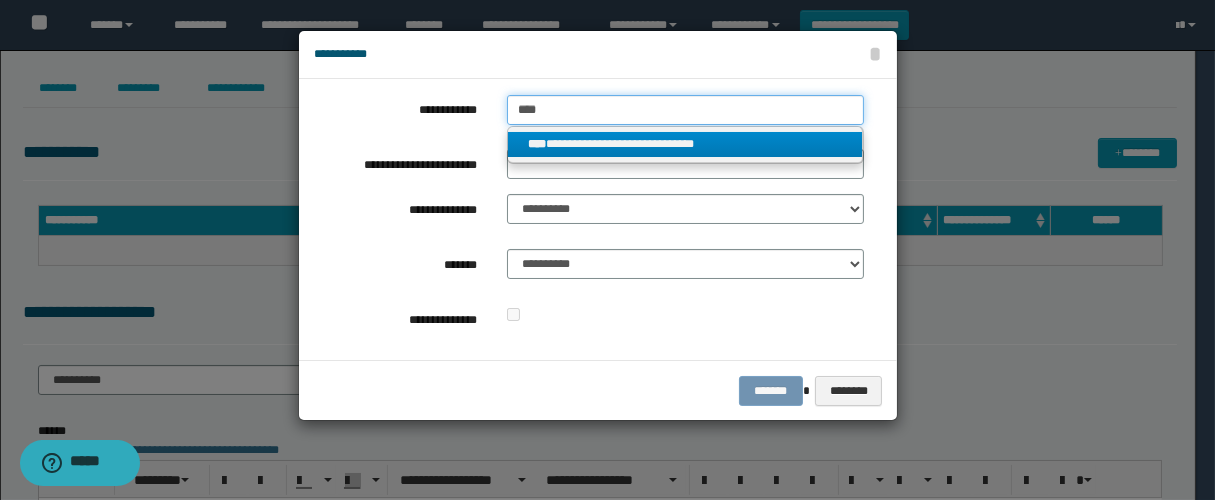 type on "****" 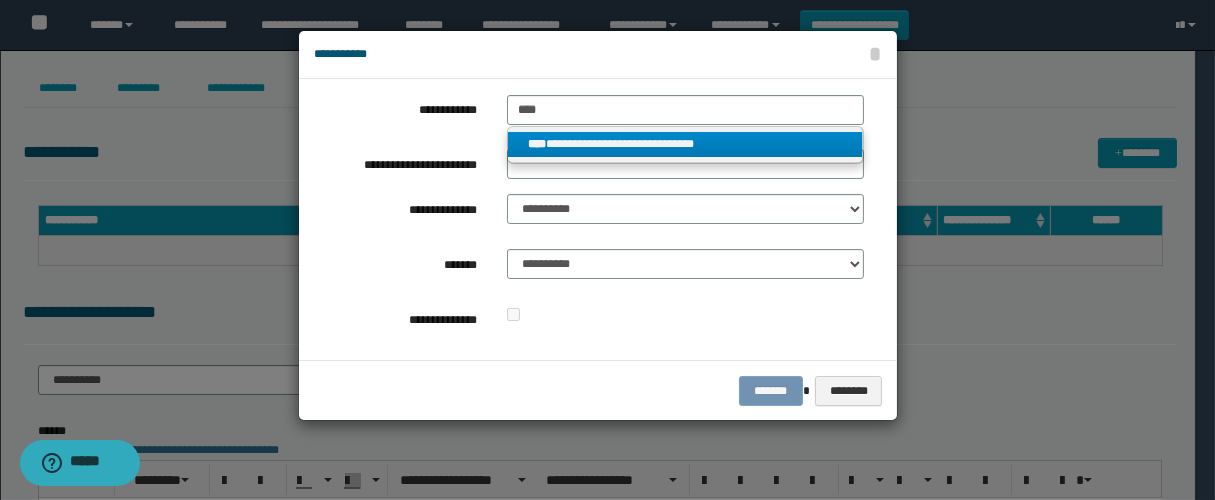 click on "**********" at bounding box center [685, 144] 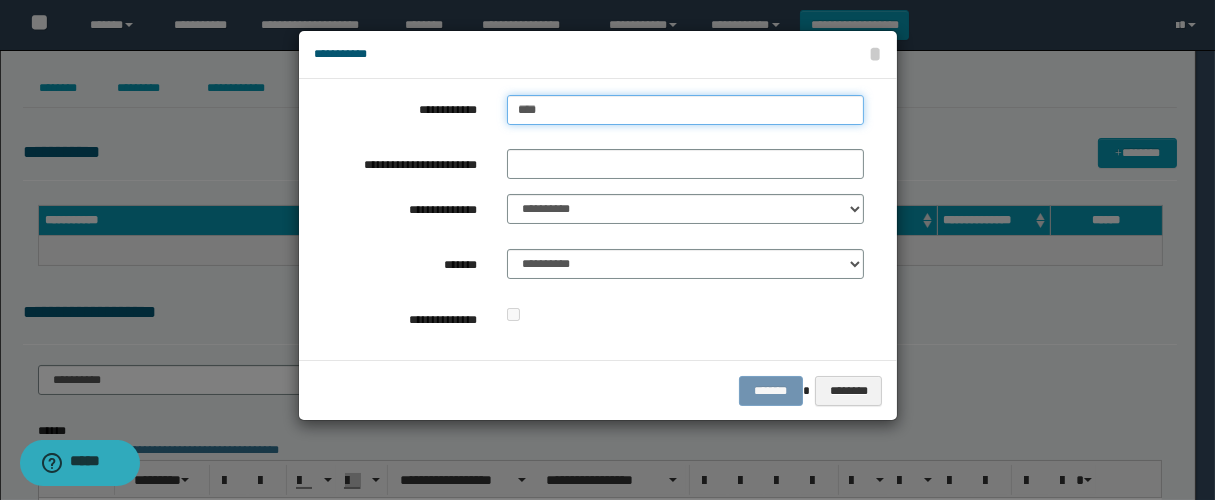type 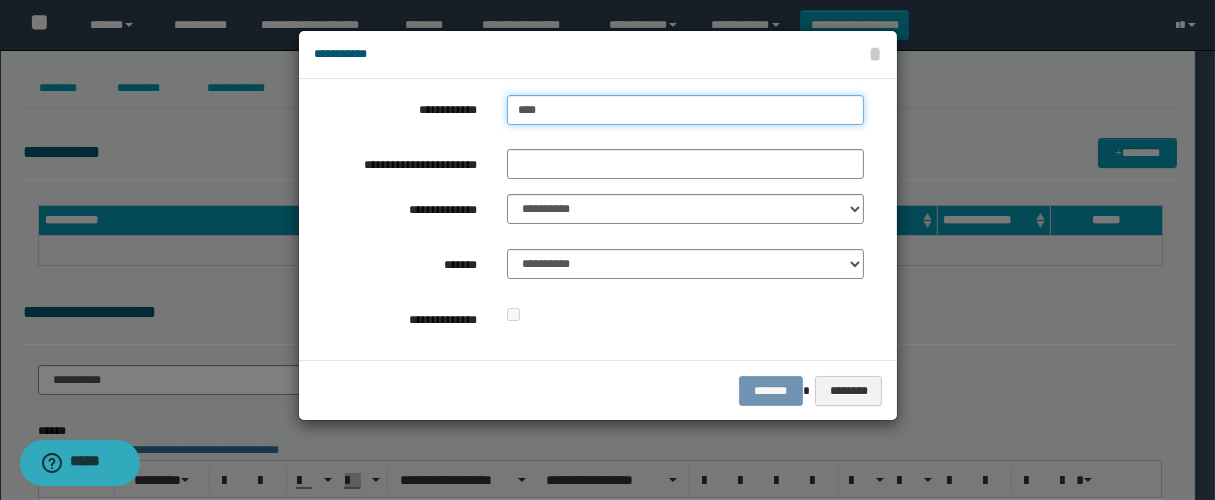 type on "**********" 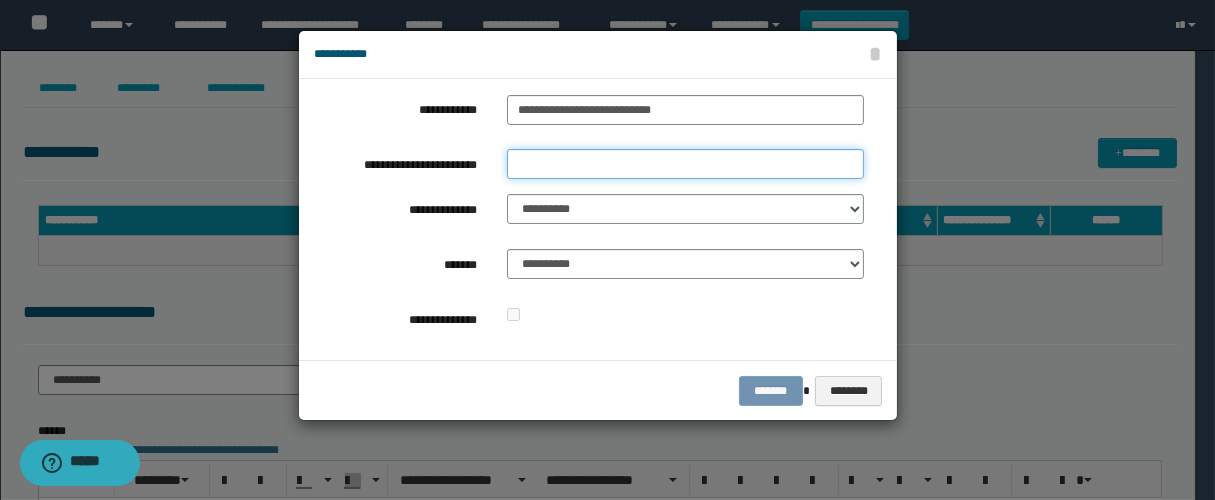 click on "**********" at bounding box center [685, 164] 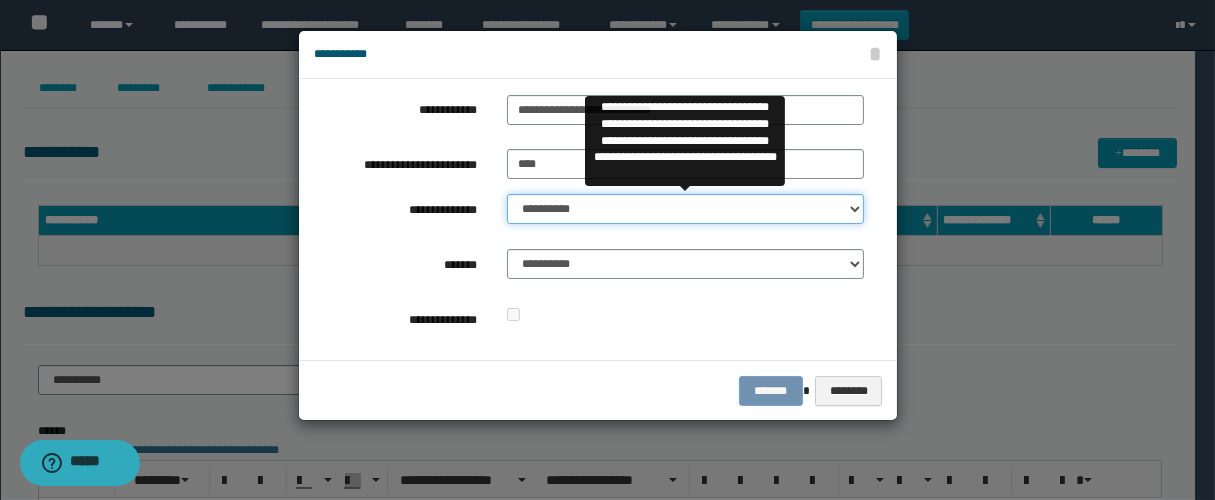 drag, startPoint x: 560, startPoint y: 212, endPoint x: 583, endPoint y: 219, distance: 24.04163 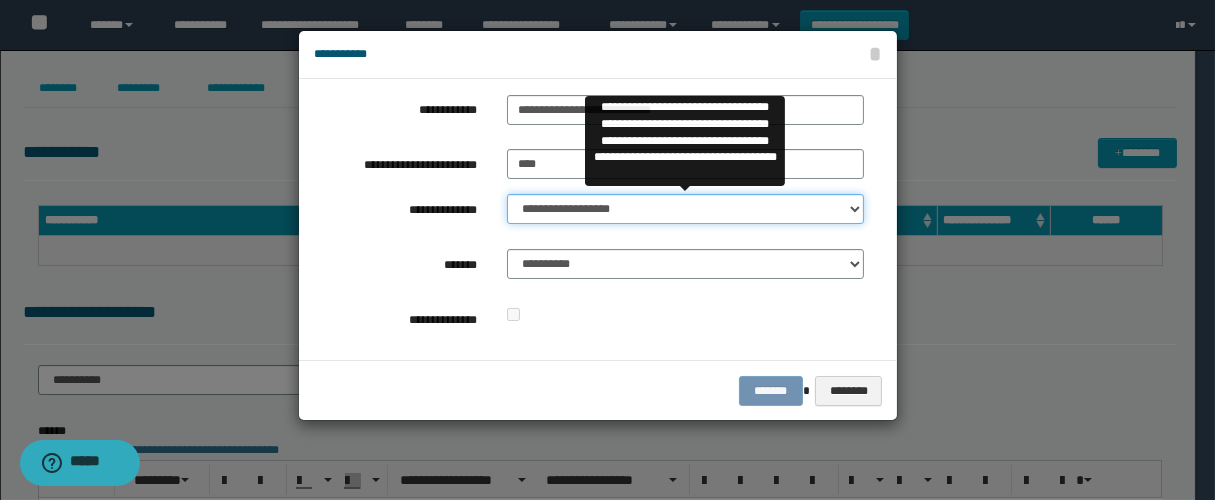 click on "**********" at bounding box center [685, 209] 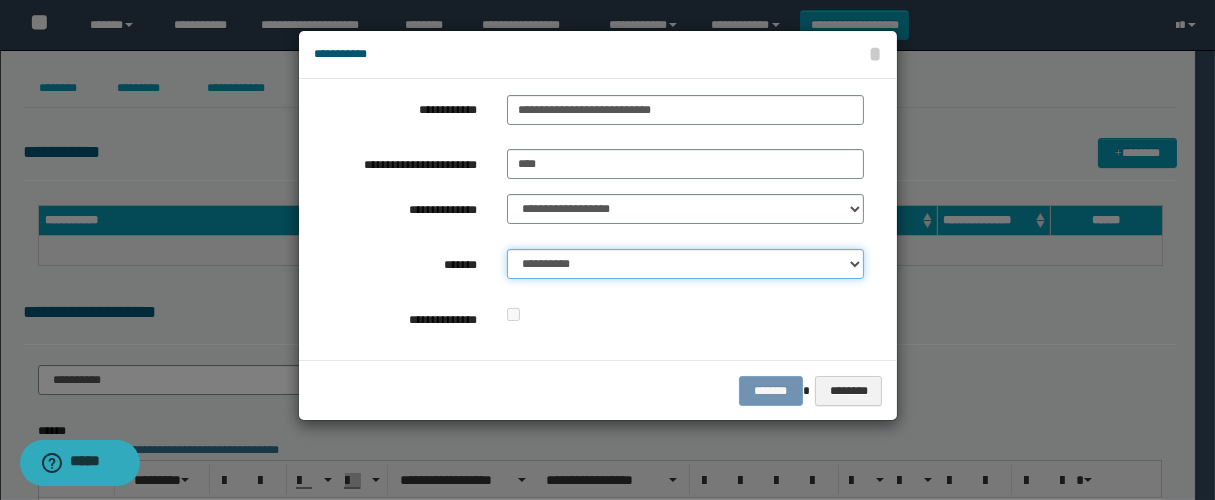 click on "**********" at bounding box center [685, 264] 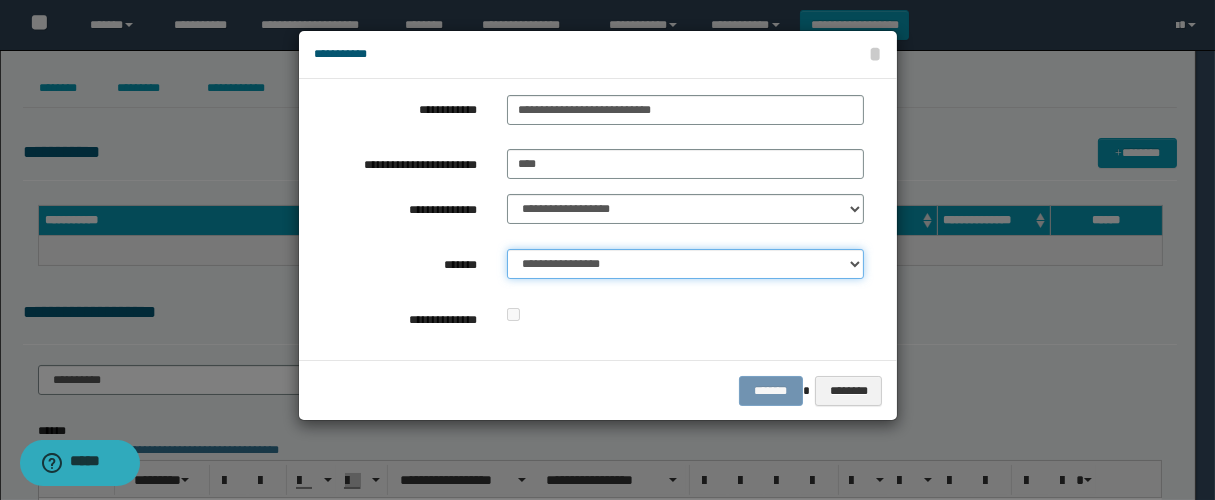 click on "**********" at bounding box center [685, 264] 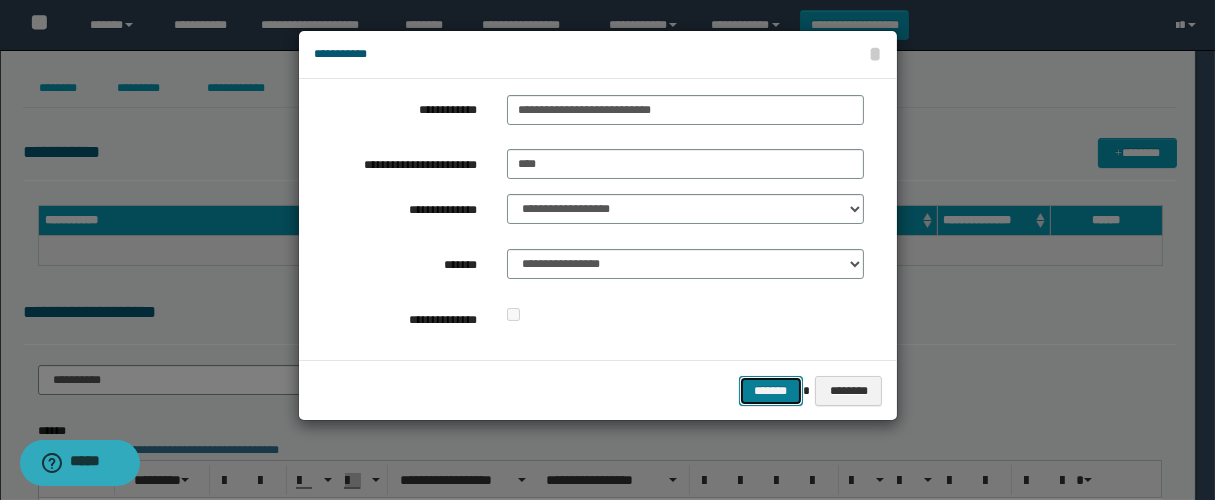 click on "*******" at bounding box center (771, 391) 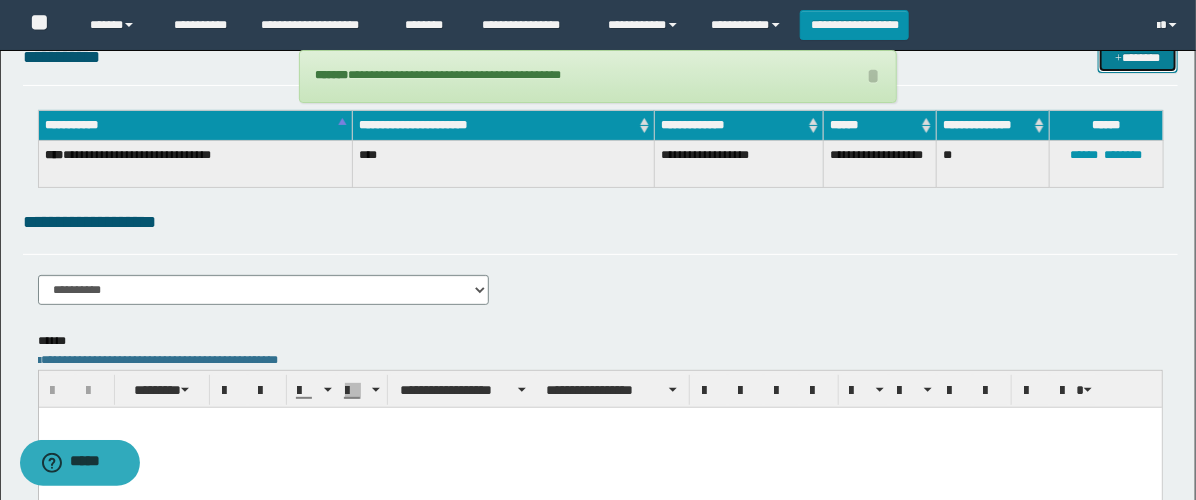 scroll, scrollTop: 222, scrollLeft: 0, axis: vertical 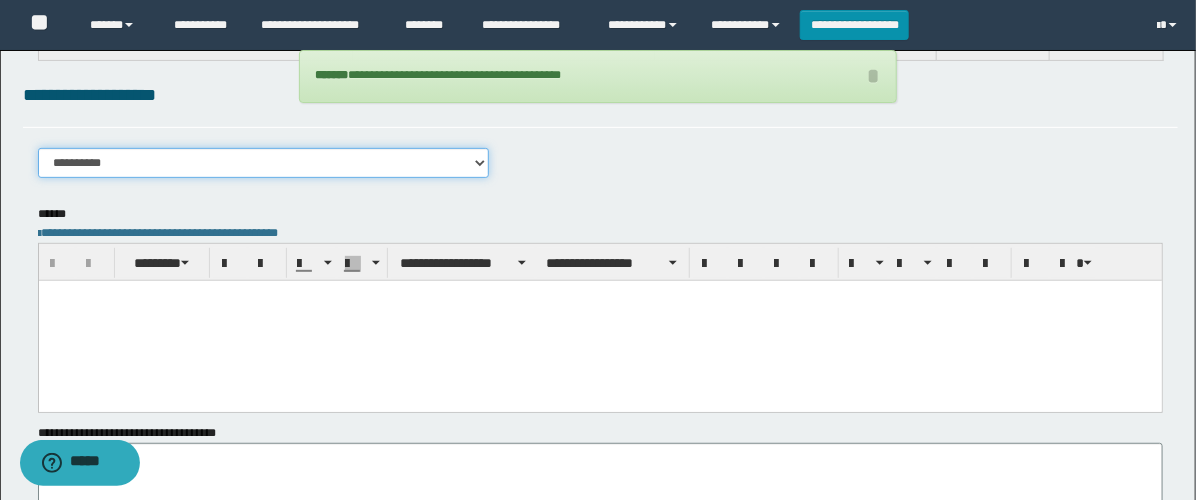click on "**********" at bounding box center [263, 163] 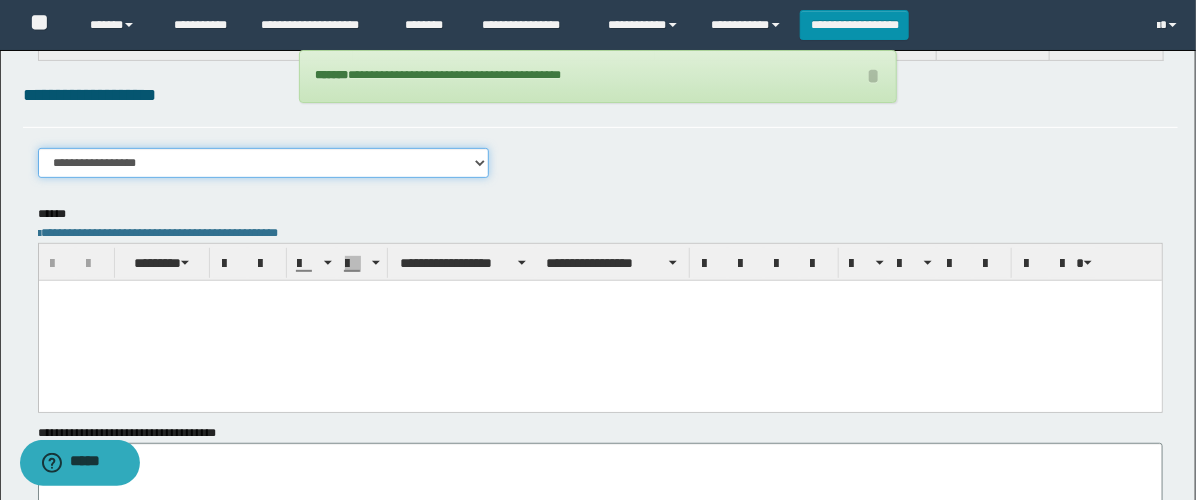 click on "**********" at bounding box center (263, 163) 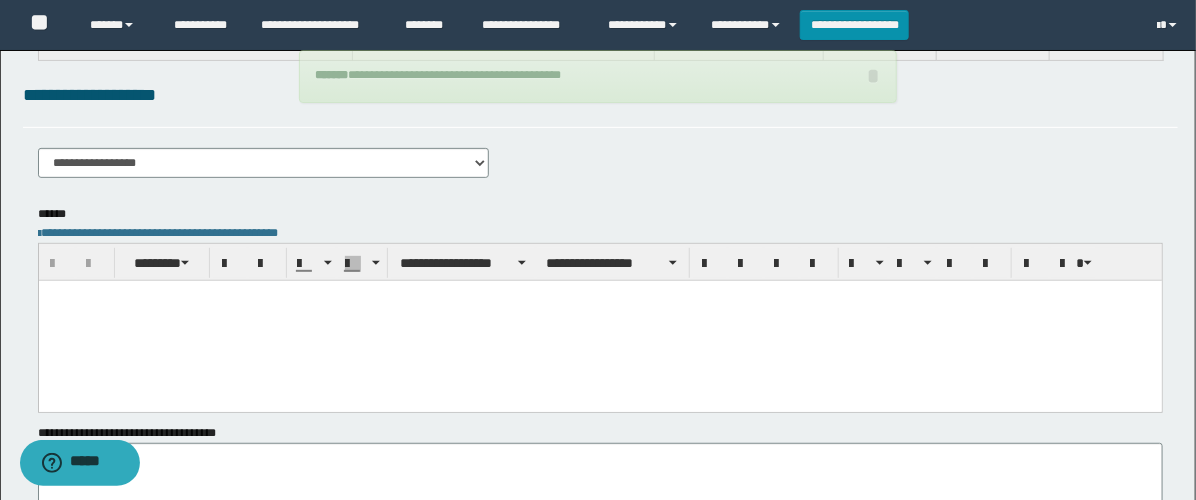 click at bounding box center (599, 320) 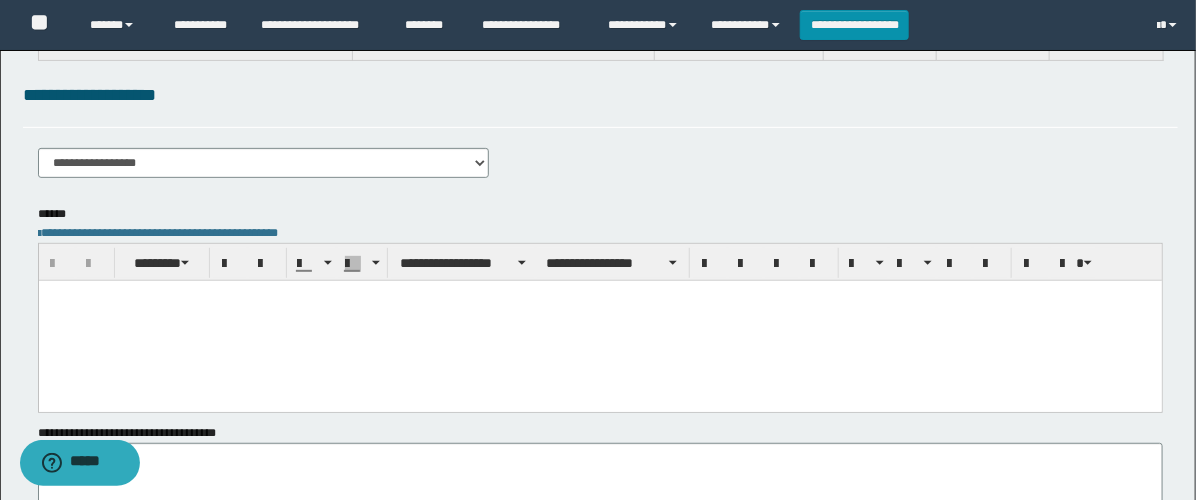 click at bounding box center [599, 320] 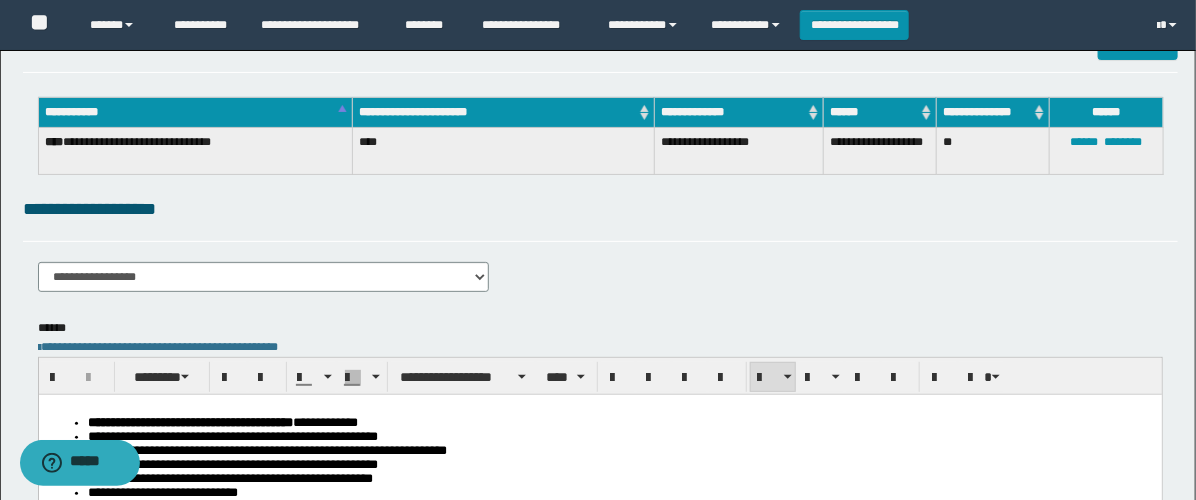 scroll, scrollTop: 0, scrollLeft: 0, axis: both 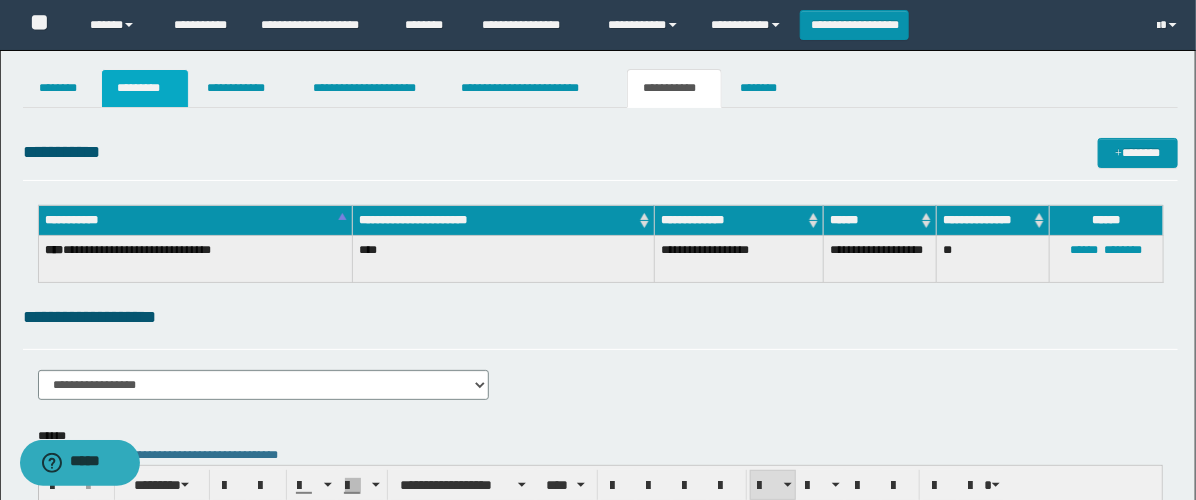 click on "*********" at bounding box center [145, 88] 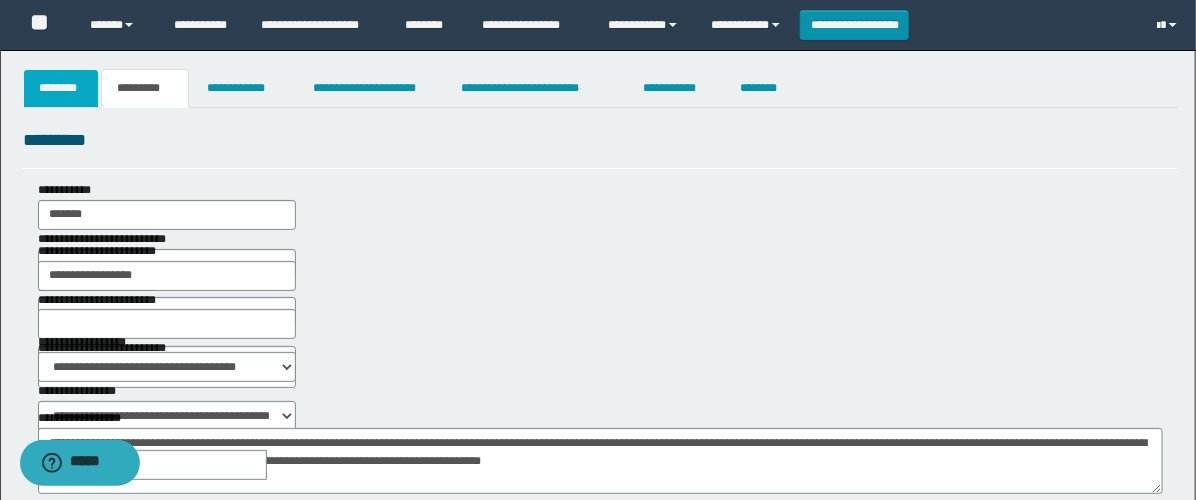 click on "********" at bounding box center [61, 88] 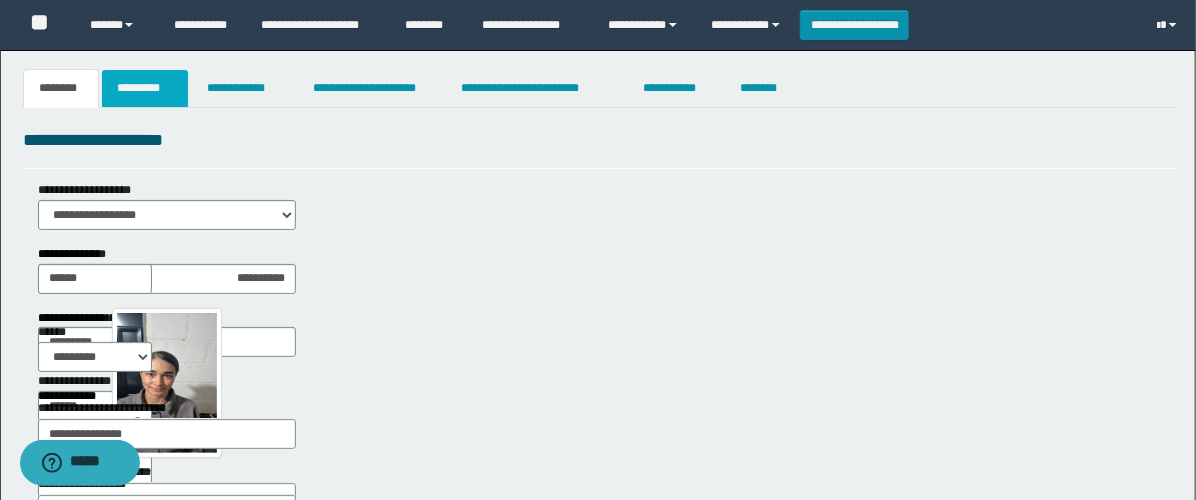 click on "*********" at bounding box center [145, 88] 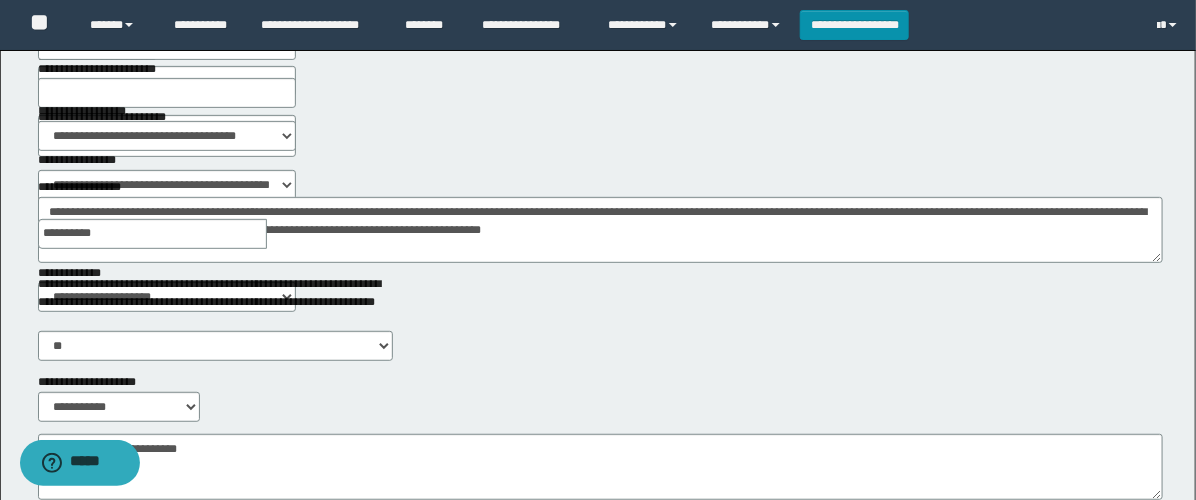 scroll, scrollTop: 0, scrollLeft: 0, axis: both 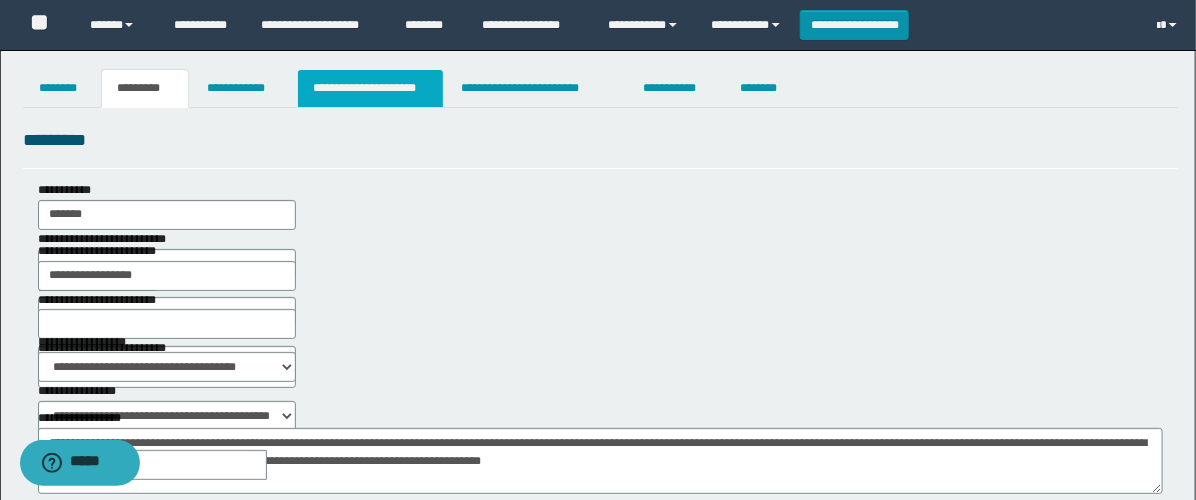 click on "**********" at bounding box center (370, 88) 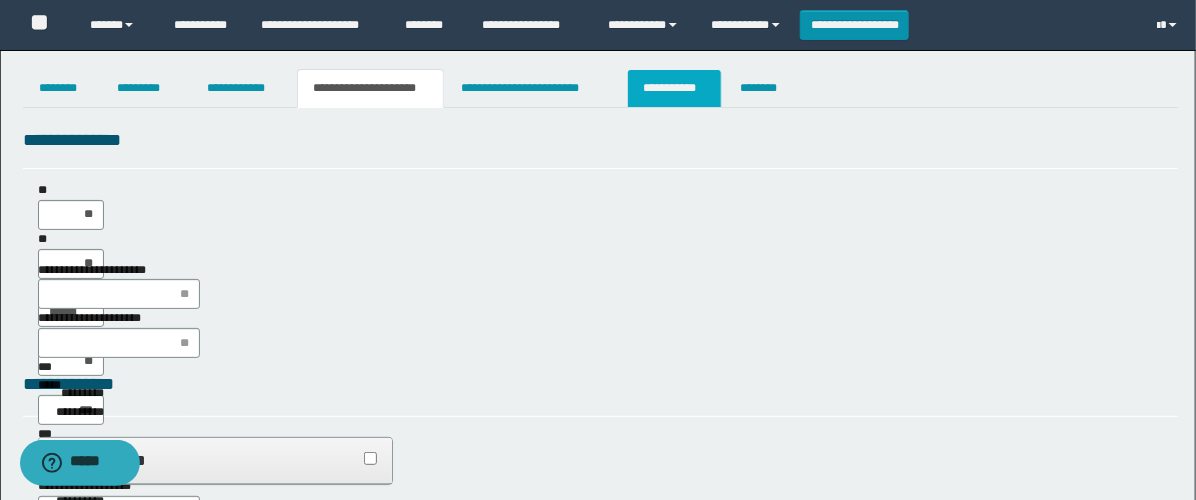 click on "**********" at bounding box center (674, 88) 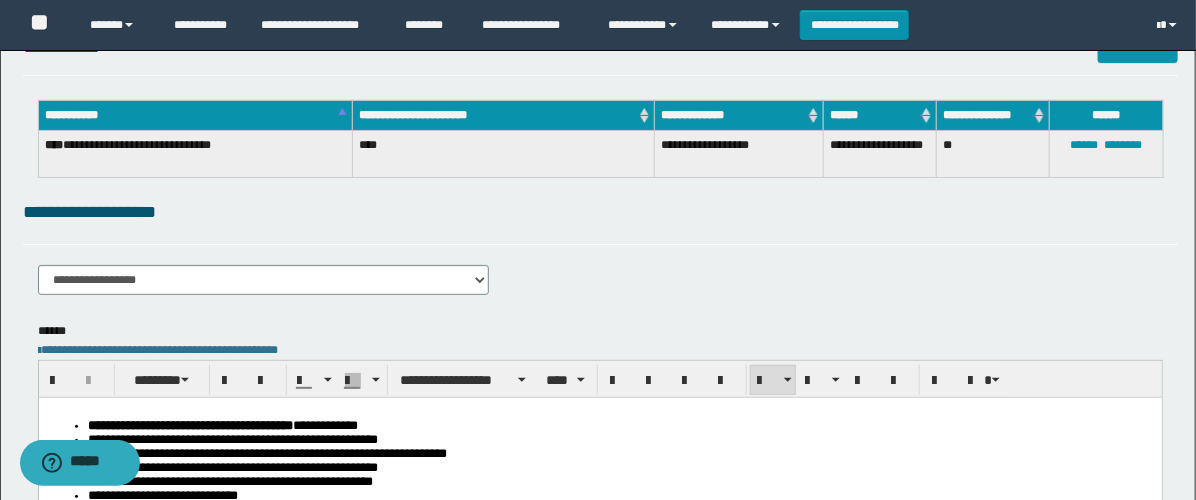 scroll, scrollTop: 222, scrollLeft: 0, axis: vertical 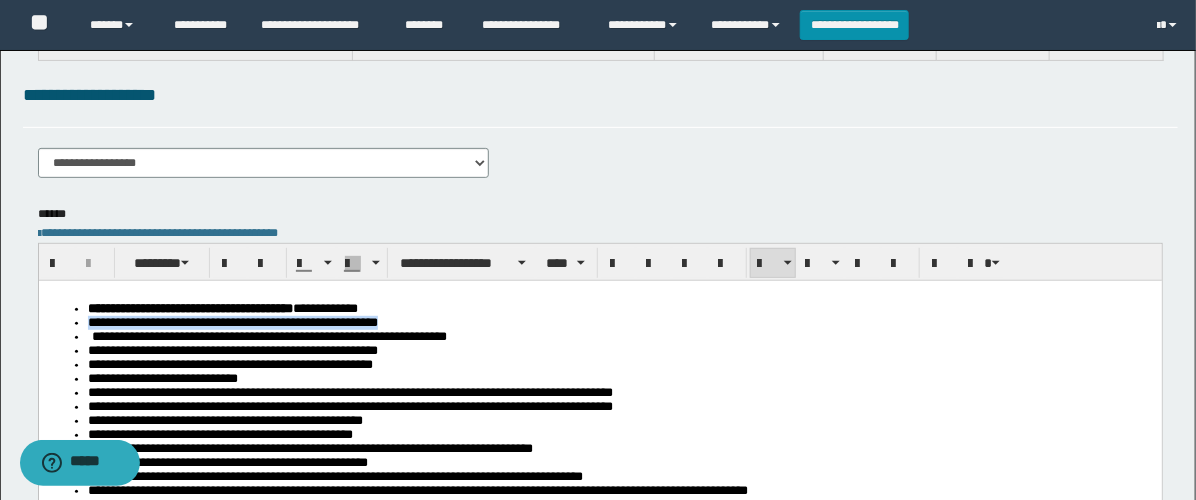 drag, startPoint x: 560, startPoint y: 326, endPoint x: 80, endPoint y: 324, distance: 480.00418 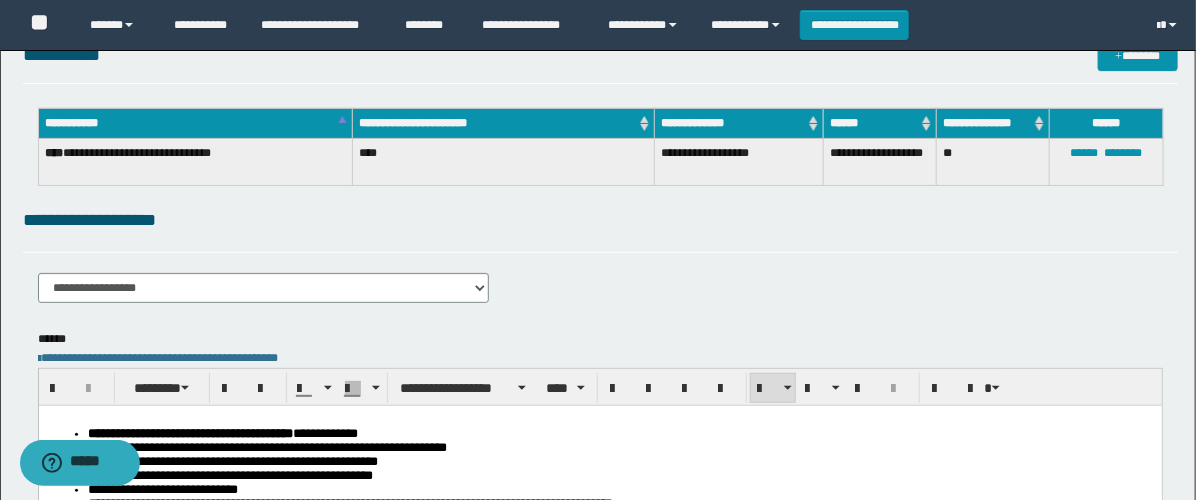 scroll, scrollTop: 0, scrollLeft: 0, axis: both 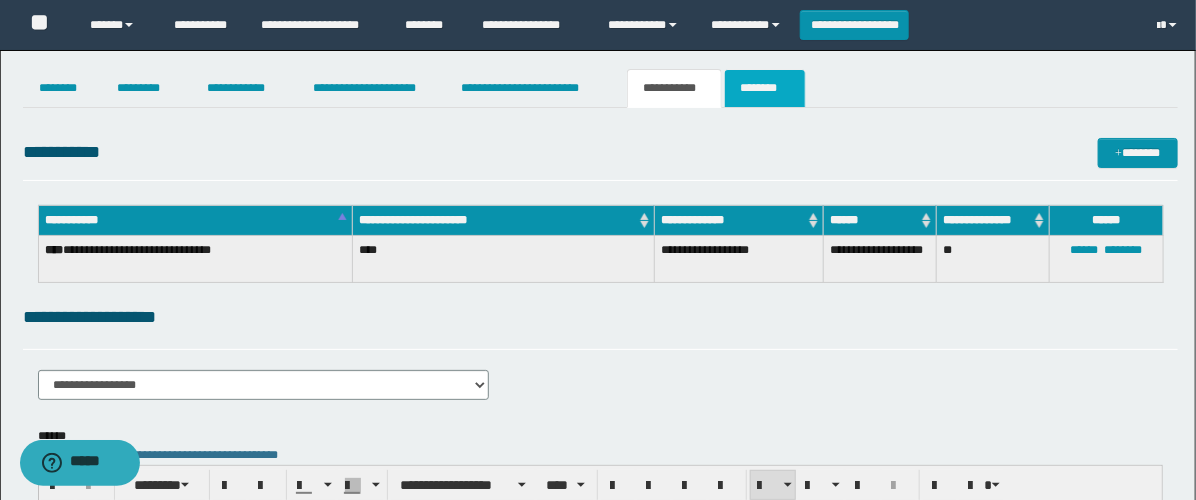 click on "********" at bounding box center (765, 88) 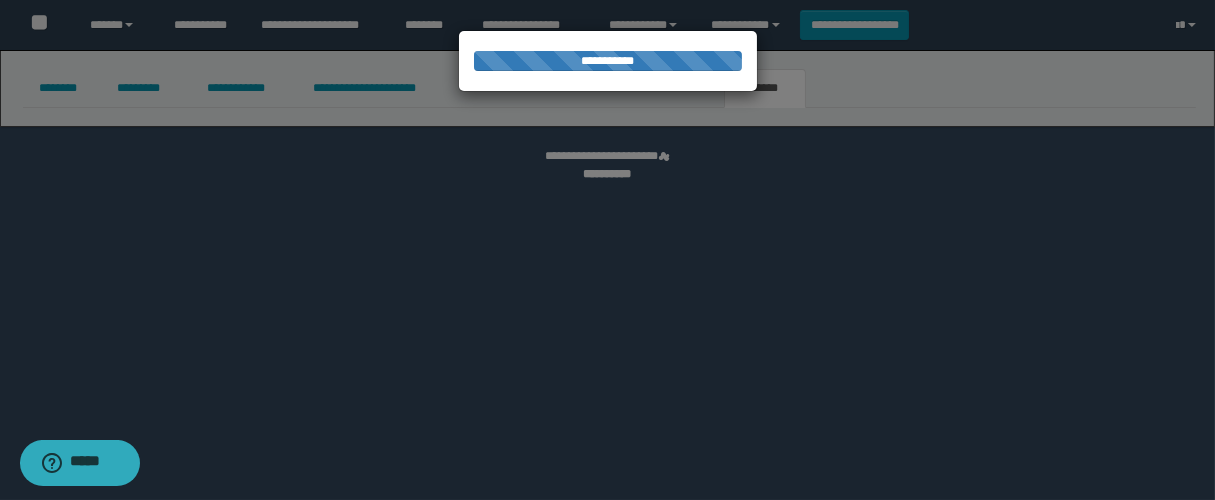 select 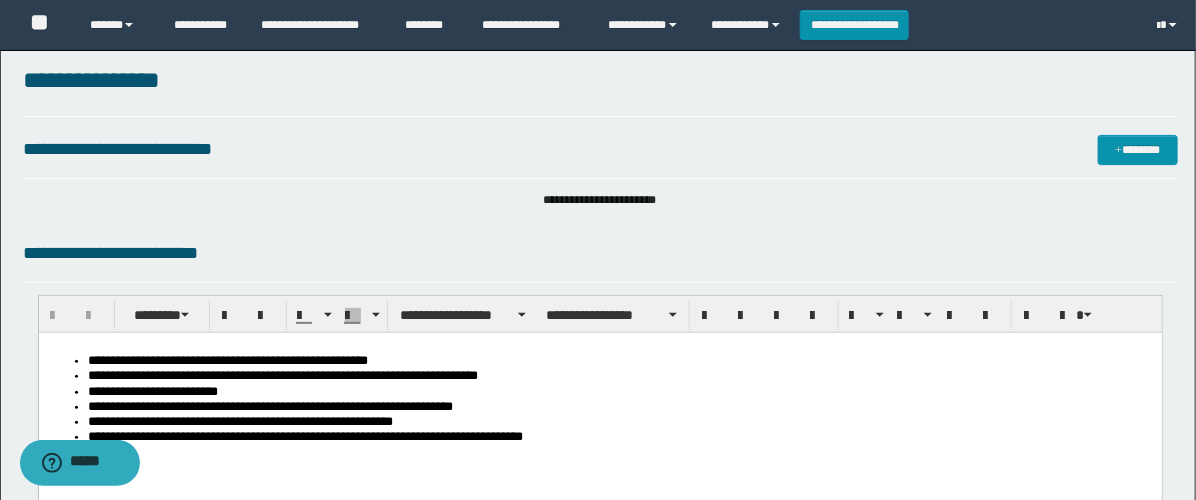 scroll, scrollTop: 222, scrollLeft: 0, axis: vertical 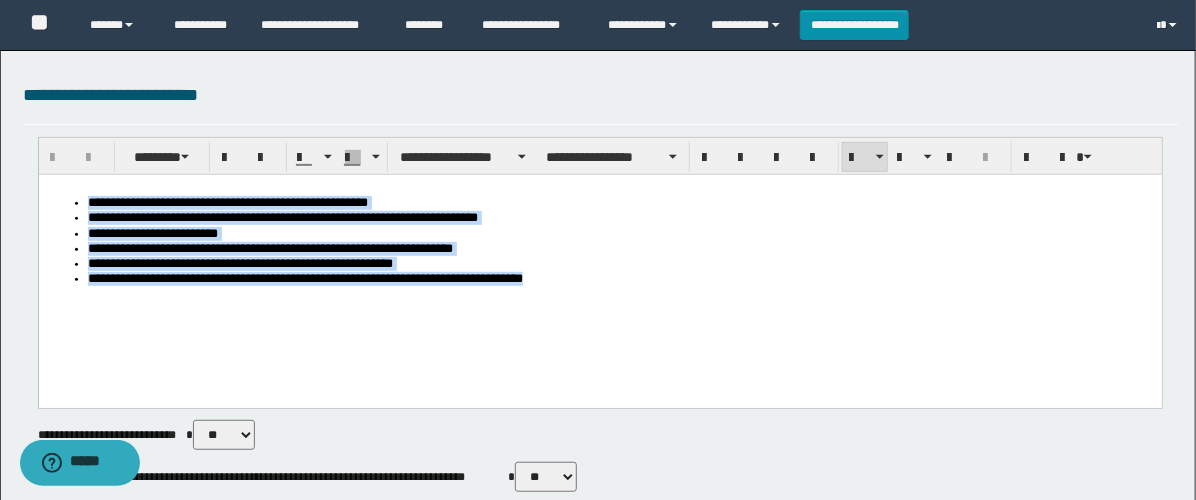 drag, startPoint x: 604, startPoint y: 296, endPoint x: -1, endPoint y: 164, distance: 619.2326 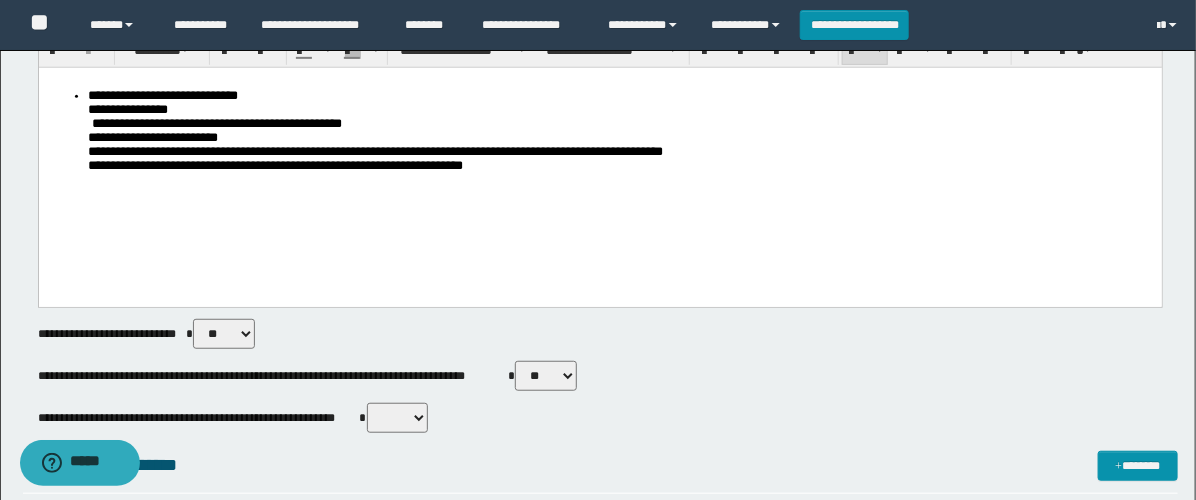 scroll, scrollTop: 444, scrollLeft: 0, axis: vertical 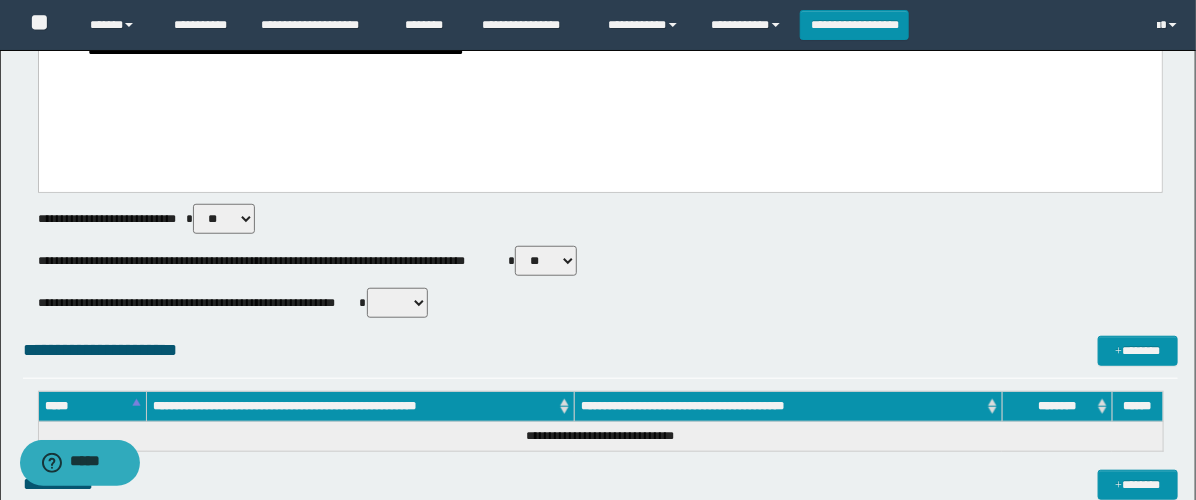 click on "**
**" at bounding box center [546, 261] 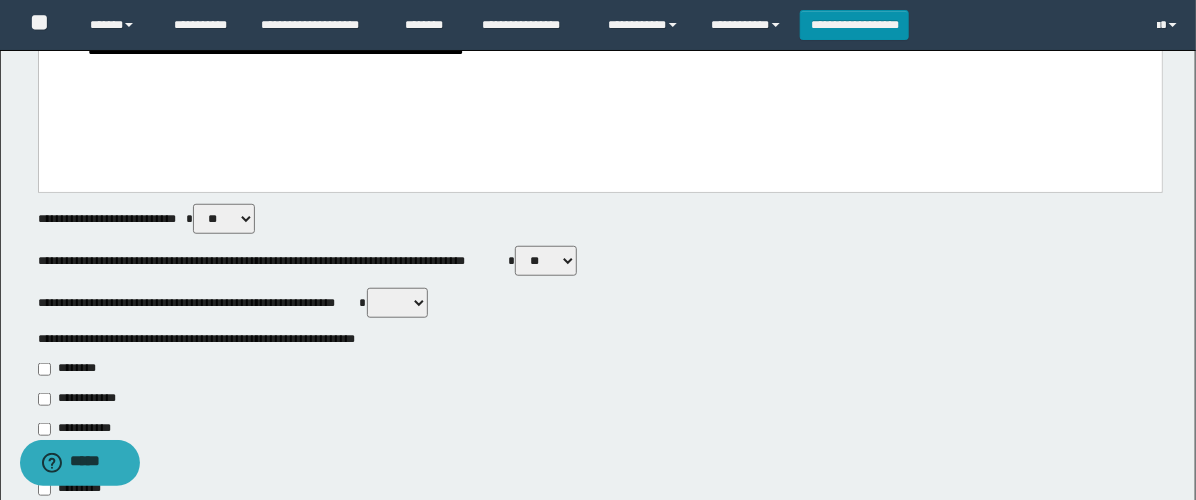 scroll, scrollTop: 666, scrollLeft: 0, axis: vertical 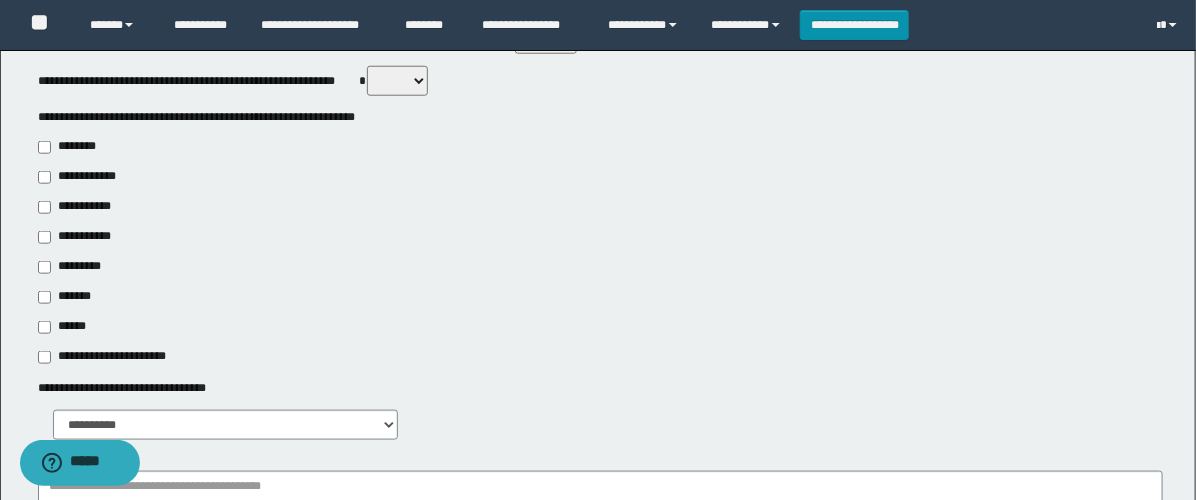 click on "**********" at bounding box center [76, 237] 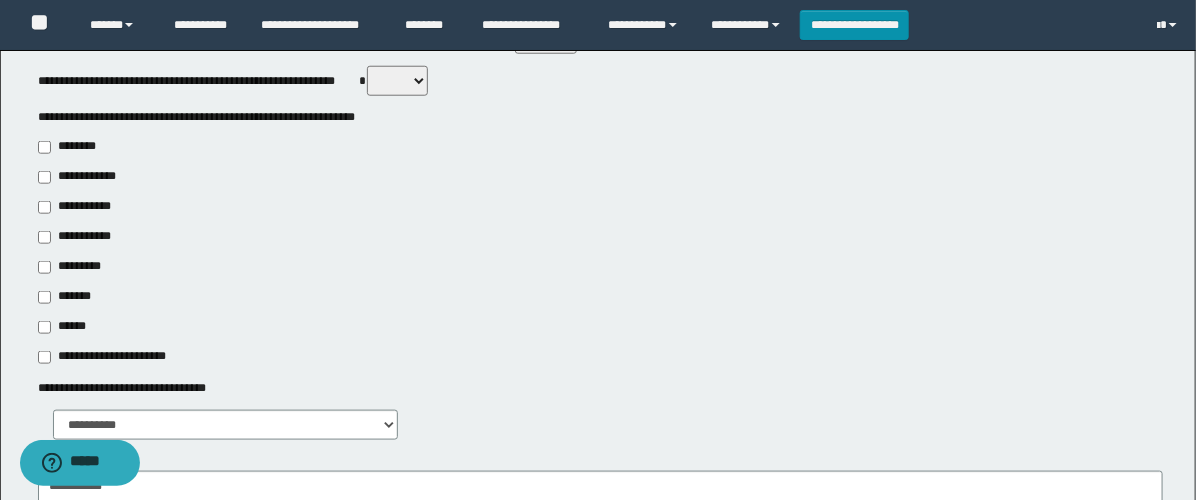 click on "**********" at bounding box center [81, 207] 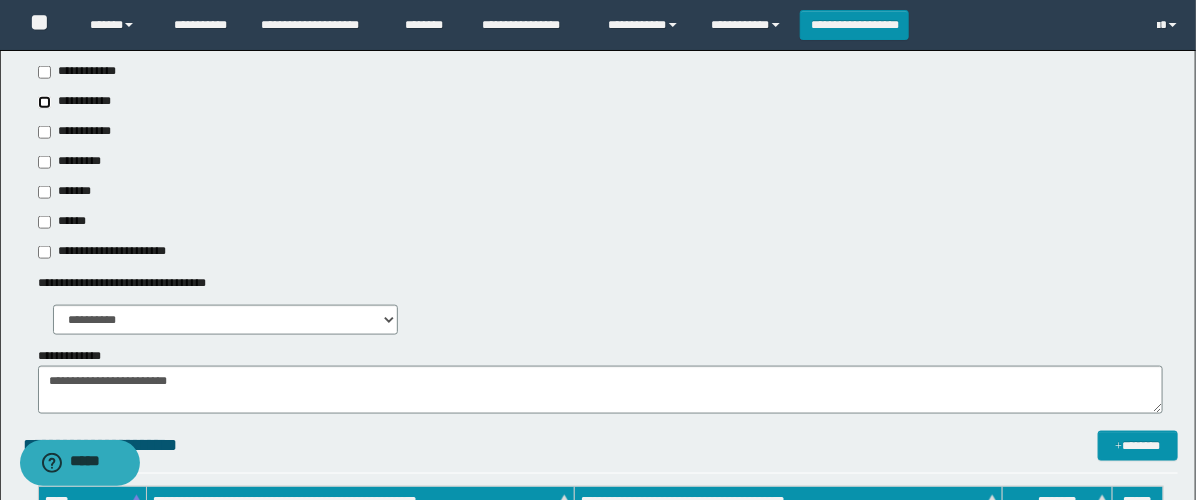 scroll, scrollTop: 888, scrollLeft: 0, axis: vertical 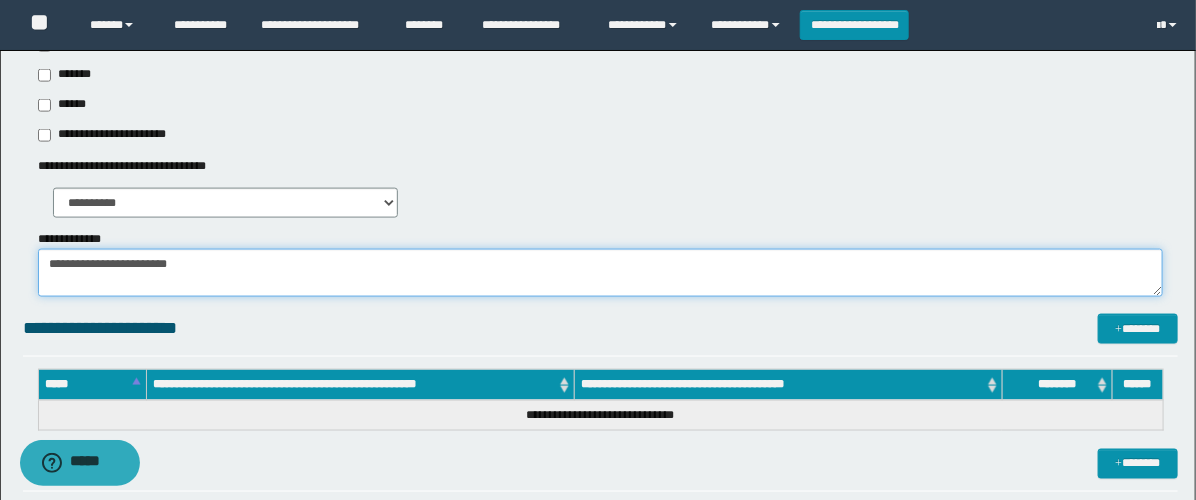 click on "**********" at bounding box center (600, 273) 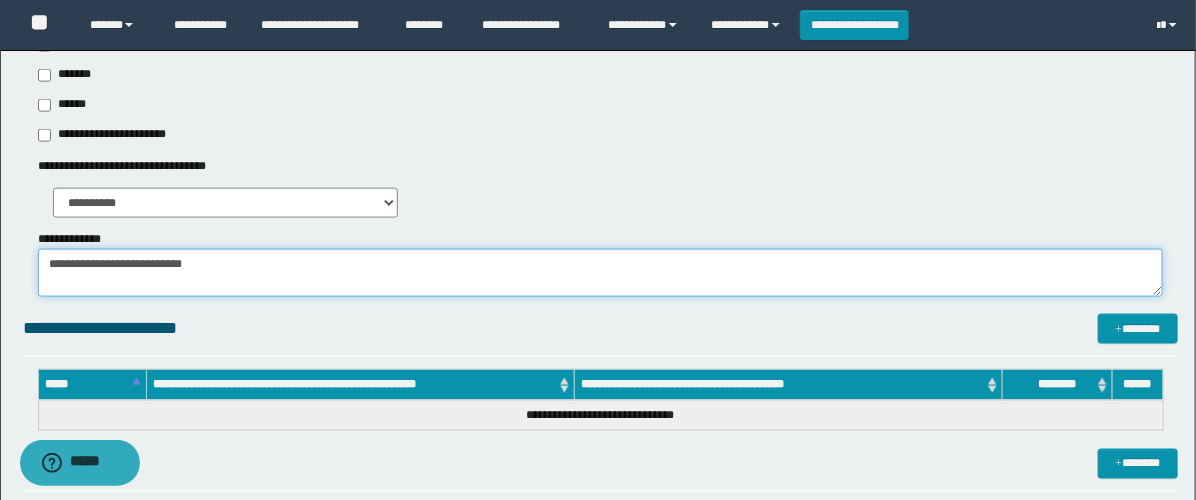 paste on "**********" 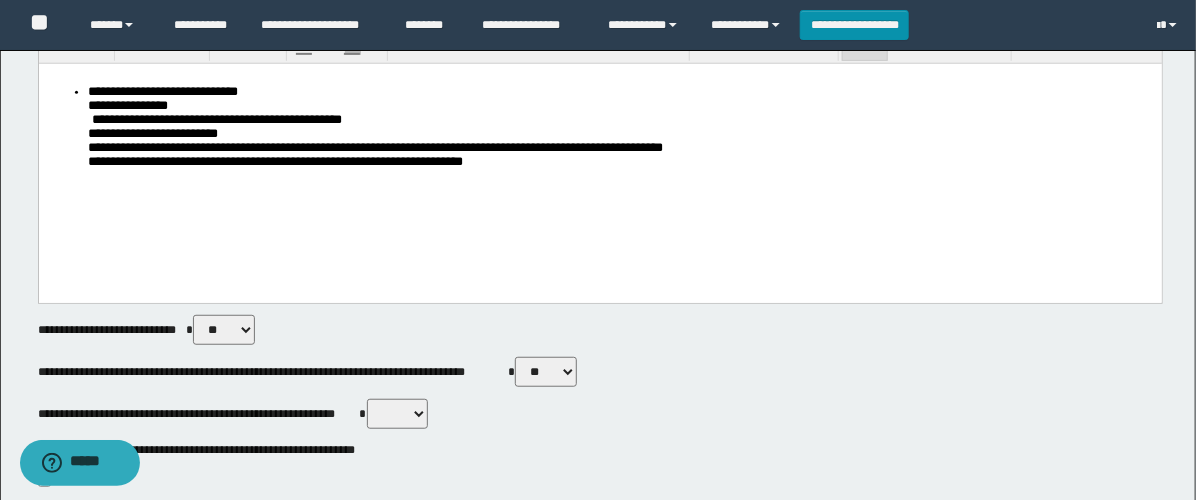 scroll, scrollTop: 0, scrollLeft: 0, axis: both 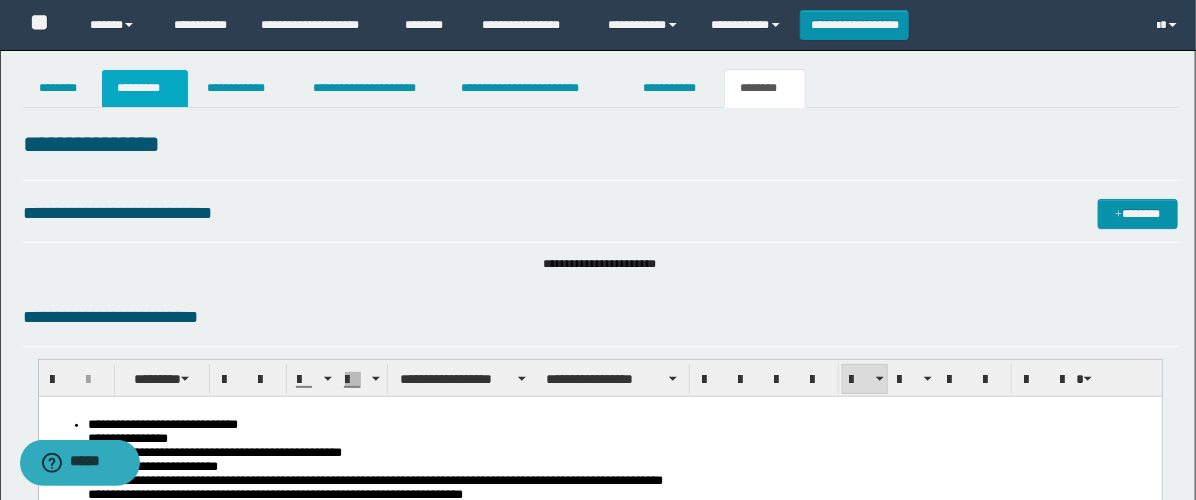 type on "**********" 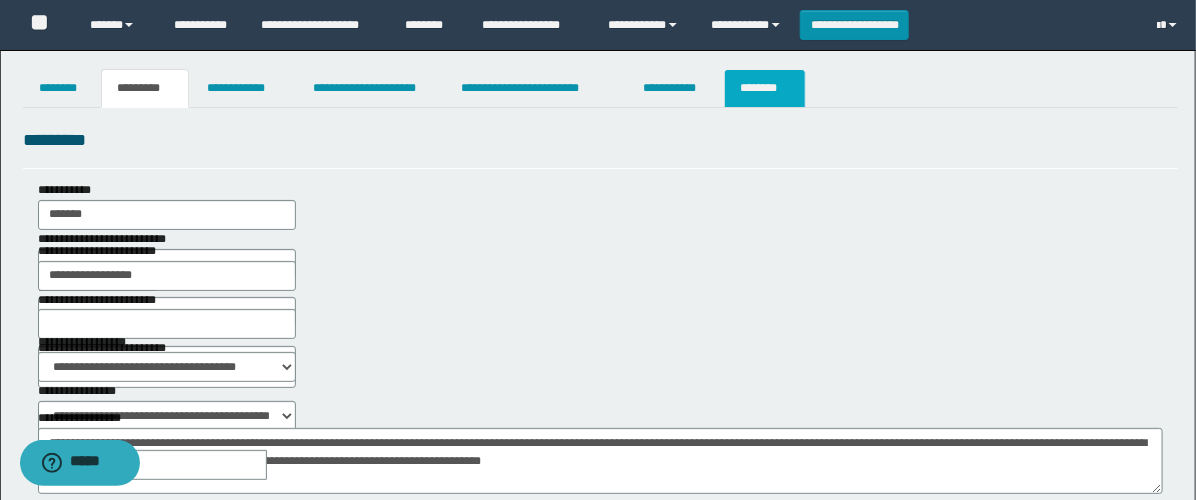 click on "********" at bounding box center (765, 88) 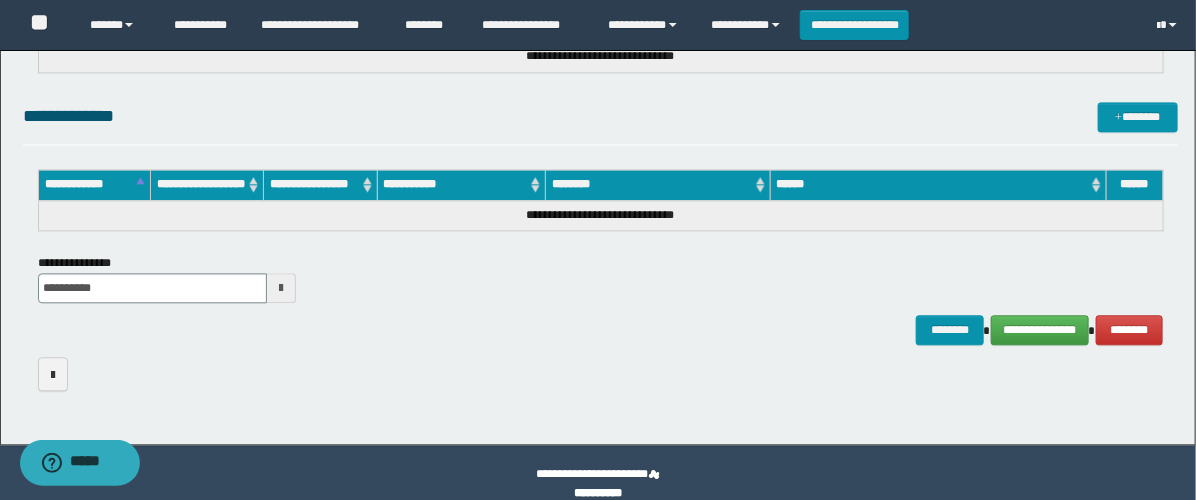 scroll, scrollTop: 1550, scrollLeft: 0, axis: vertical 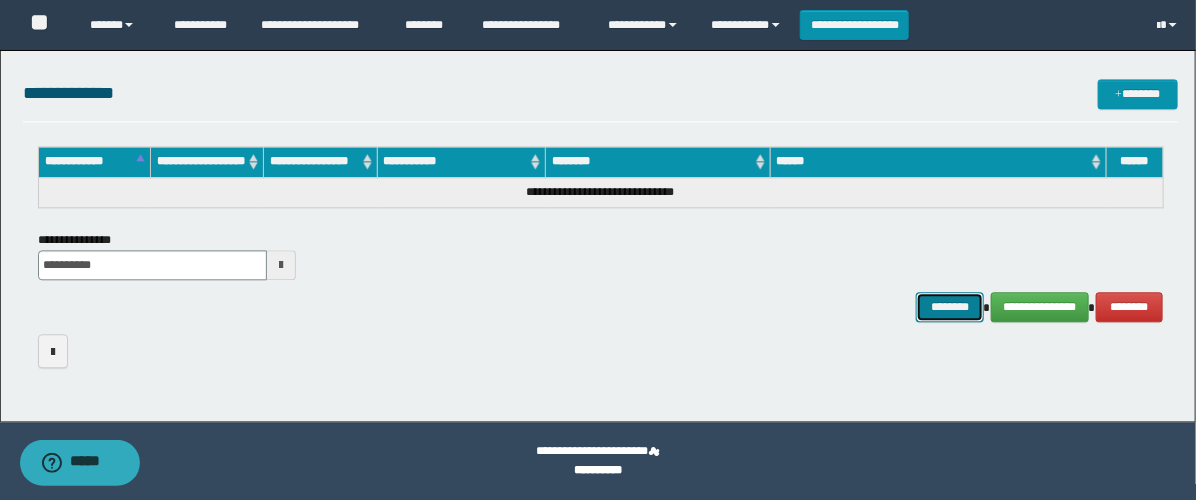 click on "********" at bounding box center (950, 307) 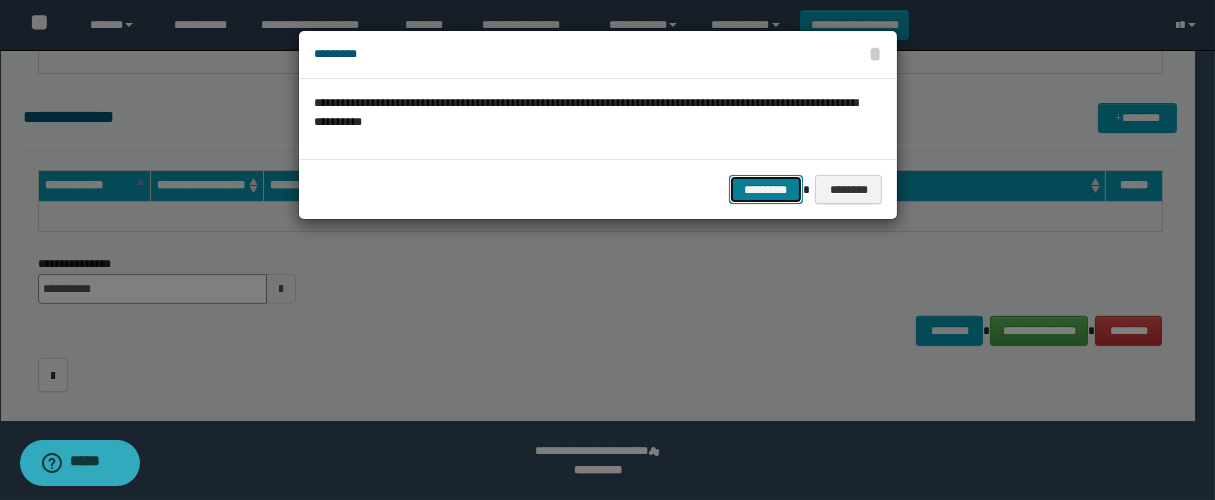 click on "*********" at bounding box center [766, 190] 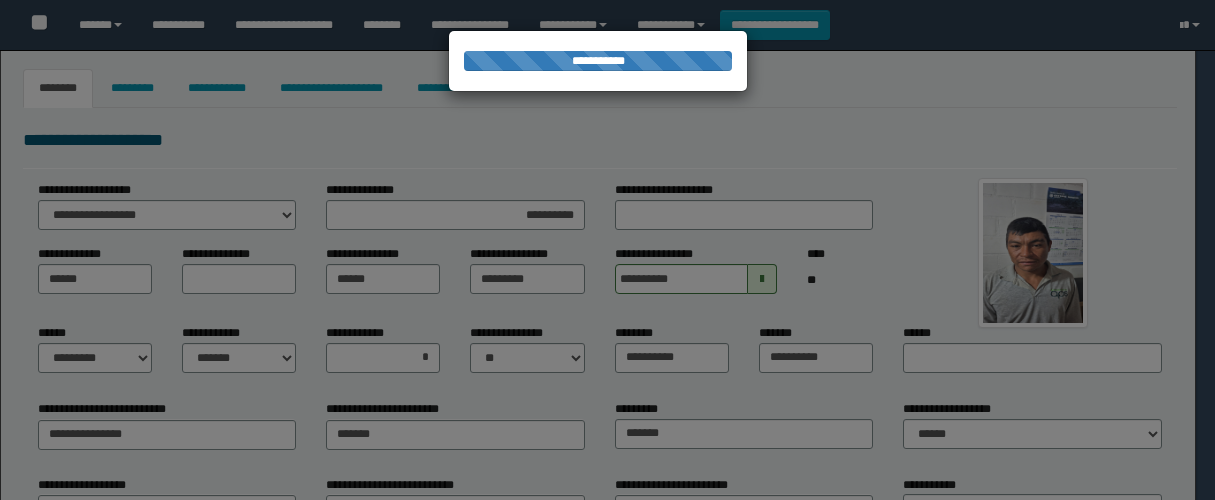 select on "*" 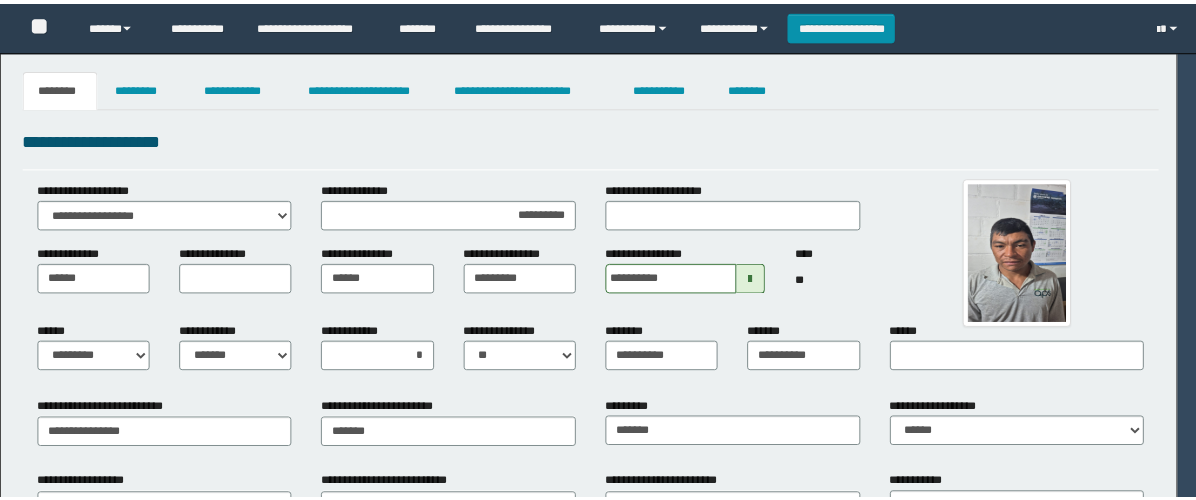 scroll, scrollTop: 0, scrollLeft: 0, axis: both 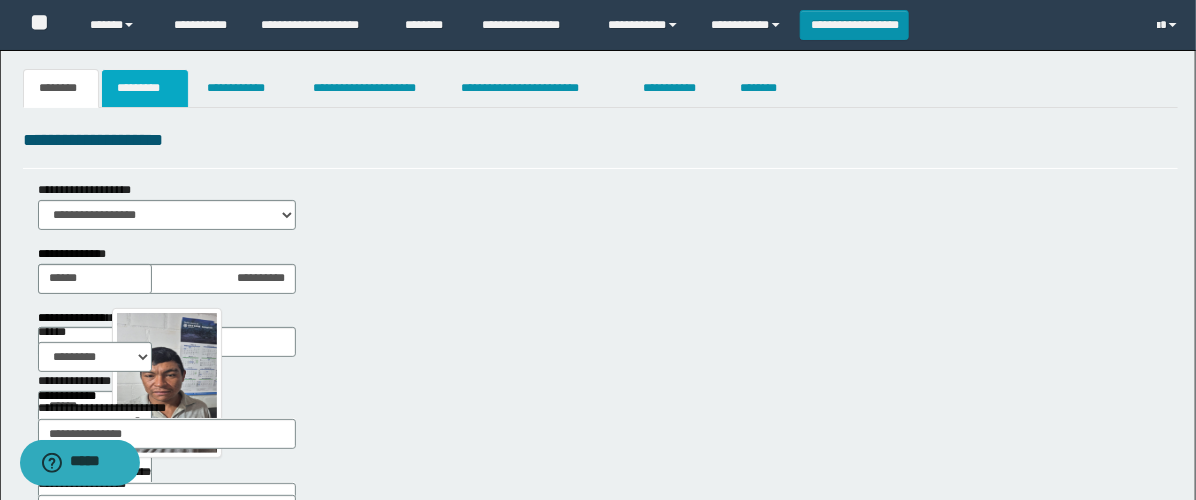 click on "*********" at bounding box center [145, 88] 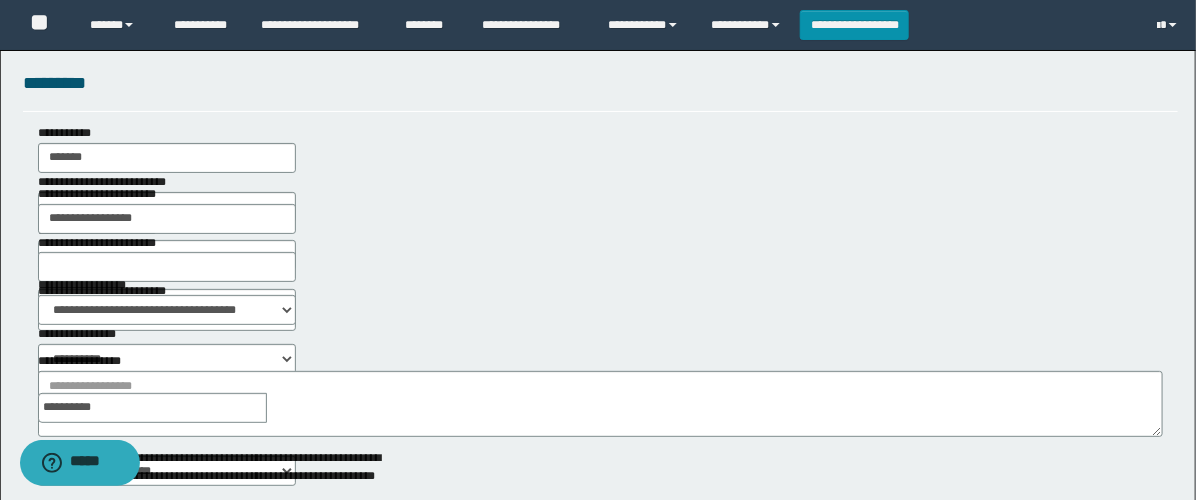 scroll, scrollTop: 111, scrollLeft: 0, axis: vertical 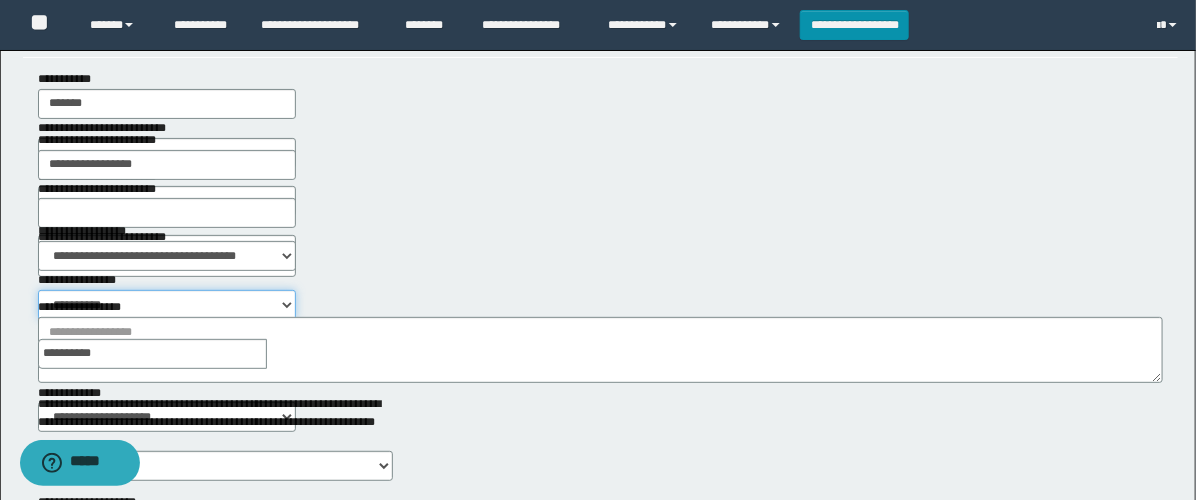 drag, startPoint x: 494, startPoint y: 249, endPoint x: 514, endPoint y: 267, distance: 26.907248 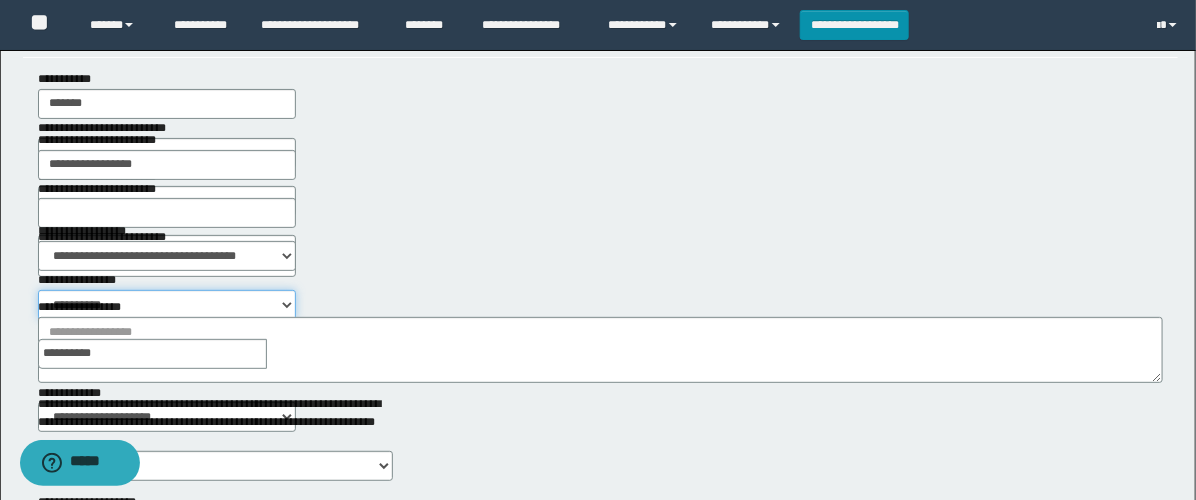 click on "**********" at bounding box center [167, 305] 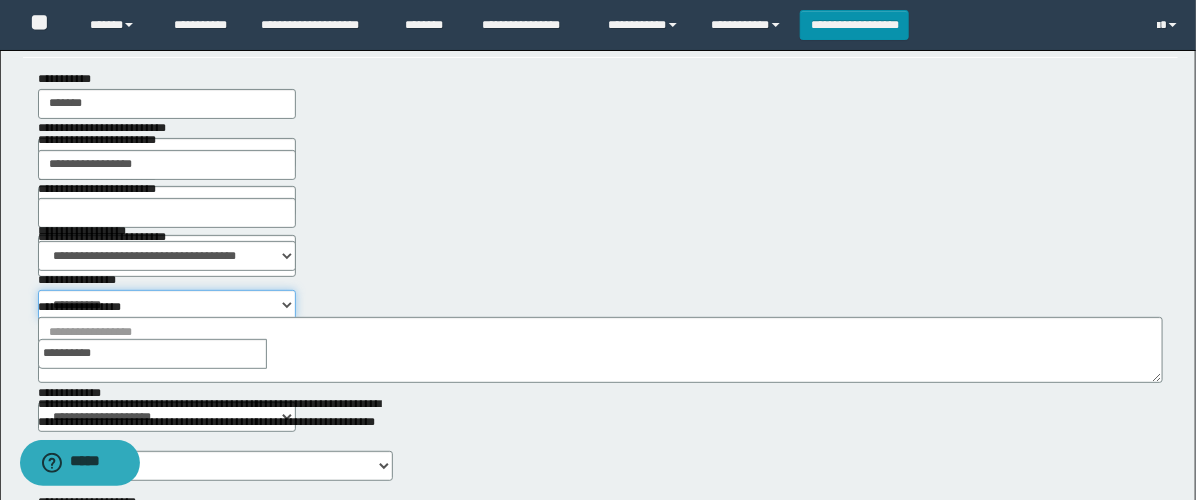 select on "****" 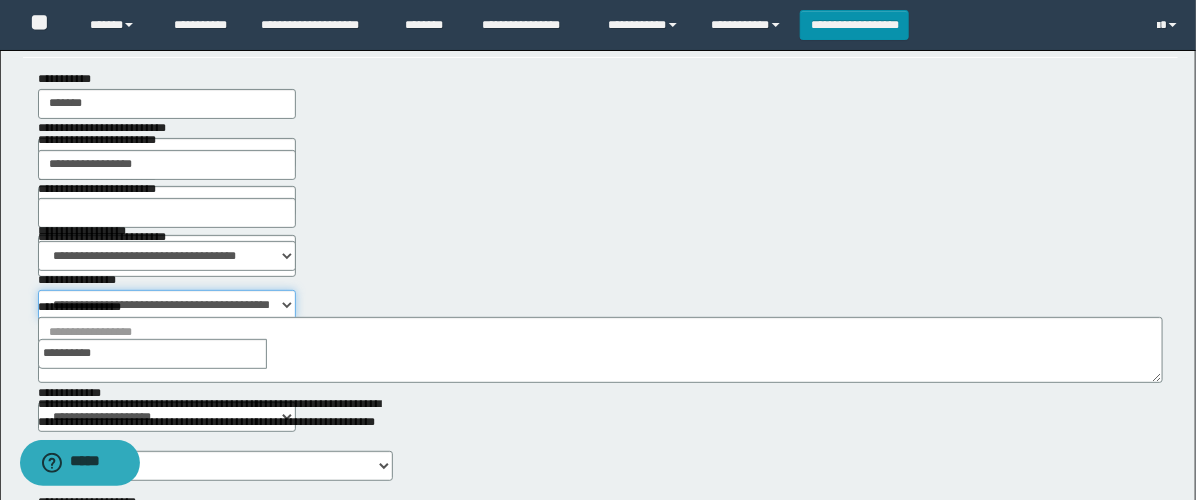 click on "**********" at bounding box center (167, 305) 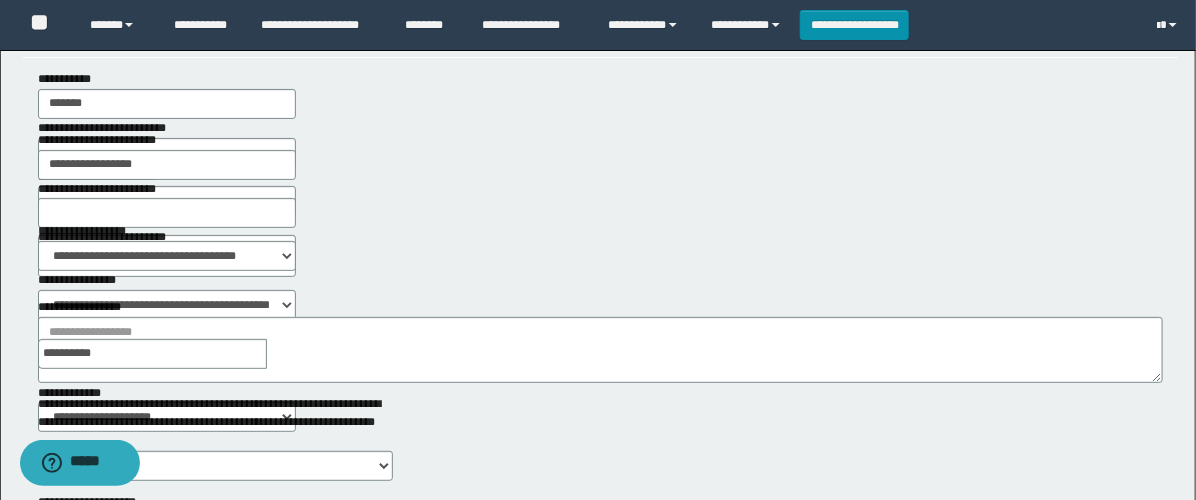click at bounding box center [281, 354] 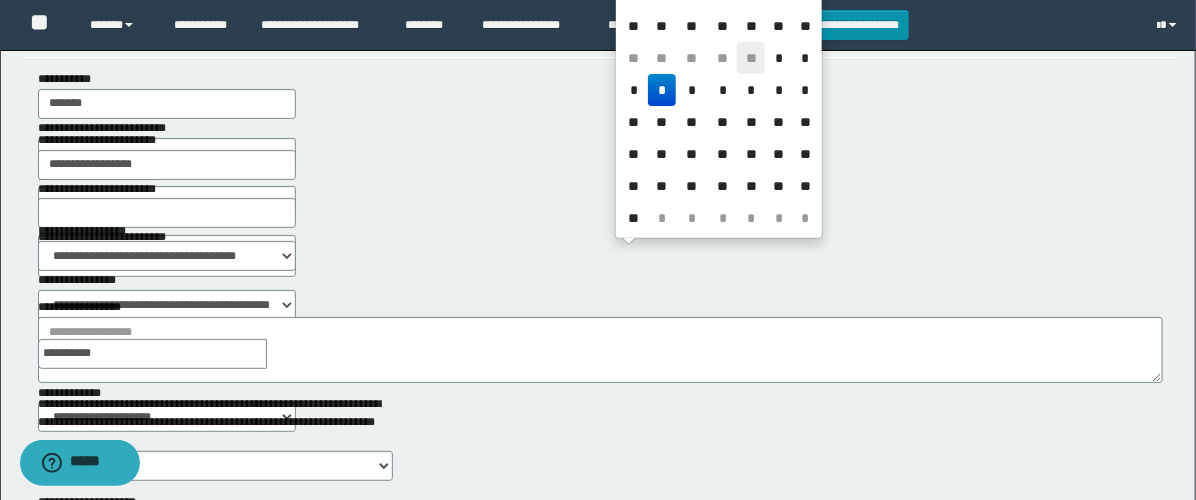 click on "**" at bounding box center [751, 58] 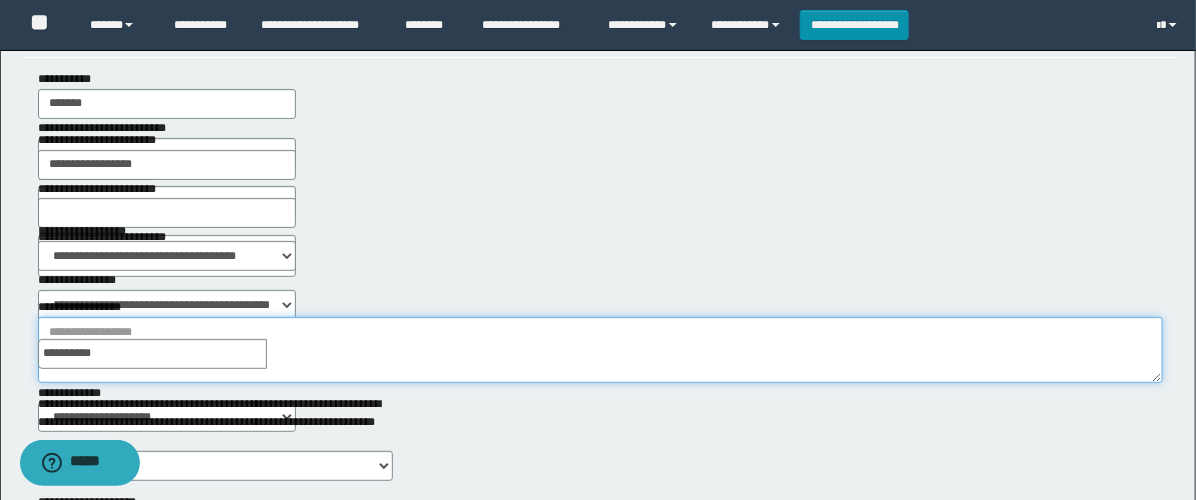 click on "**********" at bounding box center [600, 350] 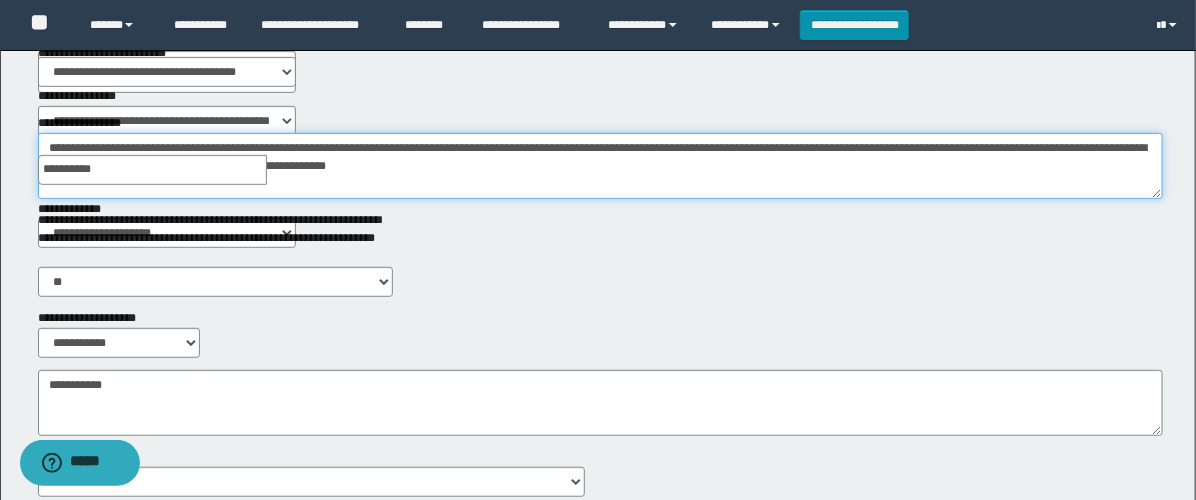 scroll, scrollTop: 333, scrollLeft: 0, axis: vertical 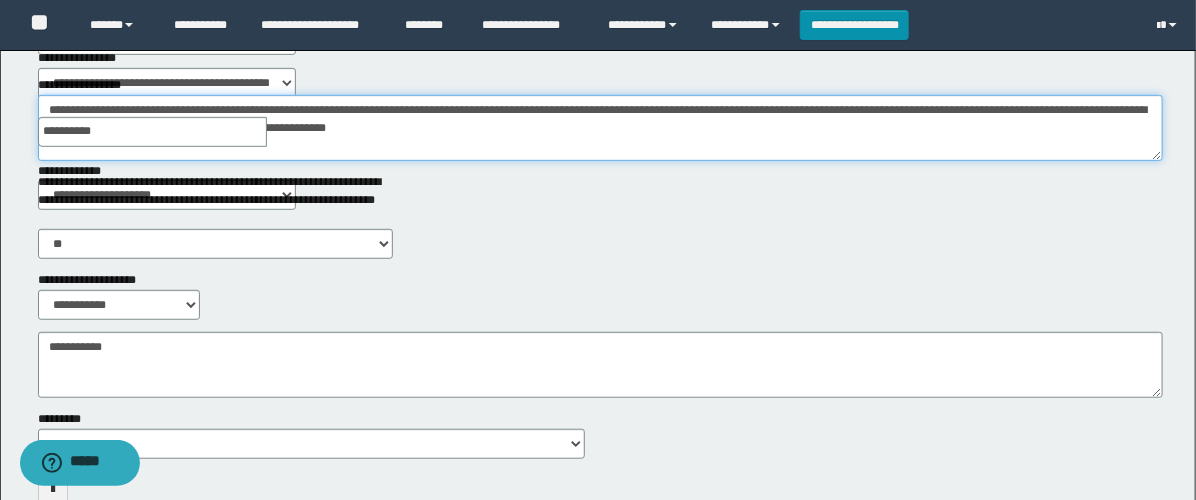 type on "**********" 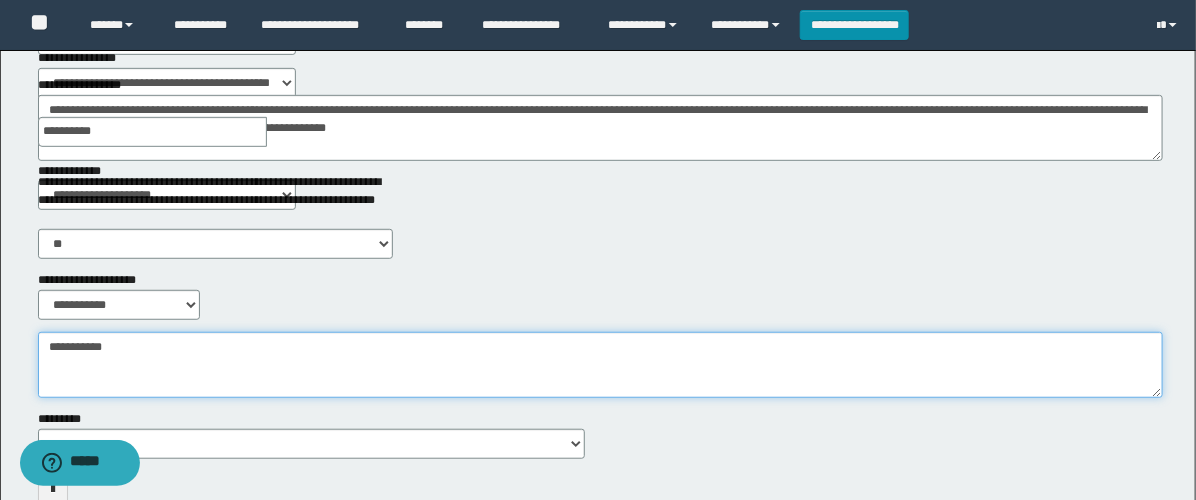 click on "**********" at bounding box center (600, 365) 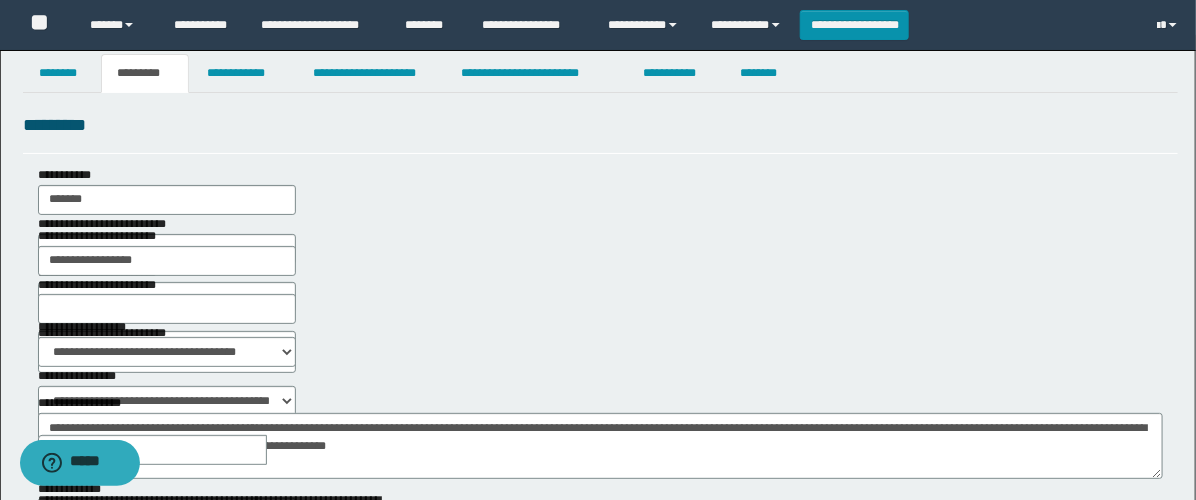 scroll, scrollTop: 0, scrollLeft: 0, axis: both 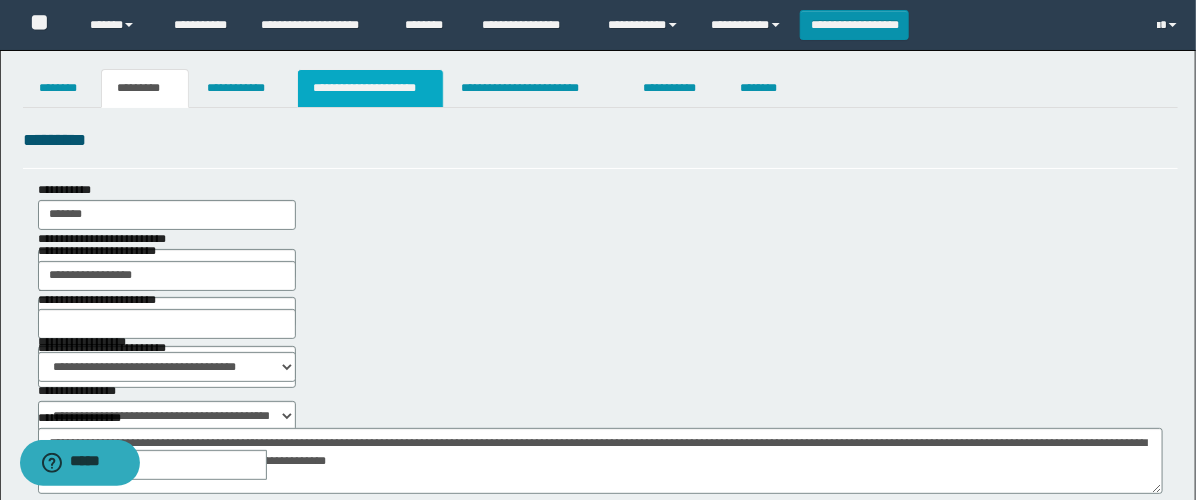 type on "**********" 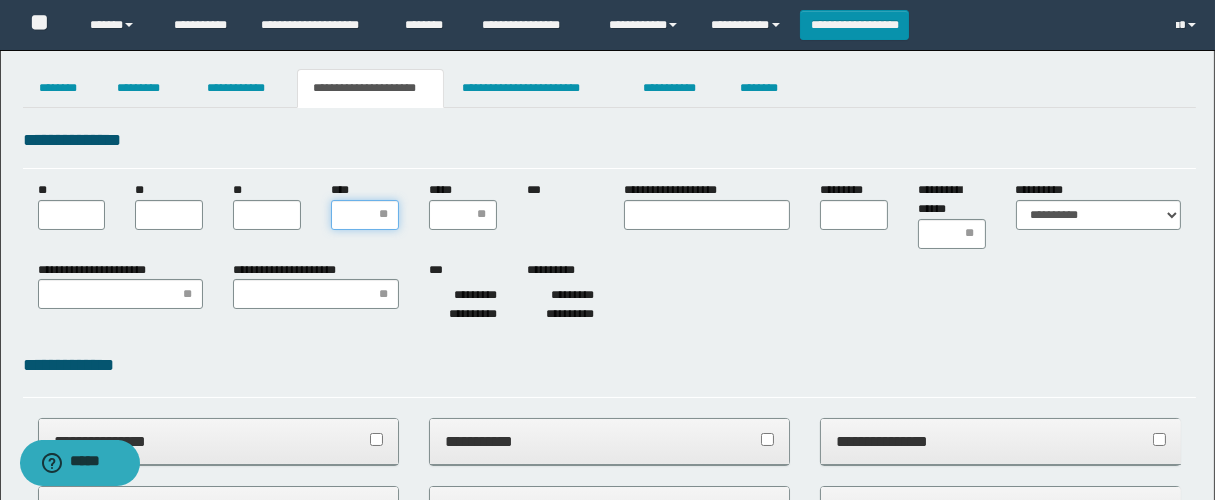 click on "****" at bounding box center [365, 215] 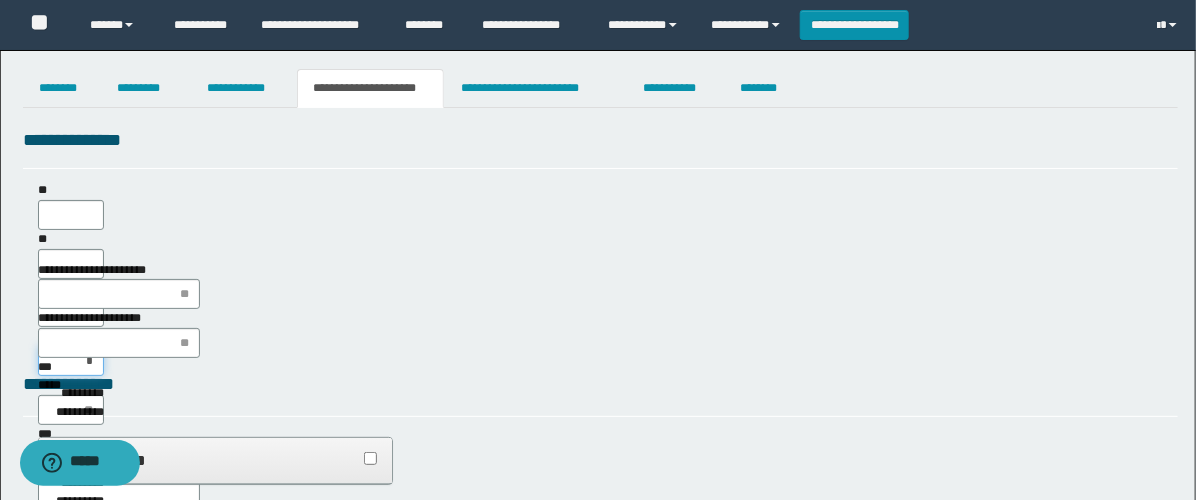 type on "**" 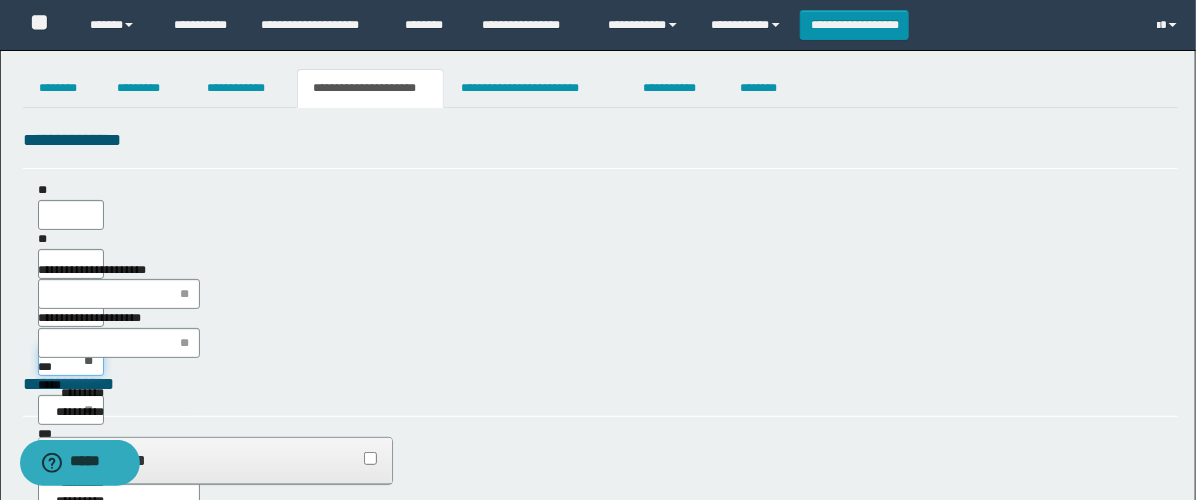 scroll, scrollTop: 0, scrollLeft: 0, axis: both 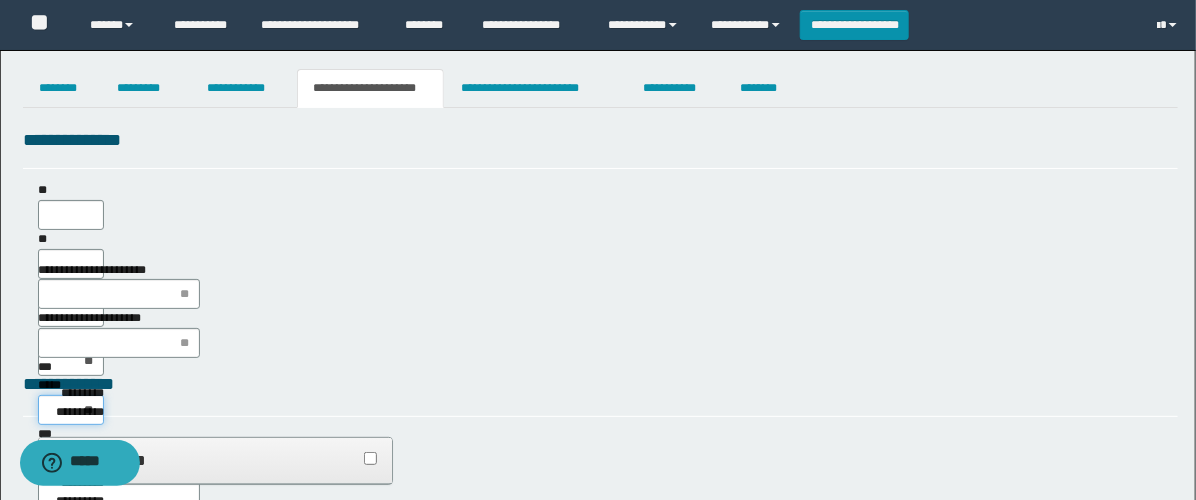 type on "***" 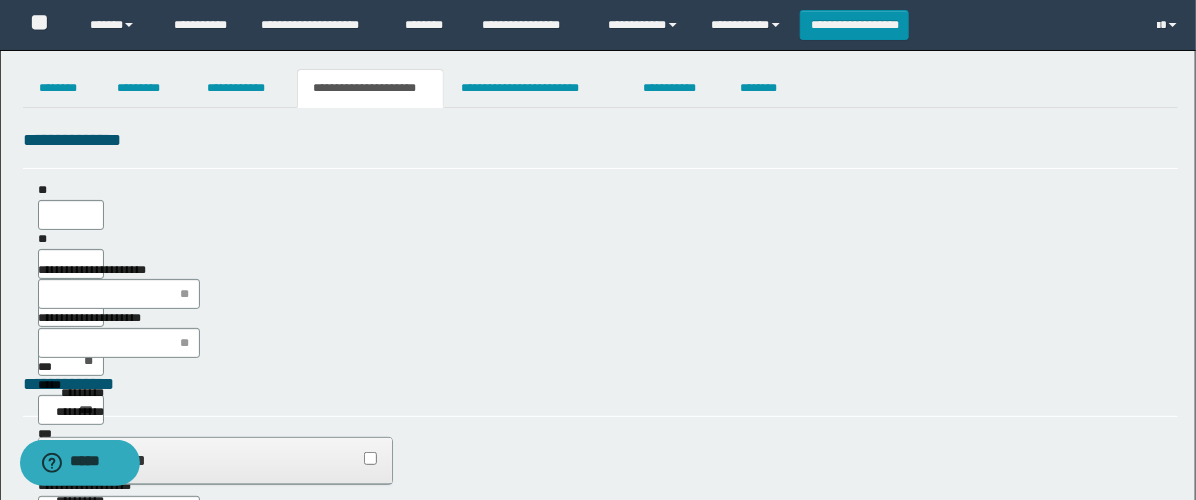 type on "**" 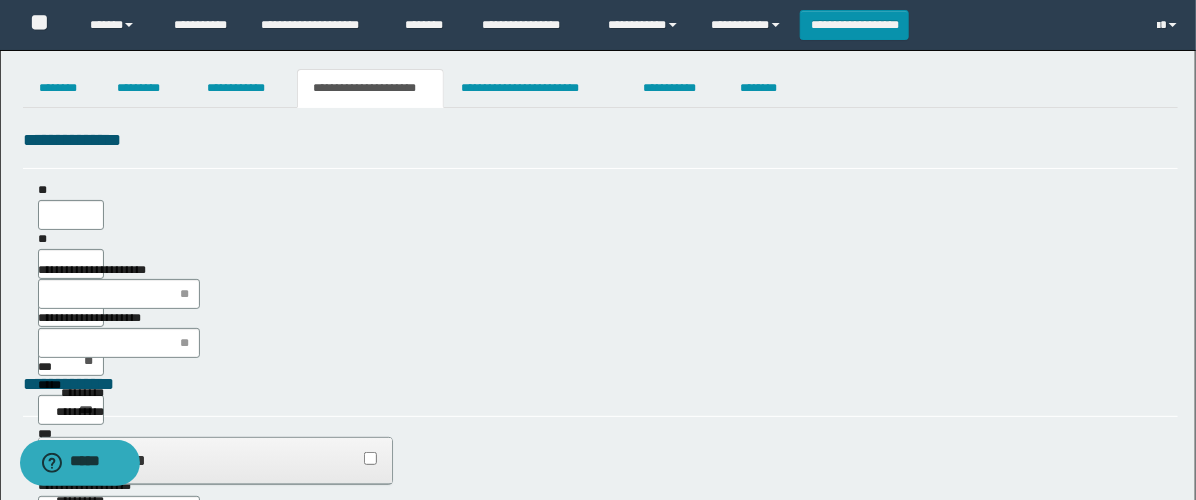 type on "**" 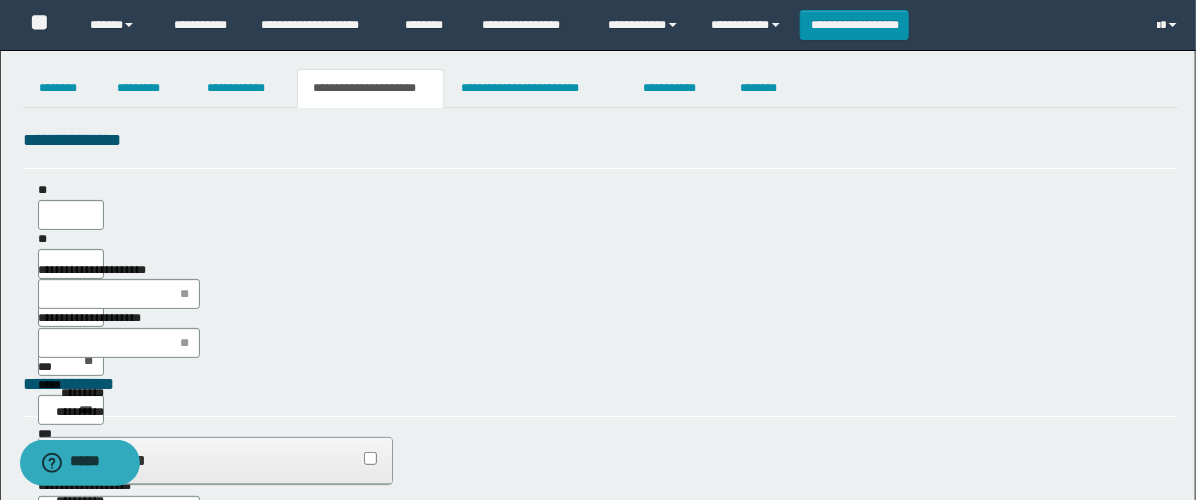 type 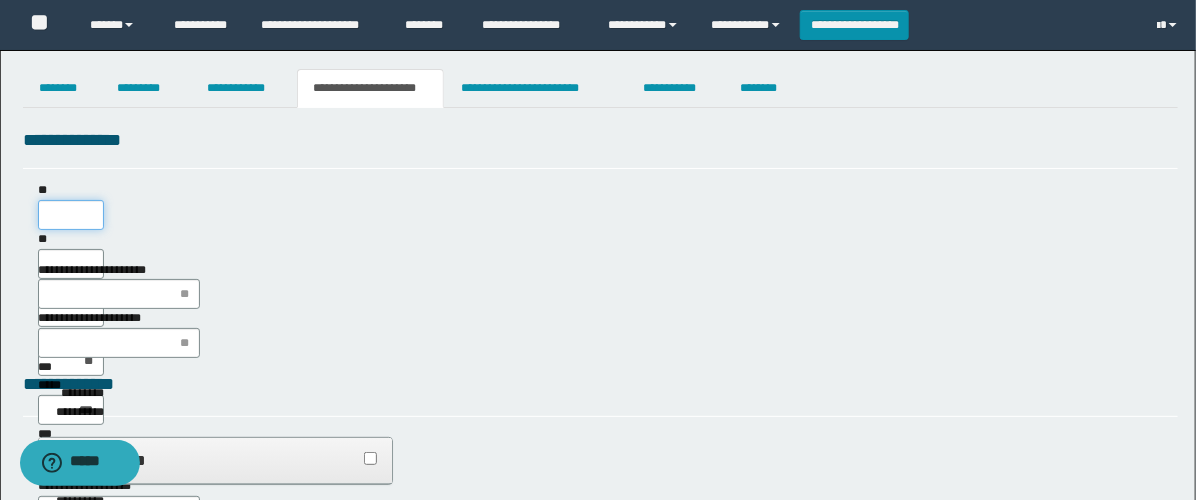 click on "**" at bounding box center [71, 215] 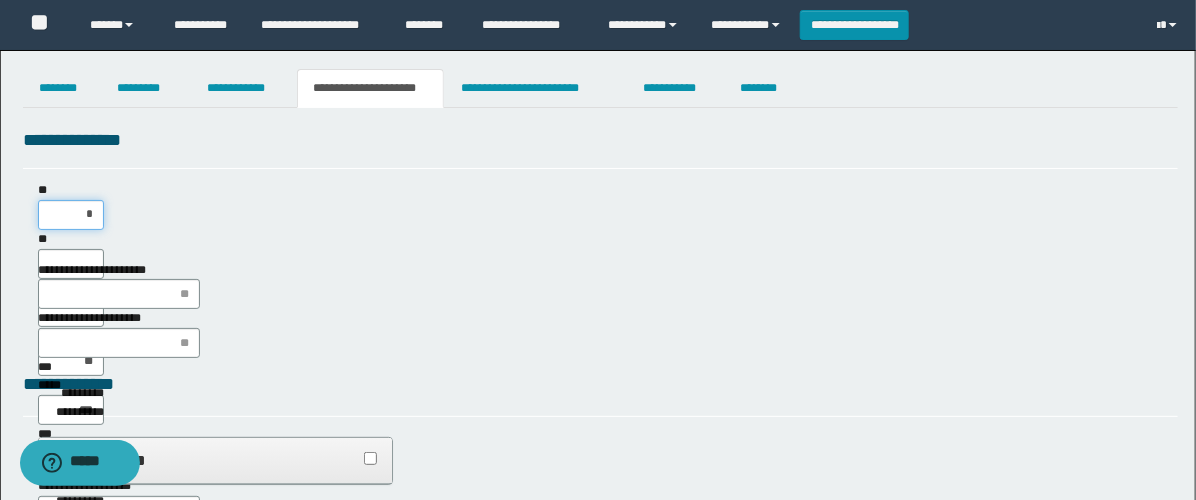 type on "**" 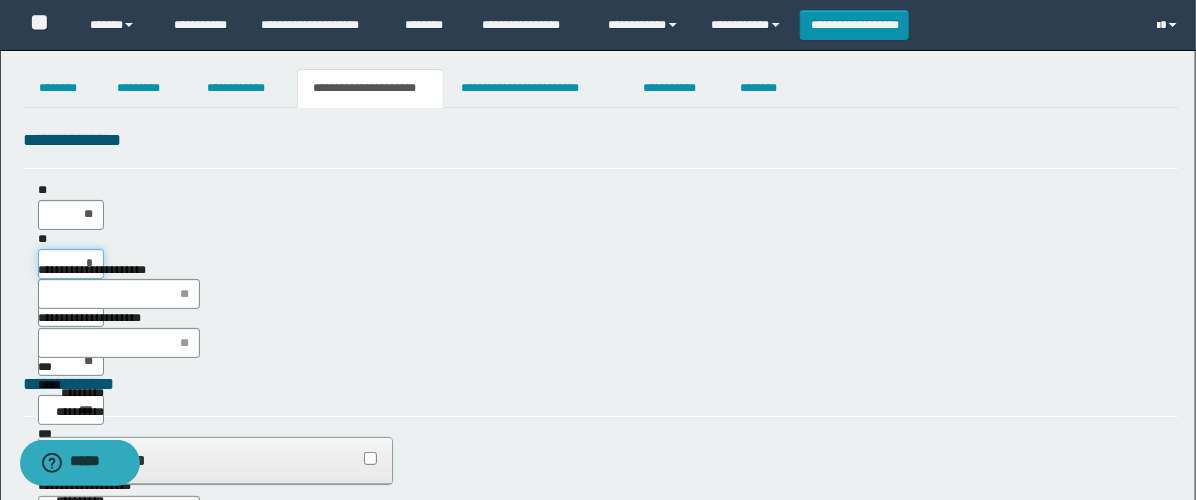 type on "**" 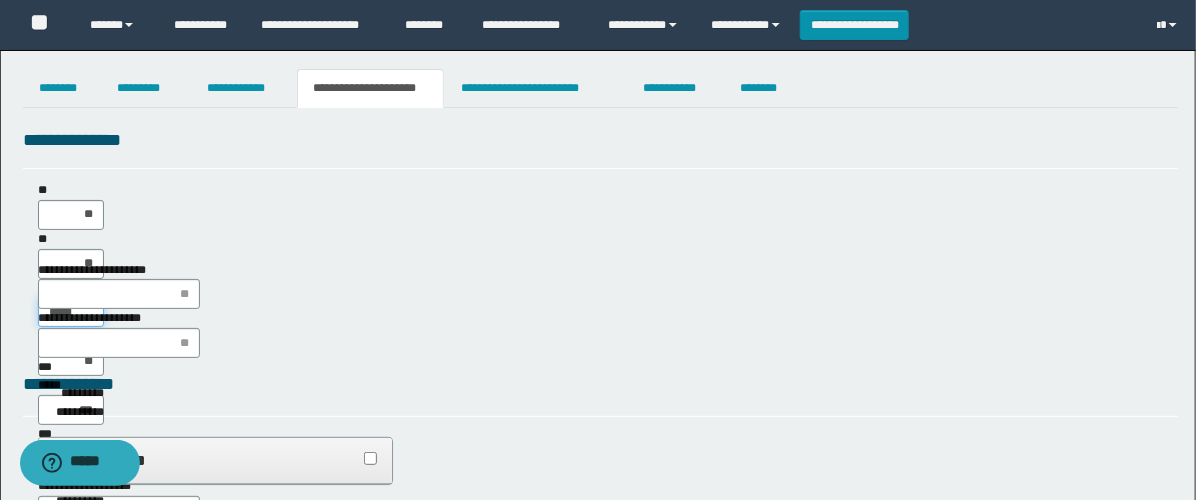 type on "******" 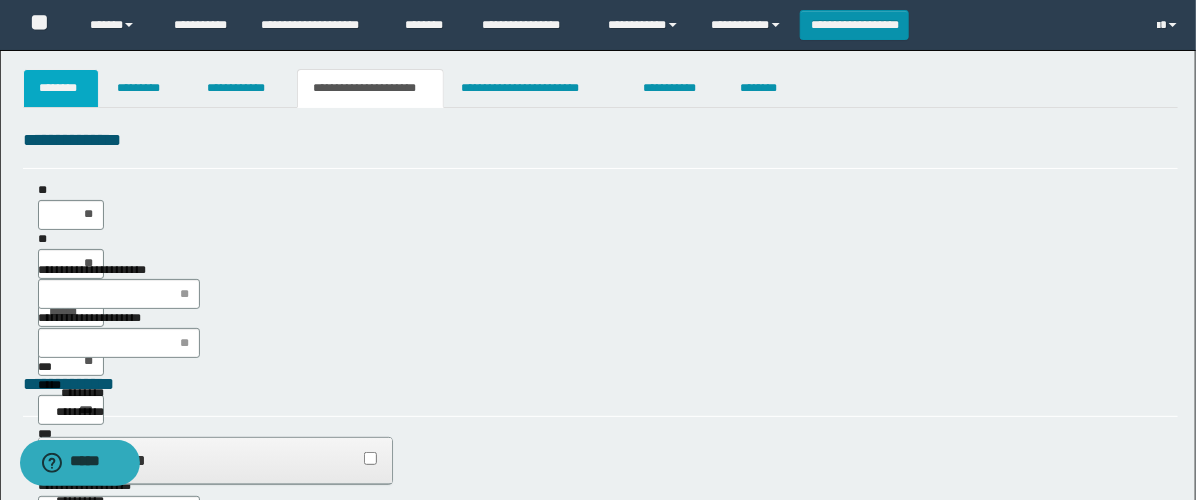 click on "********" at bounding box center (61, 88) 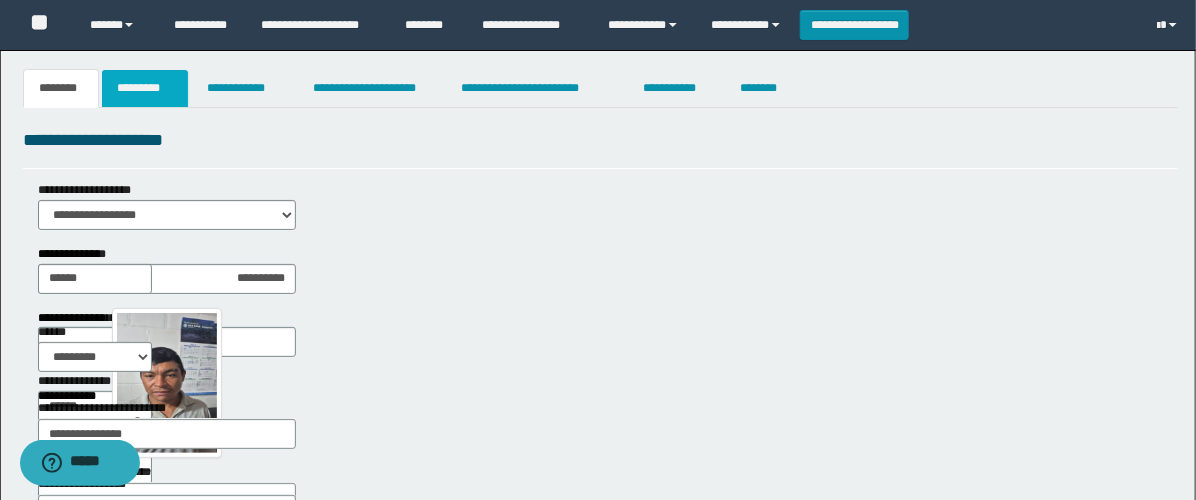 click on "*********" at bounding box center [145, 88] 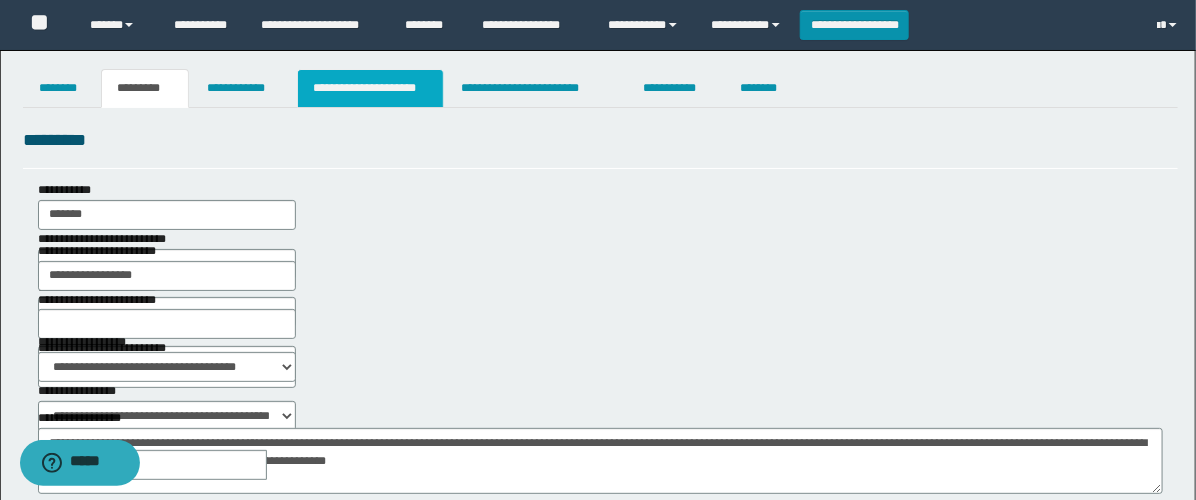click on "**********" at bounding box center [370, 88] 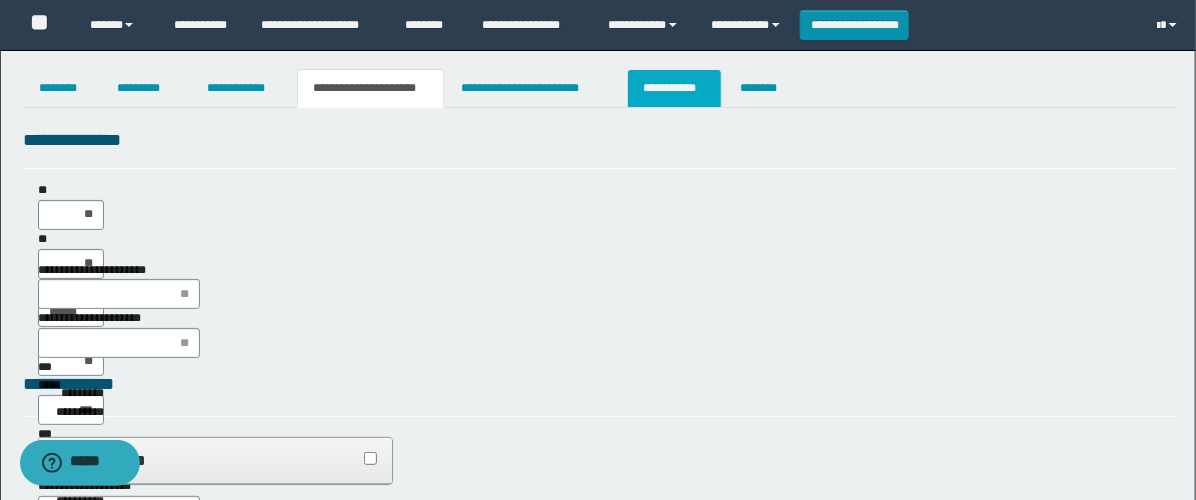 click on "**********" at bounding box center (674, 88) 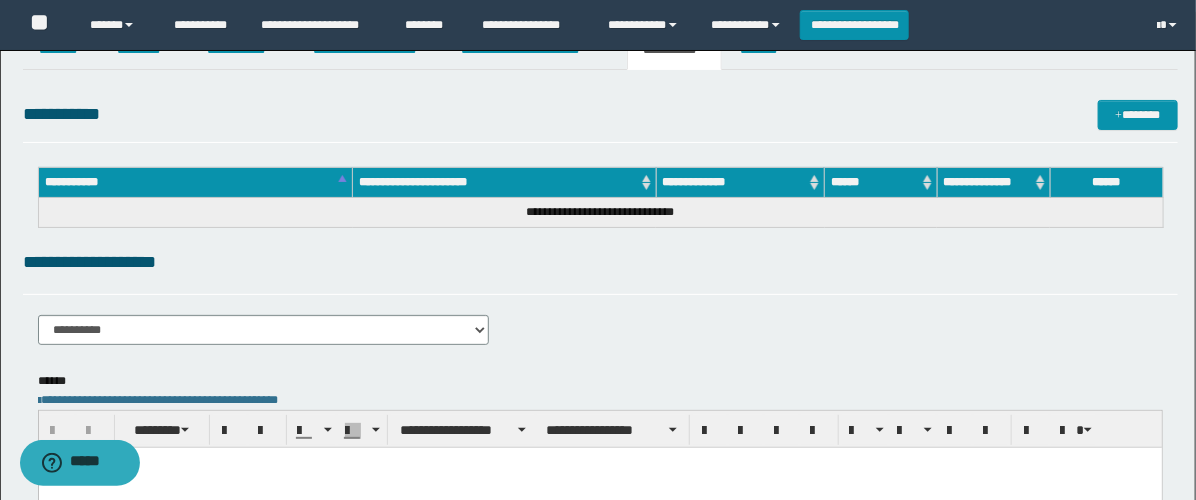 scroll, scrollTop: 0, scrollLeft: 0, axis: both 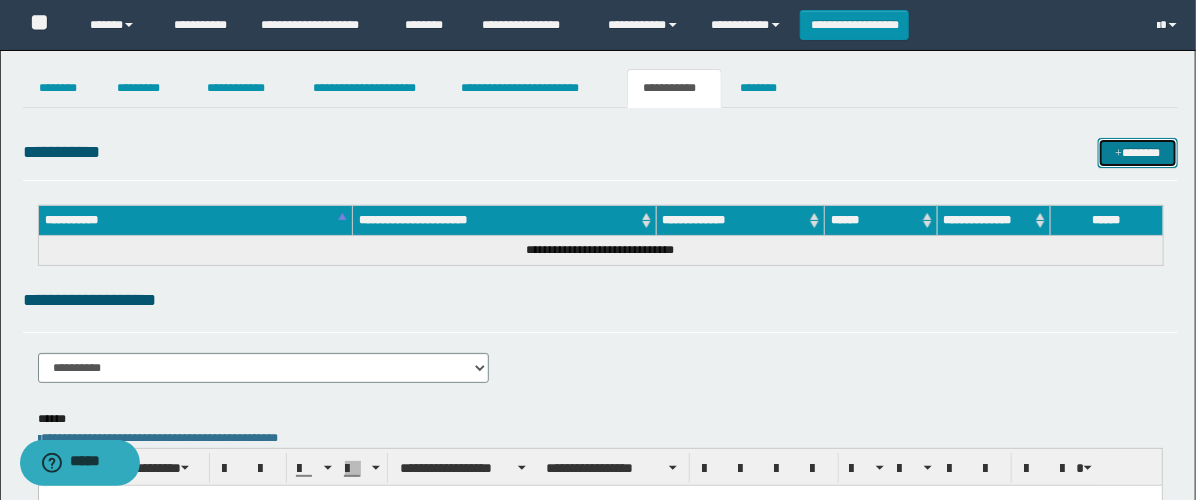 click on "*******" at bounding box center (1138, 153) 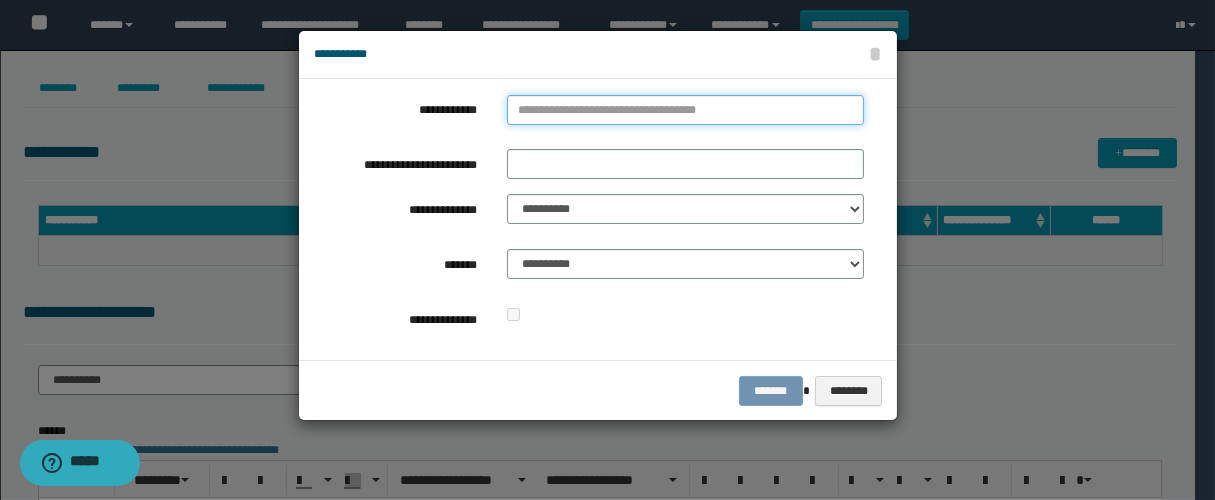 click on "**********" at bounding box center (685, 110) 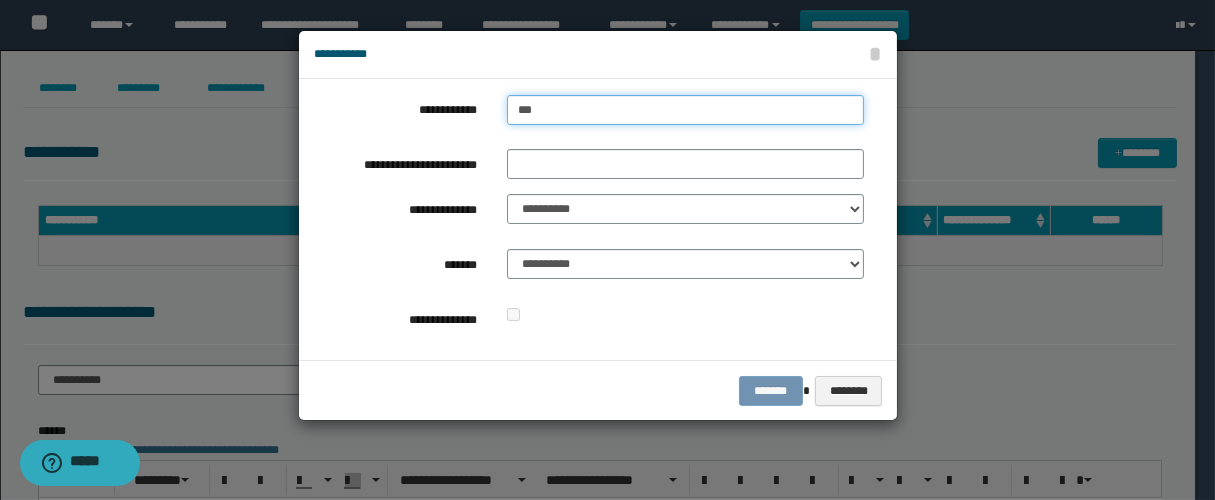 type on "****" 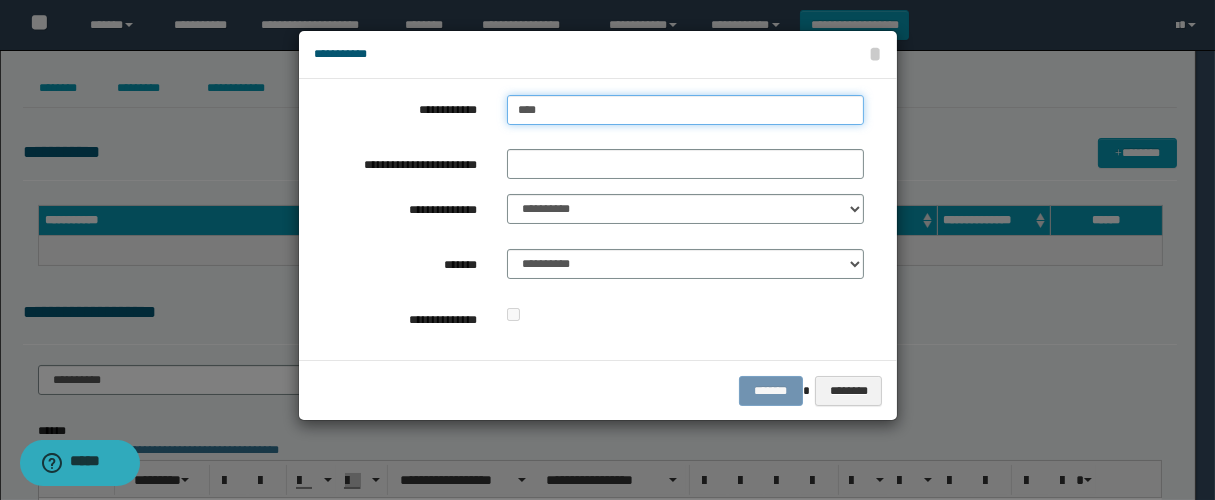 type on "****" 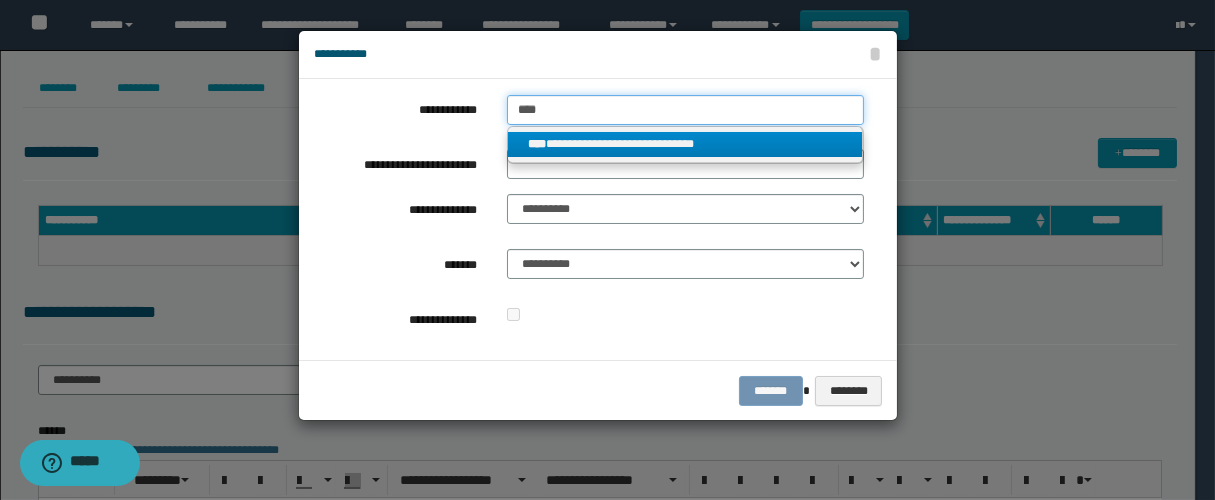 type on "****" 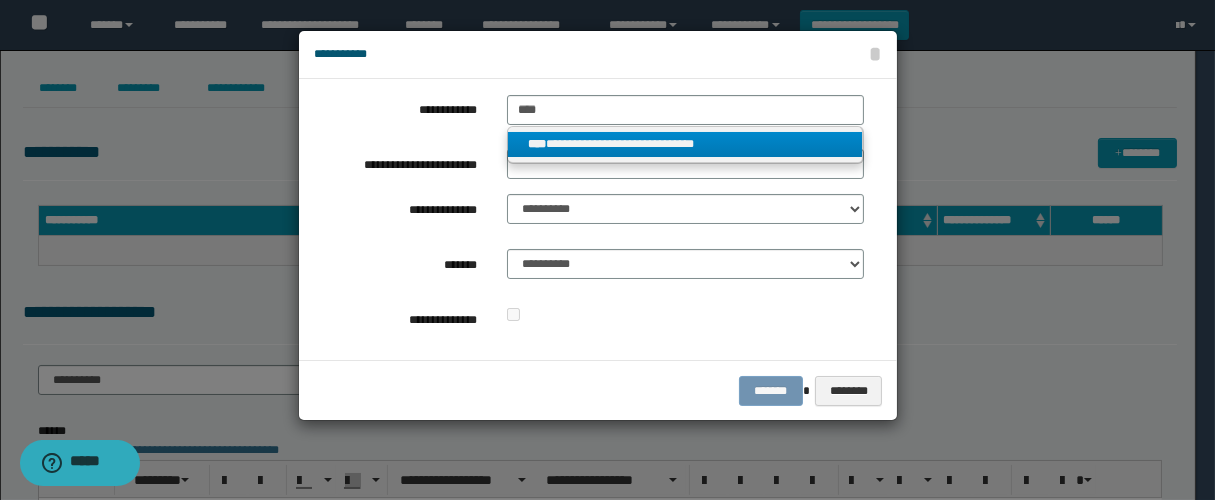 click on "**********" at bounding box center [685, 144] 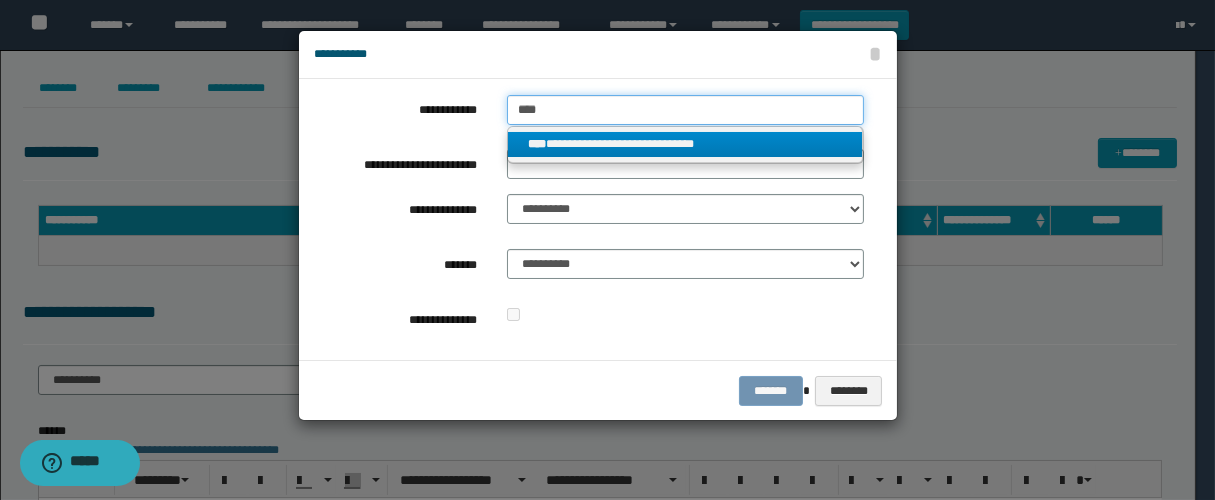 type 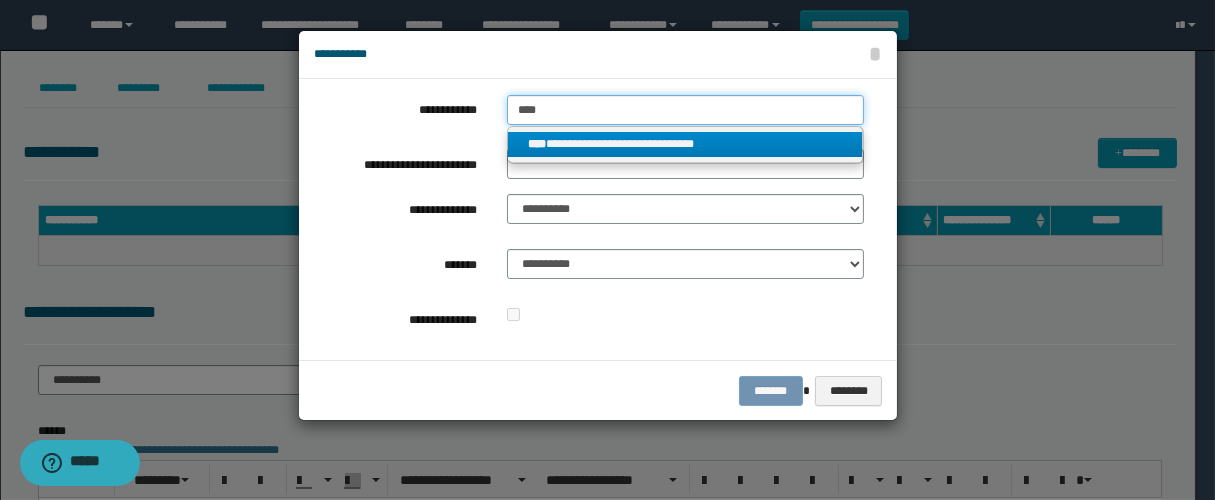 type on "**********" 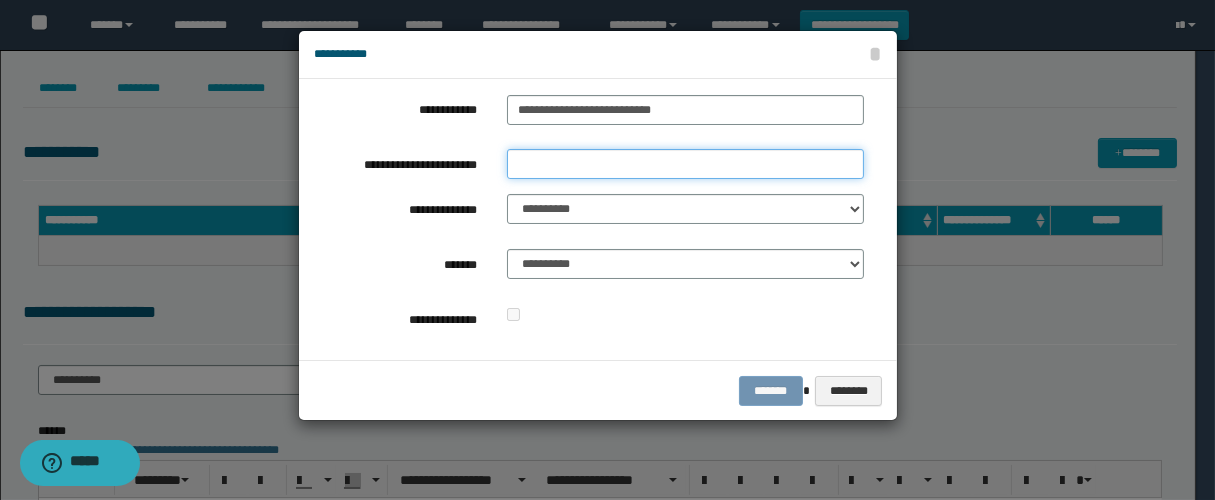 click on "**********" at bounding box center (685, 164) 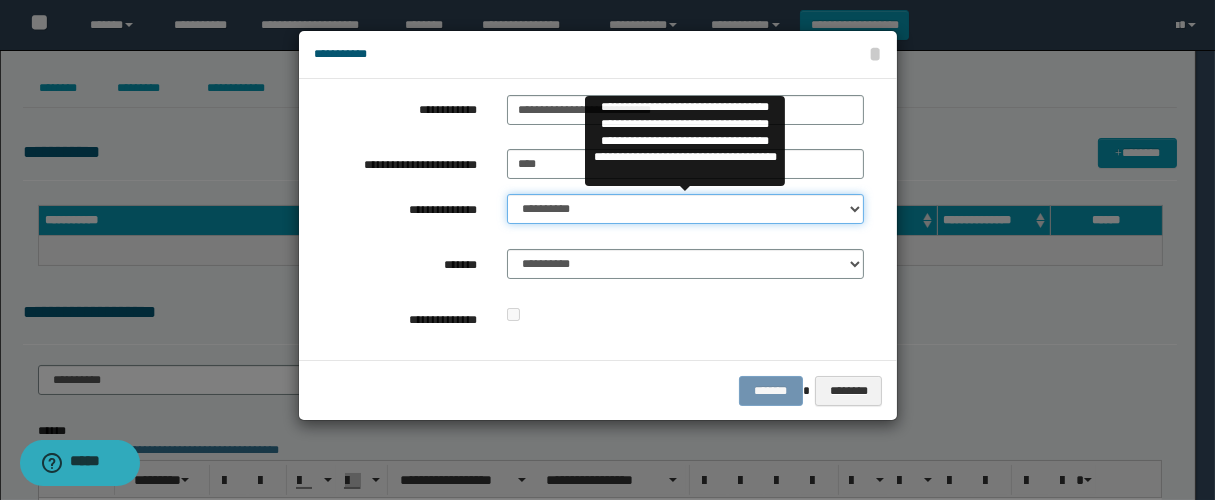 drag, startPoint x: 552, startPoint y: 207, endPoint x: 593, endPoint y: 220, distance: 43.011627 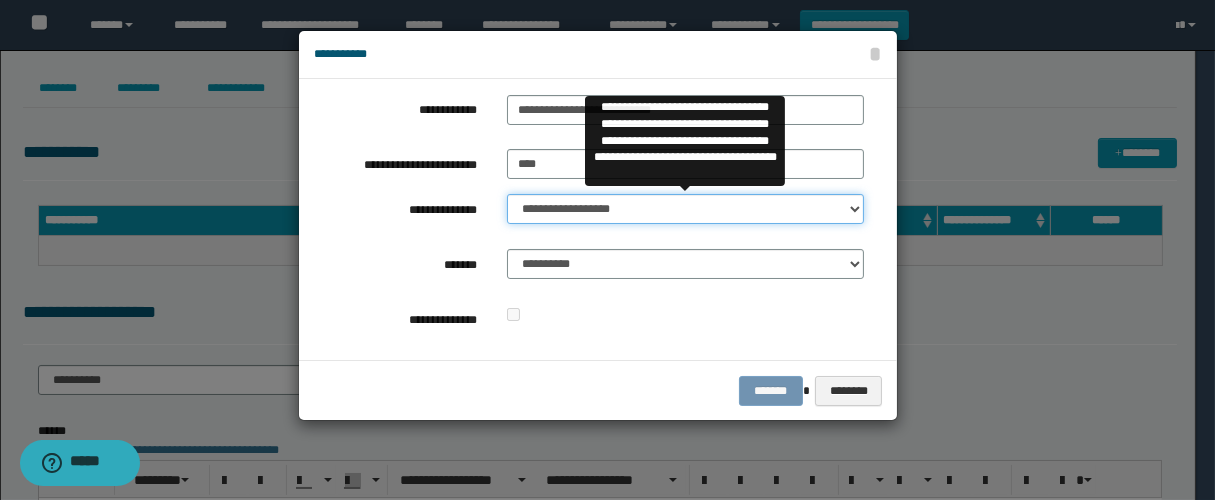 click on "**********" at bounding box center (685, 209) 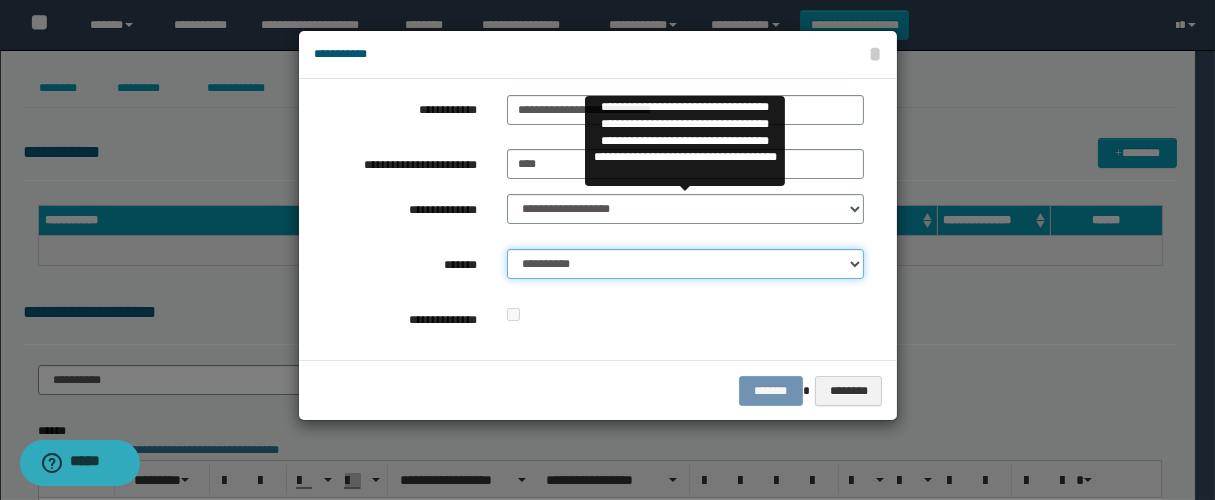 drag, startPoint x: 600, startPoint y: 253, endPoint x: 627, endPoint y: 275, distance: 34.828148 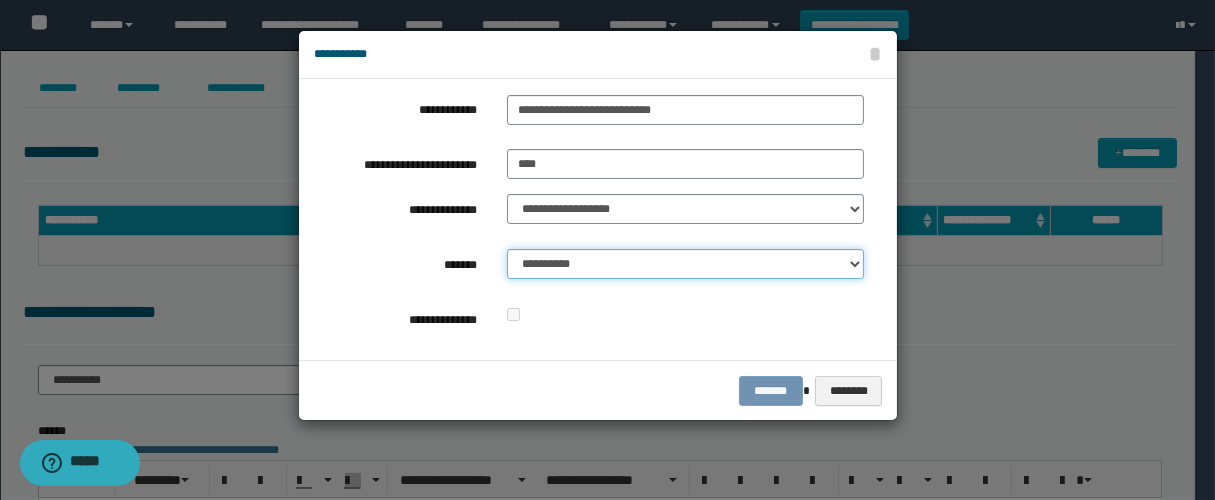 select on "*" 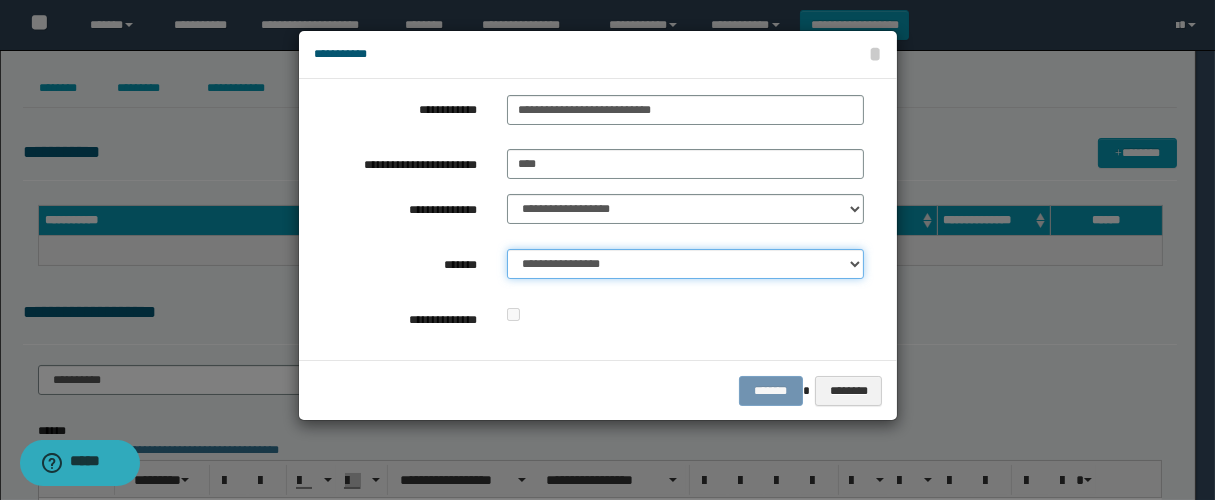 click on "**********" at bounding box center [685, 264] 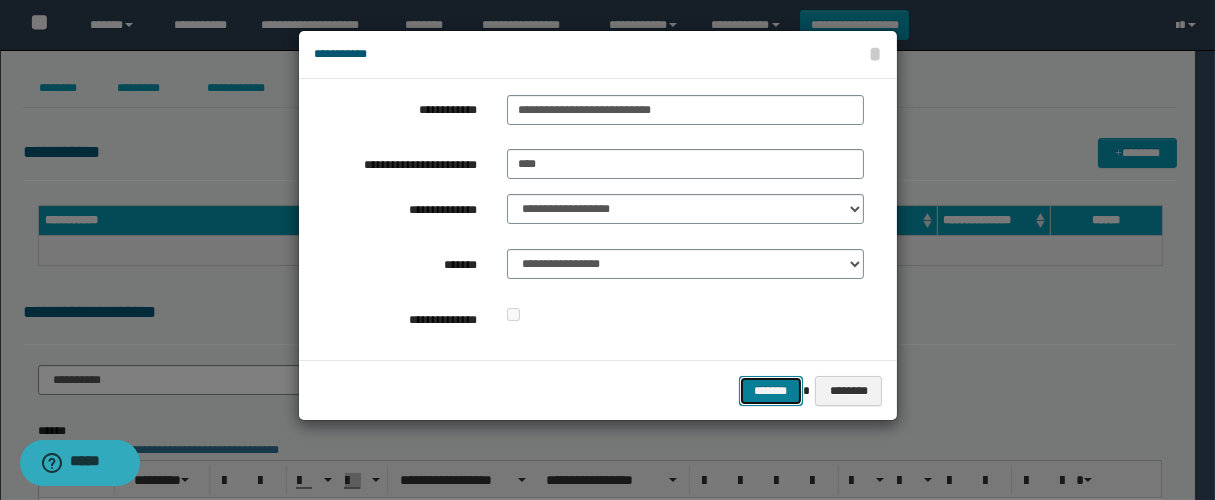 click on "*******" at bounding box center [771, 391] 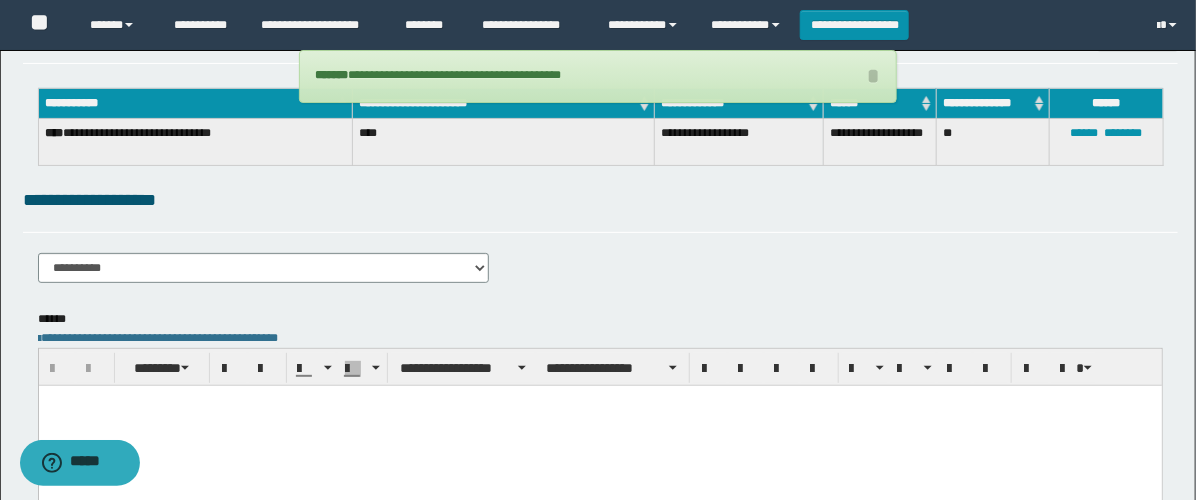 scroll, scrollTop: 222, scrollLeft: 0, axis: vertical 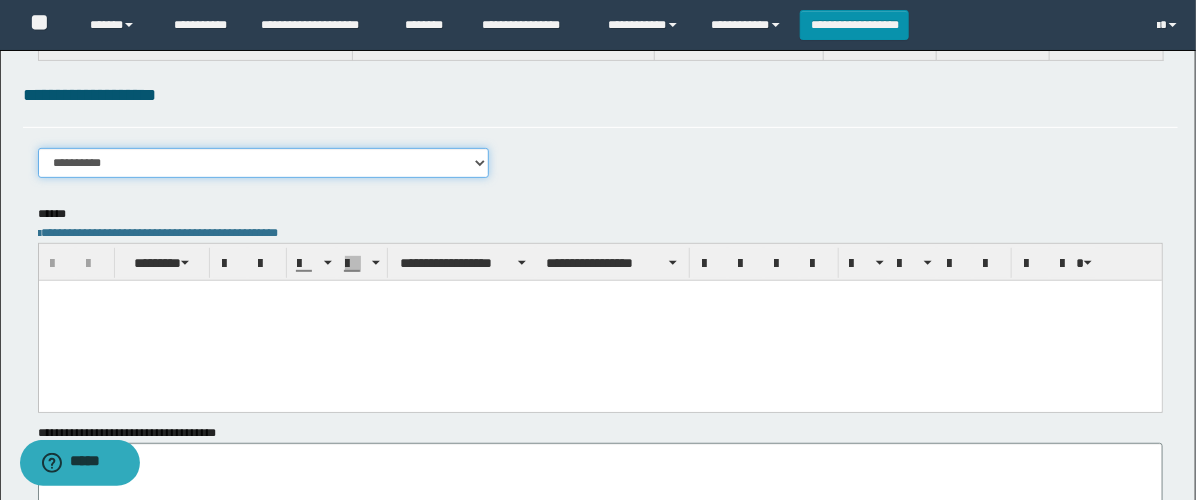 click on "**********" at bounding box center [263, 163] 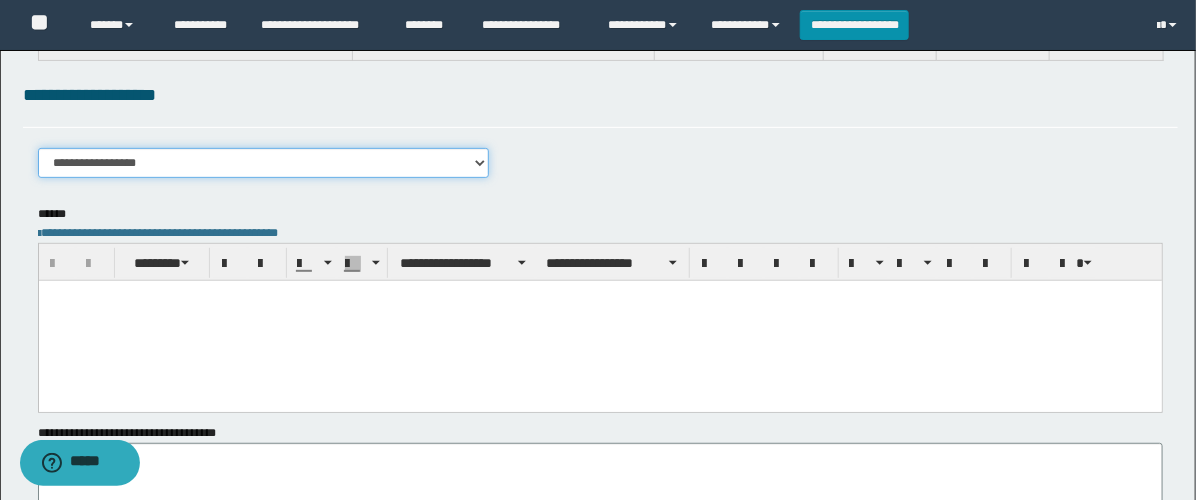 click on "**********" at bounding box center [263, 163] 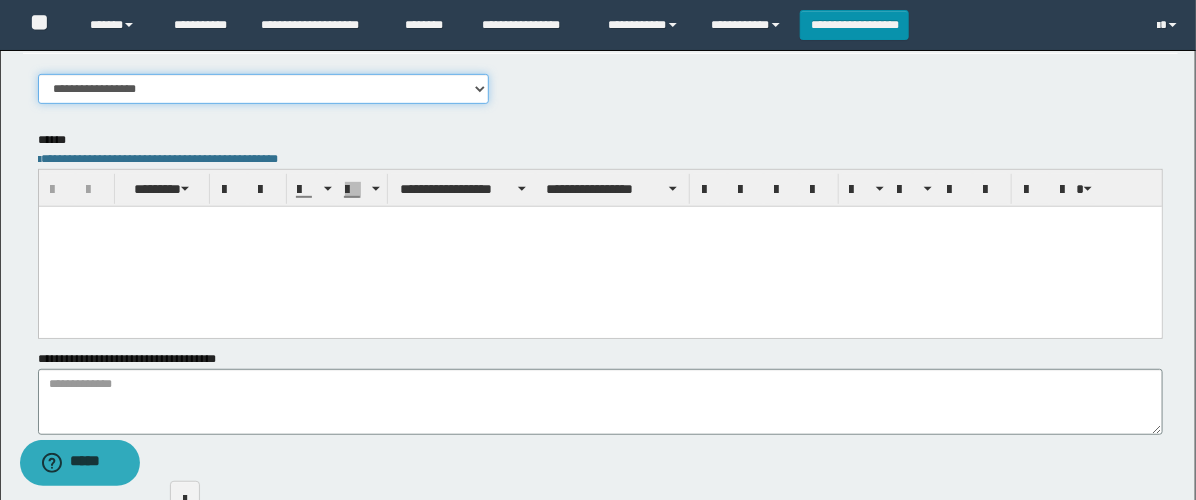 scroll, scrollTop: 333, scrollLeft: 0, axis: vertical 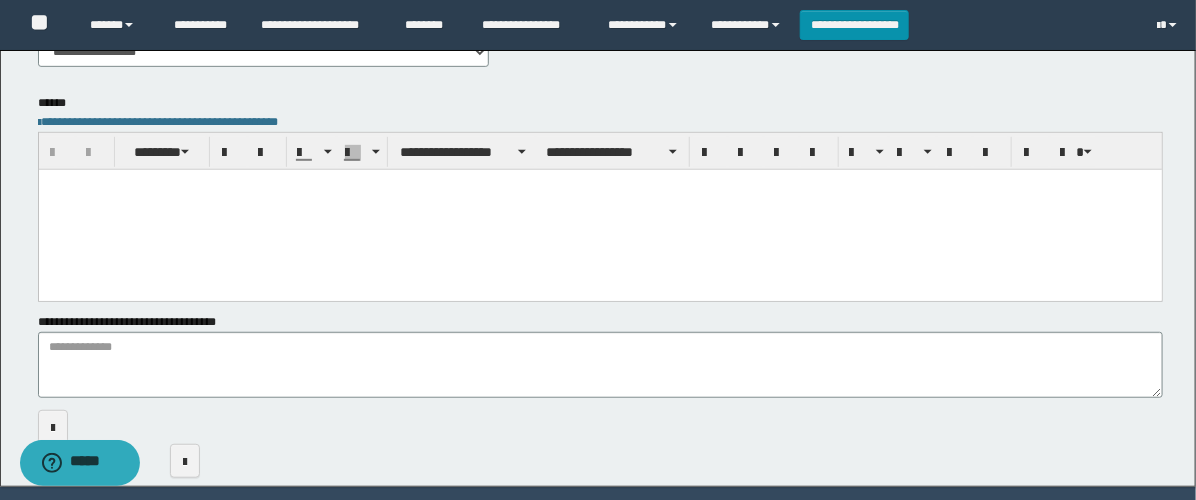 click at bounding box center (599, 209) 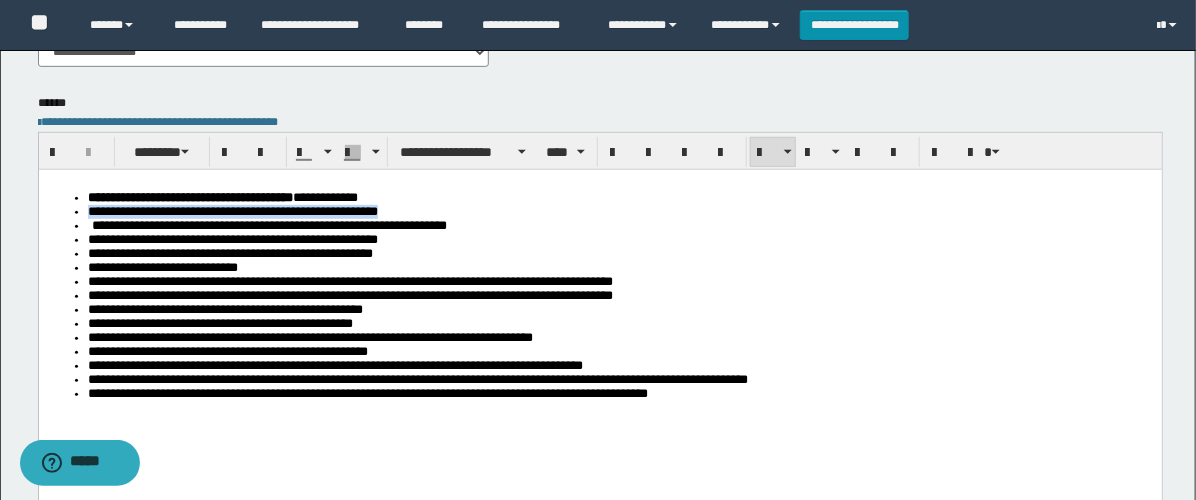 drag, startPoint x: 542, startPoint y: 215, endPoint x: 75, endPoint y: 210, distance: 467.02676 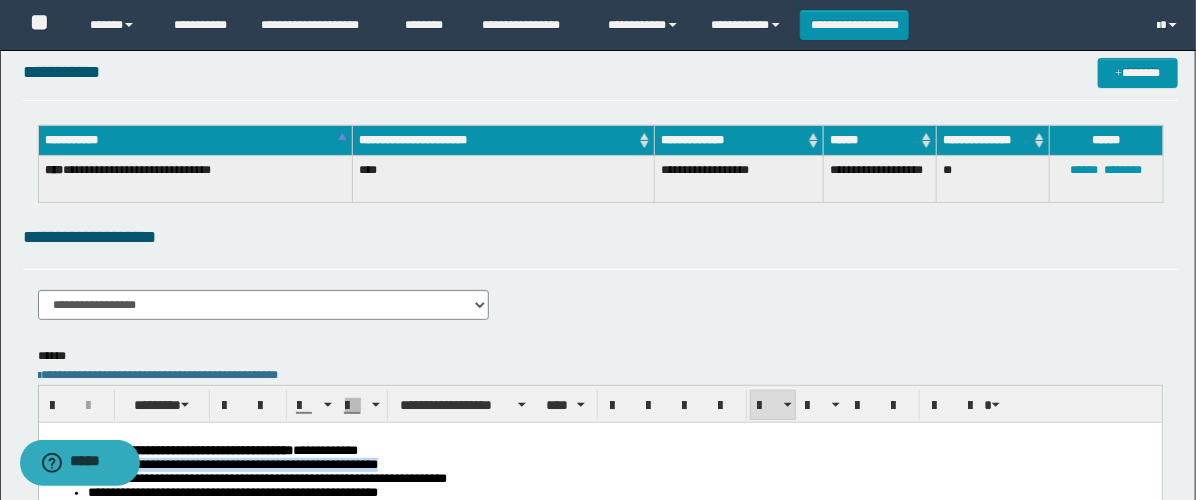 scroll, scrollTop: 0, scrollLeft: 0, axis: both 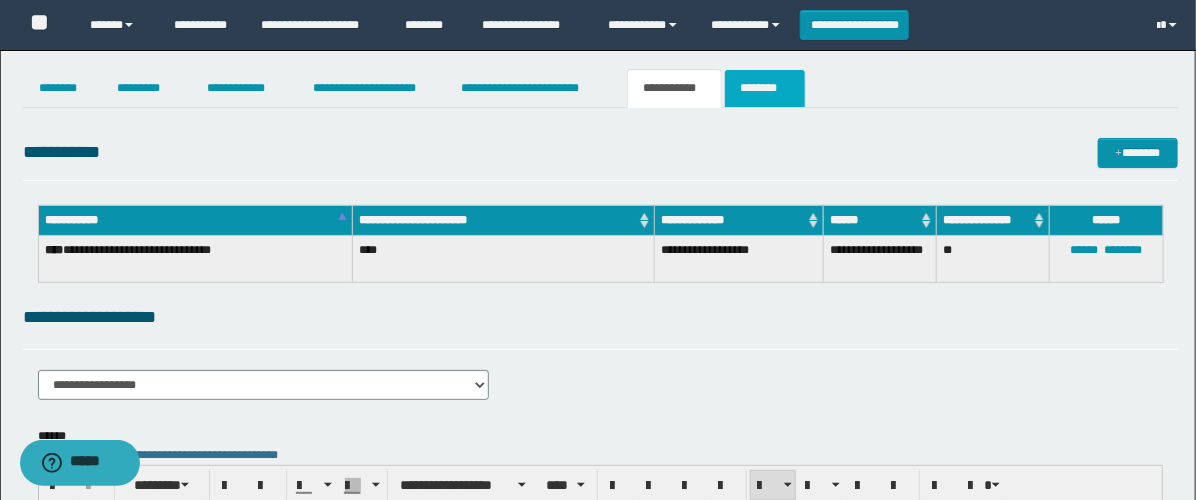 click on "********" at bounding box center (765, 88) 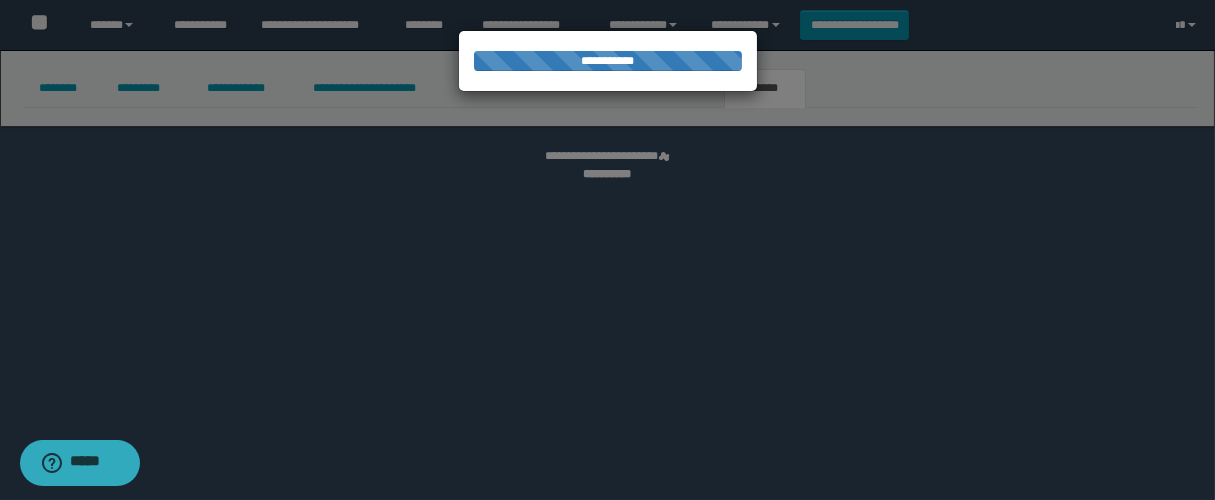 select 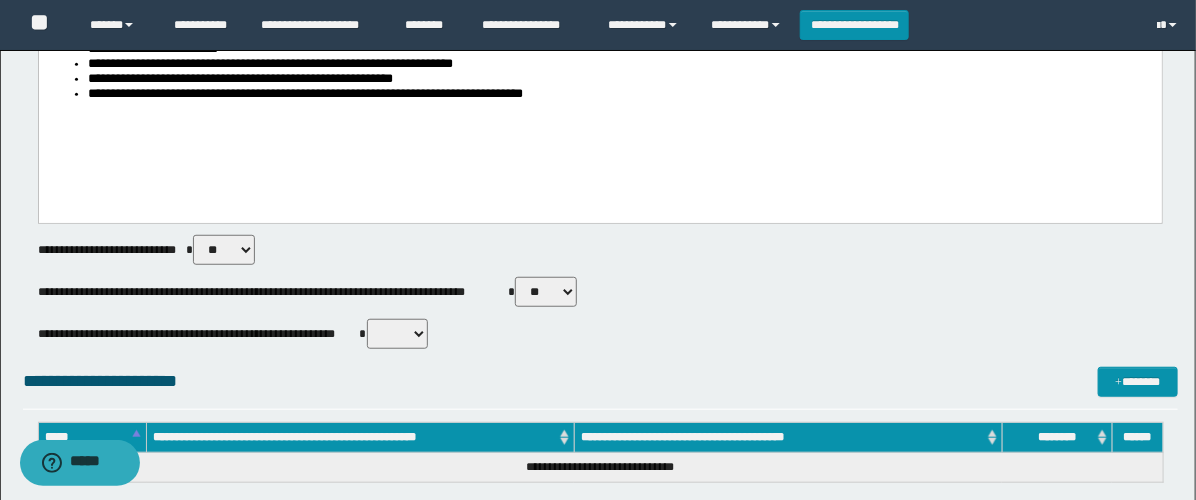 scroll, scrollTop: 444, scrollLeft: 0, axis: vertical 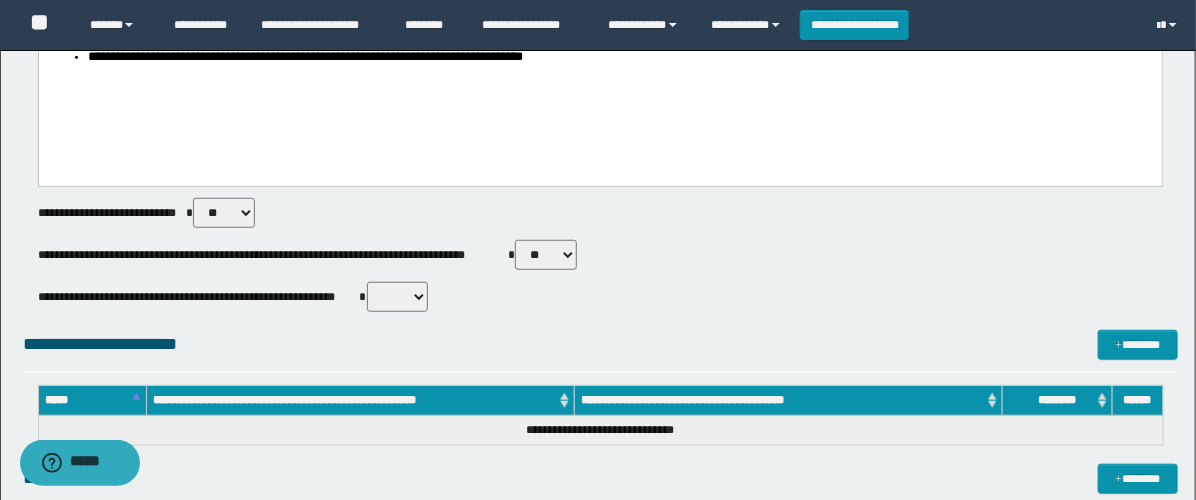 drag, startPoint x: 543, startPoint y: 261, endPoint x: 574, endPoint y: 269, distance: 32.01562 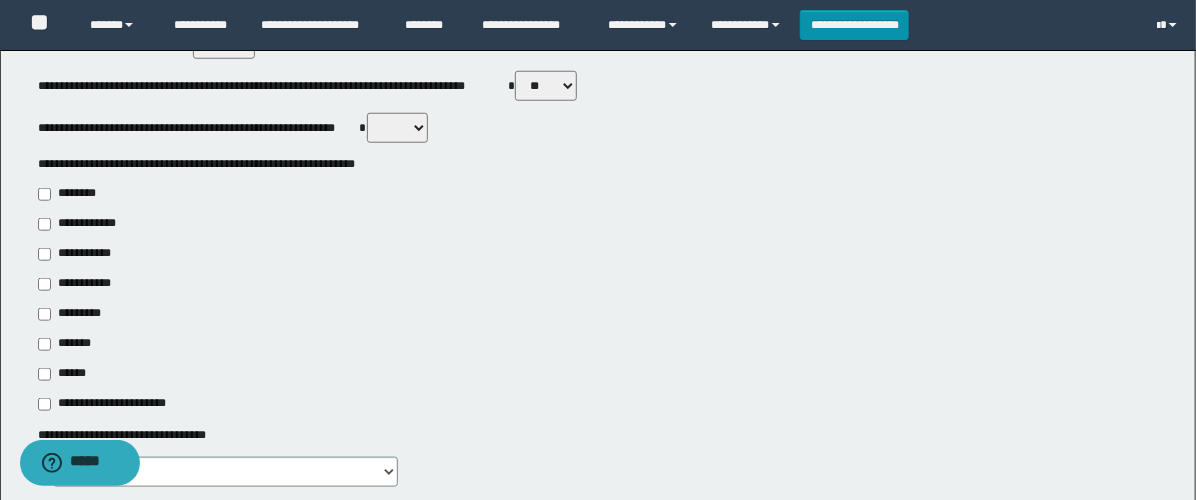 scroll, scrollTop: 666, scrollLeft: 0, axis: vertical 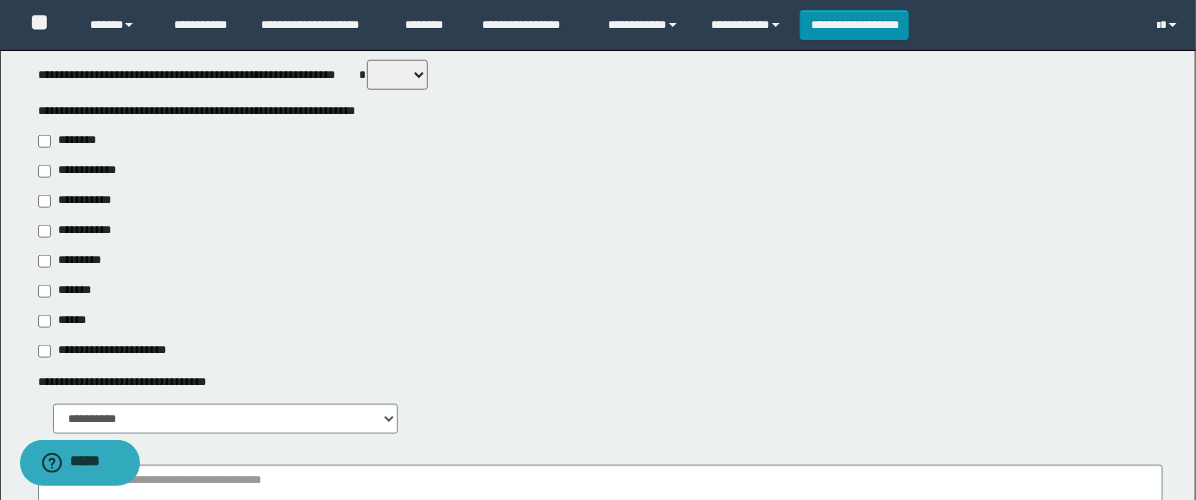 click on "**********" at bounding box center [76, 231] 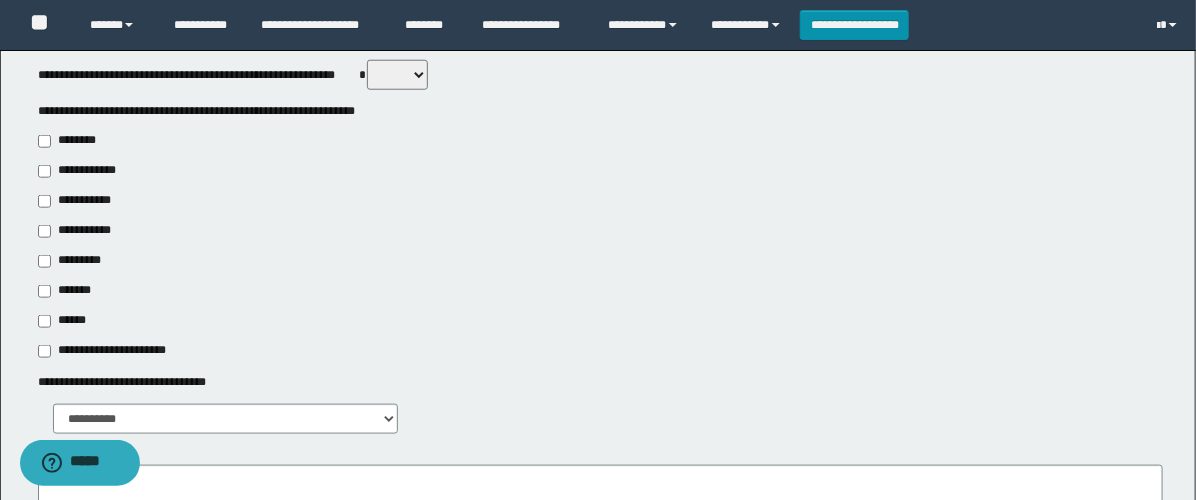 click on "**********" at bounding box center [81, 201] 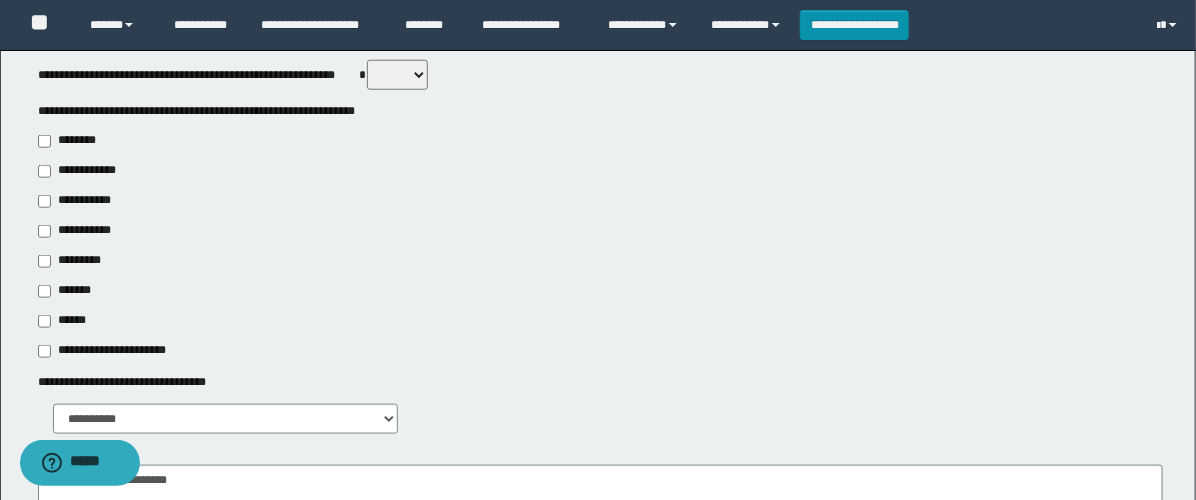 click on "*******" at bounding box center (70, 291) 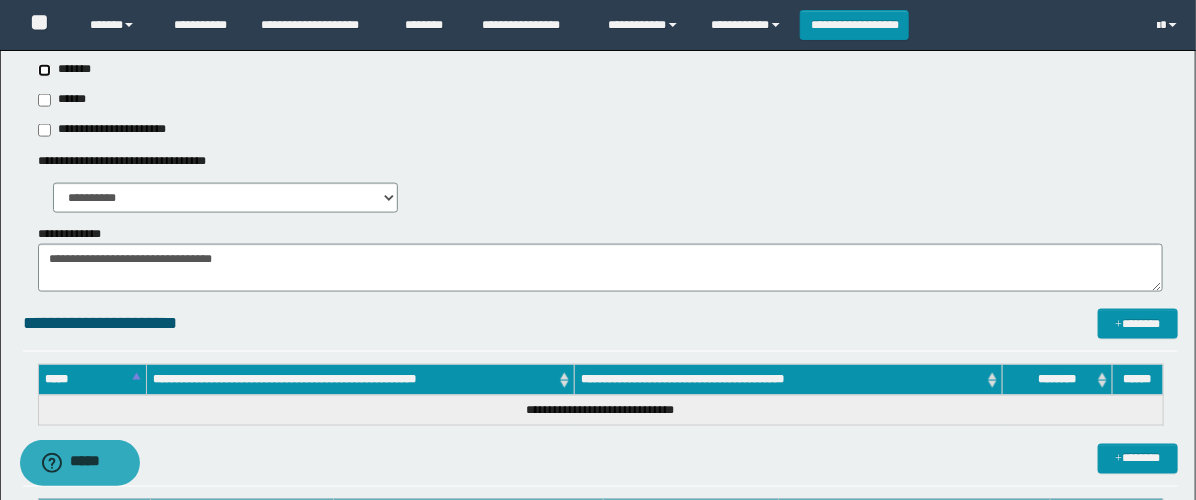 scroll, scrollTop: 888, scrollLeft: 0, axis: vertical 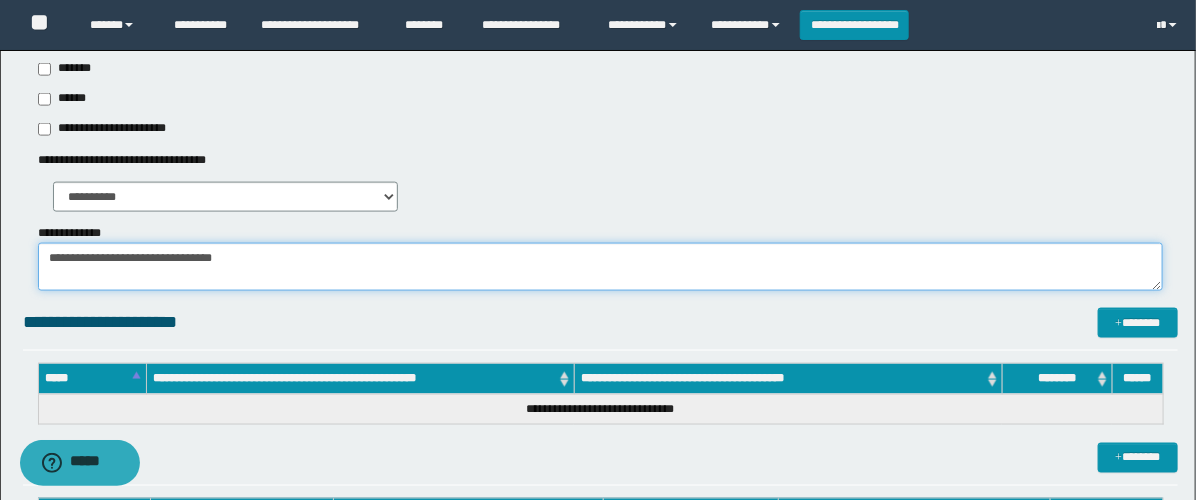 click on "**********" at bounding box center (600, 267) 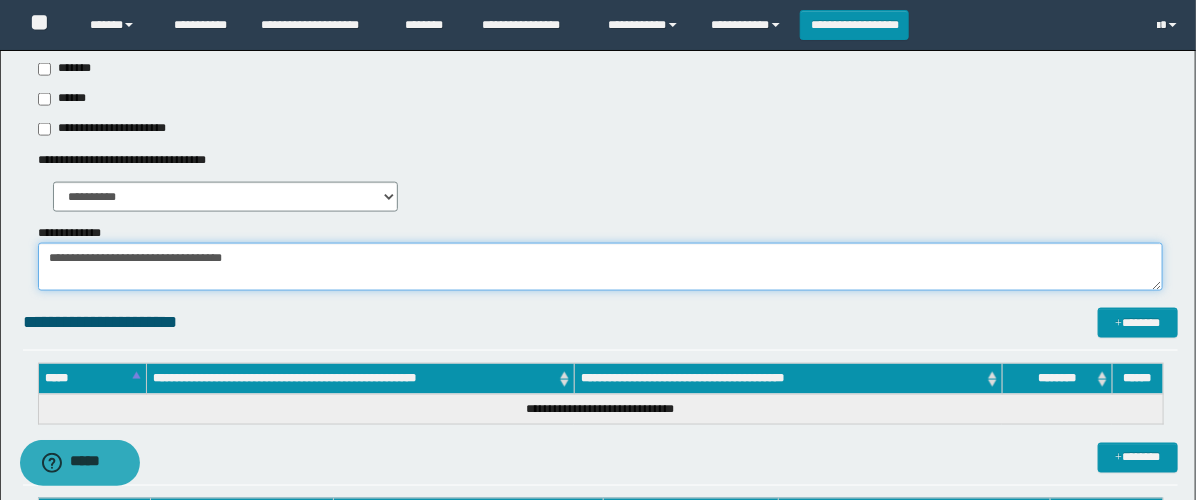 paste on "**********" 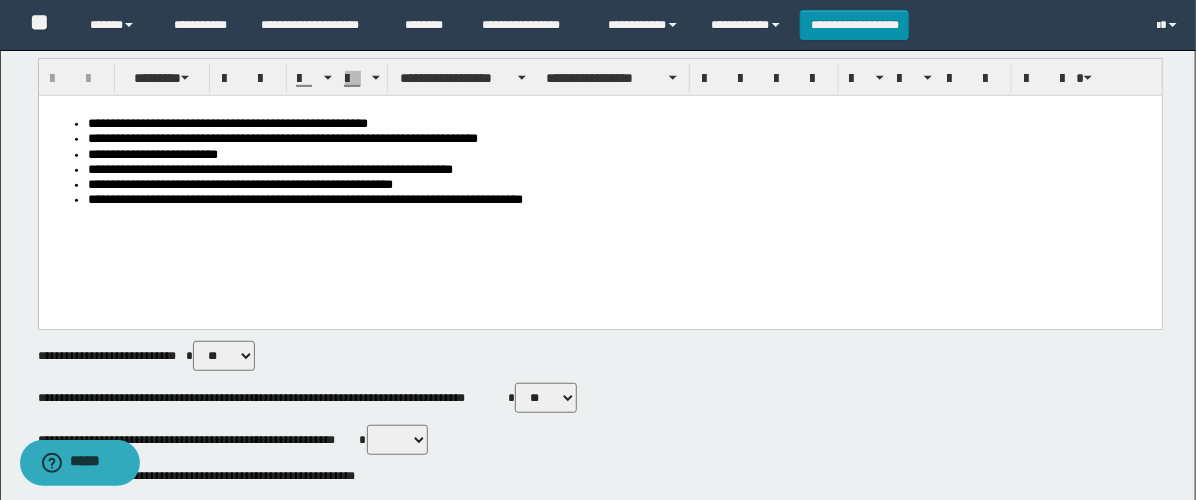 scroll, scrollTop: 0, scrollLeft: 0, axis: both 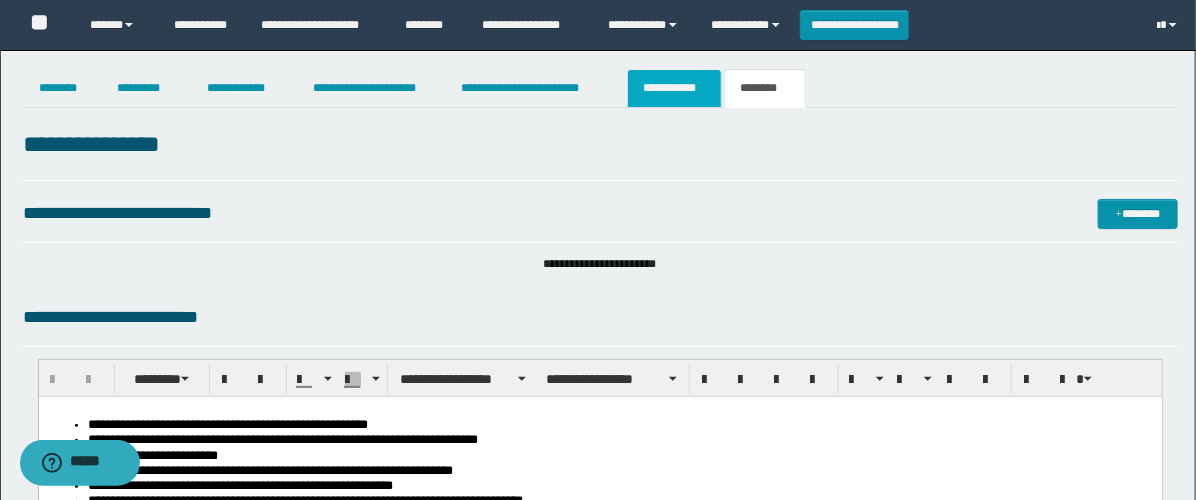 type on "**********" 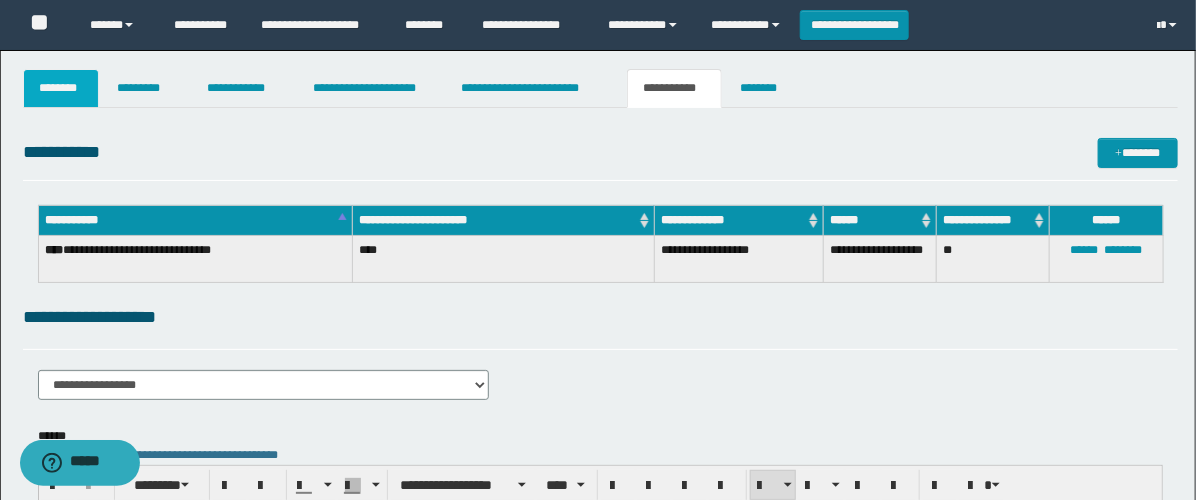 click on "********" at bounding box center (61, 88) 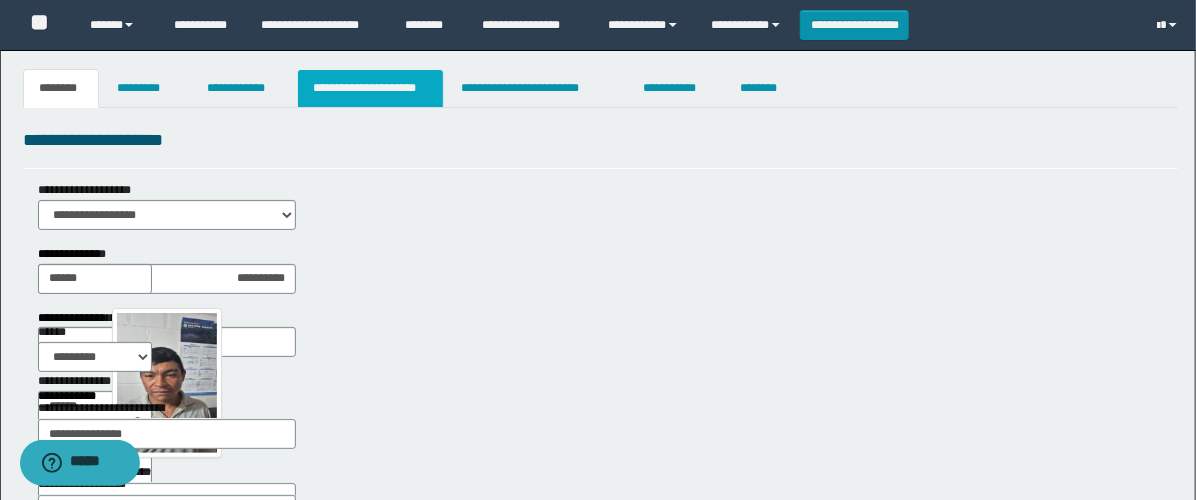 click on "**********" at bounding box center [370, 88] 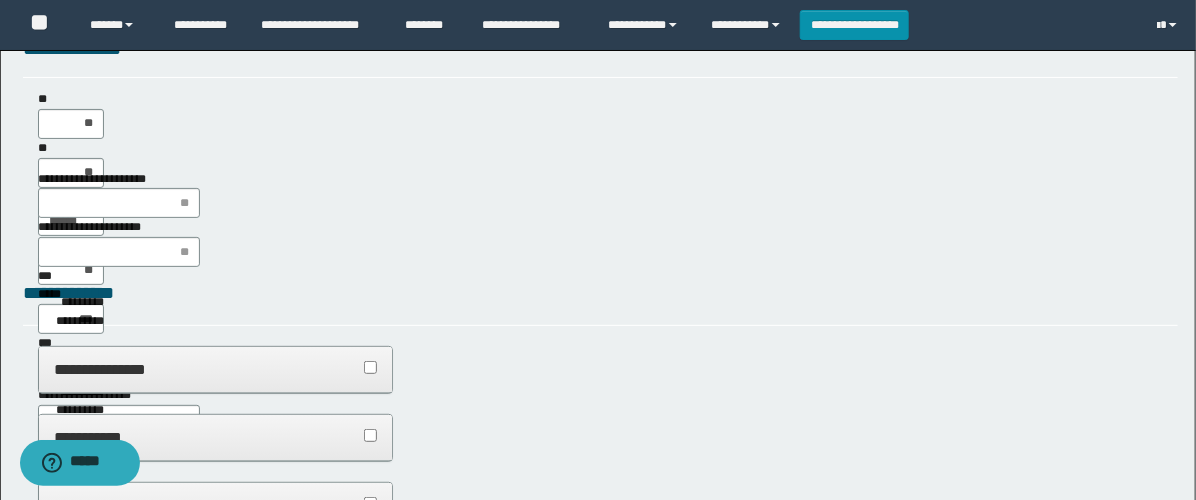 scroll, scrollTop: 0, scrollLeft: 0, axis: both 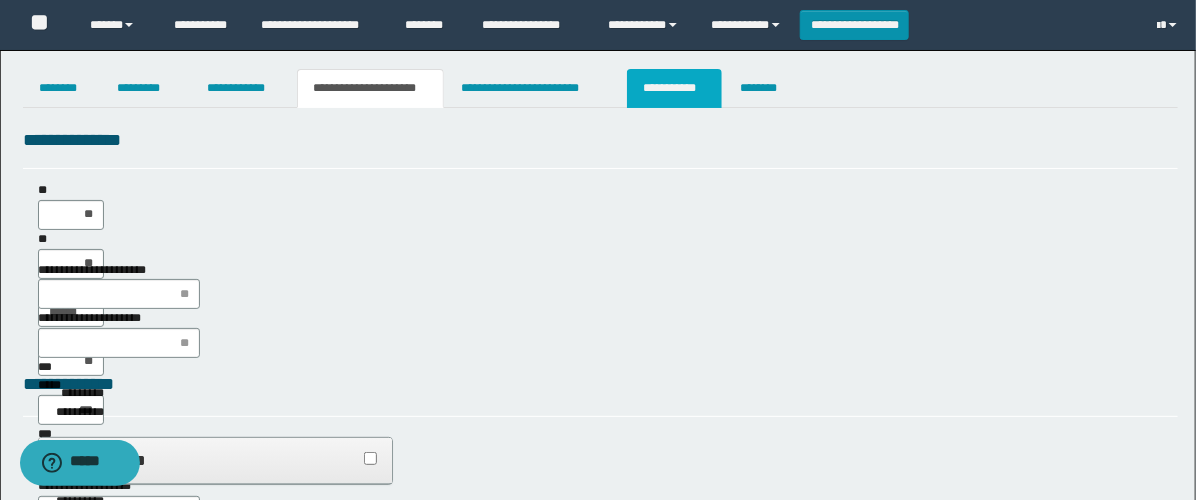drag, startPoint x: 670, startPoint y: 85, endPoint x: 811, endPoint y: 211, distance: 189.09521 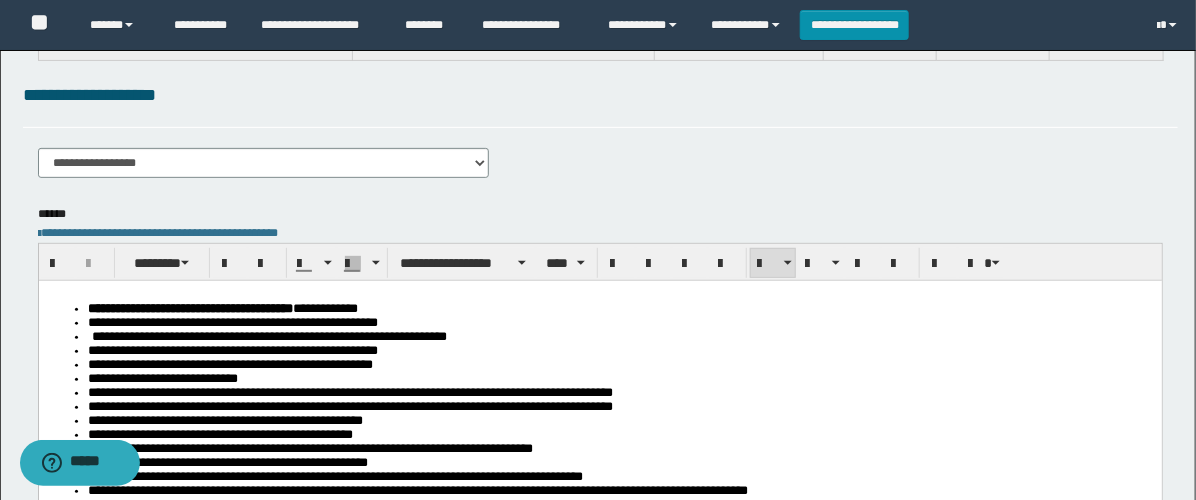 scroll, scrollTop: 0, scrollLeft: 0, axis: both 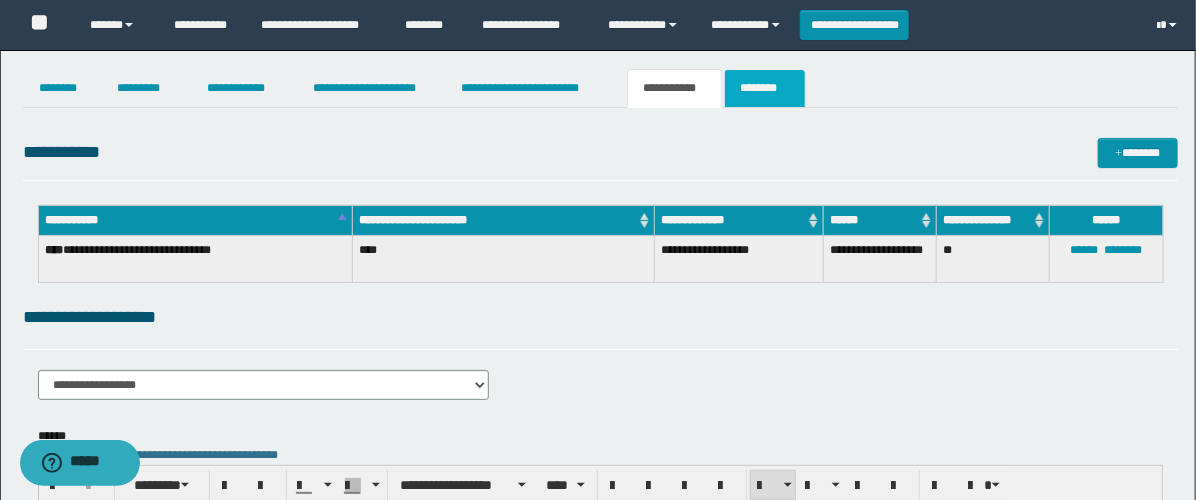 click on "********" at bounding box center (765, 88) 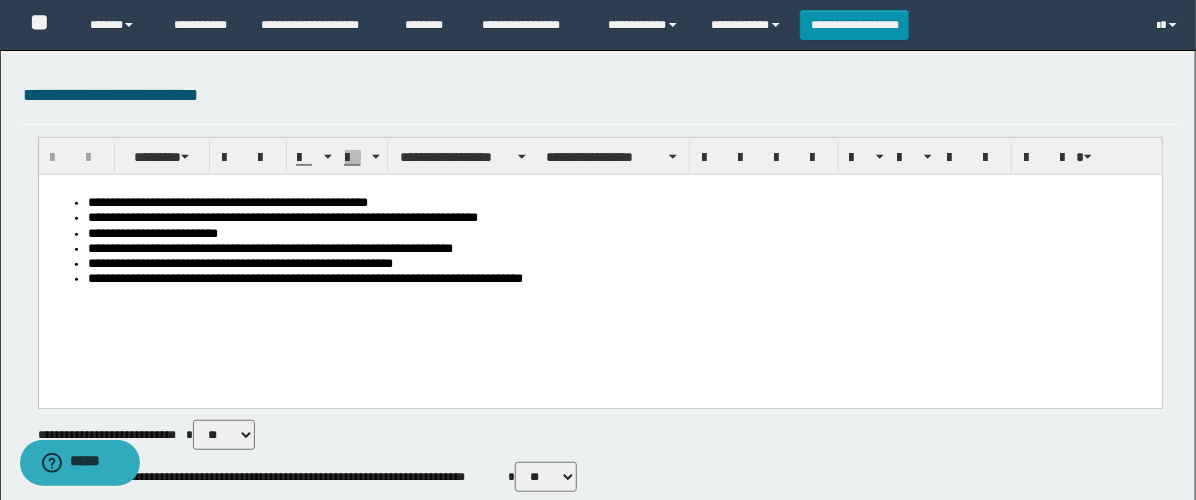 scroll, scrollTop: 0, scrollLeft: 0, axis: both 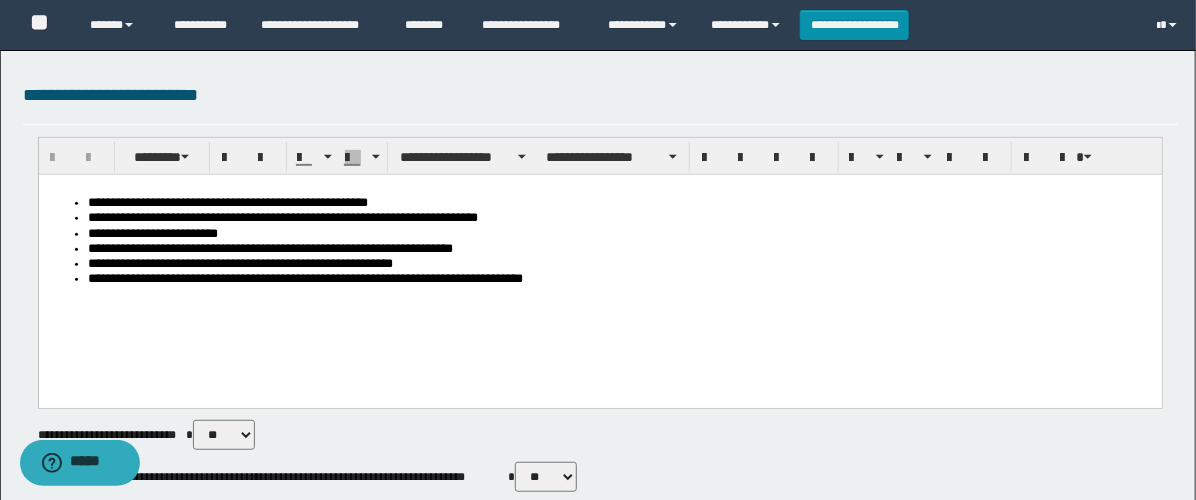 click on "**********" at bounding box center [620, 202] 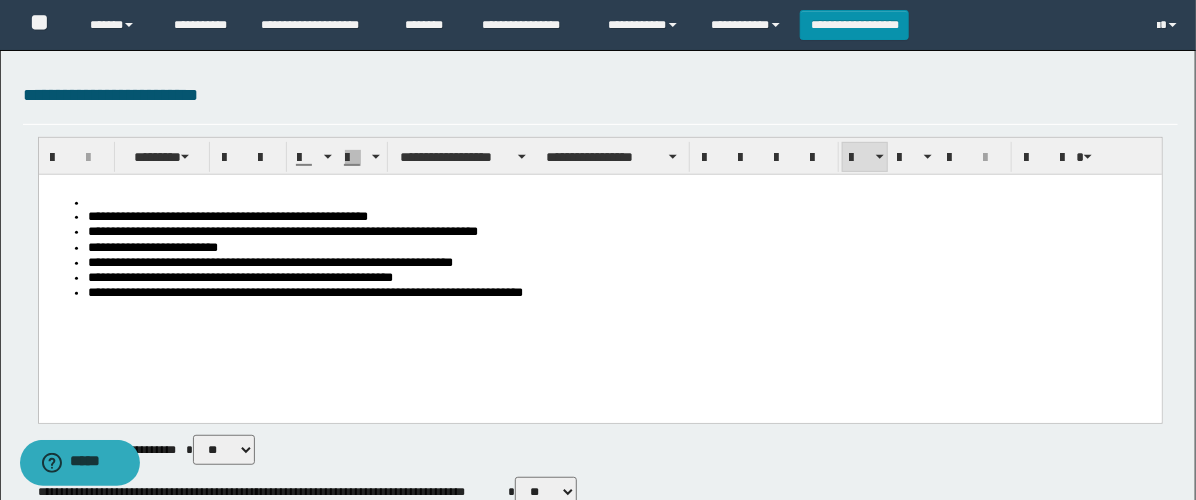 click at bounding box center (619, 202) 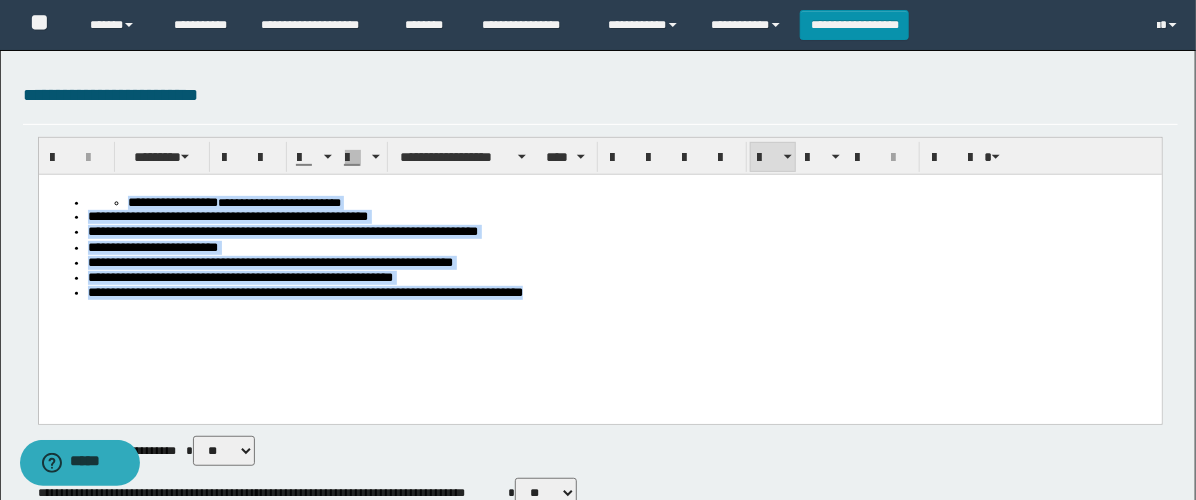 drag, startPoint x: 625, startPoint y: 311, endPoint x: -1, endPoint y: 146, distance: 647.3801 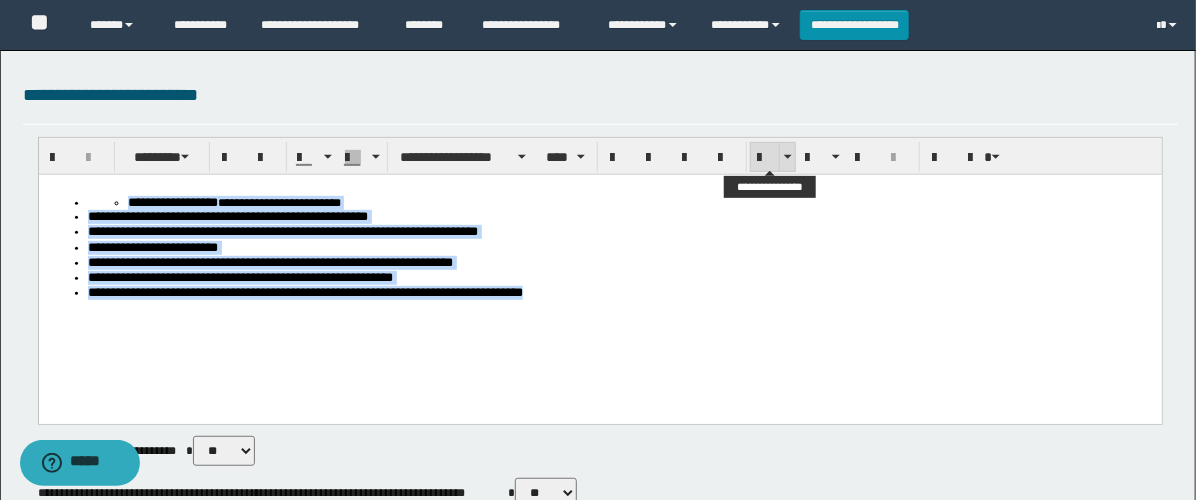 click at bounding box center [765, 158] 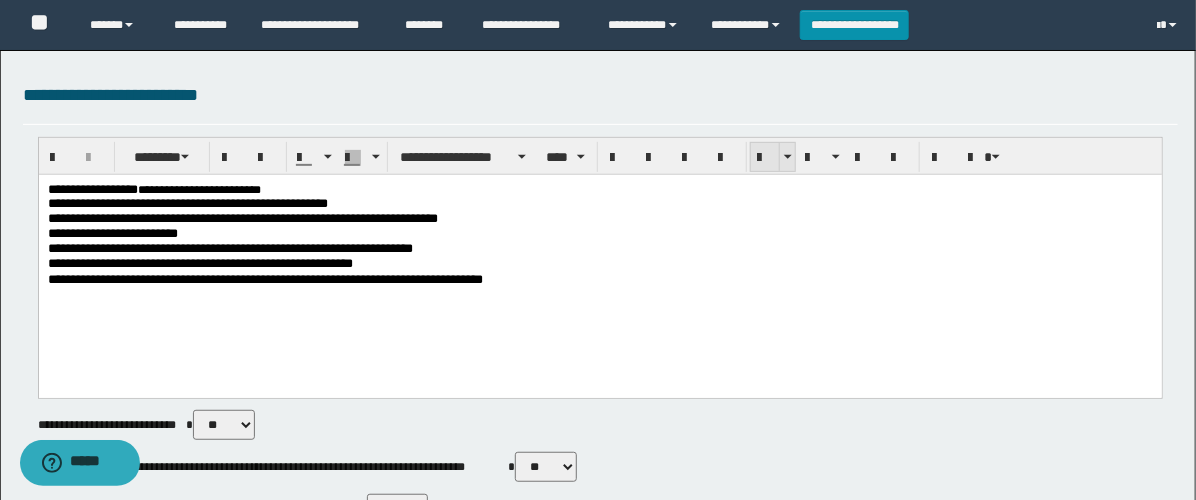 click at bounding box center [765, 158] 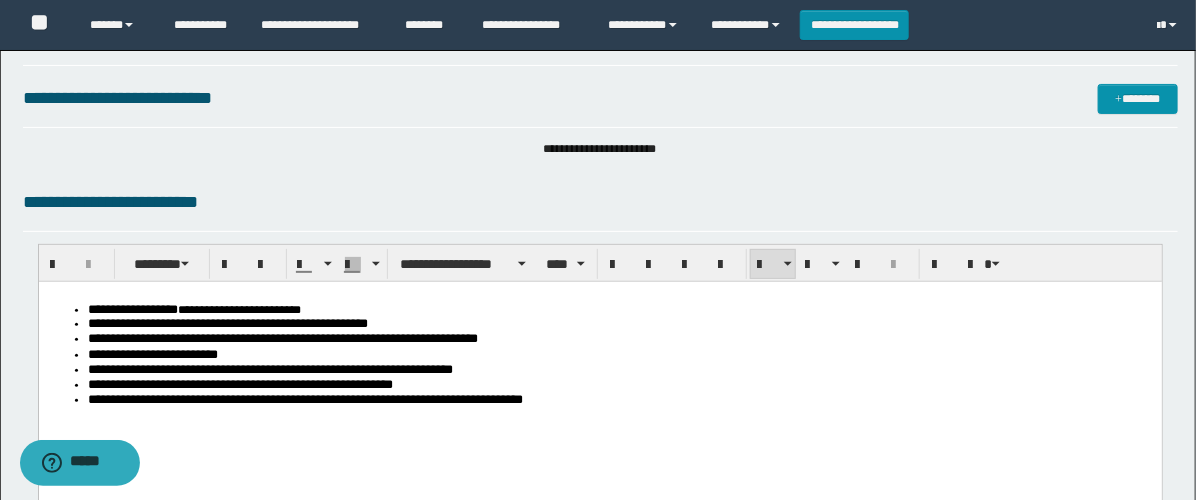 scroll, scrollTop: 0, scrollLeft: 0, axis: both 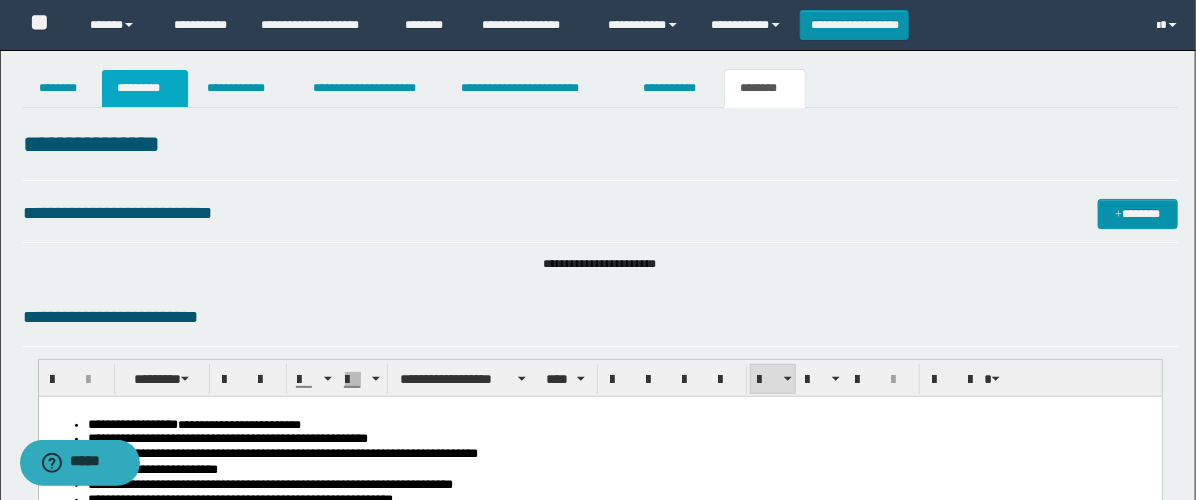 click on "*********" at bounding box center (145, 88) 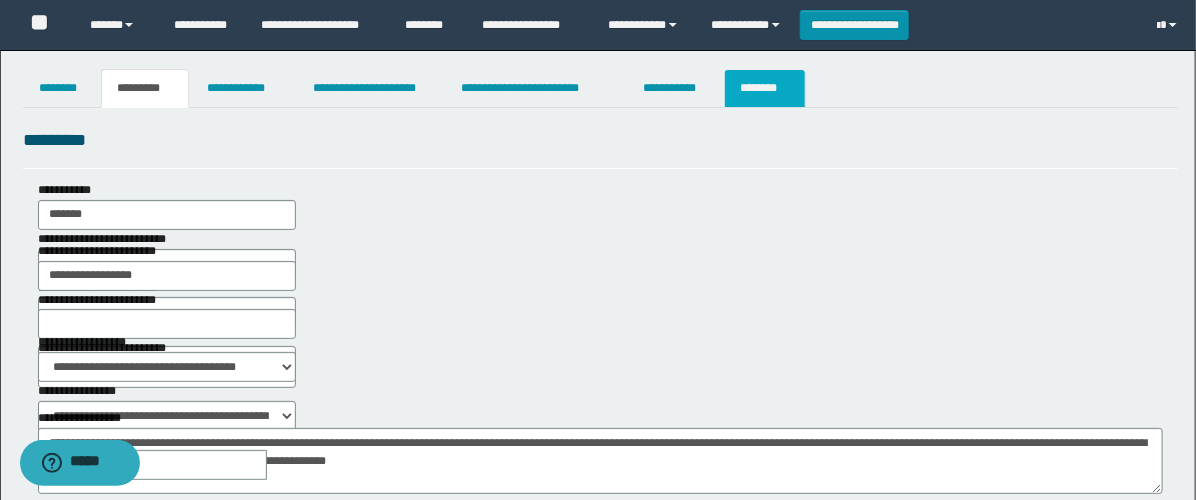 click on "********" at bounding box center [765, 88] 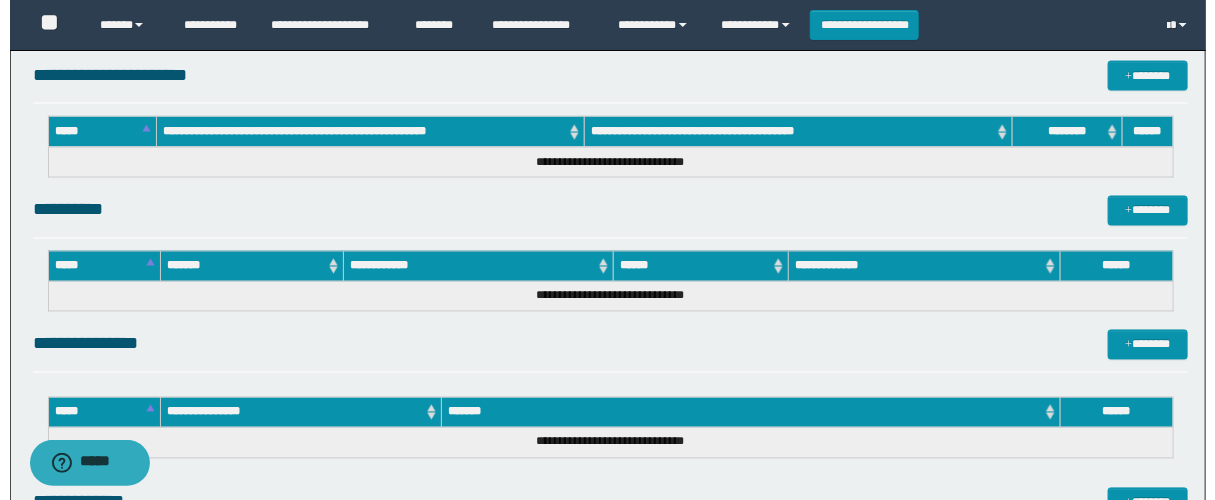 scroll, scrollTop: 1560, scrollLeft: 0, axis: vertical 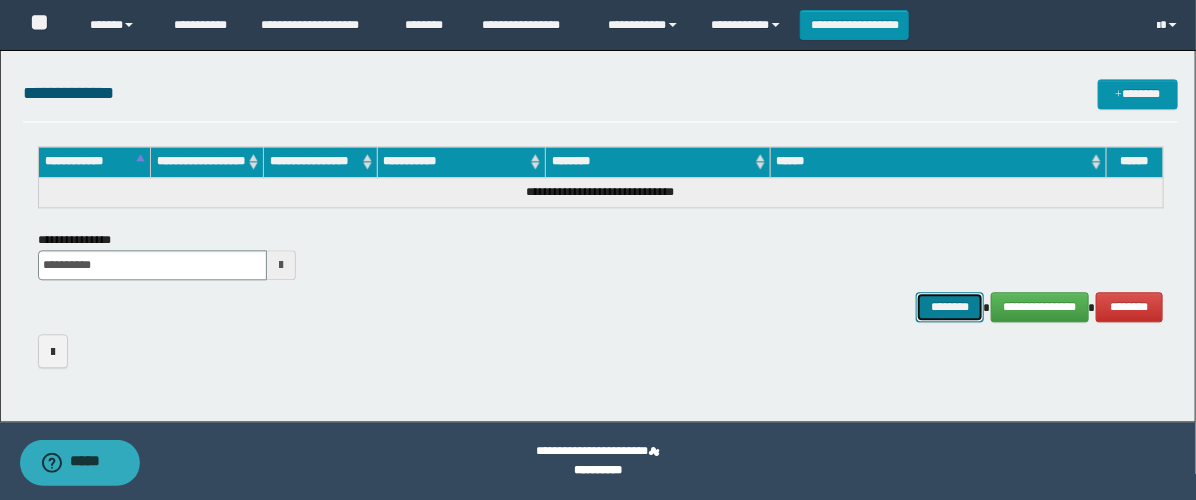 click on "********" at bounding box center [950, 307] 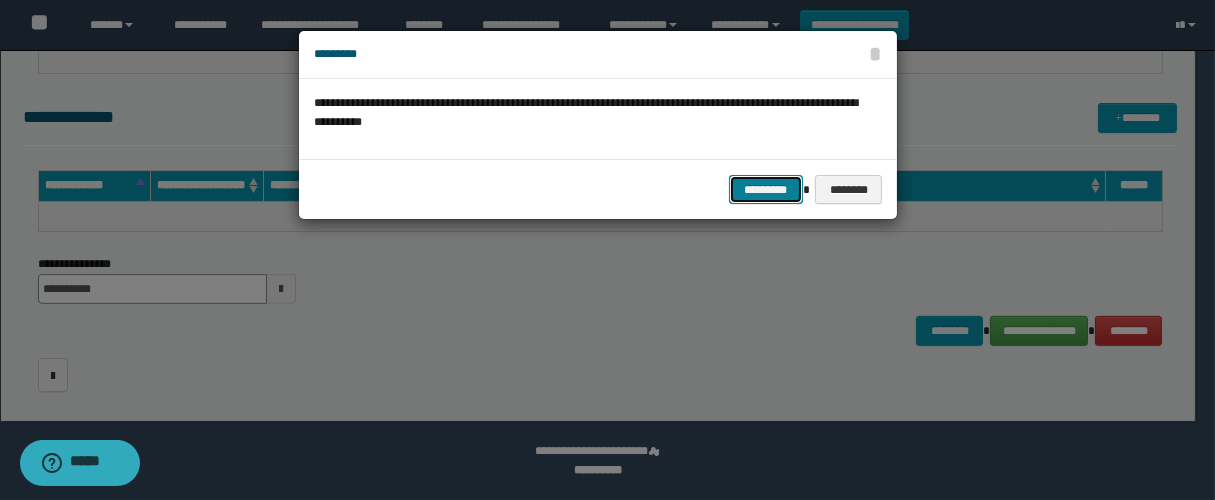 click on "*********" at bounding box center (766, 190) 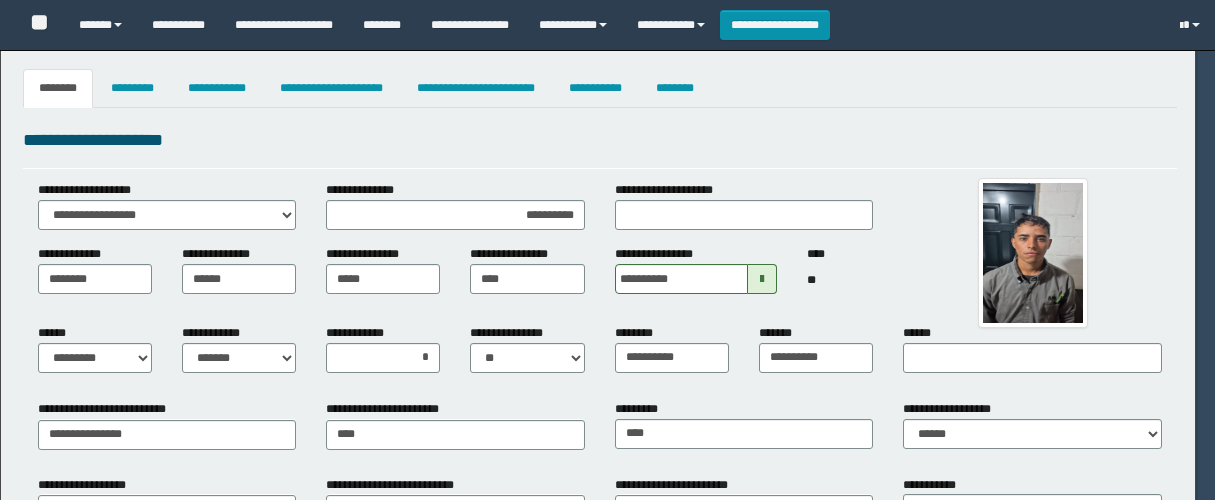 select on "*" 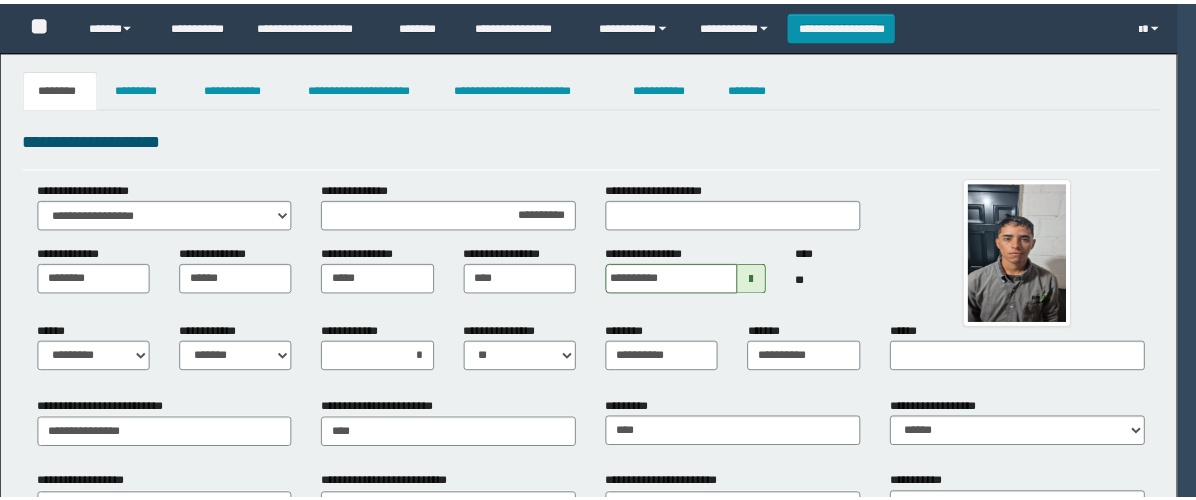 scroll, scrollTop: 0, scrollLeft: 0, axis: both 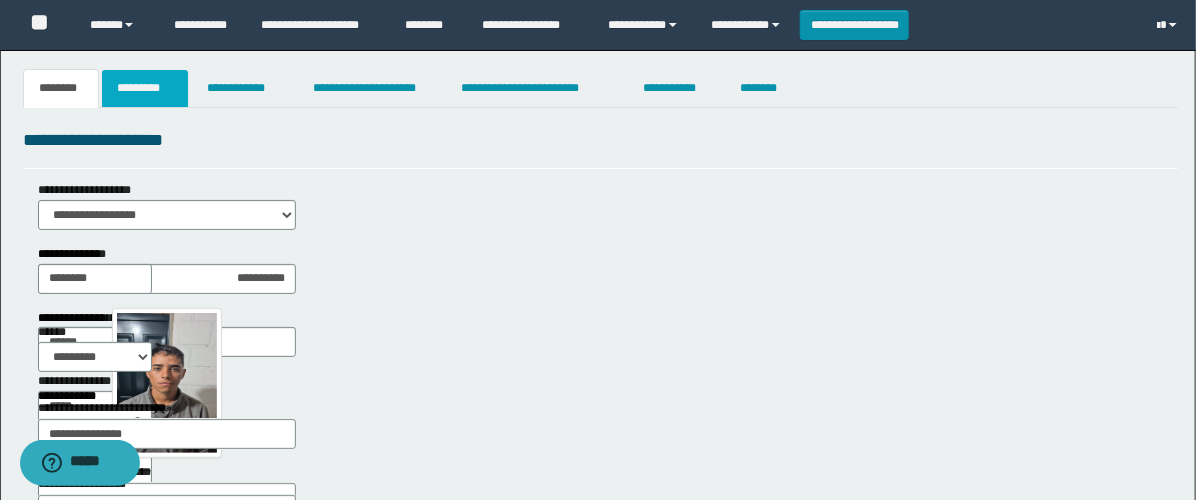 click on "*********" at bounding box center [145, 88] 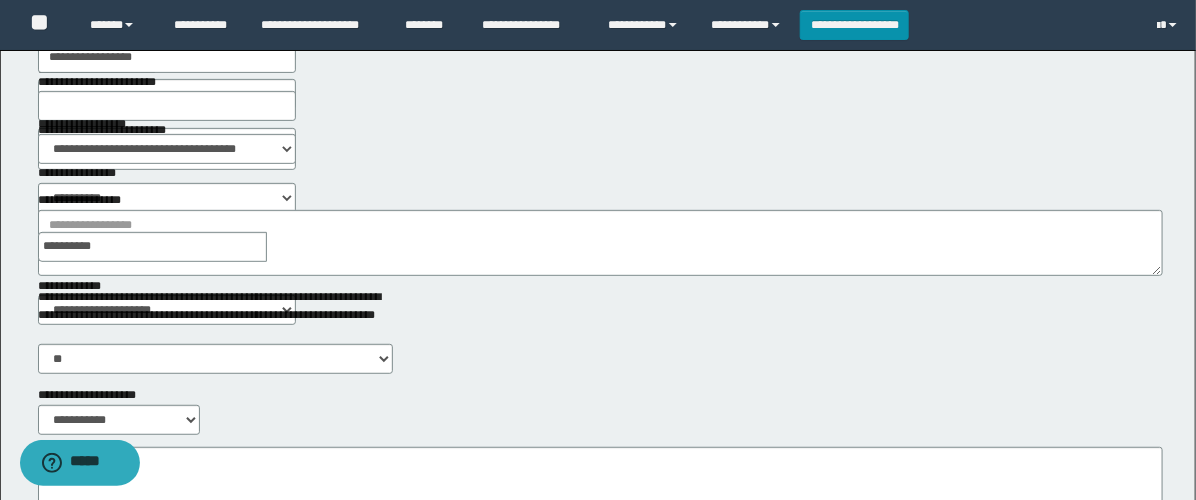 scroll, scrollTop: 222, scrollLeft: 0, axis: vertical 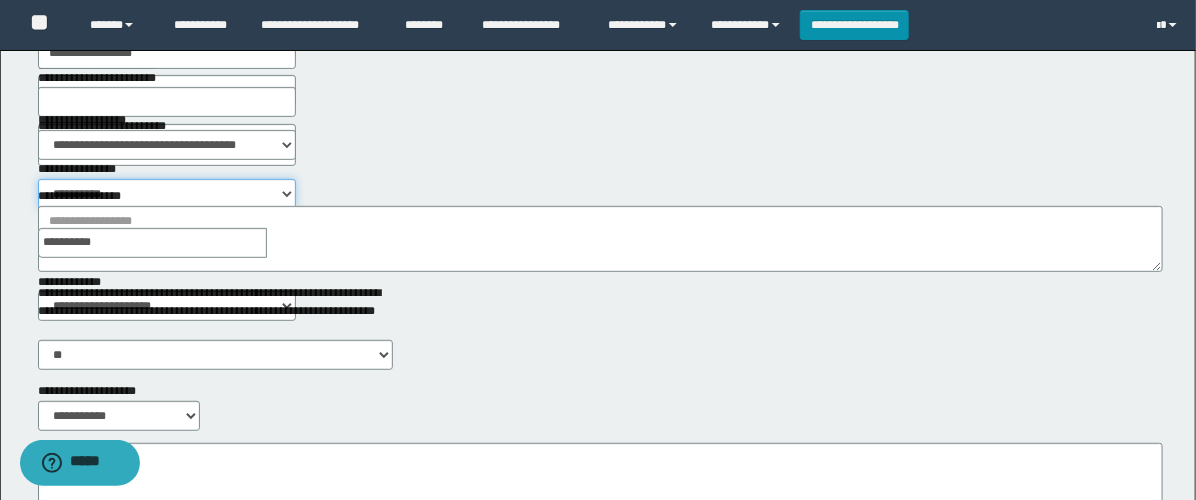 click on "**********" at bounding box center (167, 194) 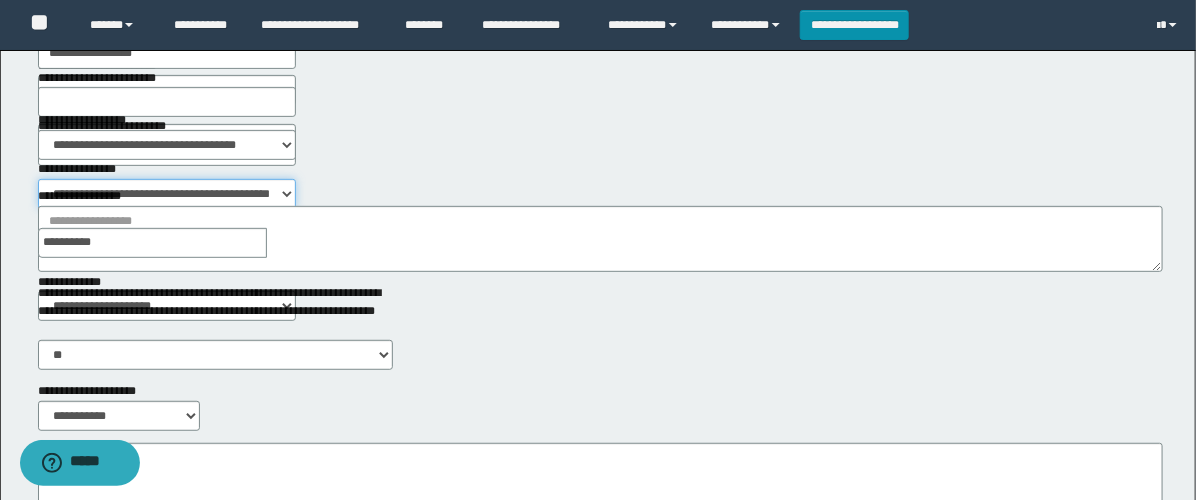 click on "**********" at bounding box center (167, 194) 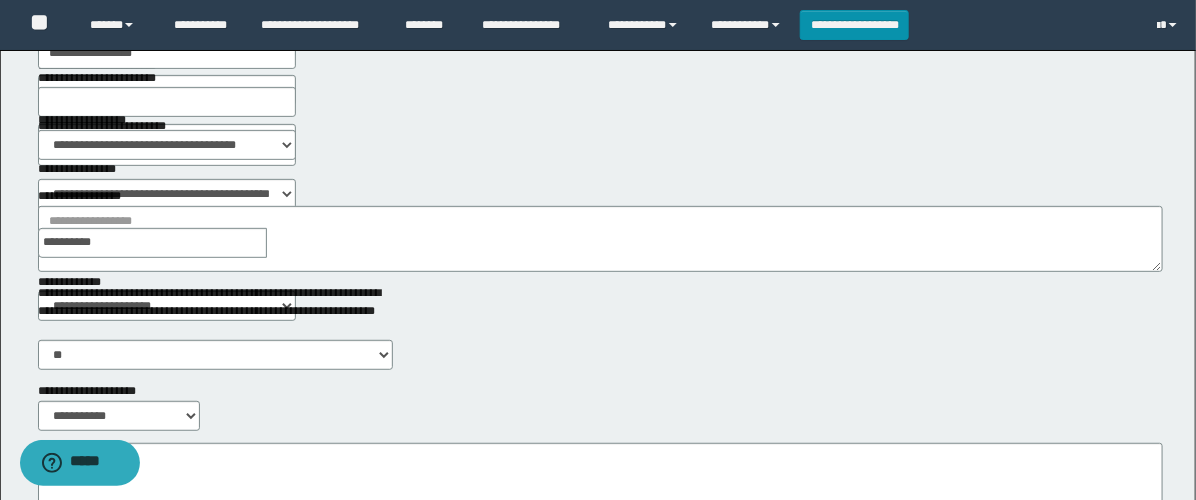click at bounding box center (281, 243) 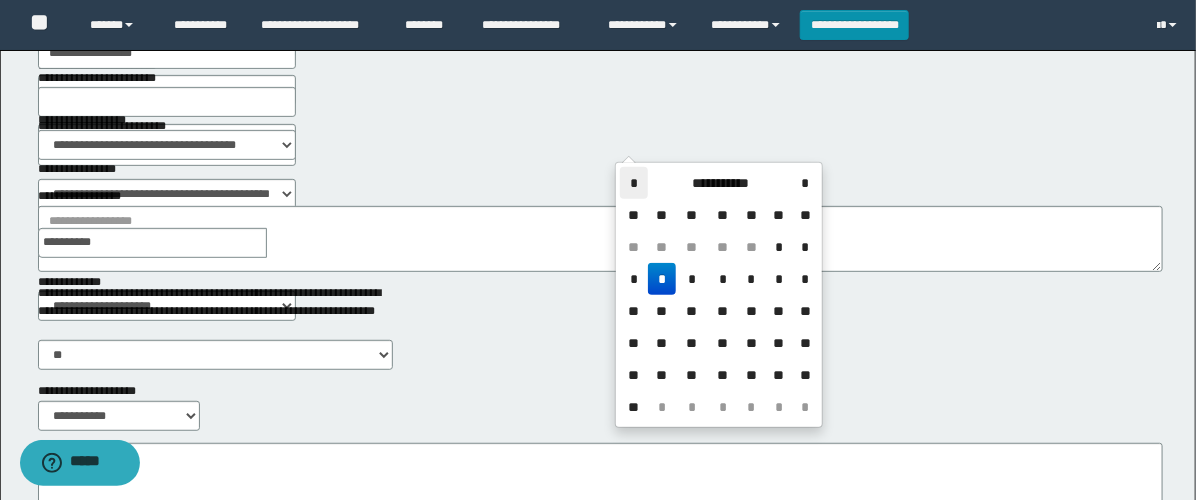 click on "*" at bounding box center [634, 183] 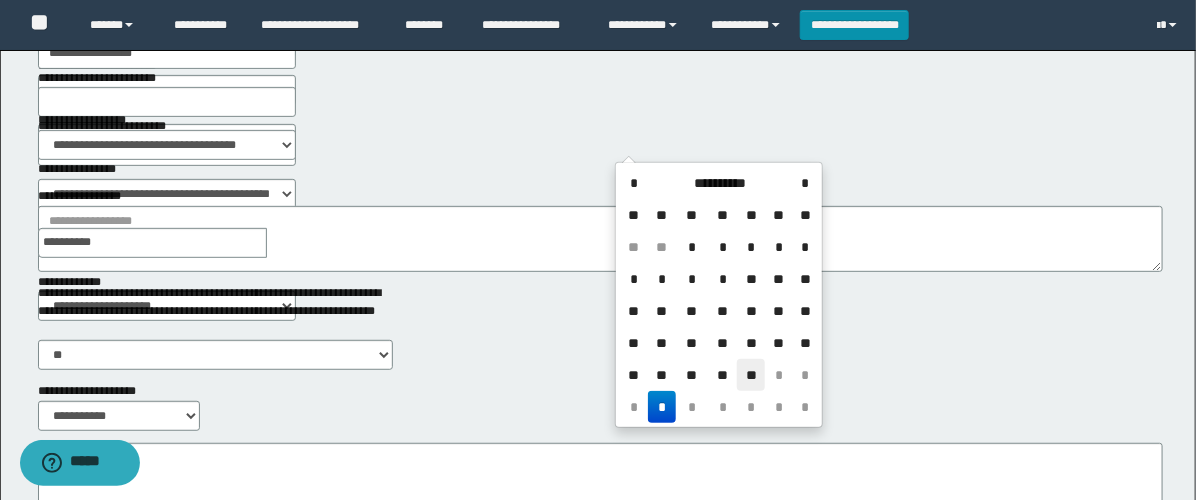 click on "**" at bounding box center (751, 375) 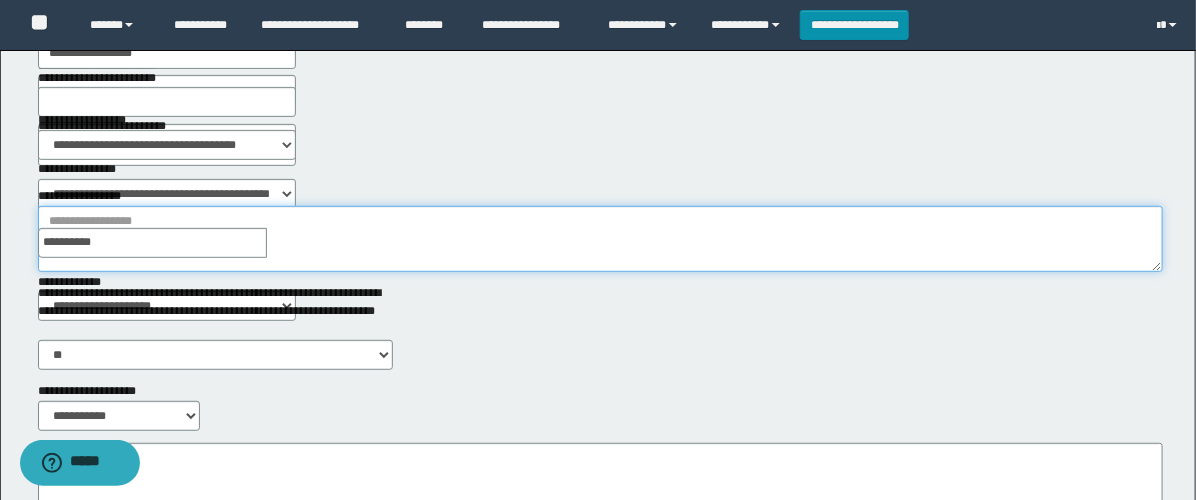 click on "**********" at bounding box center [600, 239] 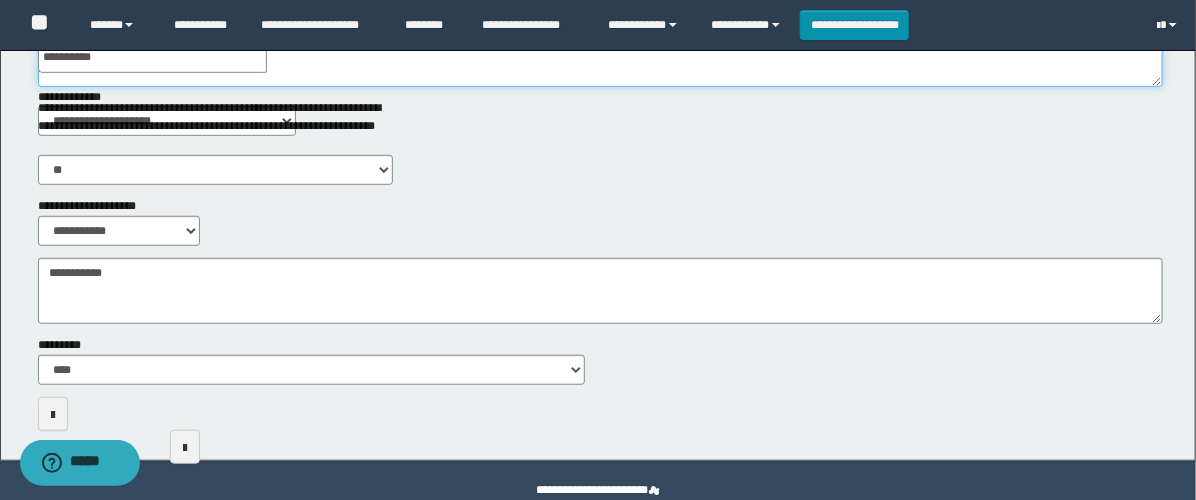 scroll, scrollTop: 444, scrollLeft: 0, axis: vertical 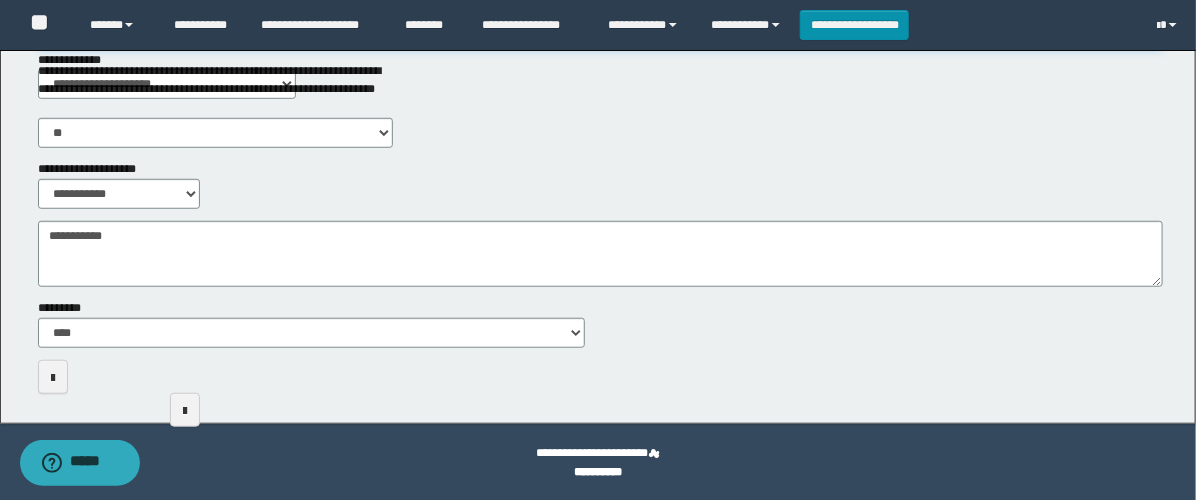 type on "**********" 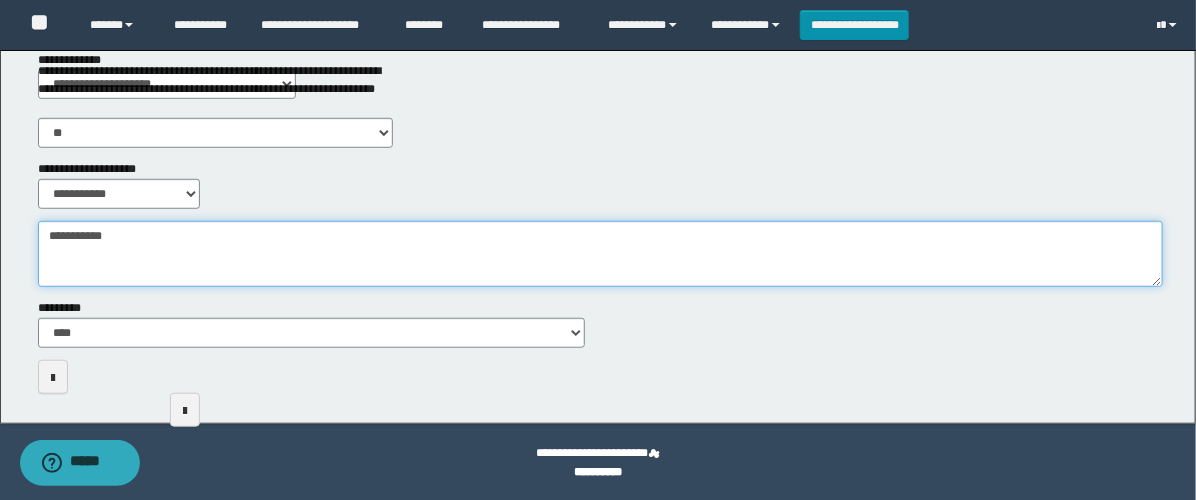 click on "**********" at bounding box center (600, 254) 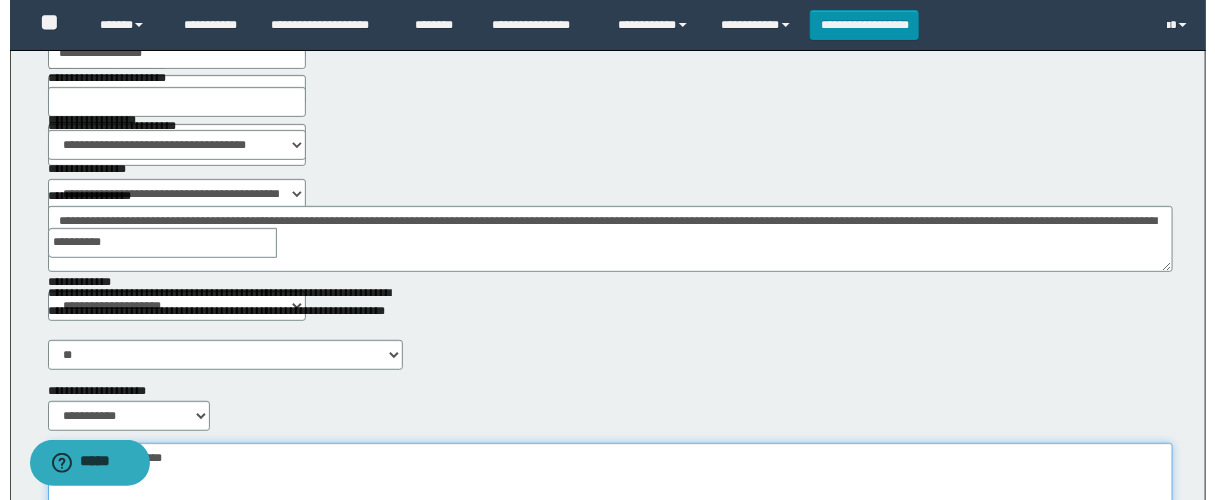 scroll, scrollTop: 0, scrollLeft: 0, axis: both 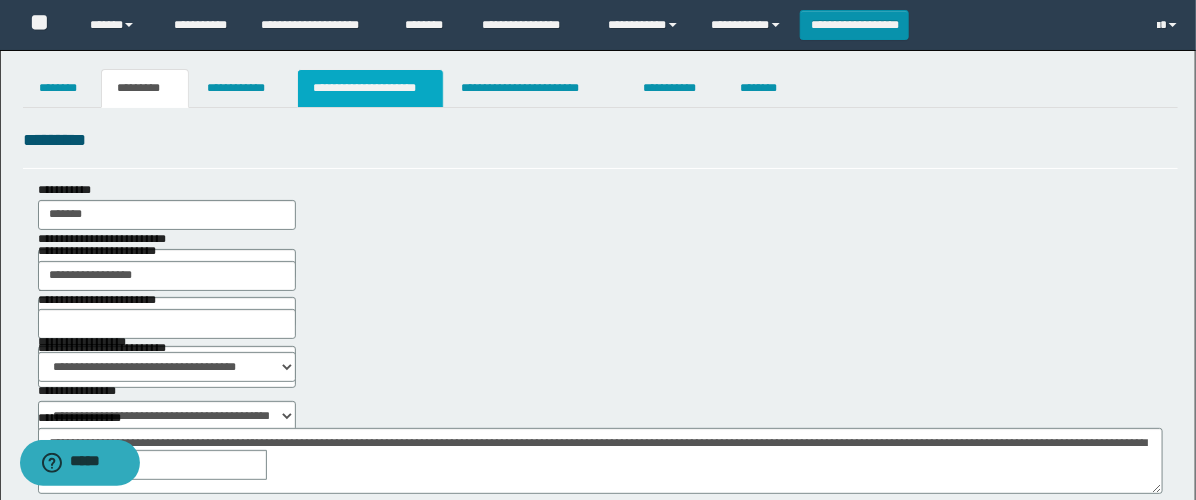 type on "**********" 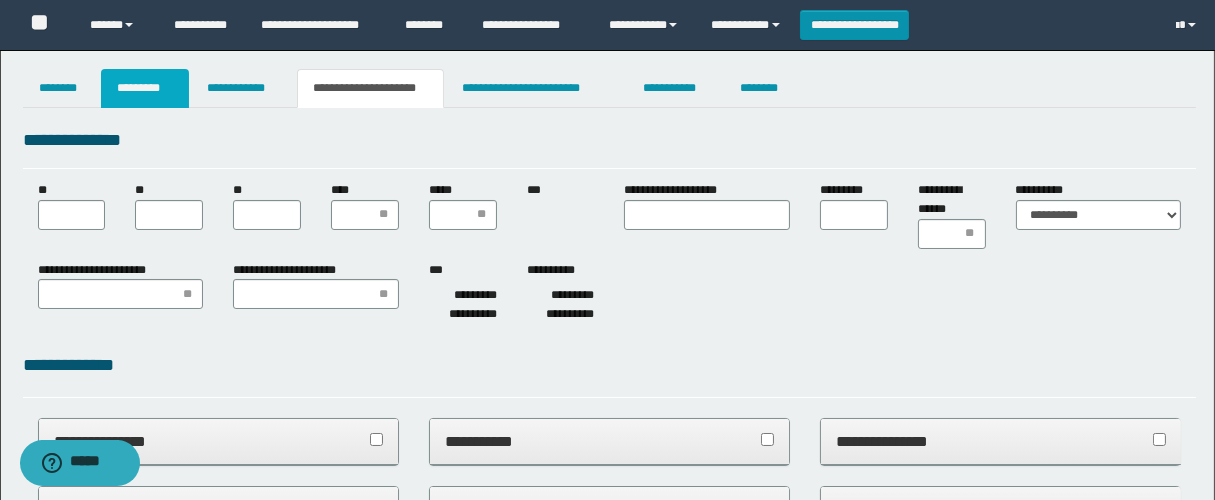 click on "*********" at bounding box center (145, 88) 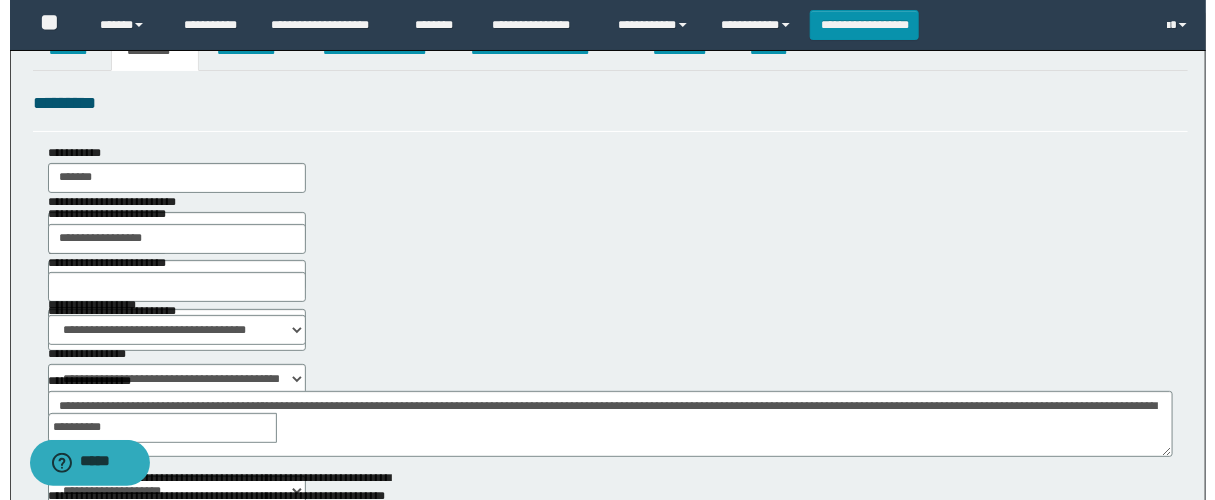 scroll, scrollTop: 0, scrollLeft: 0, axis: both 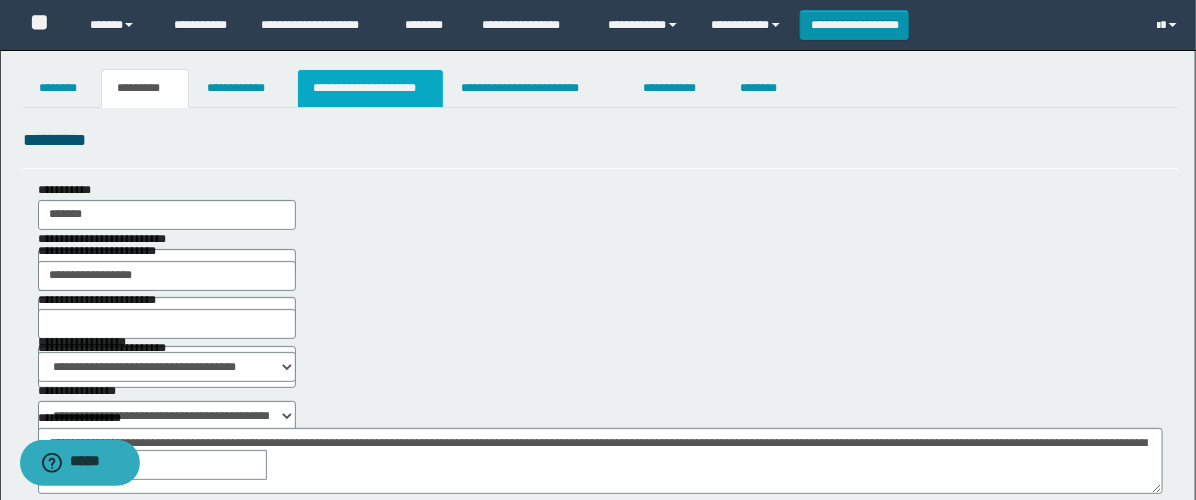 click on "**********" at bounding box center [370, 88] 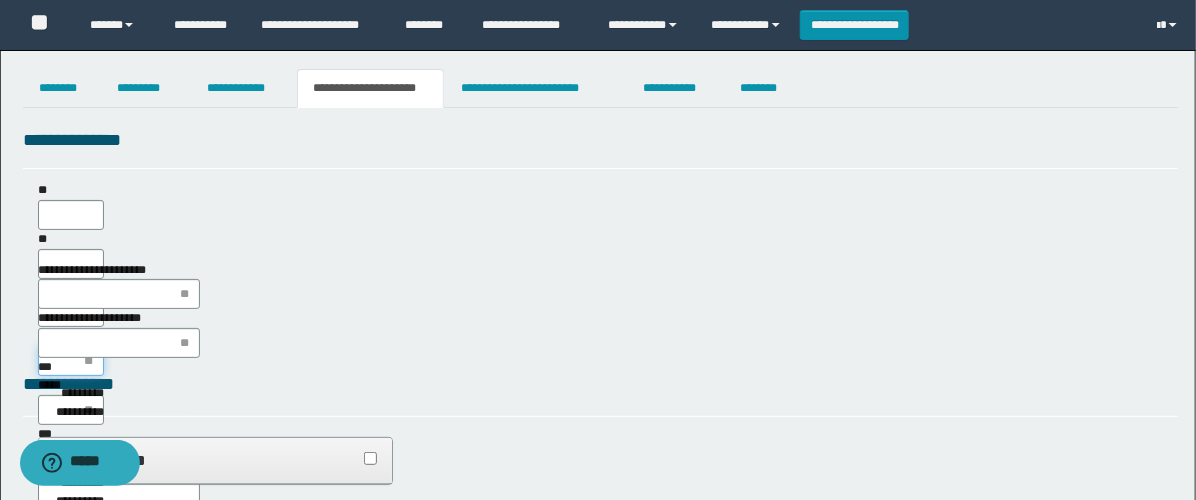 click on "****" at bounding box center [71, 361] 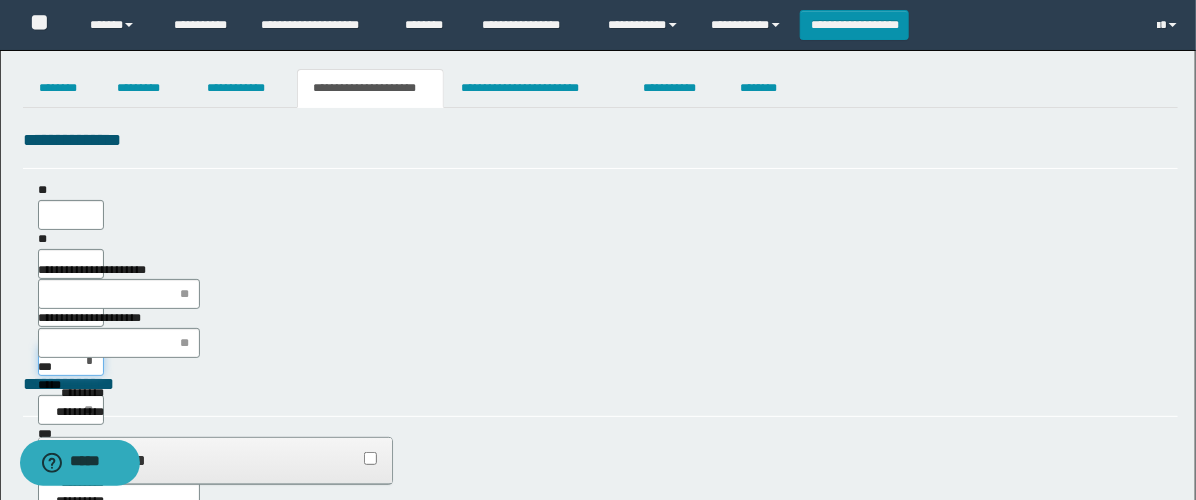 type on "**" 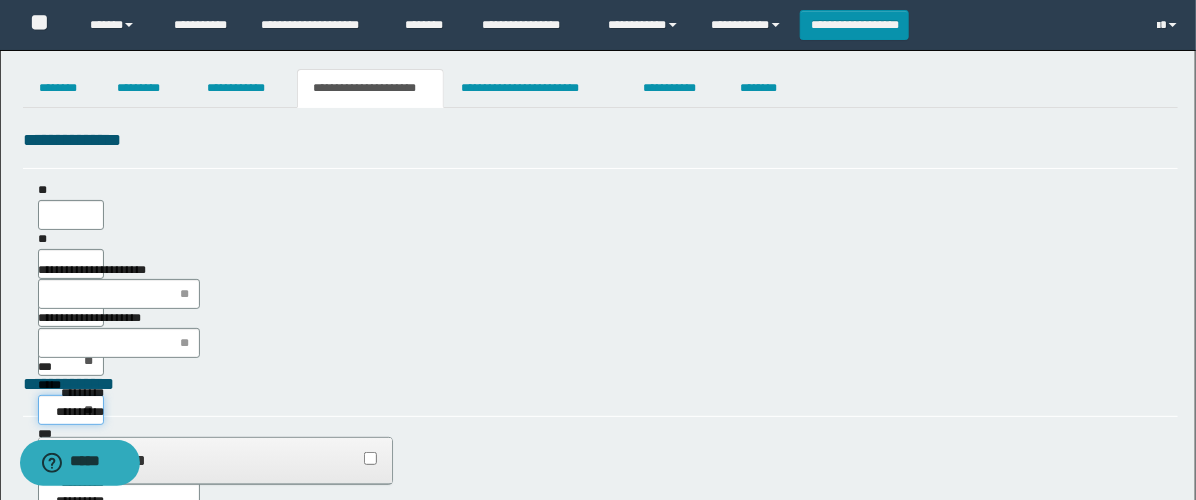 type on "***" 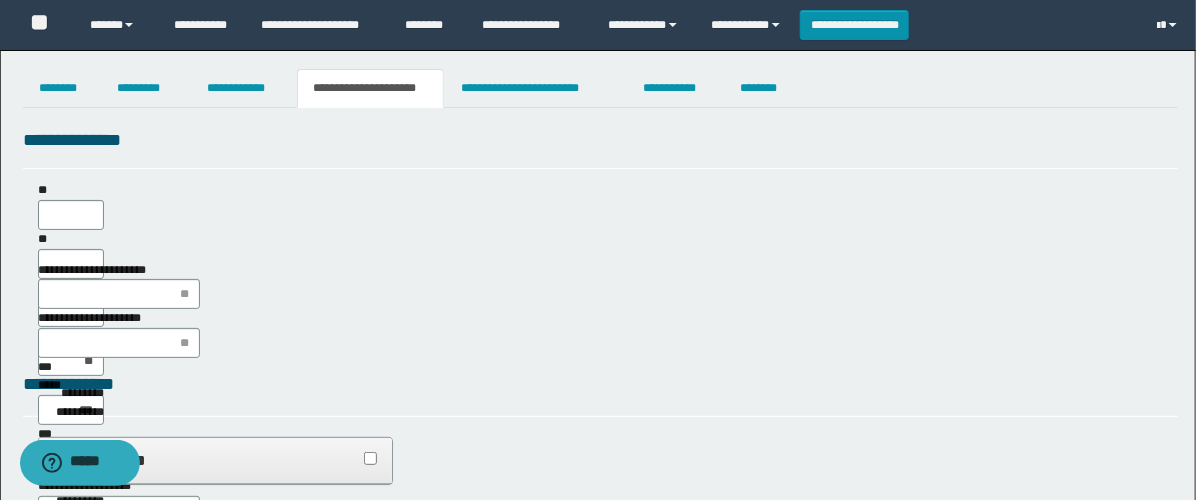 type on "**" 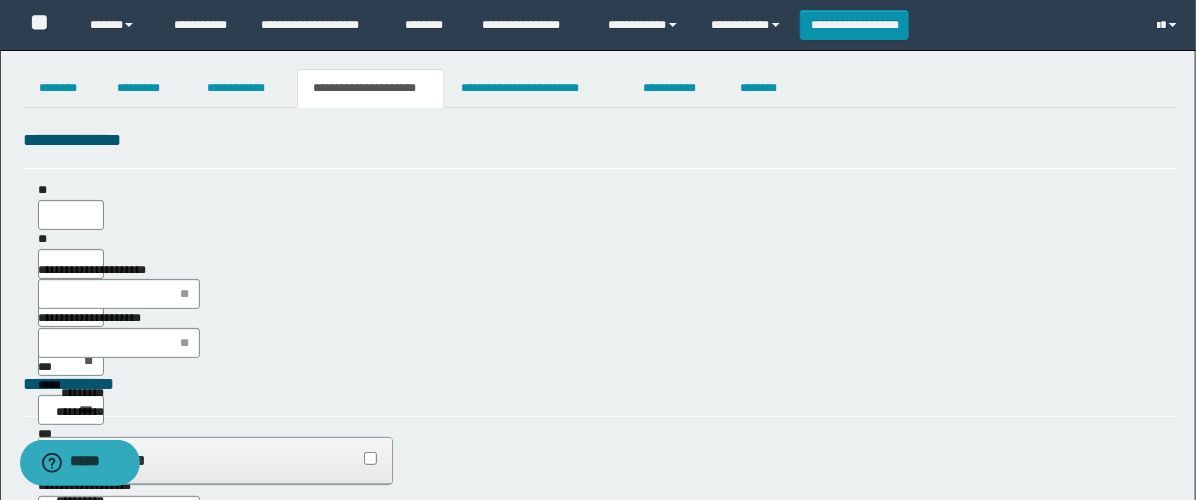 type on "**" 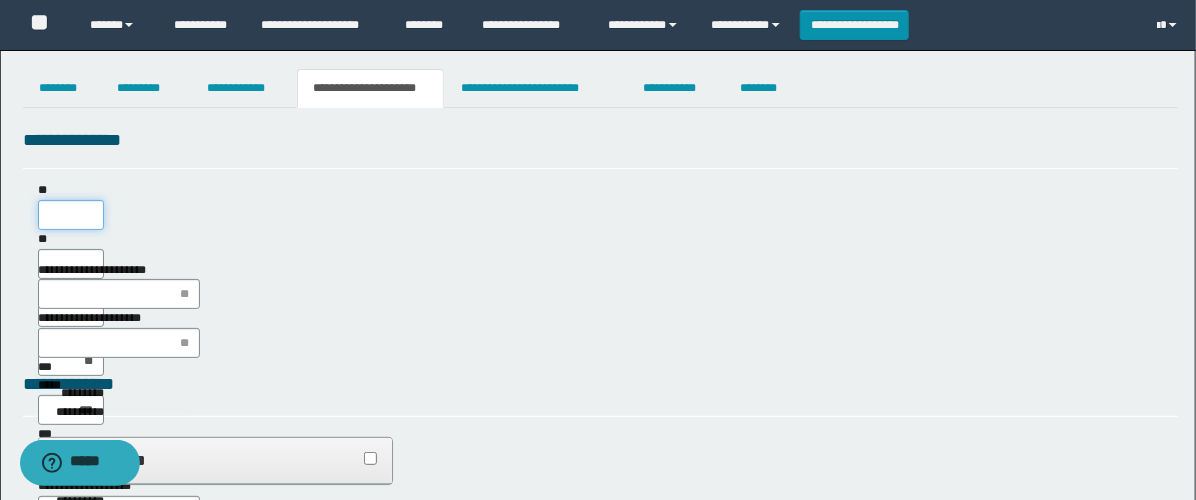 click on "**" at bounding box center [71, 215] 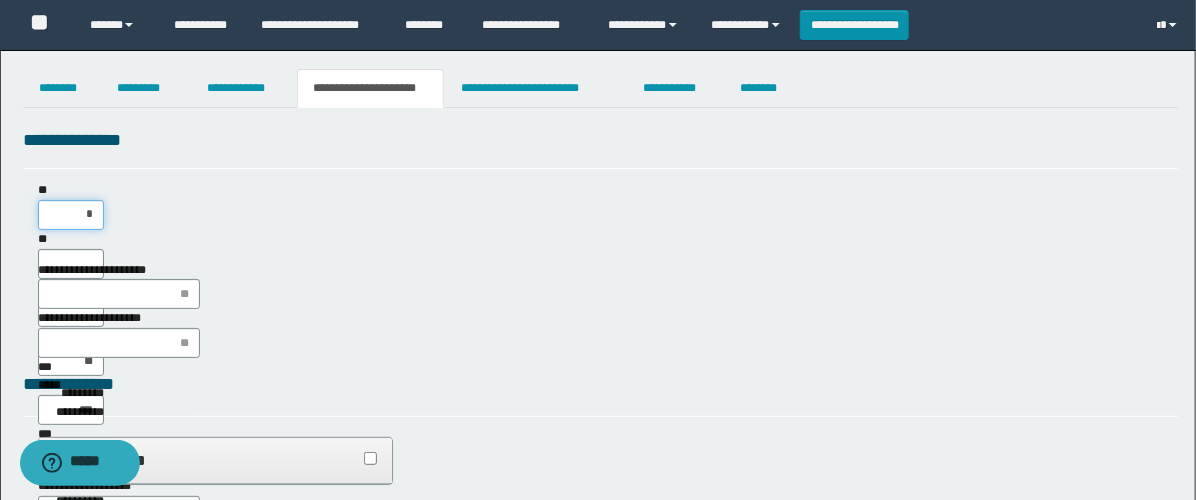 click on "*" at bounding box center (71, 215) 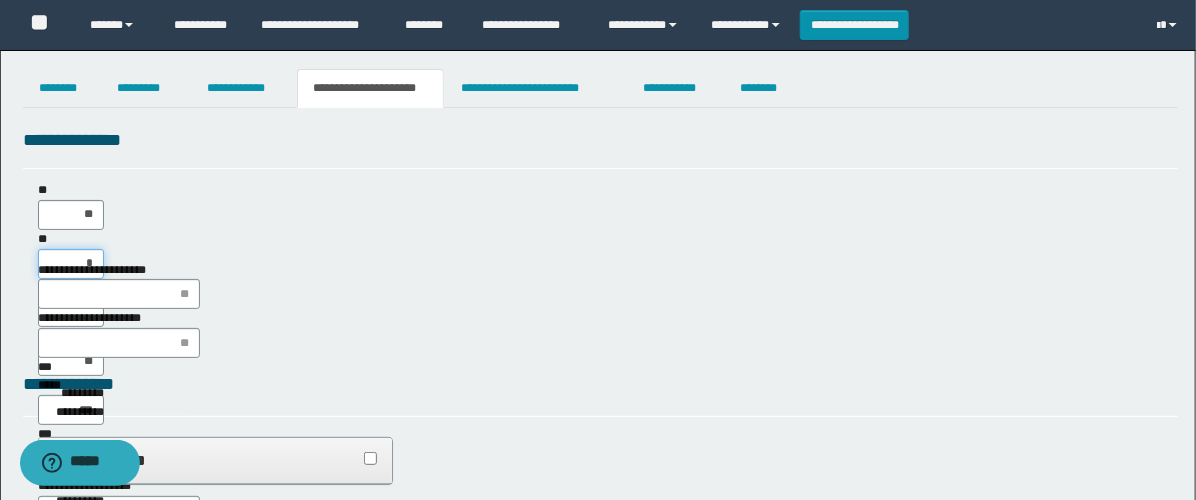 type on "**" 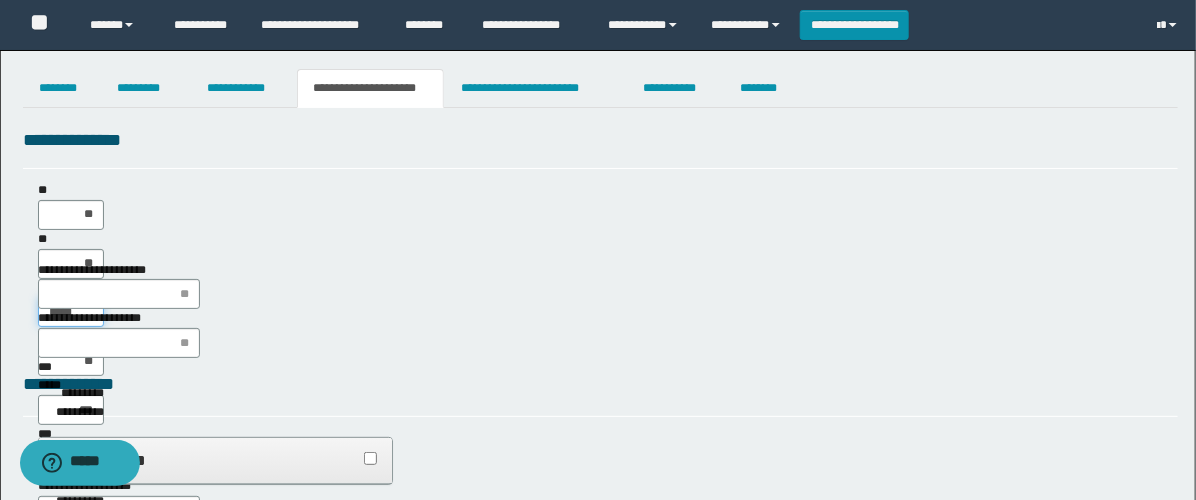 type on "******" 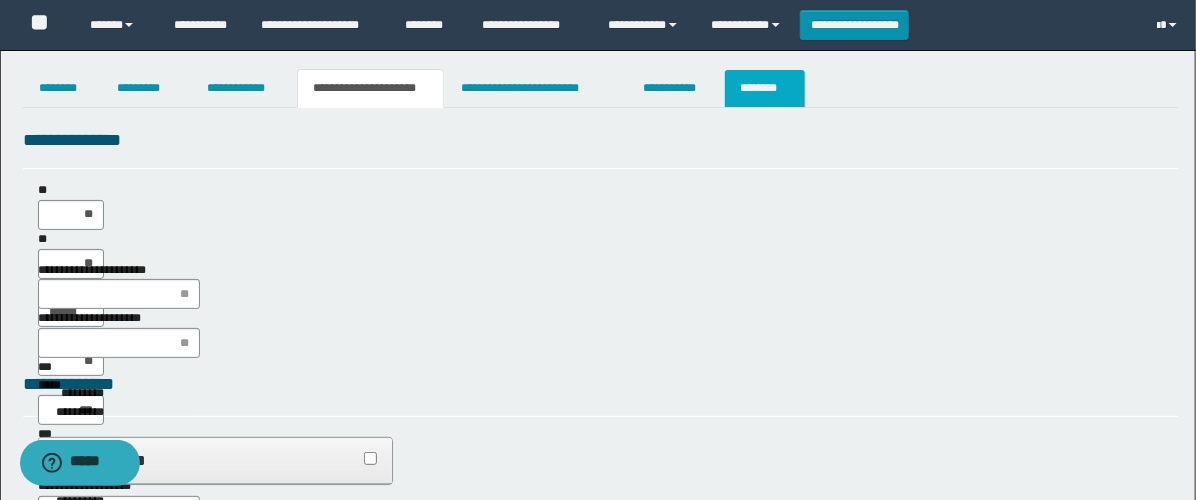 click on "********" at bounding box center [765, 88] 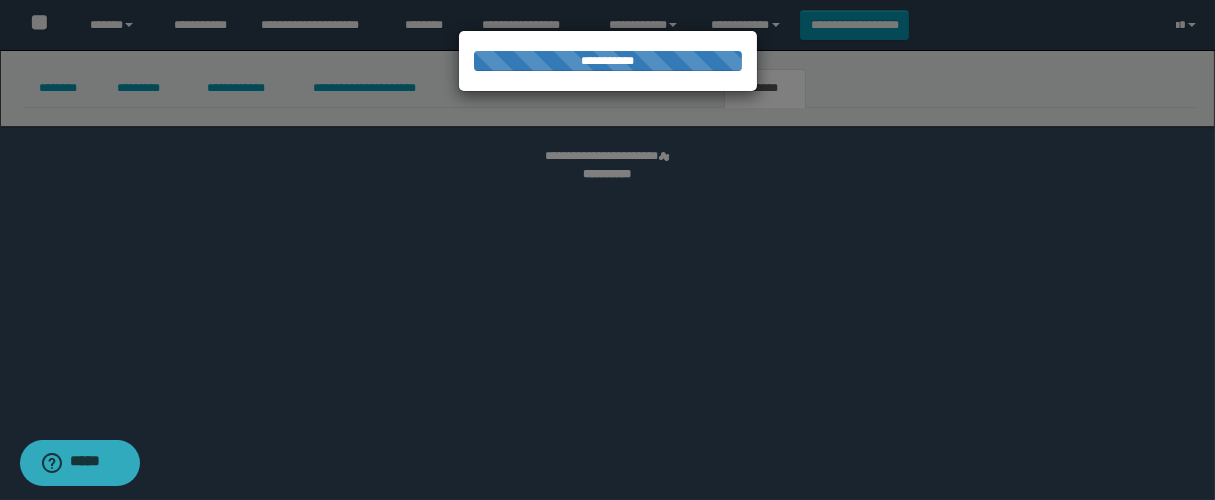 select 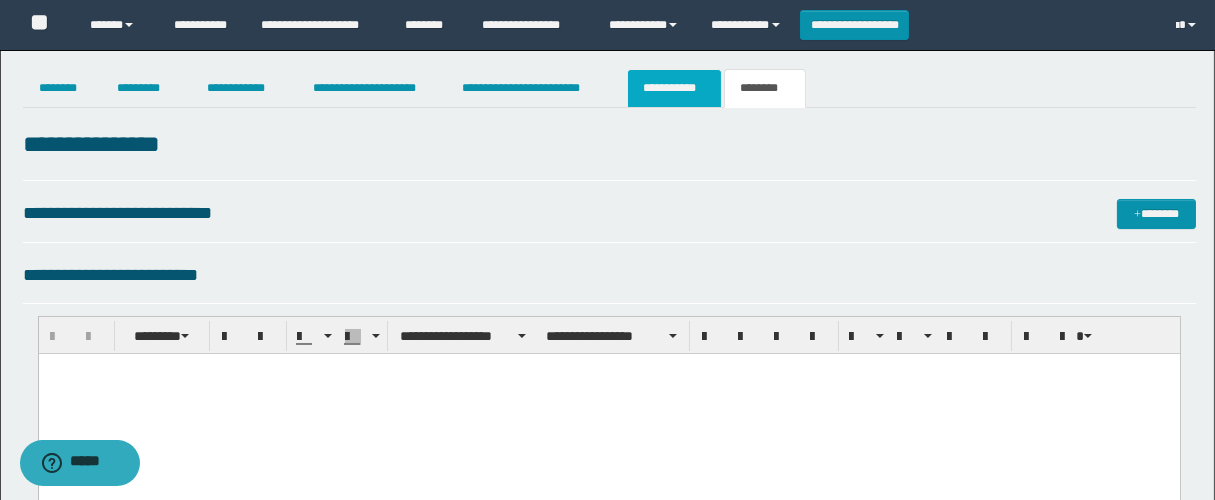 click on "**********" at bounding box center [674, 88] 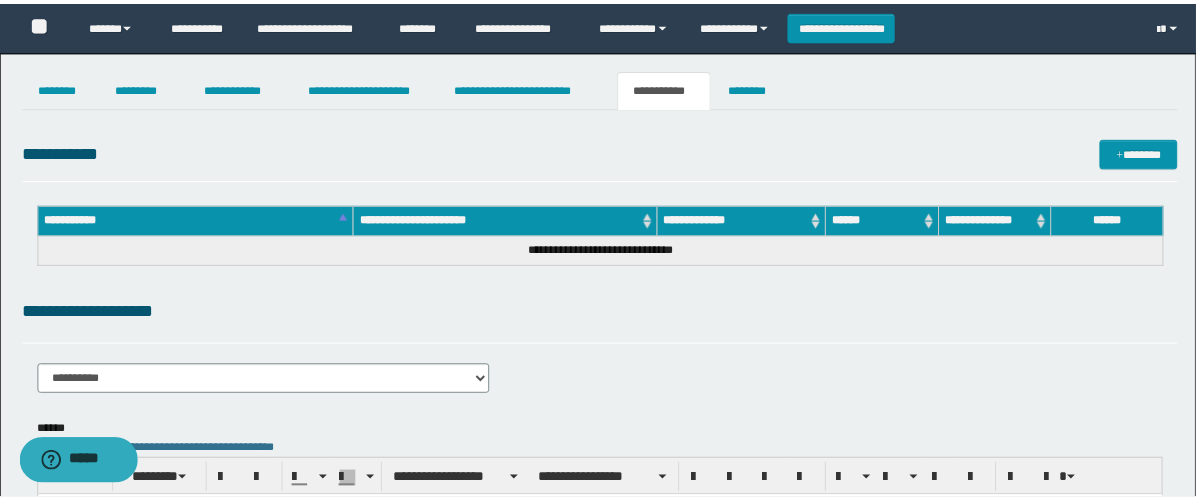 scroll, scrollTop: 0, scrollLeft: 0, axis: both 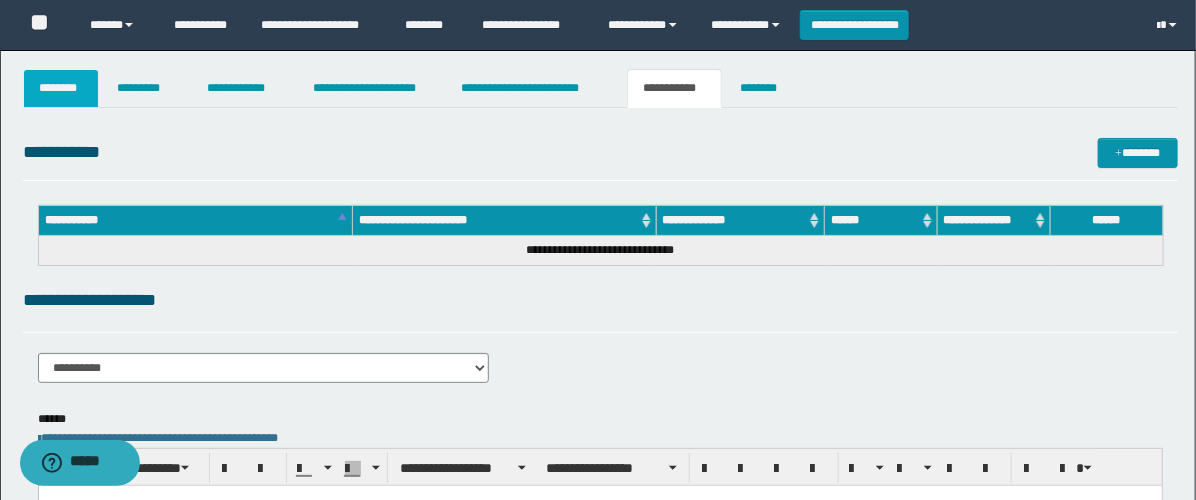 click on "********" at bounding box center (61, 88) 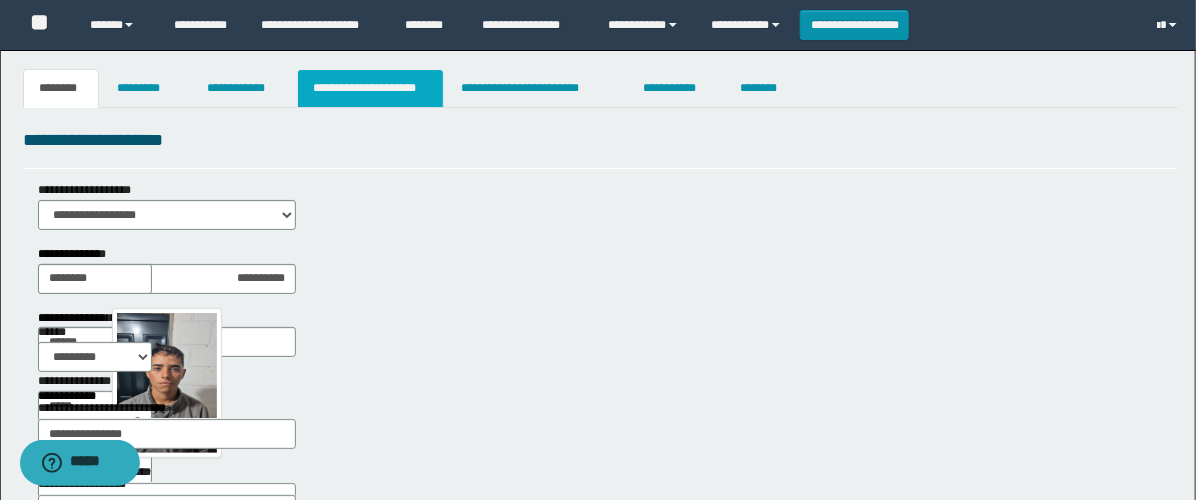 click on "**********" at bounding box center (370, 88) 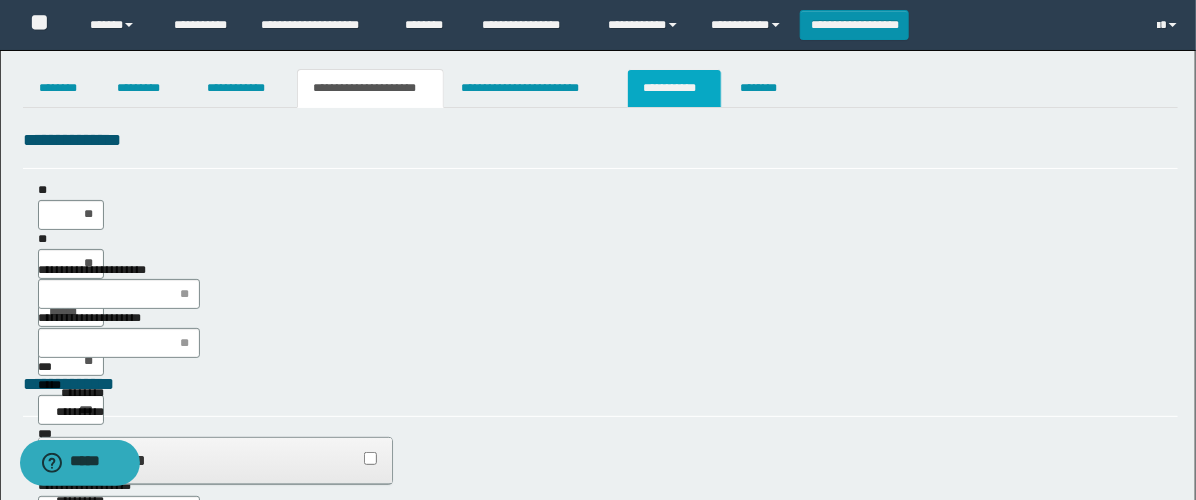 click on "**********" at bounding box center (674, 88) 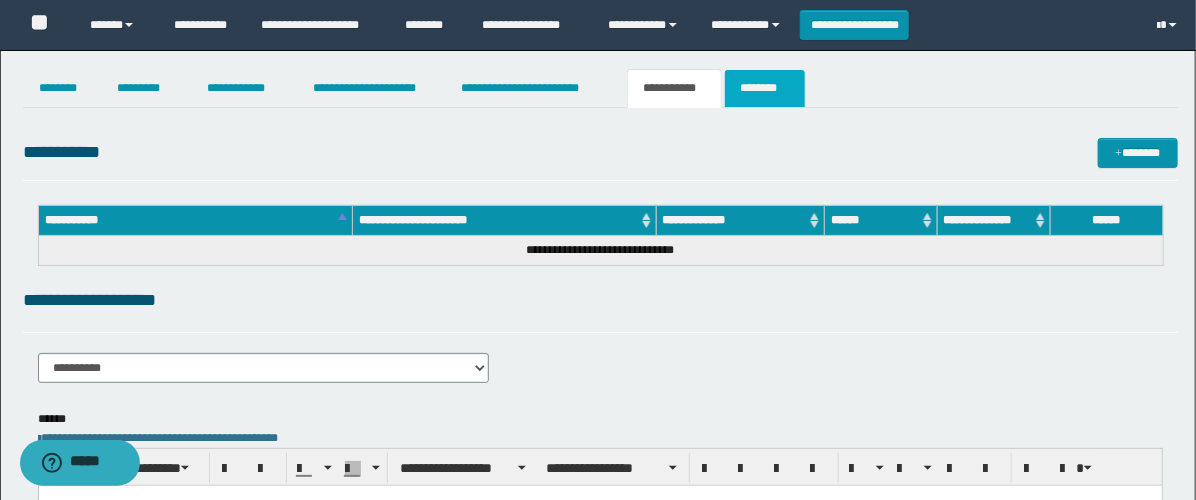click on "********" at bounding box center [765, 88] 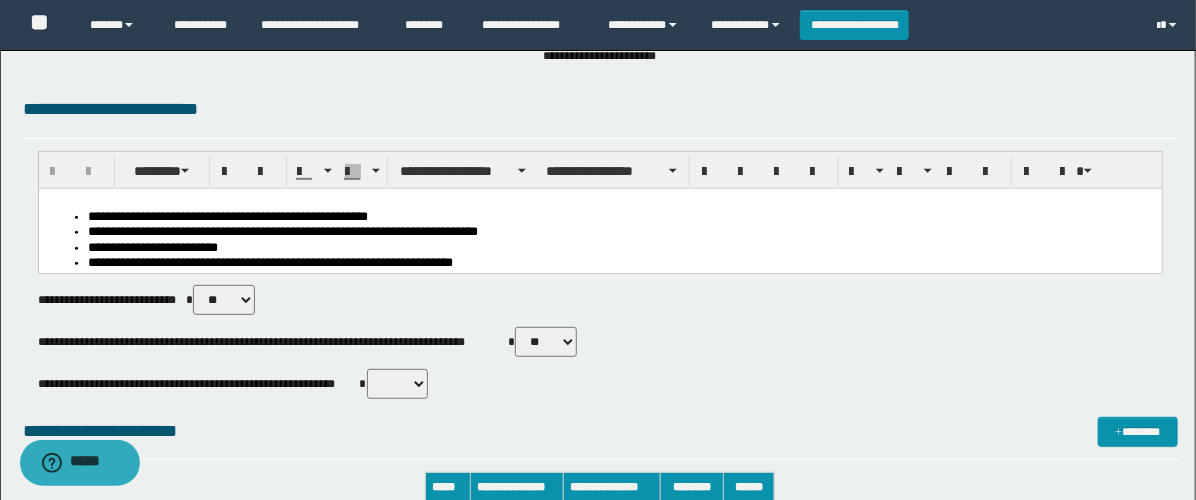 scroll, scrollTop: 222, scrollLeft: 0, axis: vertical 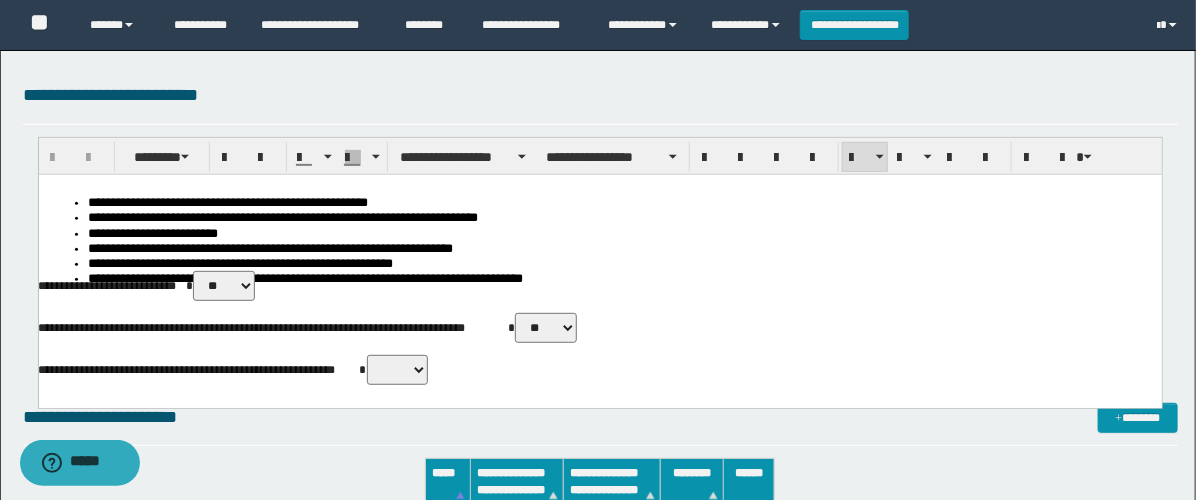 click on "**********" at bounding box center (620, 248) 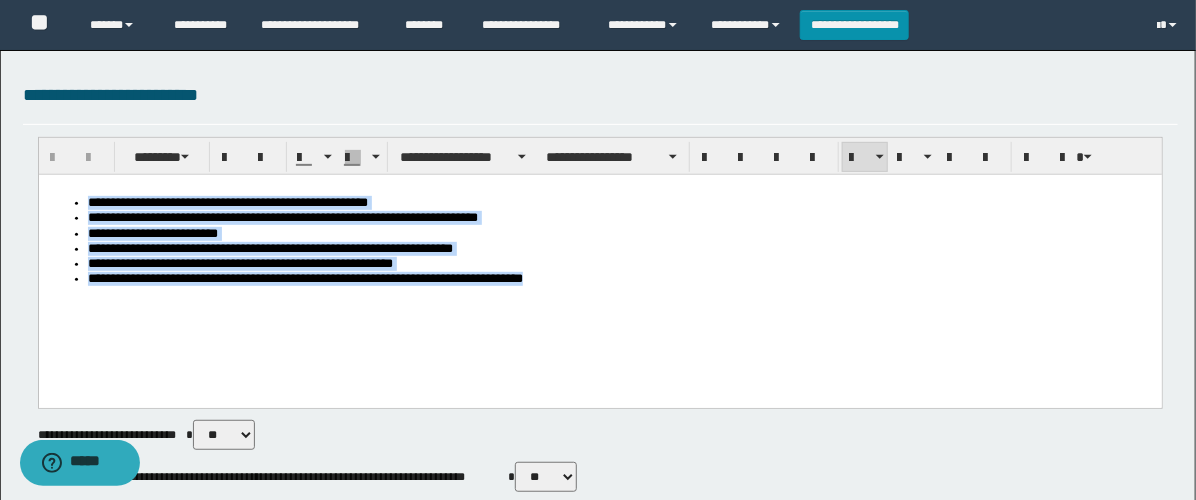 drag, startPoint x: 550, startPoint y: 288, endPoint x: -1, endPoint y: 93, distance: 584.4878 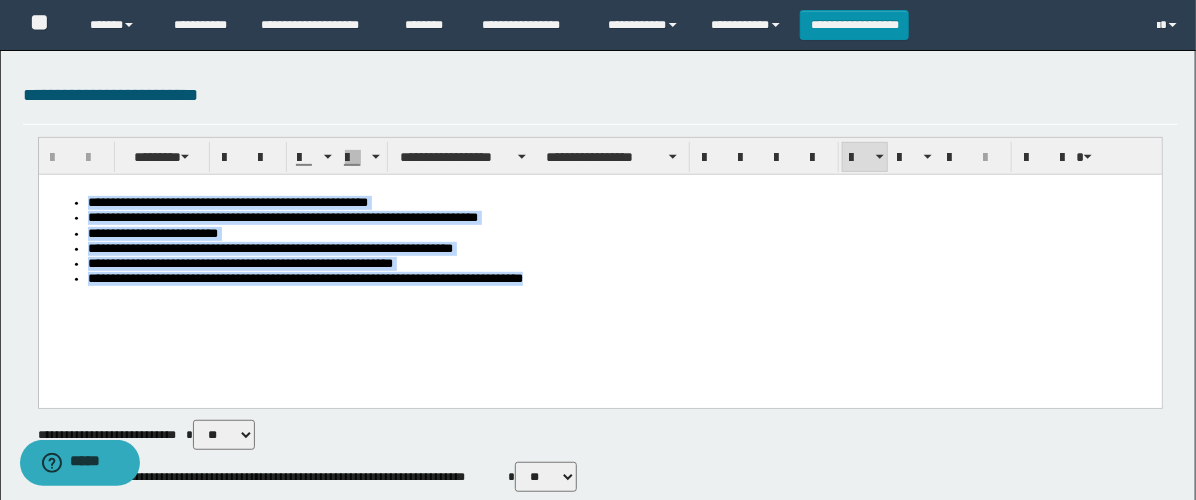 type 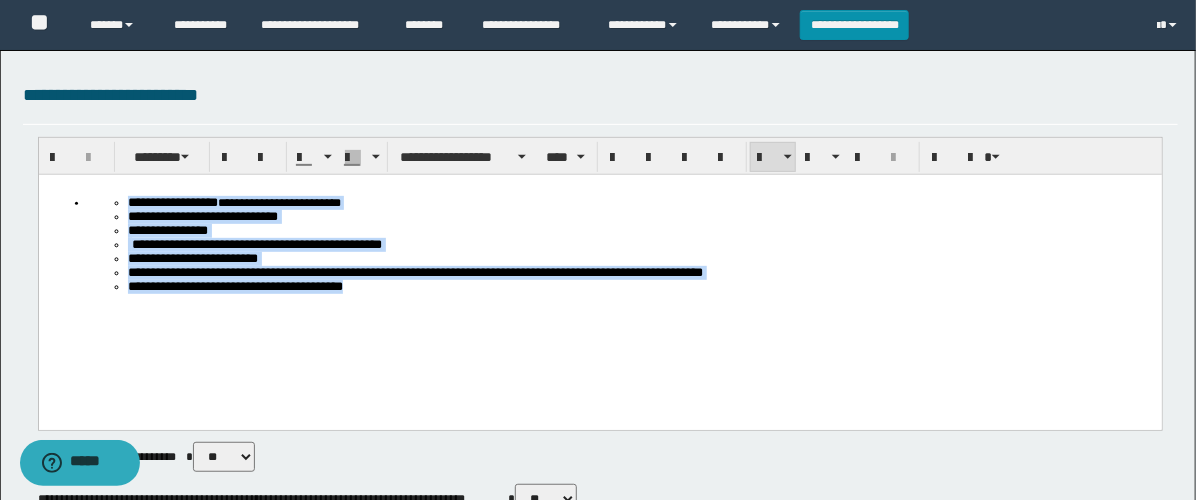 drag, startPoint x: 444, startPoint y: 303, endPoint x: 43, endPoint y: 145, distance: 431.00464 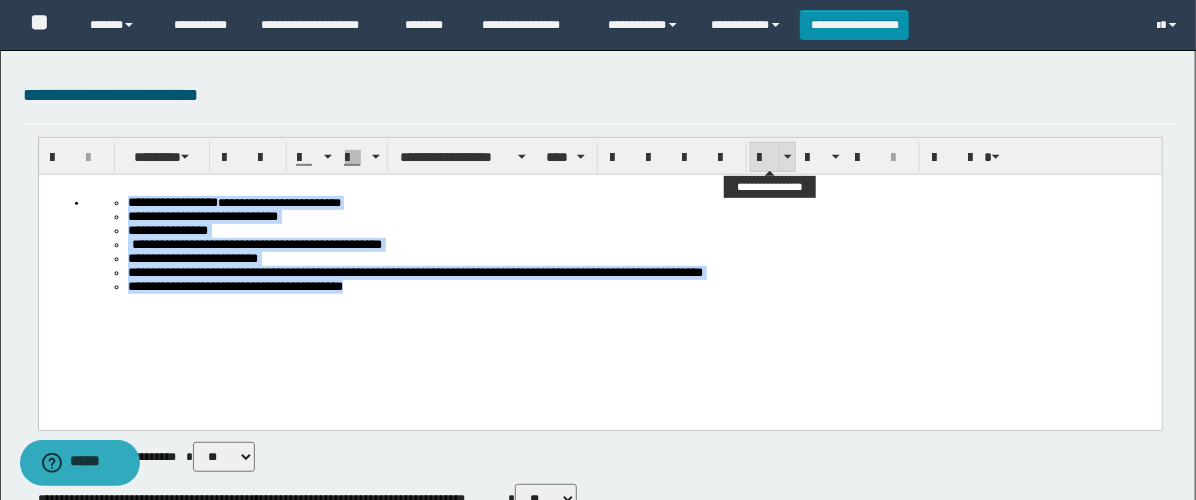 click at bounding box center (765, 158) 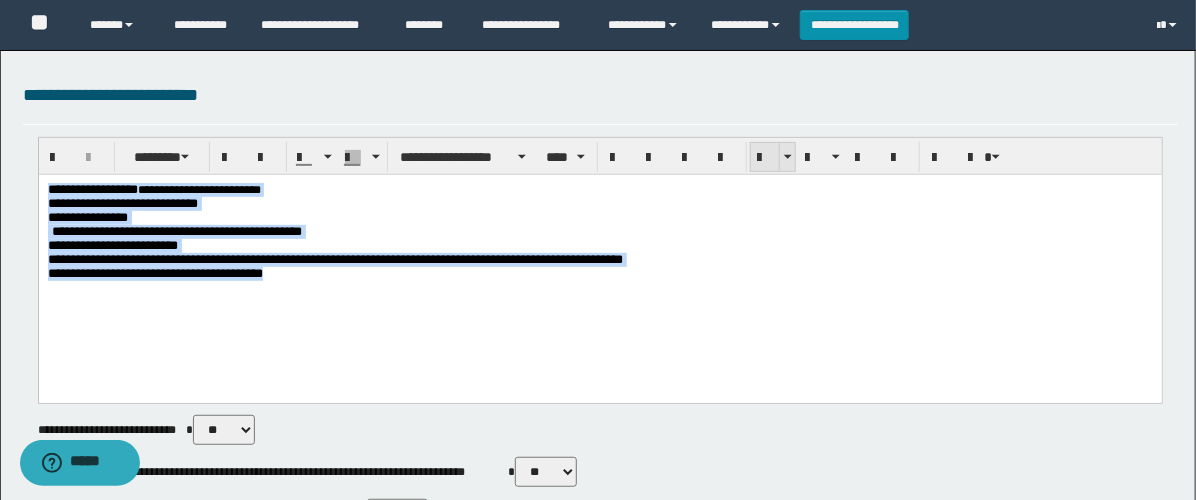 click at bounding box center [765, 158] 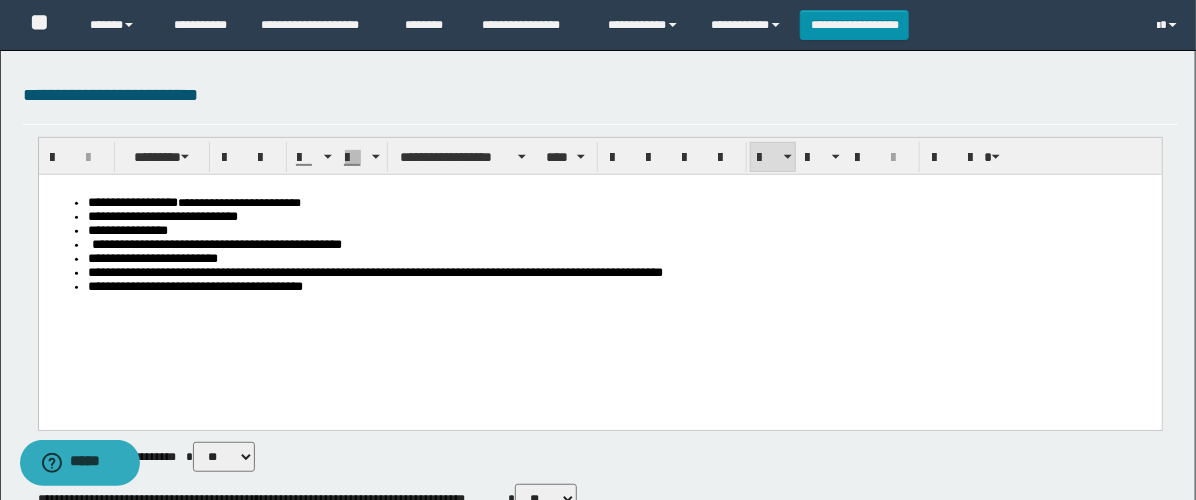 scroll, scrollTop: 555, scrollLeft: 0, axis: vertical 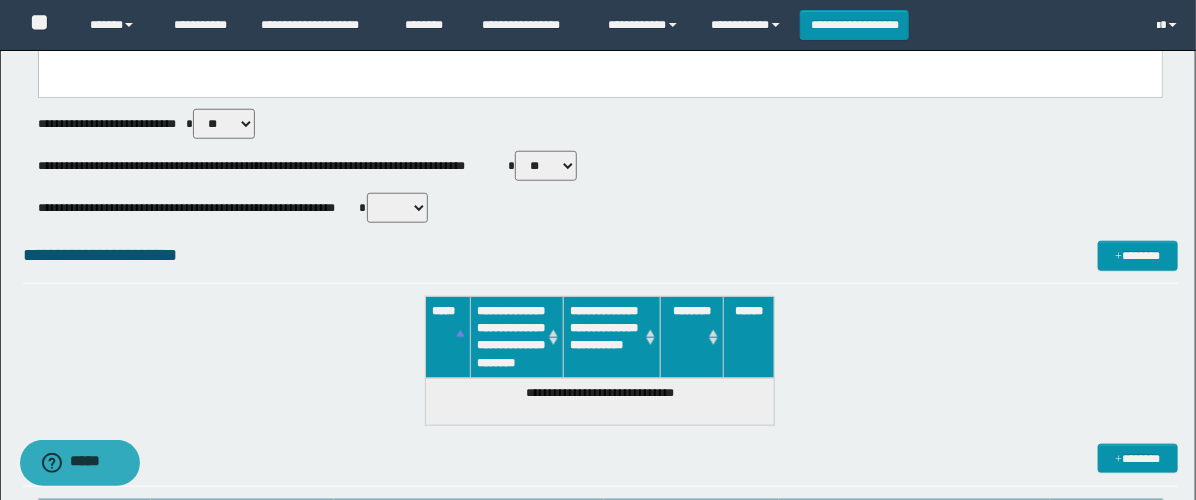 click on "**
**" at bounding box center [546, 166] 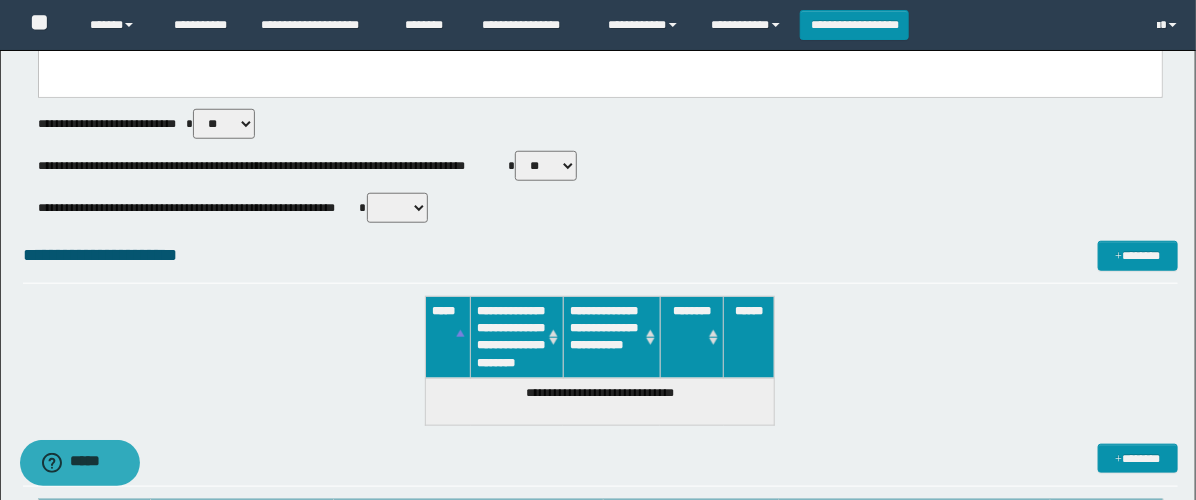 select on "****" 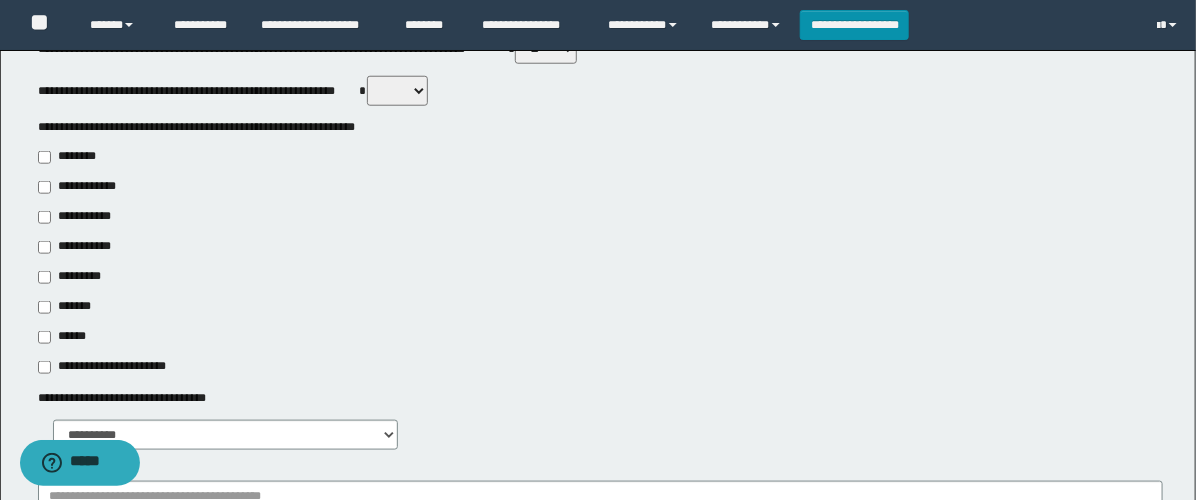 scroll, scrollTop: 666, scrollLeft: 0, axis: vertical 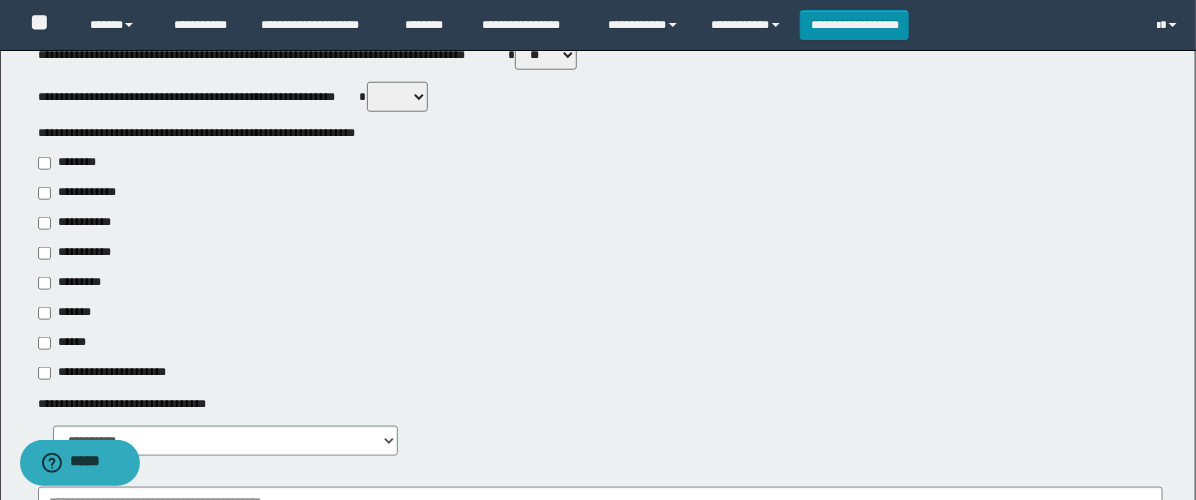 click on "**********" at bounding box center (76, 253) 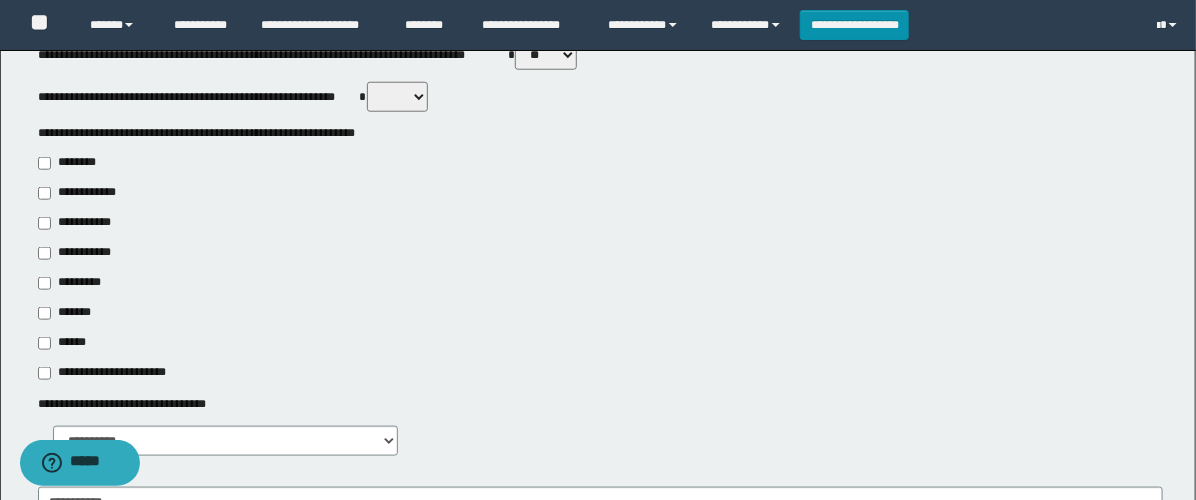 click on "**********" at bounding box center [600, 268] 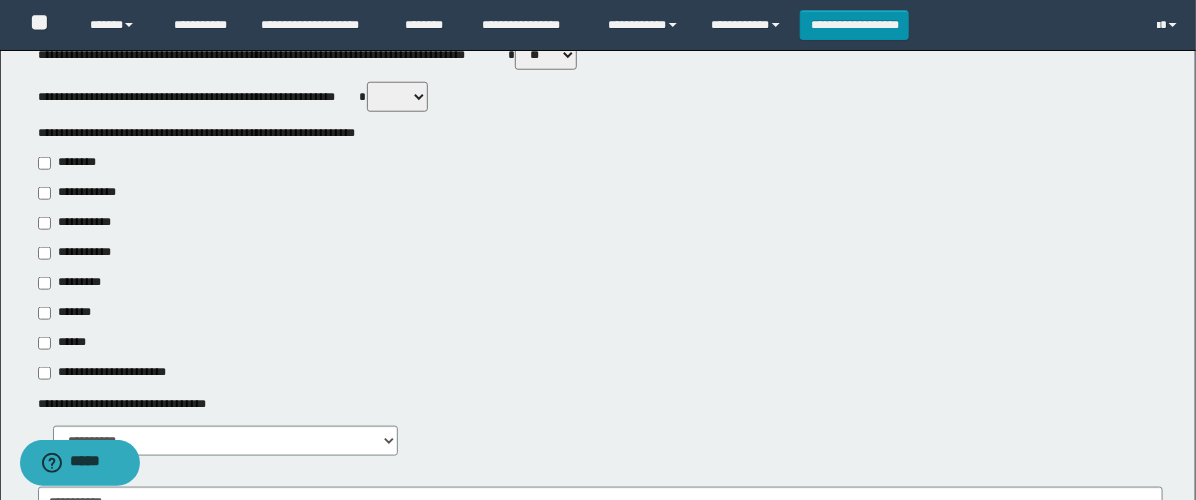 click on "**********" at bounding box center (600, 259) 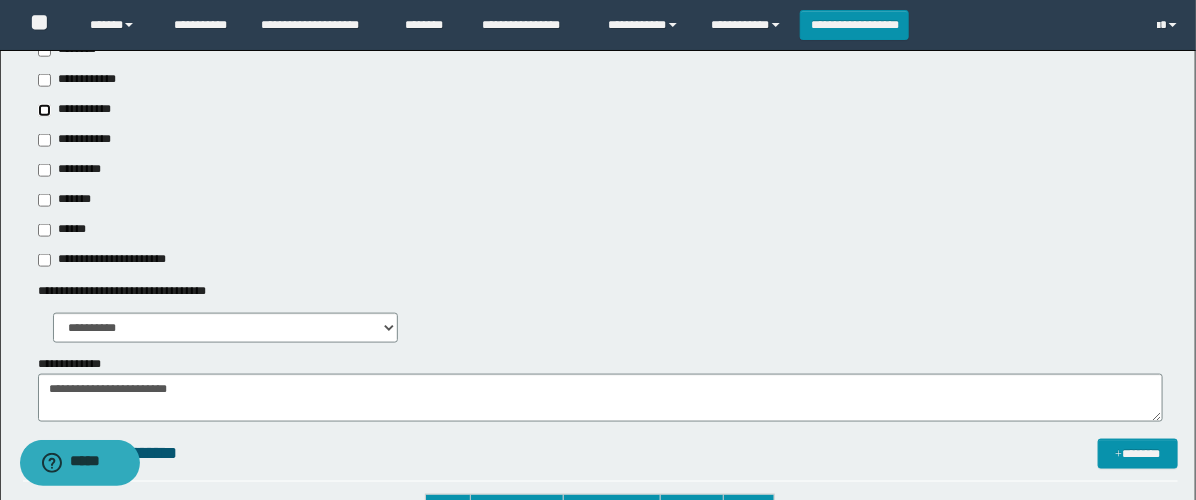 scroll, scrollTop: 888, scrollLeft: 0, axis: vertical 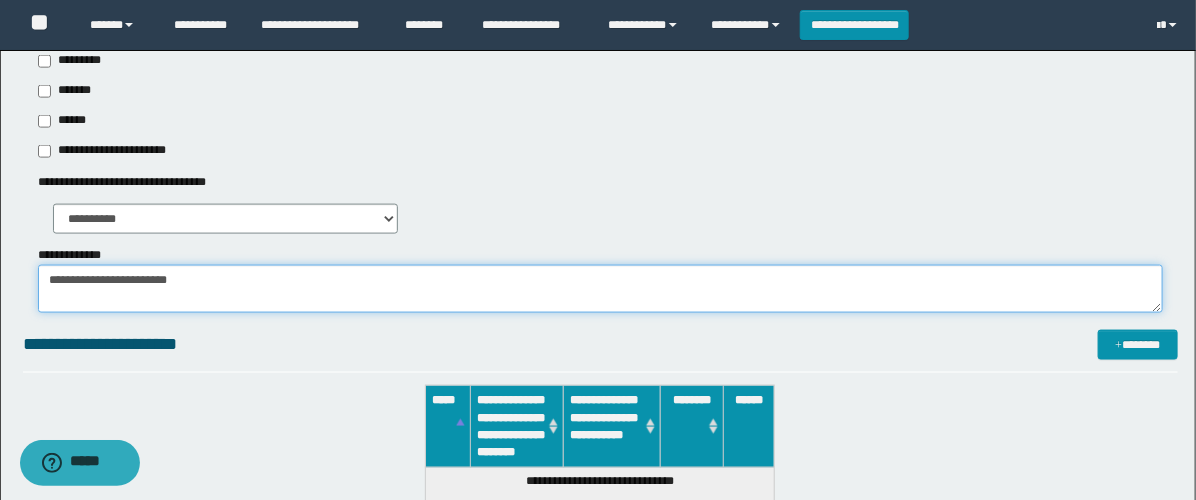 click on "**********" at bounding box center [600, 289] 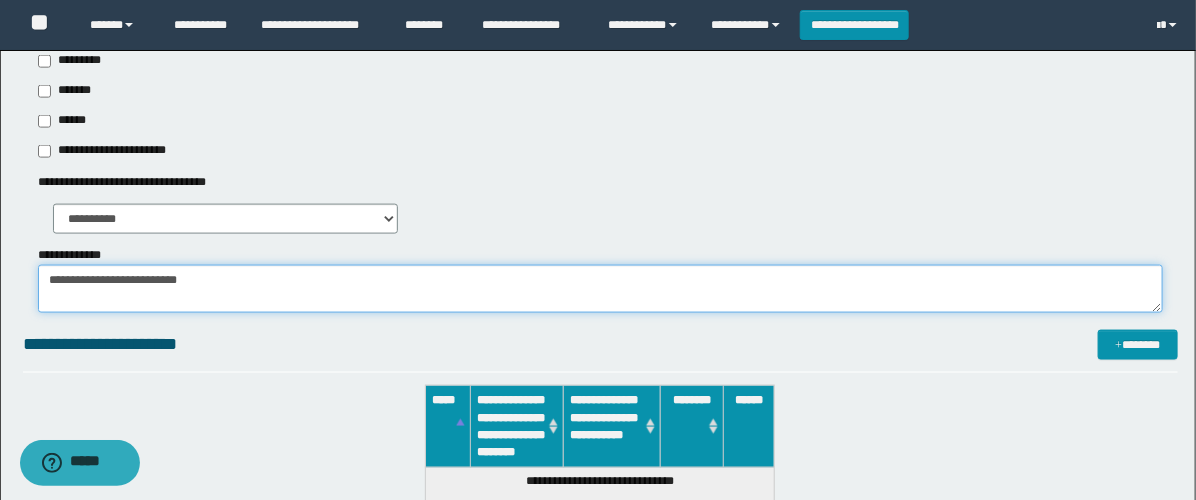 paste on "**********" 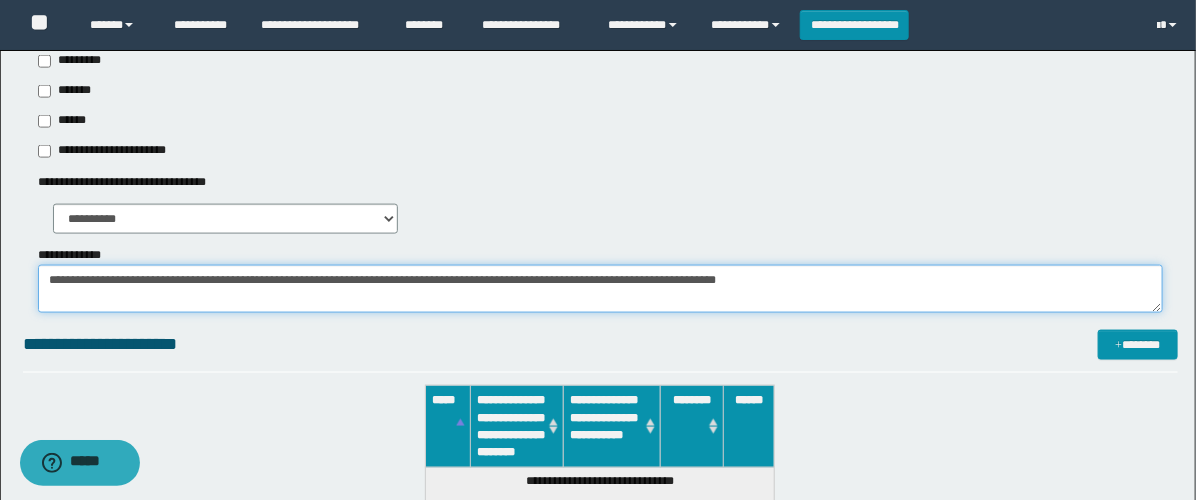 type on "**********" 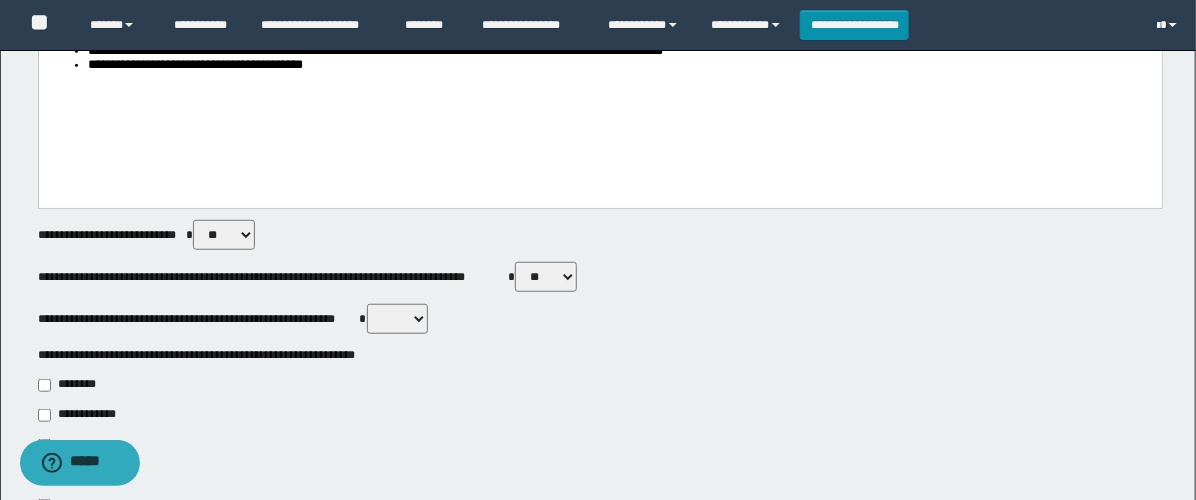 scroll, scrollTop: 0, scrollLeft: 0, axis: both 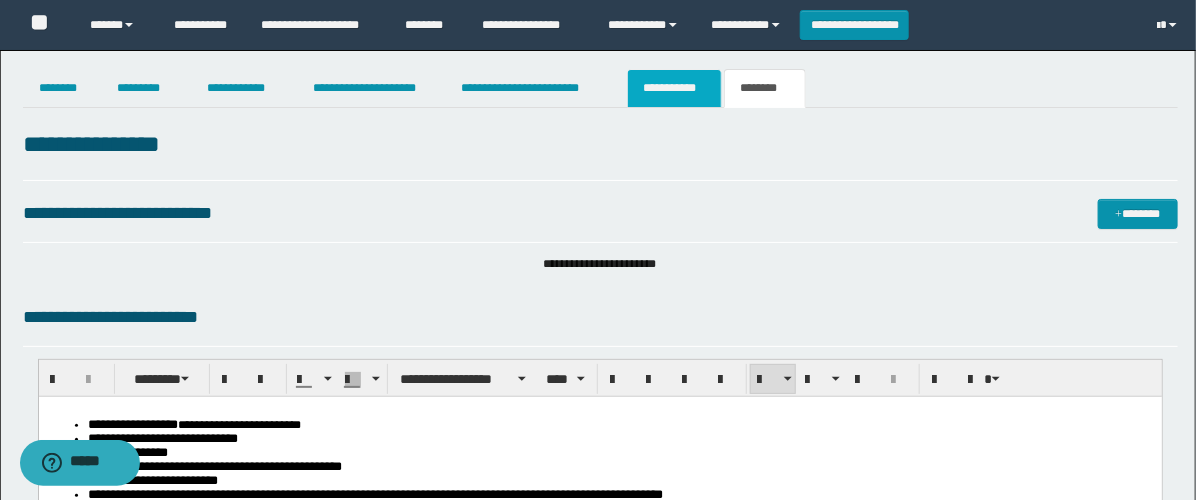 click on "**********" at bounding box center [674, 88] 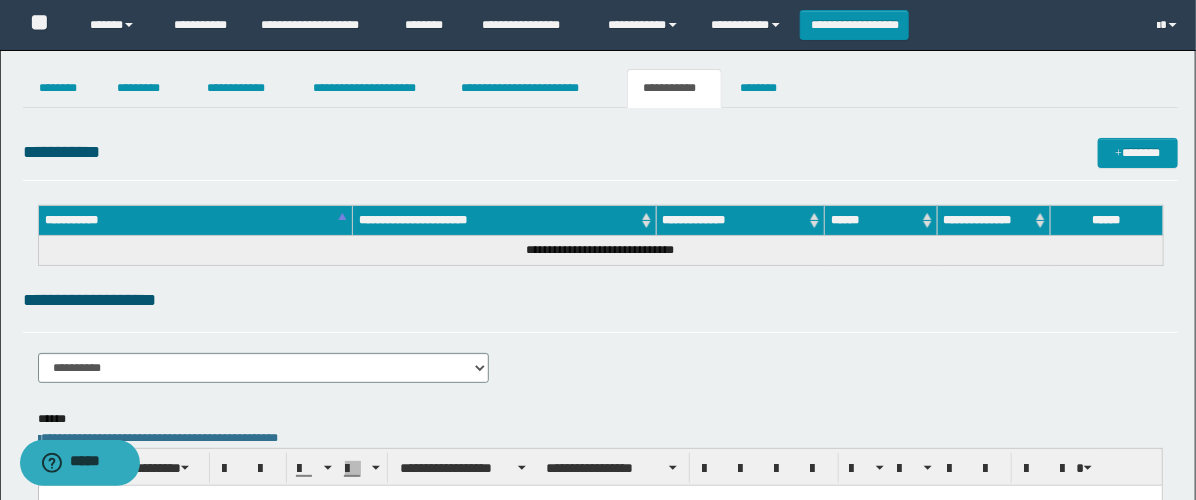 scroll, scrollTop: 111, scrollLeft: 0, axis: vertical 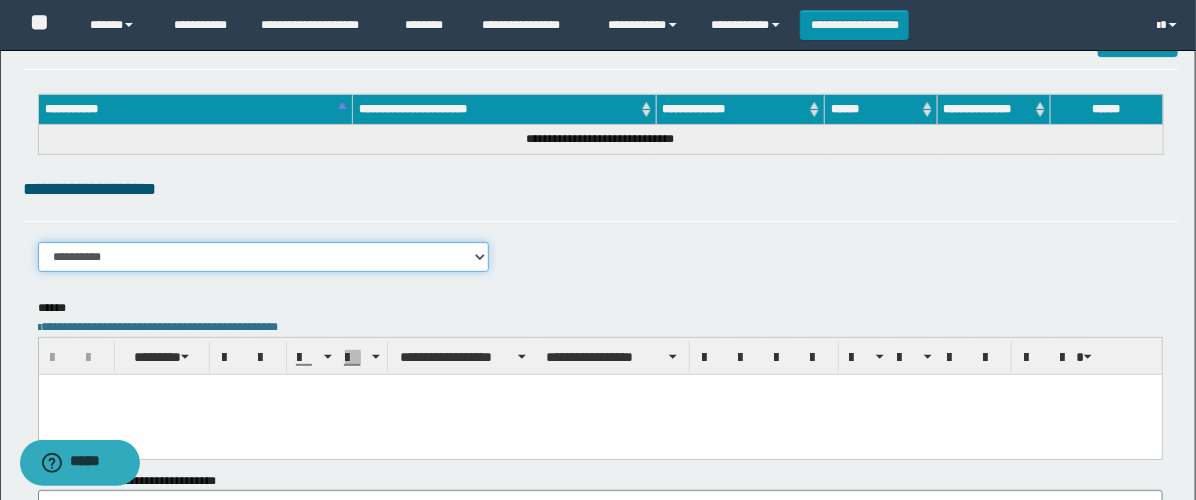 click on "**********" at bounding box center [263, 257] 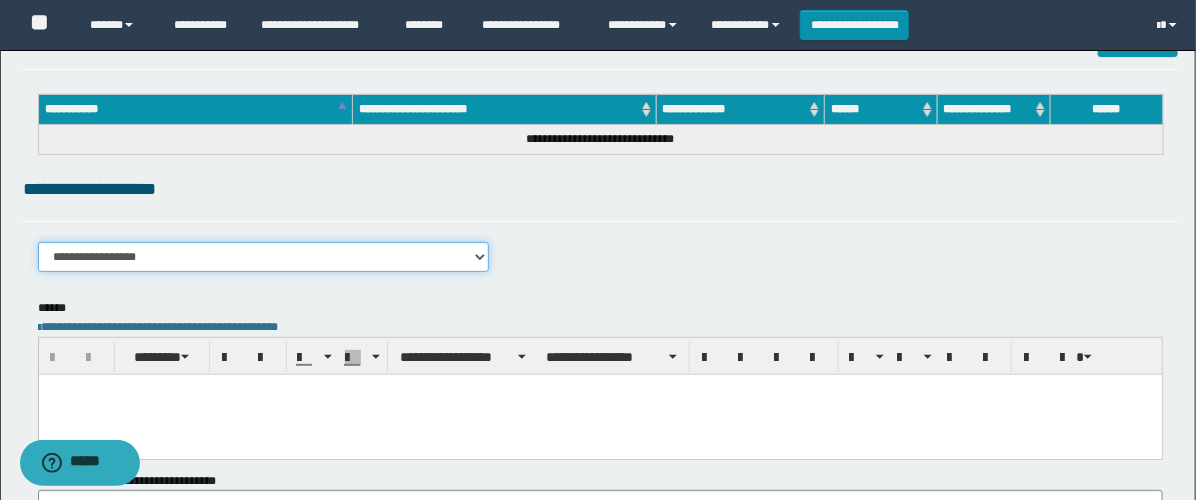 click on "**********" at bounding box center [263, 257] 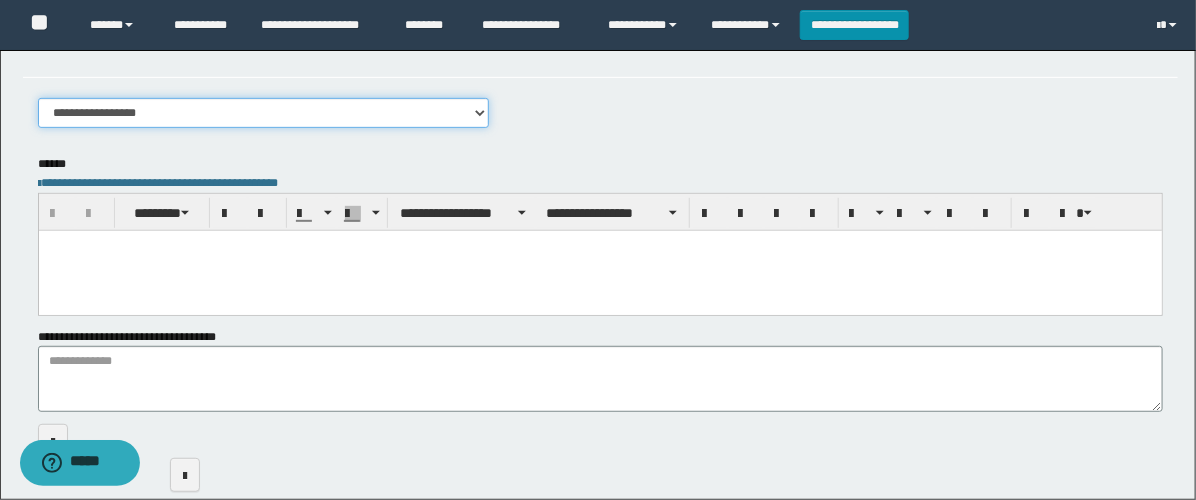 scroll, scrollTop: 333, scrollLeft: 0, axis: vertical 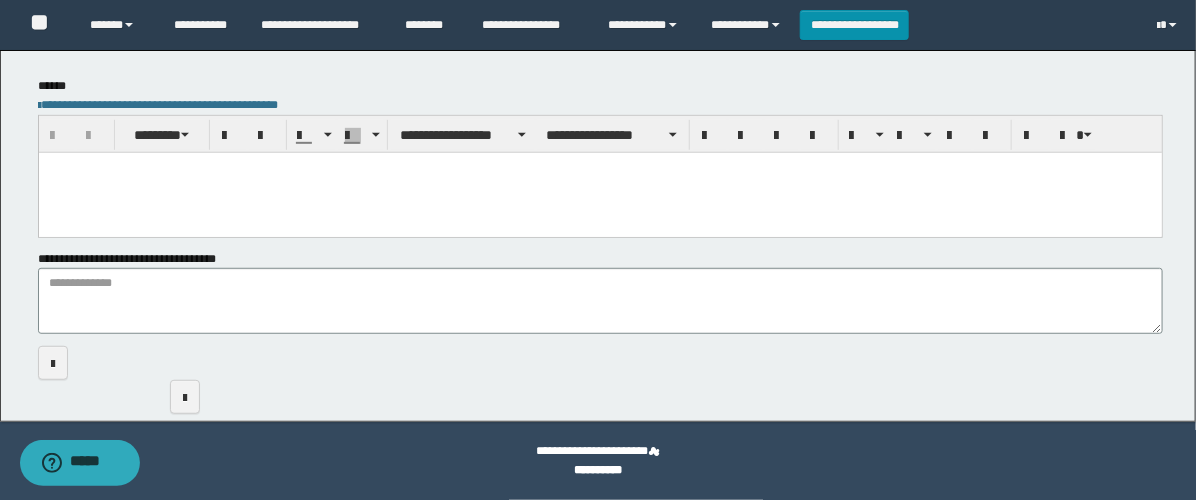 click at bounding box center [599, 193] 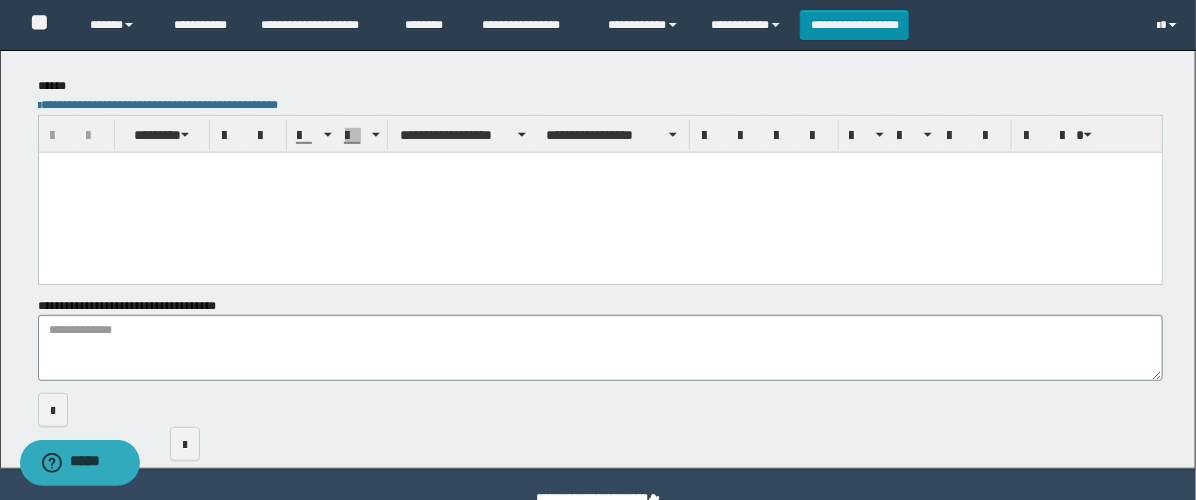 type 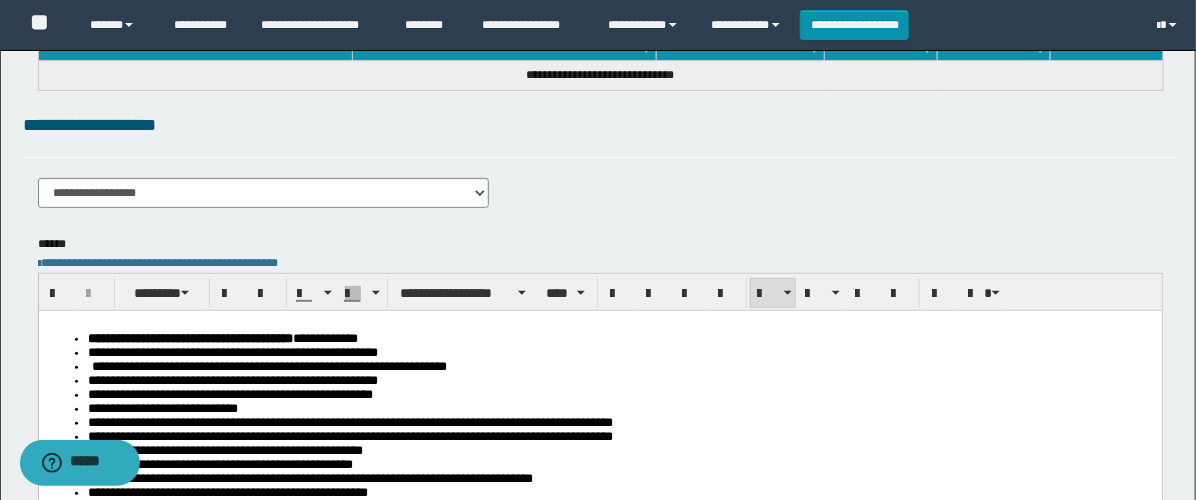 scroll, scrollTop: 0, scrollLeft: 0, axis: both 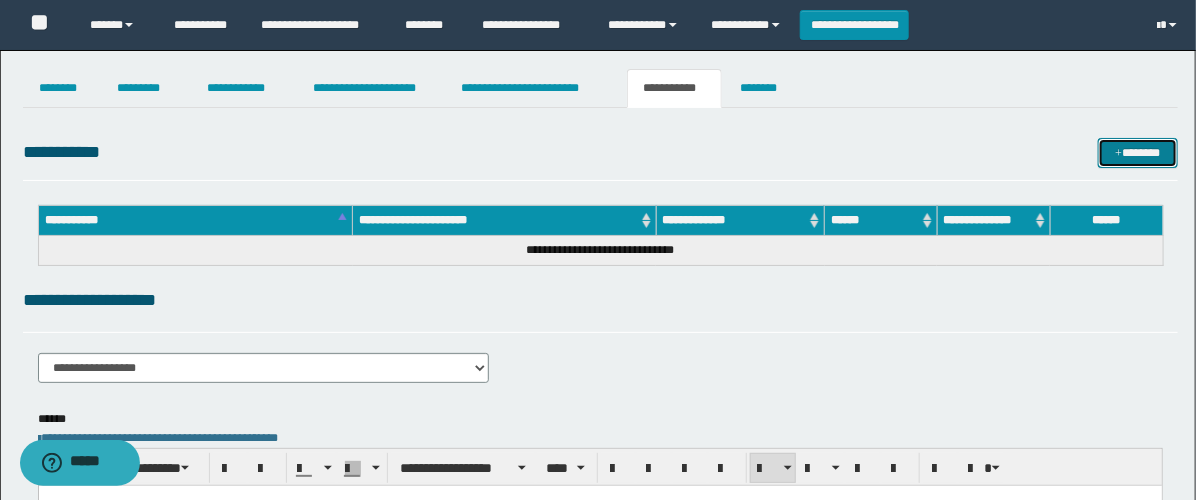 click on "*******" at bounding box center (1138, 153) 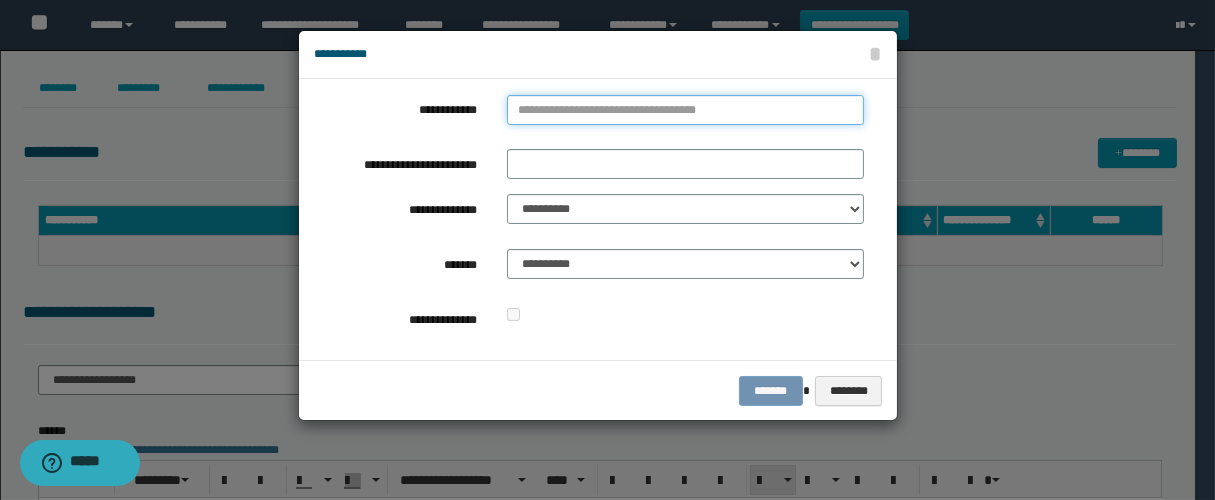 click on "**********" at bounding box center [685, 110] 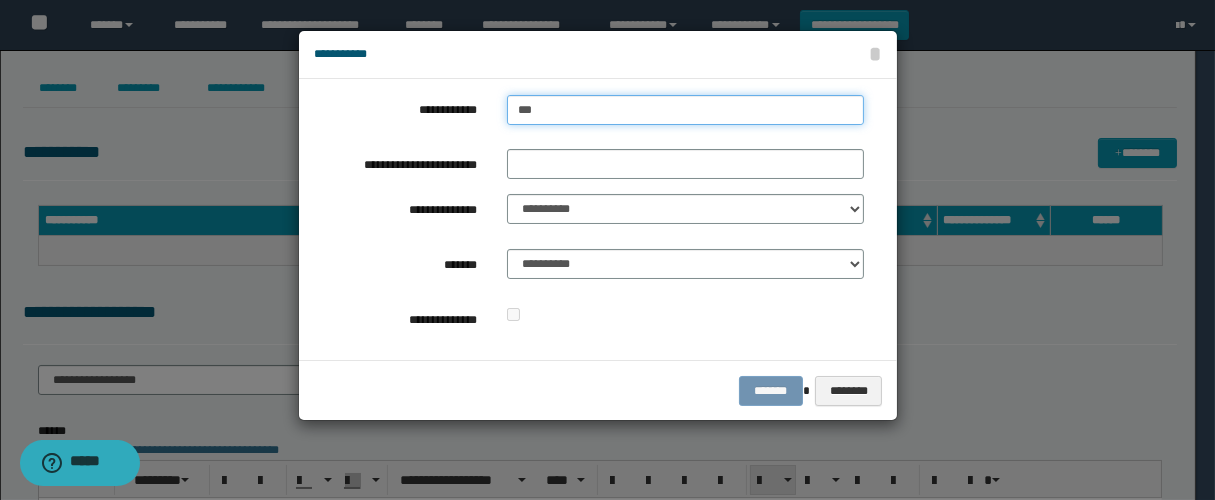type on "****" 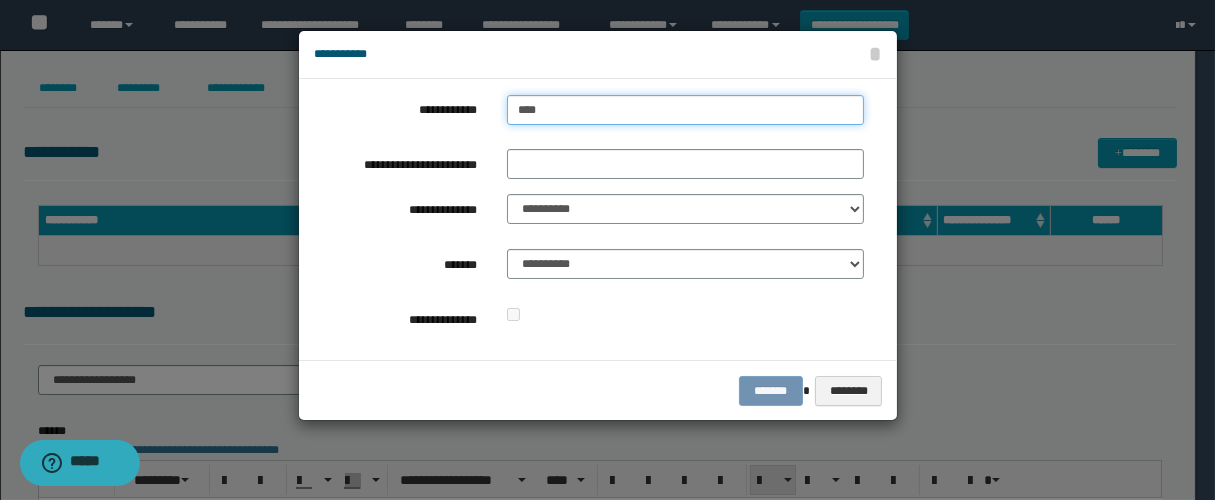 type on "****" 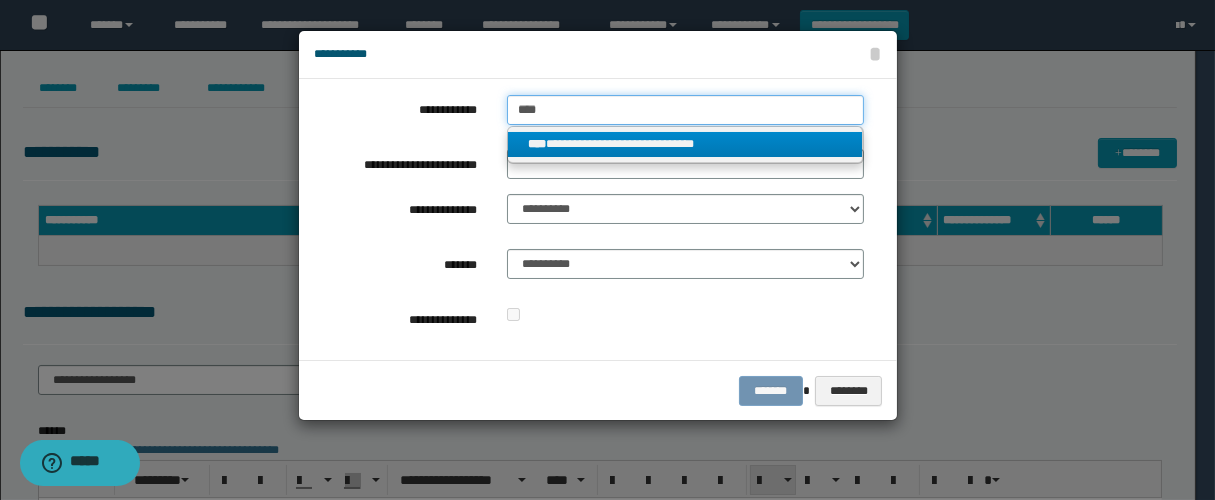 type on "****" 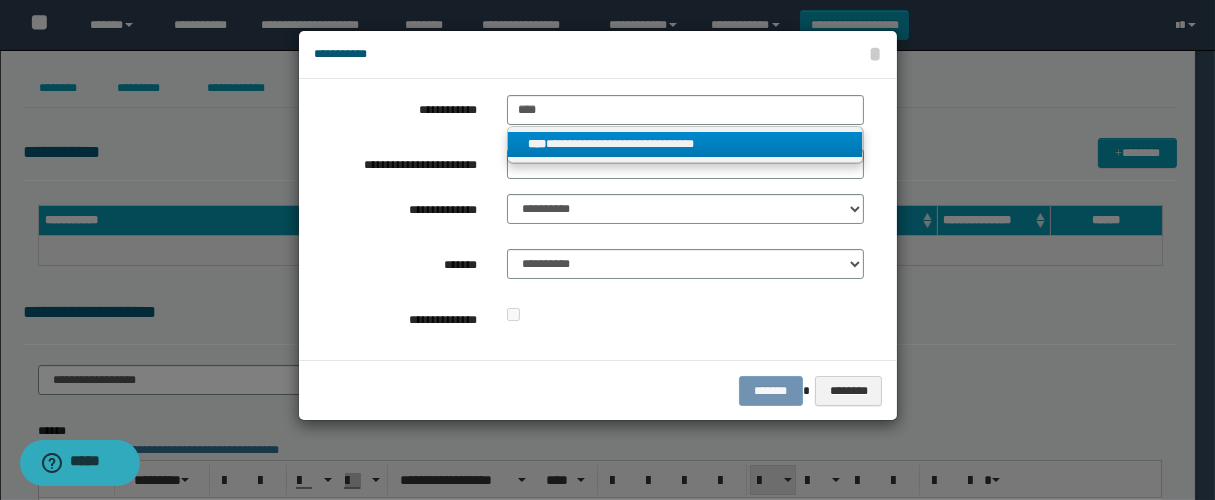 click on "**********" at bounding box center (685, 144) 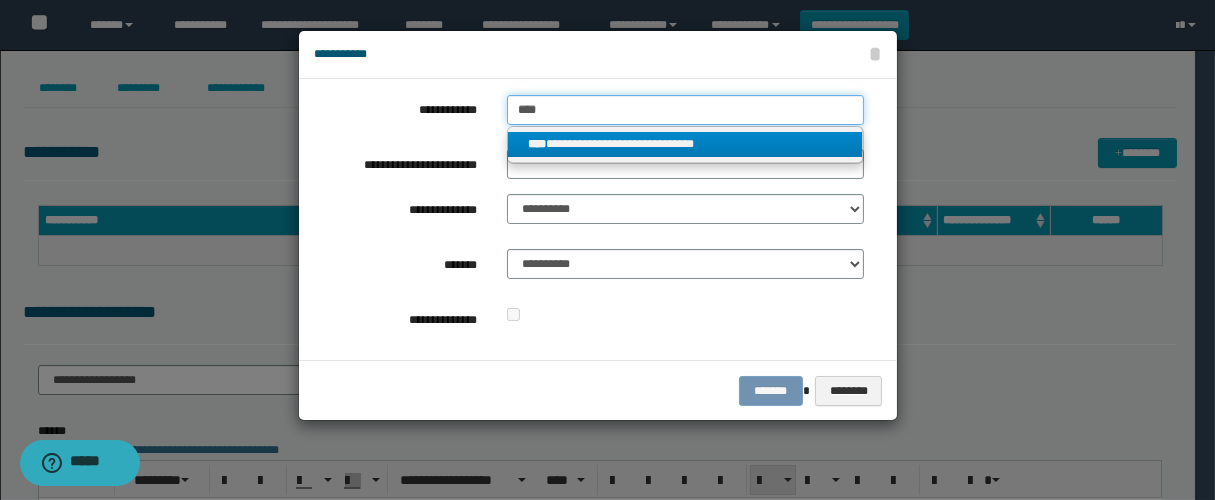 type 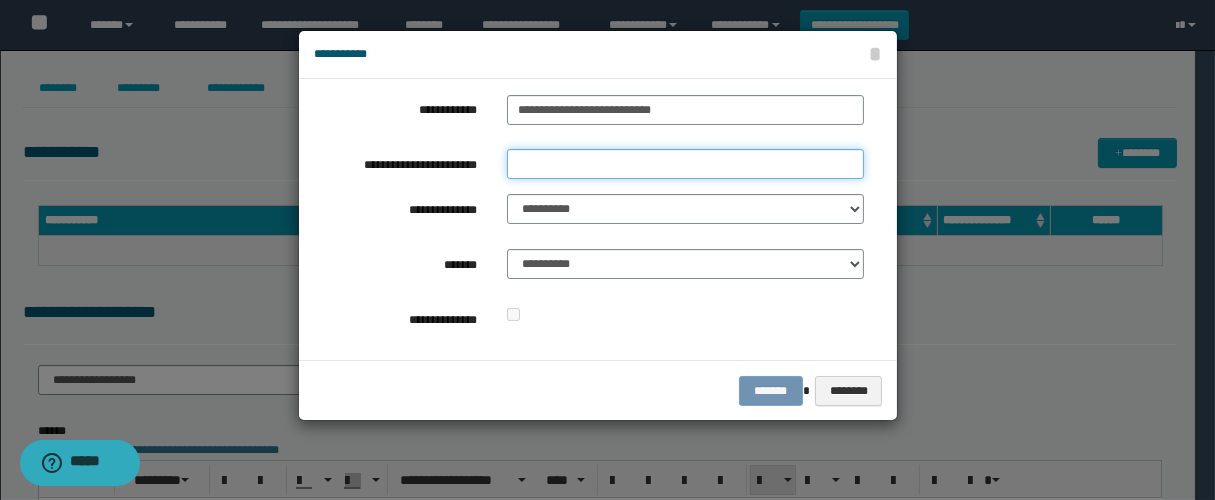 click on "**********" at bounding box center [685, 164] 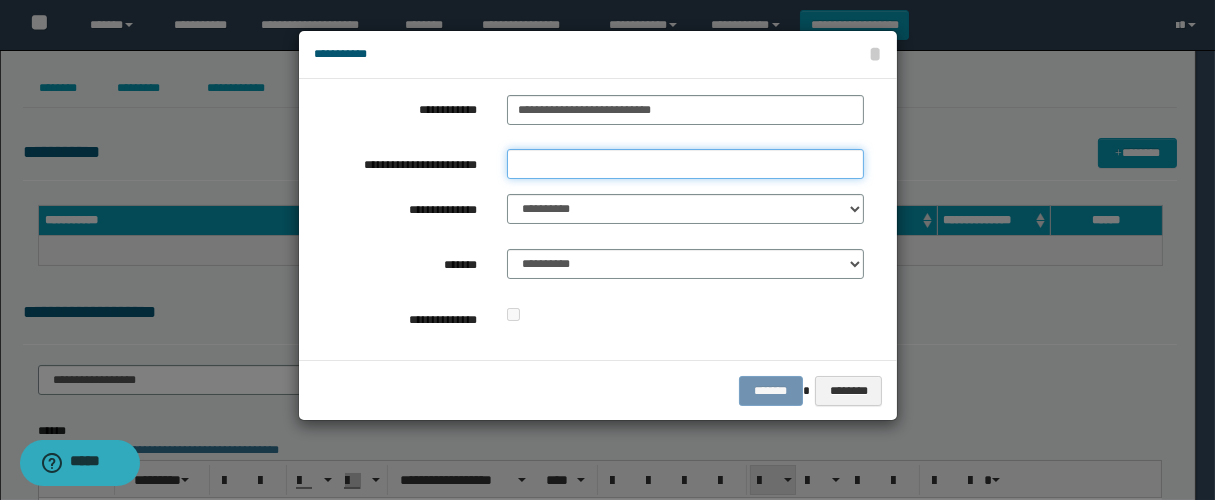 type on "****" 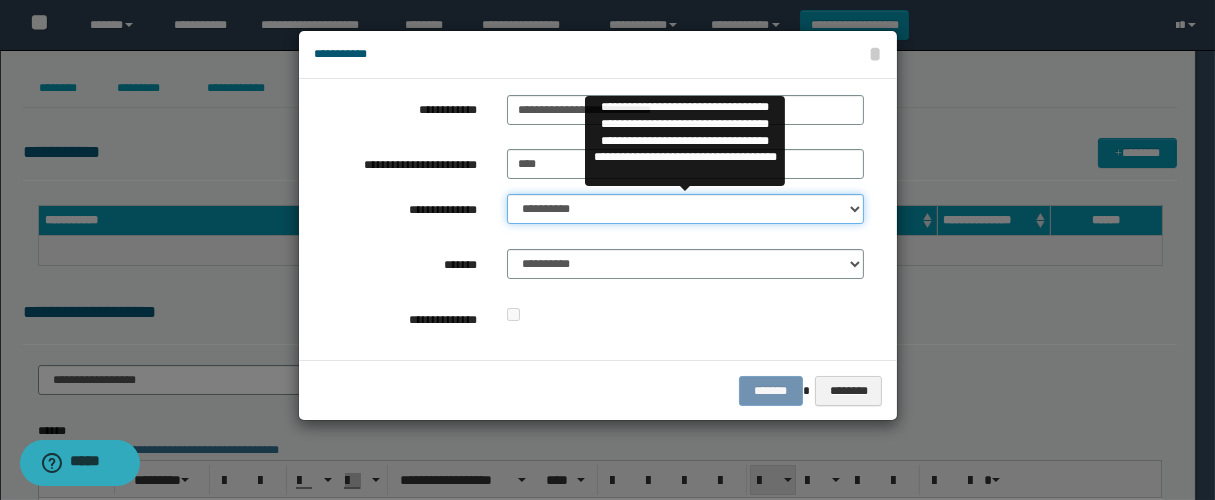 click on "**********" at bounding box center [685, 209] 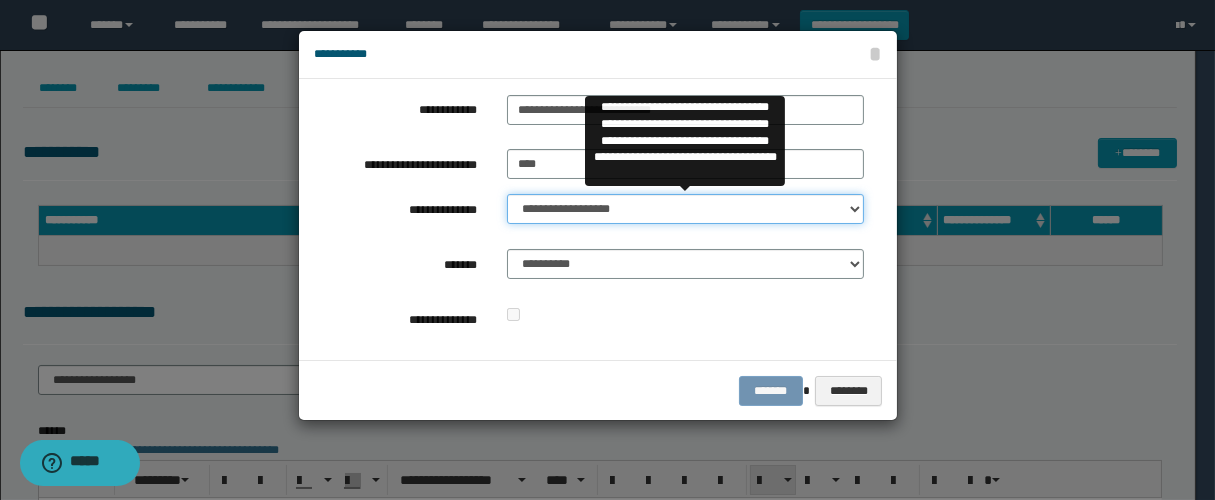 click on "**********" at bounding box center (685, 209) 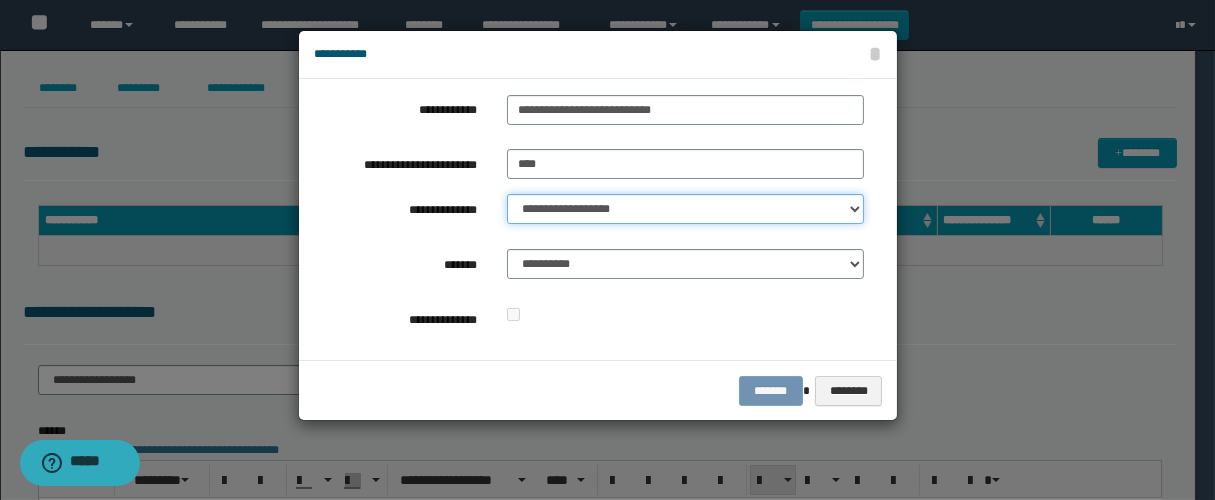 select on "**" 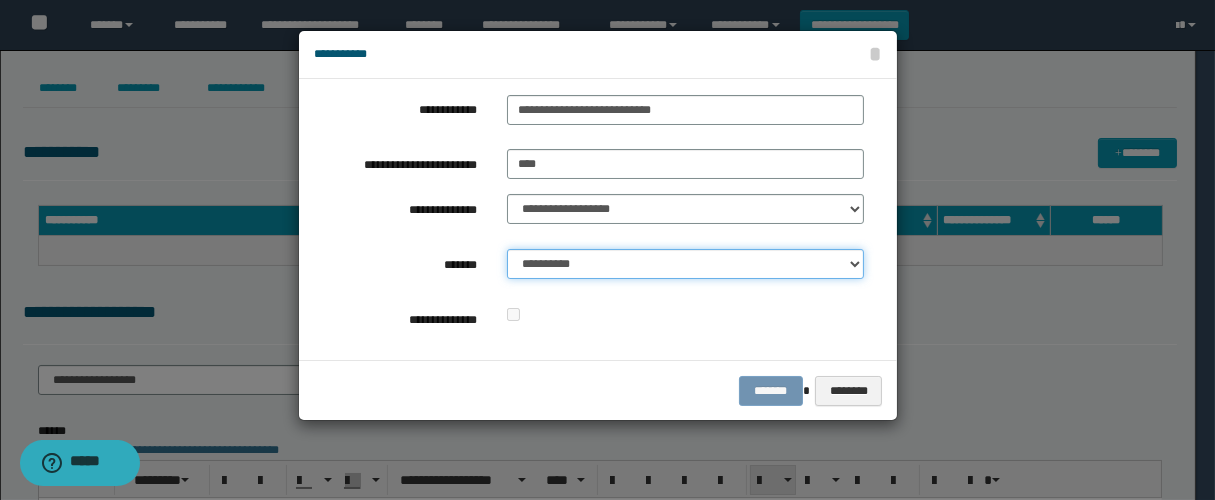 click on "**********" at bounding box center (685, 264) 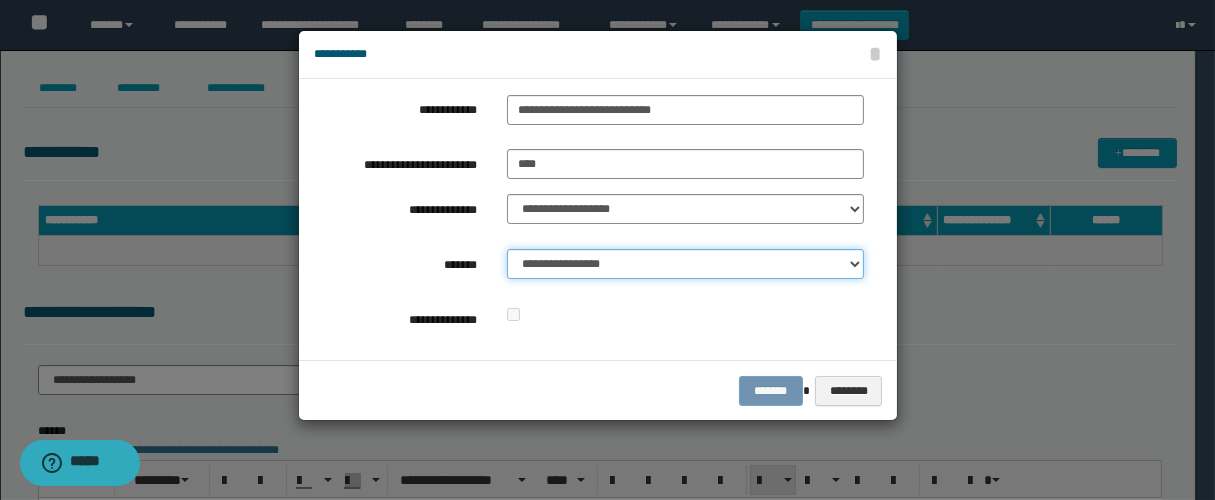 click on "**********" at bounding box center (685, 264) 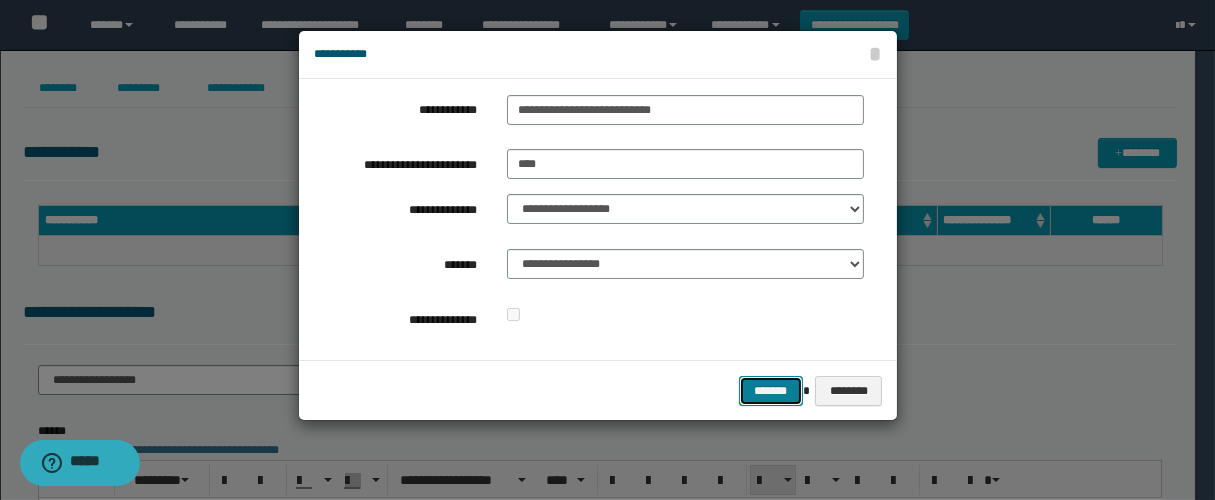 click on "*******" at bounding box center (771, 391) 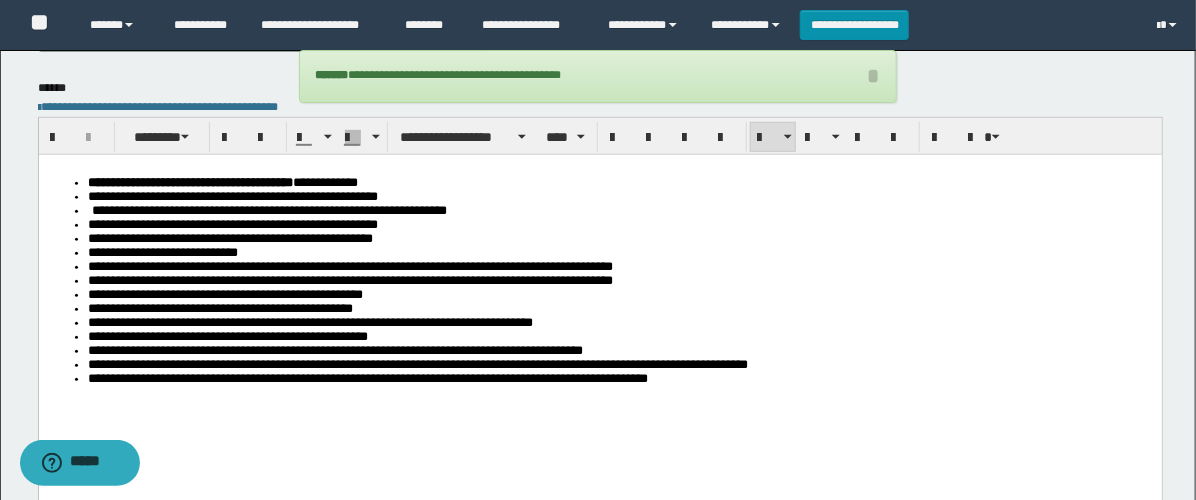 scroll, scrollTop: 0, scrollLeft: 0, axis: both 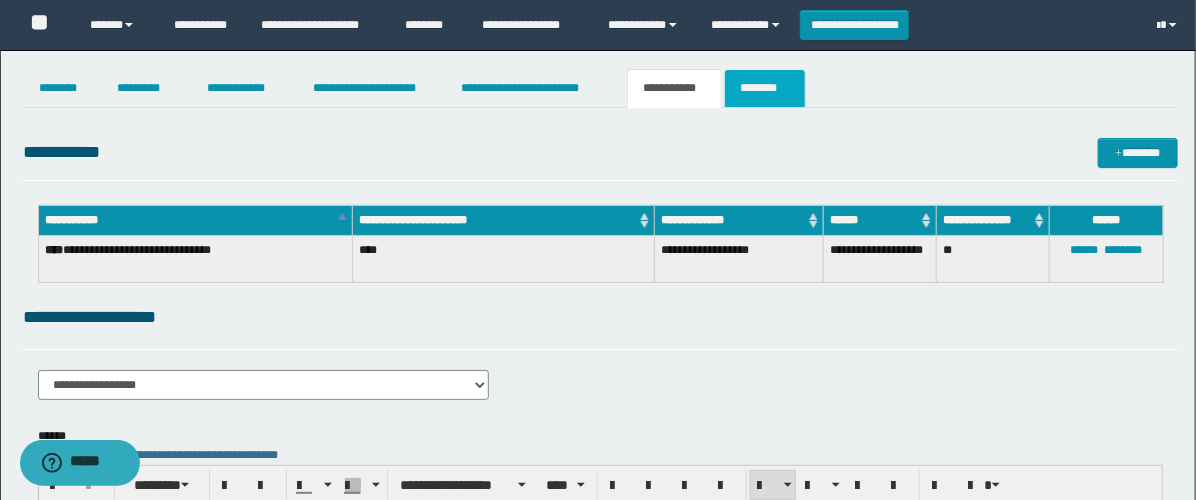 click on "********" at bounding box center [765, 88] 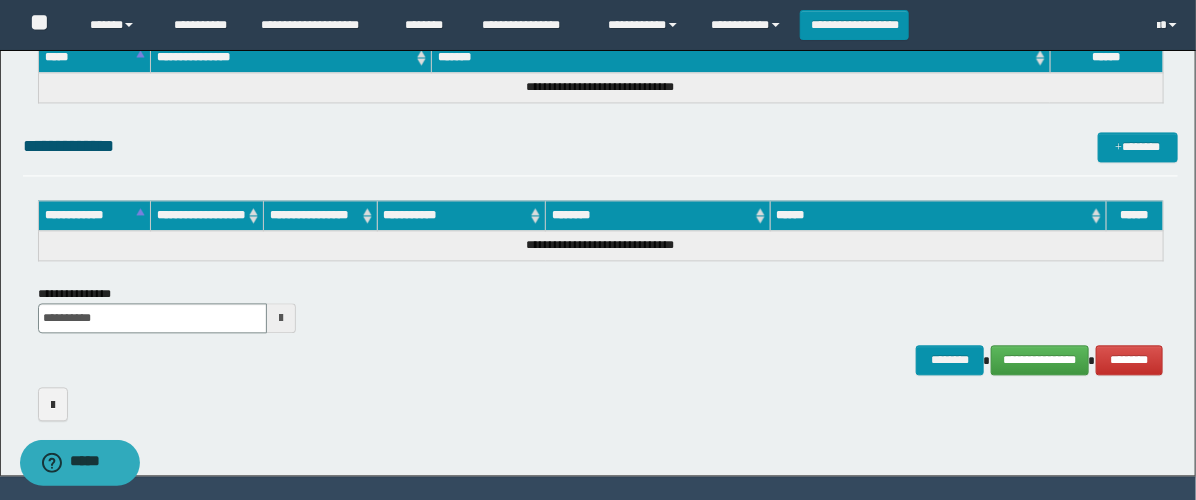 scroll, scrollTop: 1464, scrollLeft: 0, axis: vertical 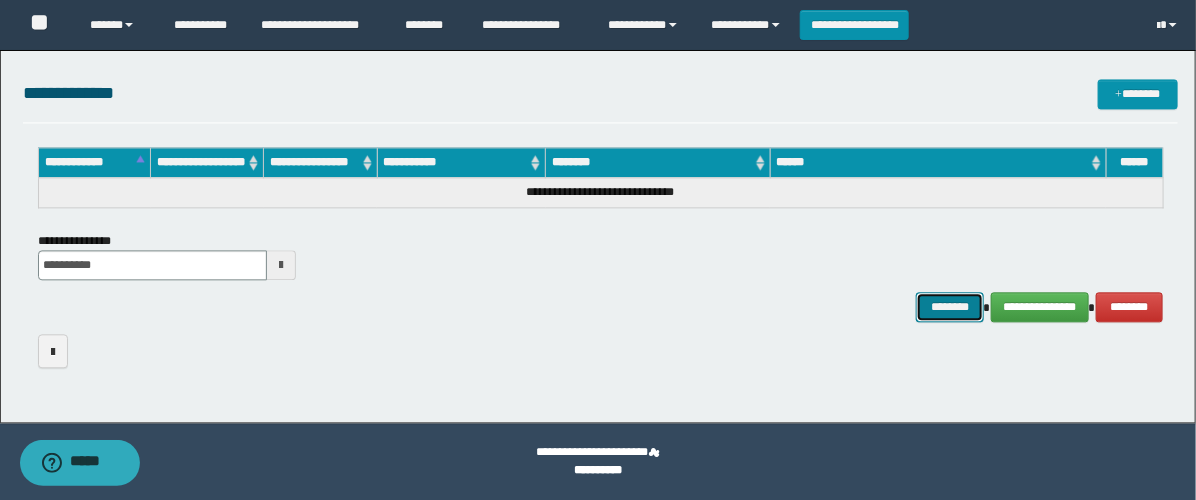 click on "********" at bounding box center (950, 307) 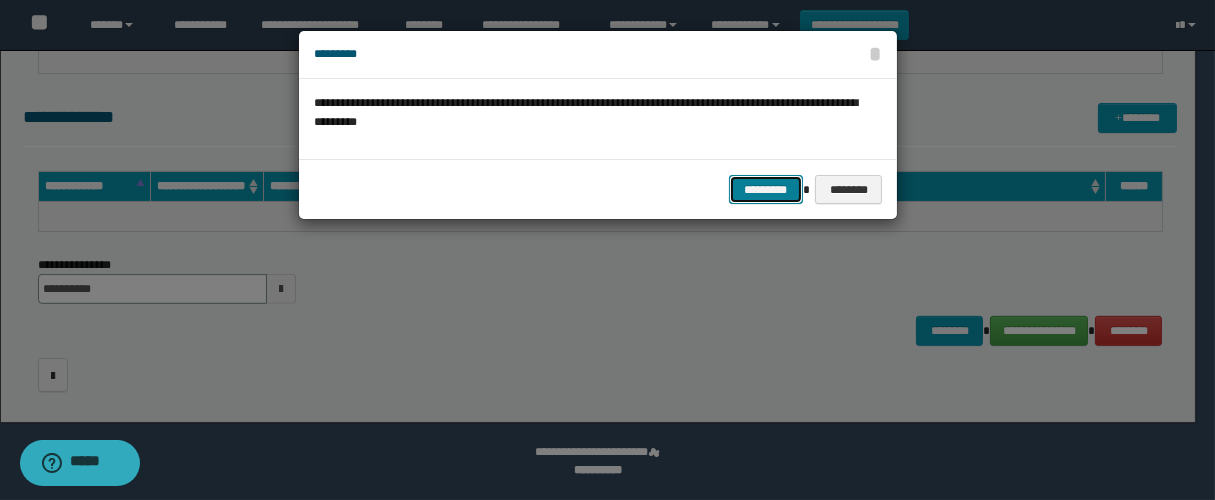 click on "*********" at bounding box center [766, 190] 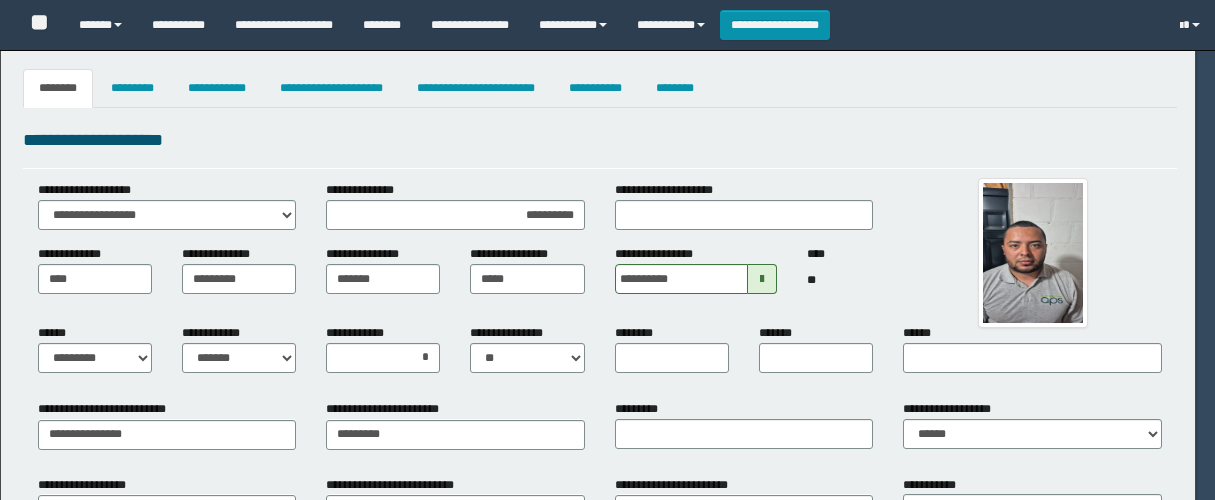 select on "*" 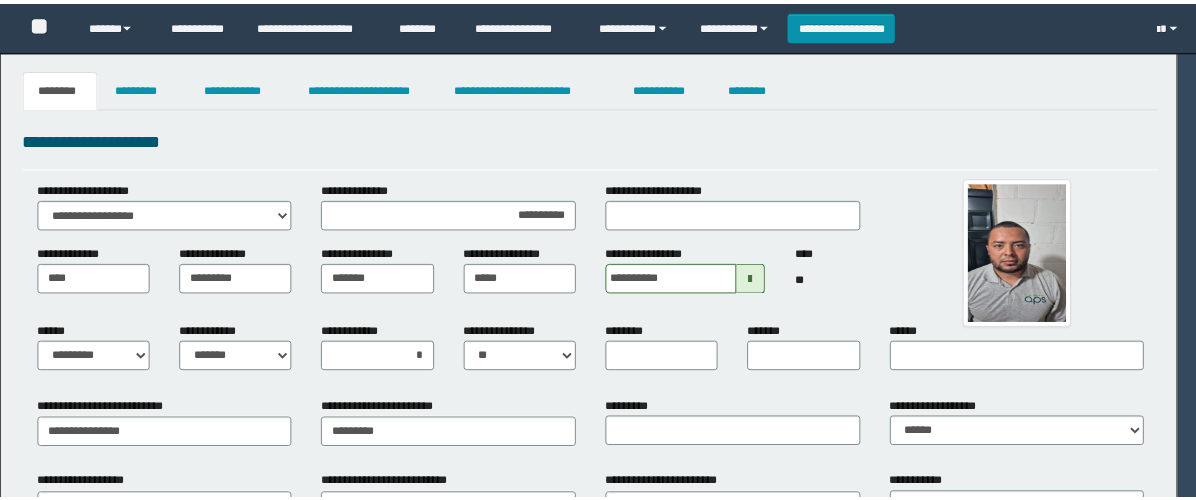 scroll, scrollTop: 0, scrollLeft: 0, axis: both 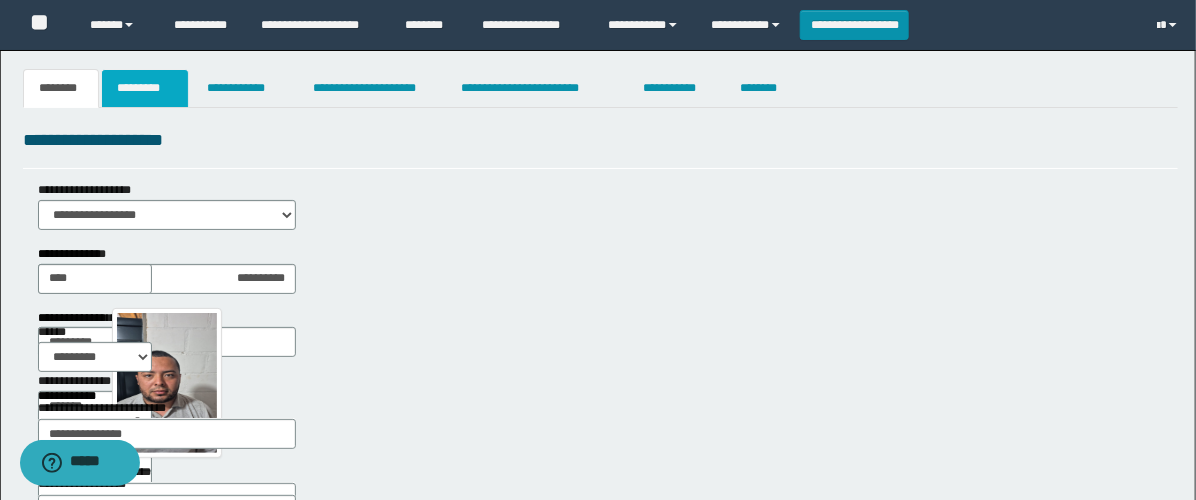 click on "*********" at bounding box center [145, 88] 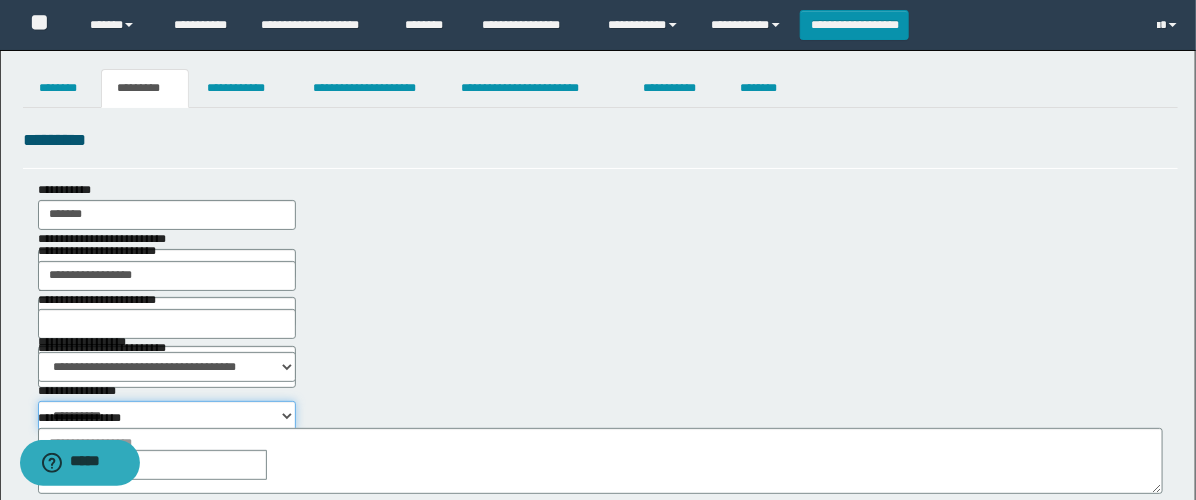 click on "**********" at bounding box center [167, 416] 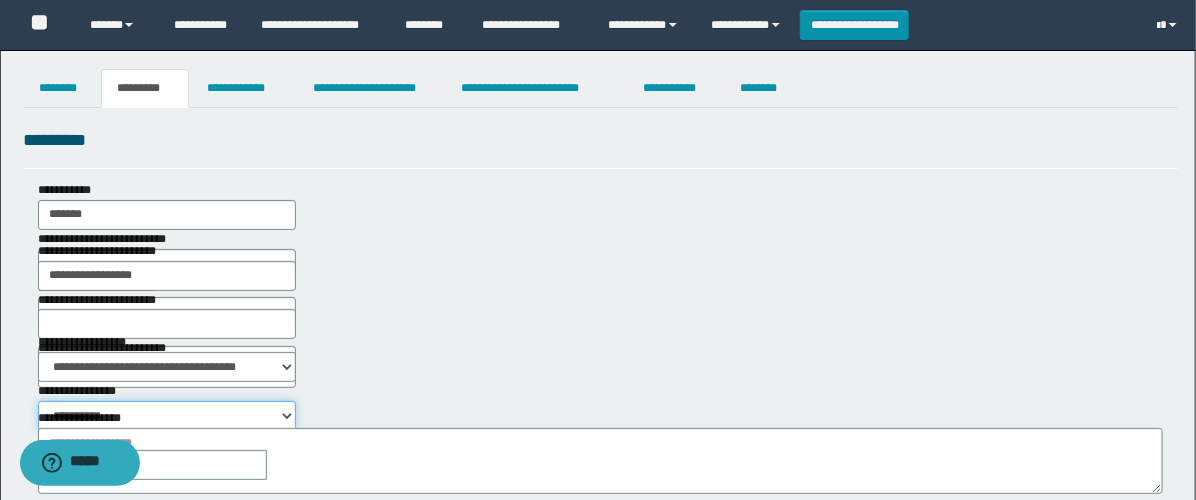 select on "****" 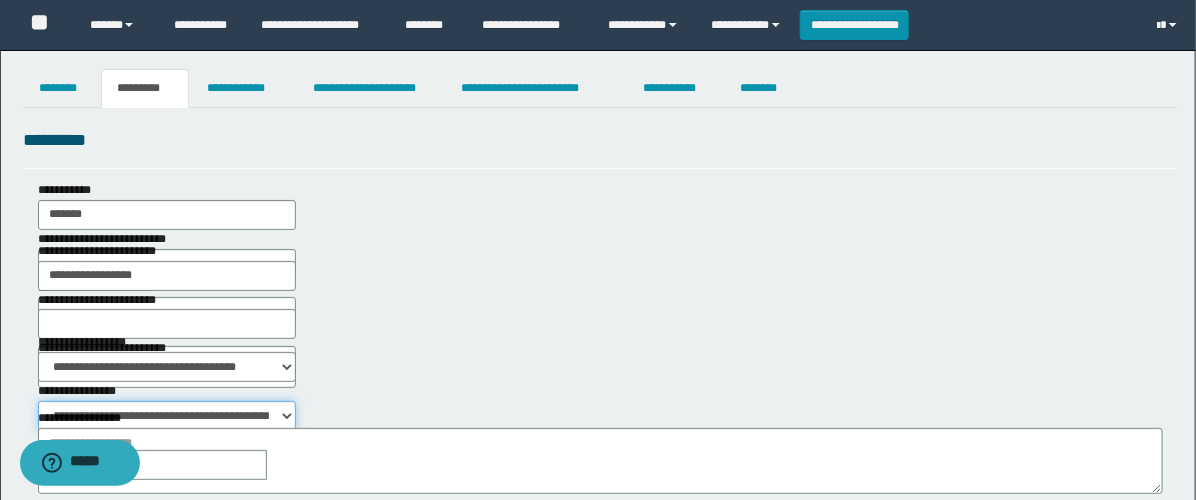 click on "**********" at bounding box center (167, 416) 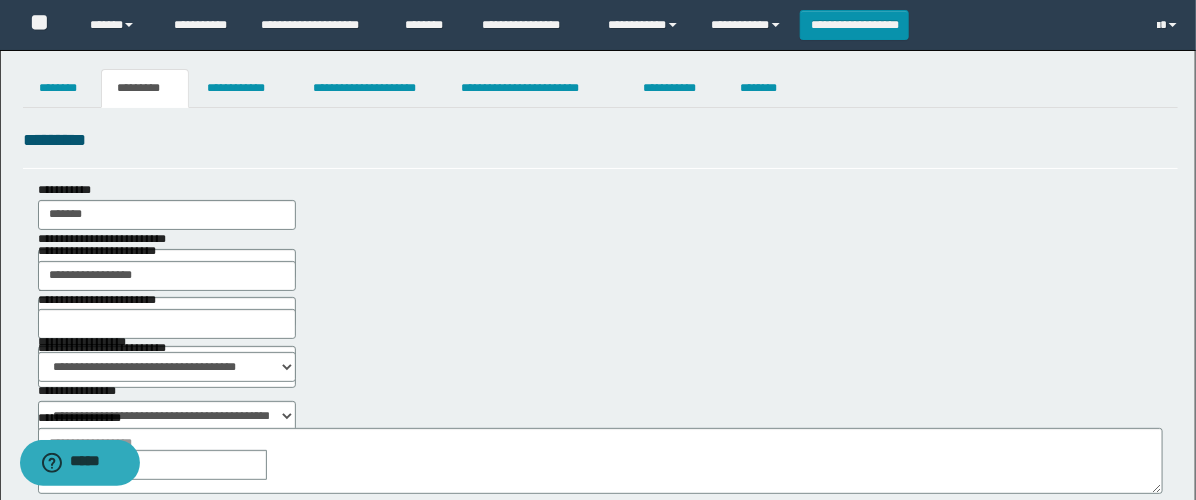click at bounding box center (281, 465) 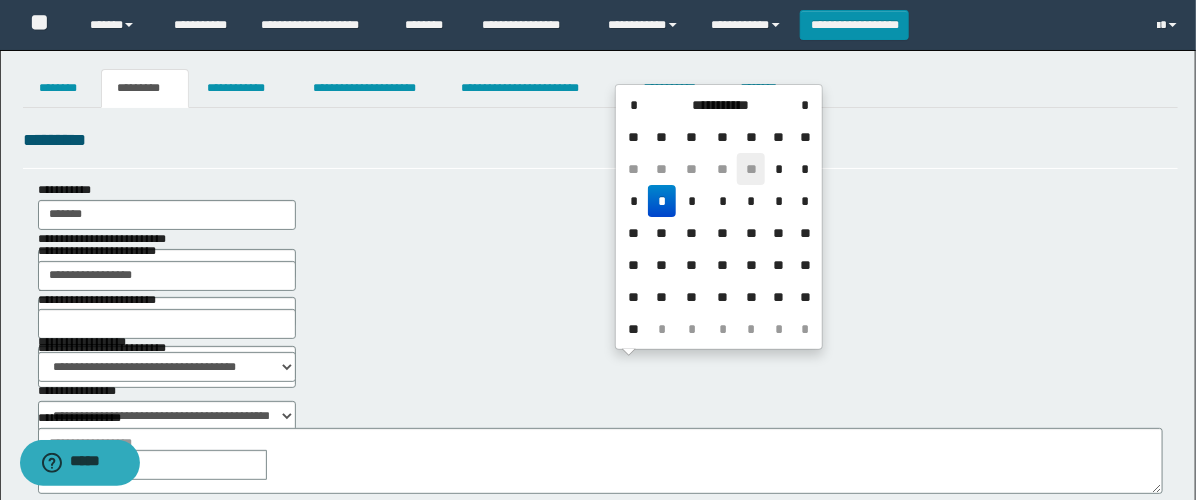 click on "**" at bounding box center [751, 169] 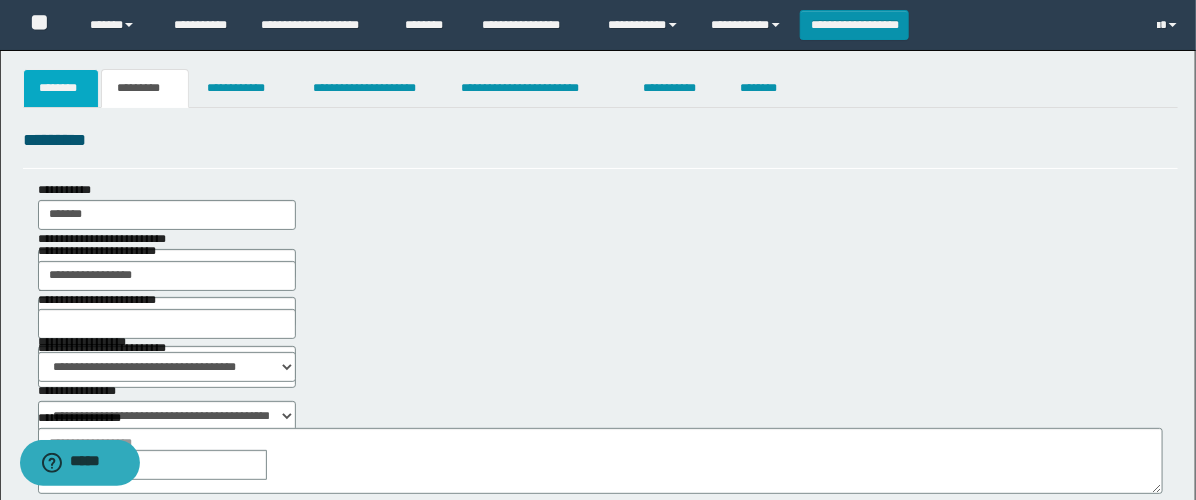 click on "********" at bounding box center (61, 88) 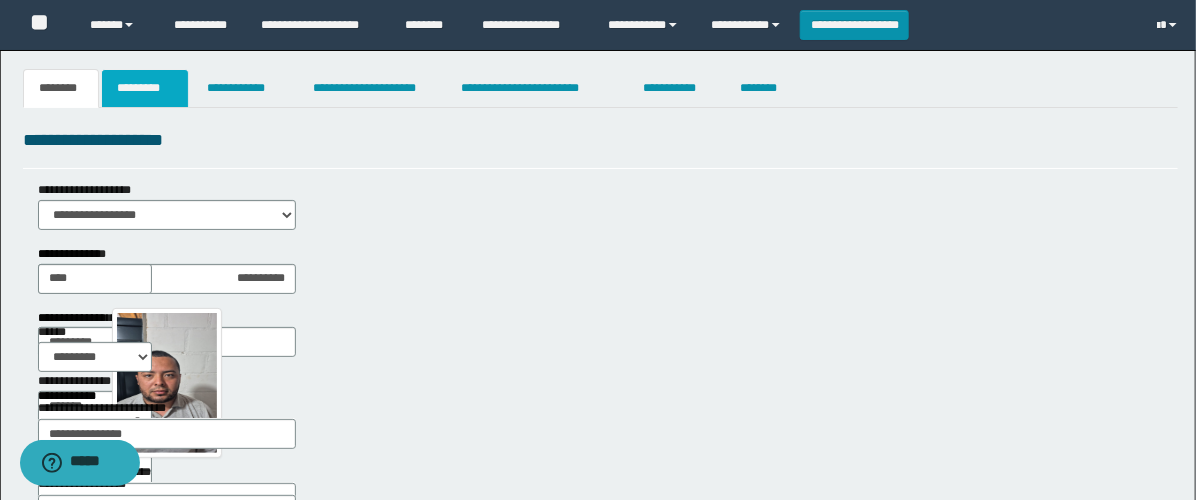 click on "*********" at bounding box center (145, 88) 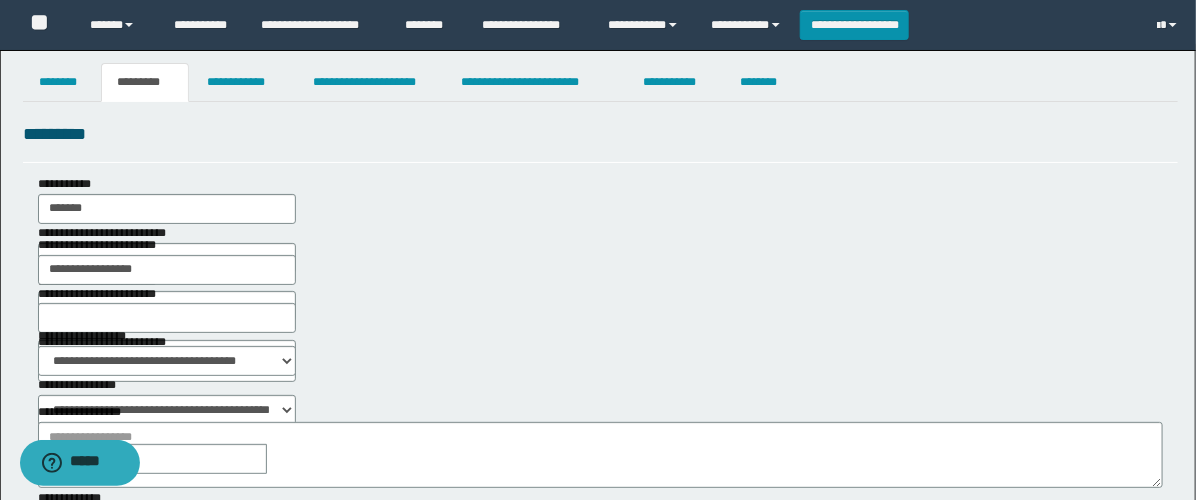 scroll, scrollTop: 222, scrollLeft: 0, axis: vertical 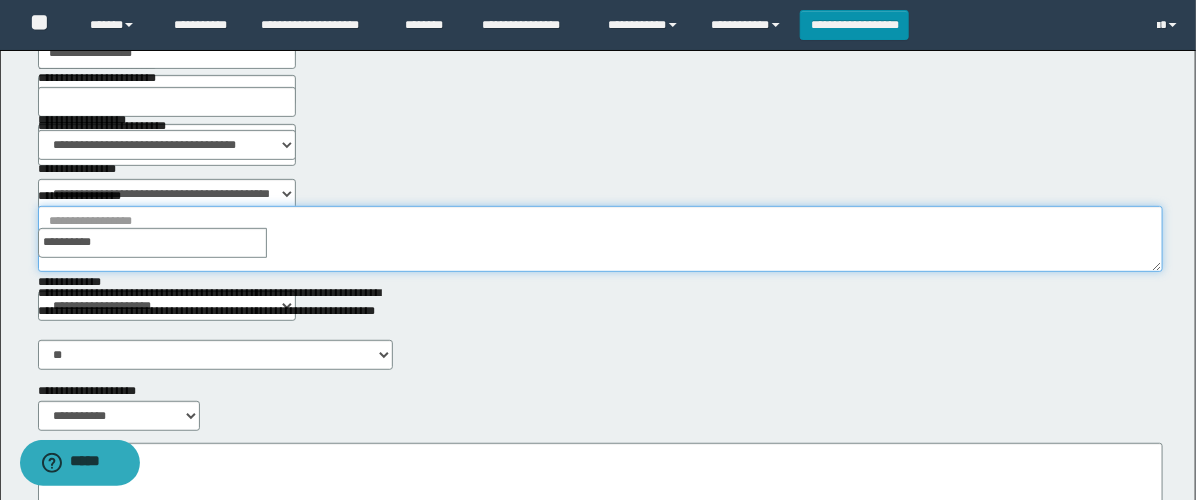 click on "**********" at bounding box center [600, 239] 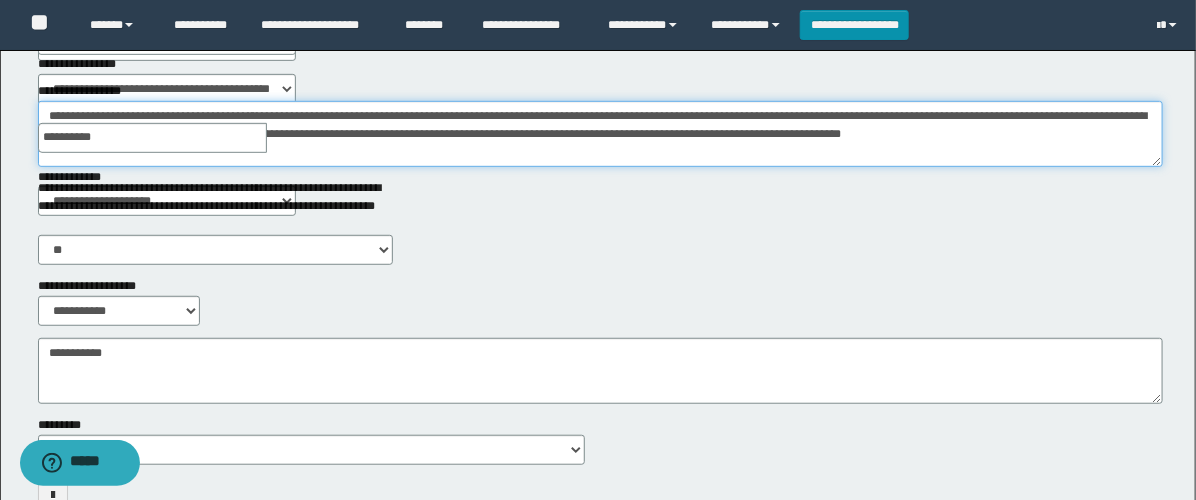 scroll, scrollTop: 444, scrollLeft: 0, axis: vertical 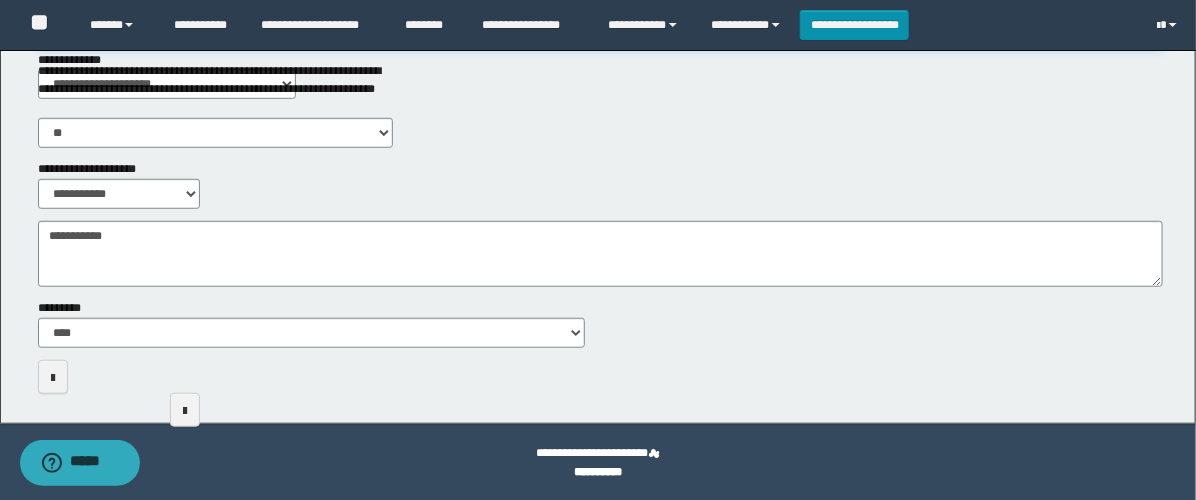 type on "**********" 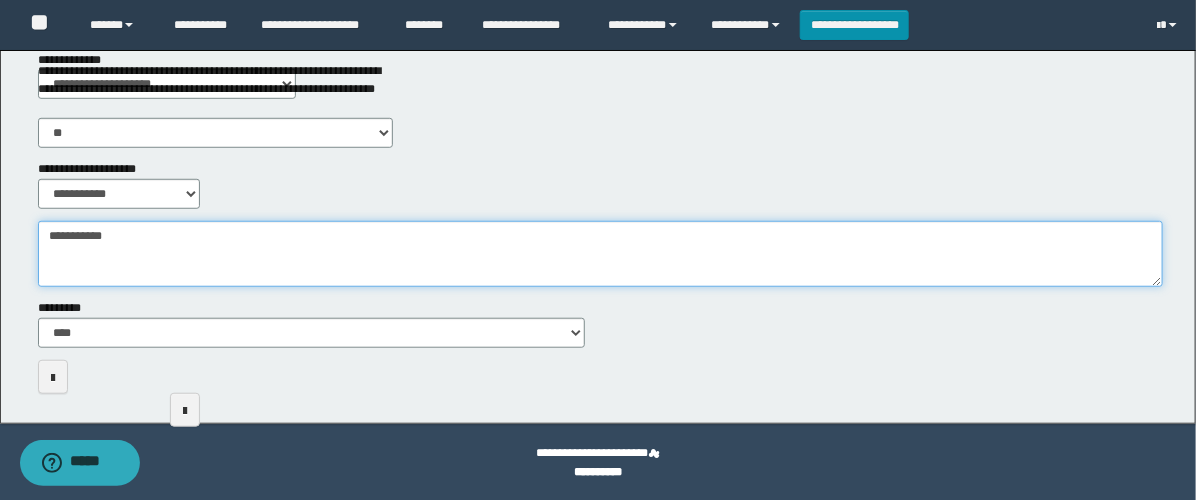click on "**********" at bounding box center (600, 254) 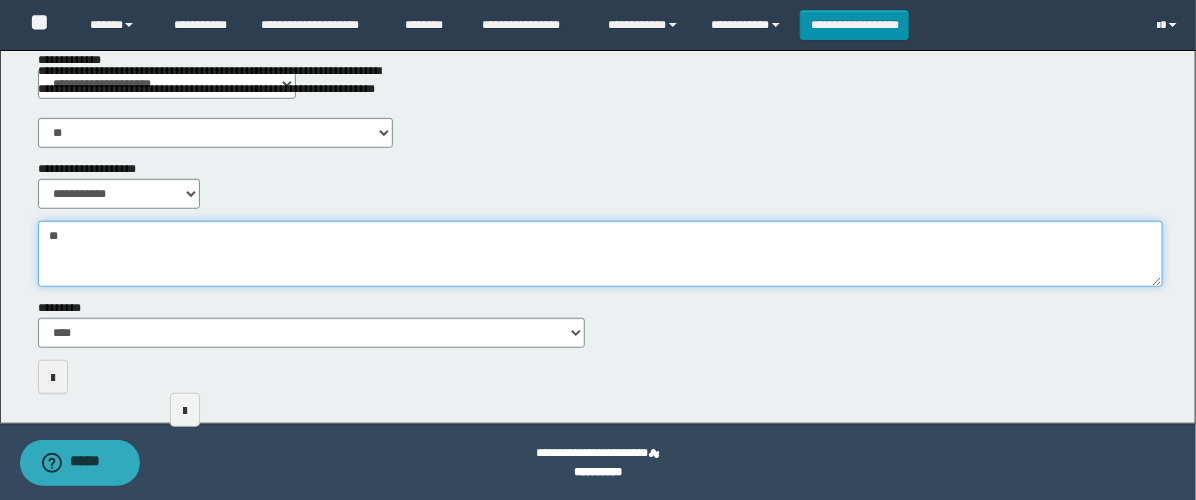 type on "*" 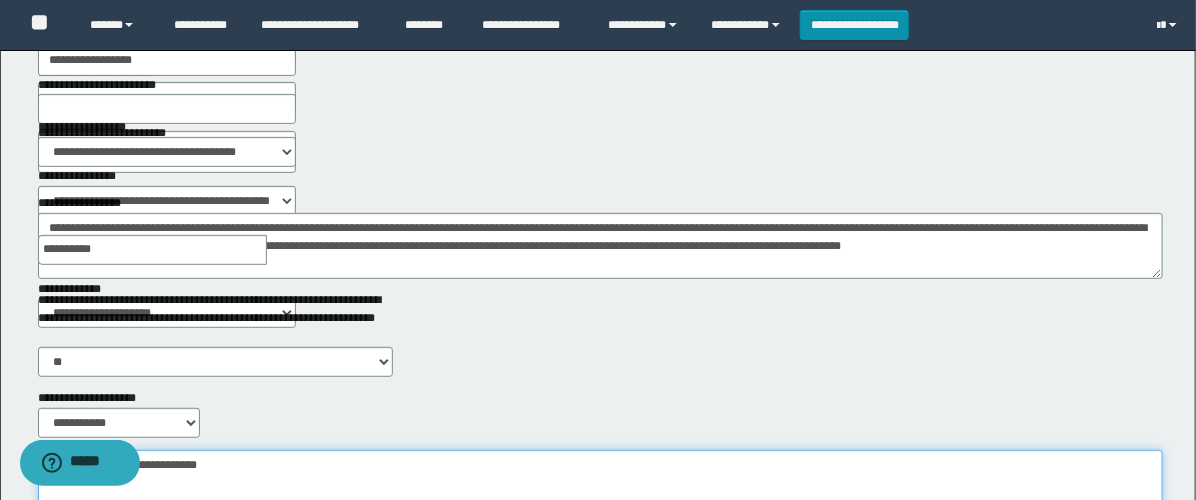 scroll, scrollTop: 0, scrollLeft: 0, axis: both 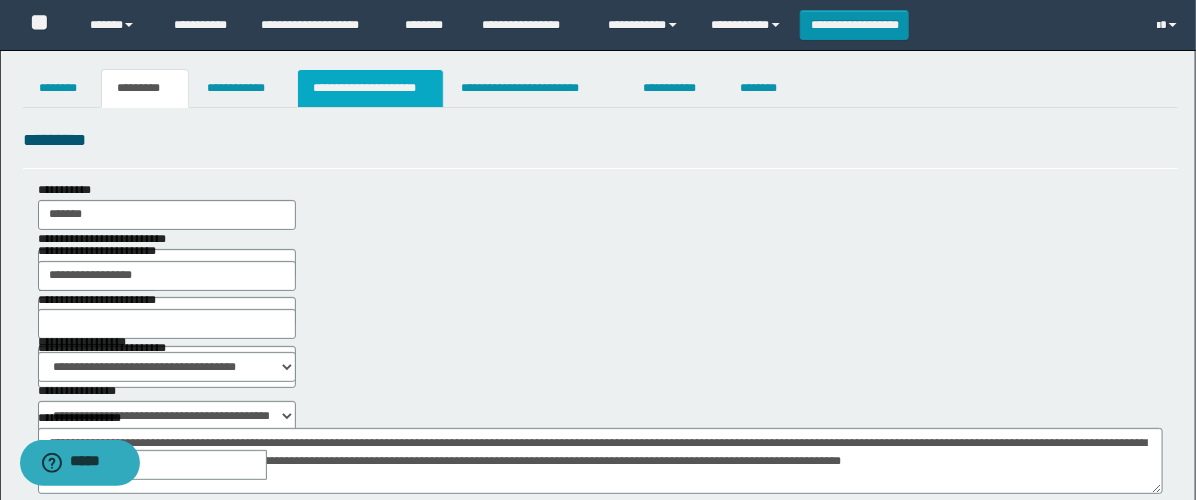 type on "**********" 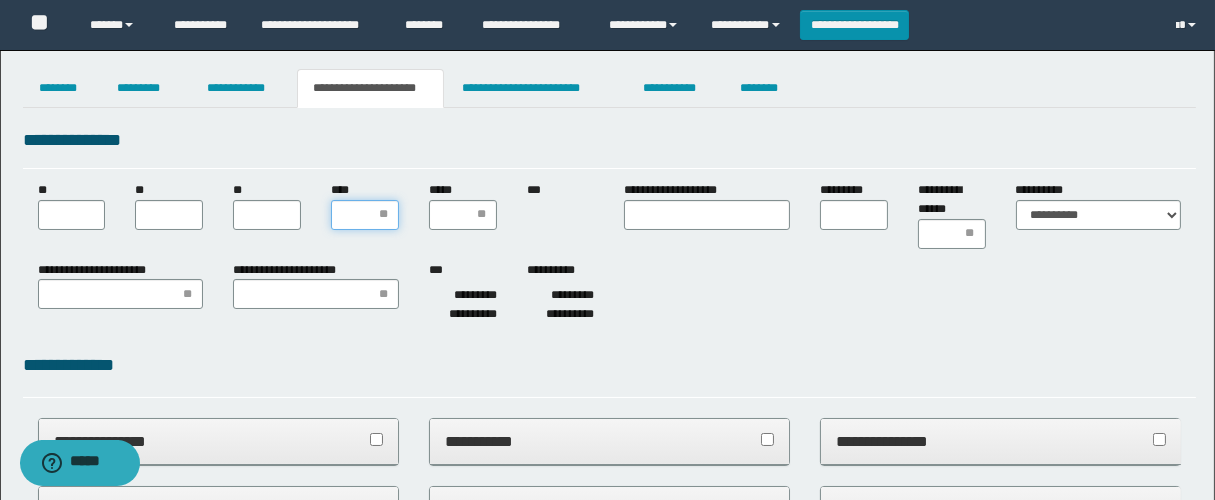 click on "****" at bounding box center (365, 215) 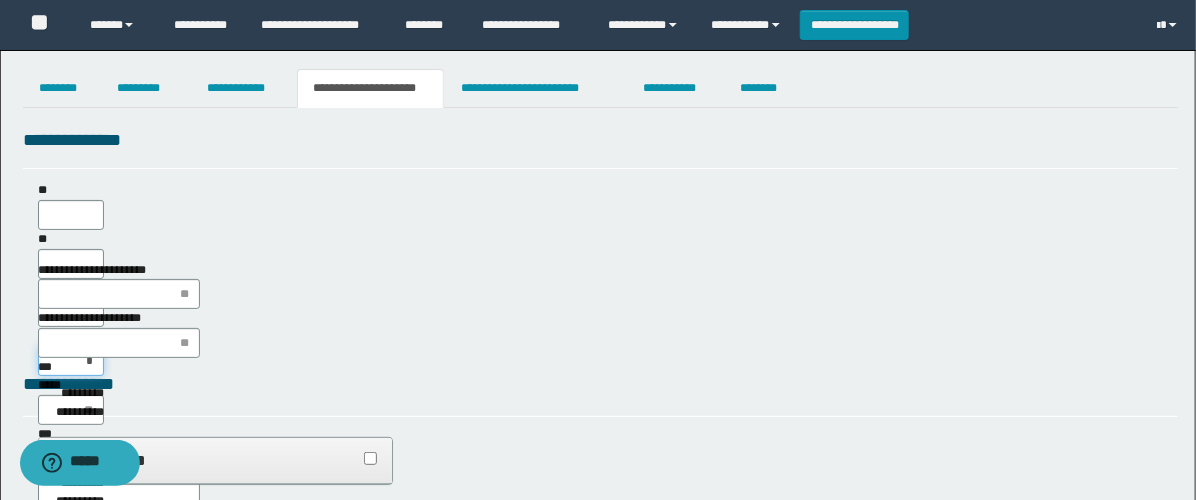 scroll, scrollTop: 0, scrollLeft: 0, axis: both 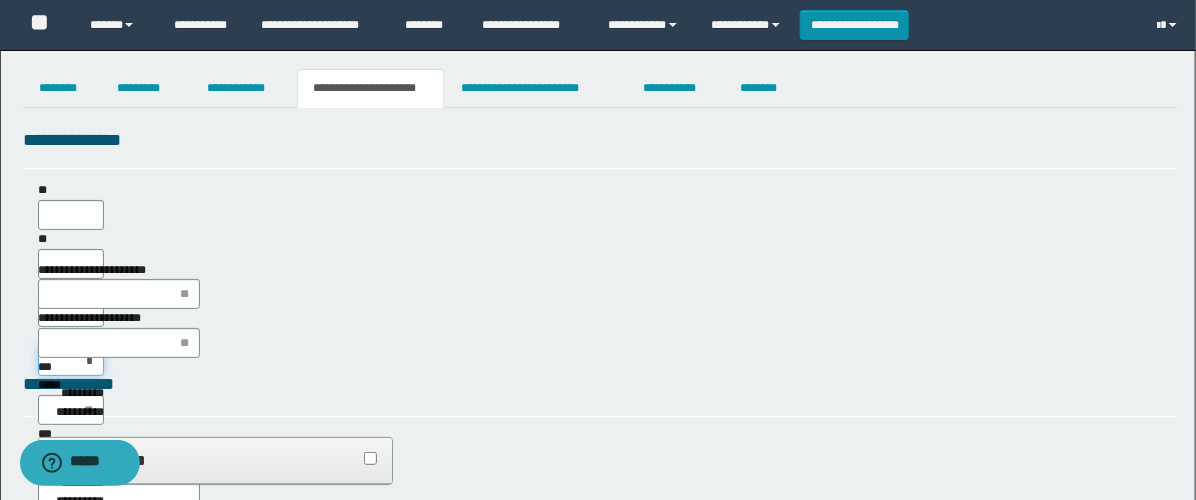 type on "**" 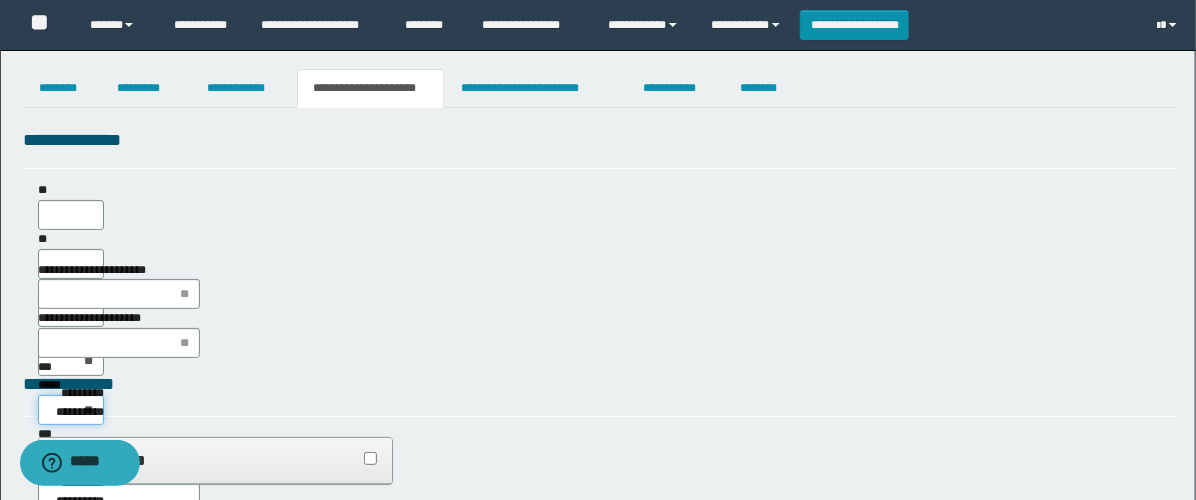 type on "***" 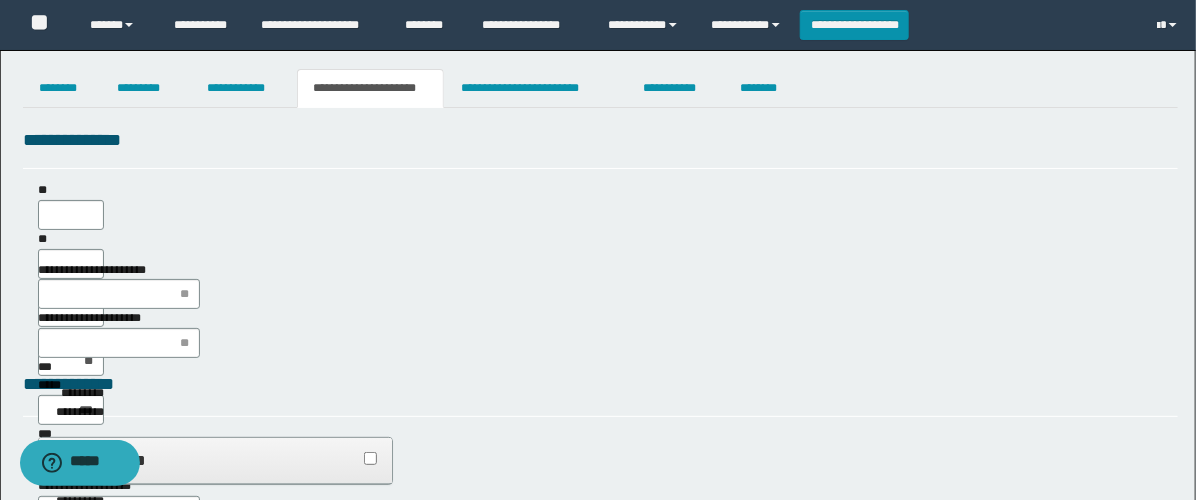 type on "**" 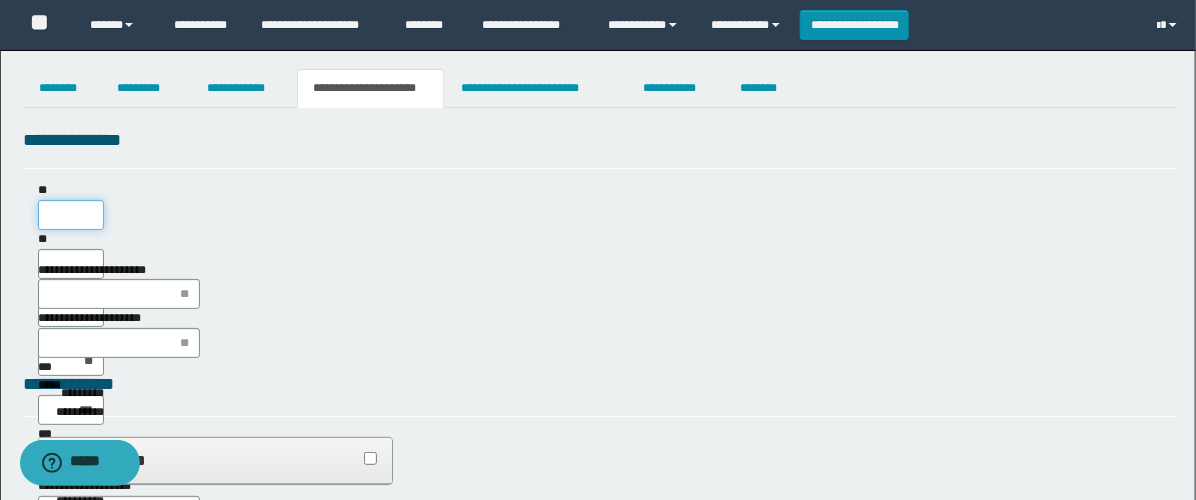 click on "**" at bounding box center [71, 215] 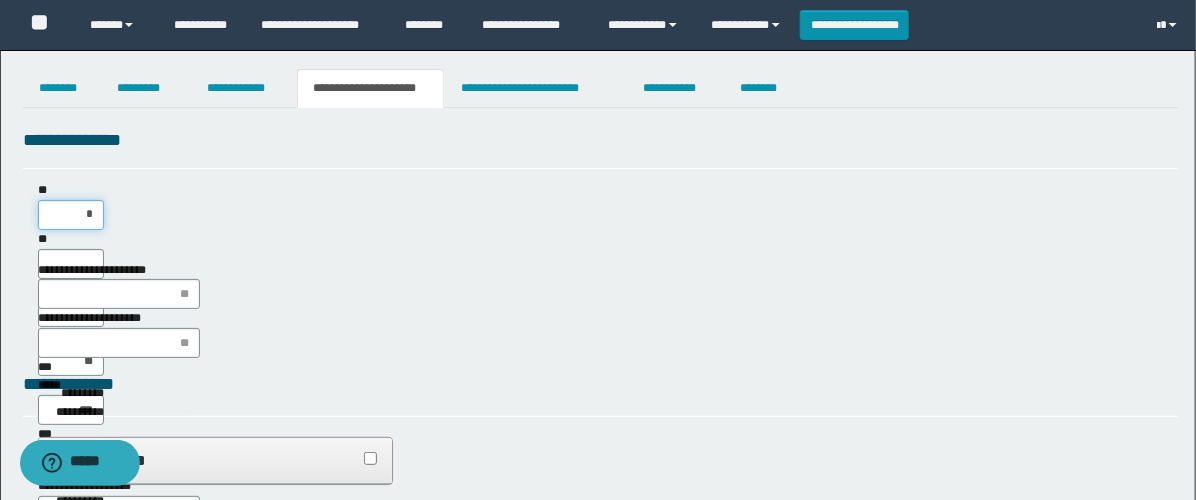 type on "**" 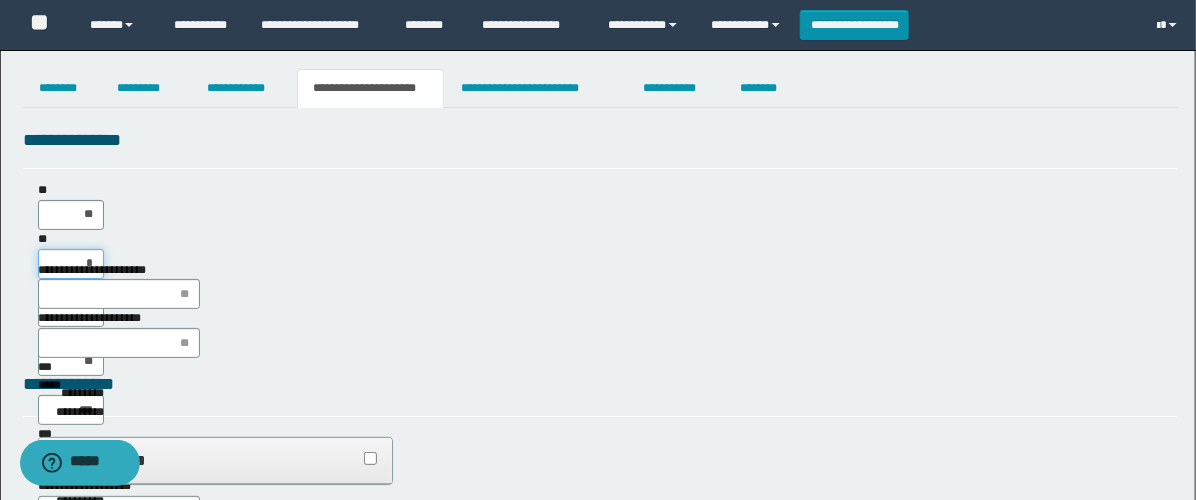 type on "**" 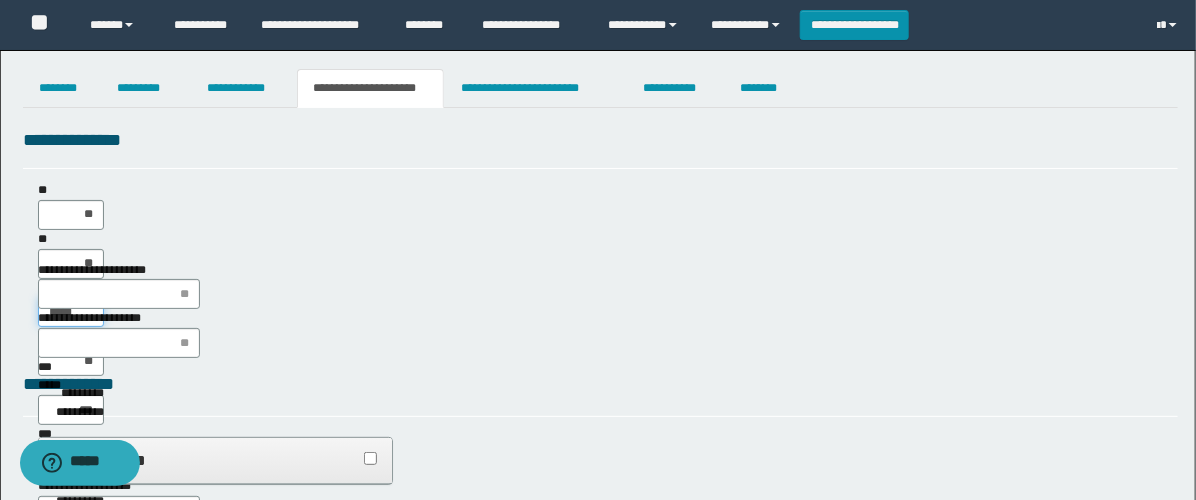 type on "******" 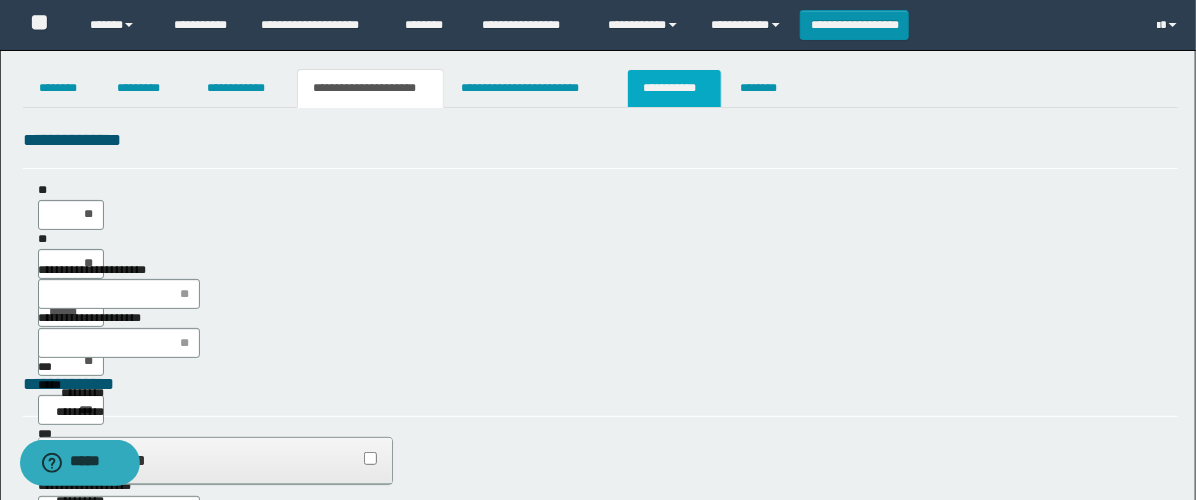click on "**********" at bounding box center (674, 88) 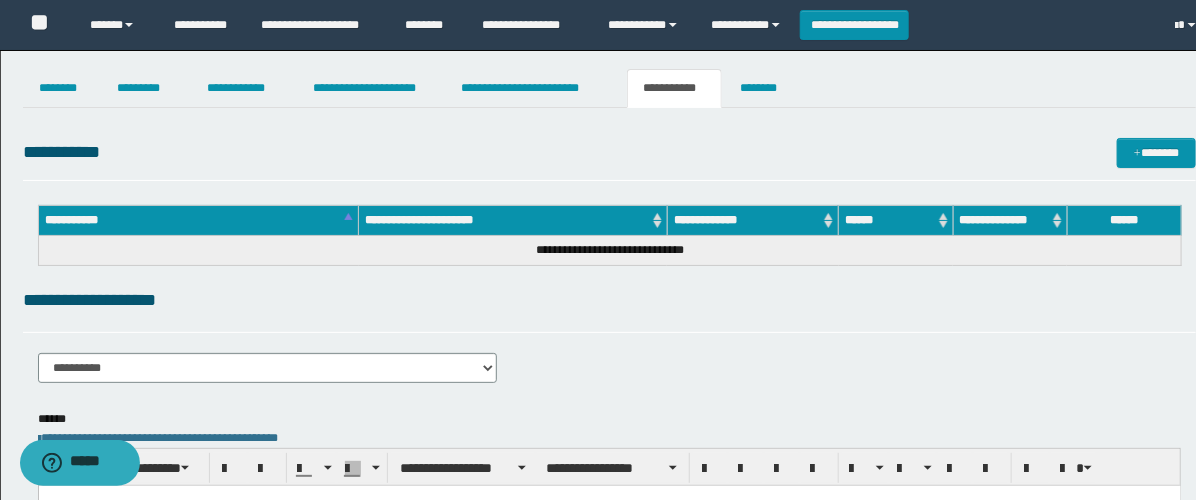 scroll, scrollTop: 0, scrollLeft: 0, axis: both 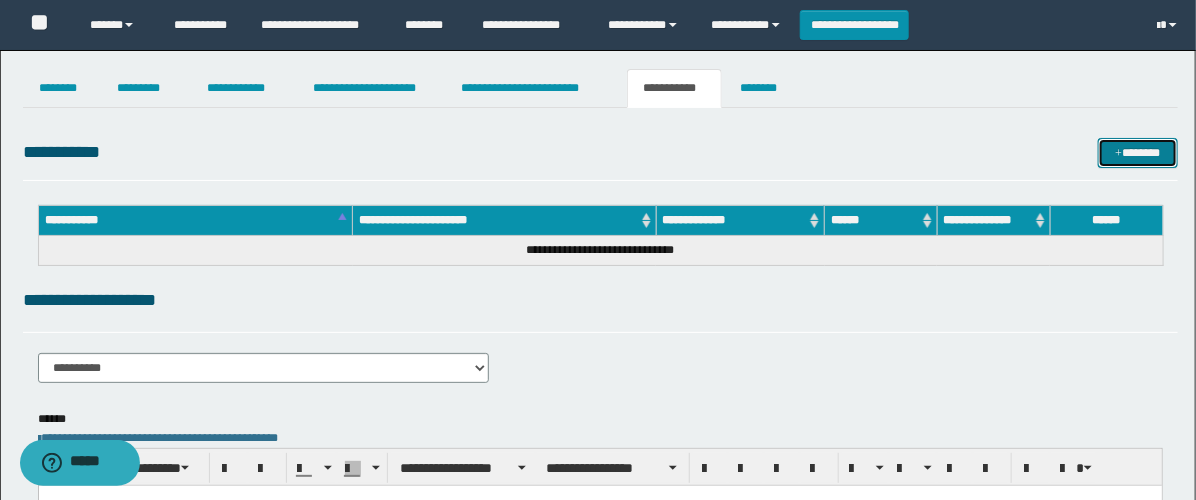 click on "*******" at bounding box center (1138, 153) 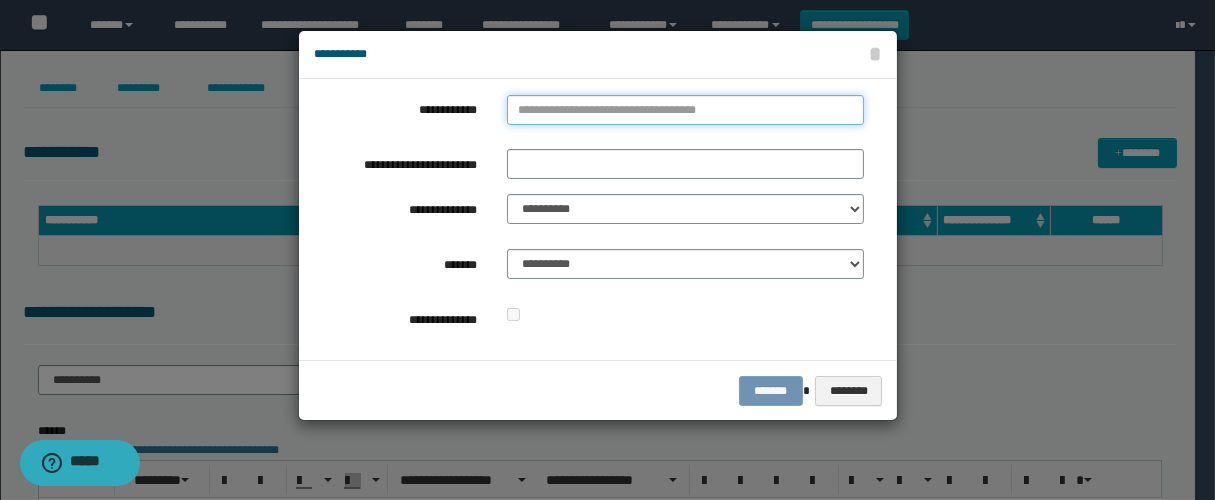 click on "**********" at bounding box center [685, 110] 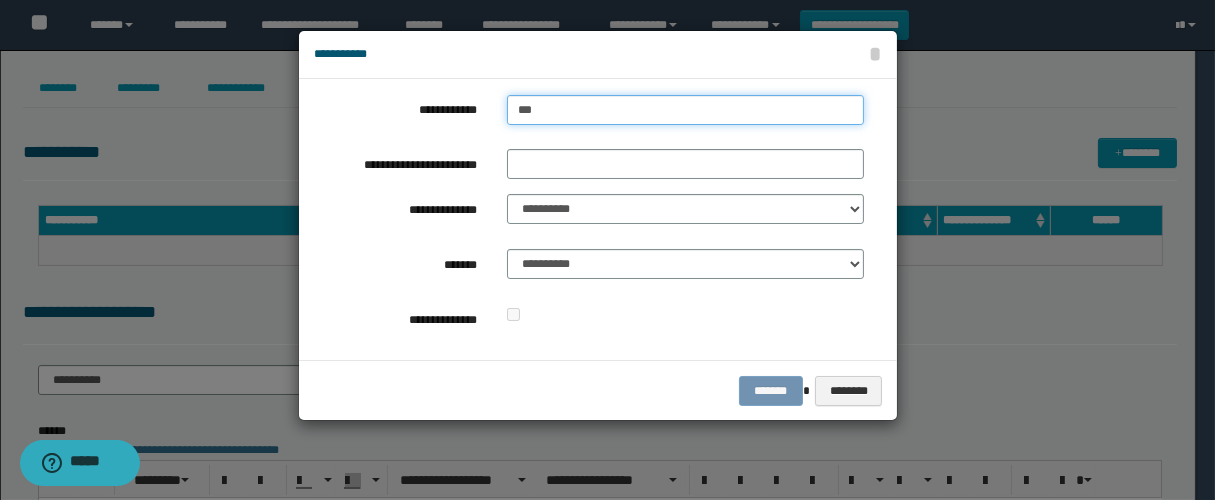 type on "****" 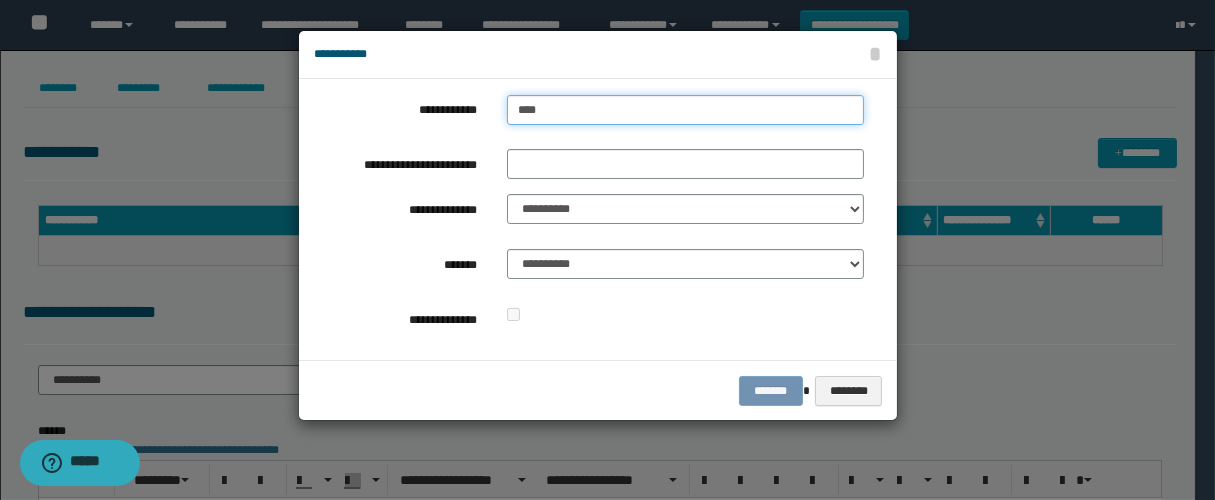type on "****" 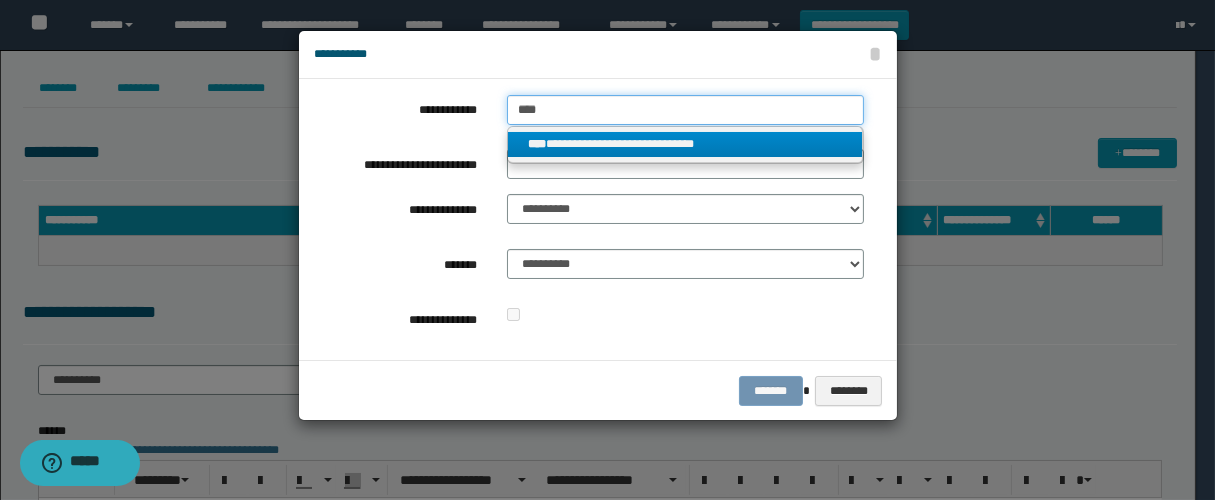 type on "****" 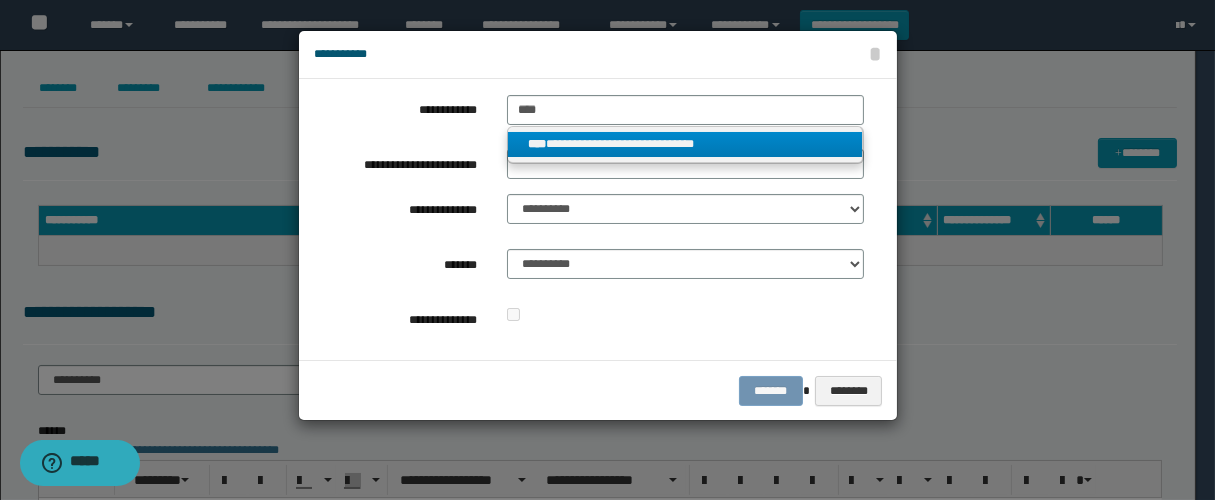 click on "**********" at bounding box center (685, 144) 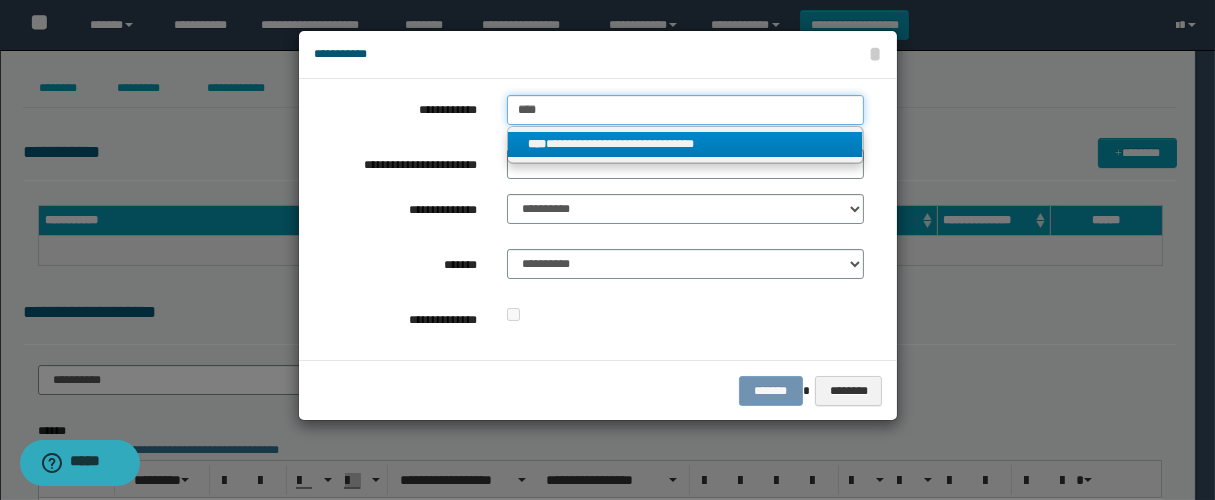 type 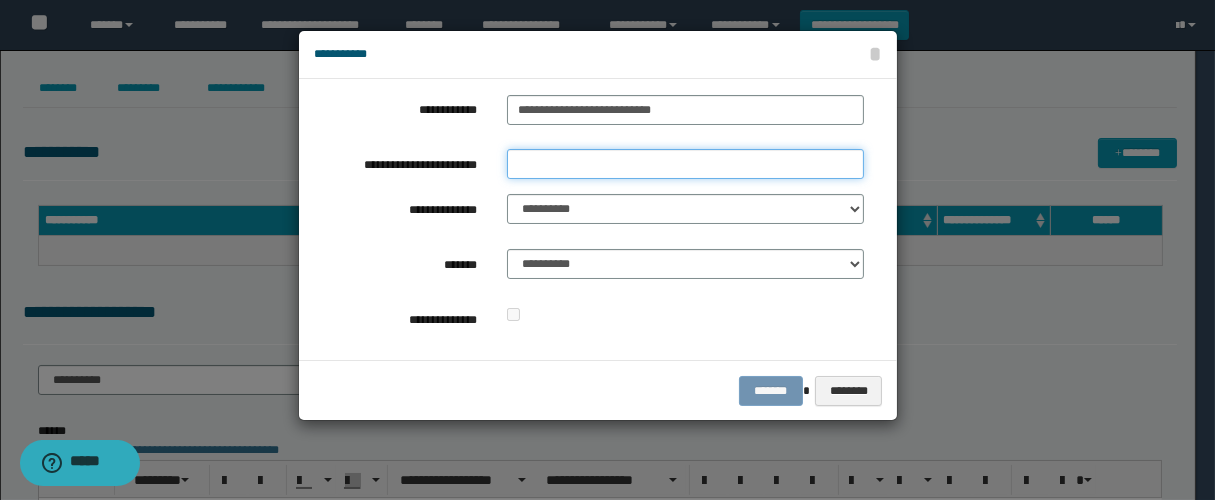 click on "**********" at bounding box center (685, 164) 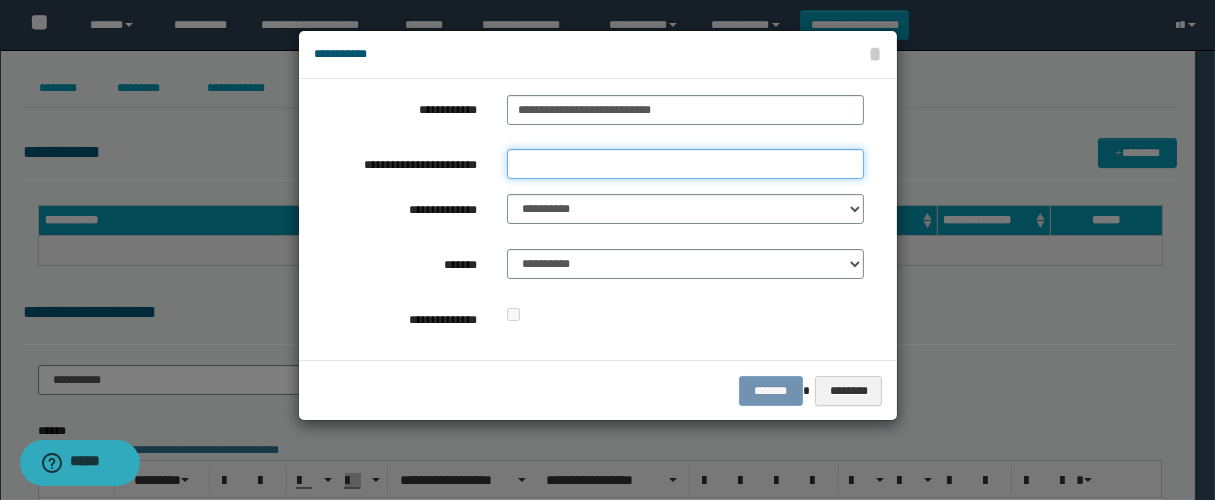 type on "****" 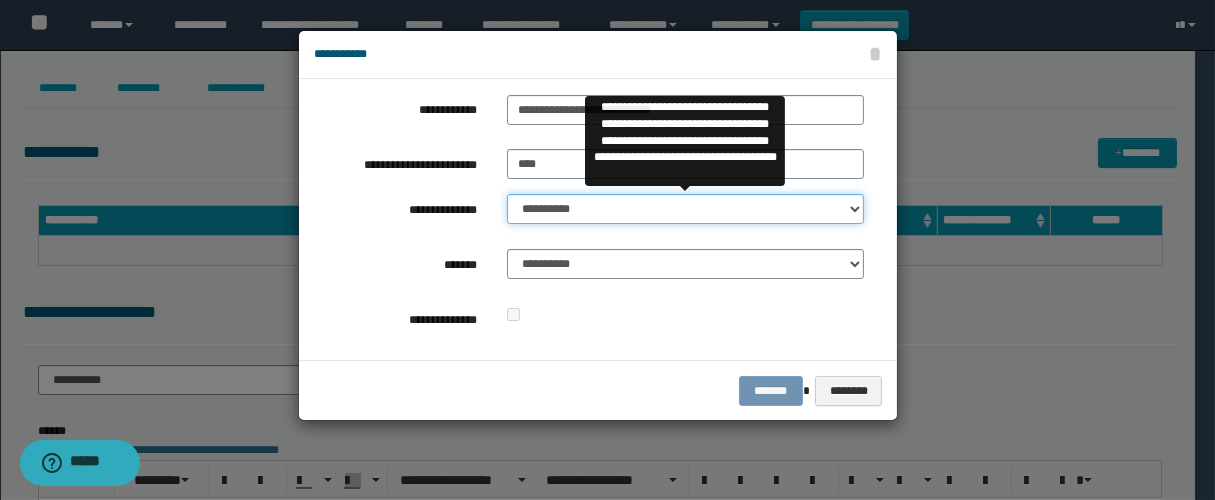 drag, startPoint x: 576, startPoint y: 207, endPoint x: 596, endPoint y: 220, distance: 23.853722 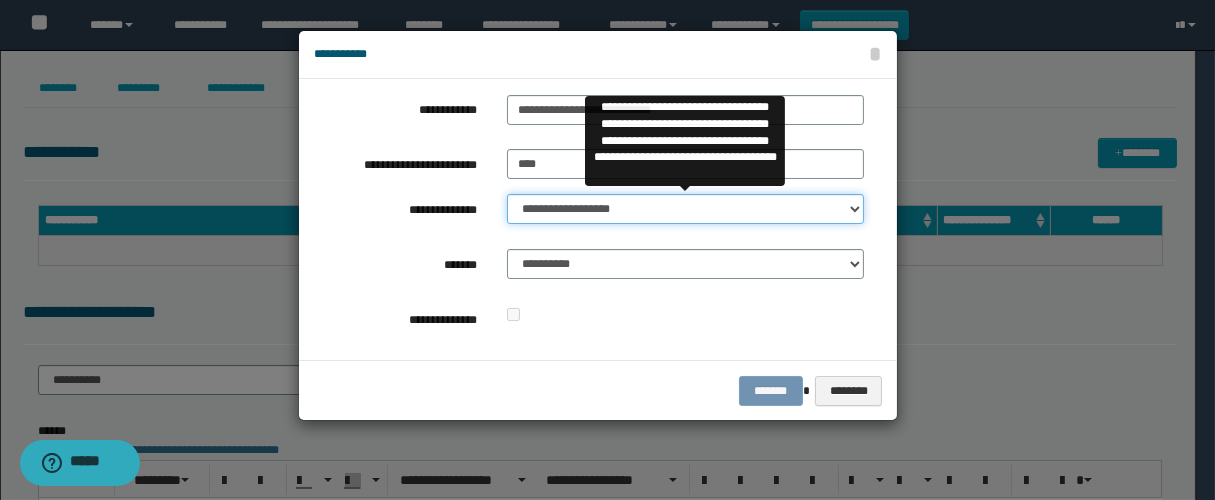 click on "**********" at bounding box center [685, 209] 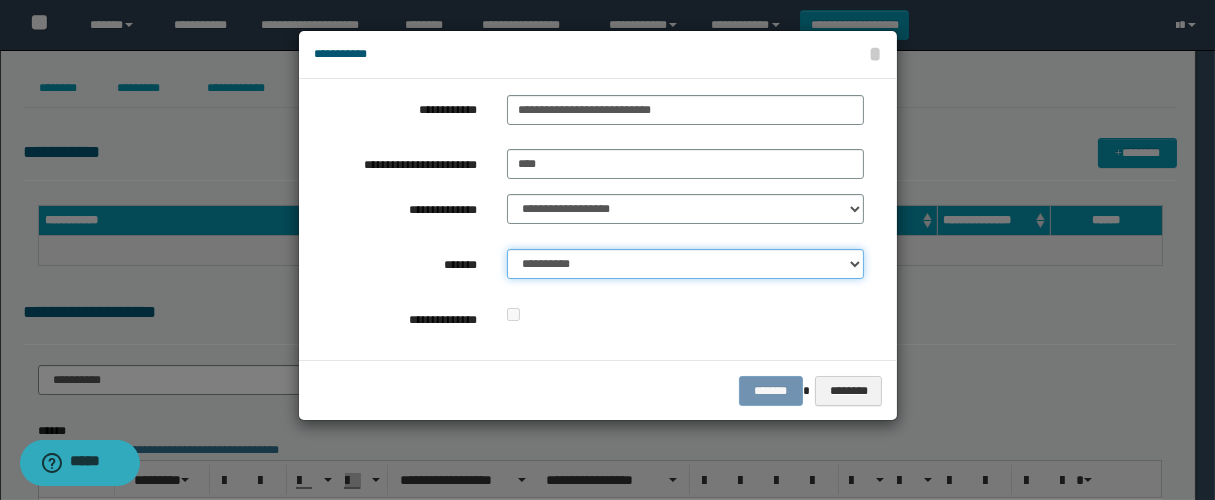drag, startPoint x: 565, startPoint y: 256, endPoint x: 614, endPoint y: 276, distance: 52.924473 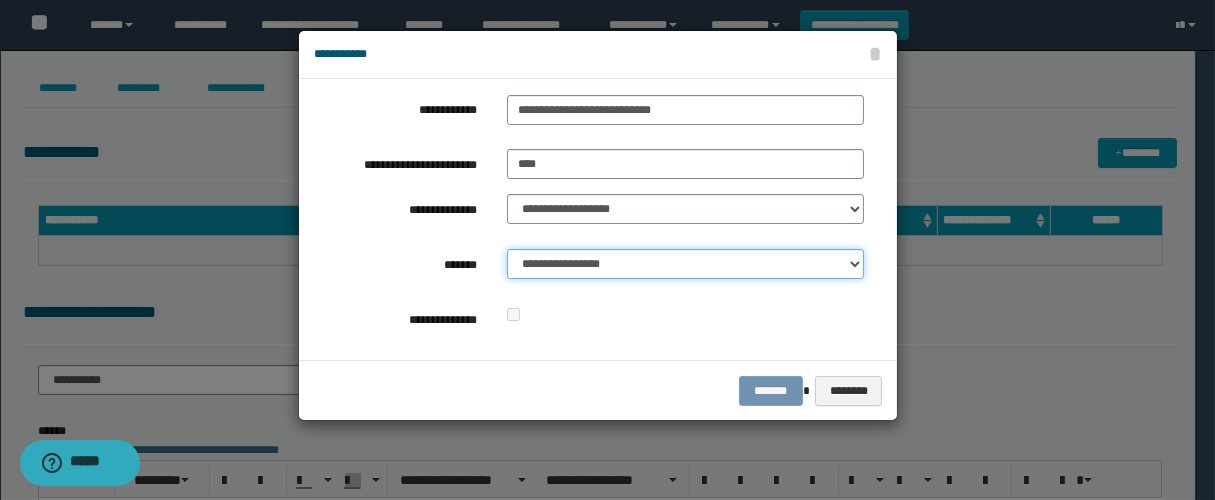click on "**********" at bounding box center [685, 264] 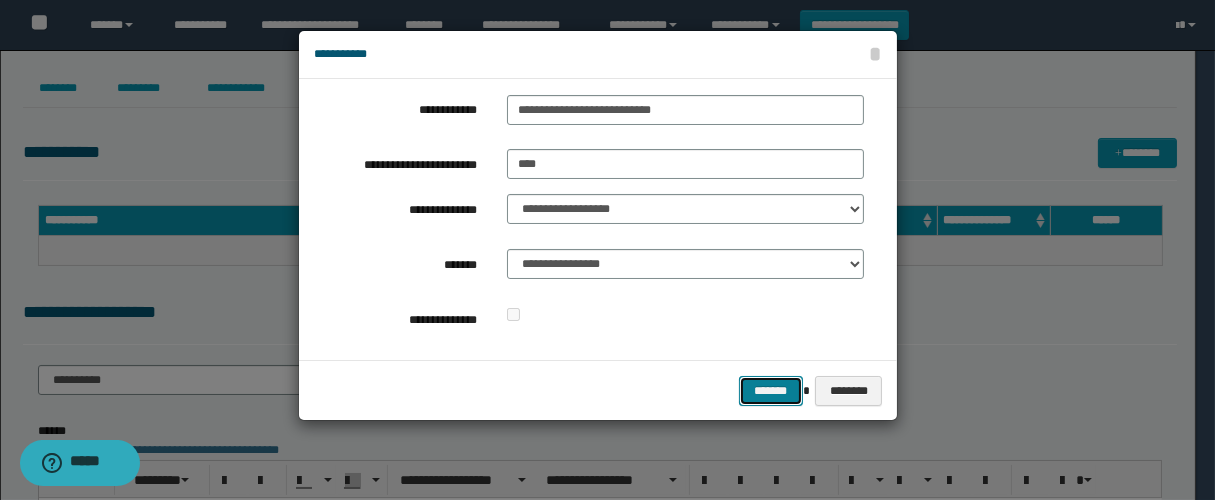 click on "*******" at bounding box center (771, 391) 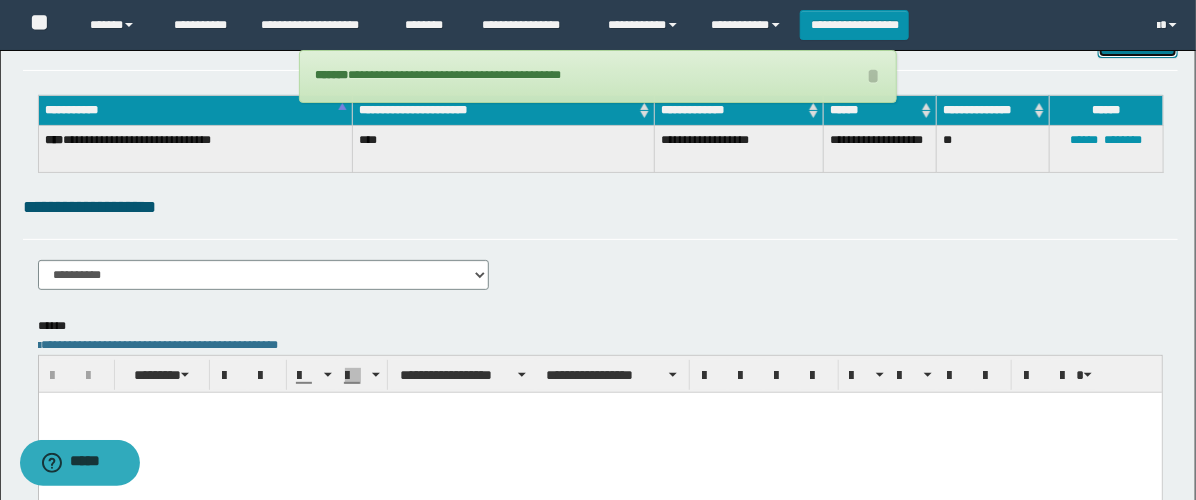 scroll, scrollTop: 111, scrollLeft: 0, axis: vertical 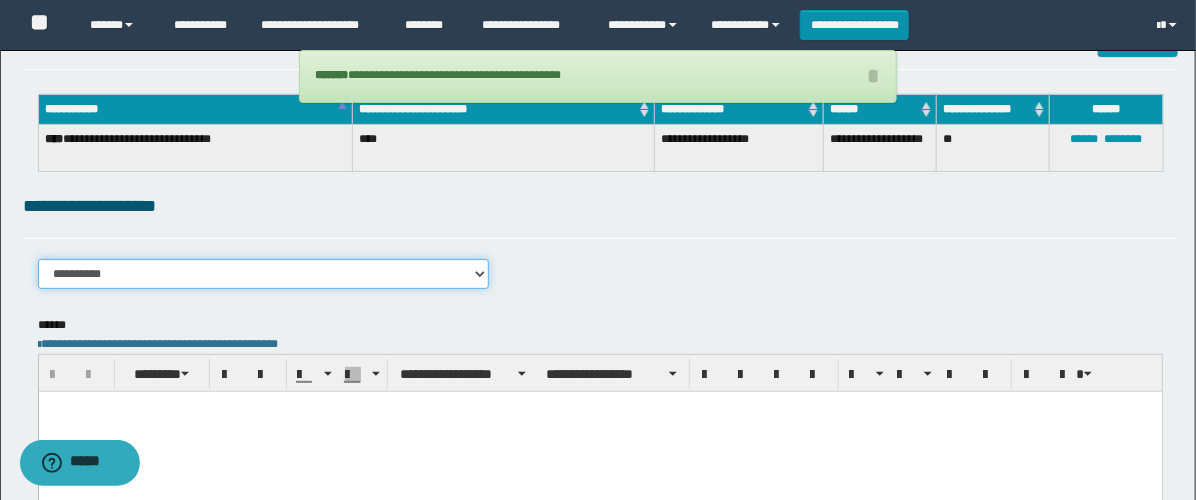 click on "**********" at bounding box center [263, 274] 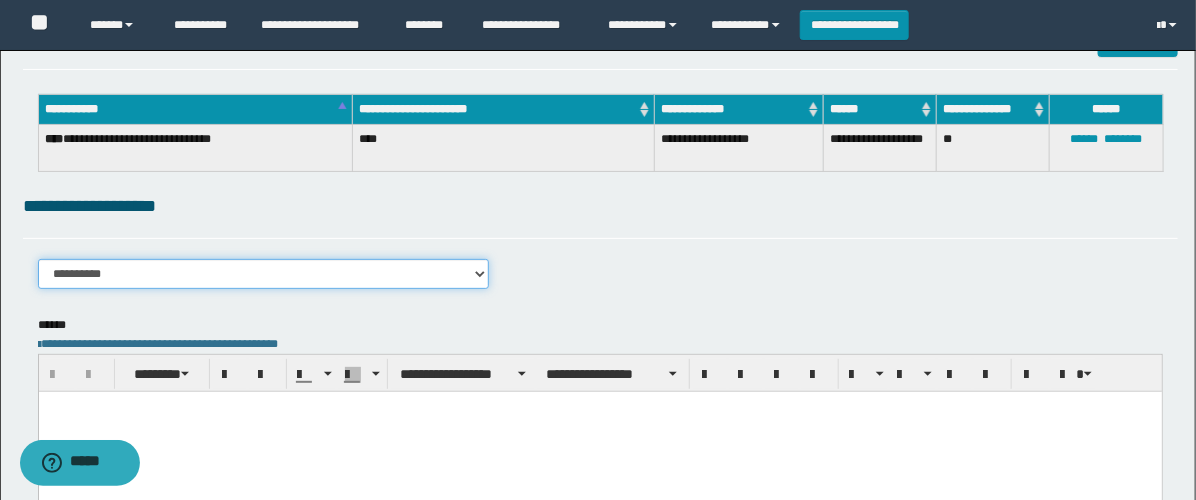 select on "****" 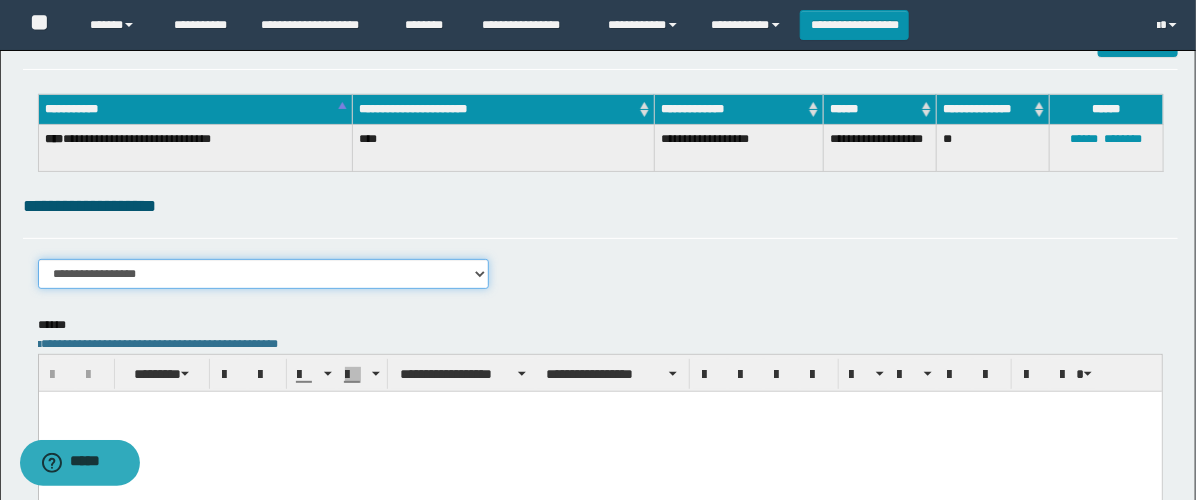 click on "**********" at bounding box center (263, 274) 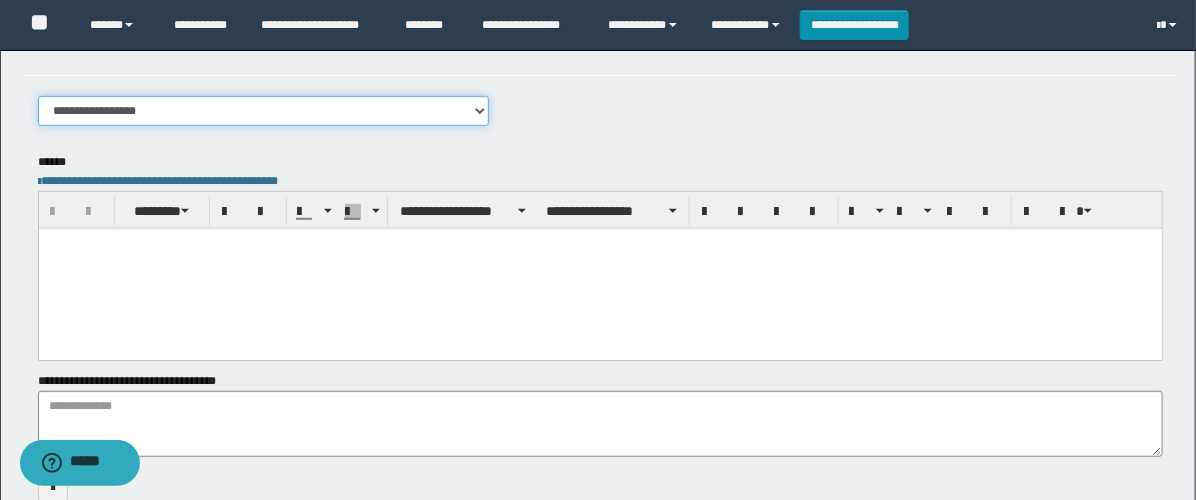 scroll, scrollTop: 333, scrollLeft: 0, axis: vertical 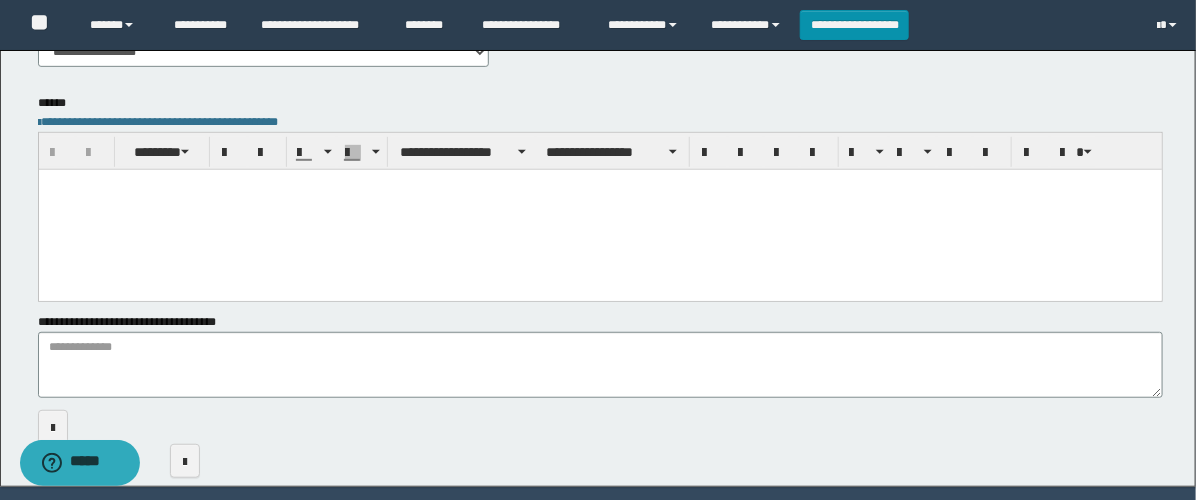 click at bounding box center (599, 209) 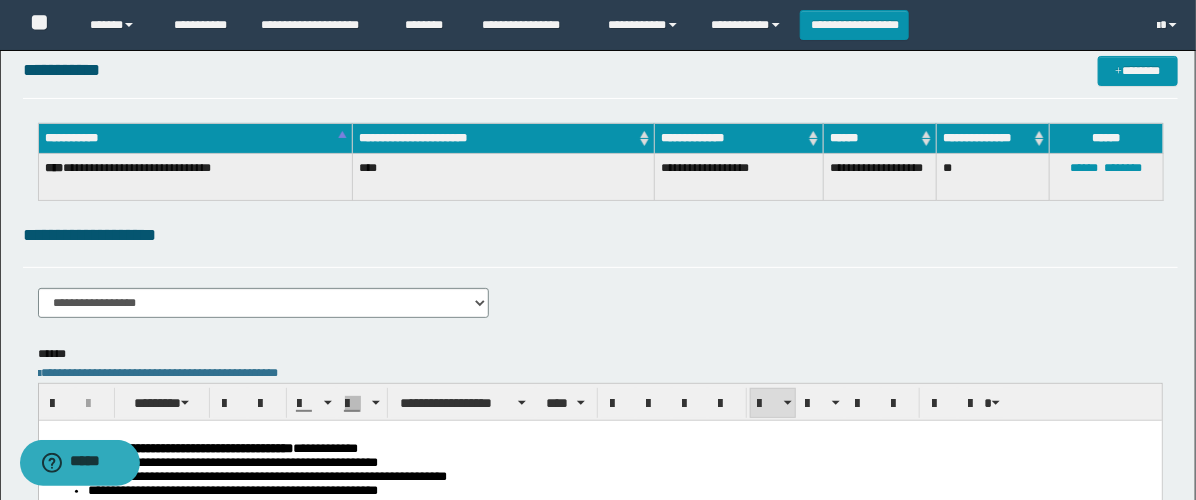 scroll, scrollTop: 0, scrollLeft: 0, axis: both 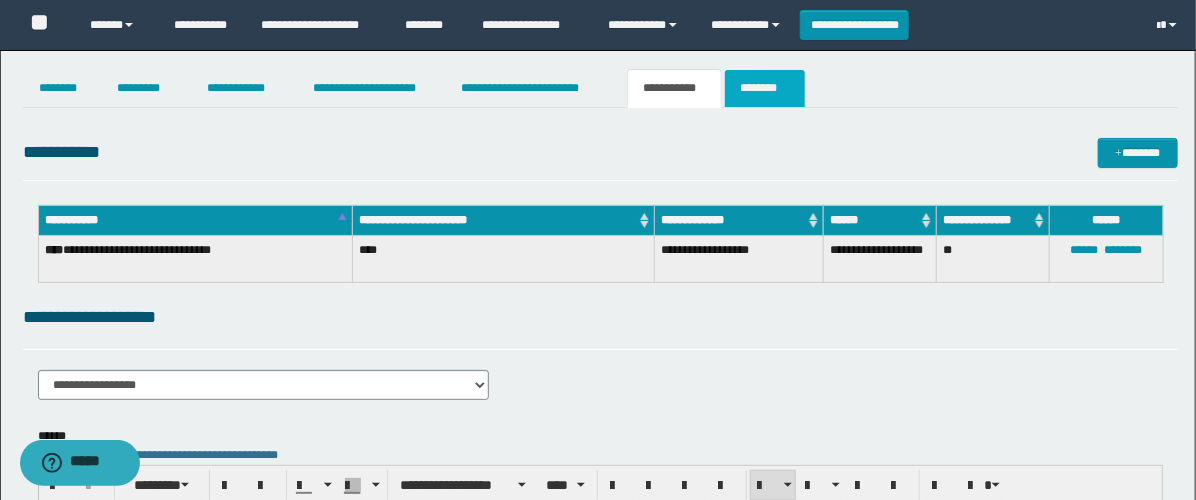 click on "********" at bounding box center [765, 88] 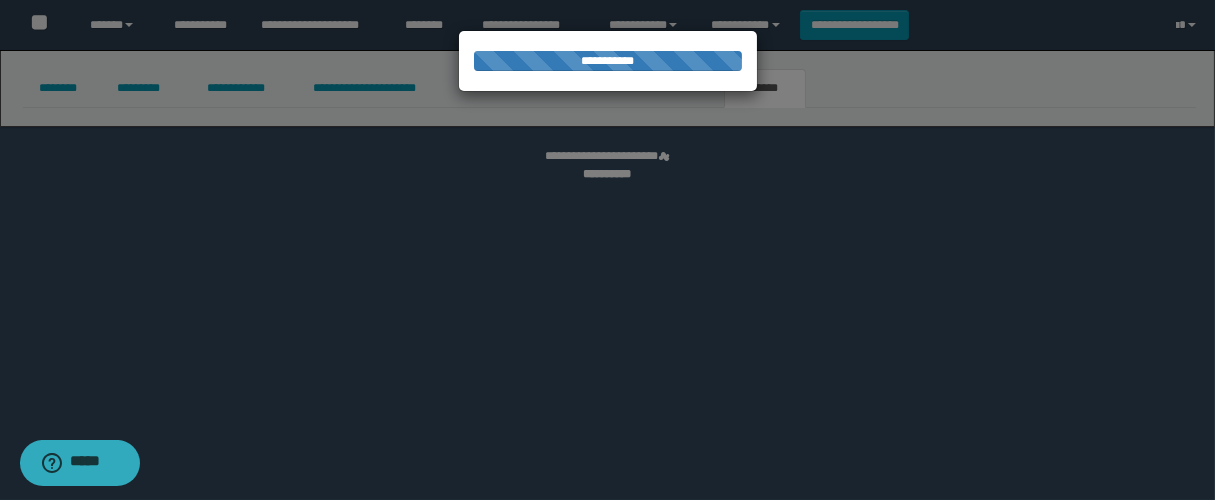 select 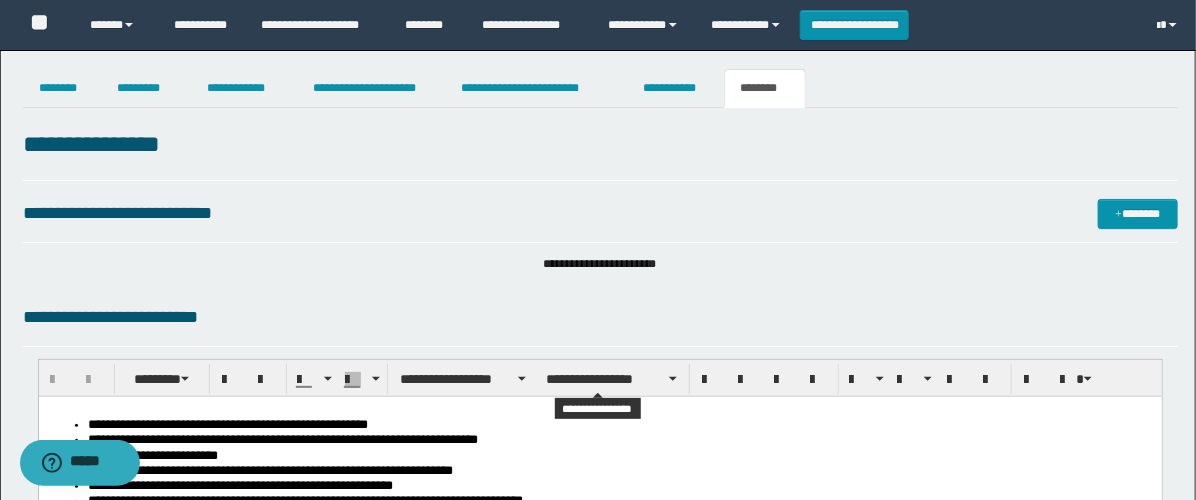 scroll, scrollTop: 222, scrollLeft: 0, axis: vertical 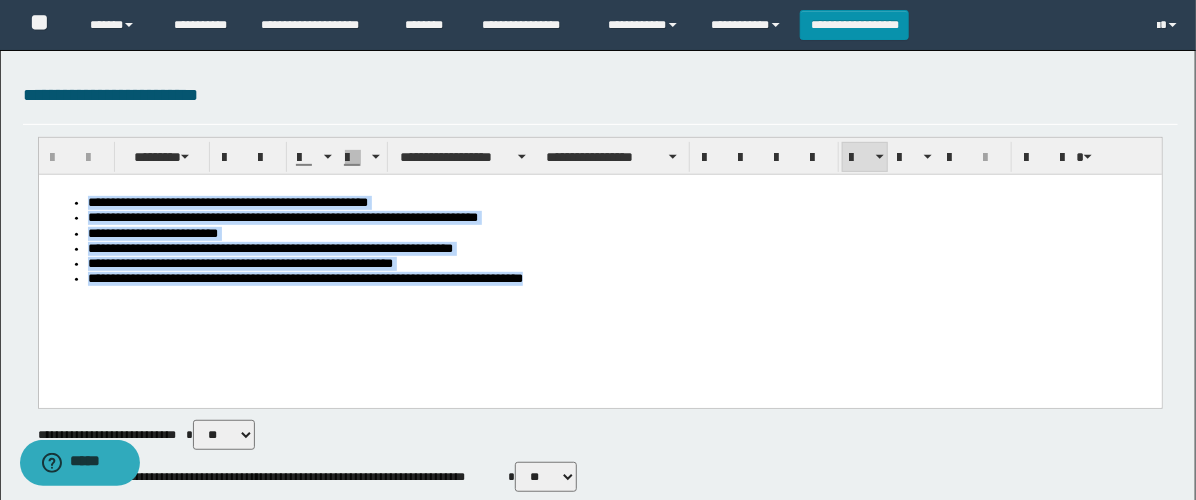 drag, startPoint x: 600, startPoint y: 302, endPoint x: -1, endPoint y: 157, distance: 618.24426 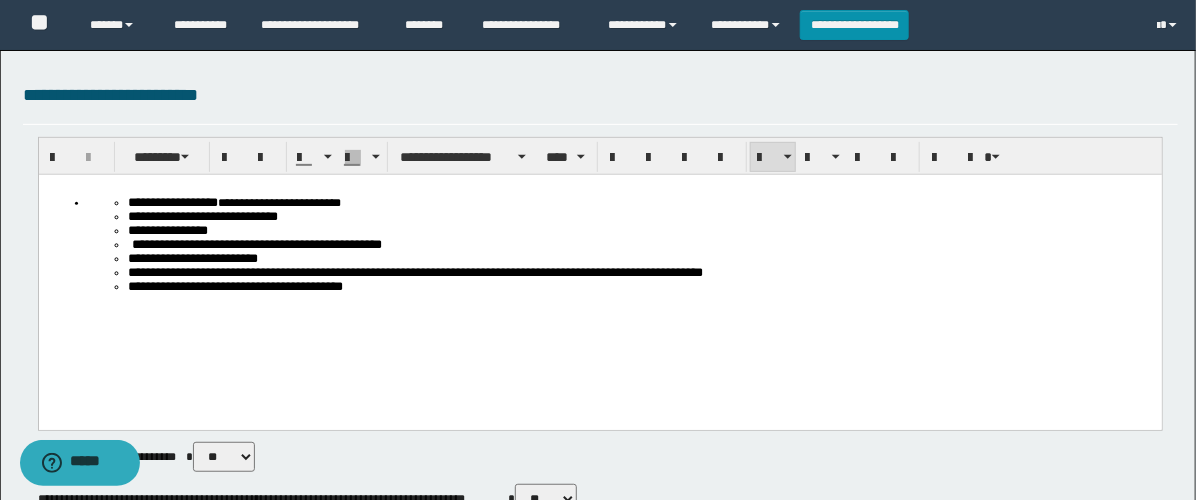 drag, startPoint x: 493, startPoint y: 347, endPoint x: -1, endPoint y: 125, distance: 541.5903 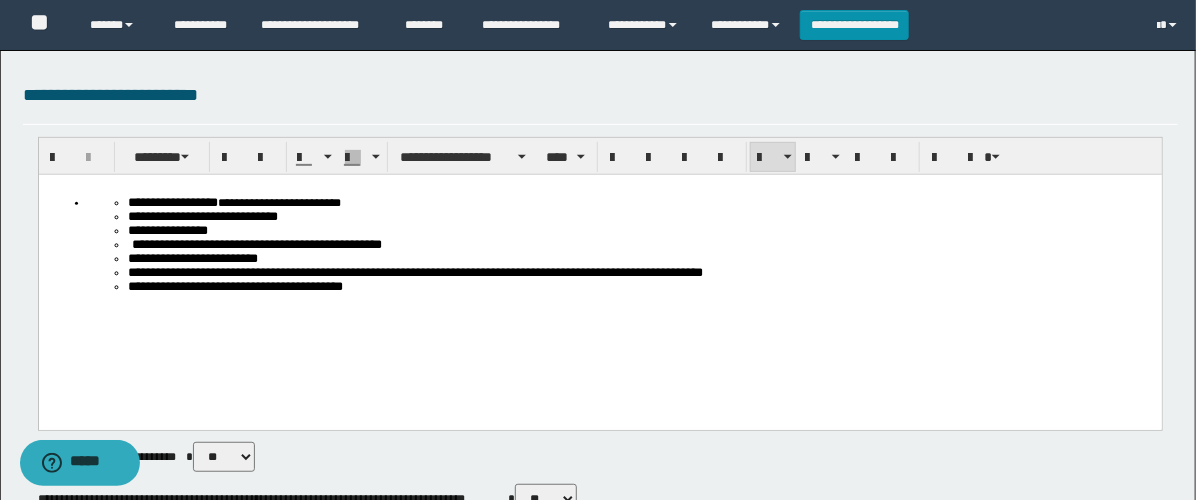 click on "**********" at bounding box center (599, 276) 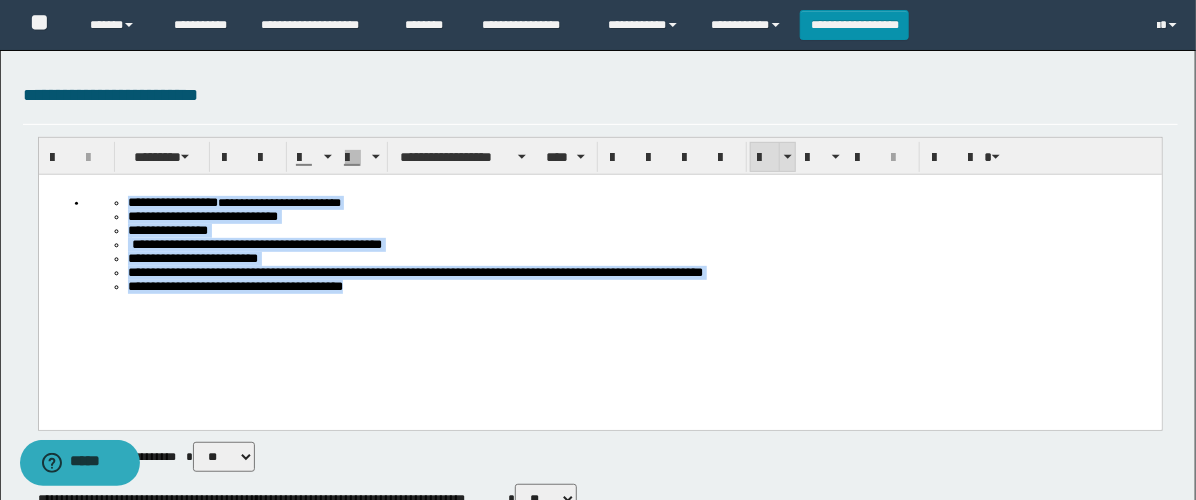 click at bounding box center [765, 158] 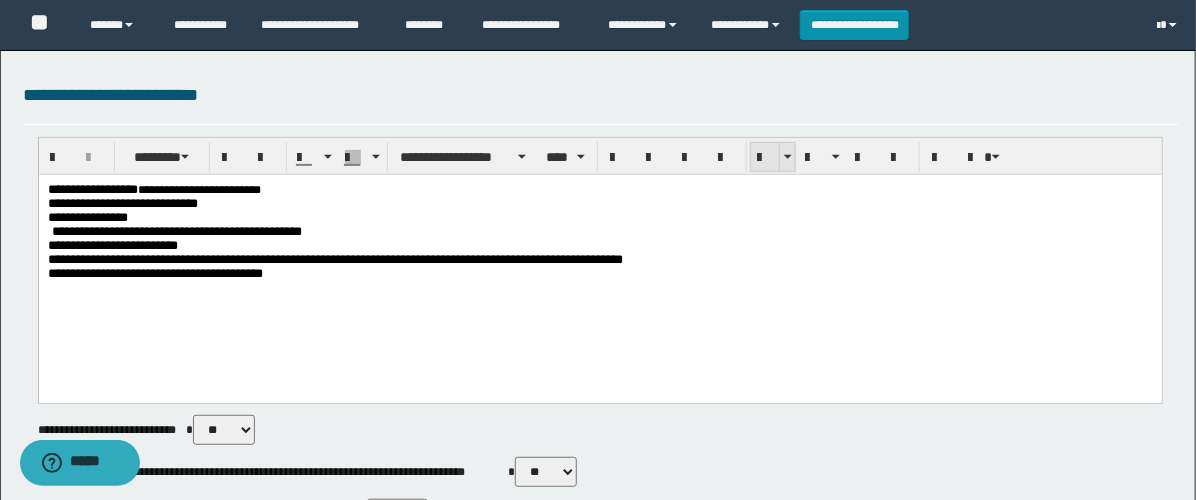click at bounding box center (765, 158) 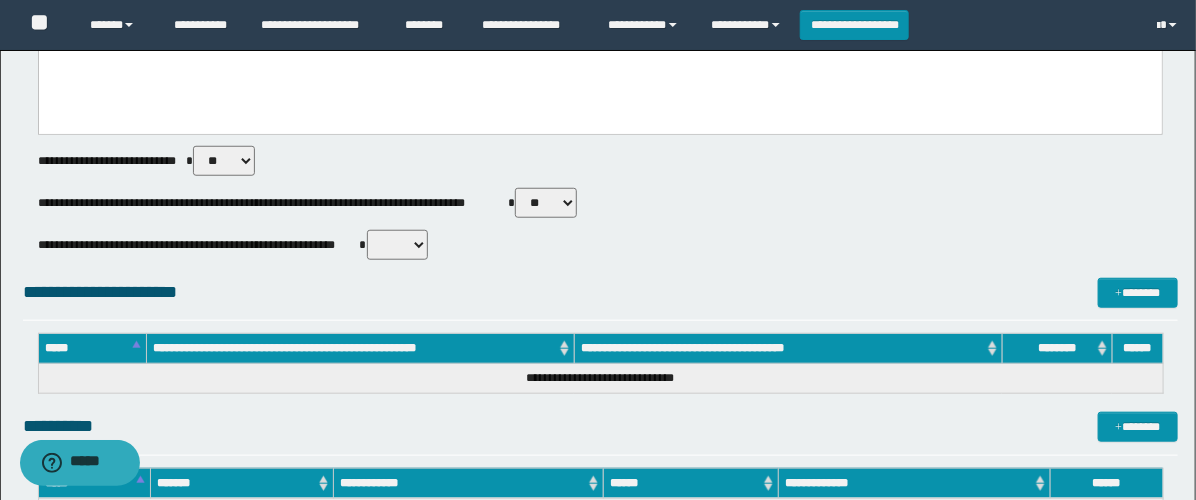 scroll, scrollTop: 555, scrollLeft: 0, axis: vertical 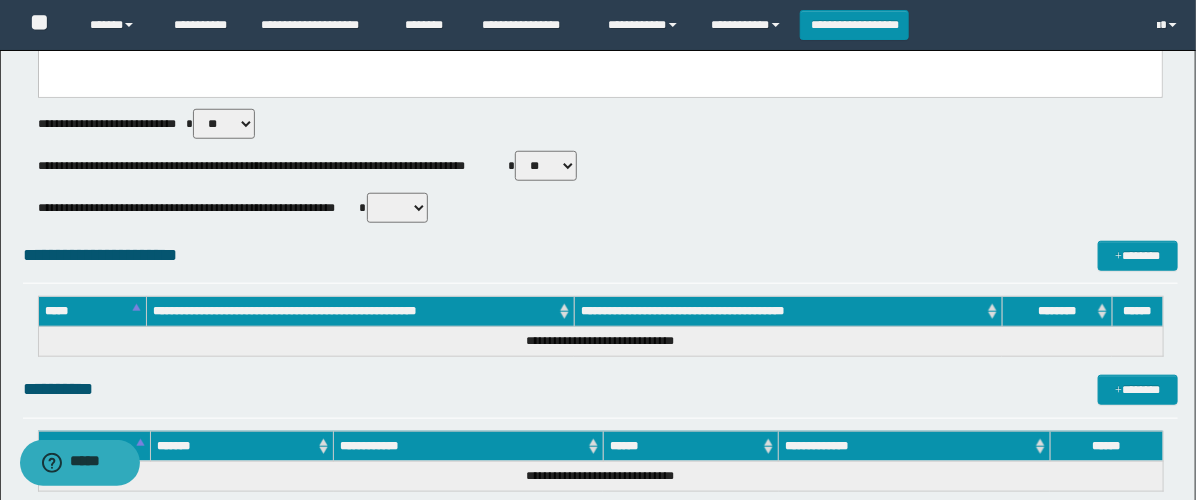 click on "**
**" at bounding box center [546, 166] 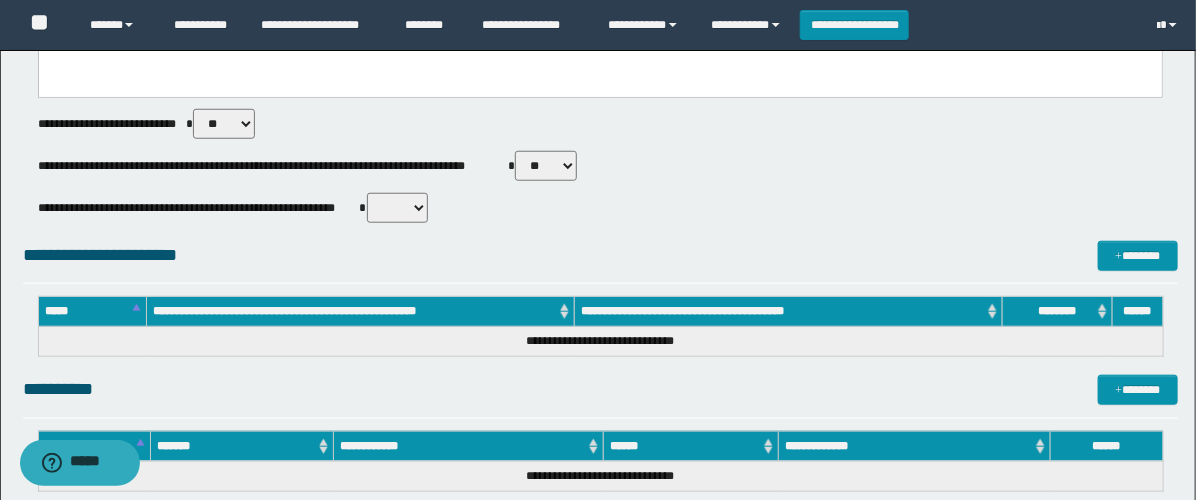 select on "****" 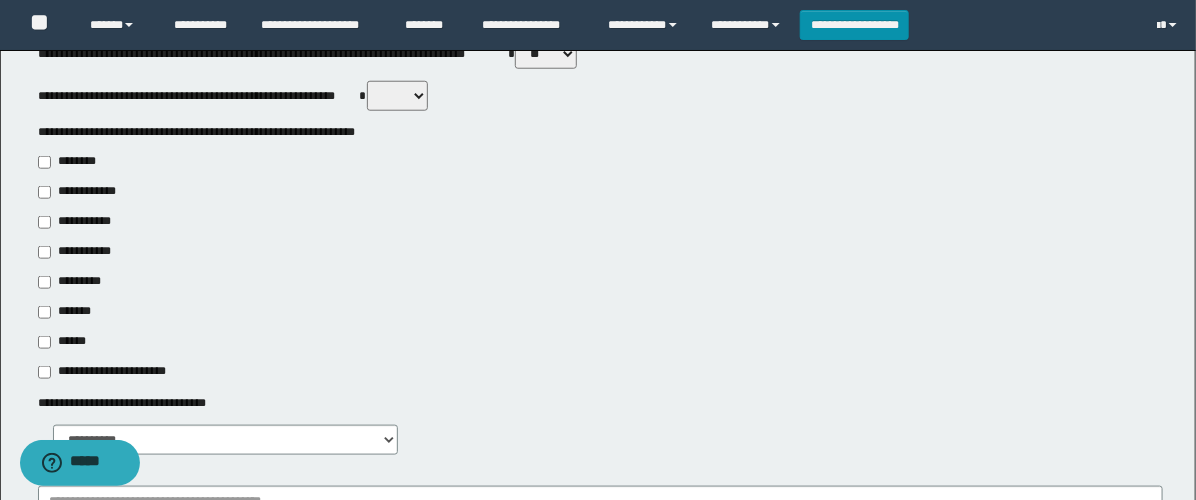 scroll, scrollTop: 666, scrollLeft: 0, axis: vertical 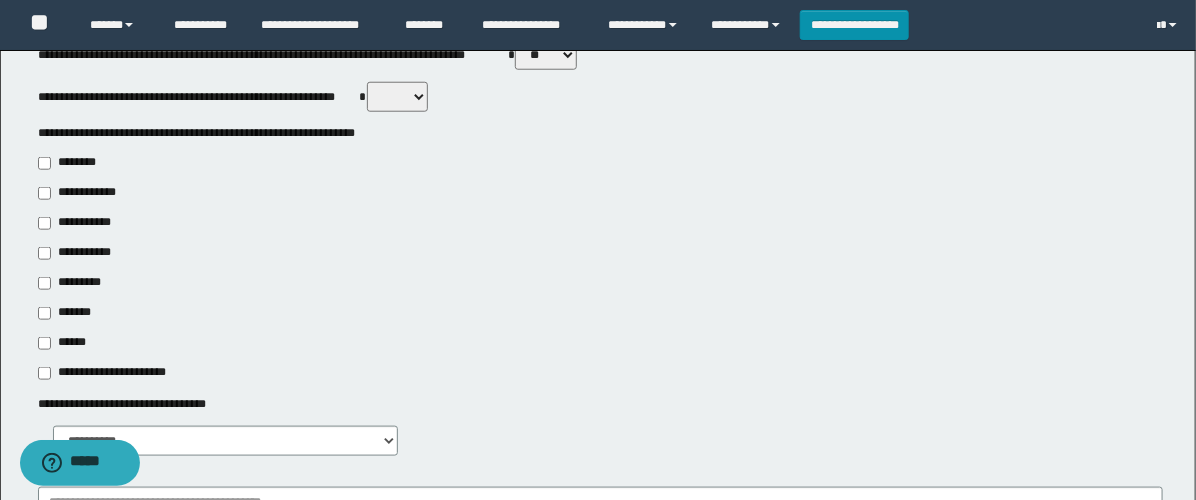 click on "**********" at bounding box center (76, 253) 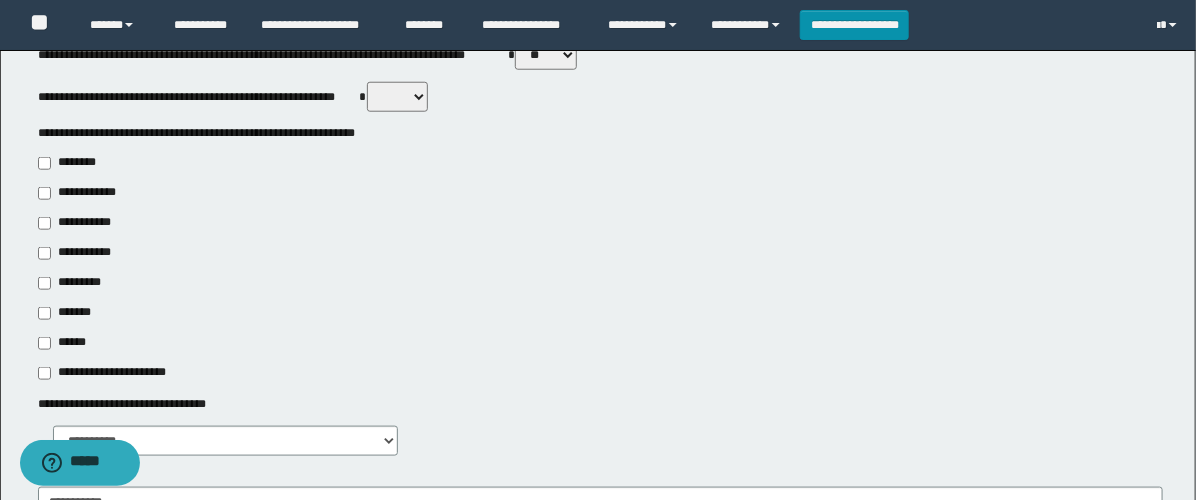 click on "**********" at bounding box center (81, 223) 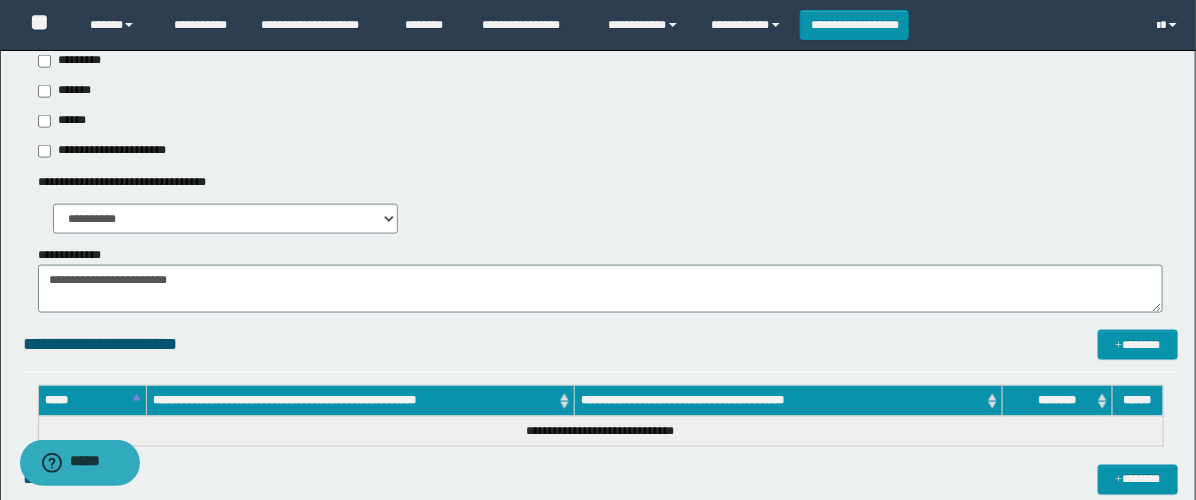 scroll, scrollTop: 888, scrollLeft: 0, axis: vertical 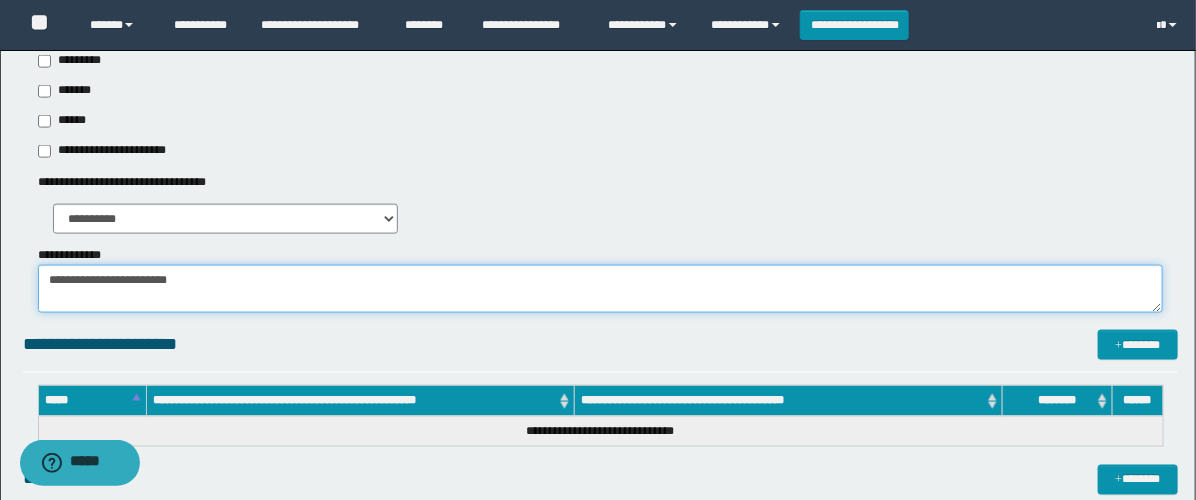 click on "**********" at bounding box center [600, 289] 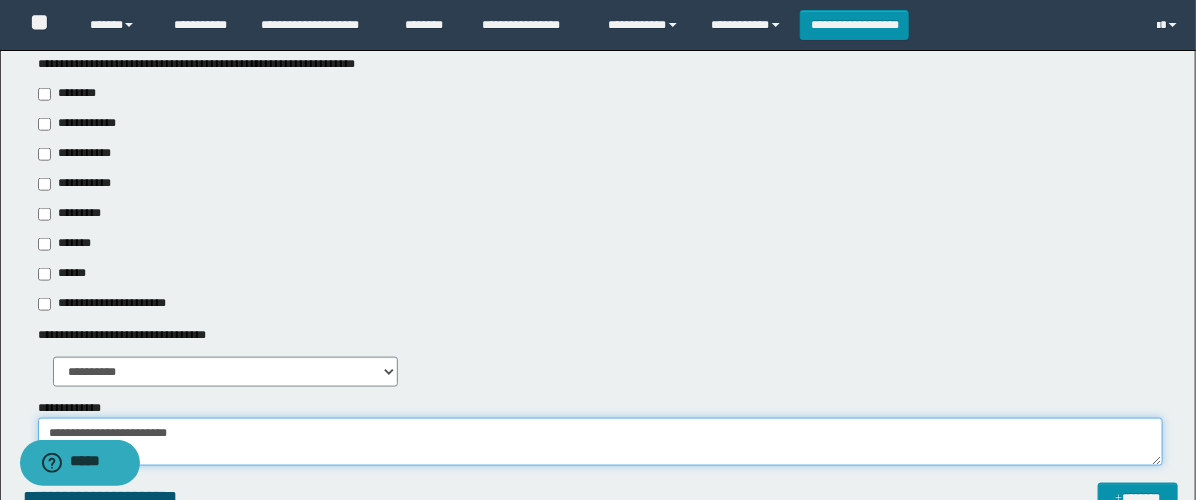scroll, scrollTop: 666, scrollLeft: 0, axis: vertical 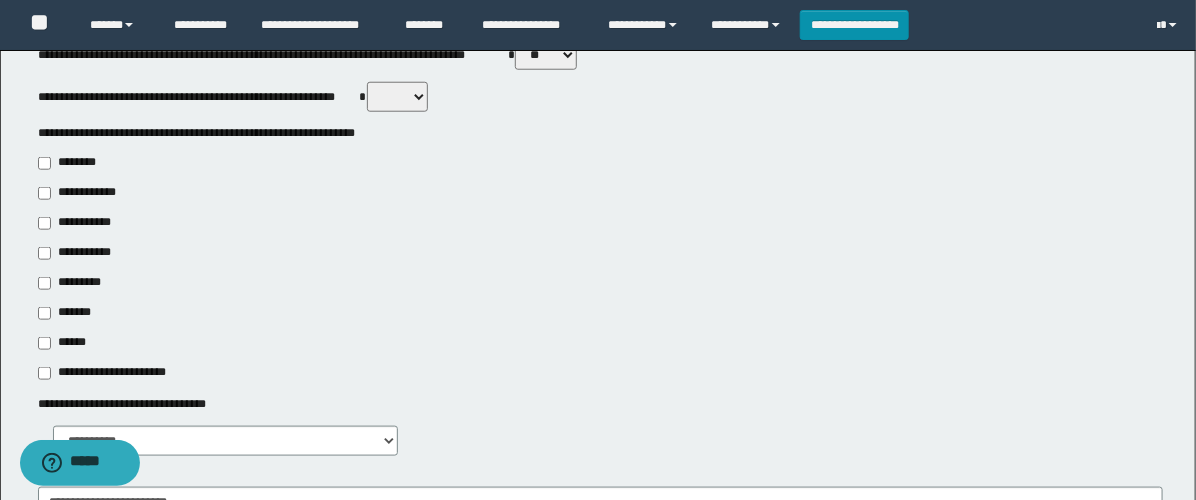 click on "*******" at bounding box center (70, 313) 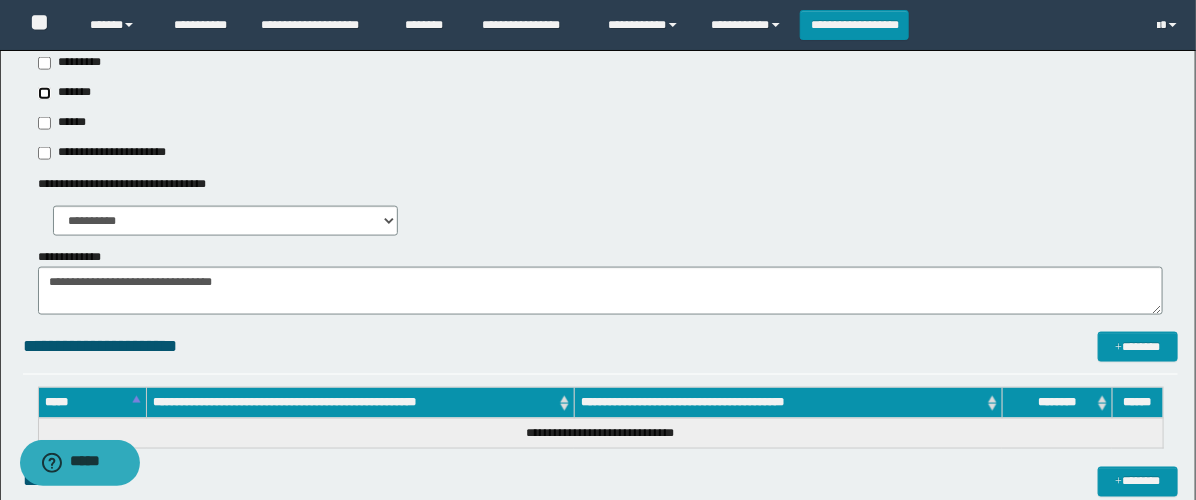scroll, scrollTop: 888, scrollLeft: 0, axis: vertical 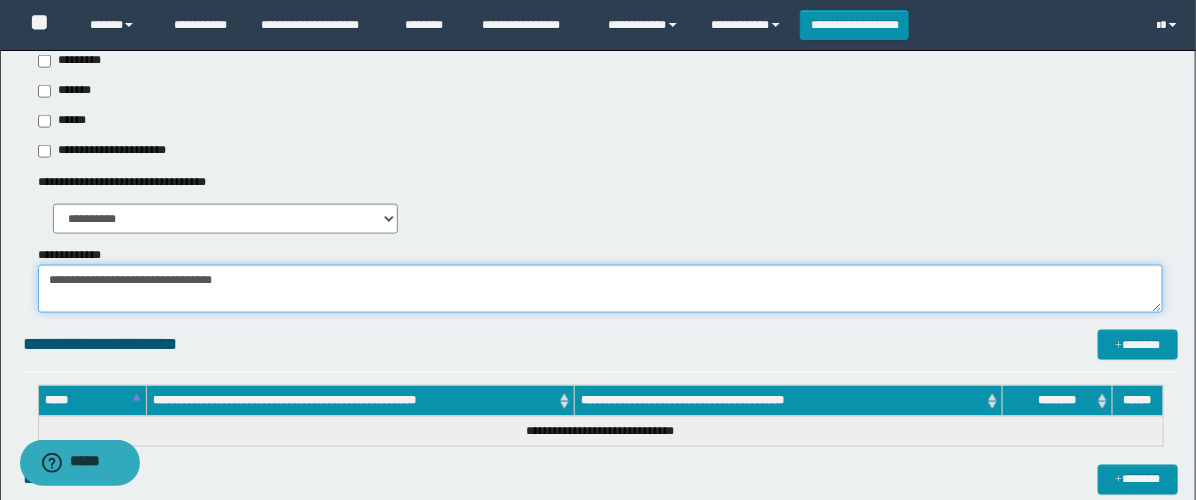 click on "**********" at bounding box center [600, 289] 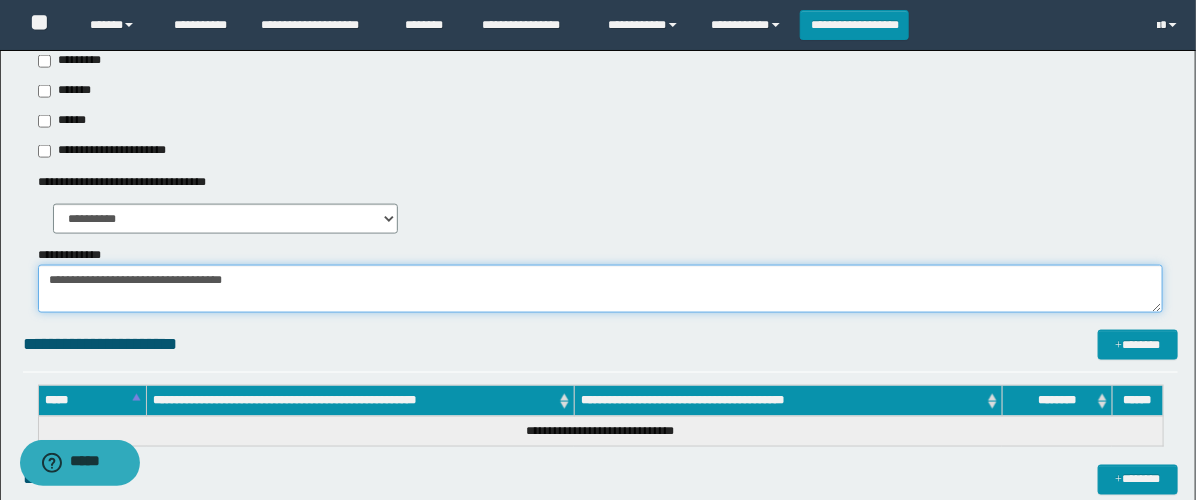 paste on "**********" 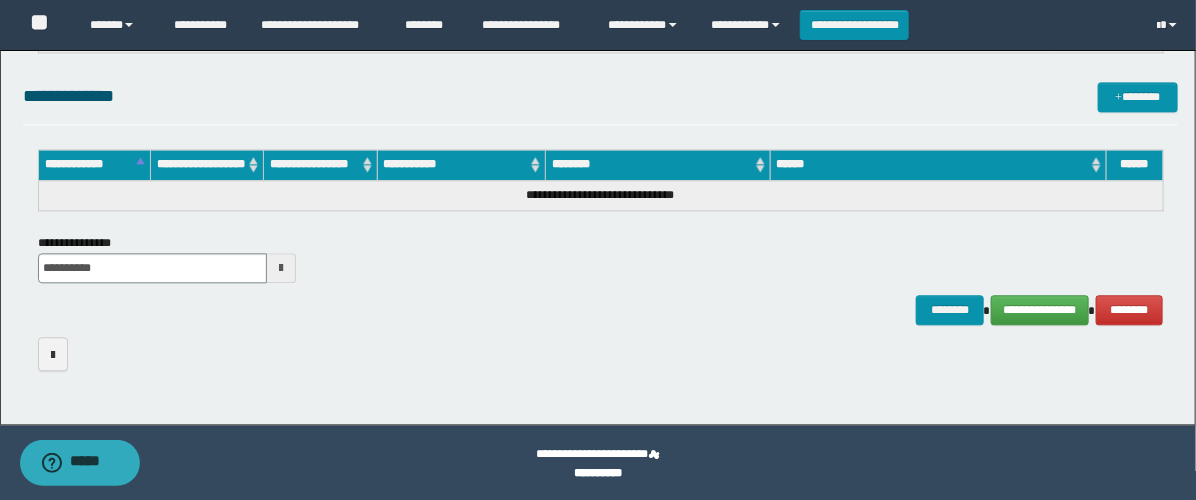 scroll, scrollTop: 1566, scrollLeft: 0, axis: vertical 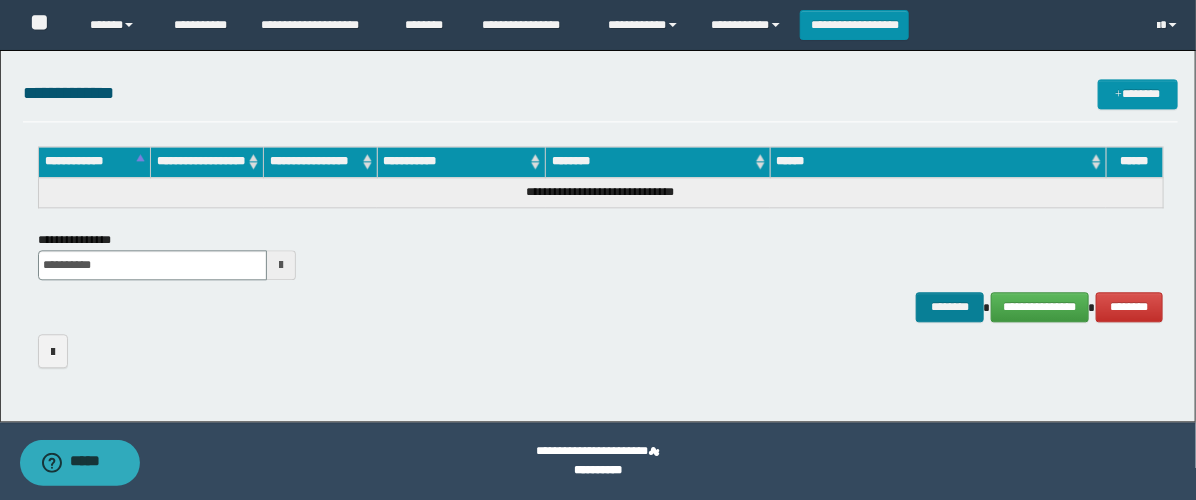 type on "**********" 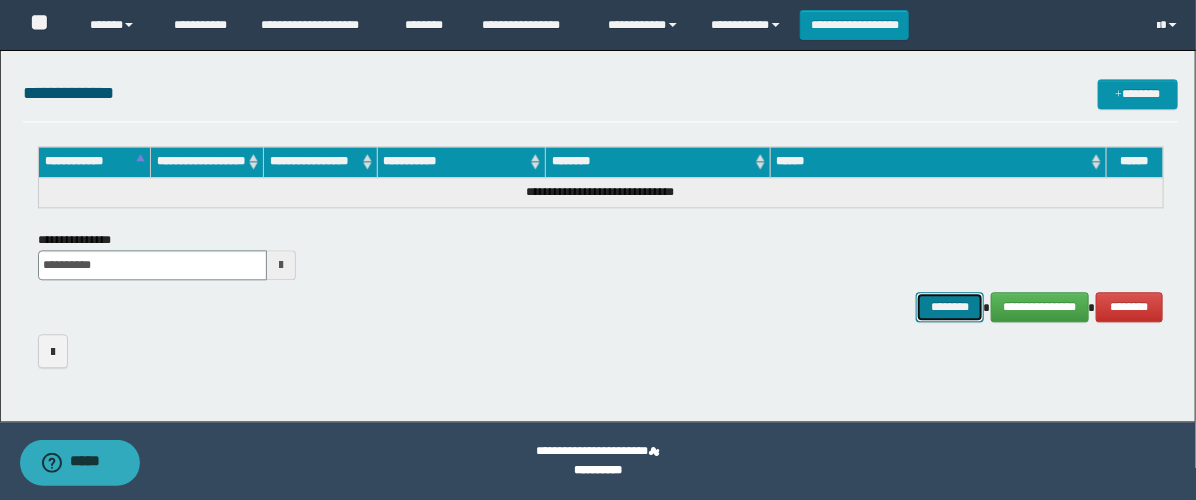 click on "********" at bounding box center (950, 307) 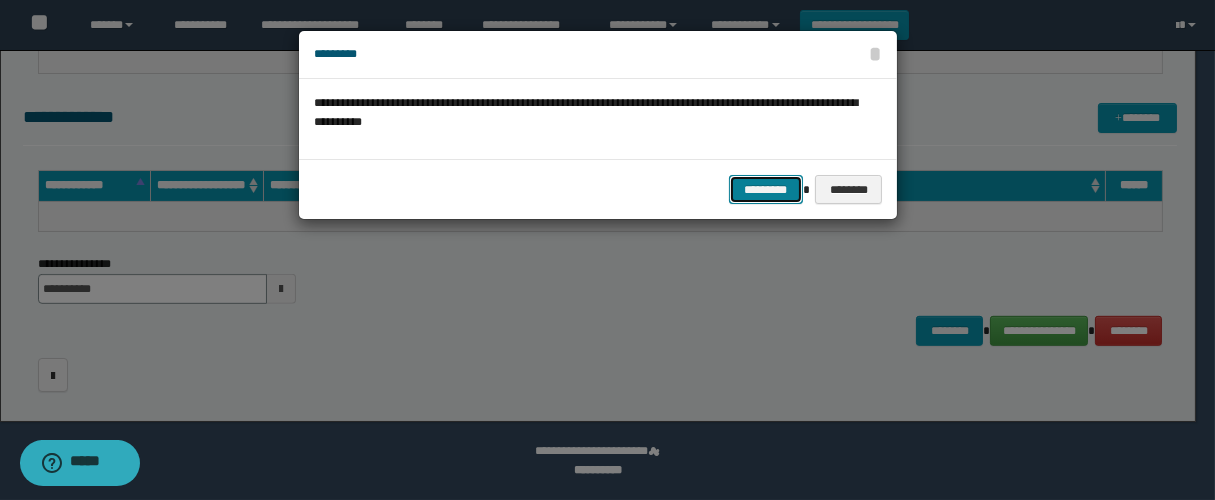 click on "*********" at bounding box center (766, 190) 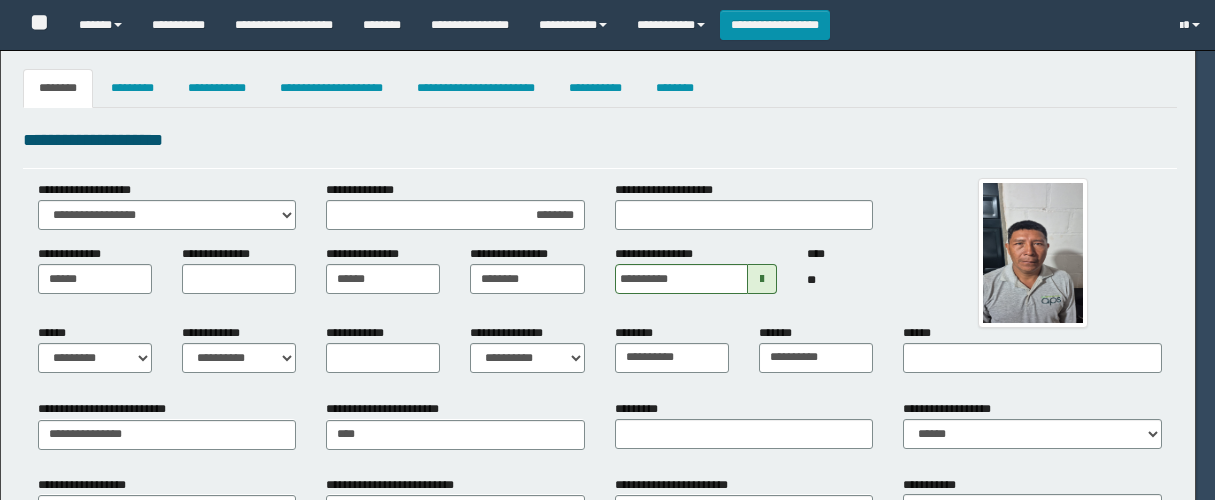 select on "*" 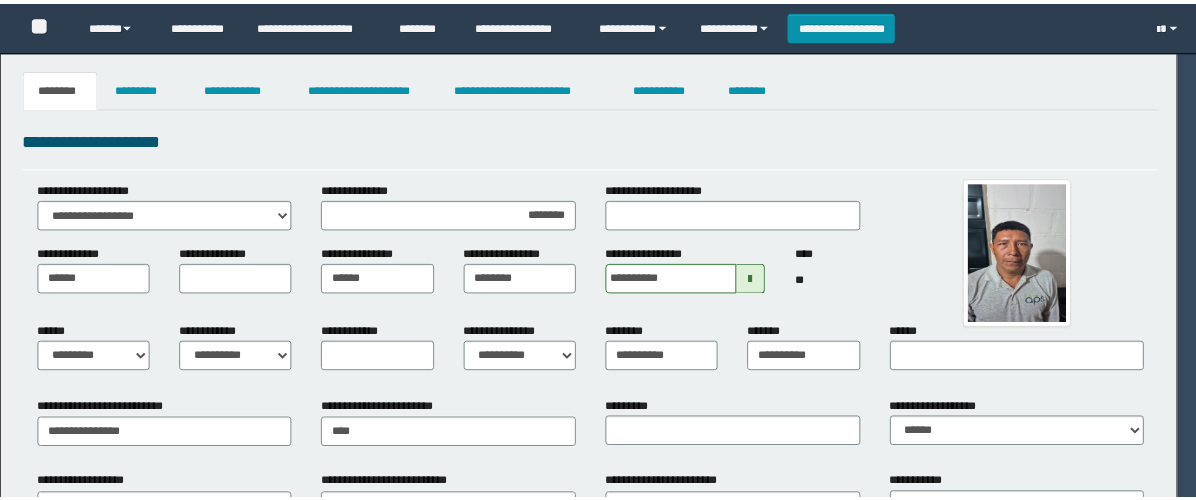 scroll, scrollTop: 0, scrollLeft: 0, axis: both 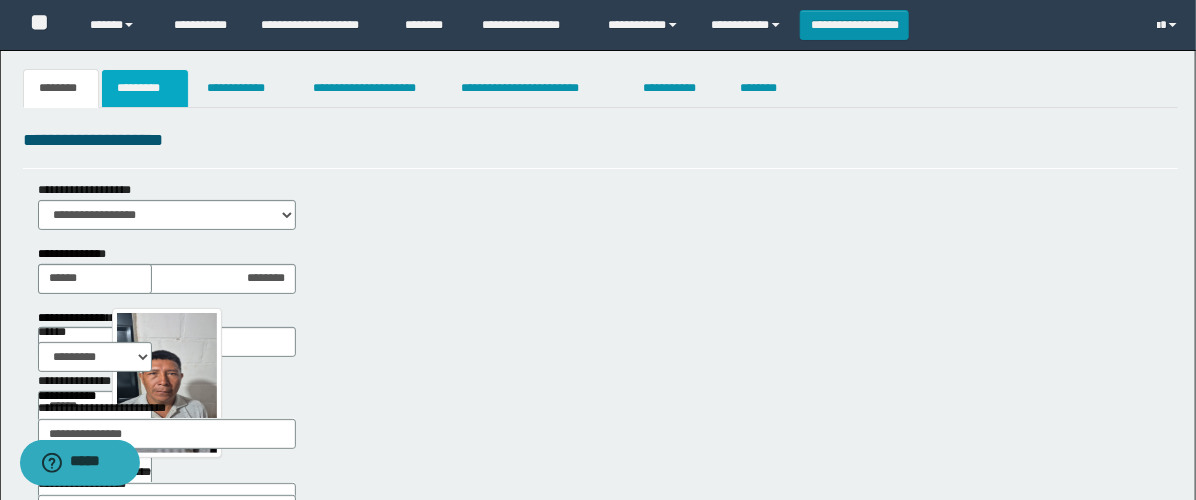 click on "*********" at bounding box center [145, 88] 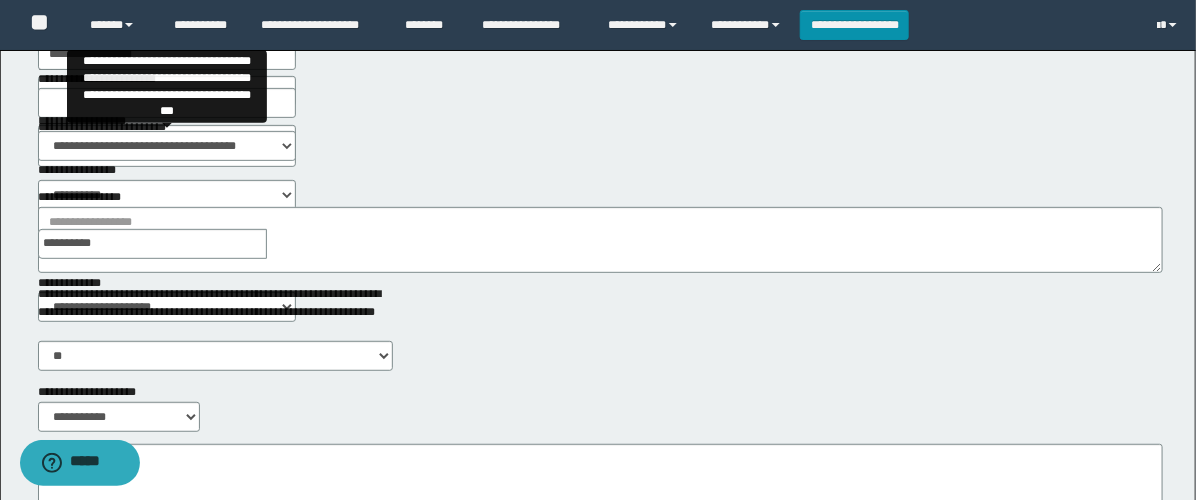 scroll, scrollTop: 222, scrollLeft: 0, axis: vertical 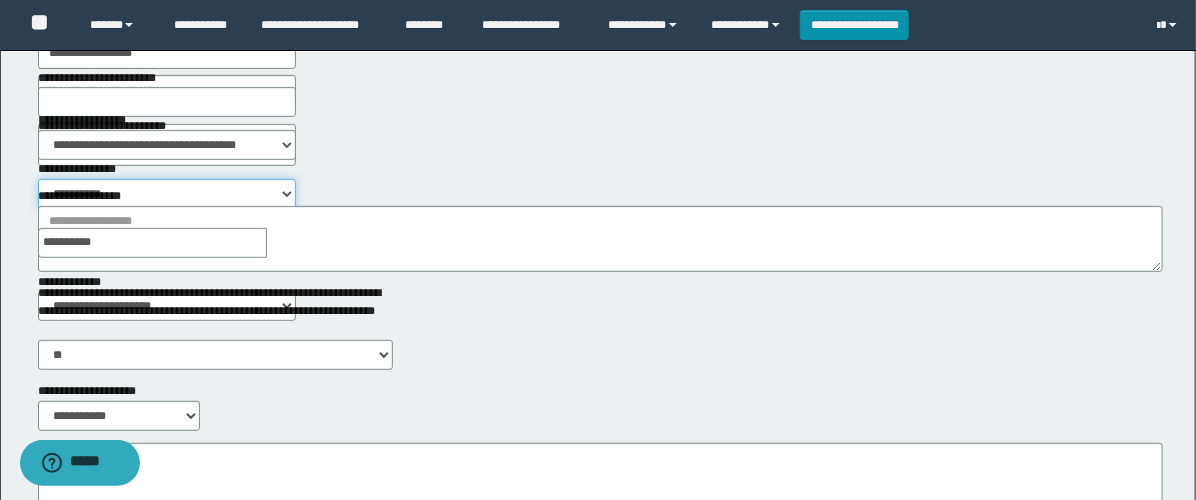 click on "**********" at bounding box center (167, 194) 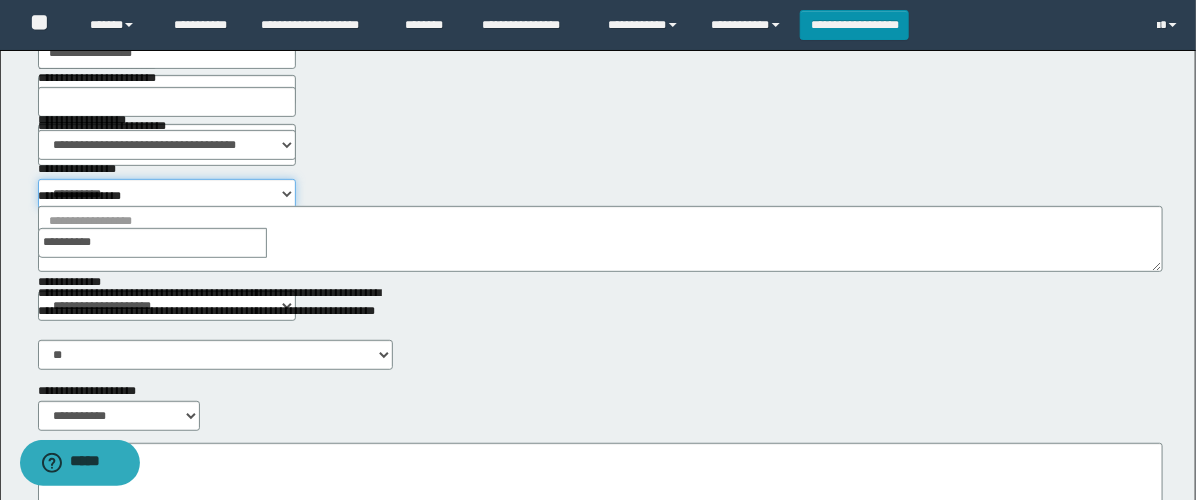 select on "****" 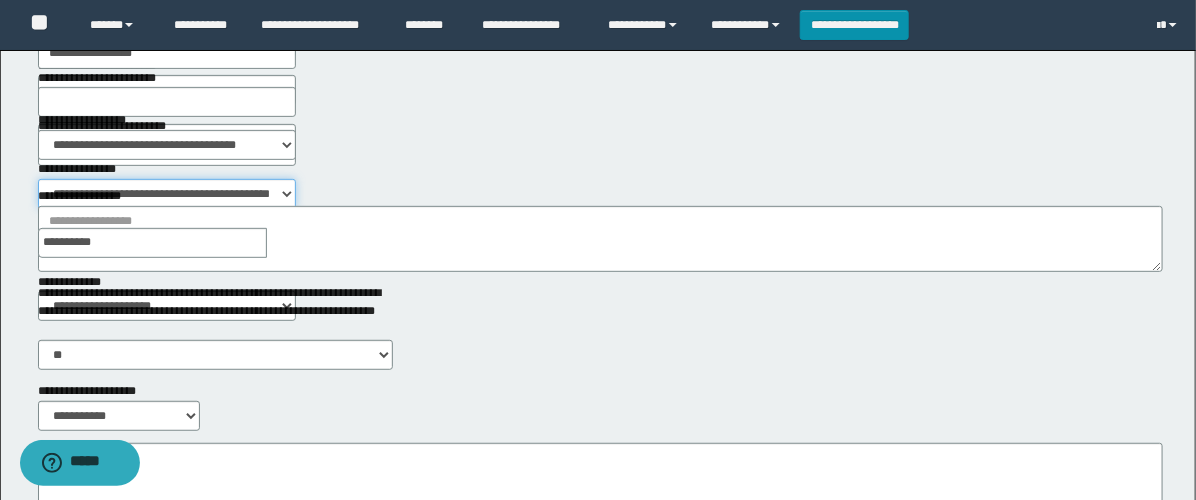click on "**********" at bounding box center [167, 194] 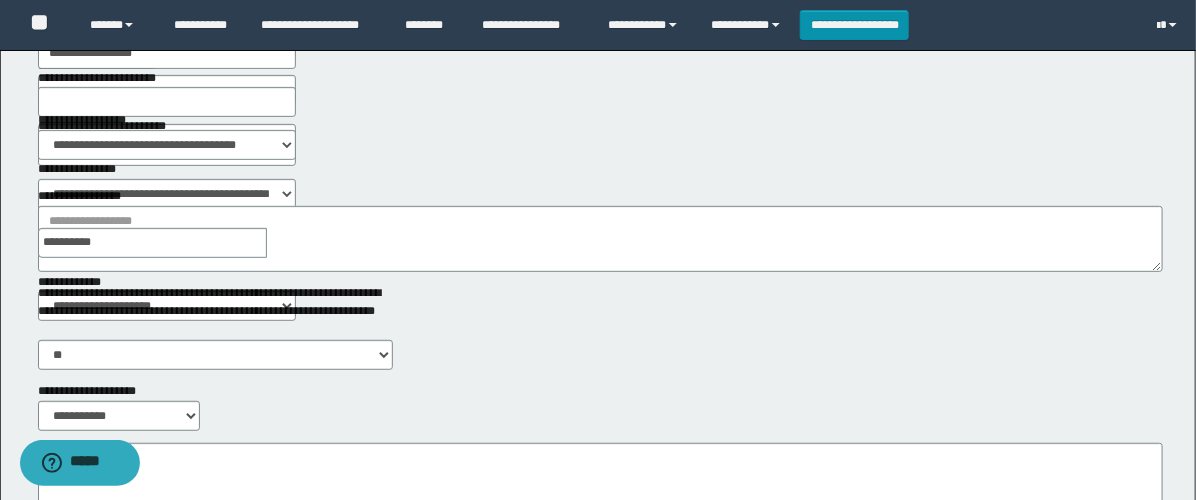 click at bounding box center (281, 243) 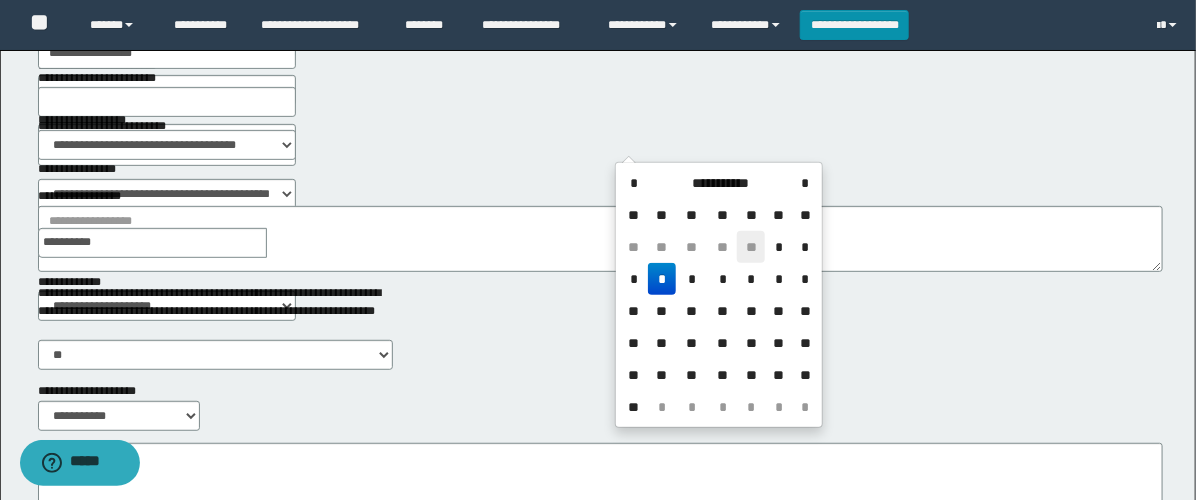 click on "**" at bounding box center [751, 247] 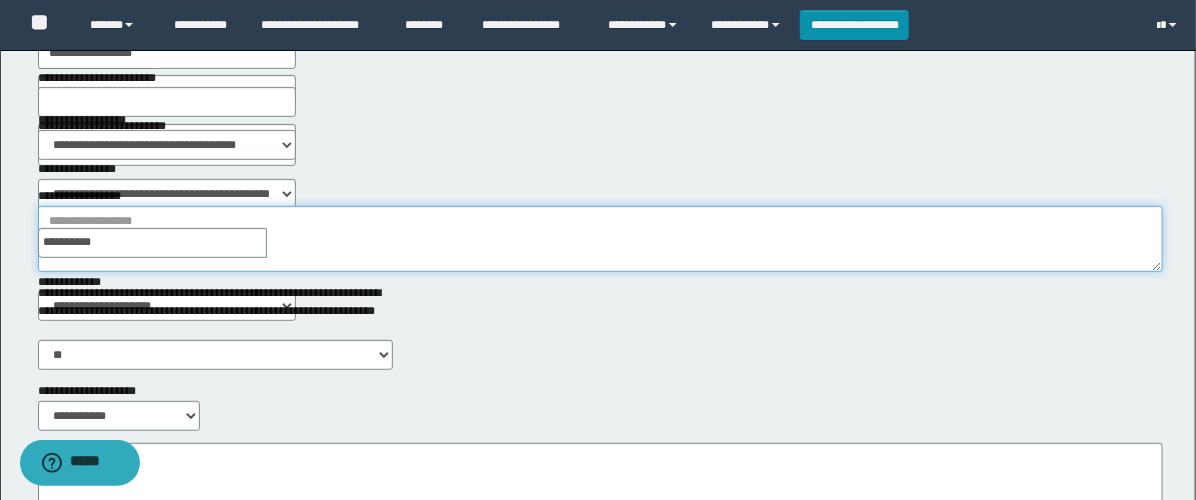 click on "**********" at bounding box center [600, 239] 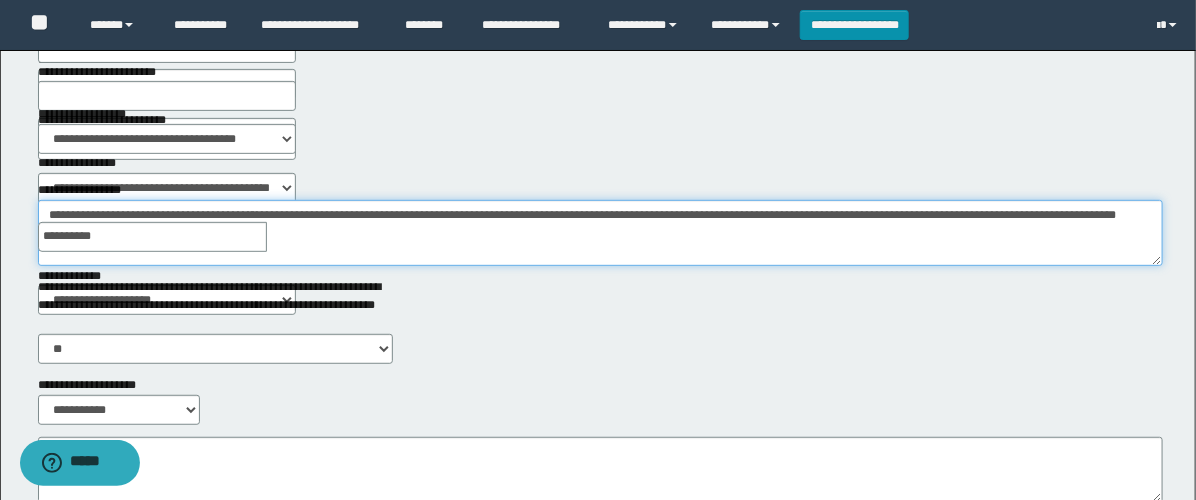 scroll, scrollTop: 446, scrollLeft: 0, axis: vertical 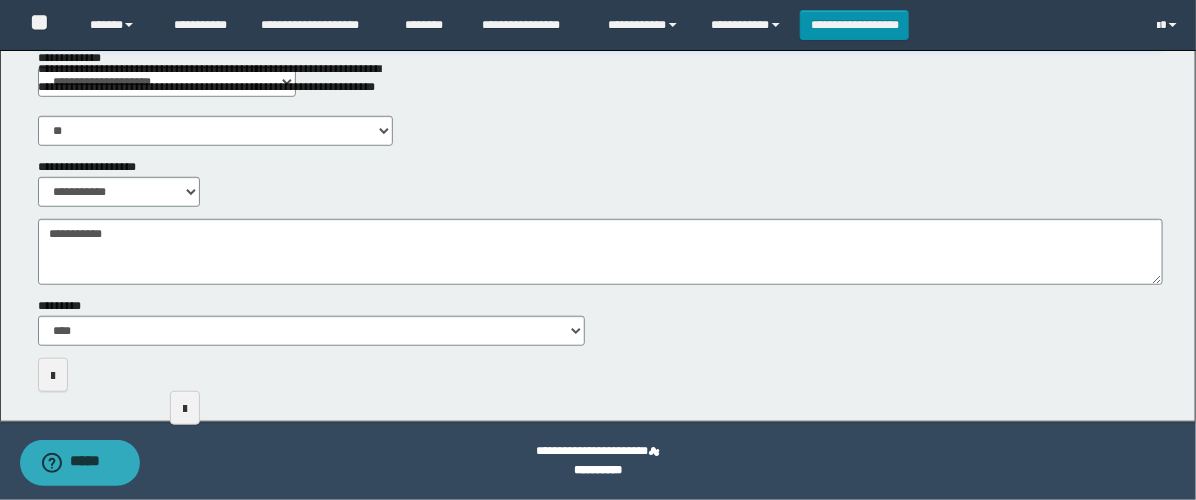 type on "**********" 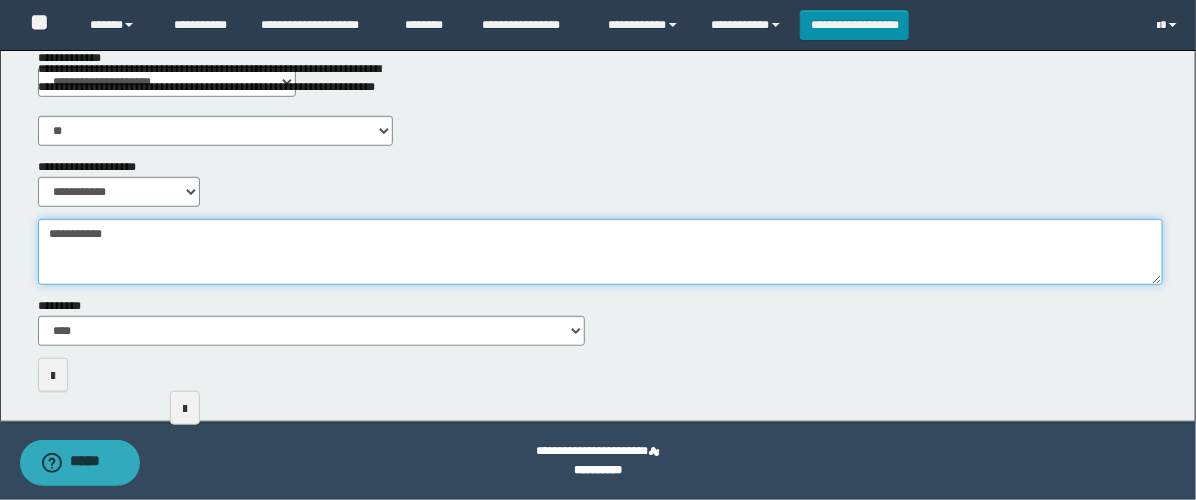 click on "**********" at bounding box center (600, 252) 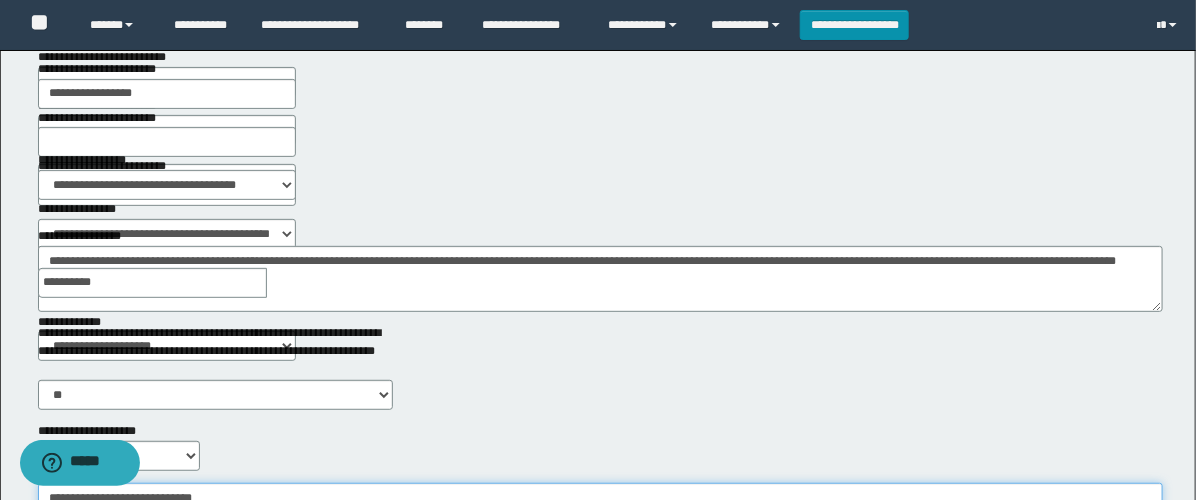 scroll, scrollTop: 0, scrollLeft: 0, axis: both 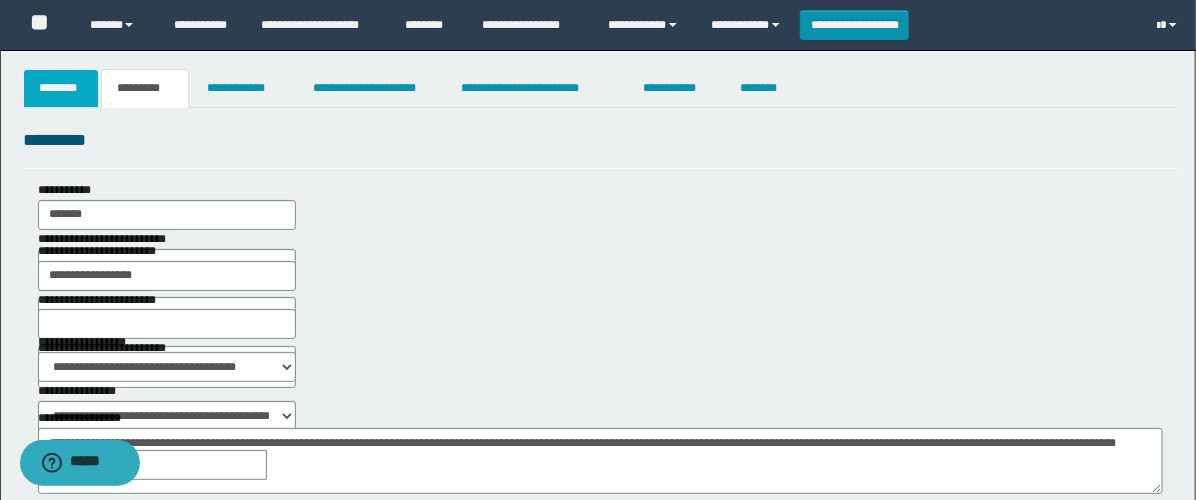 type on "**********" 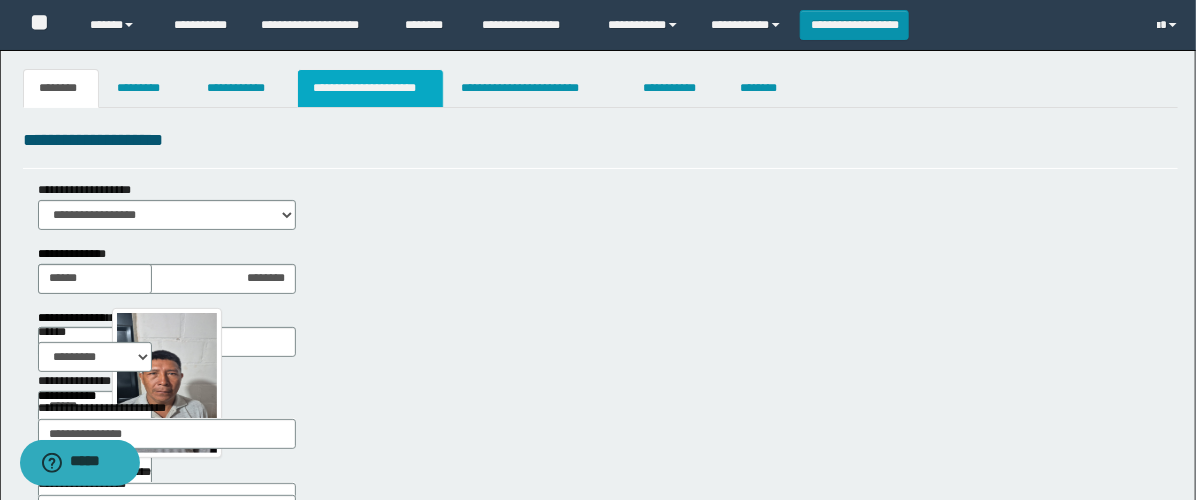 click on "**********" at bounding box center (370, 88) 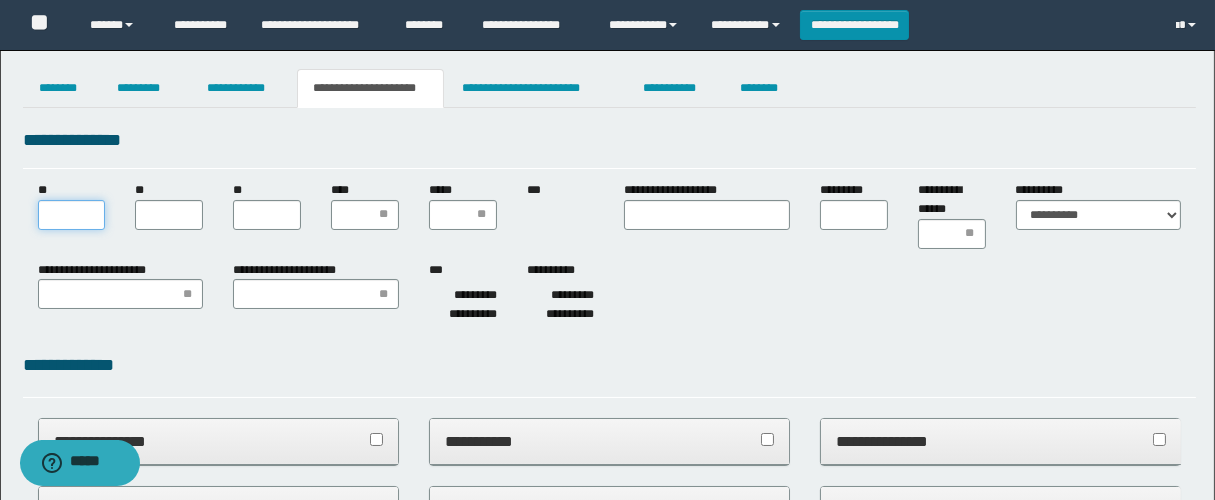 click on "**" at bounding box center [72, 215] 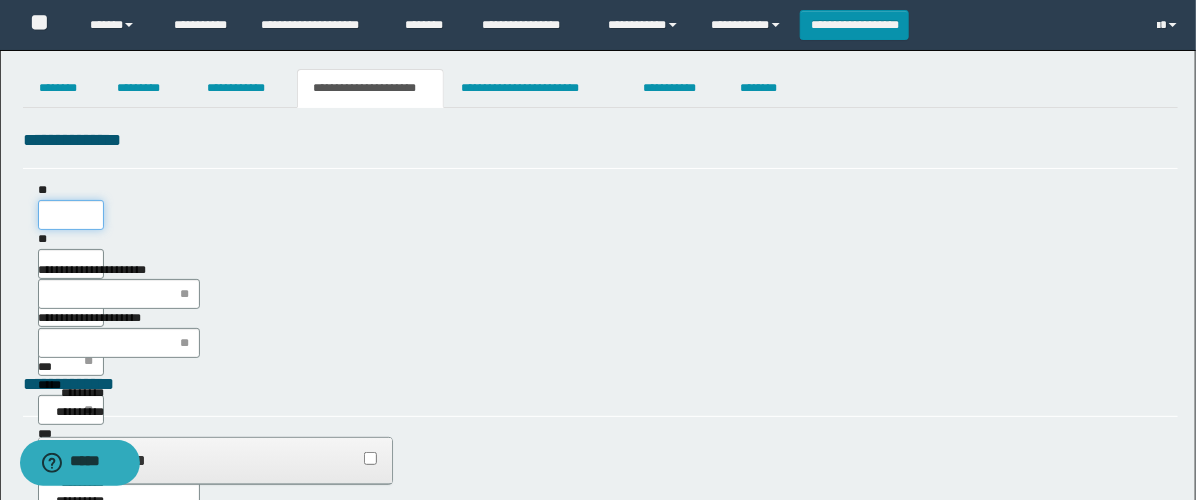 scroll, scrollTop: 0, scrollLeft: 0, axis: both 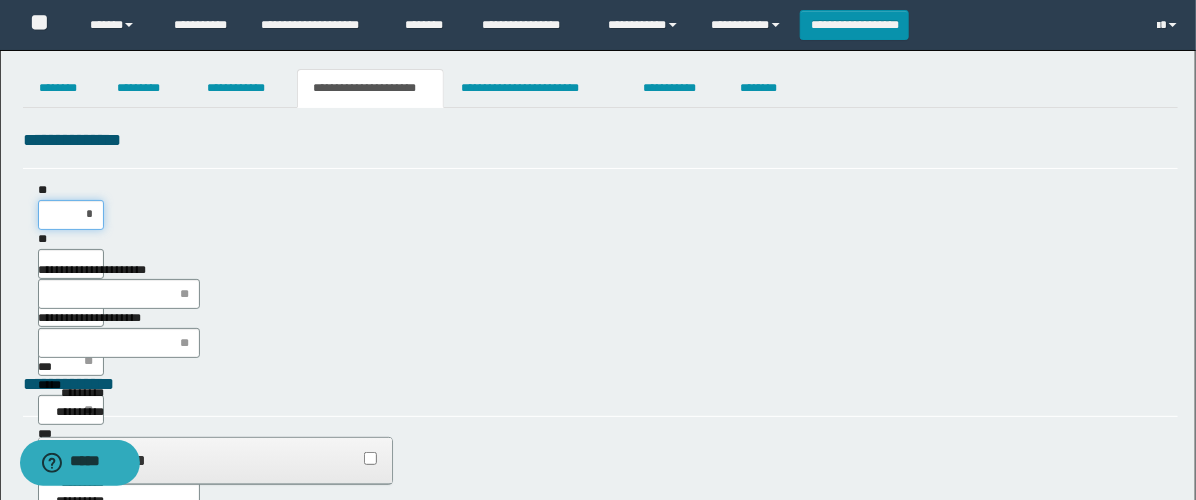 click on "*" at bounding box center (71, 215) 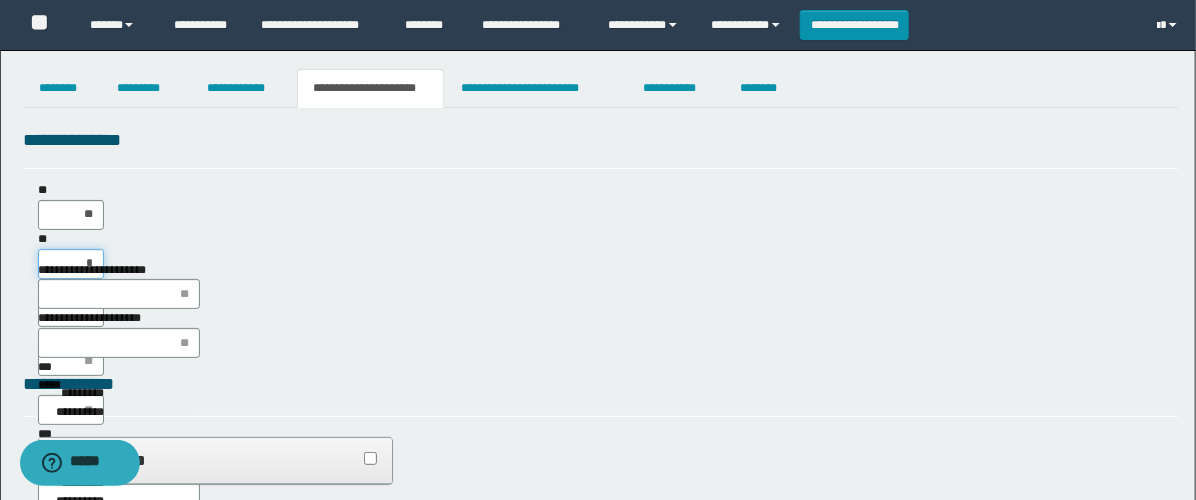 type on "**" 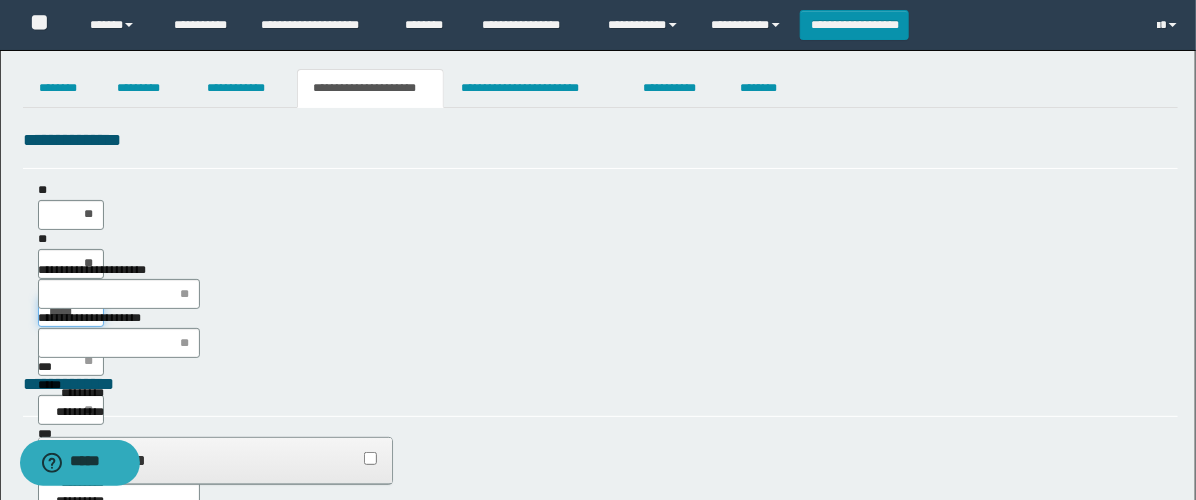 type on "******" 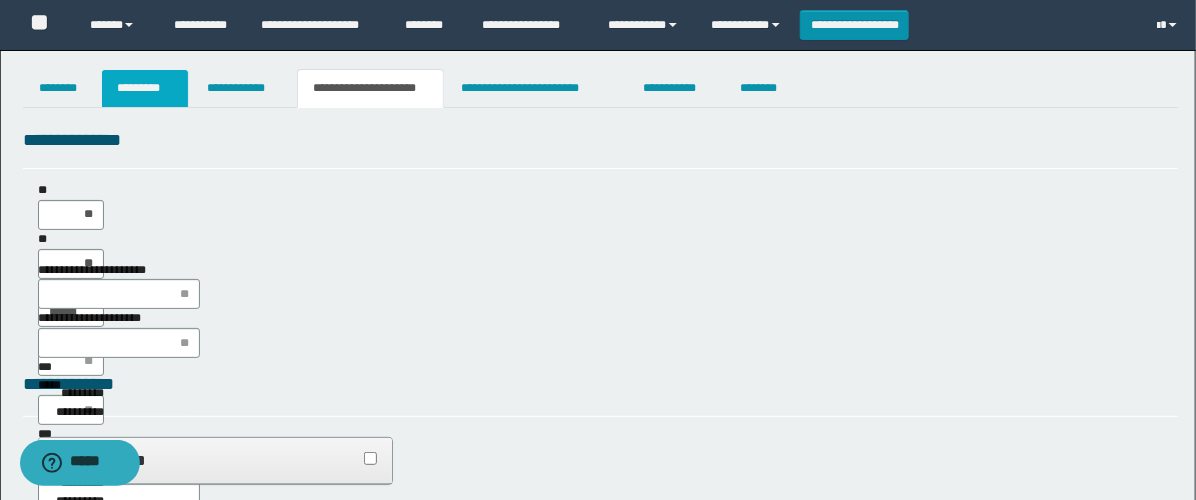 click on "*********" at bounding box center (145, 88) 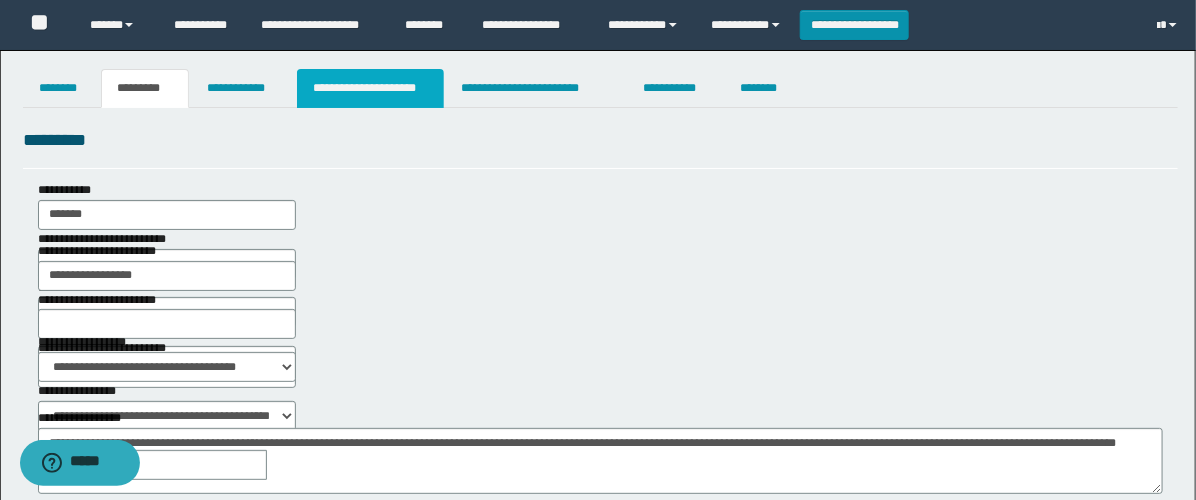 click on "**********" at bounding box center [370, 88] 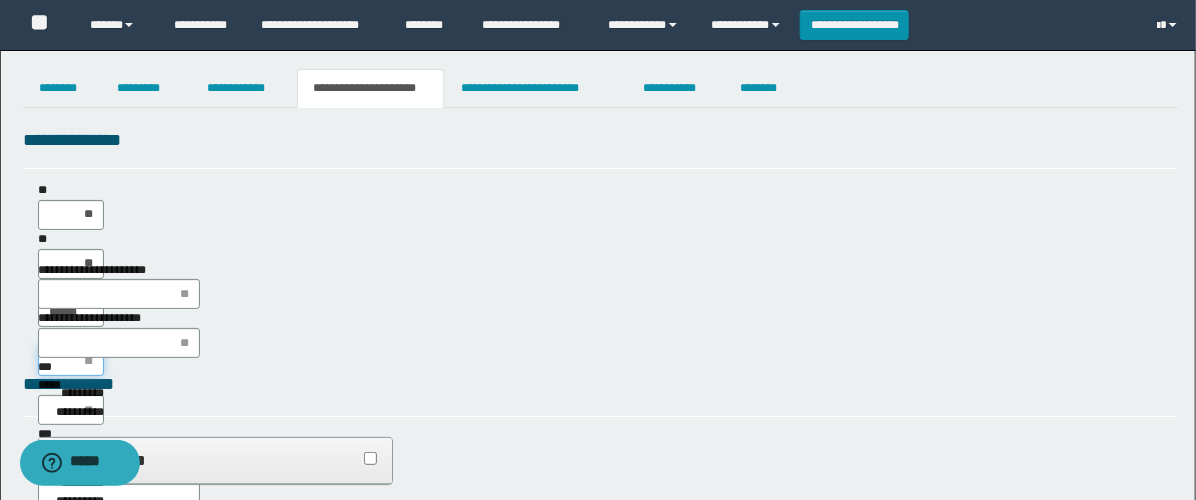 click on "****" at bounding box center [71, 361] 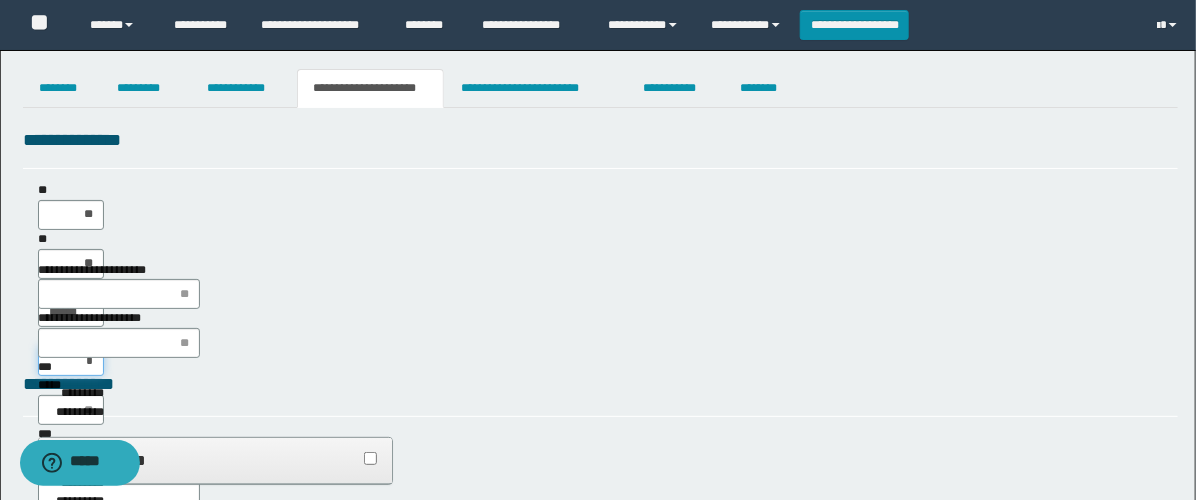 type on "**" 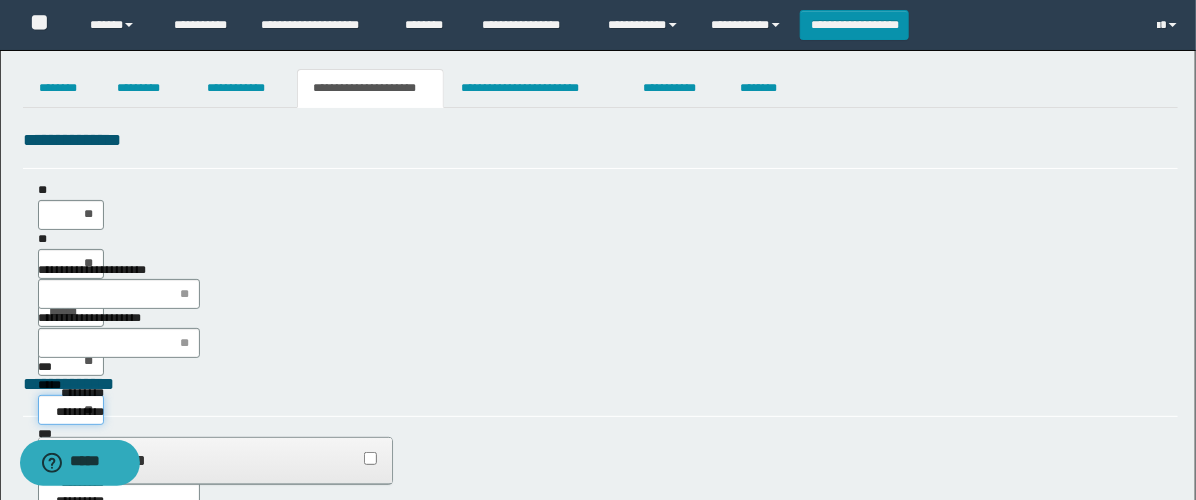 type on "***" 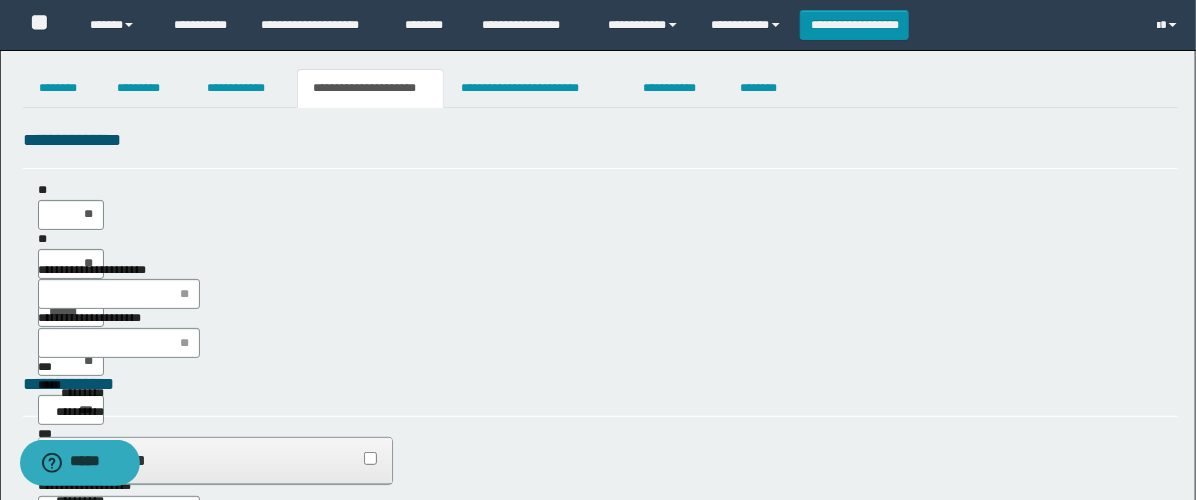 type on "**" 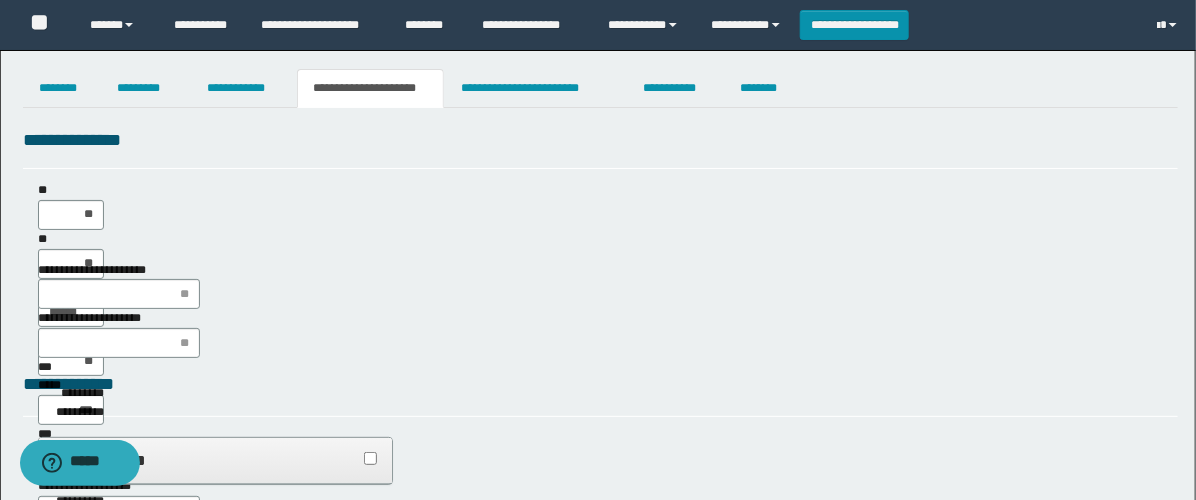 drag, startPoint x: 915, startPoint y: 228, endPoint x: 964, endPoint y: 250, distance: 53.712196 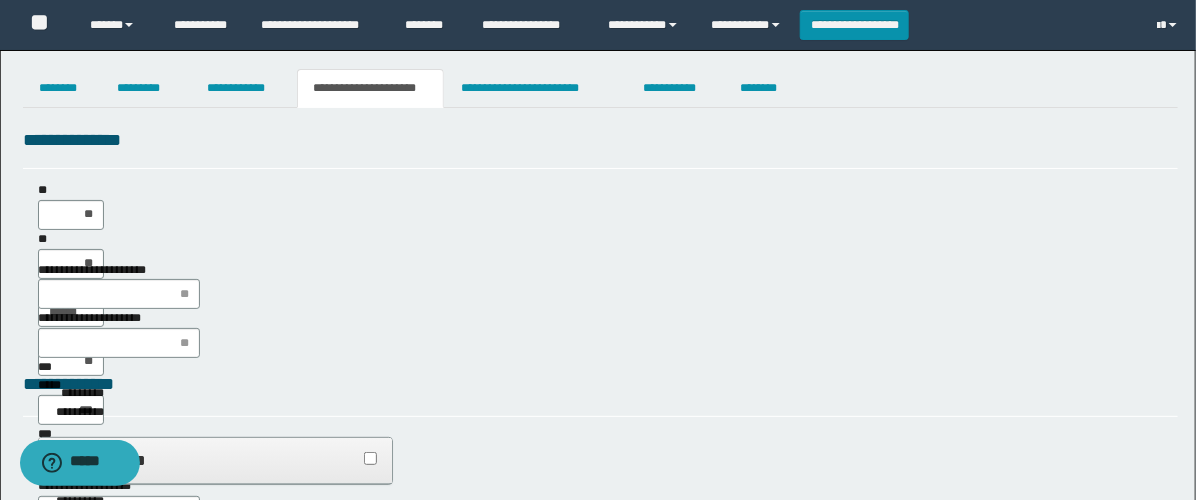 click on "**********" at bounding box center [600, 265] 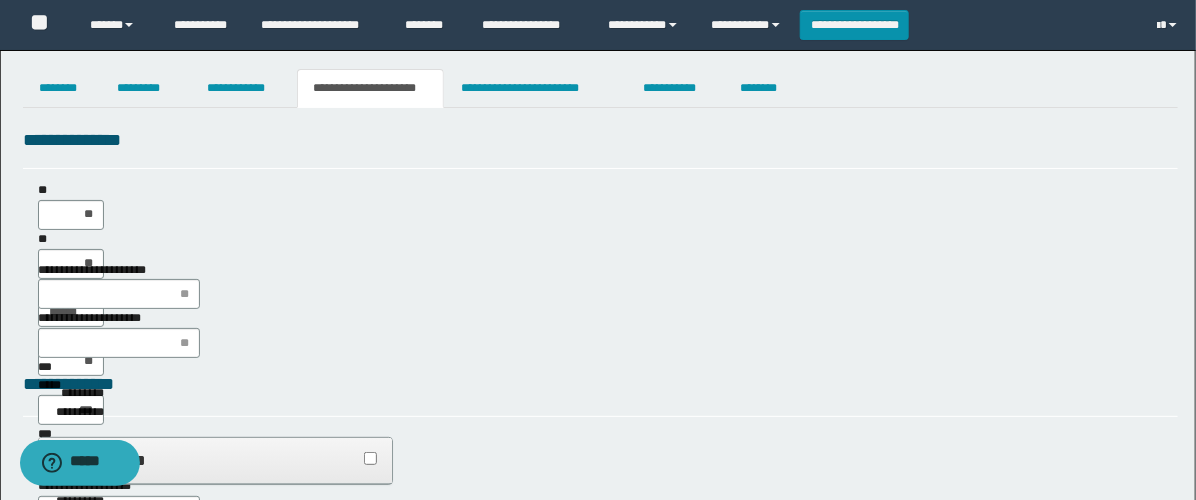 type on "**" 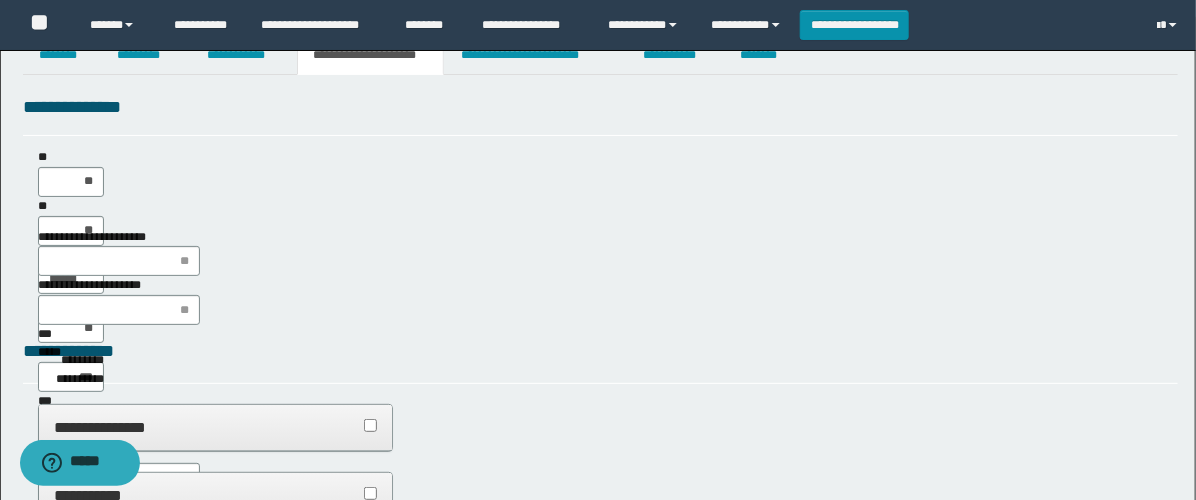 scroll, scrollTop: 0, scrollLeft: 0, axis: both 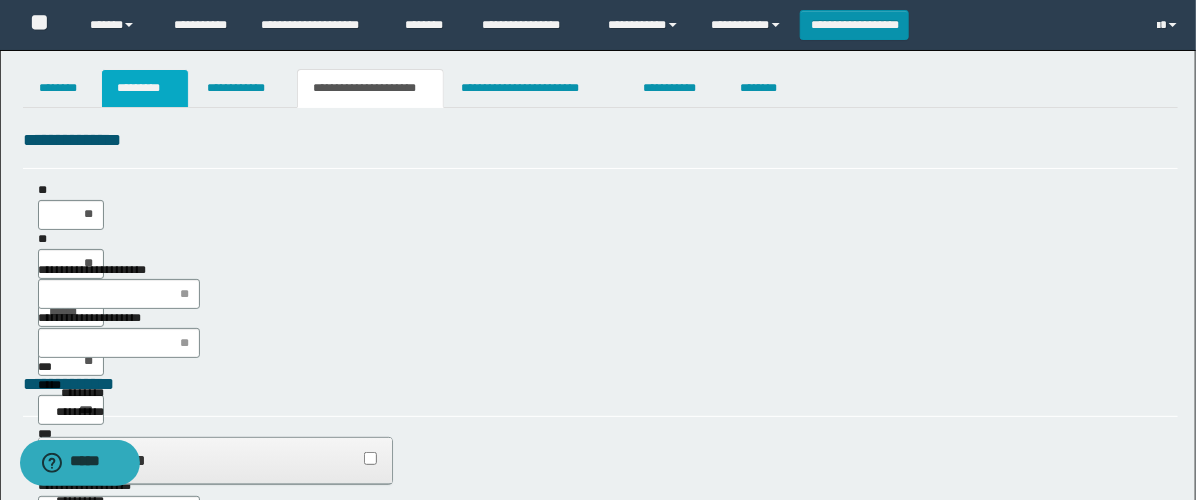 click on "*********" at bounding box center (145, 88) 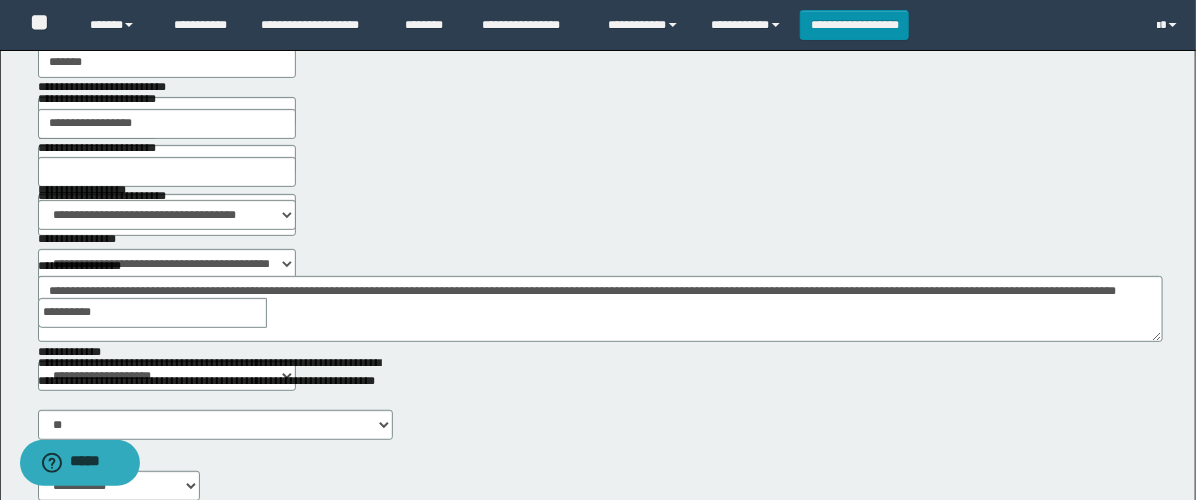 scroll, scrollTop: 0, scrollLeft: 0, axis: both 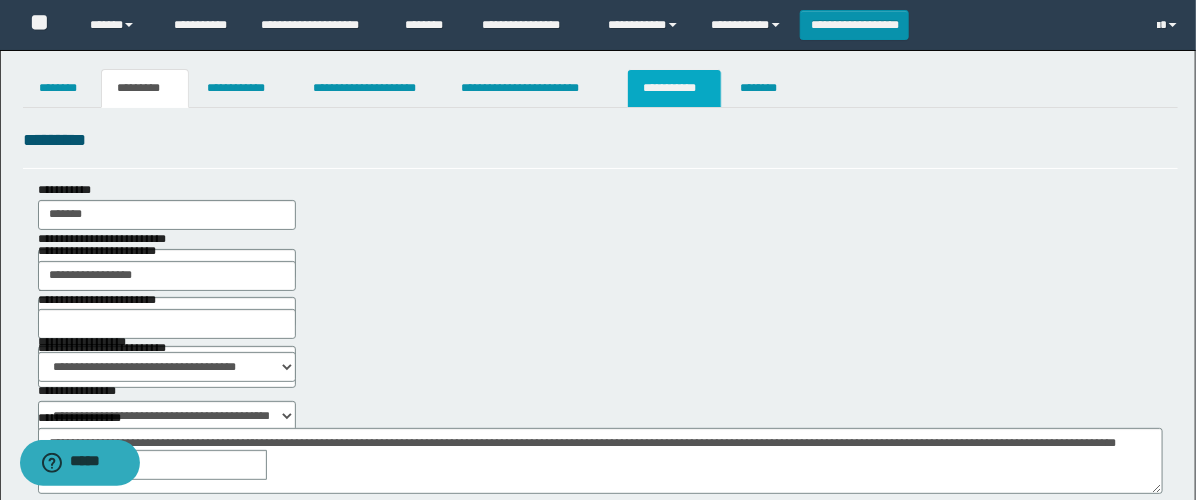 click on "**********" at bounding box center (674, 88) 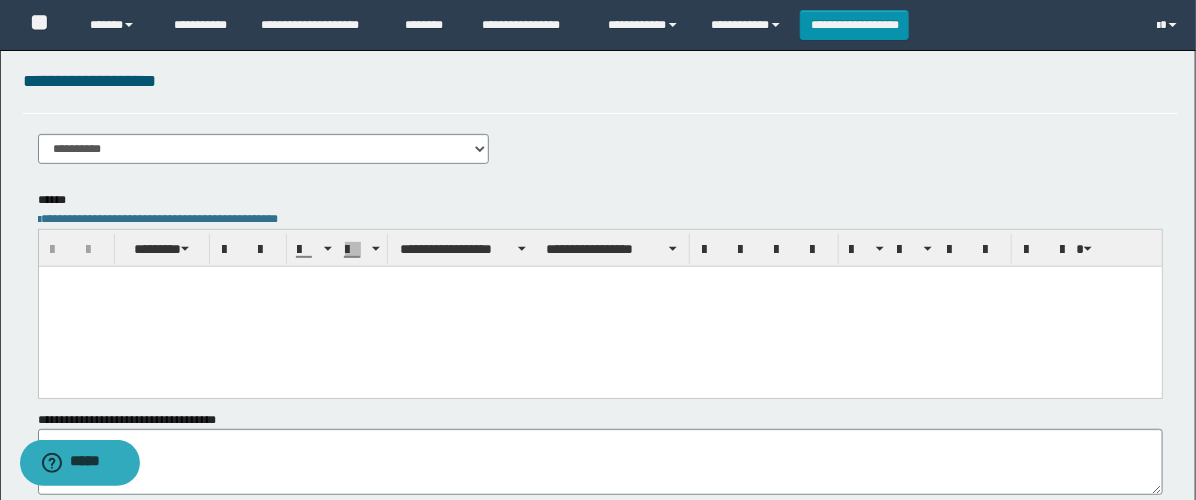 scroll, scrollTop: 222, scrollLeft: 0, axis: vertical 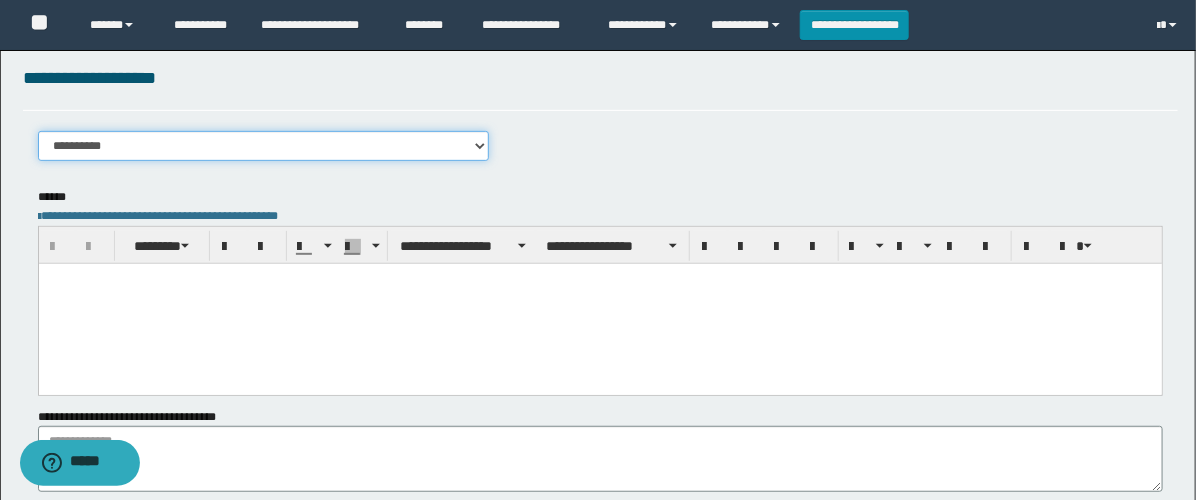 click on "**********" at bounding box center (263, 146) 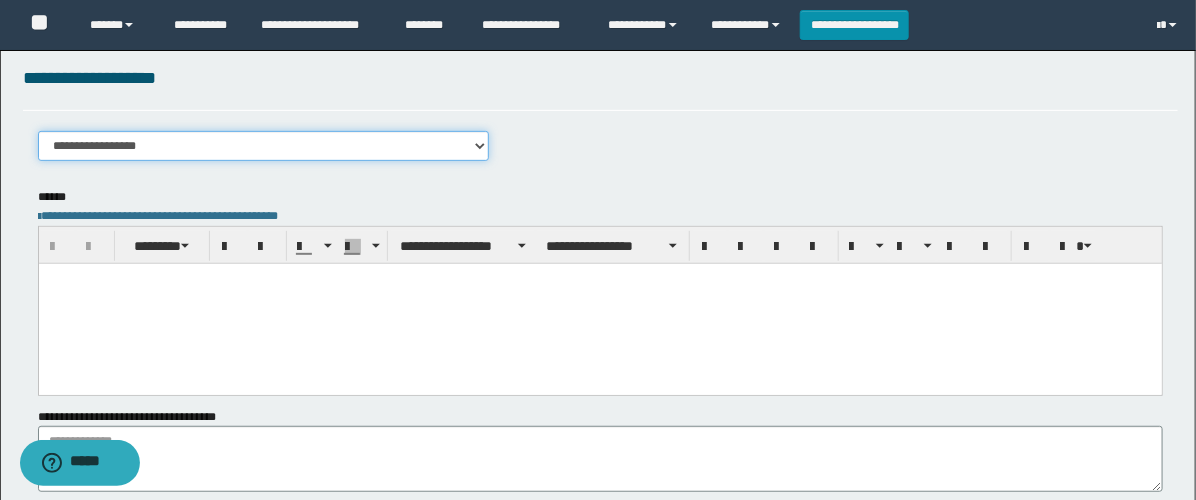 click on "**********" at bounding box center (263, 146) 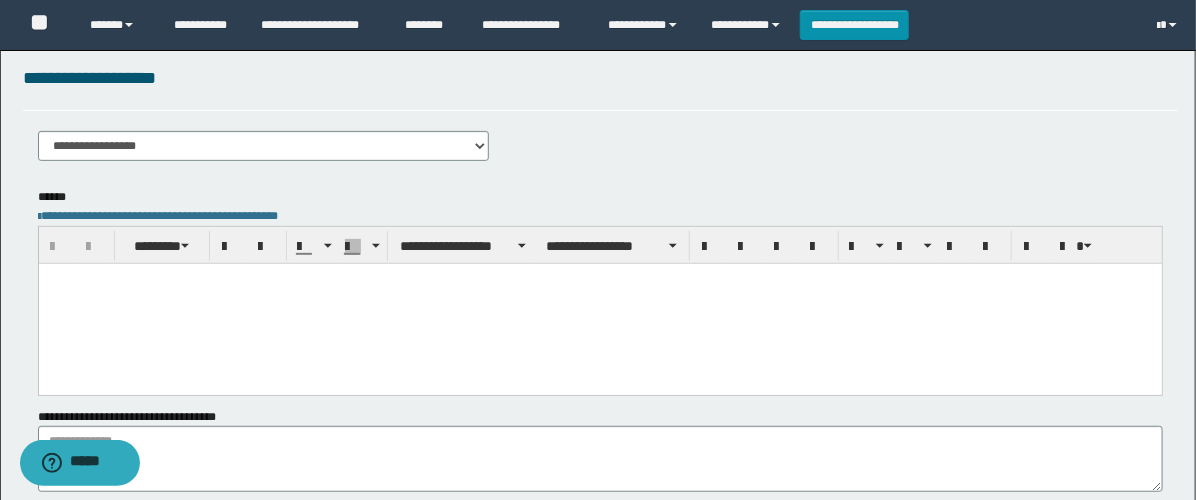 click at bounding box center [599, 303] 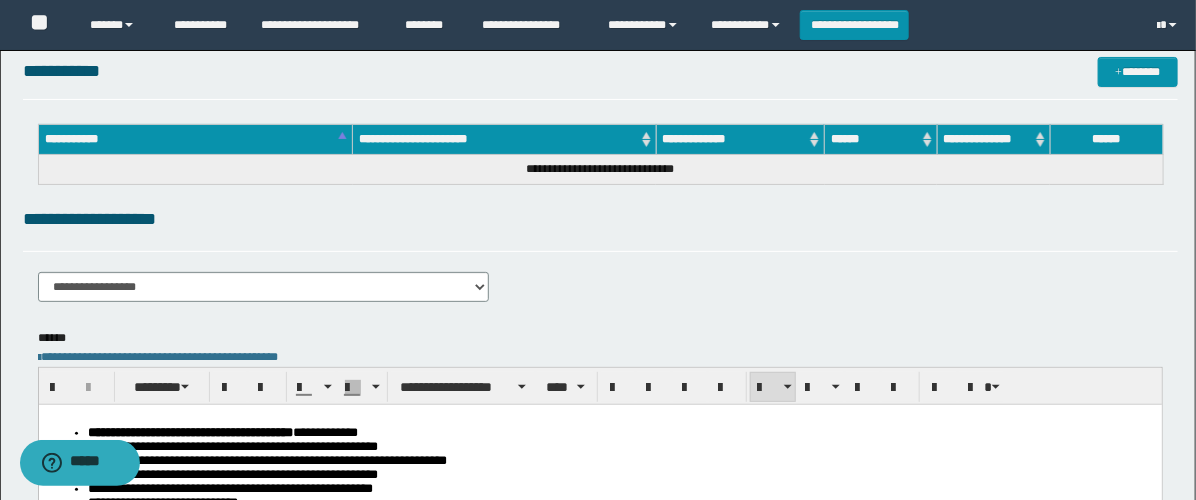 scroll, scrollTop: 0, scrollLeft: 0, axis: both 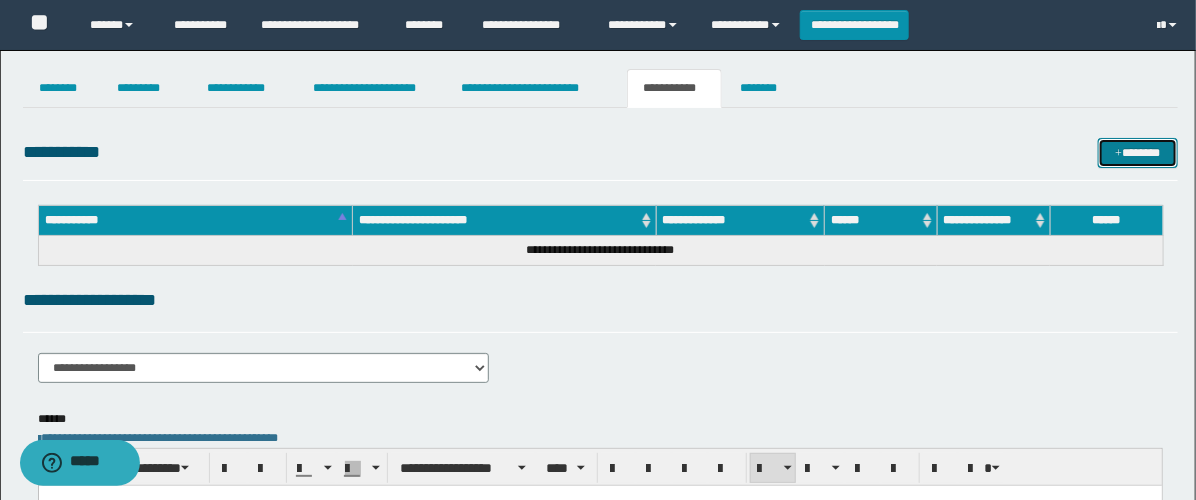 click on "*******" at bounding box center [1138, 153] 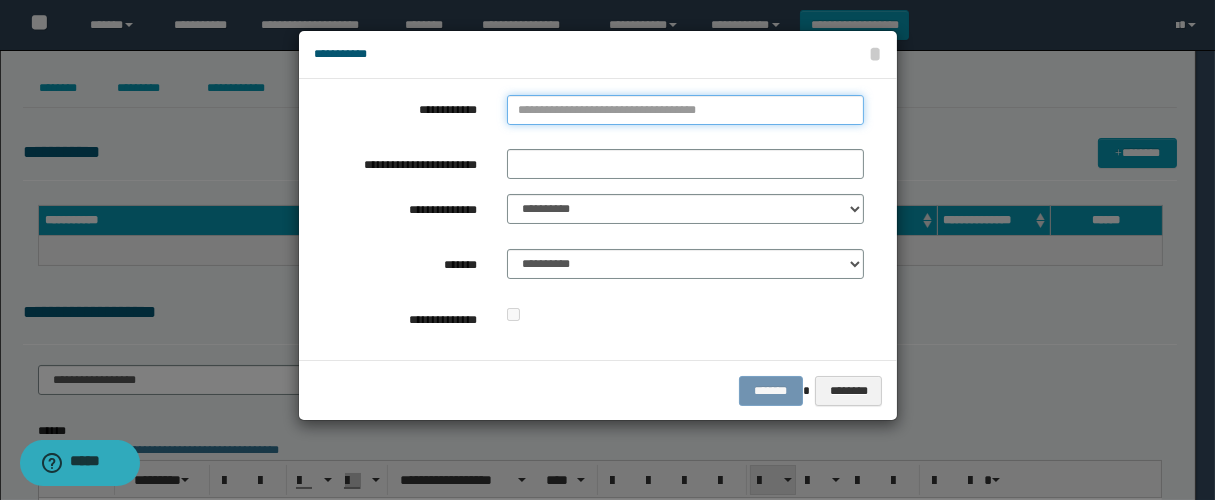 click on "**********" at bounding box center (685, 110) 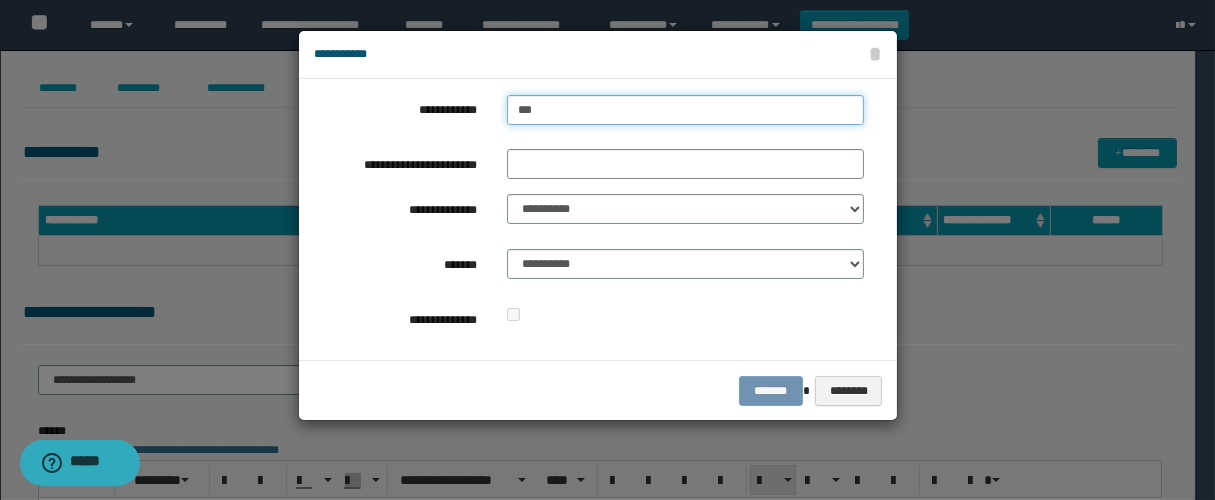 type on "****" 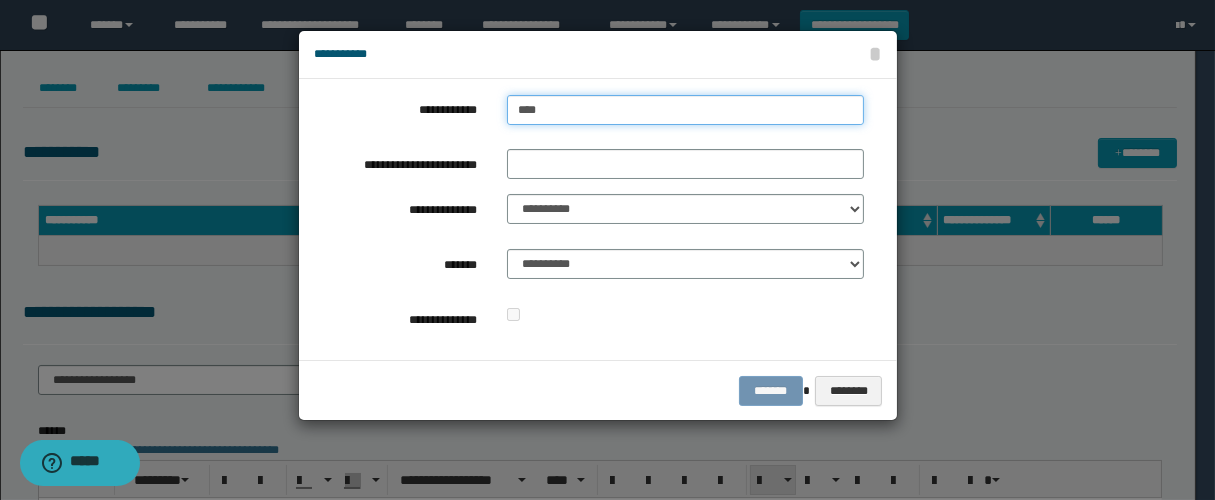 type on "****" 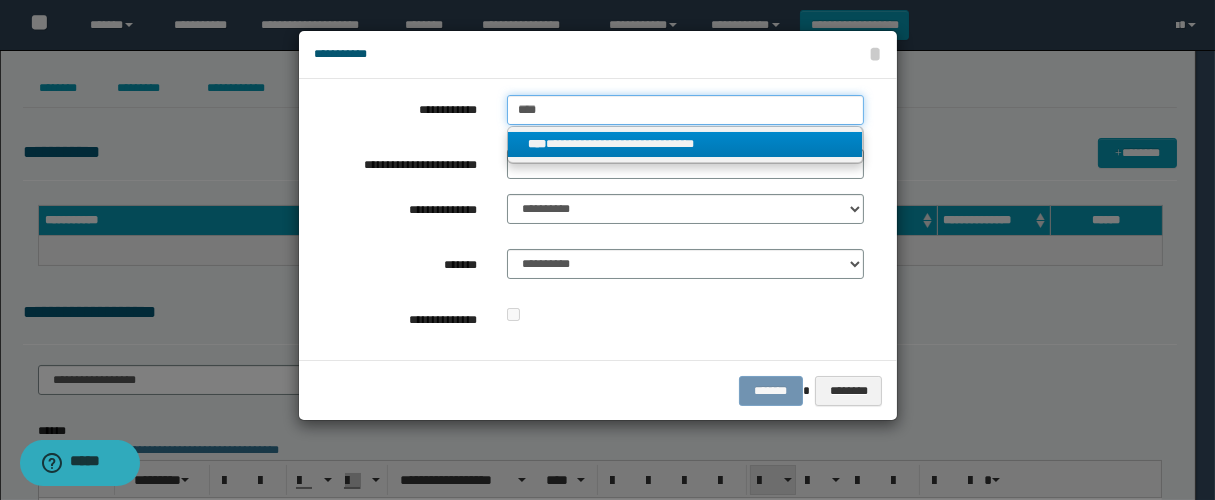 type on "****" 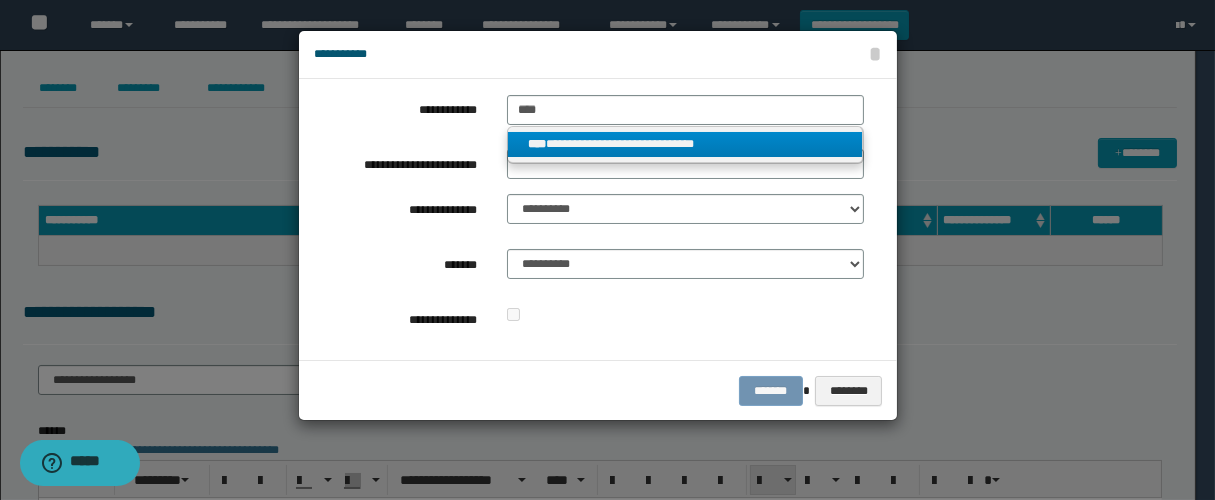 click on "**********" at bounding box center [685, 144] 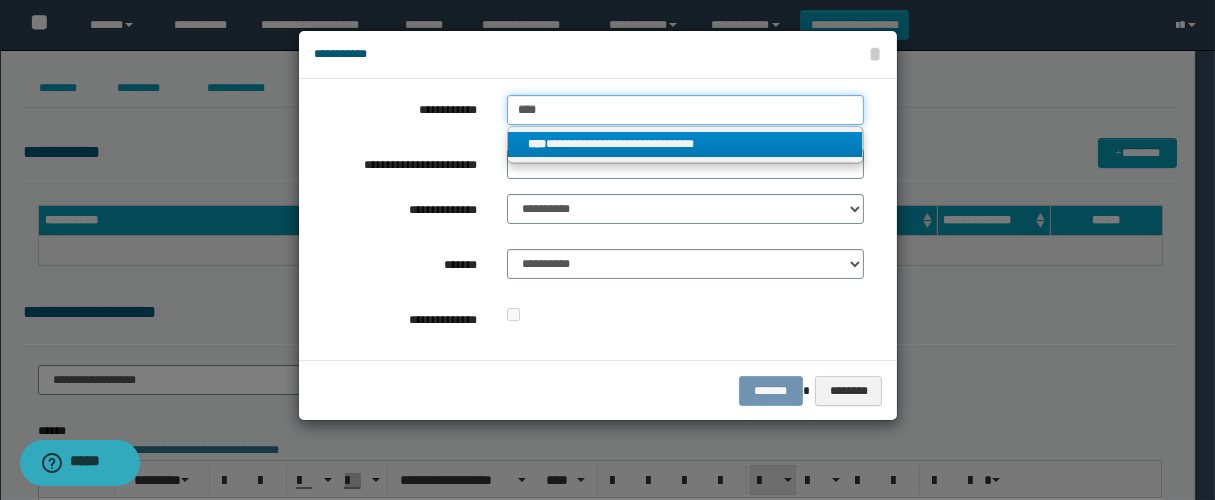 type 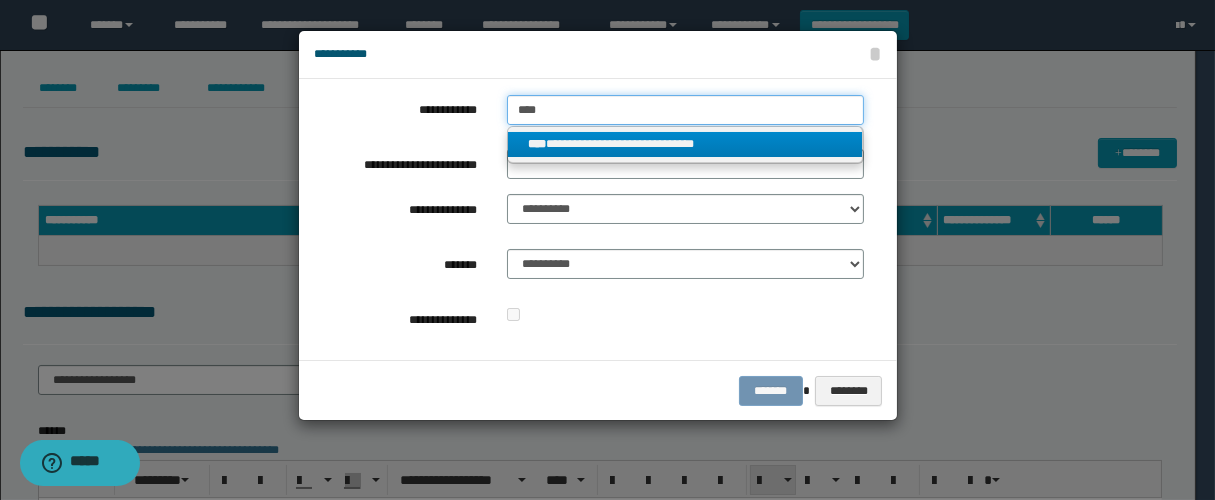 type on "**********" 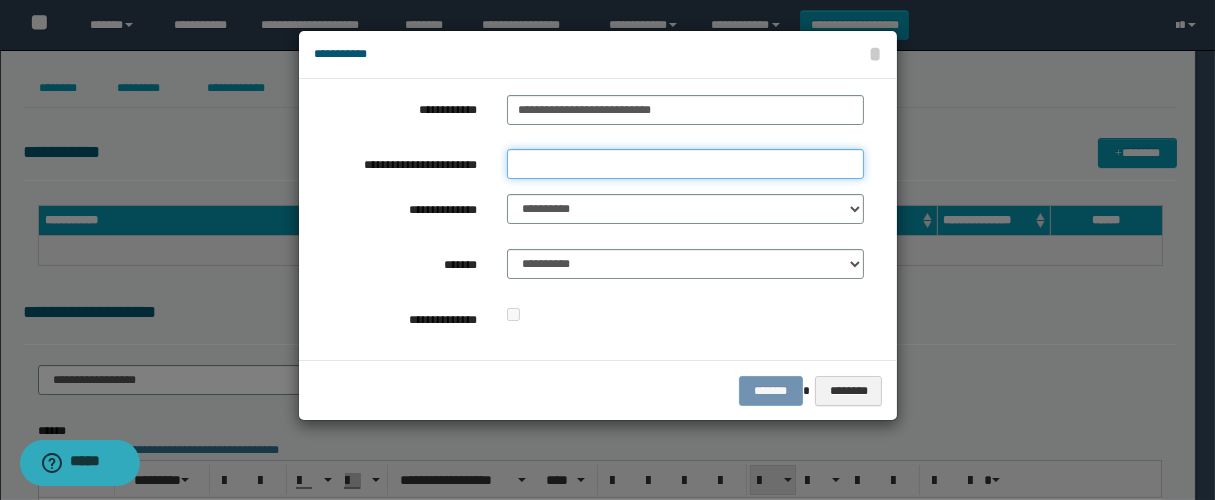 click on "**********" at bounding box center (685, 164) 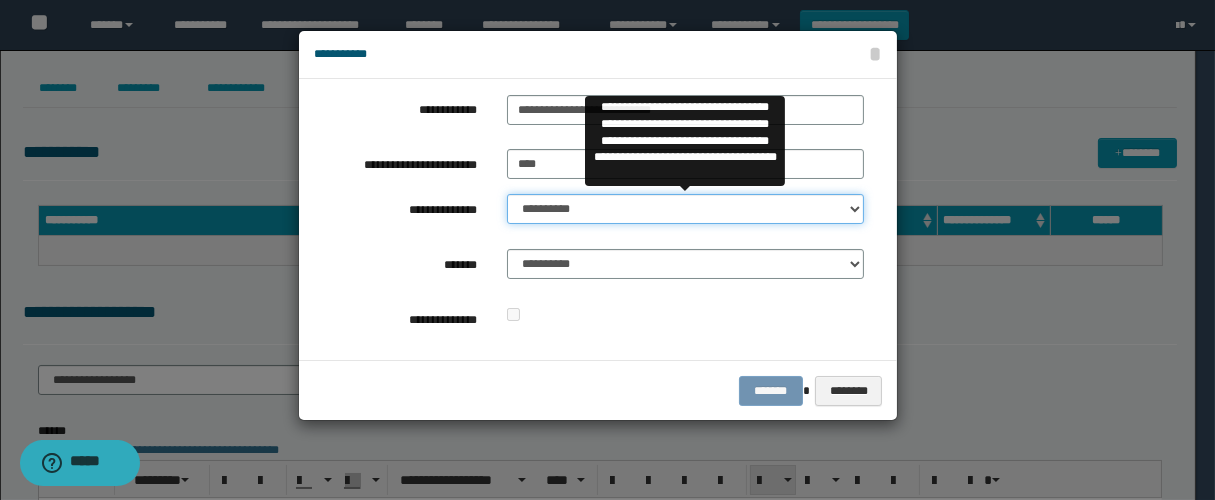 click on "**********" at bounding box center [685, 209] 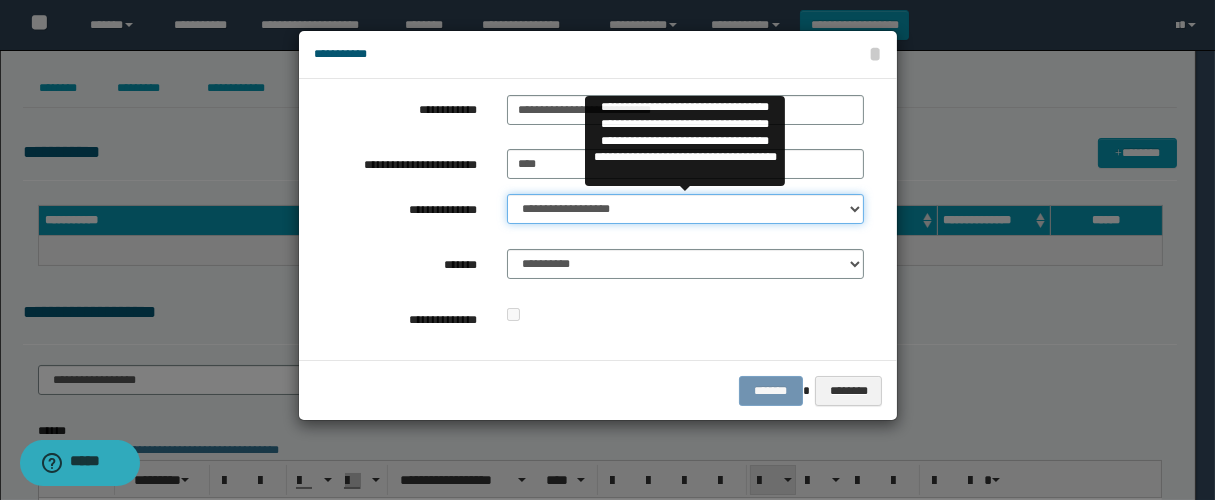 click on "**********" at bounding box center [685, 209] 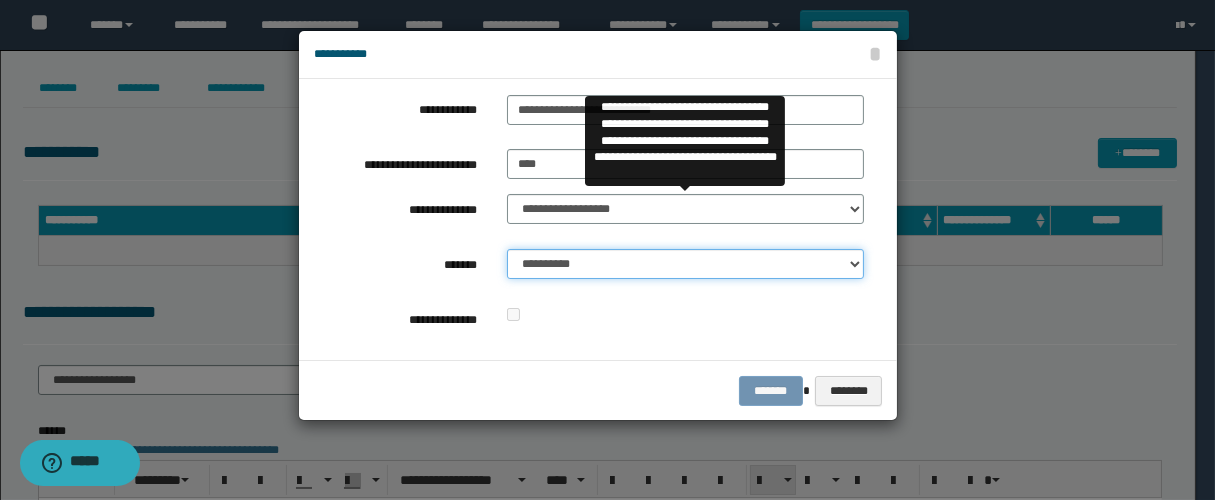 click on "**********" at bounding box center [685, 264] 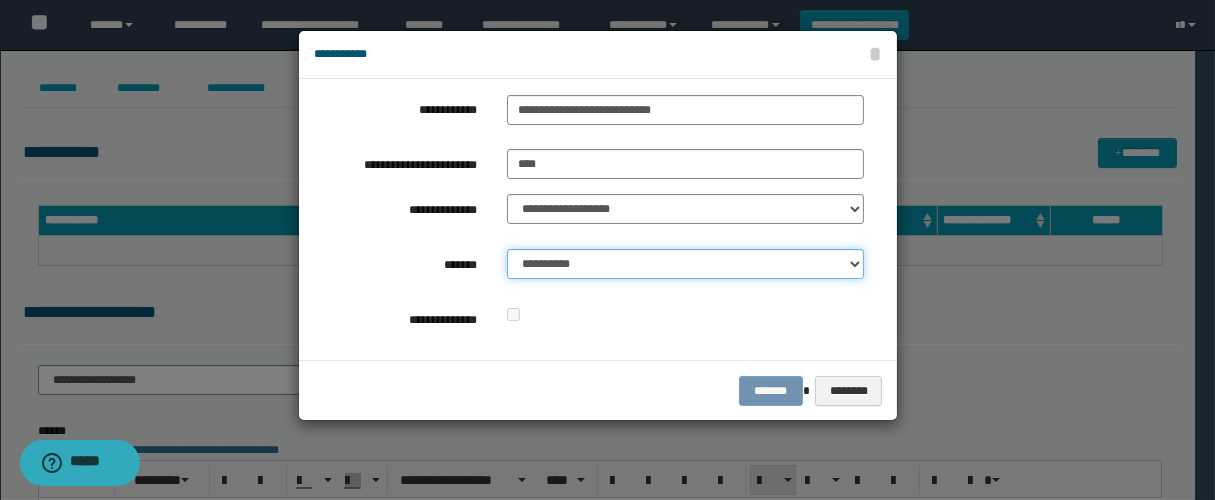 select on "*" 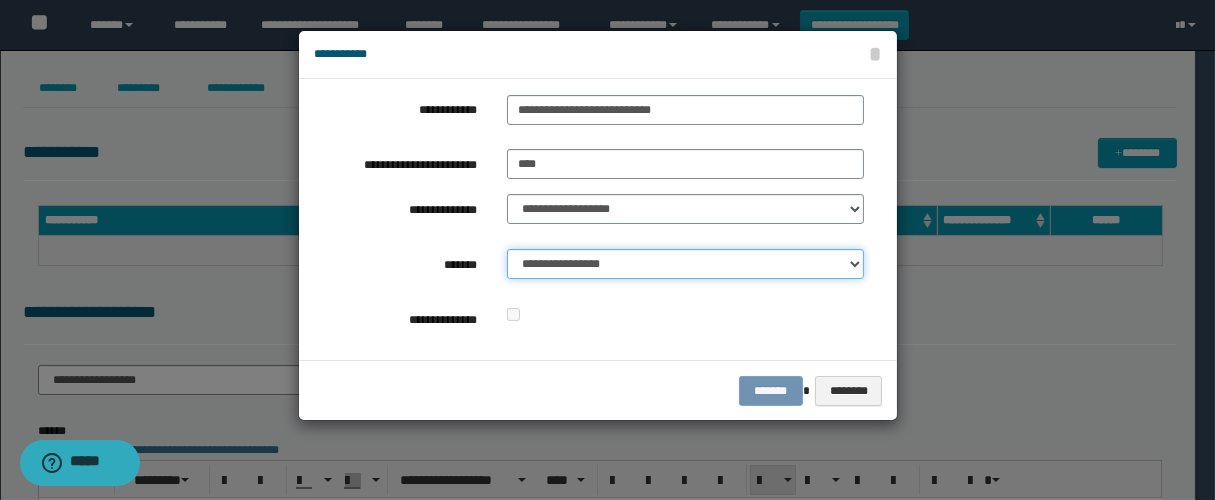 click on "**********" at bounding box center (685, 264) 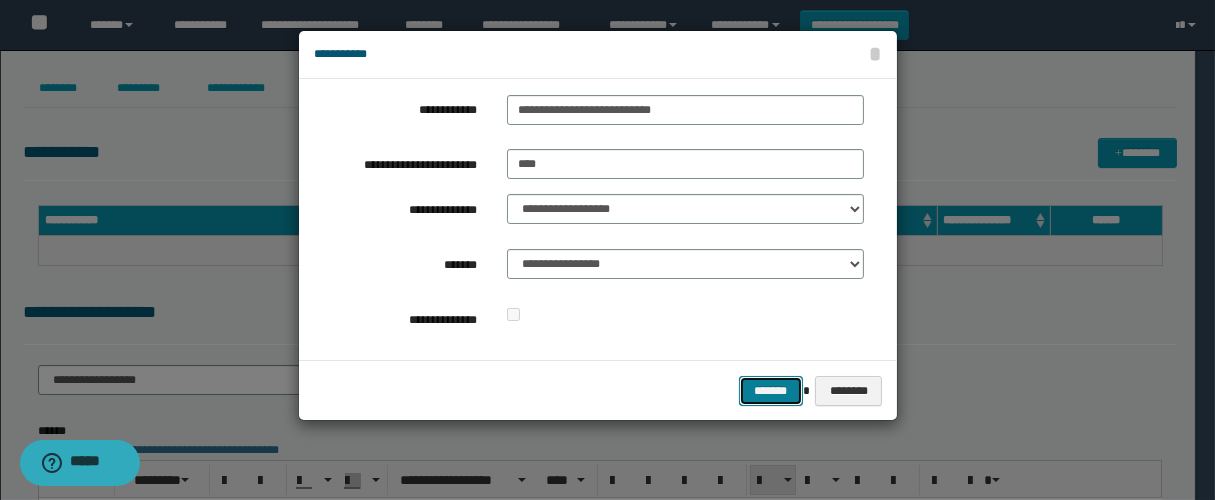 click on "*******" at bounding box center [771, 391] 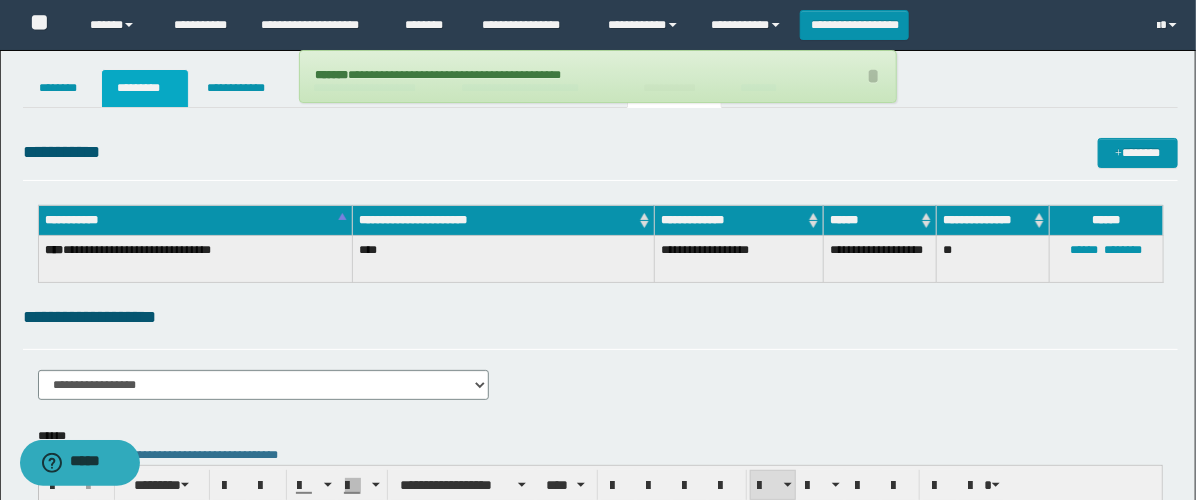 click on "*********" at bounding box center (145, 88) 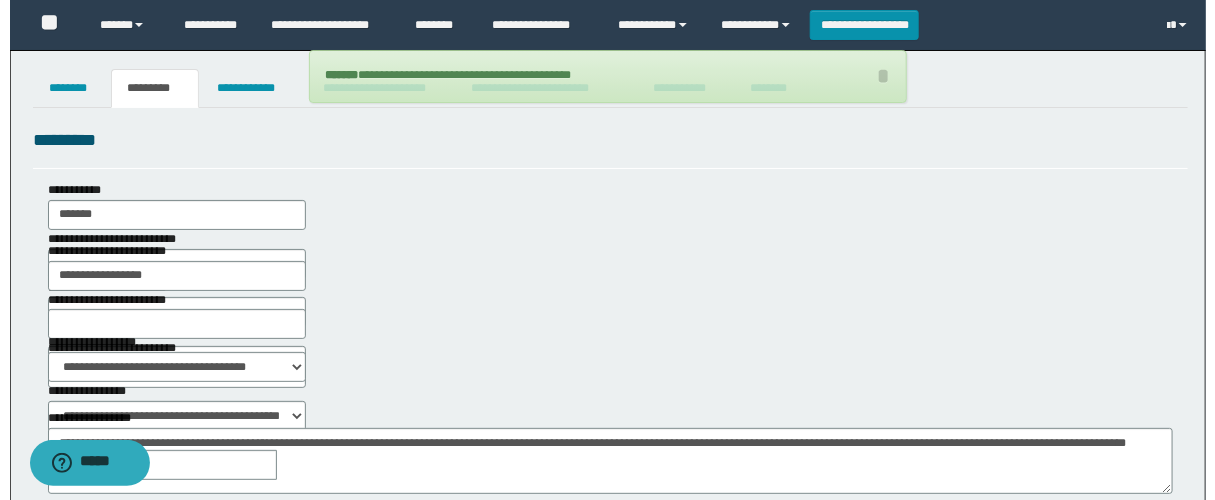 scroll, scrollTop: 0, scrollLeft: 0, axis: both 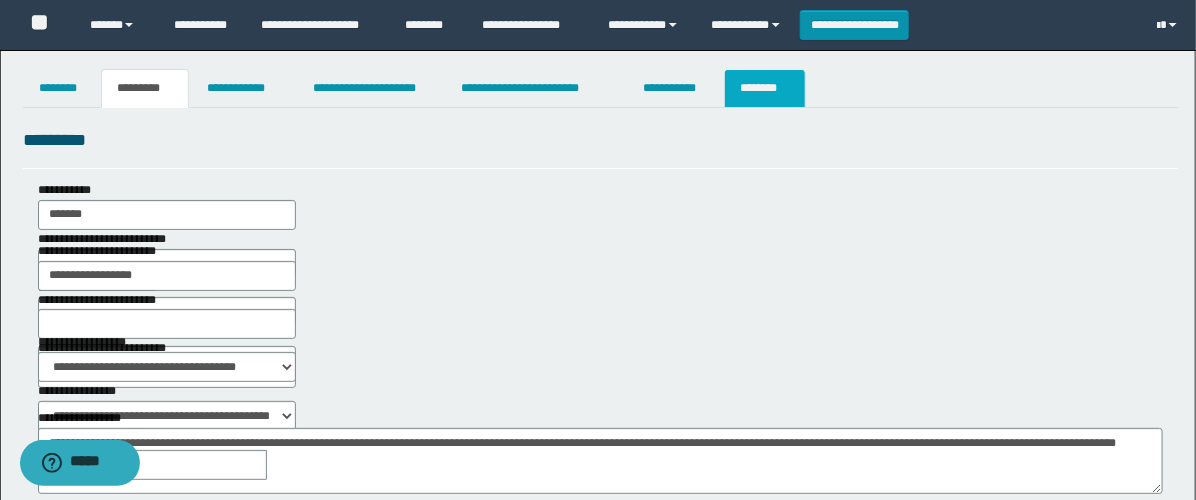 click on "********" at bounding box center [765, 88] 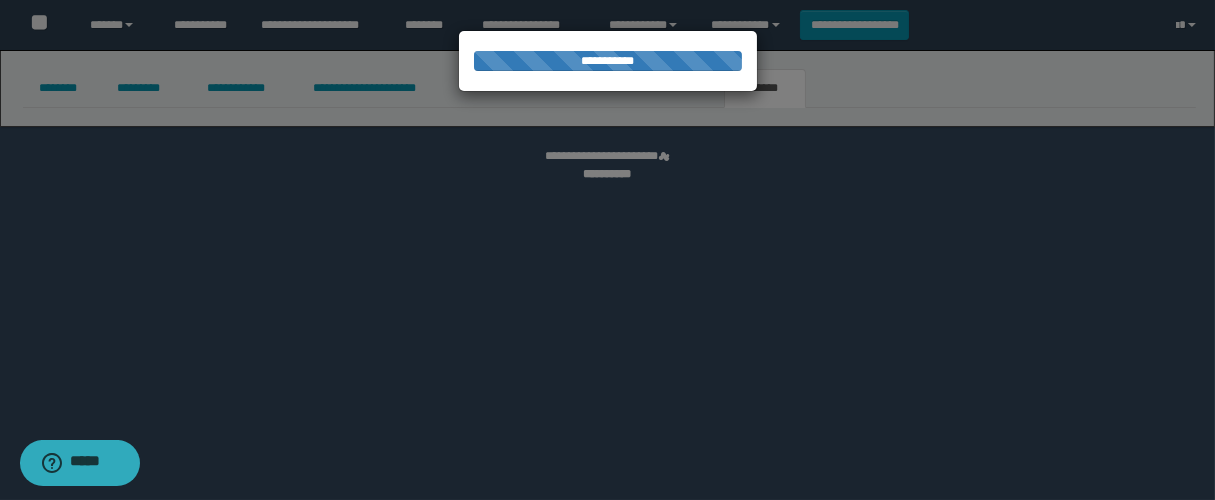 select 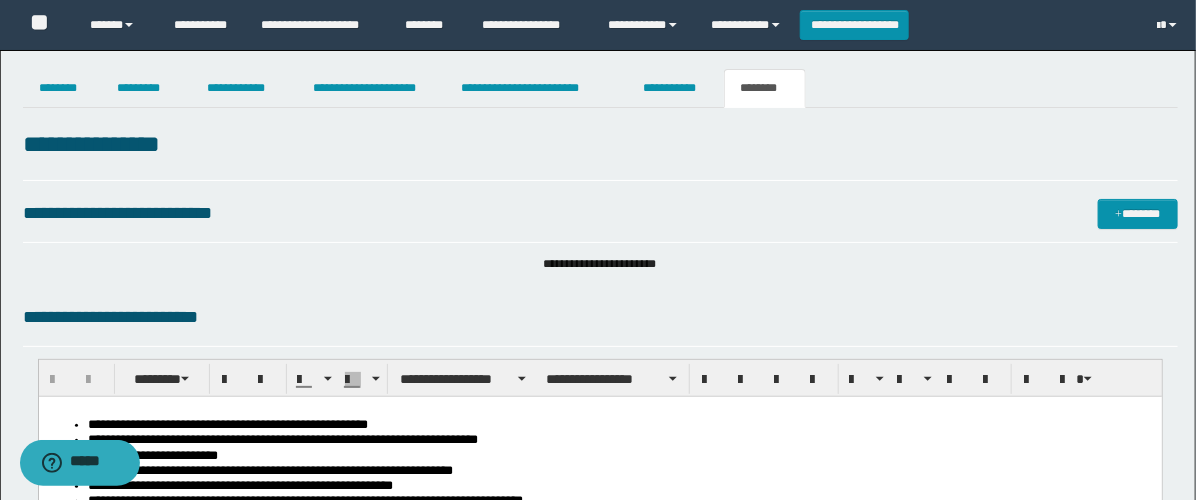 scroll, scrollTop: 222, scrollLeft: 0, axis: vertical 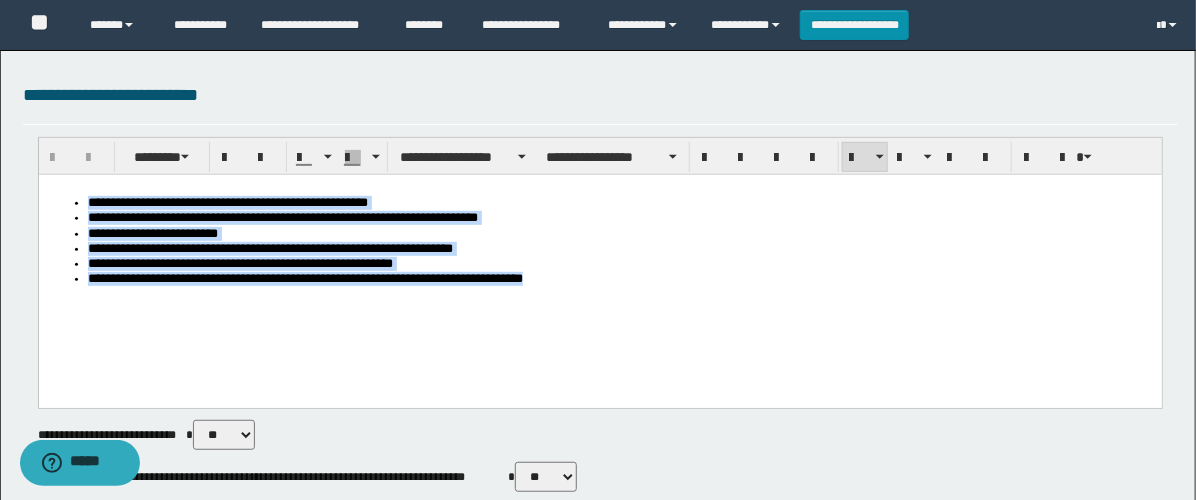 drag, startPoint x: 630, startPoint y: 325, endPoint x: -1, endPoint y: 168, distance: 650.2384 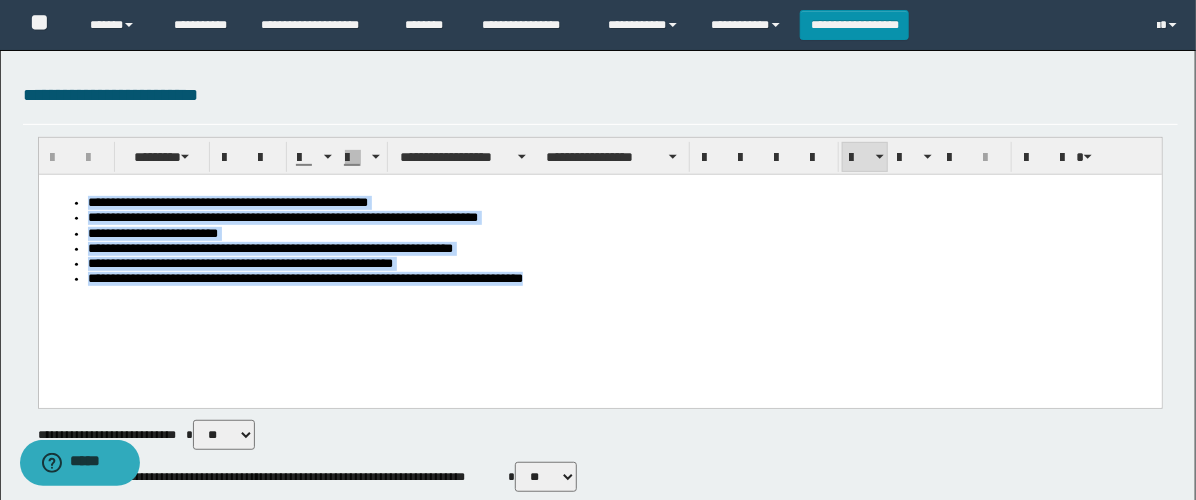 paste 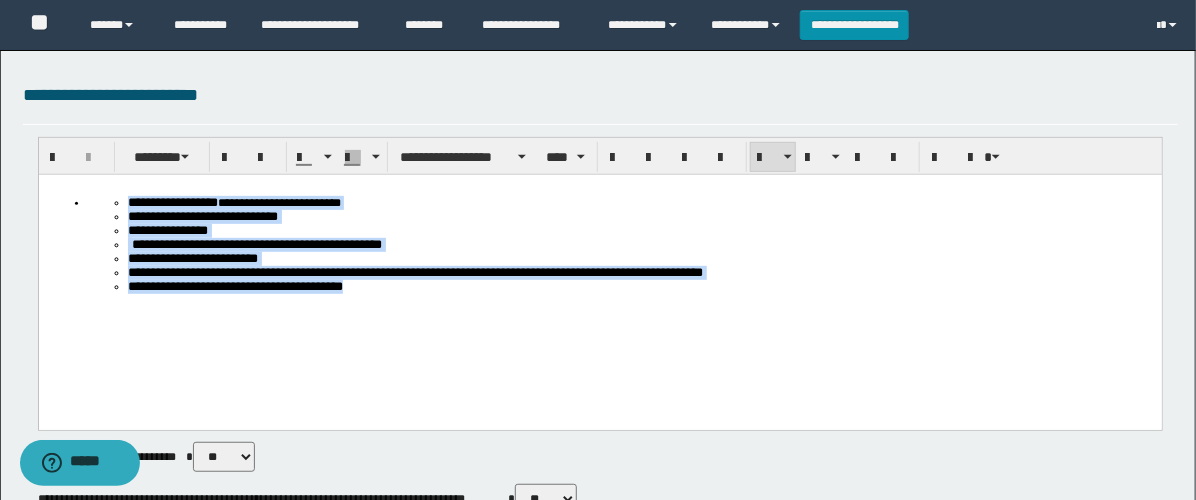 drag, startPoint x: 420, startPoint y: 318, endPoint x: -1, endPoint y: 194, distance: 438.88153 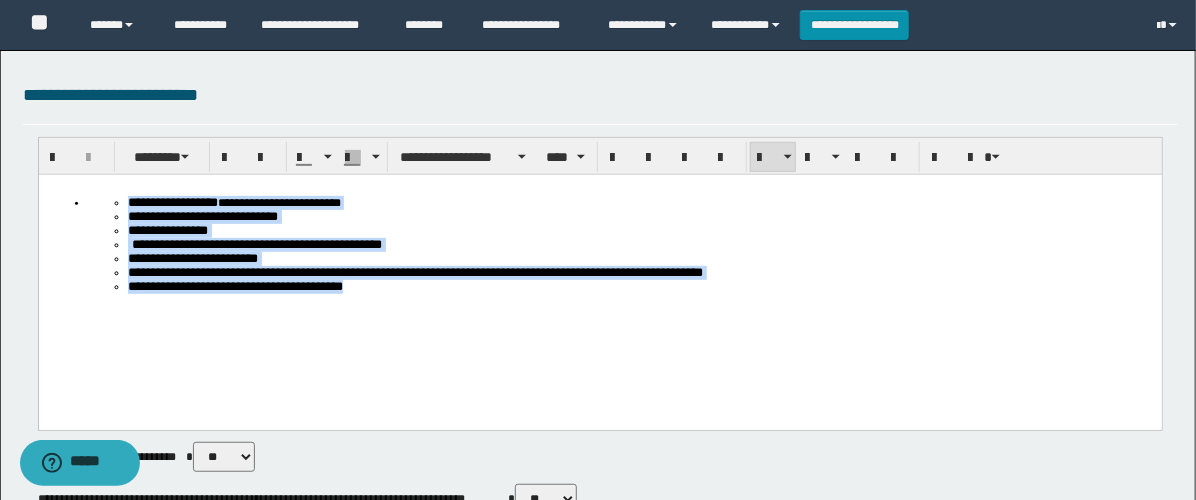 click on "**********" at bounding box center (599, 276) 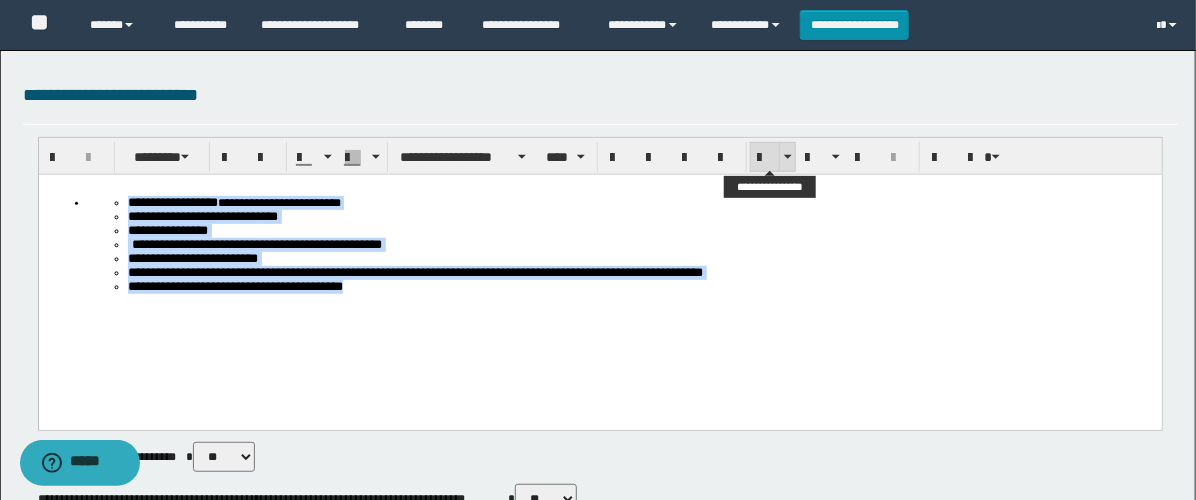 click at bounding box center (765, 158) 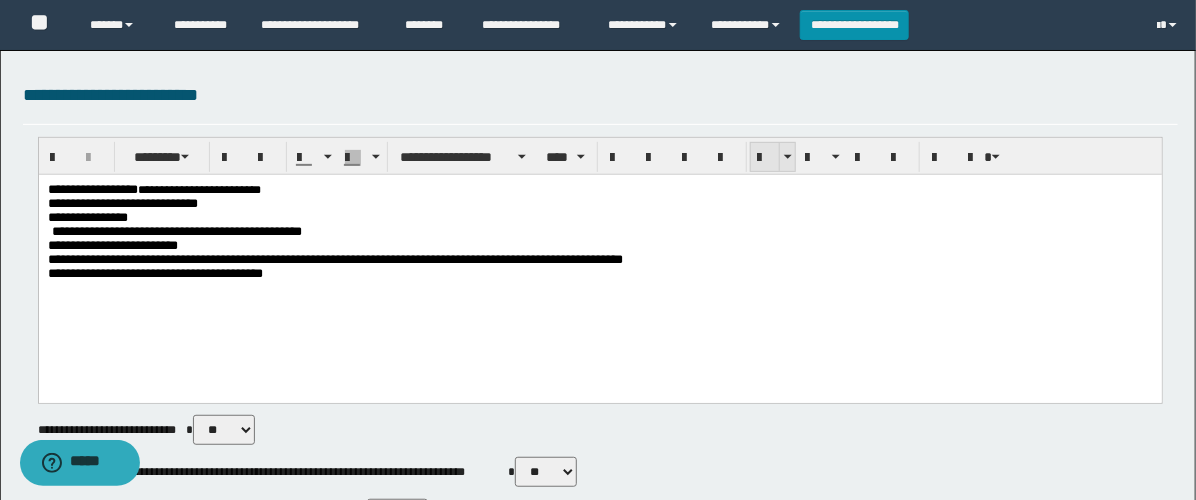 click at bounding box center (765, 158) 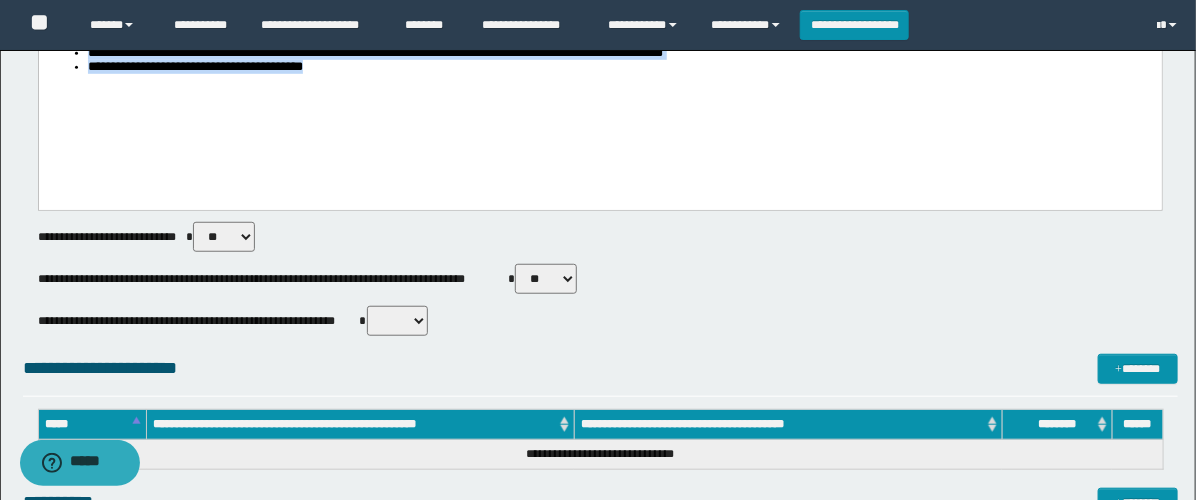 scroll, scrollTop: 444, scrollLeft: 0, axis: vertical 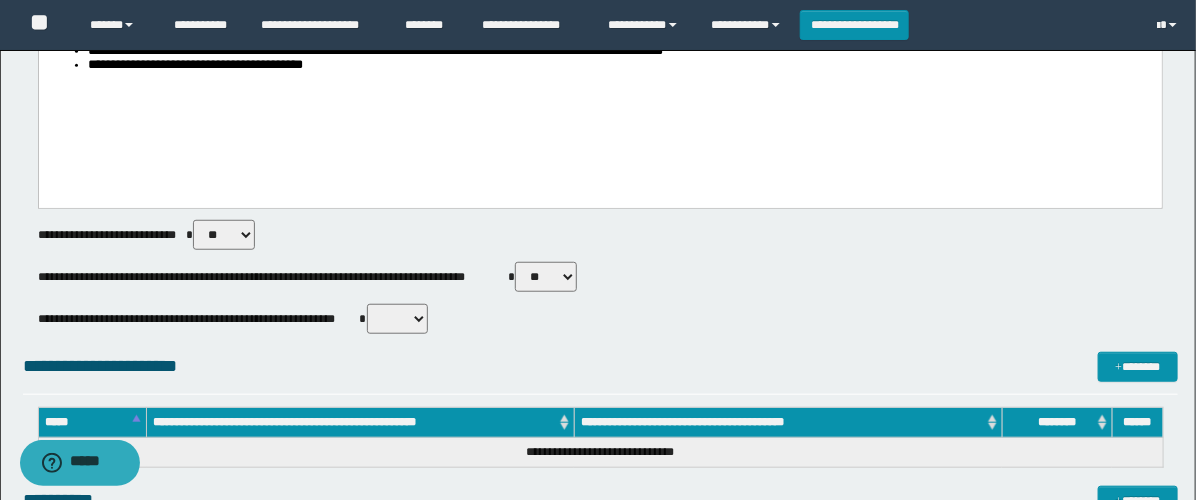 click on "**
**" at bounding box center (546, 277) 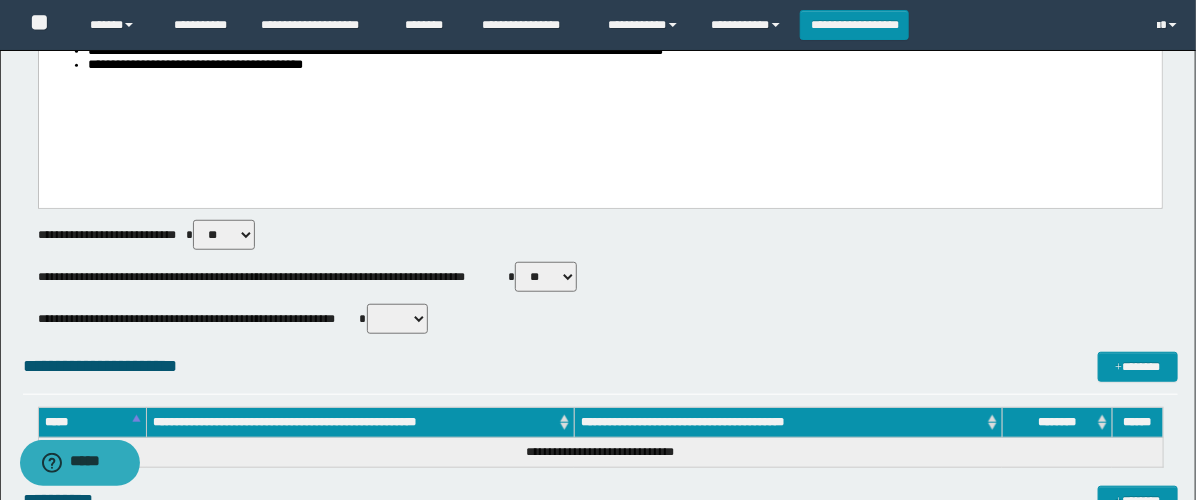 select on "****" 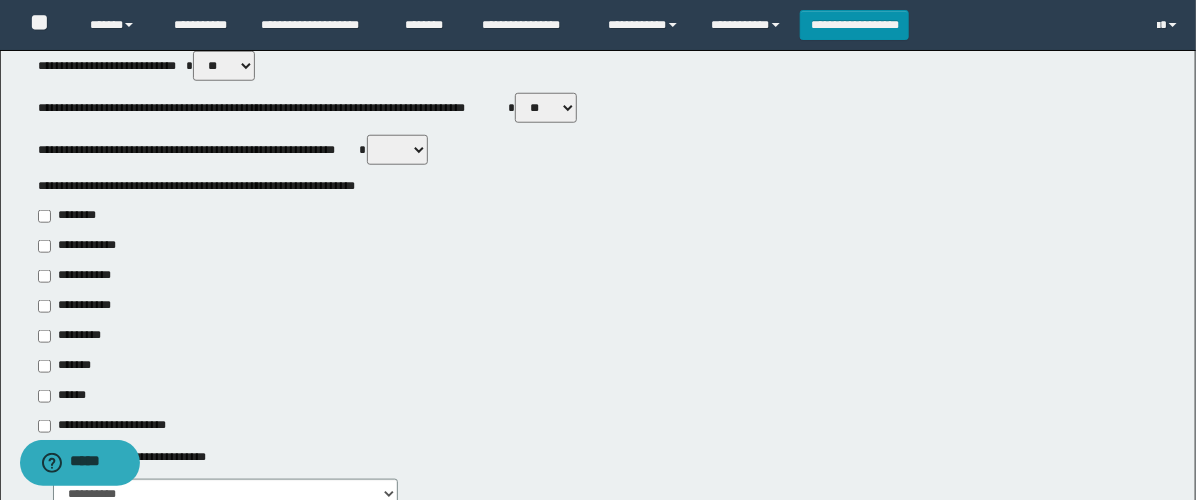 scroll, scrollTop: 666, scrollLeft: 0, axis: vertical 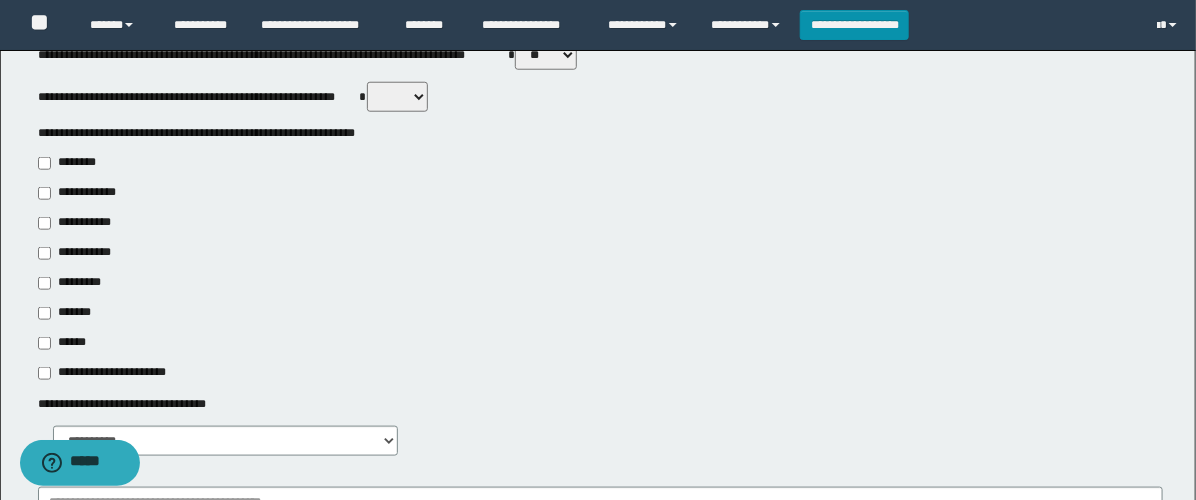 click on "**********" at bounding box center [76, 253] 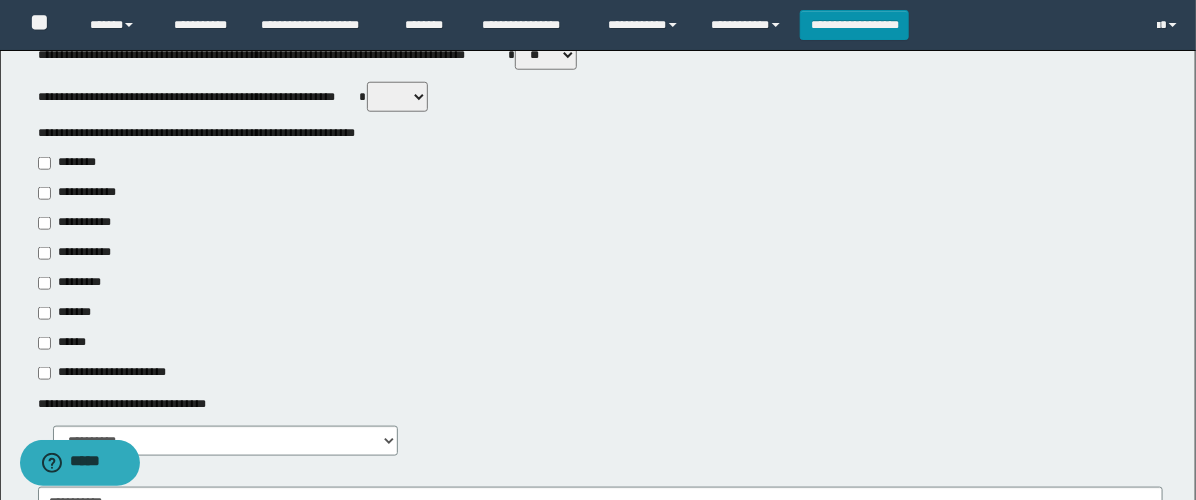 click on "**********" at bounding box center (81, 223) 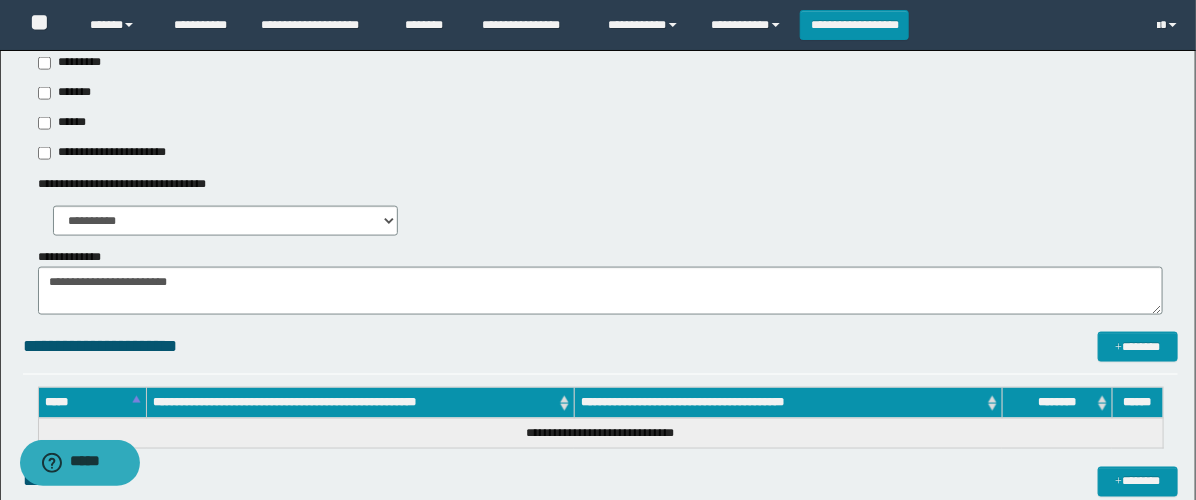 scroll, scrollTop: 888, scrollLeft: 0, axis: vertical 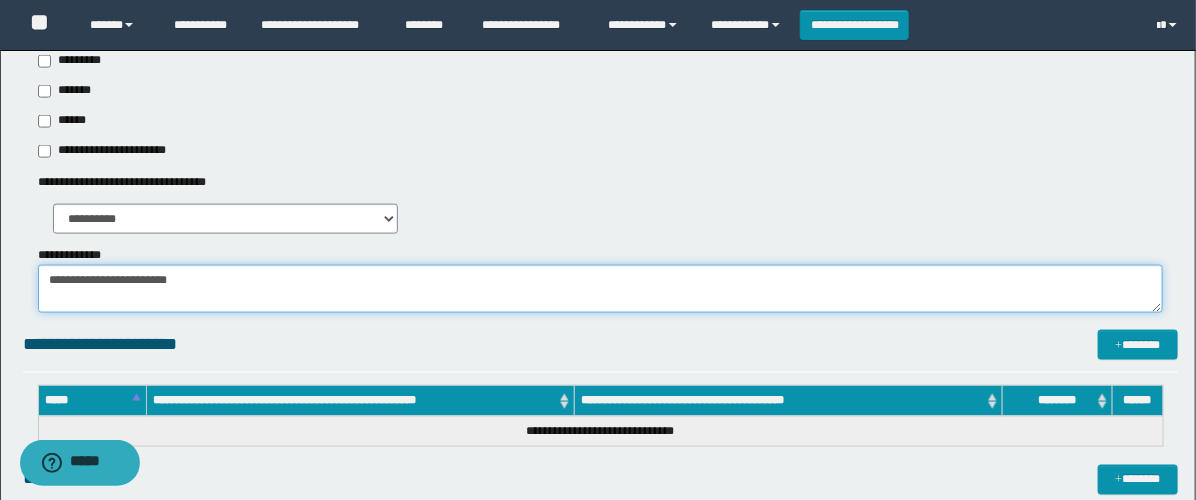 click on "**********" at bounding box center (600, 289) 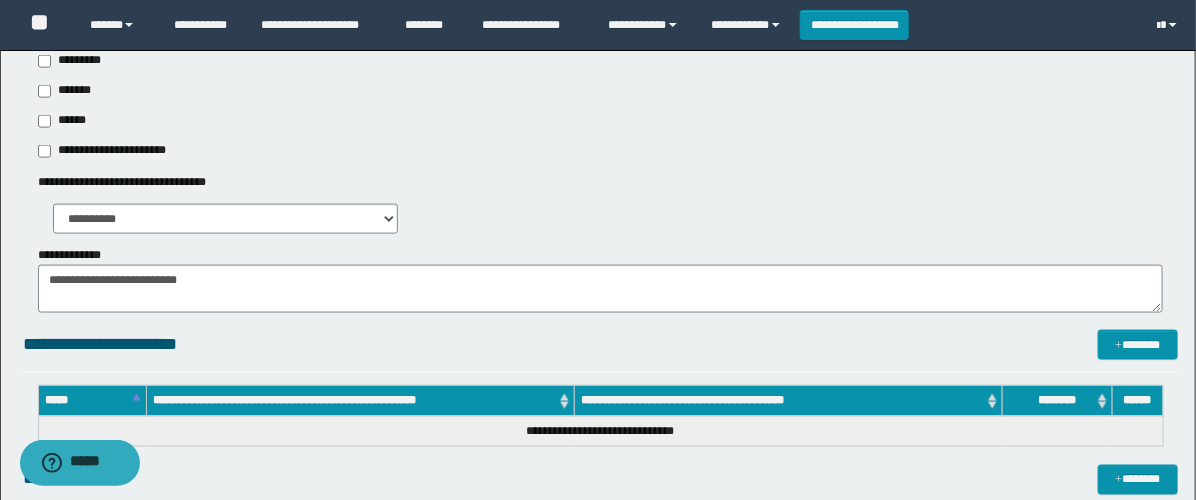 click on "*******" at bounding box center (70, 91) 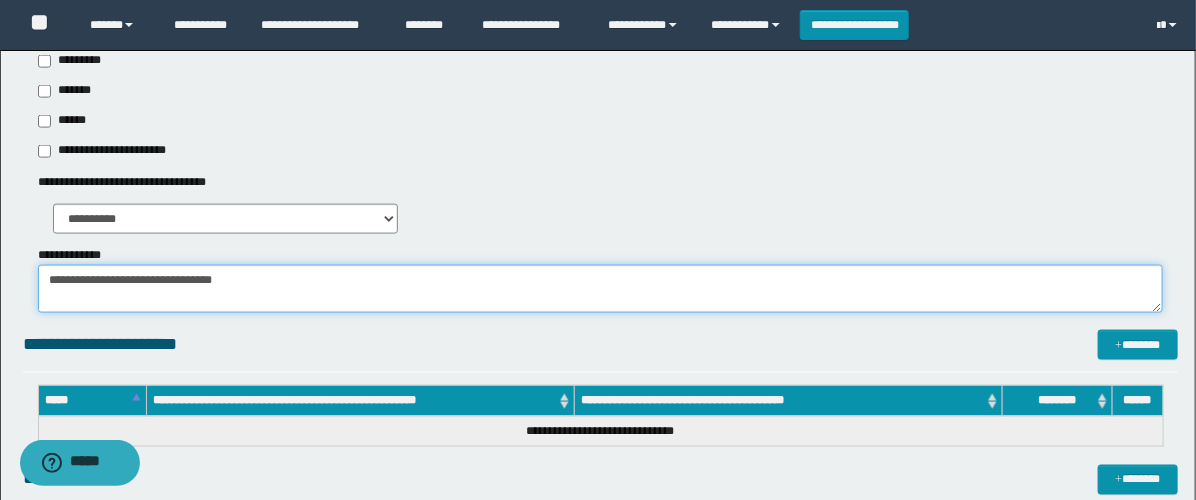 click on "**********" at bounding box center (600, 289) 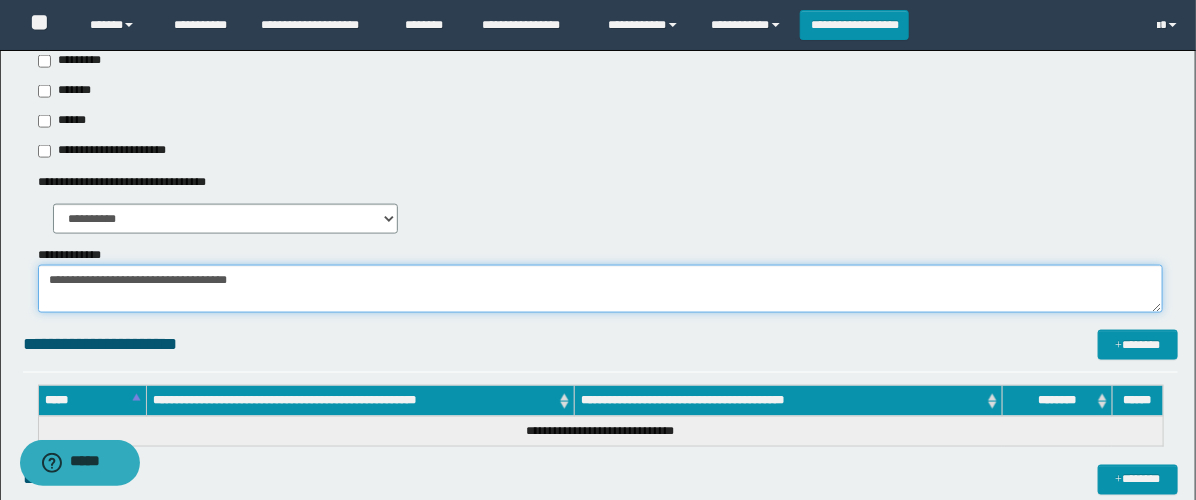paste on "**********" 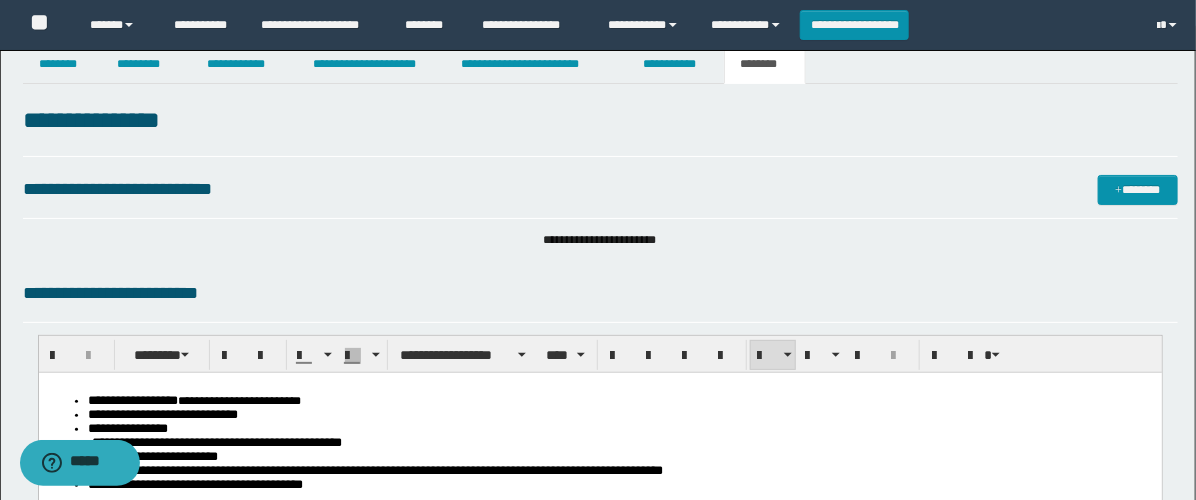 scroll, scrollTop: 0, scrollLeft: 0, axis: both 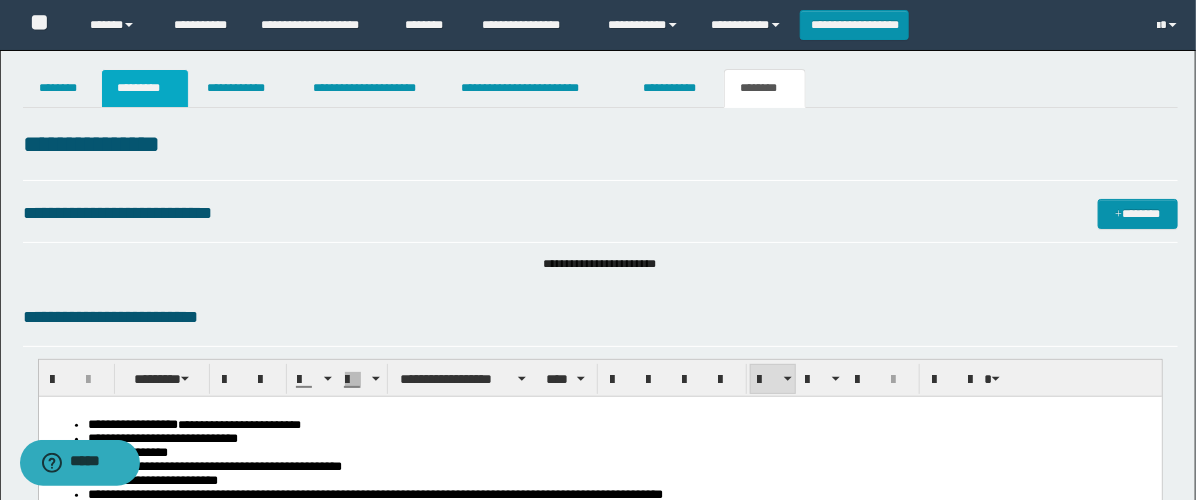 type on "**********" 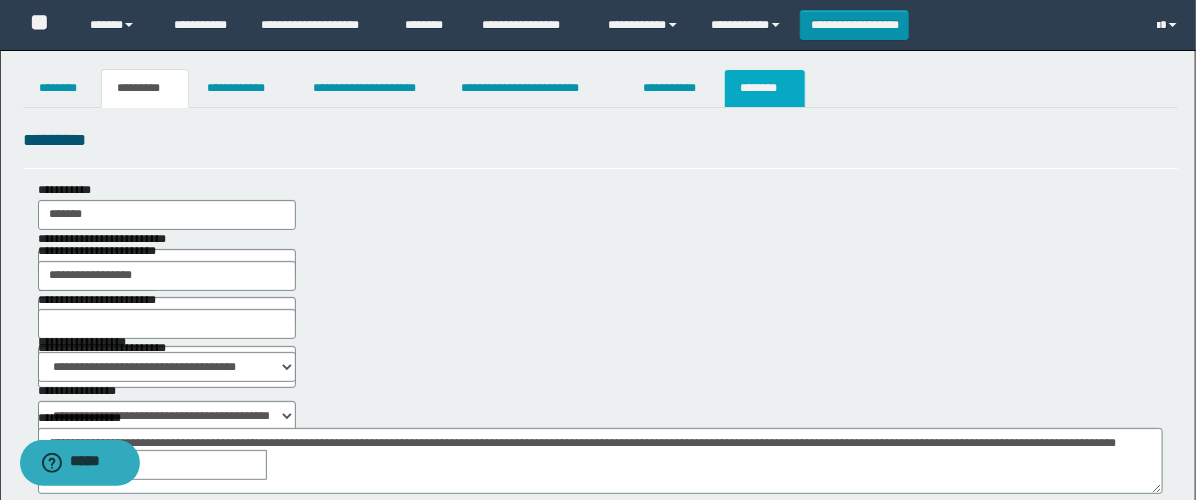 click on "********" at bounding box center (765, 88) 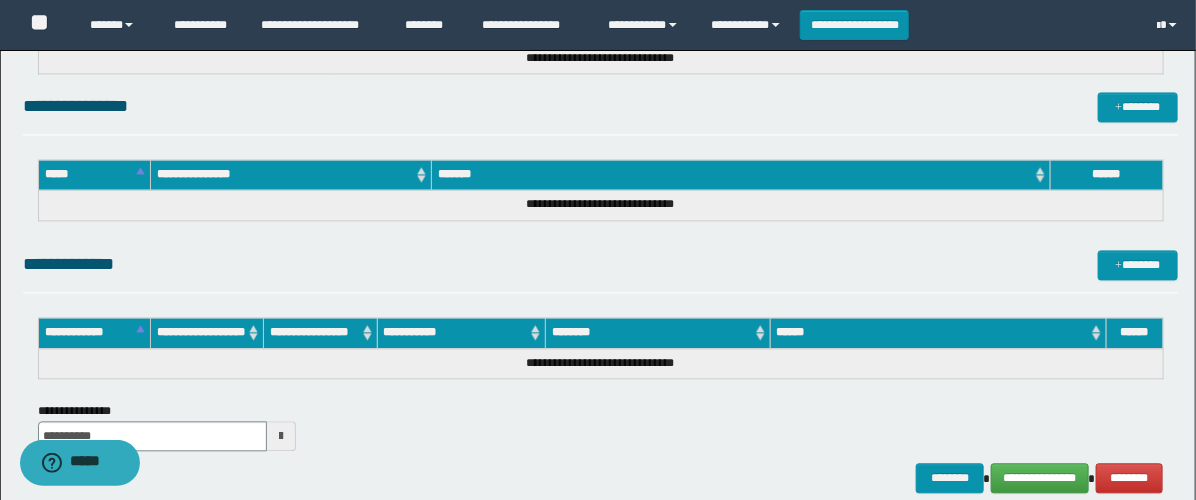 scroll, scrollTop: 1566, scrollLeft: 0, axis: vertical 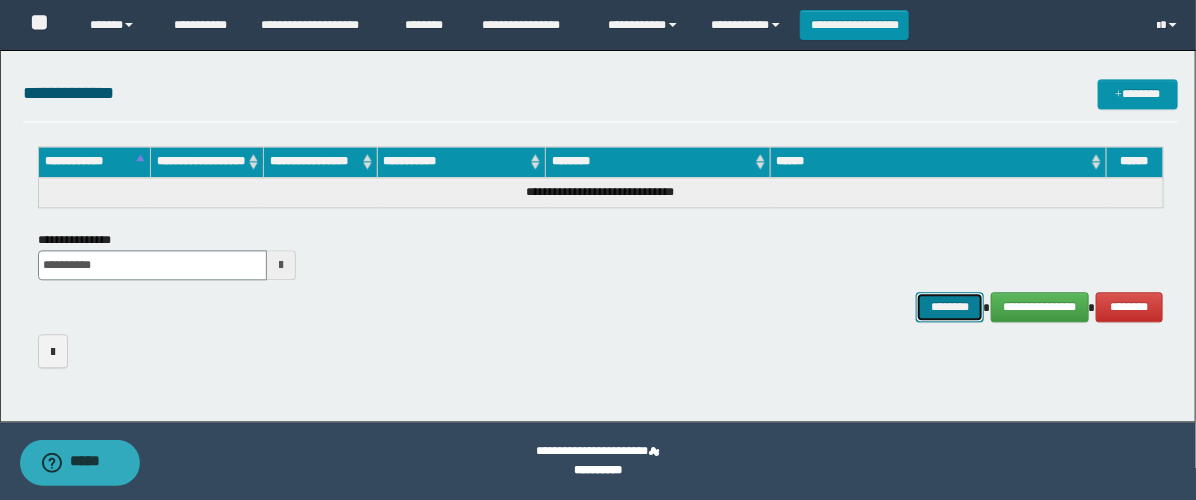 click on "********" at bounding box center [950, 307] 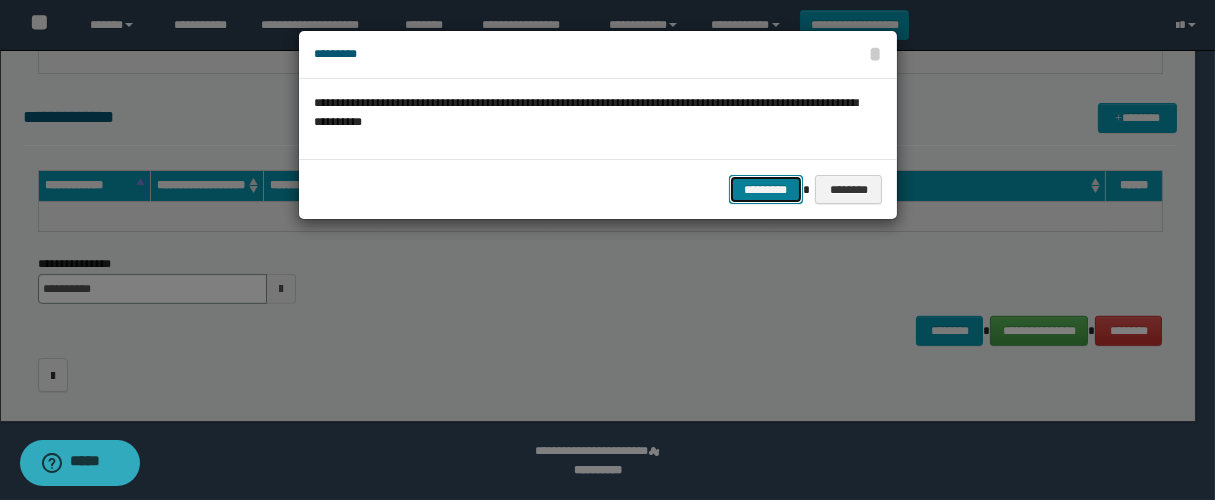 click on "*********" at bounding box center [766, 190] 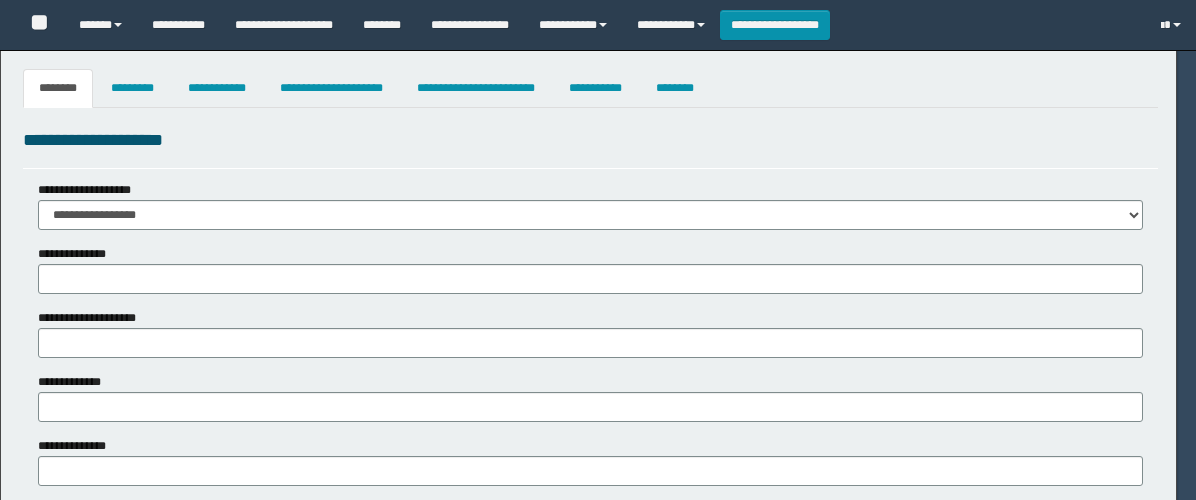 type on "****" 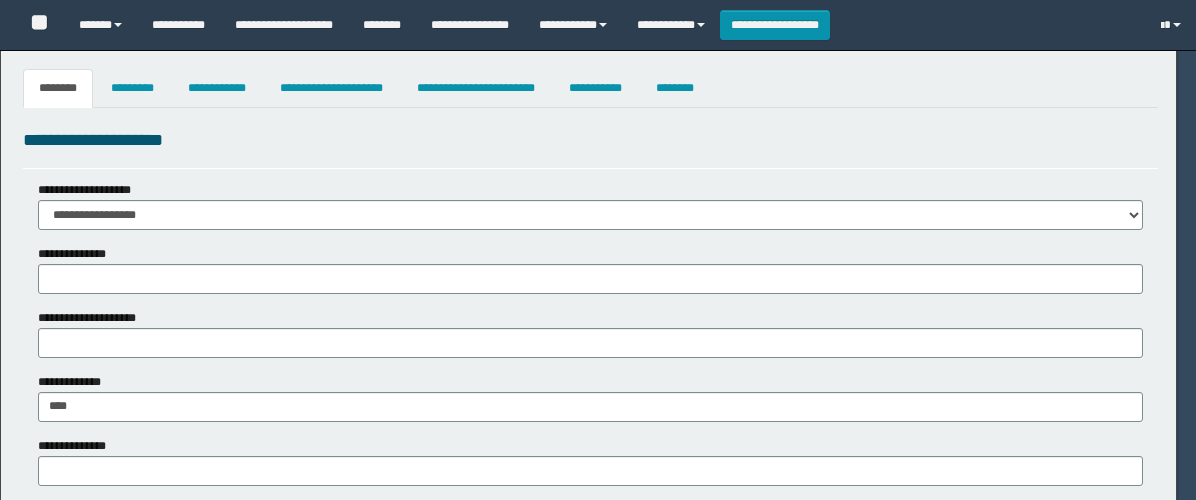 type on "*****" 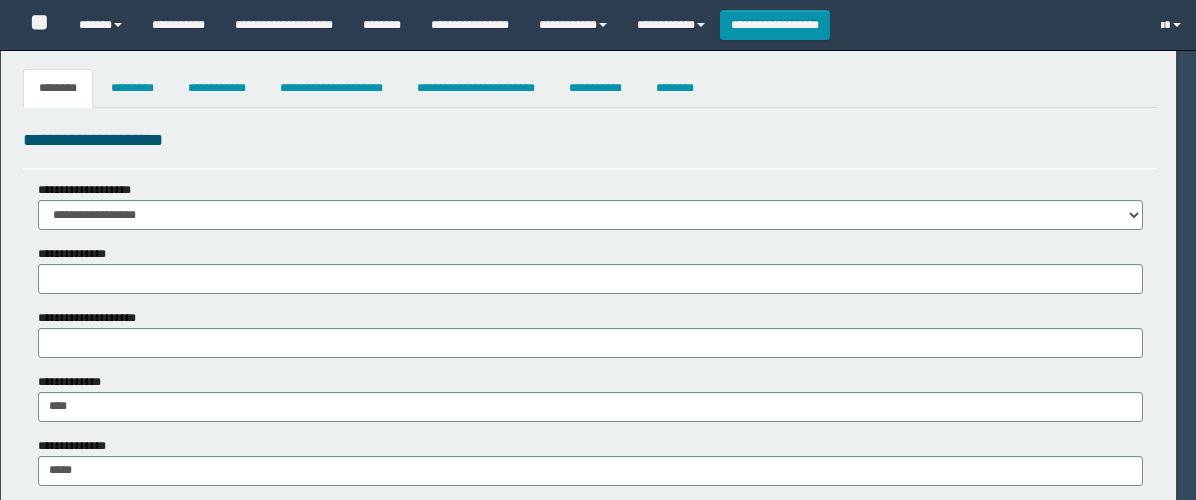 select on "*" 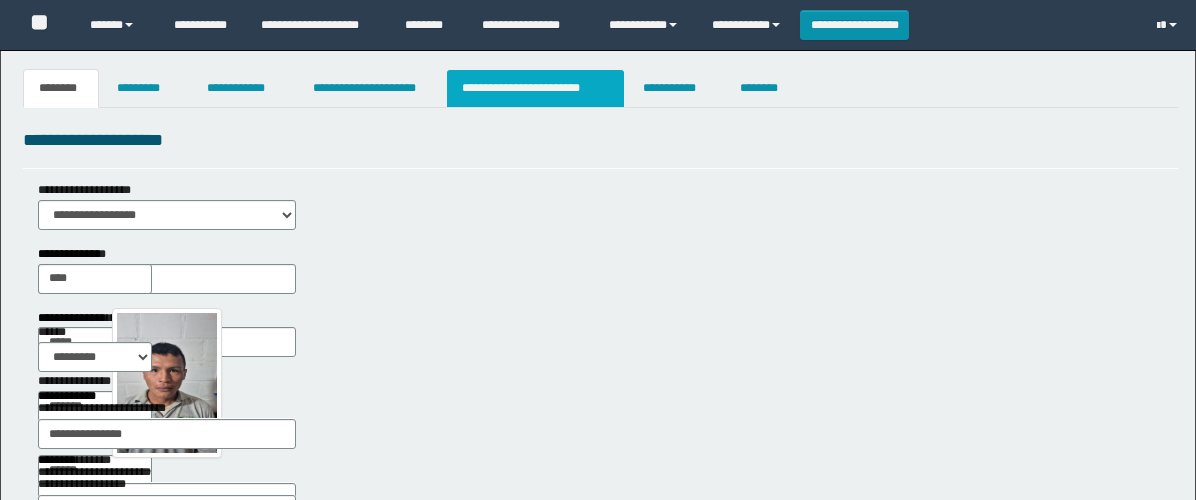 scroll, scrollTop: 0, scrollLeft: 0, axis: both 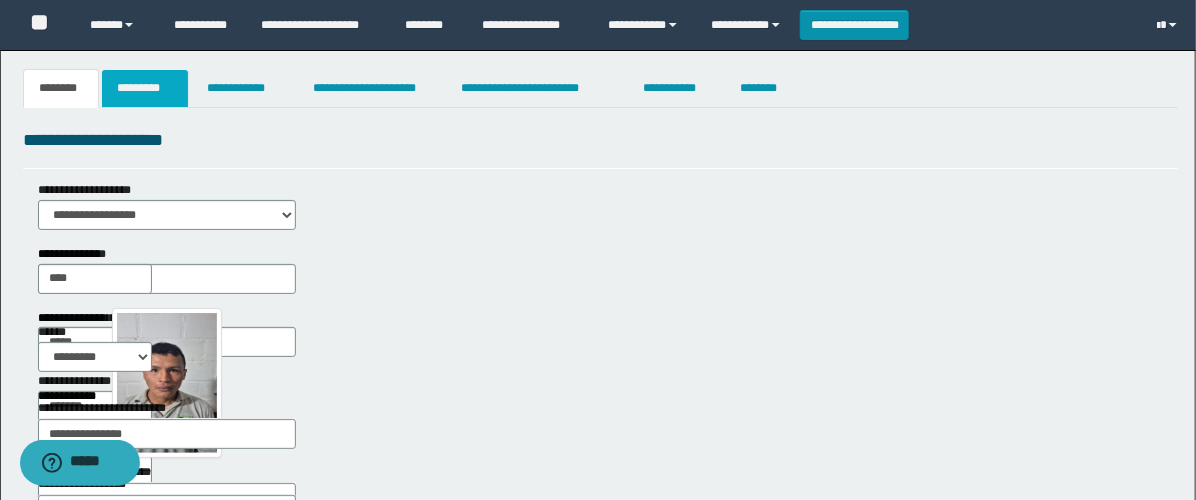 click on "*********" at bounding box center [145, 88] 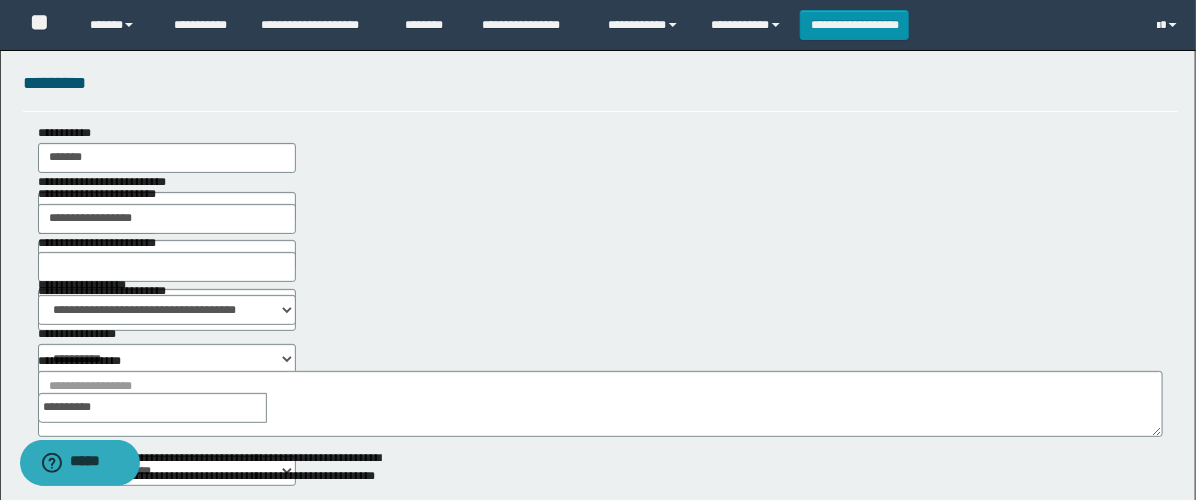 scroll, scrollTop: 222, scrollLeft: 0, axis: vertical 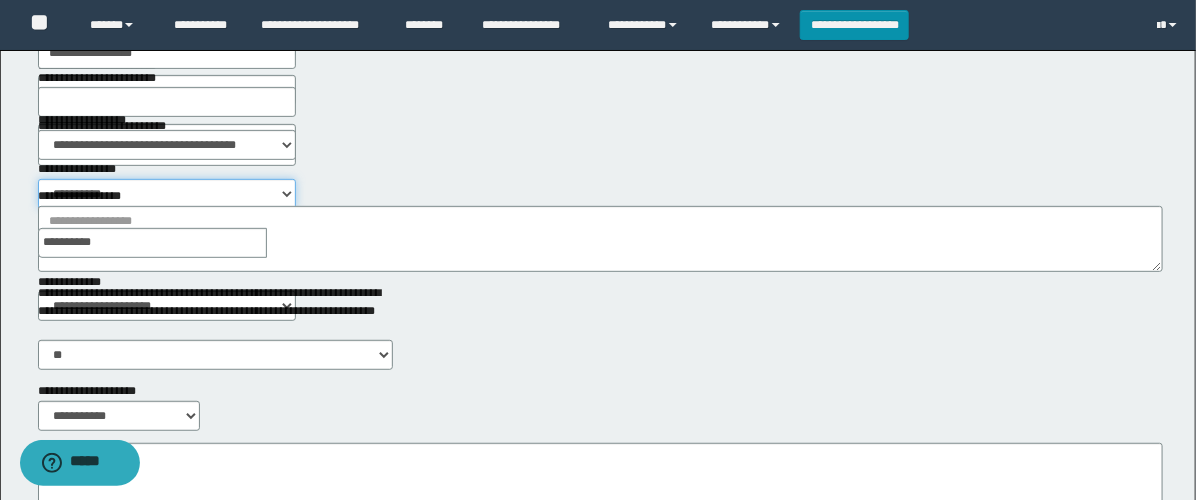 click on "**********" at bounding box center [167, 194] 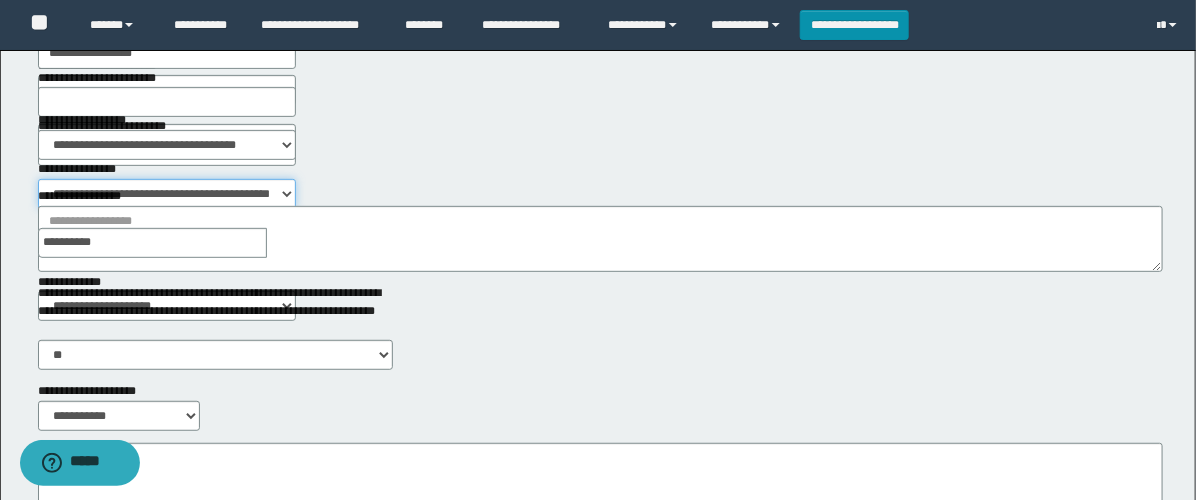 click on "**********" at bounding box center [167, 194] 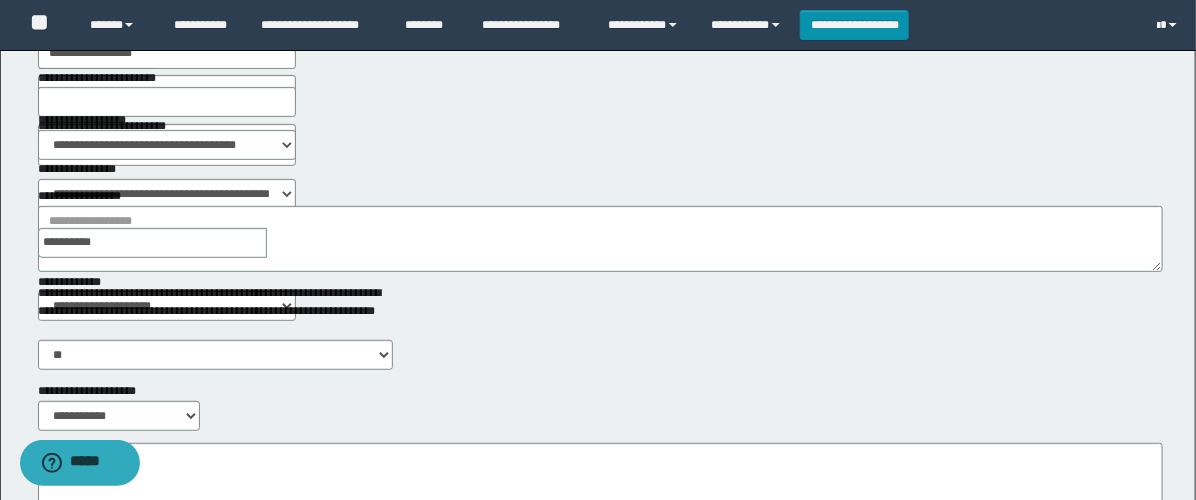 click at bounding box center [281, 243] 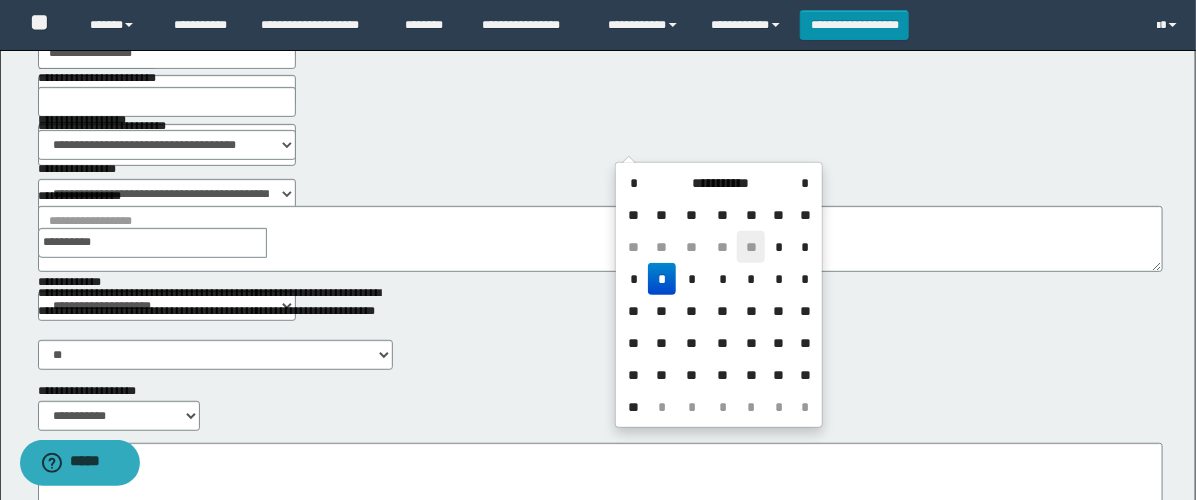 click on "**" at bounding box center [751, 247] 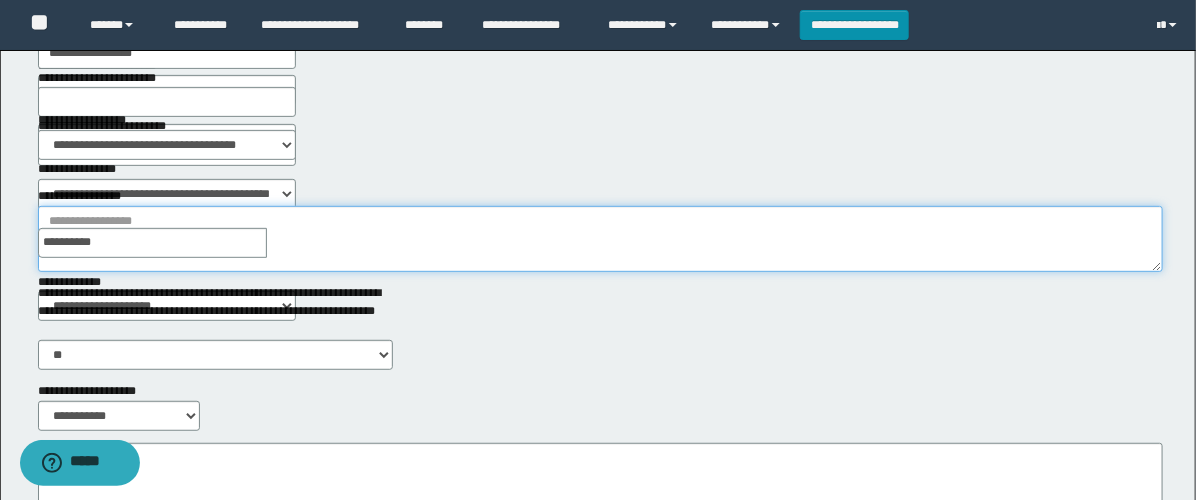 click on "**********" at bounding box center (600, 239) 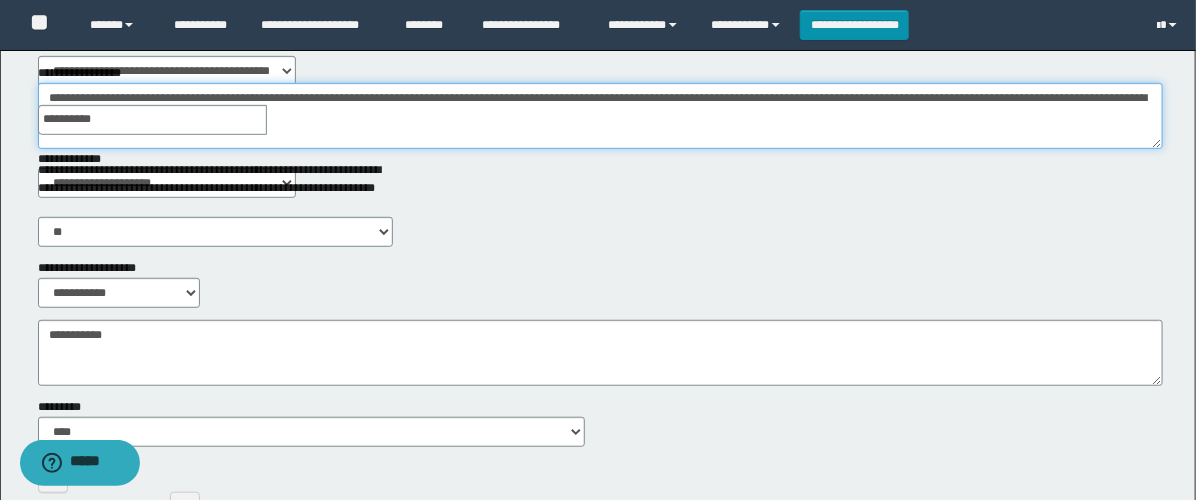 scroll, scrollTop: 444, scrollLeft: 0, axis: vertical 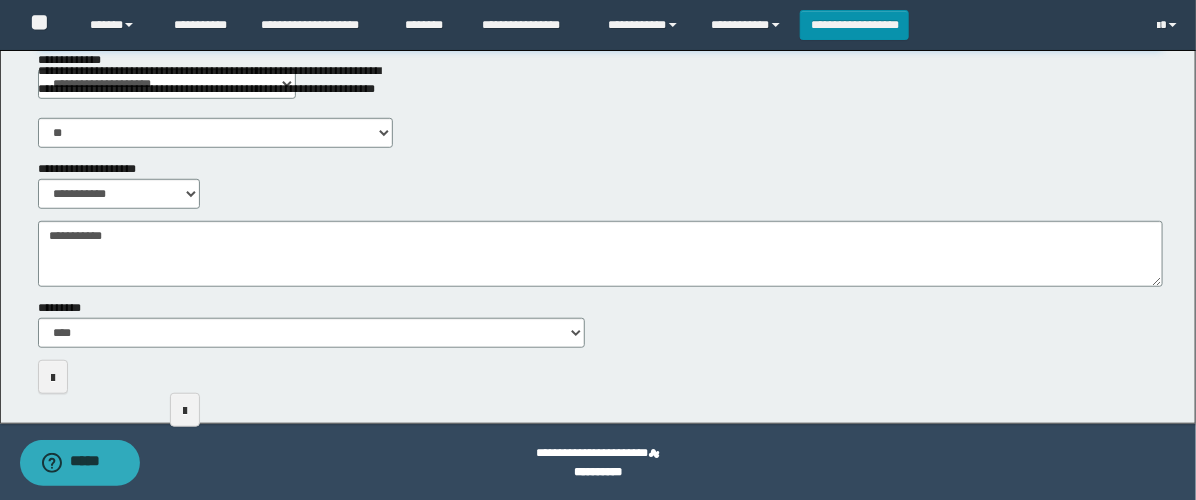 type on "**********" 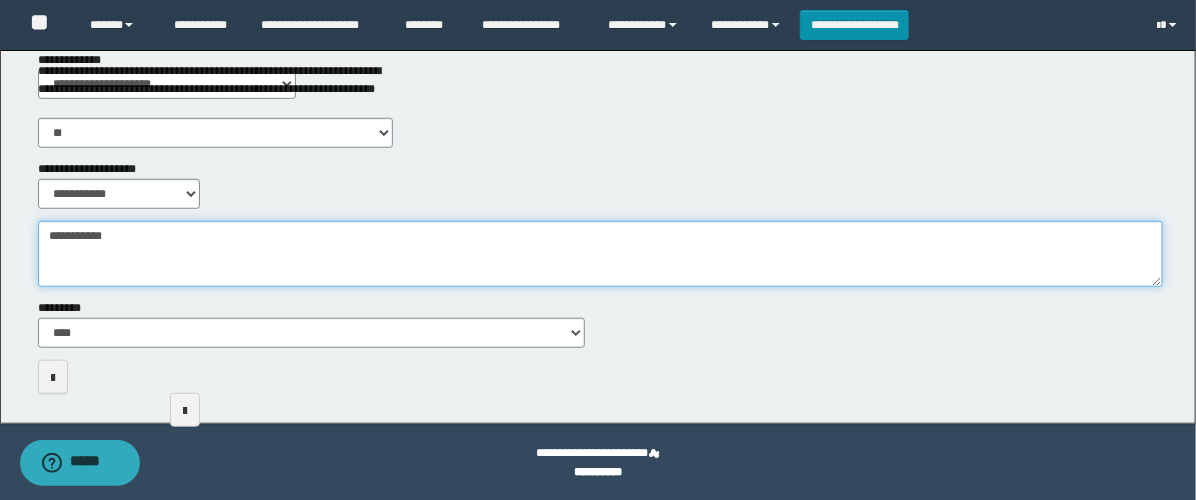 click on "**********" at bounding box center [600, 254] 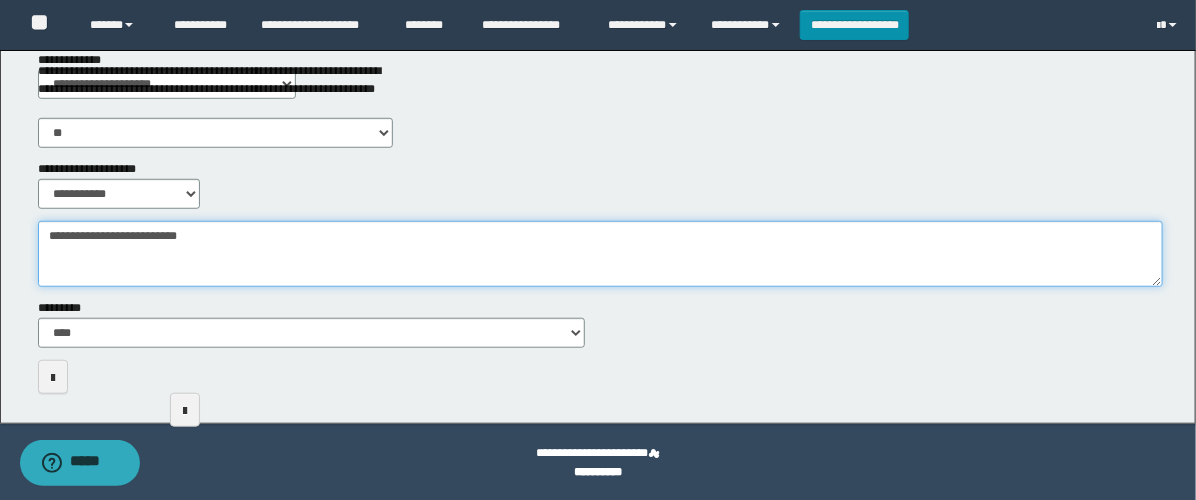 scroll, scrollTop: 0, scrollLeft: 0, axis: both 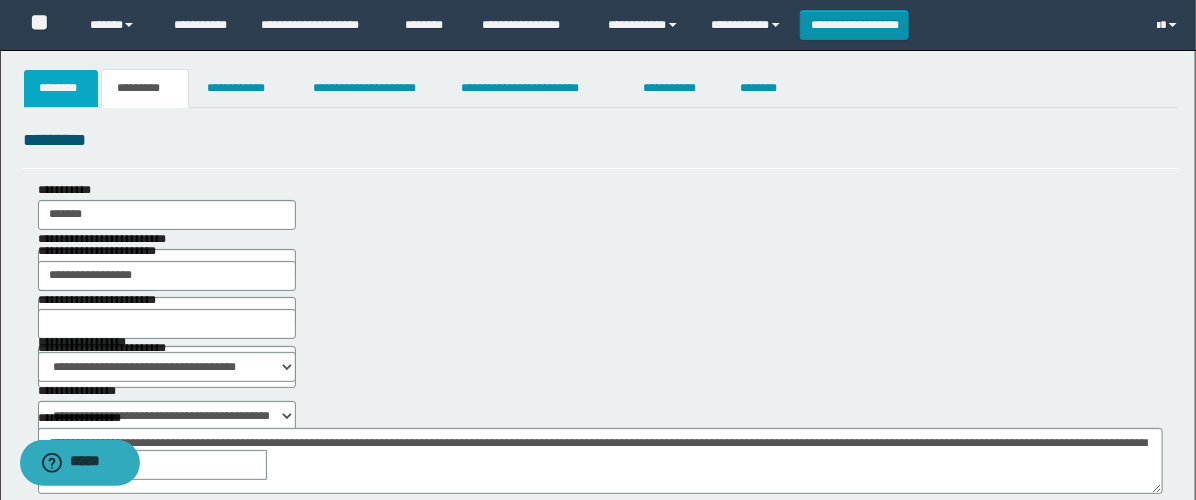 type on "**********" 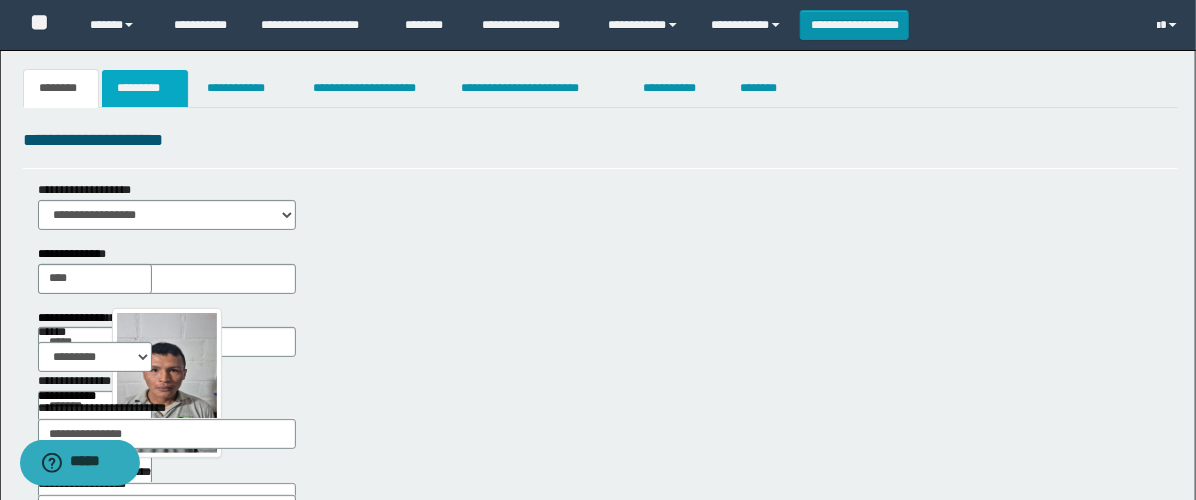 click on "*********" at bounding box center (145, 88) 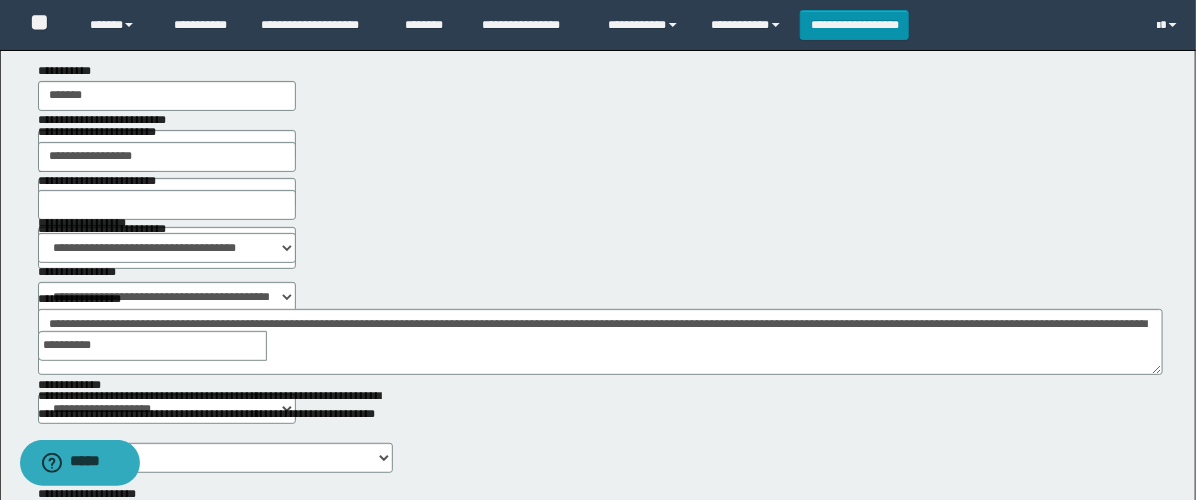scroll, scrollTop: 0, scrollLeft: 0, axis: both 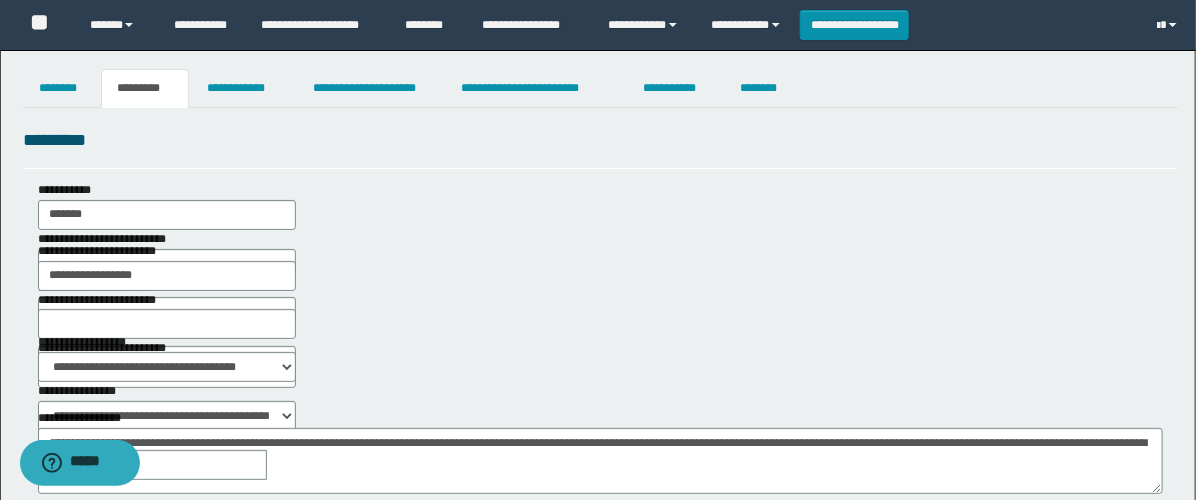 click on "**********" at bounding box center [598, 459] 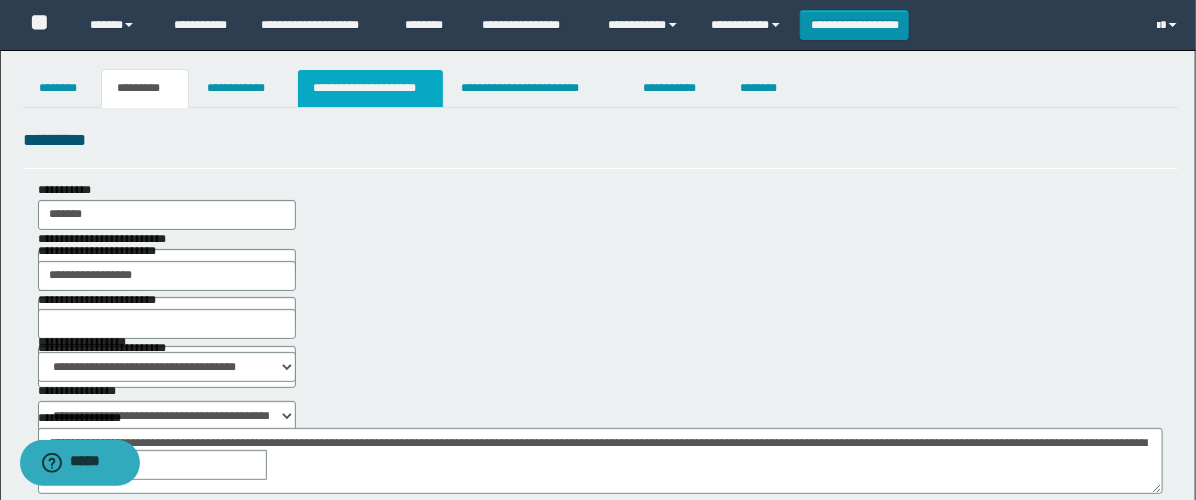 click on "**********" at bounding box center (370, 88) 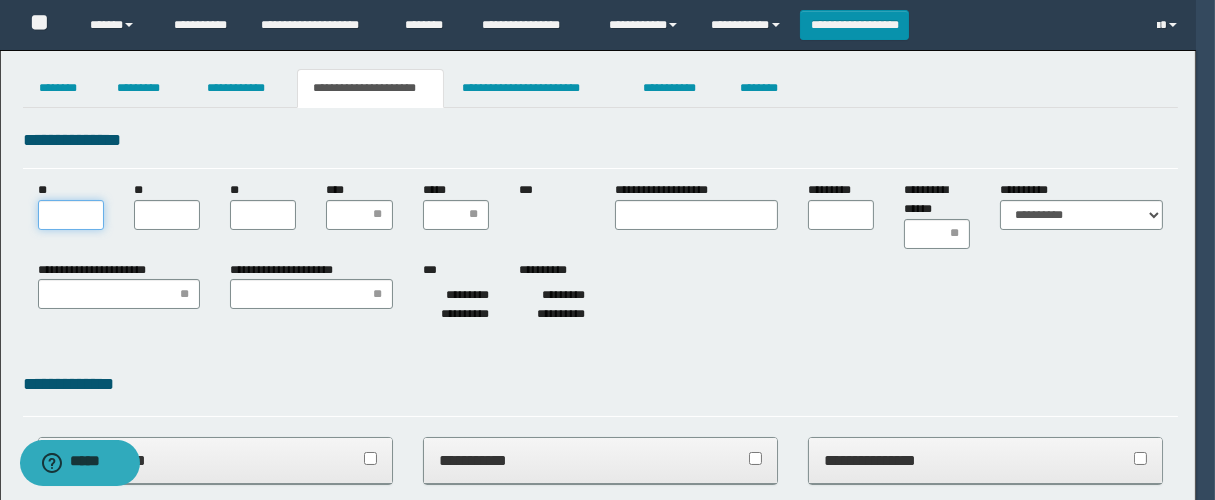 click on "**" at bounding box center (71, 215) 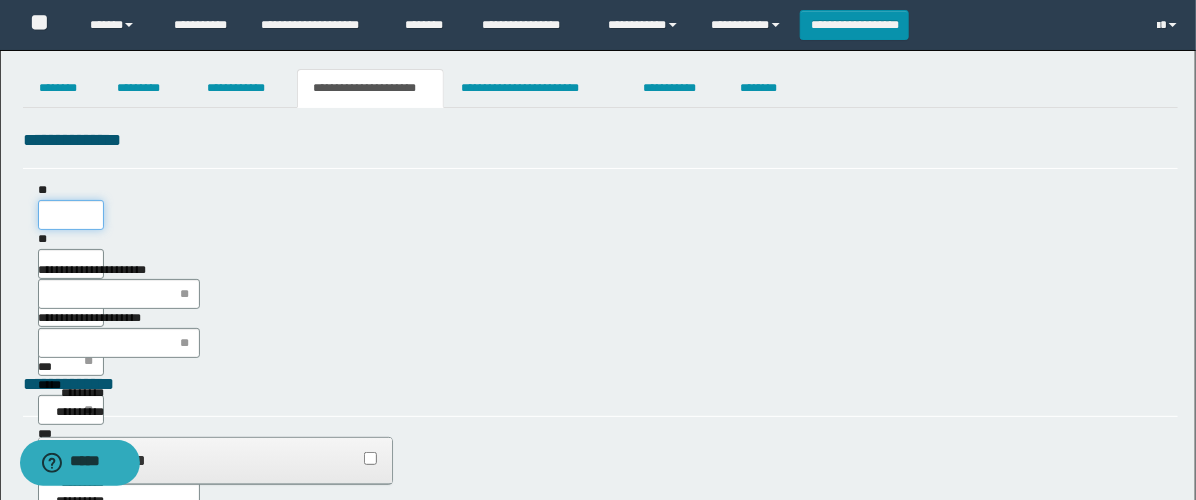 scroll, scrollTop: 0, scrollLeft: 0, axis: both 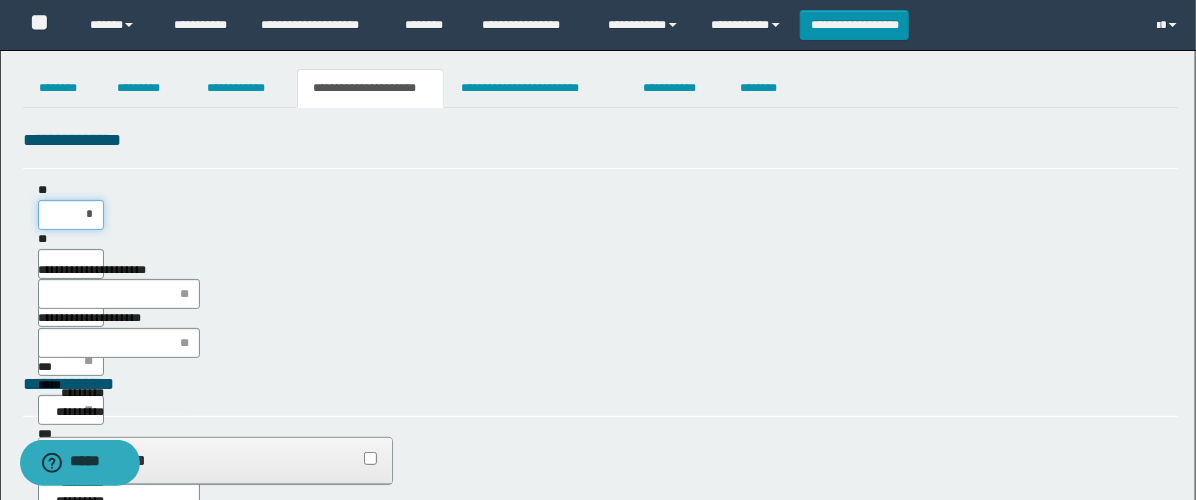 type on "**" 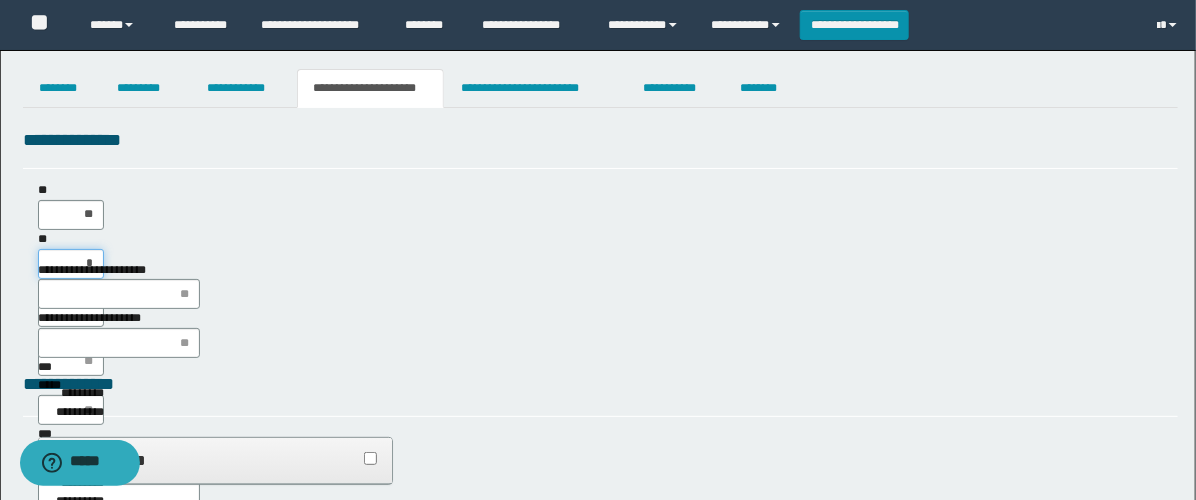 type on "**" 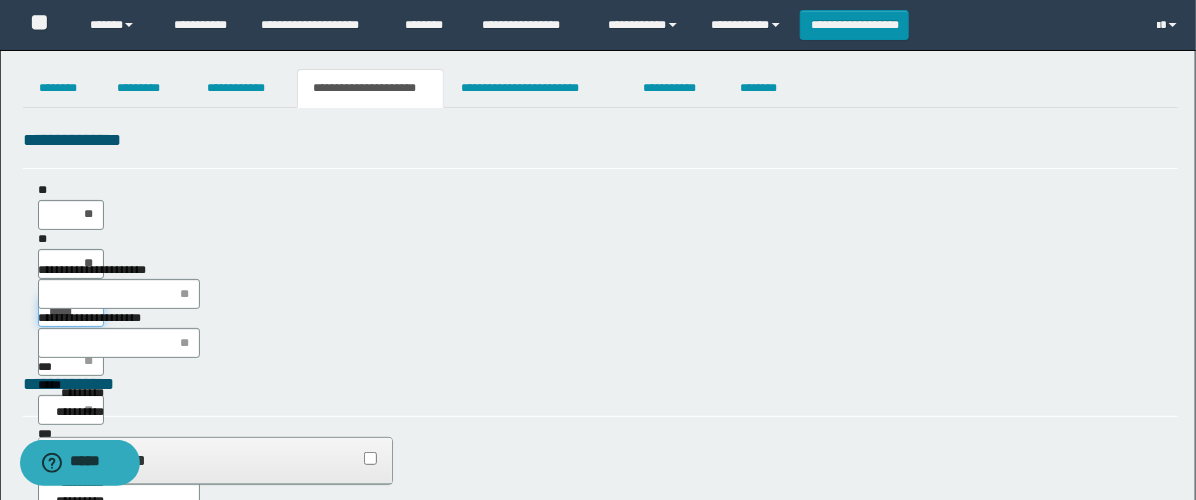 type on "******" 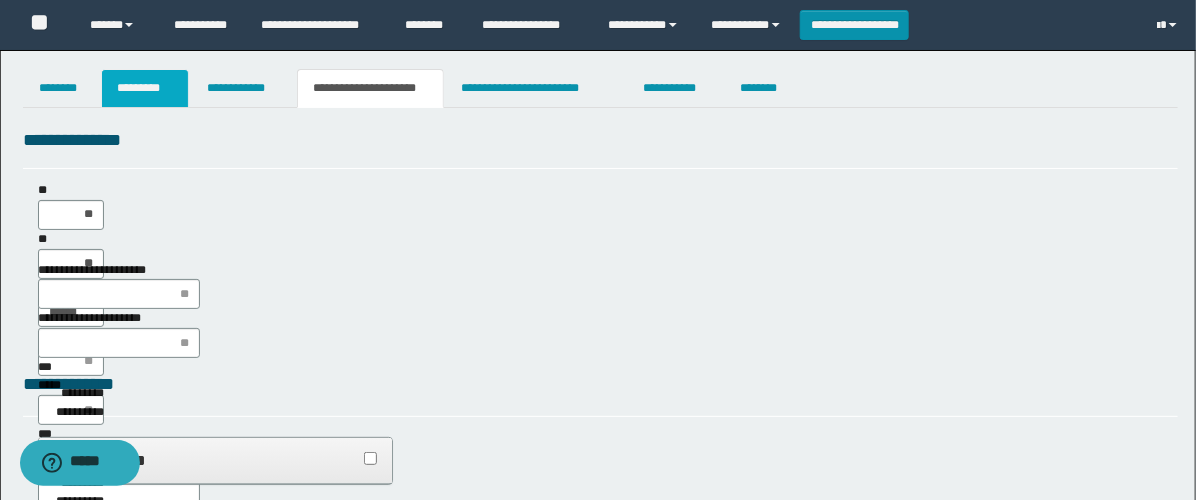 click on "*********" at bounding box center (145, 88) 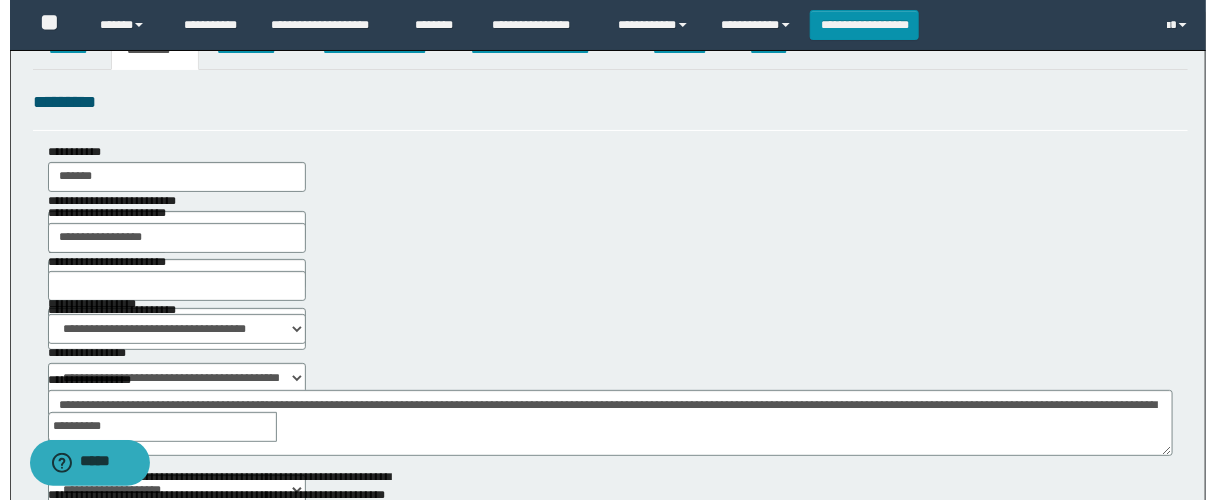 scroll, scrollTop: 0, scrollLeft: 0, axis: both 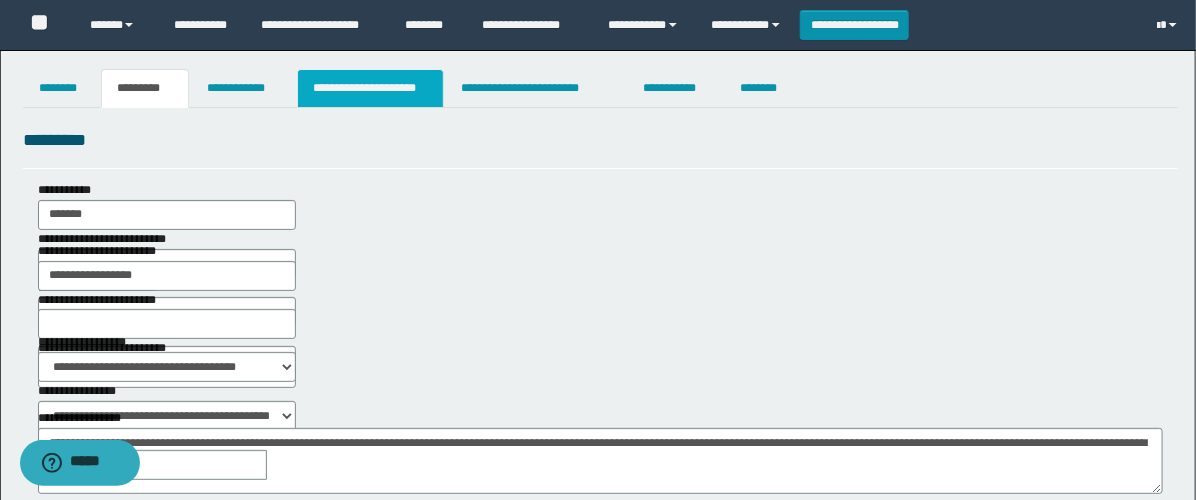 click on "**********" at bounding box center [370, 88] 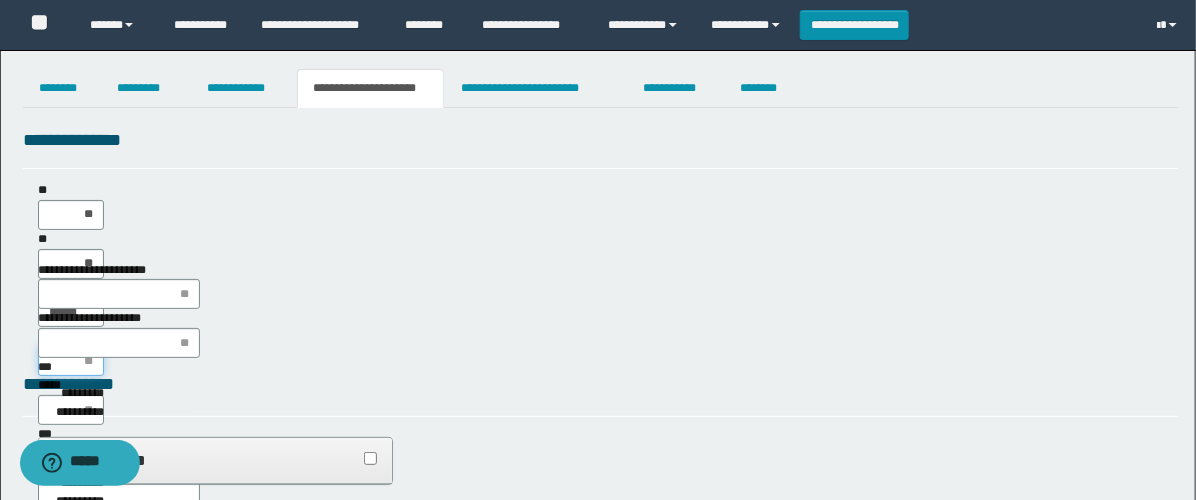 click on "****" at bounding box center (71, 361) 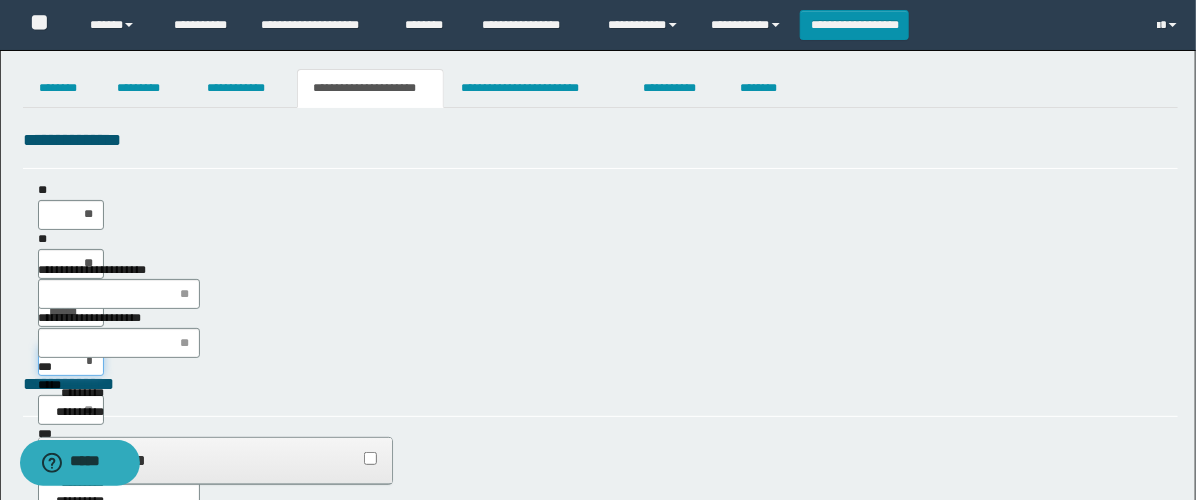 type on "**" 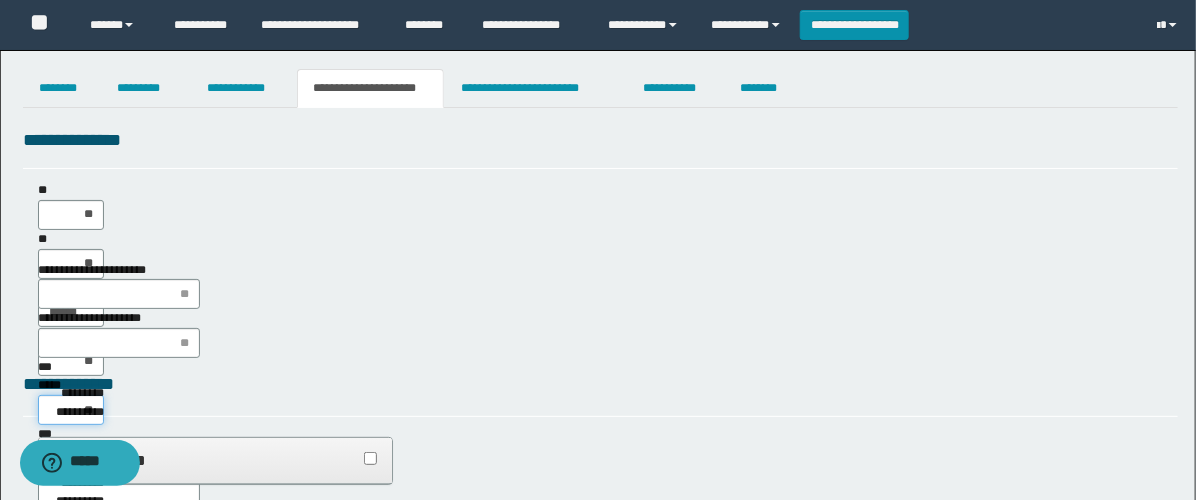 type on "***" 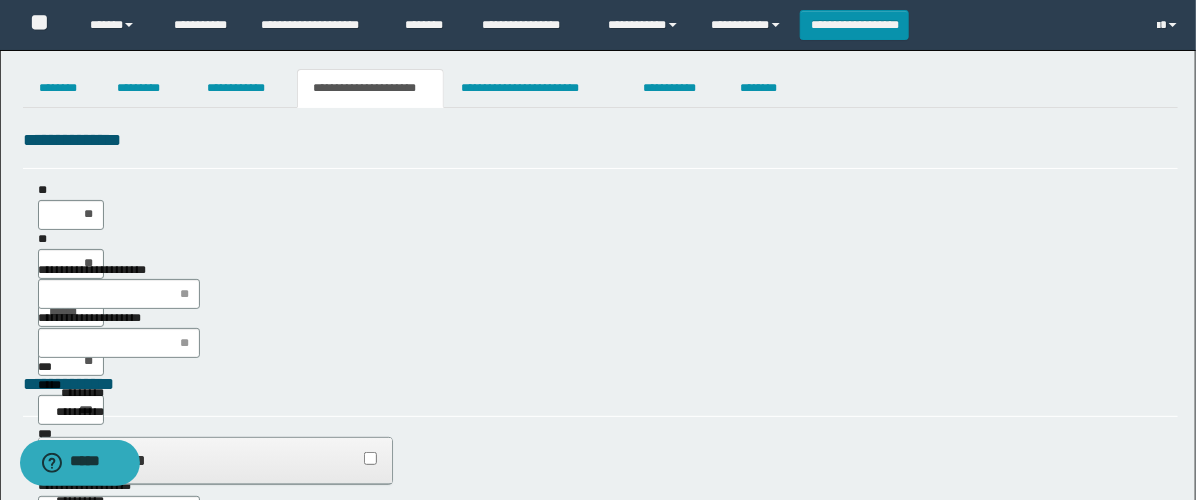 type on "**" 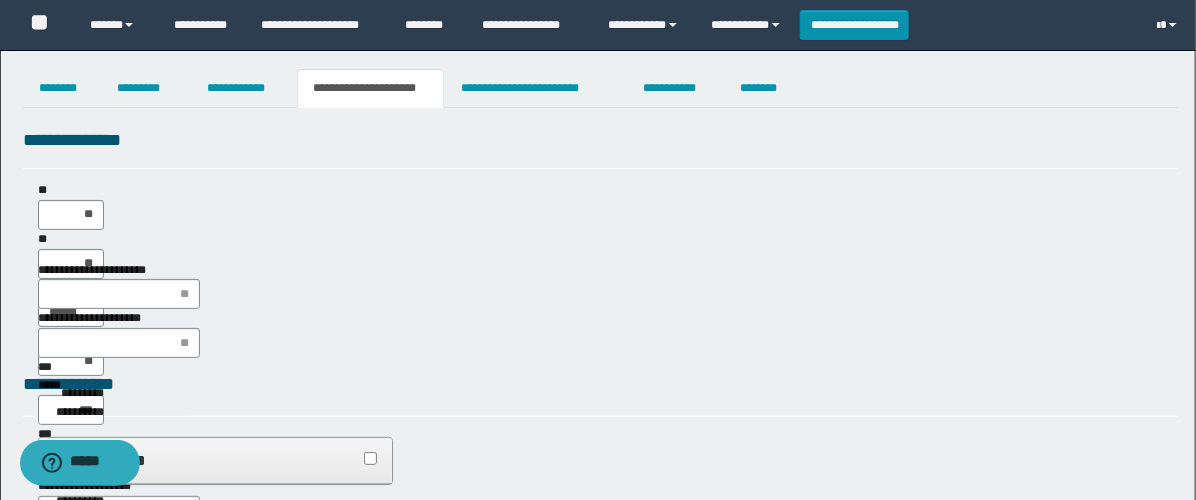 type on "**" 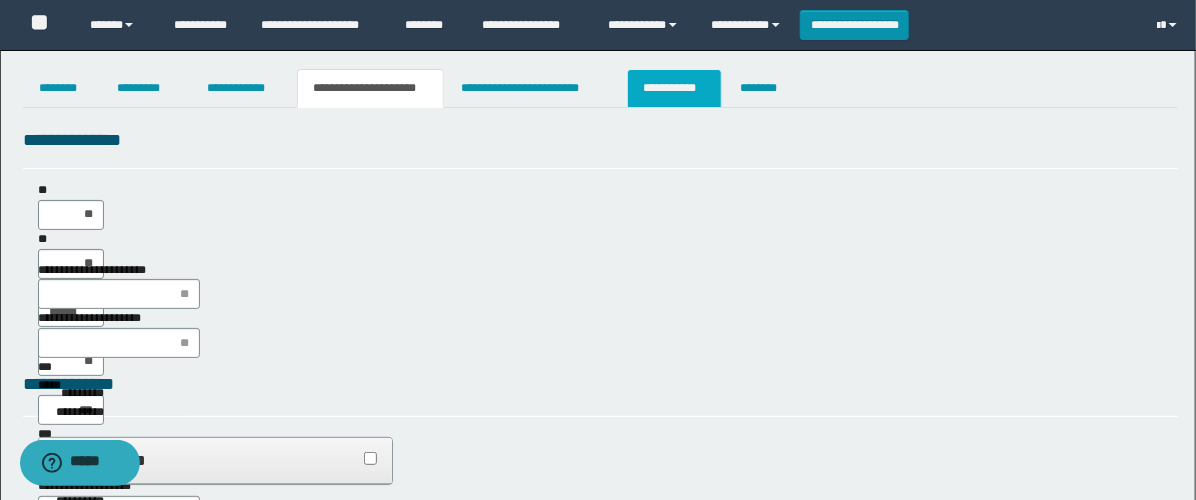 click on "**********" at bounding box center (674, 88) 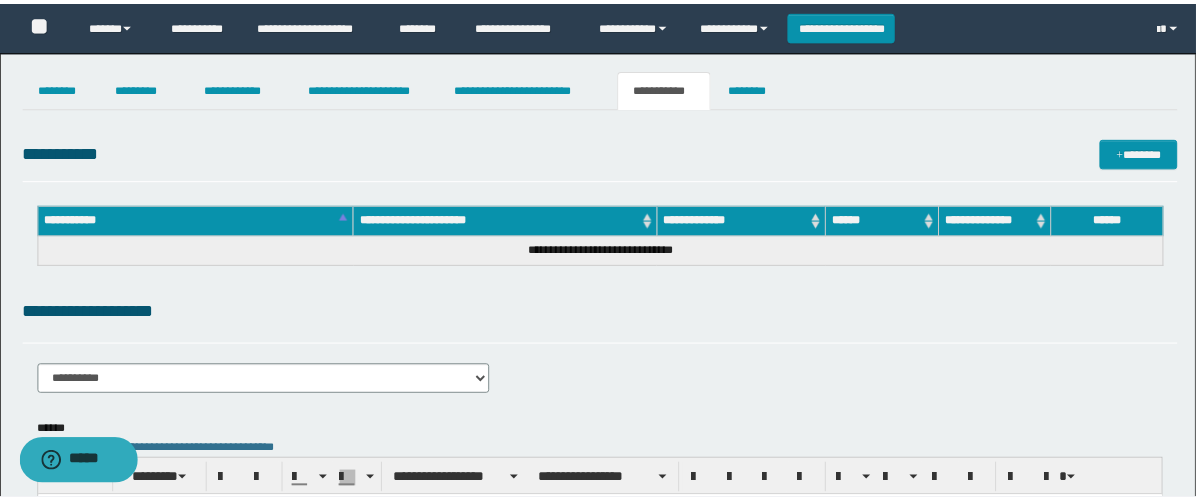 scroll, scrollTop: 0, scrollLeft: 0, axis: both 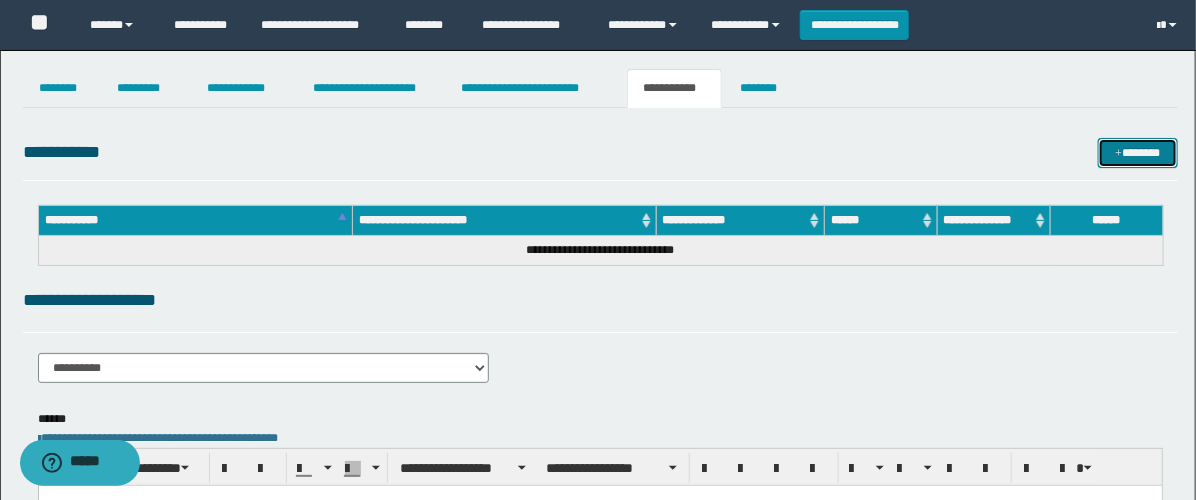 click on "*******" at bounding box center (1138, 153) 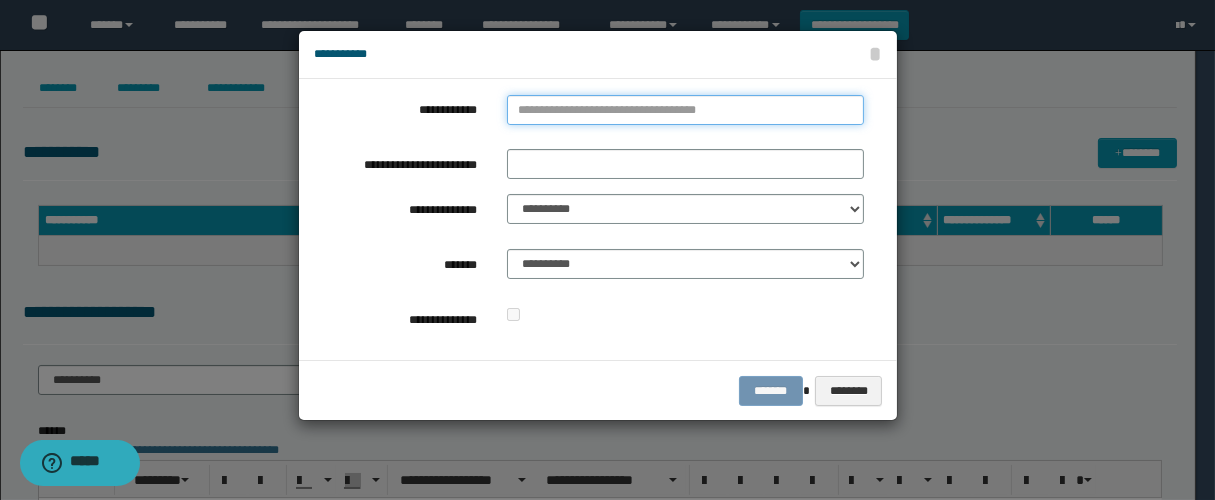 click on "**********" at bounding box center (685, 110) 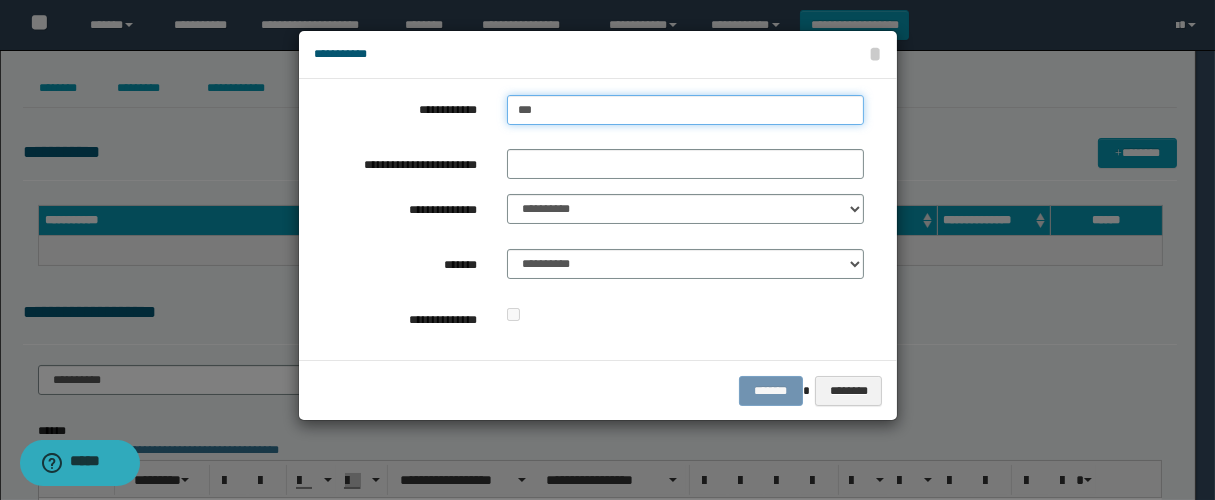 type on "****" 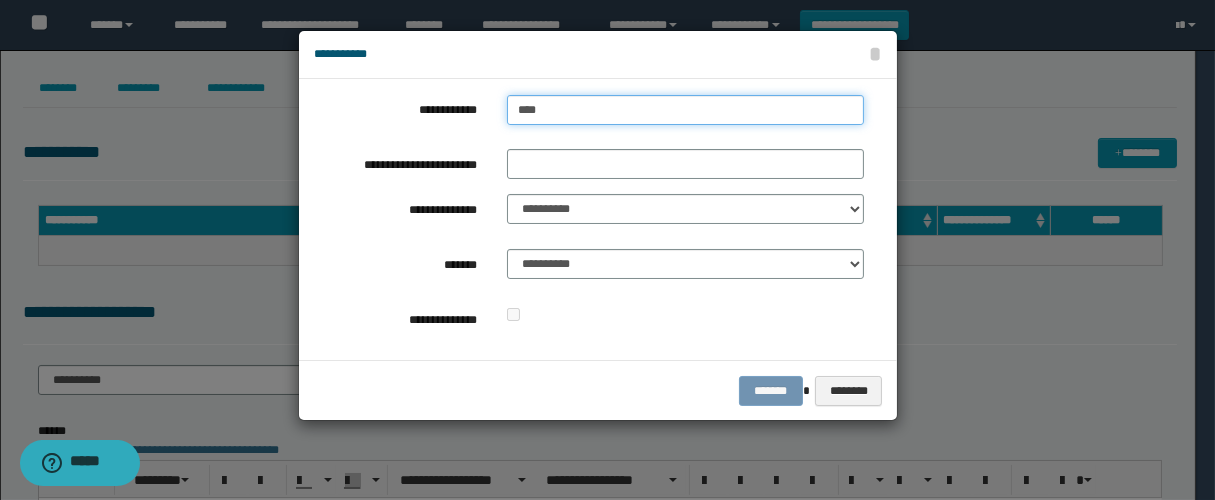 type on "****" 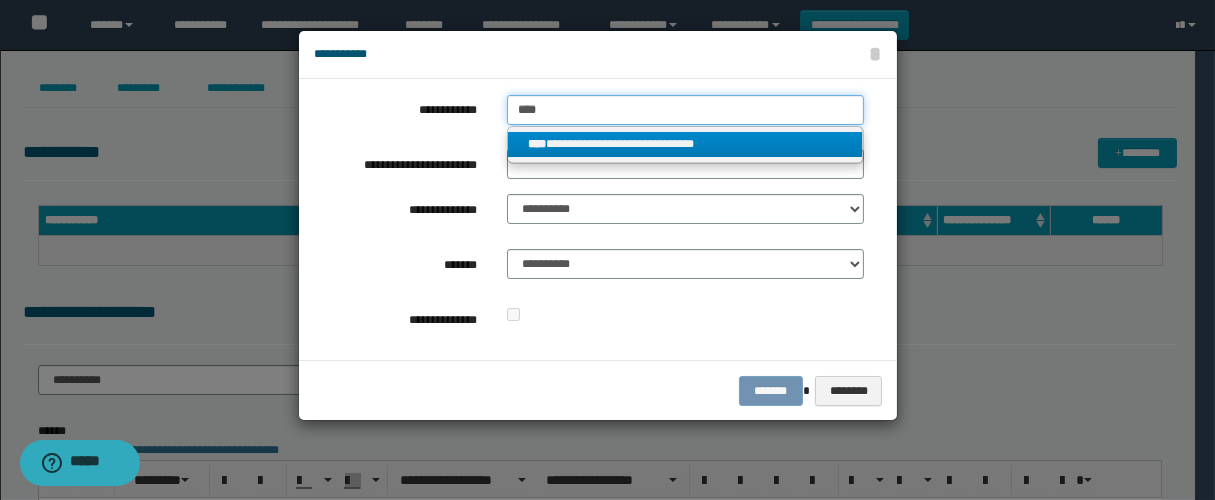 type on "****" 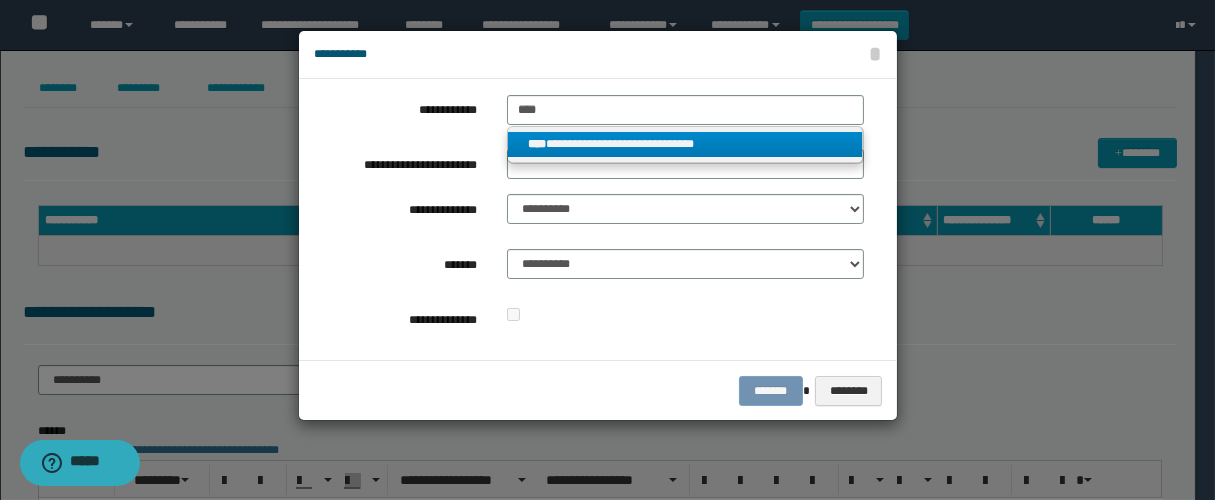click on "**********" at bounding box center [685, 144] 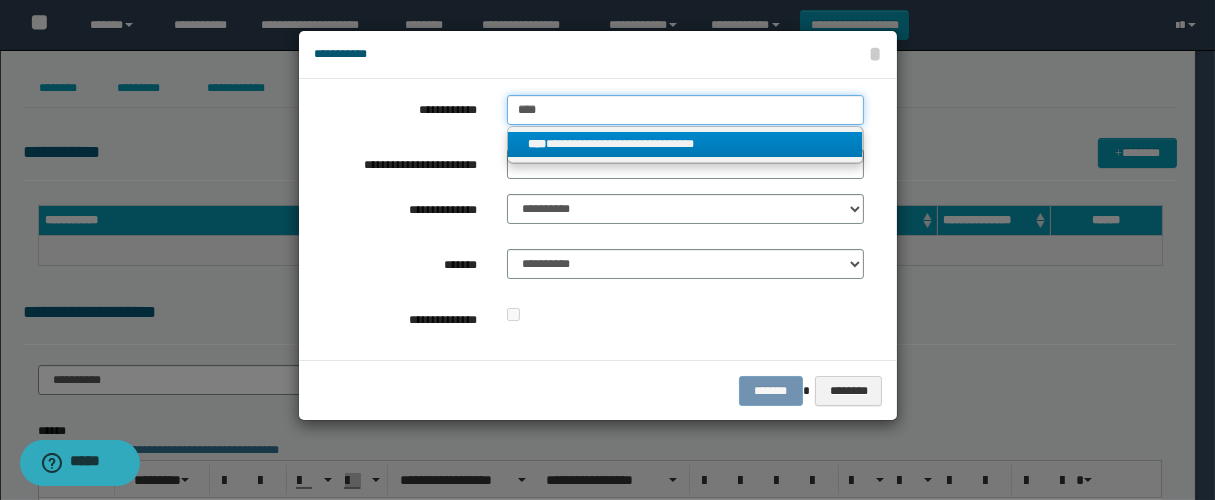 type 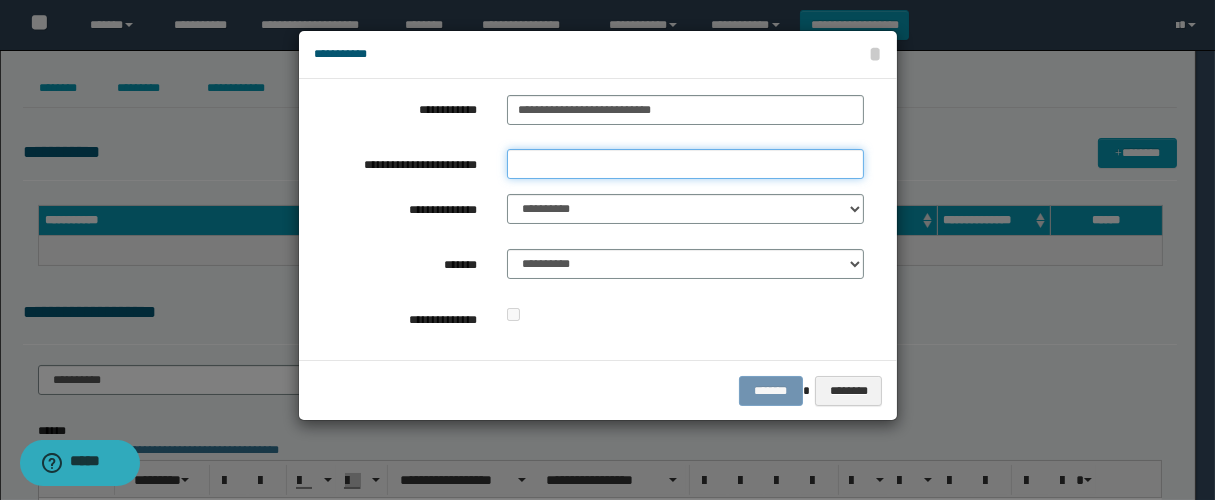 click on "**********" at bounding box center [685, 164] 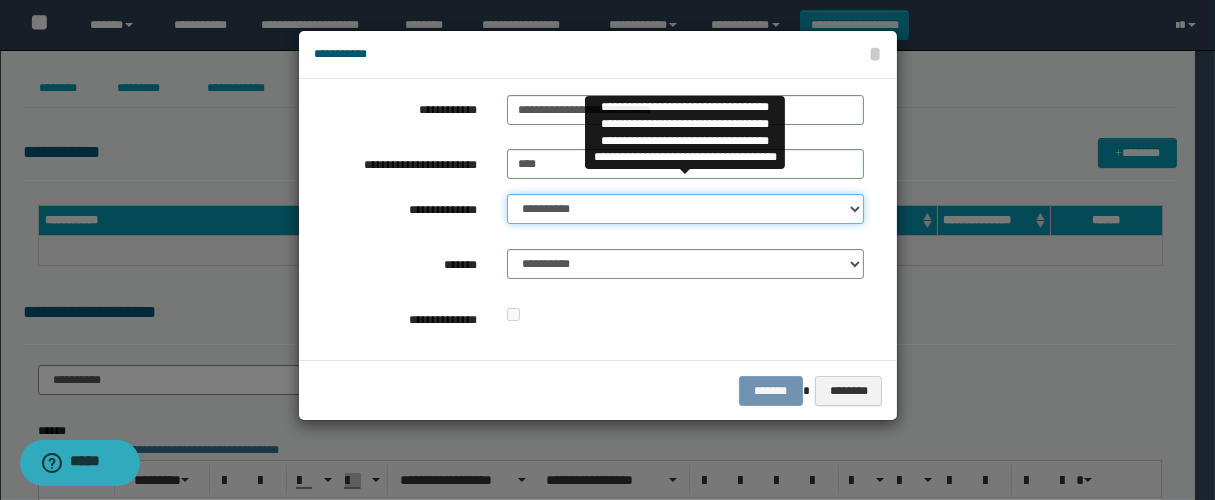 click on "**********" at bounding box center (685, 209) 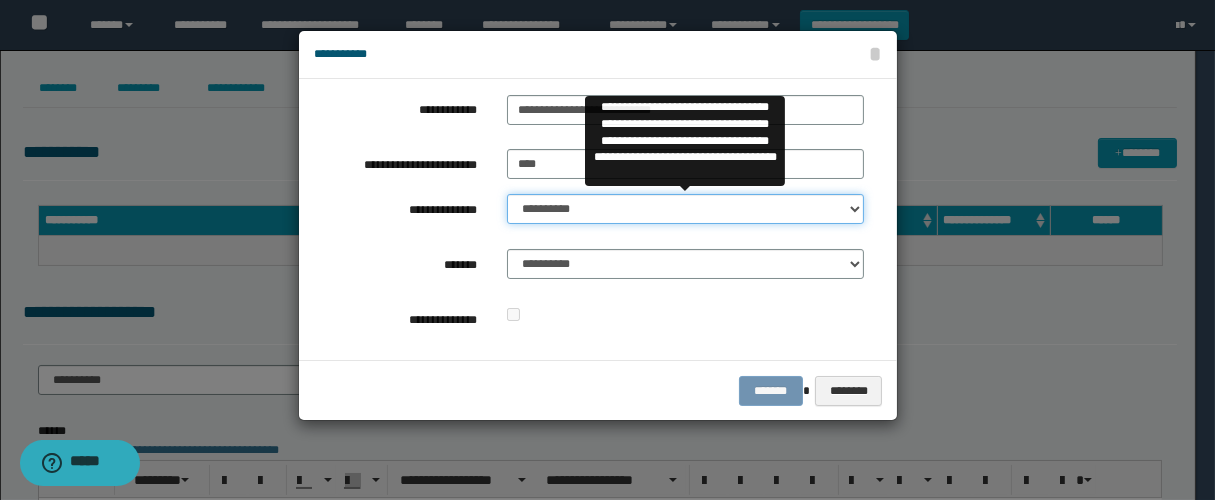 select on "**" 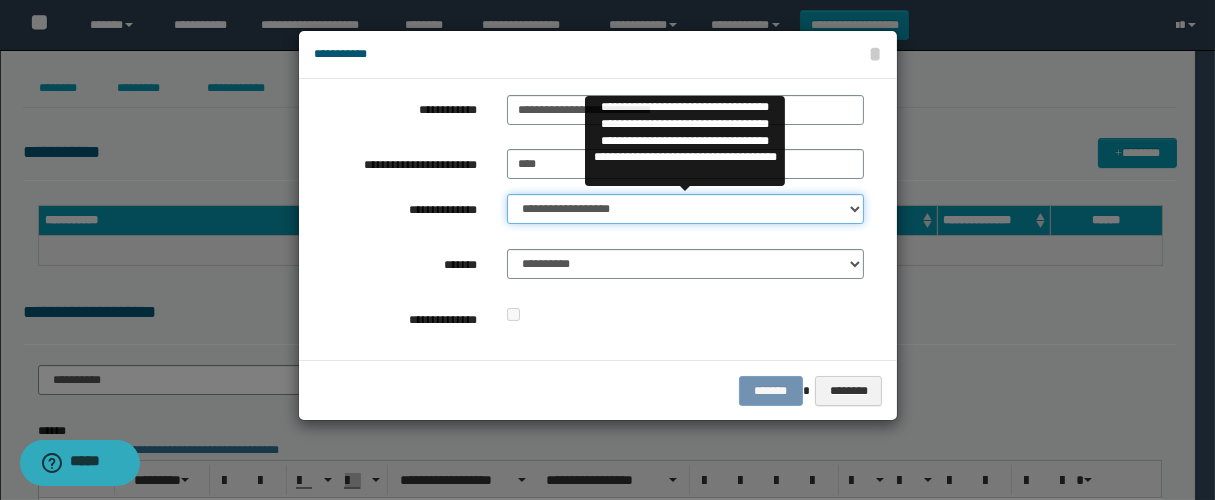 click on "**********" at bounding box center (685, 209) 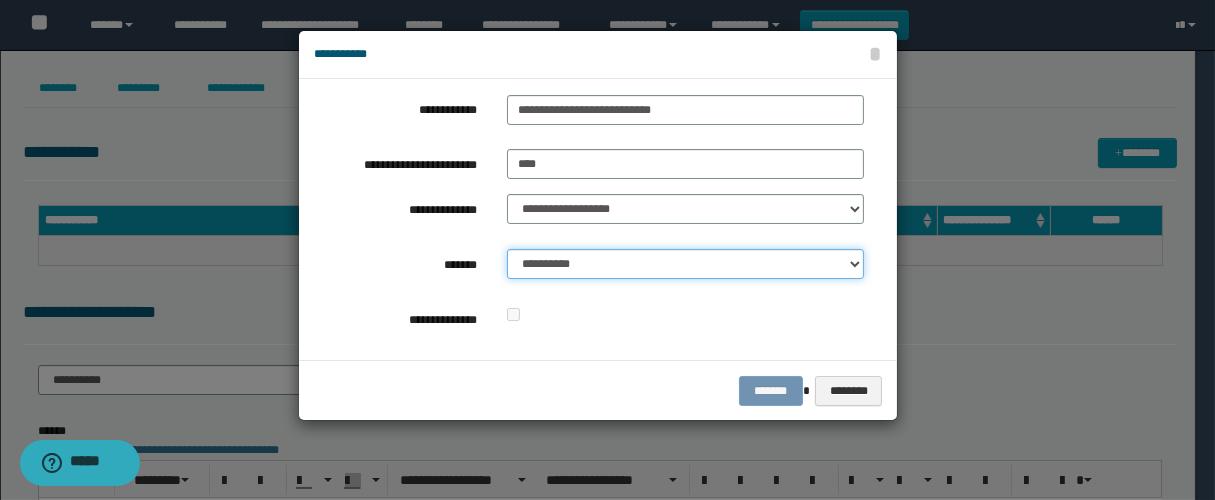 click on "**********" at bounding box center (685, 264) 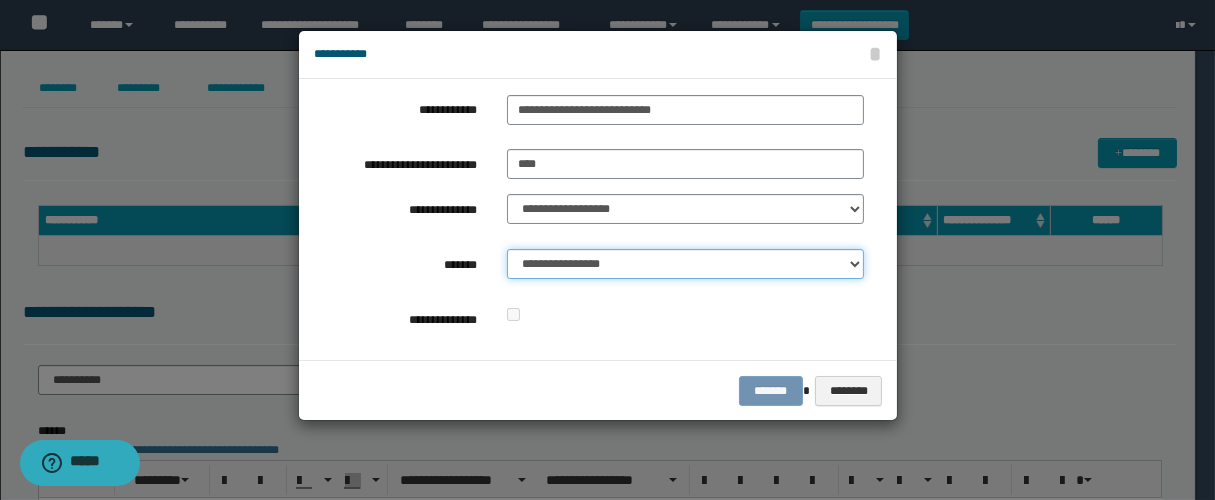 click on "**********" at bounding box center [685, 264] 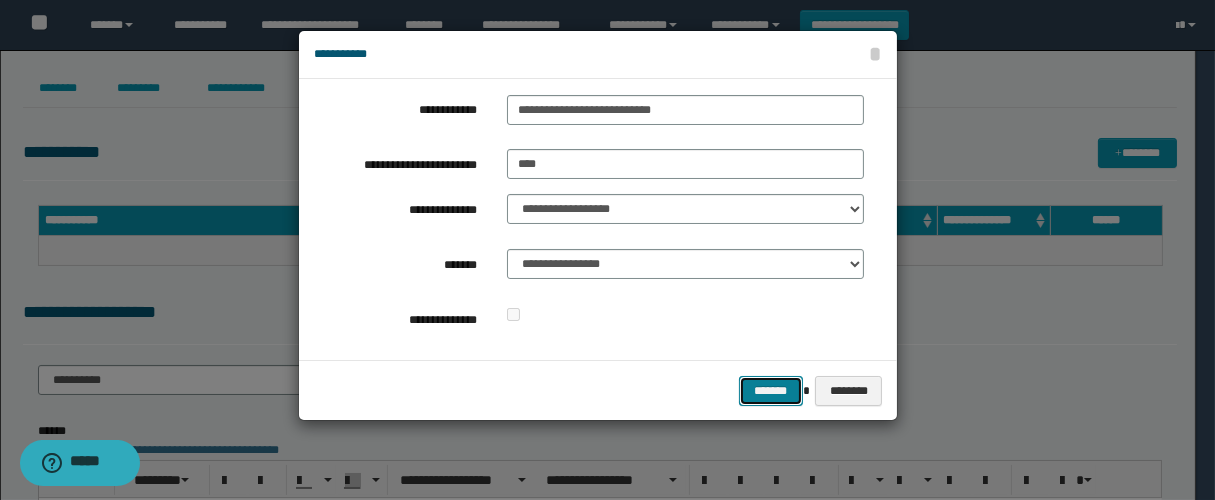 click on "*******" at bounding box center [771, 391] 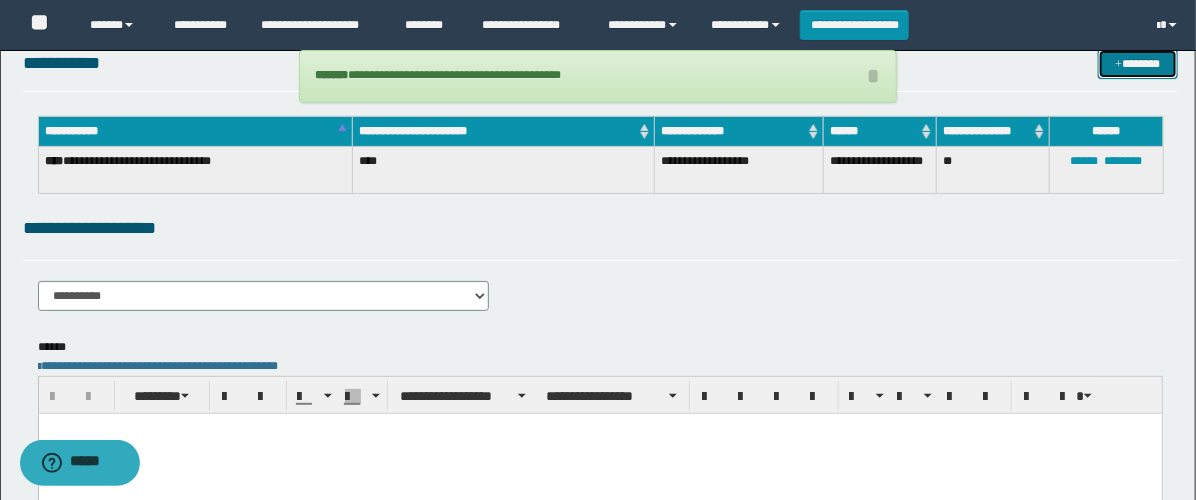 scroll, scrollTop: 222, scrollLeft: 0, axis: vertical 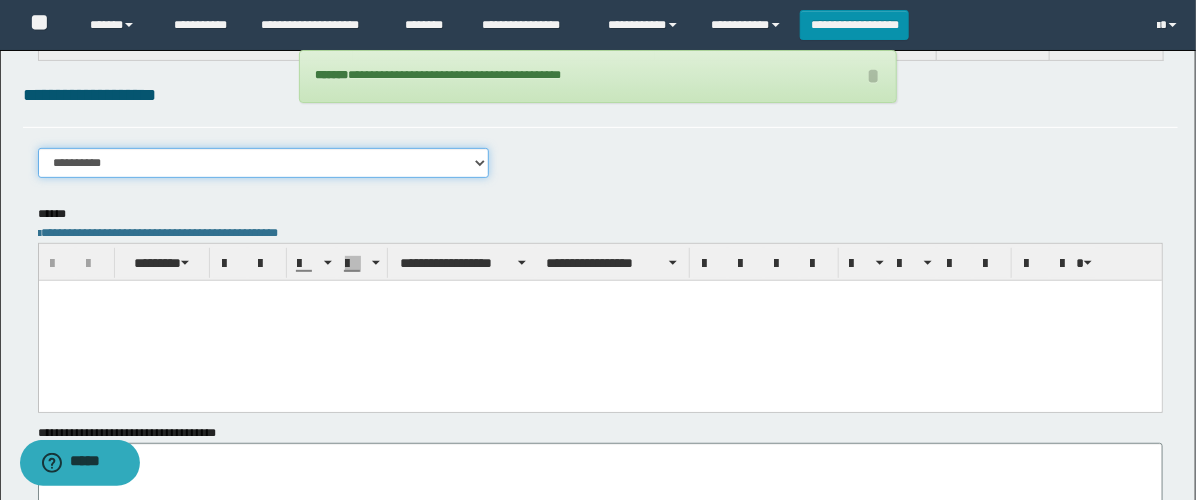 click on "**********" at bounding box center [263, 163] 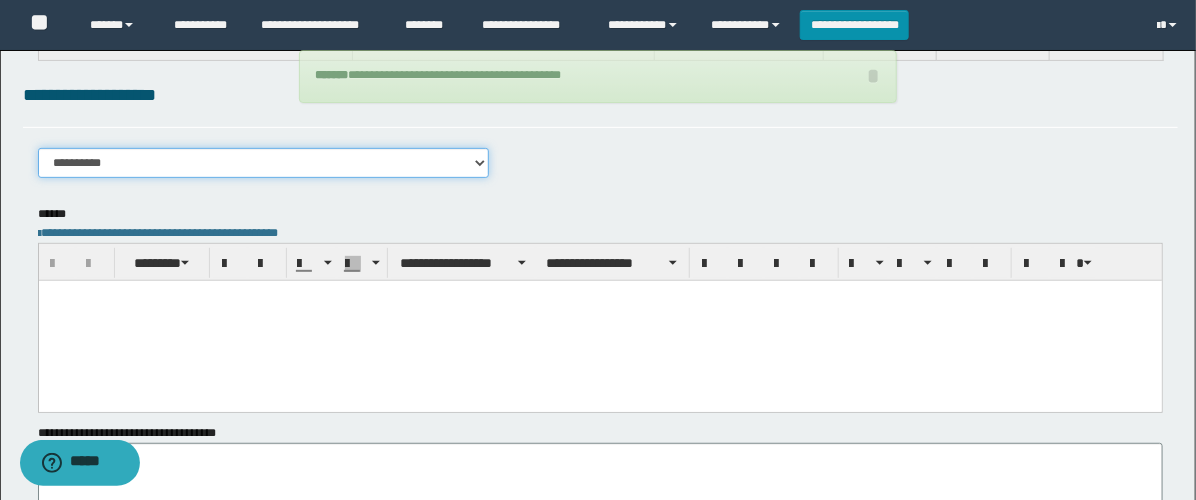 select on "****" 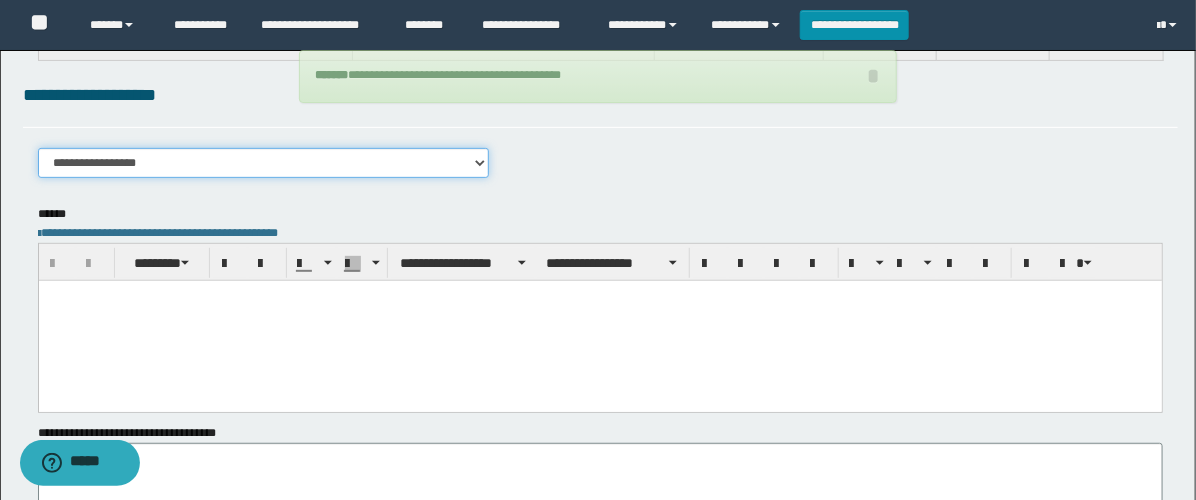 click on "**********" at bounding box center [263, 163] 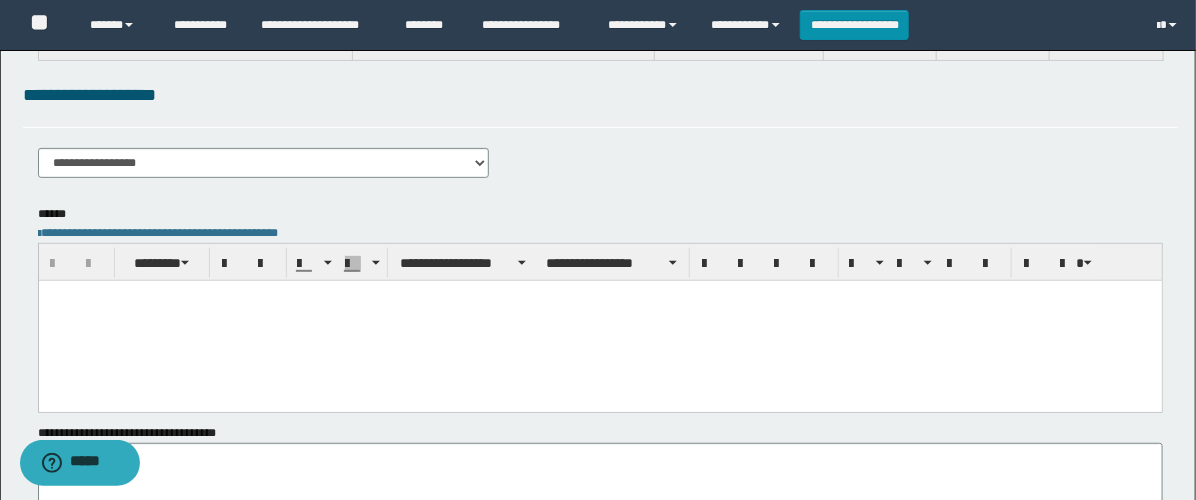 click at bounding box center [599, 320] 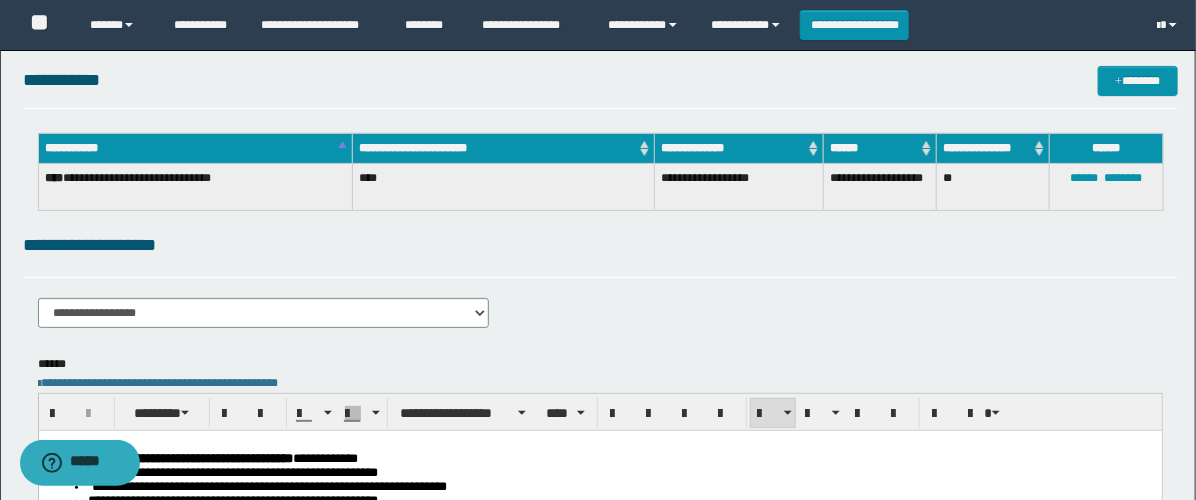 scroll, scrollTop: 0, scrollLeft: 0, axis: both 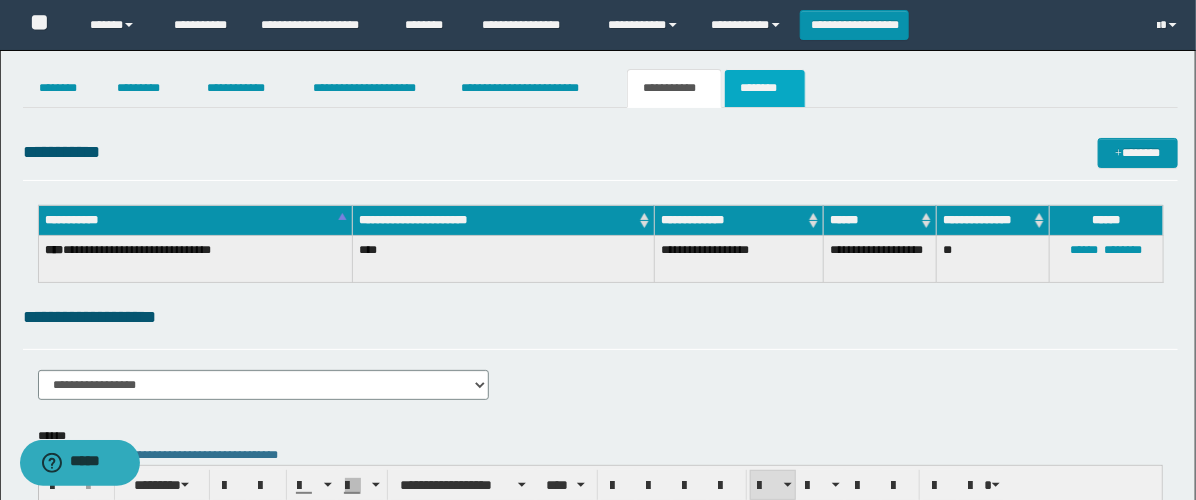 click on "********" at bounding box center (765, 88) 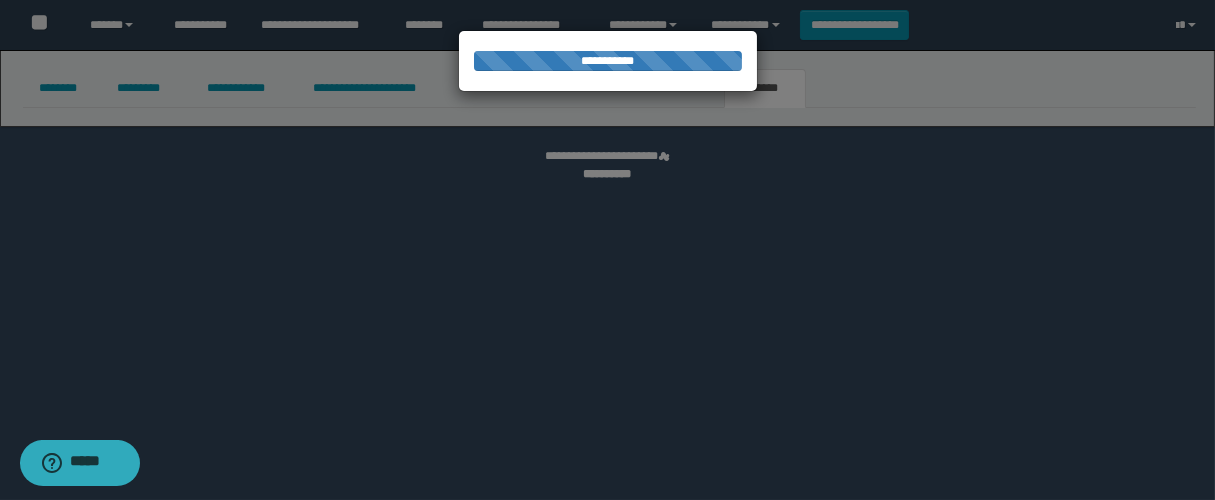 select 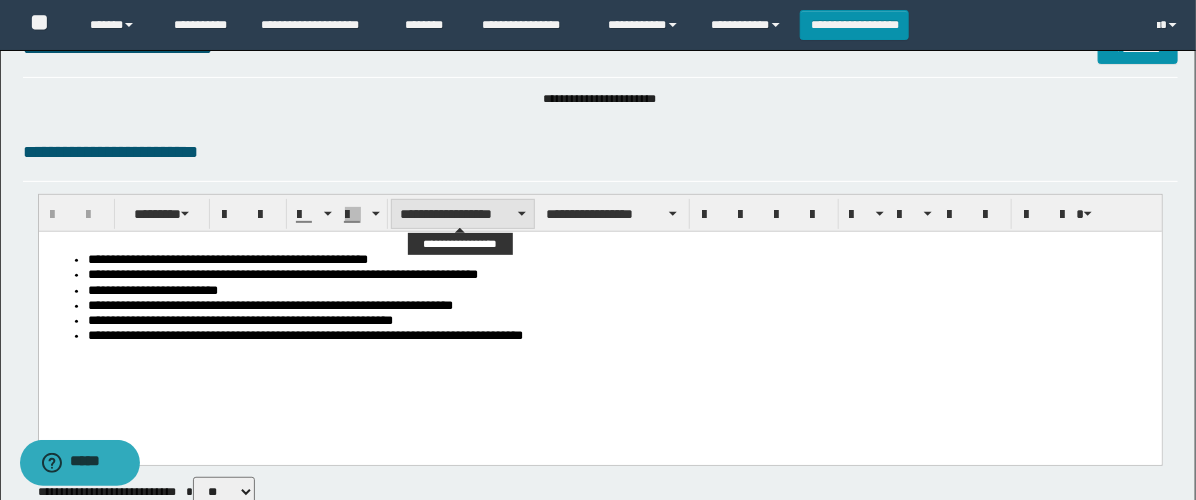 scroll, scrollTop: 222, scrollLeft: 0, axis: vertical 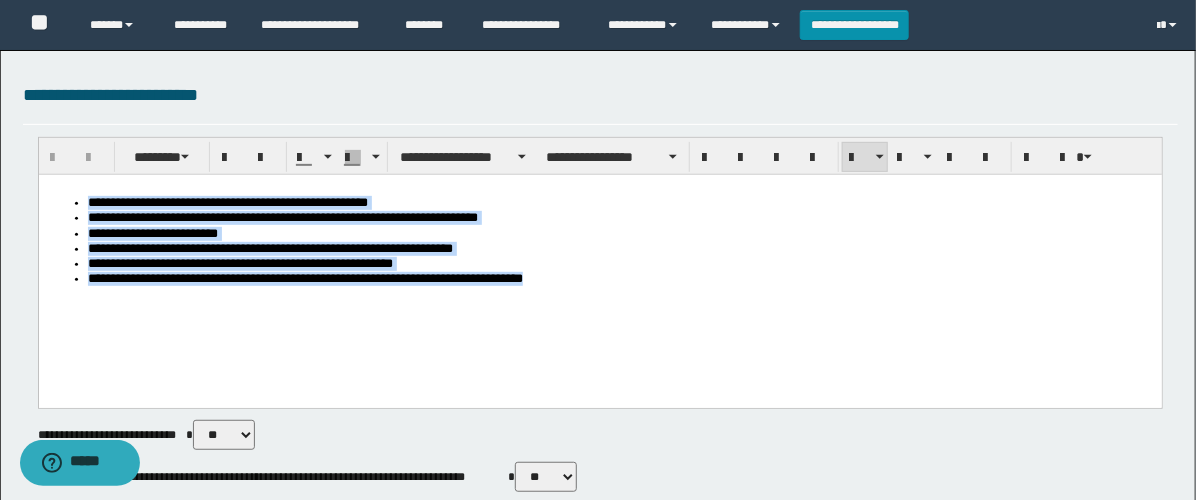 drag, startPoint x: 588, startPoint y: 304, endPoint x: -1, endPoint y: 144, distance: 610.345 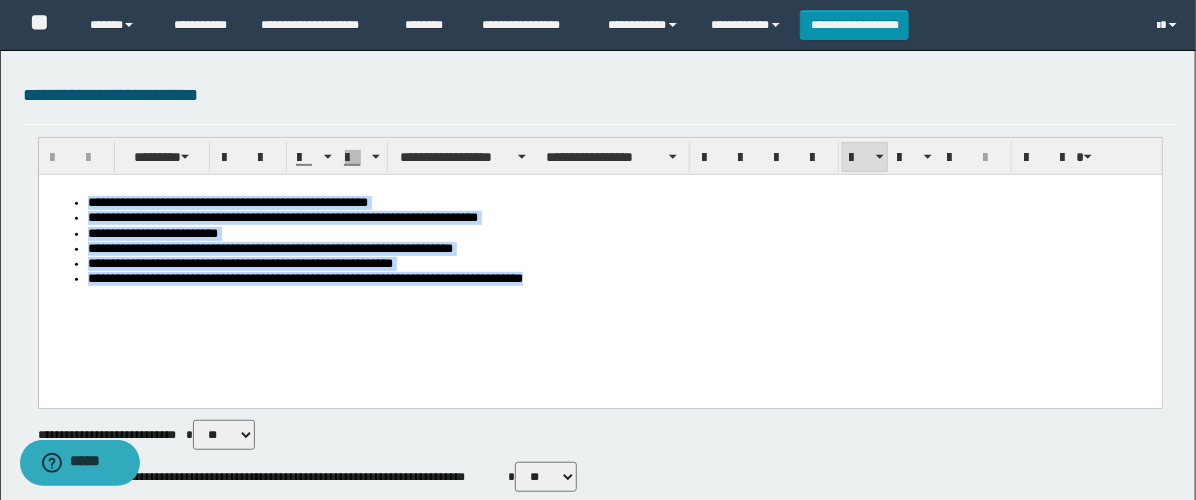 type 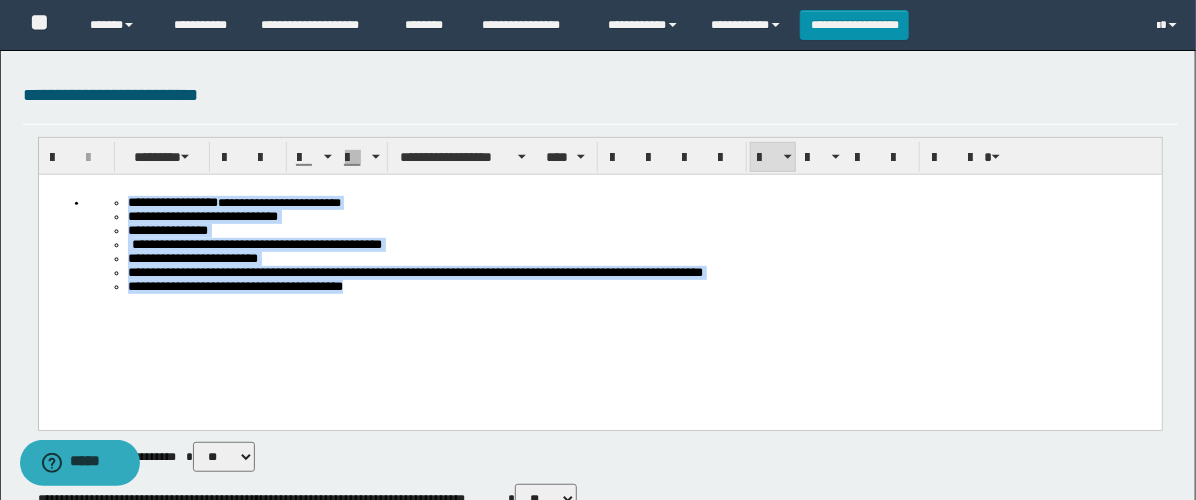 drag, startPoint x: 454, startPoint y: 304, endPoint x: -1, endPoint y: 145, distance: 481.98132 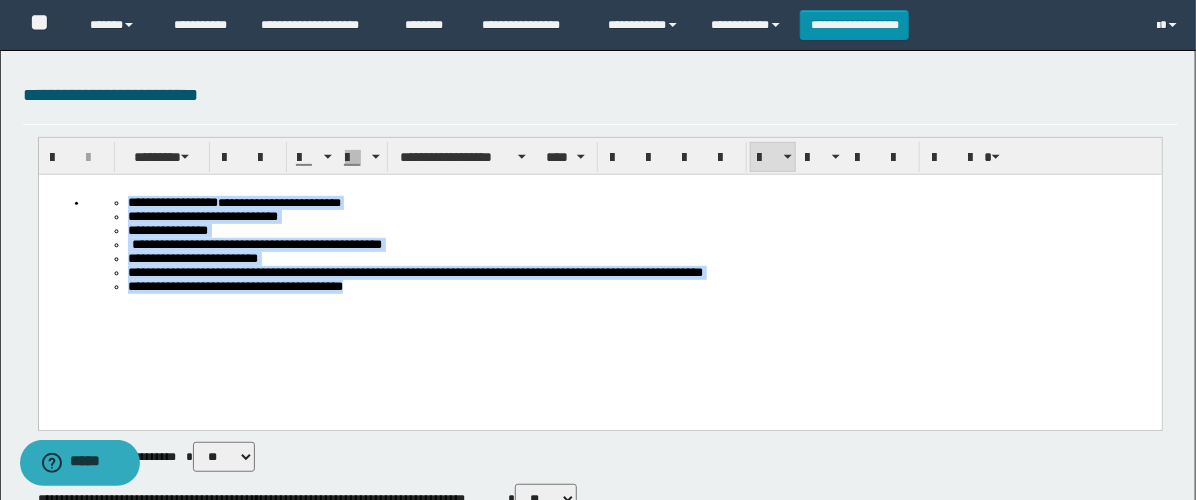 click on "**********" at bounding box center (599, 276) 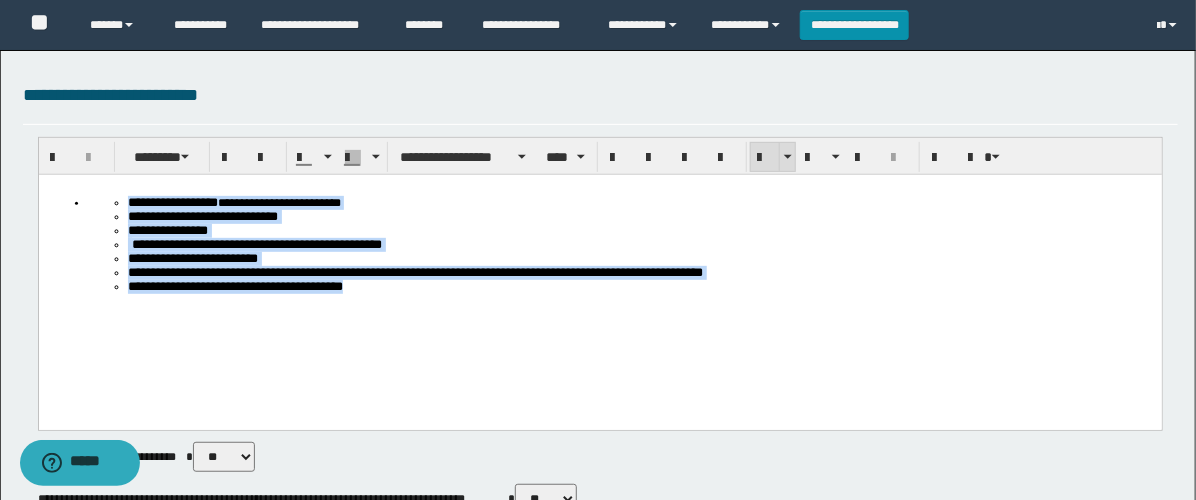 click at bounding box center (765, 158) 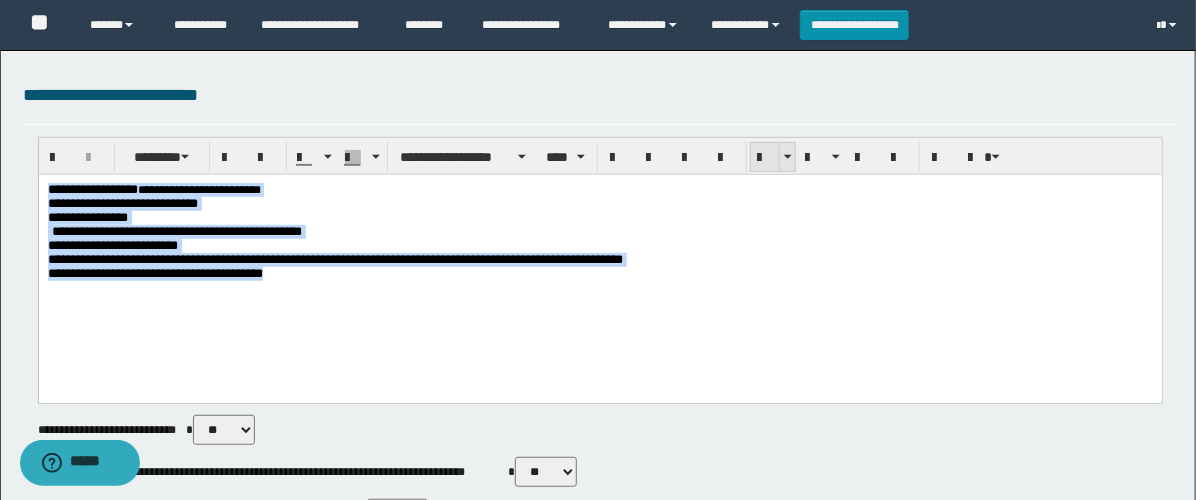 click at bounding box center (765, 158) 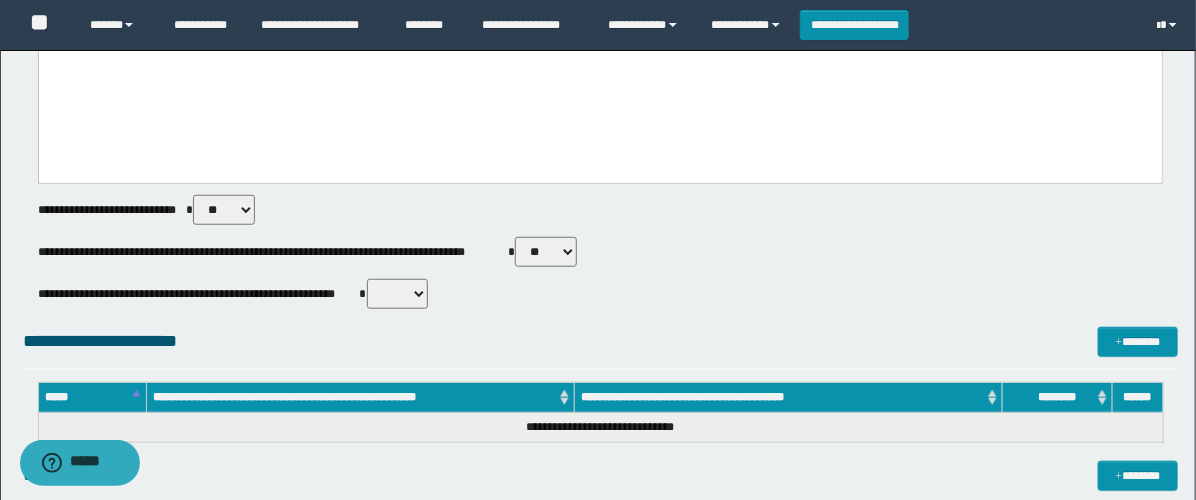 scroll, scrollTop: 555, scrollLeft: 0, axis: vertical 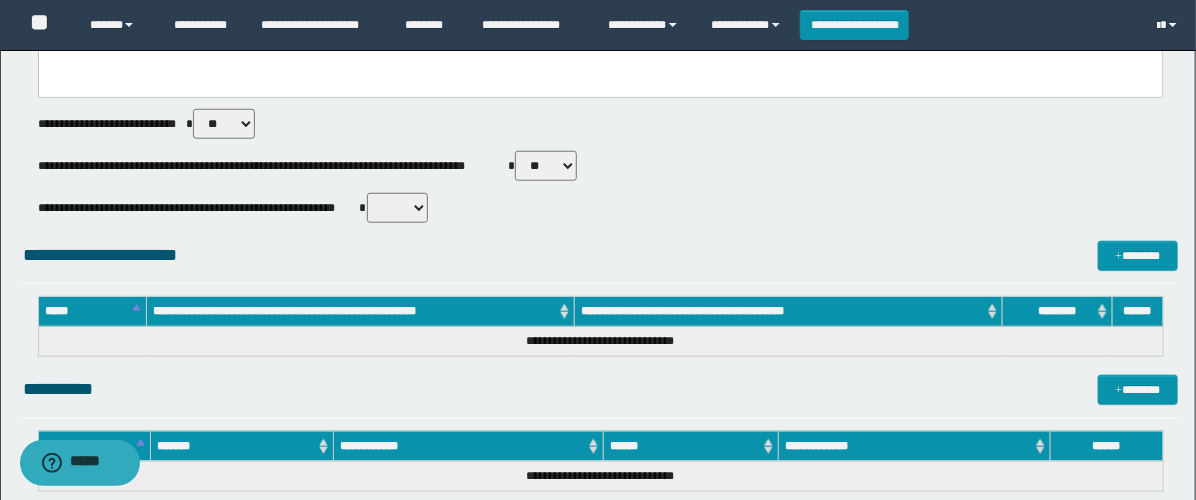 drag, startPoint x: 543, startPoint y: 175, endPoint x: 556, endPoint y: 176, distance: 13.038404 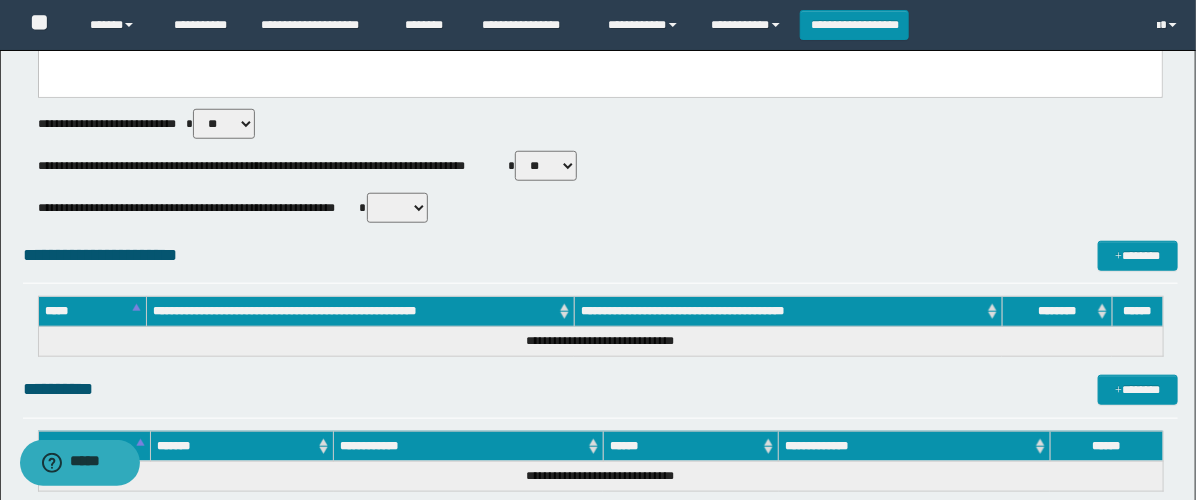 select on "****" 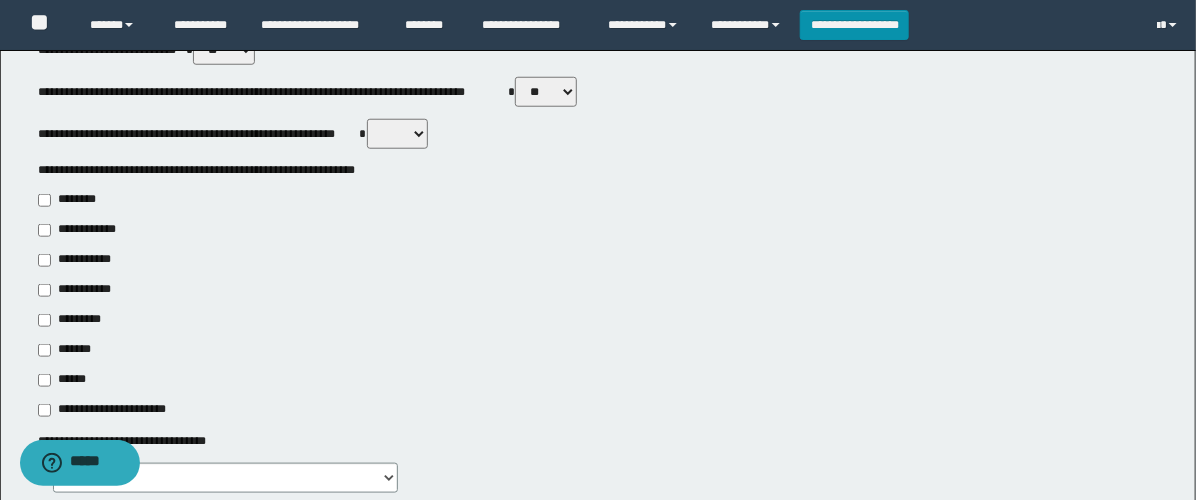 scroll, scrollTop: 666, scrollLeft: 0, axis: vertical 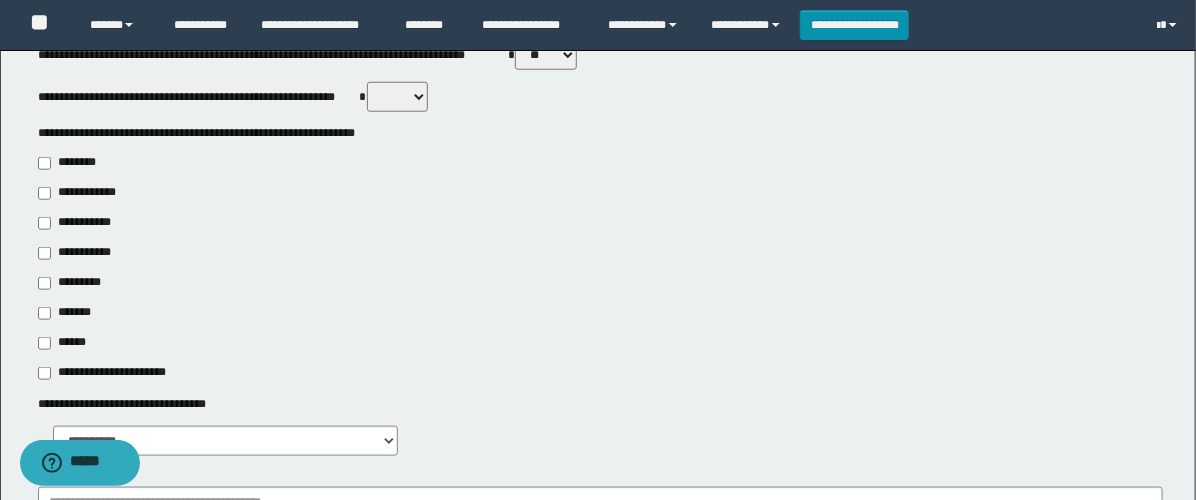 click on "**********" at bounding box center [76, 253] 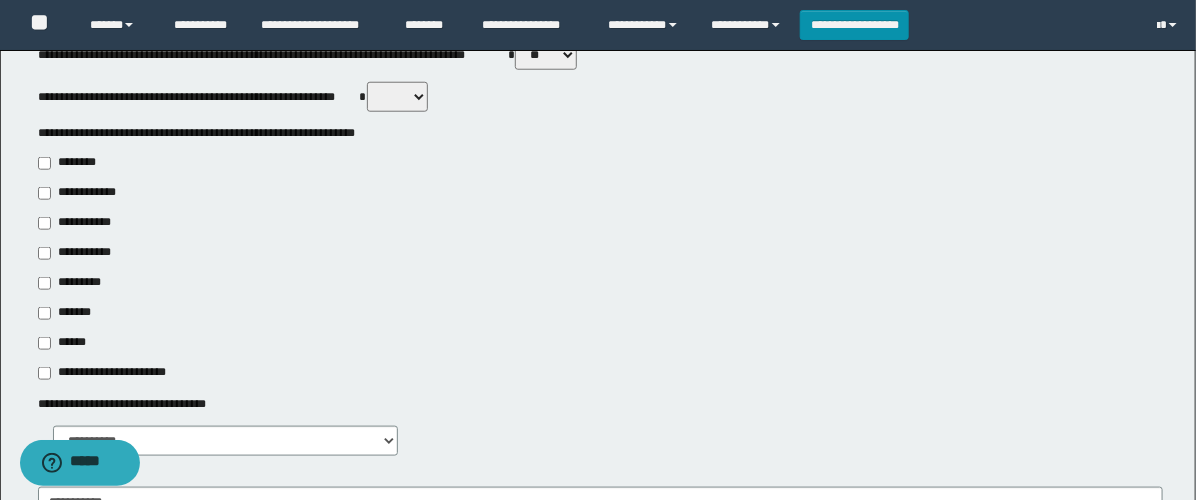 click on "**********" at bounding box center [81, 223] 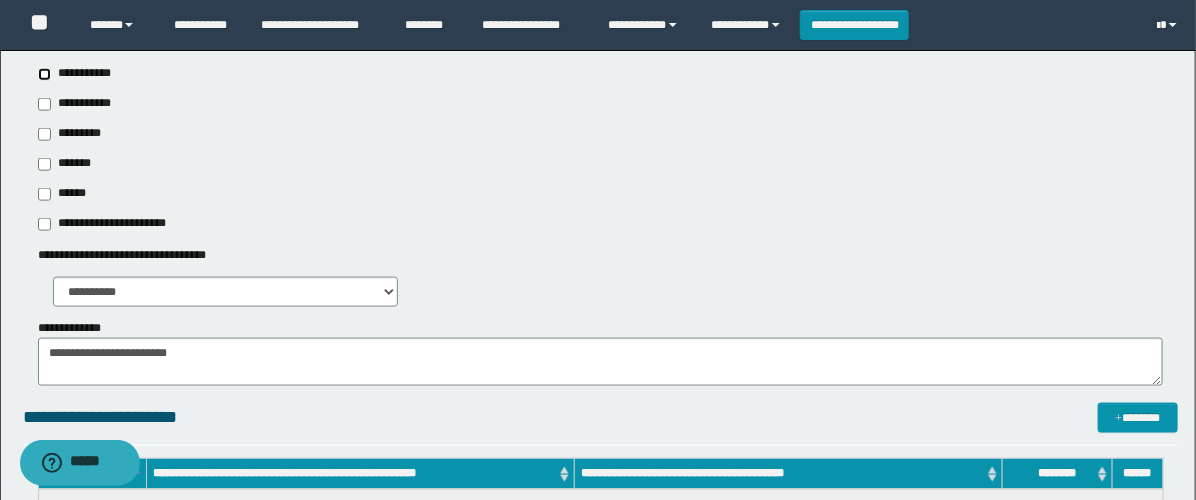 scroll, scrollTop: 777, scrollLeft: 0, axis: vertical 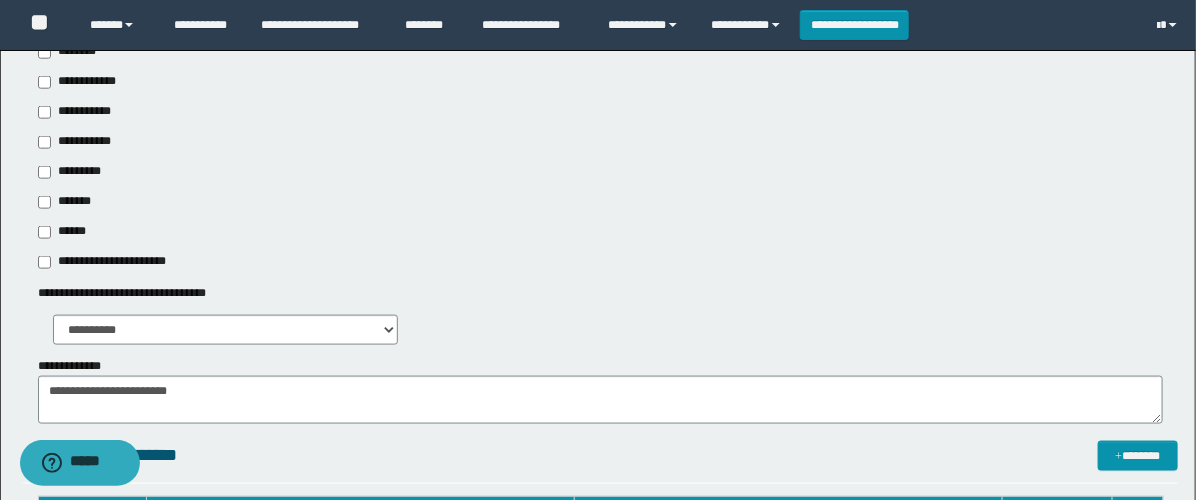 click on "*********" at bounding box center (72, 172) 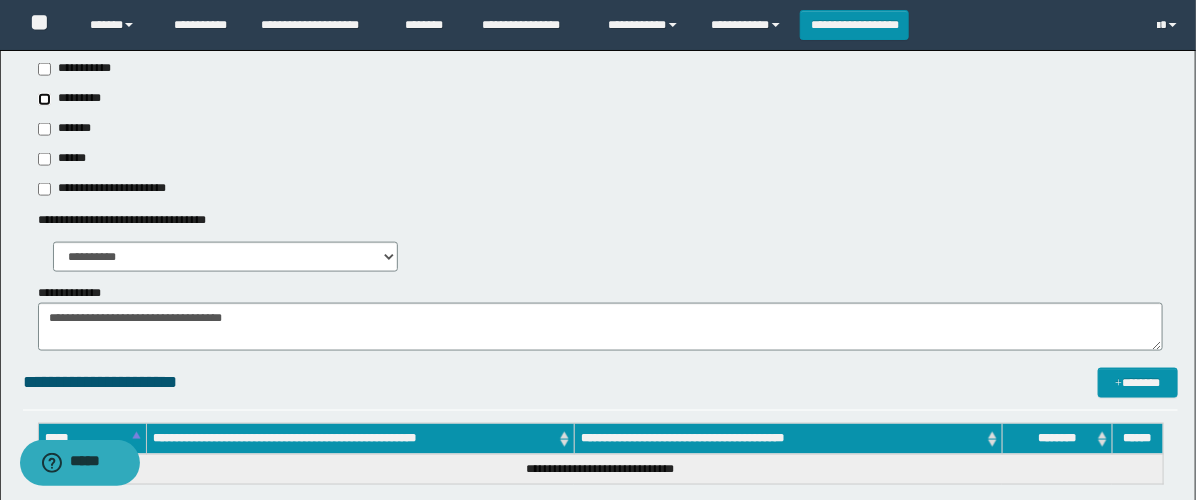 scroll, scrollTop: 888, scrollLeft: 0, axis: vertical 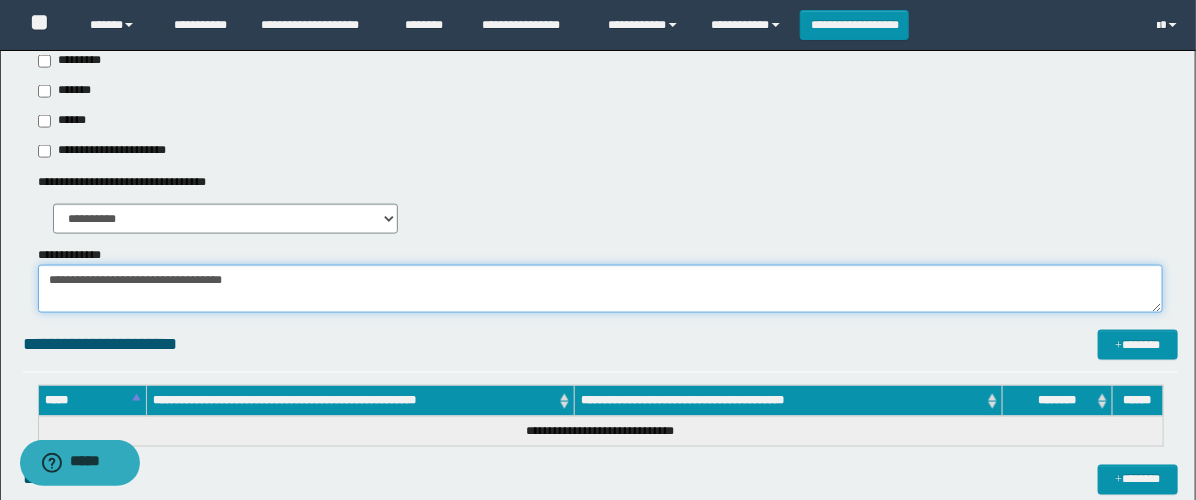 click on "**********" at bounding box center (600, 289) 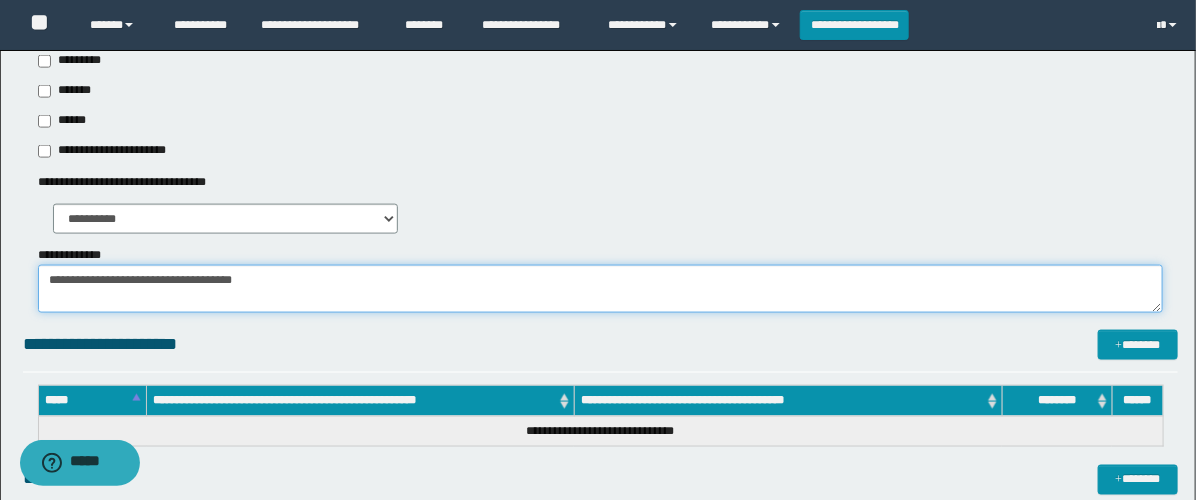 paste on "**********" 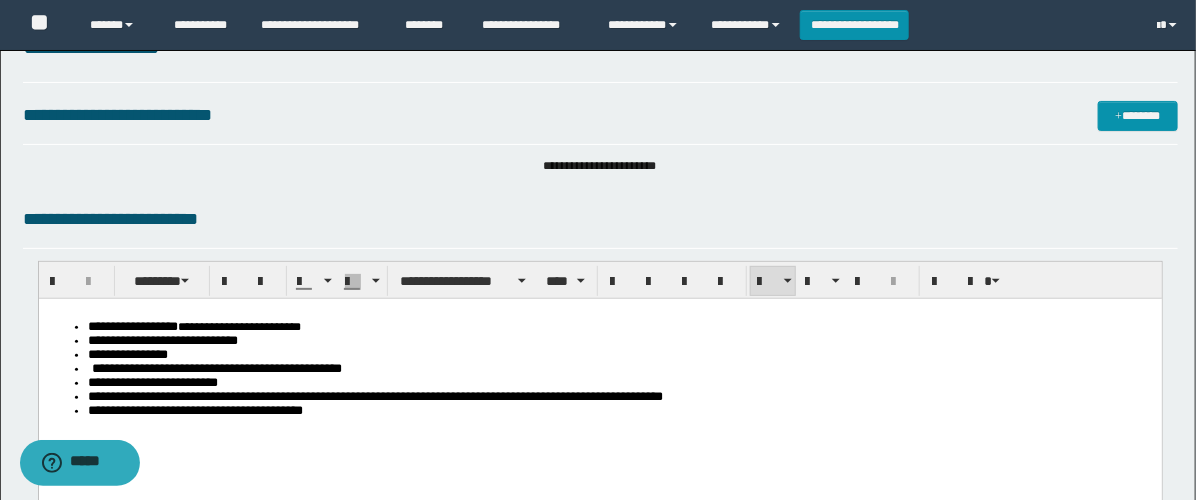 scroll, scrollTop: 0, scrollLeft: 0, axis: both 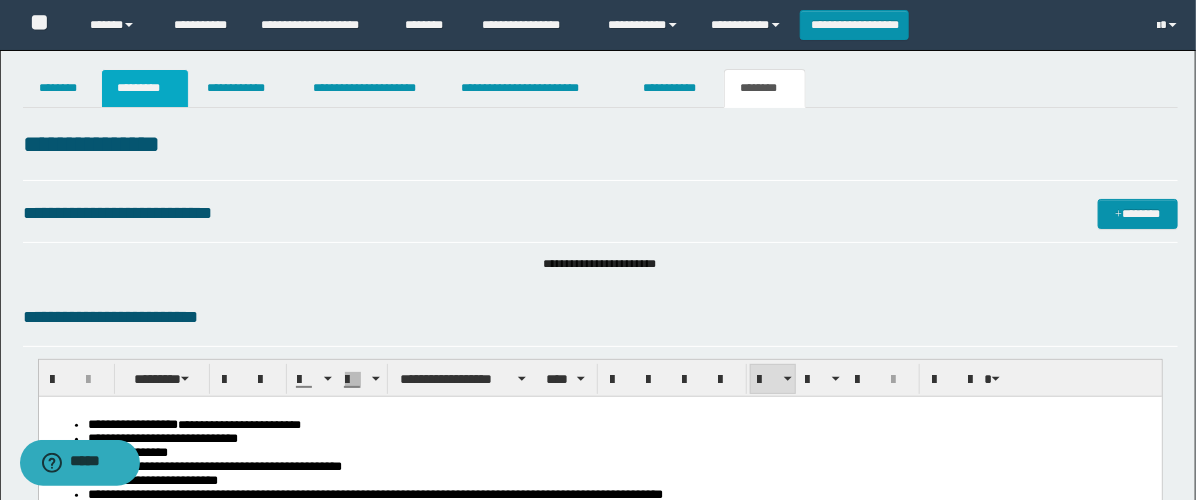type on "**********" 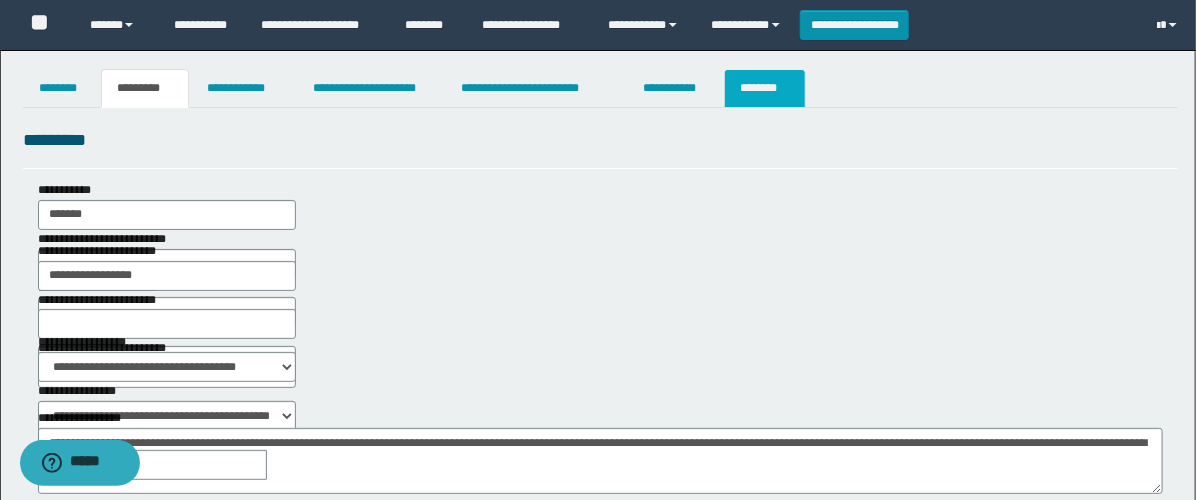 click on "********" at bounding box center [765, 88] 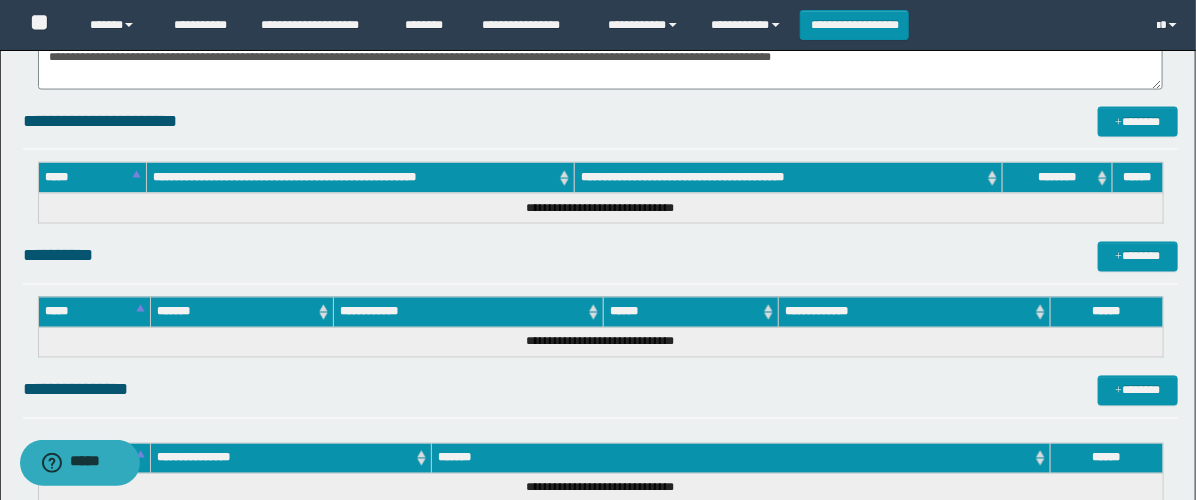 scroll, scrollTop: 1566, scrollLeft: 0, axis: vertical 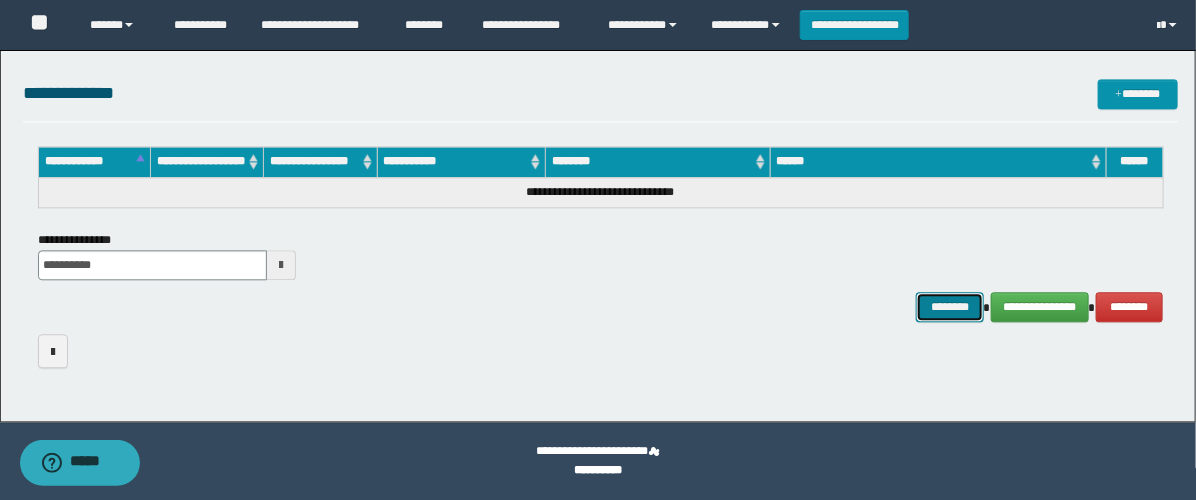 click on "********" at bounding box center [950, 307] 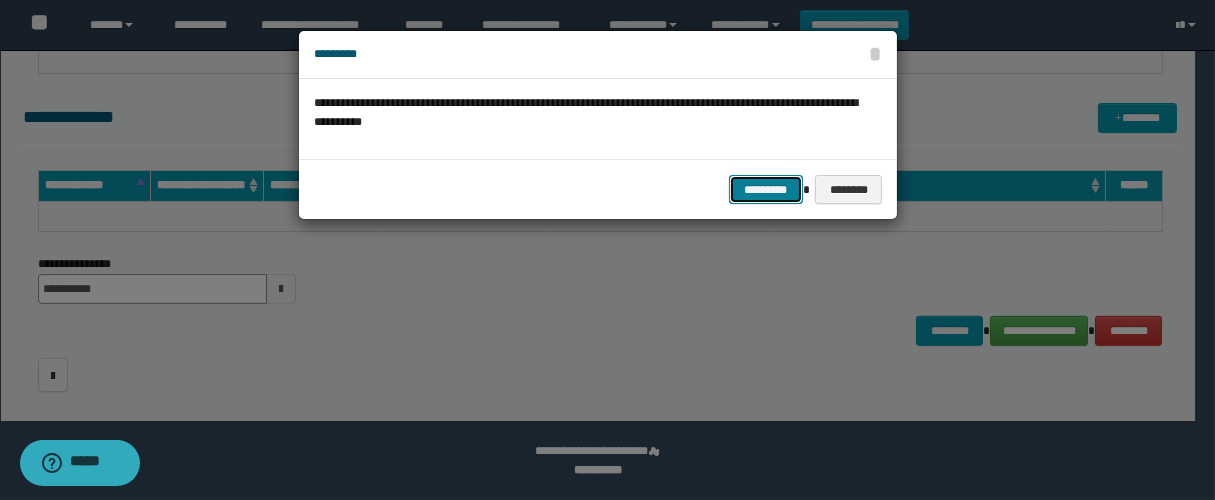 click on "*********" at bounding box center [766, 190] 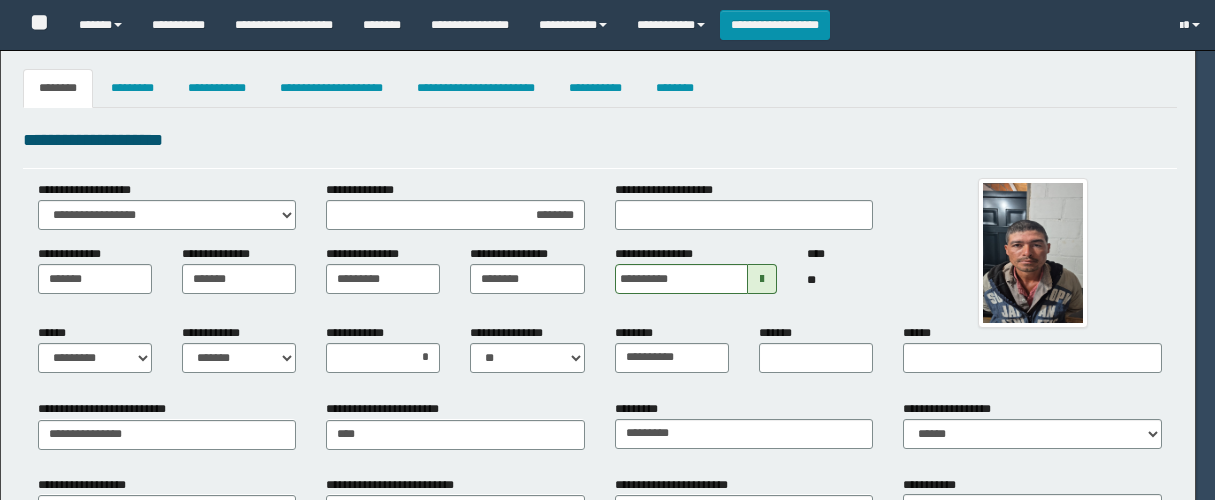 select on "*" 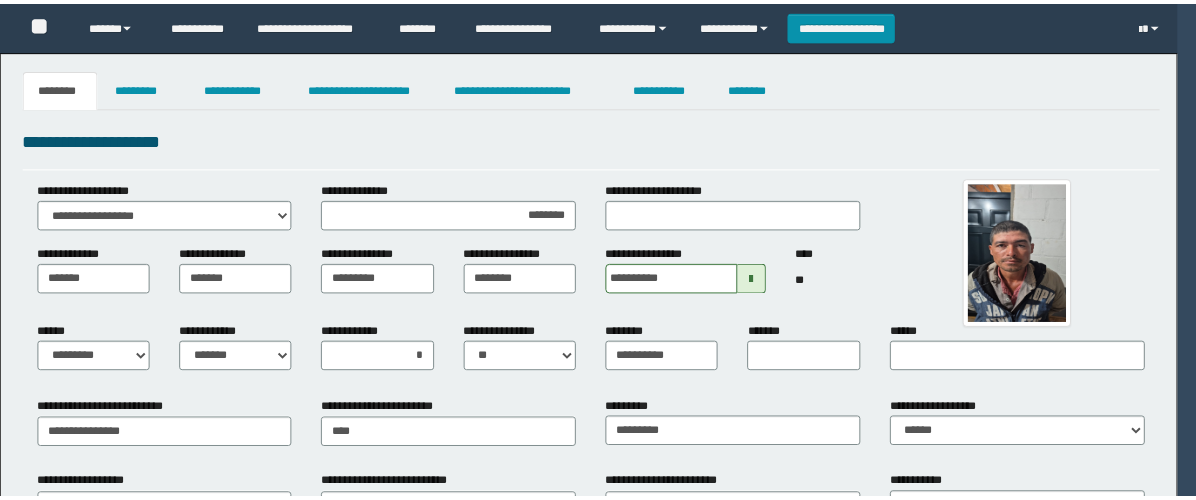 scroll, scrollTop: 0, scrollLeft: 0, axis: both 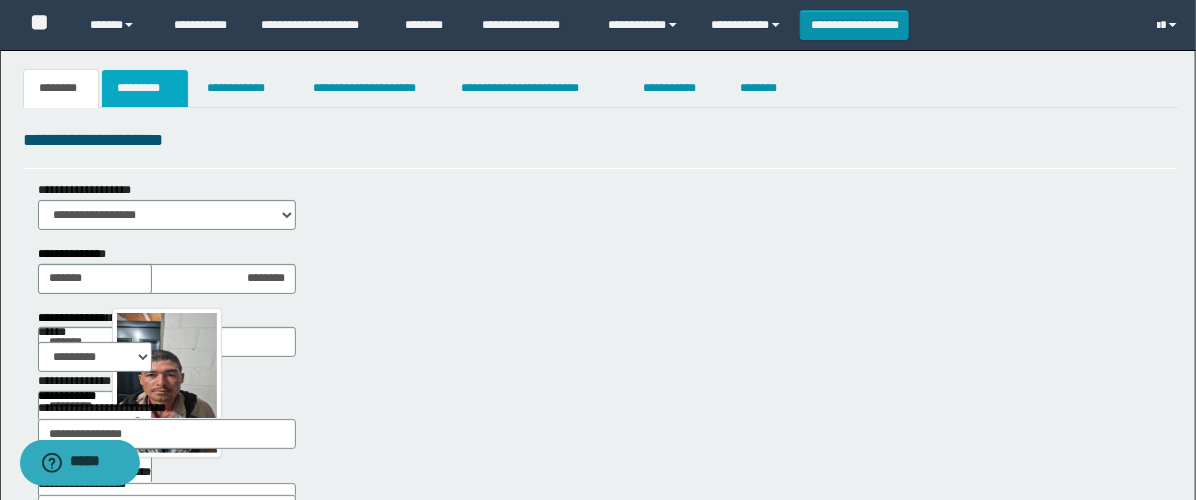 click on "*********" at bounding box center [145, 88] 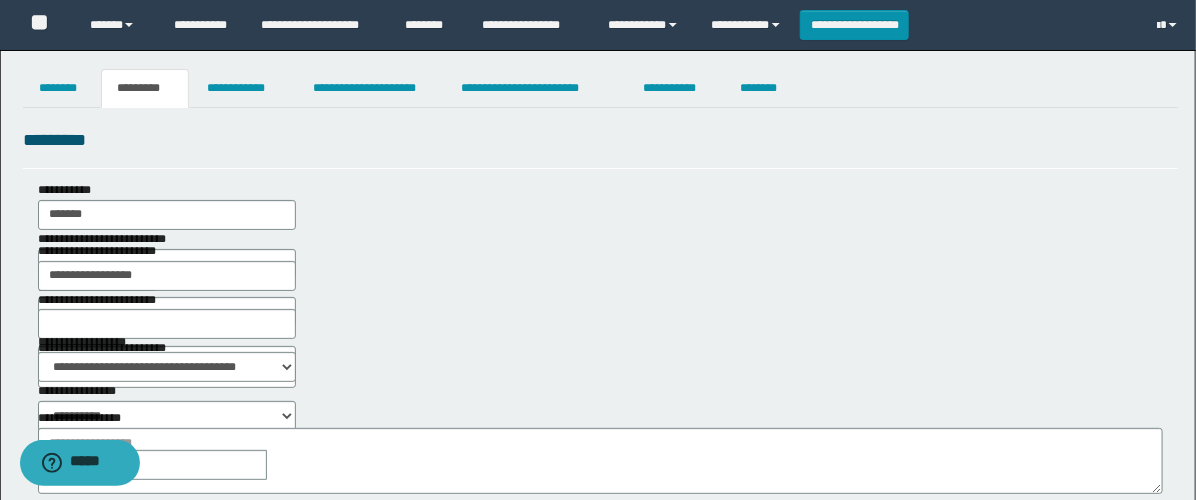 scroll, scrollTop: 222, scrollLeft: 0, axis: vertical 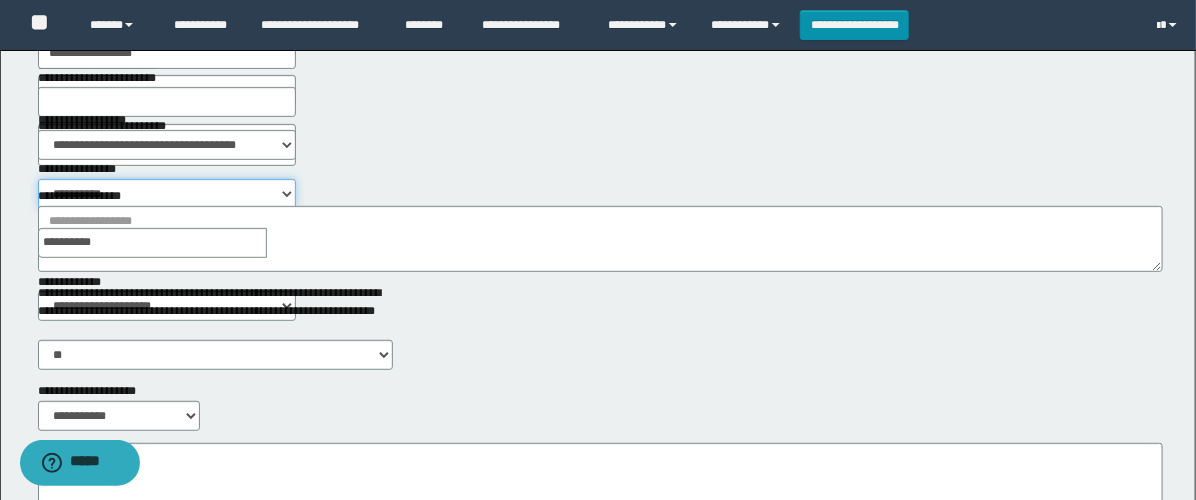 click on "**********" at bounding box center (167, 194) 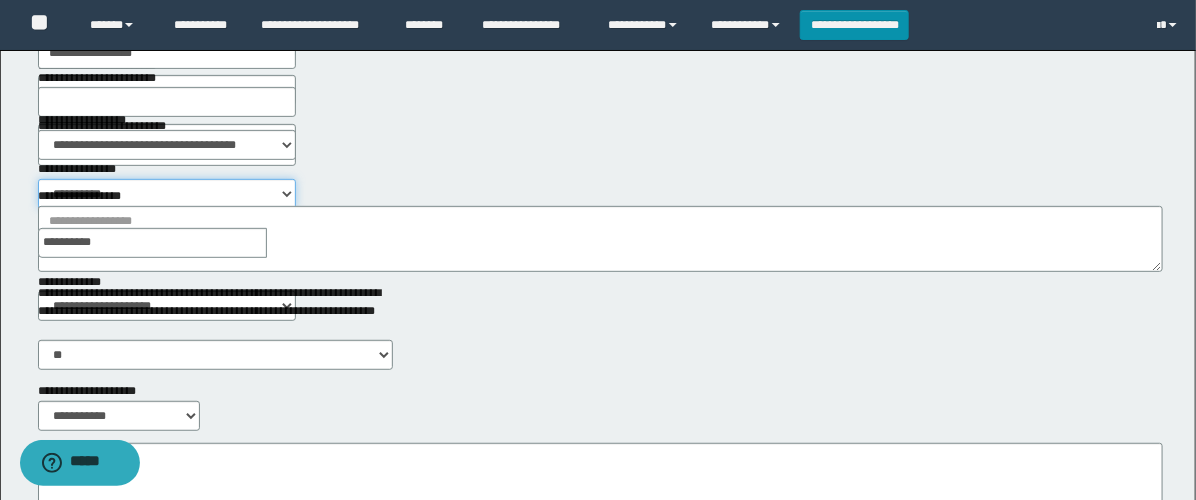 select on "****" 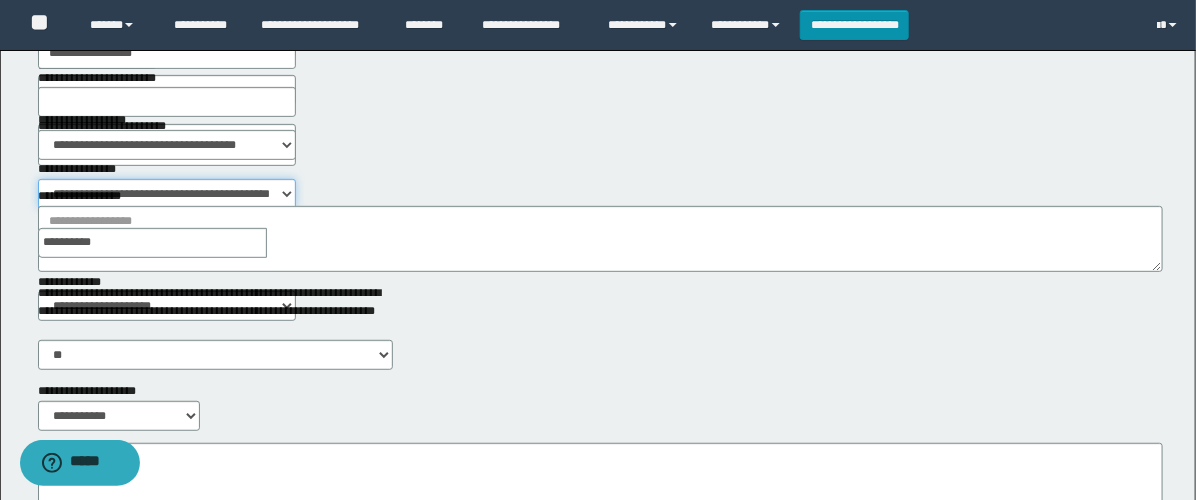click on "**********" at bounding box center [167, 194] 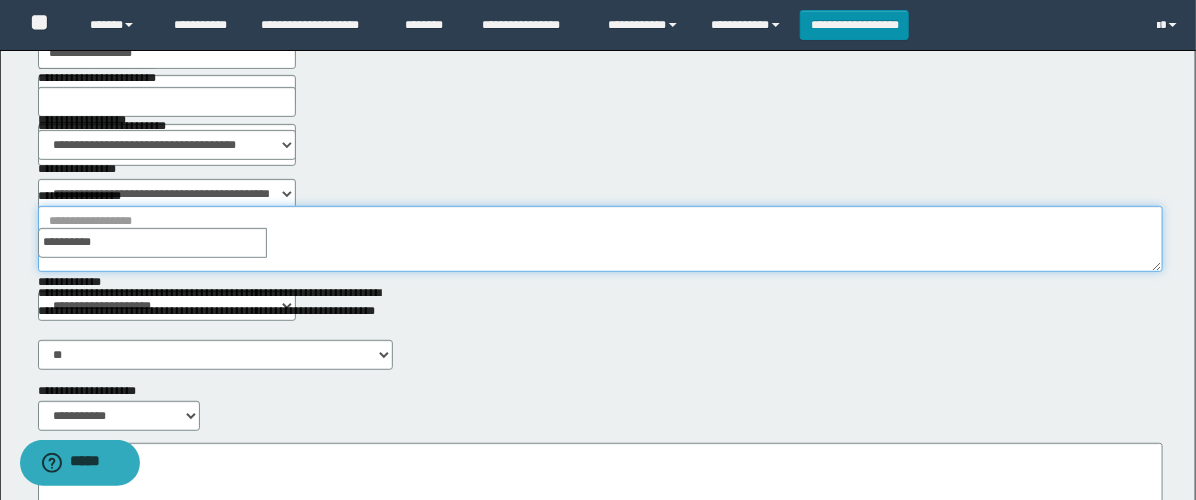 click on "**********" at bounding box center (600, 239) 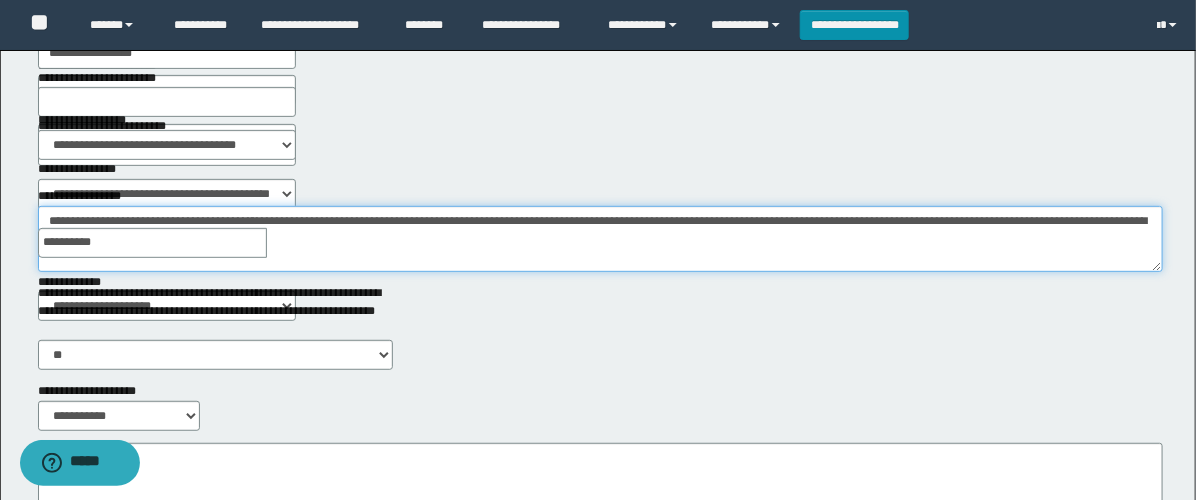 scroll, scrollTop: 12, scrollLeft: 0, axis: vertical 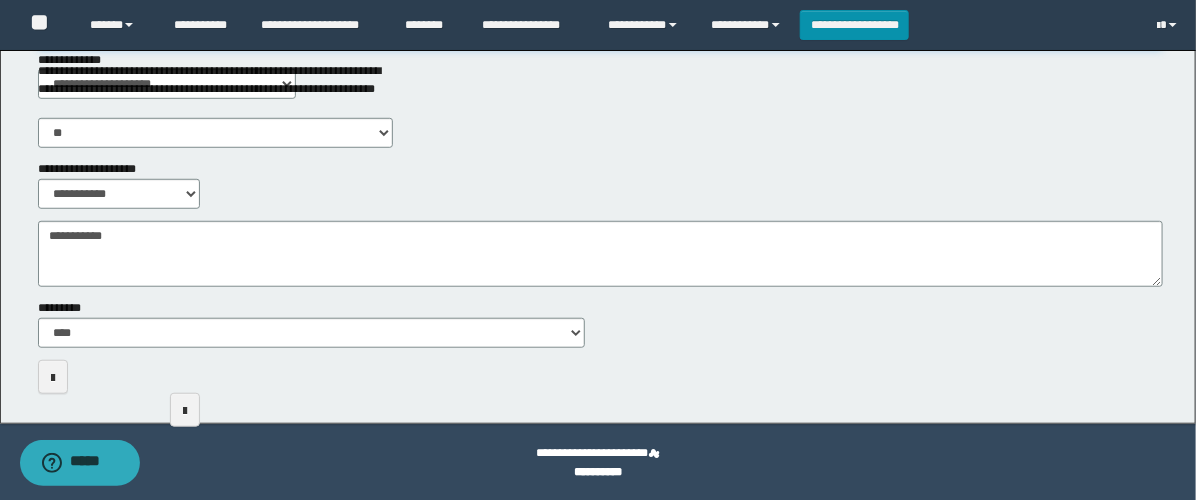 type on "**********" 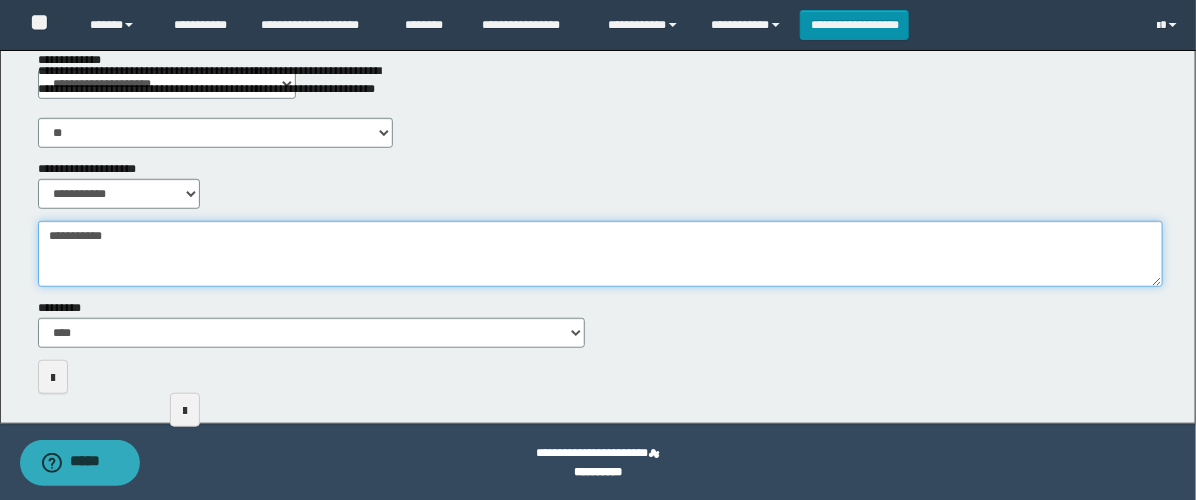 click on "**********" at bounding box center (600, 254) 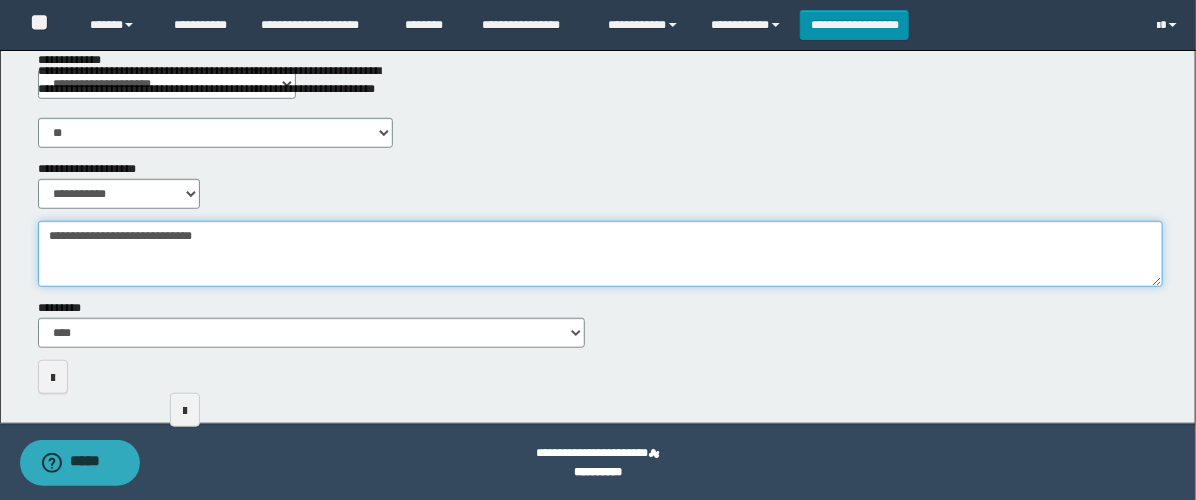 type on "**********" 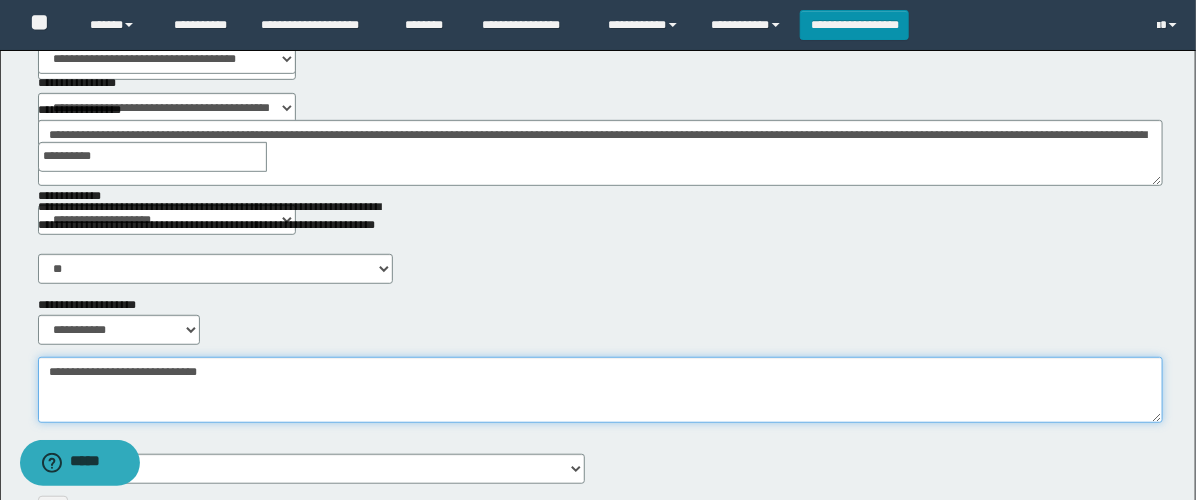 scroll, scrollTop: 111, scrollLeft: 0, axis: vertical 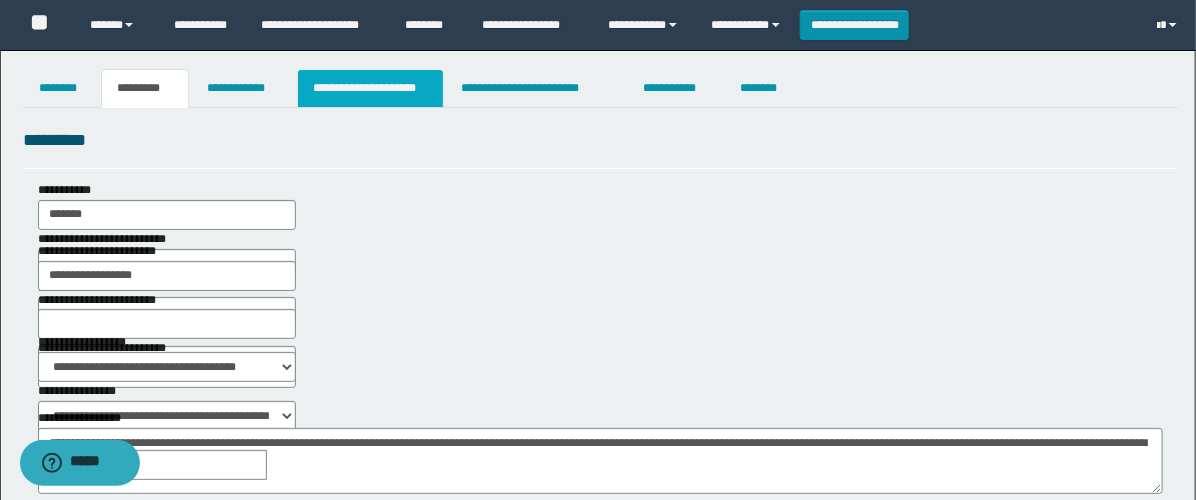 click on "**********" at bounding box center (370, 88) 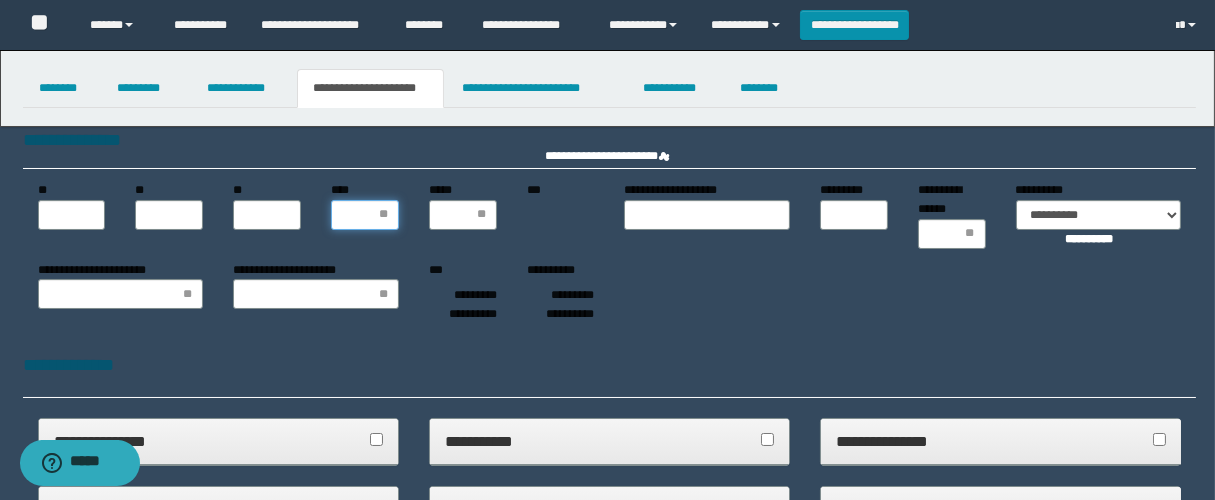 click on "****" at bounding box center (365, 215) 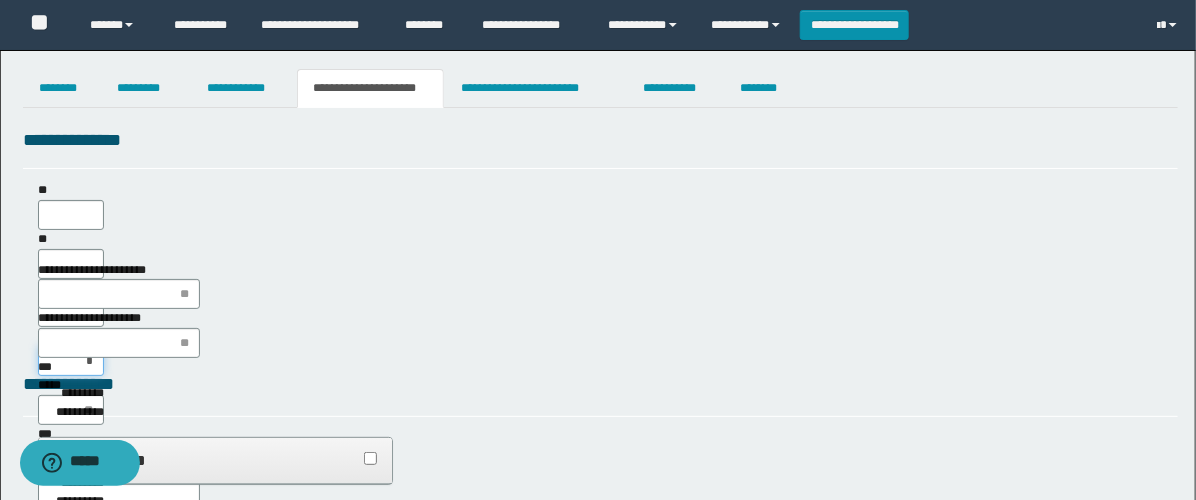 type on "**" 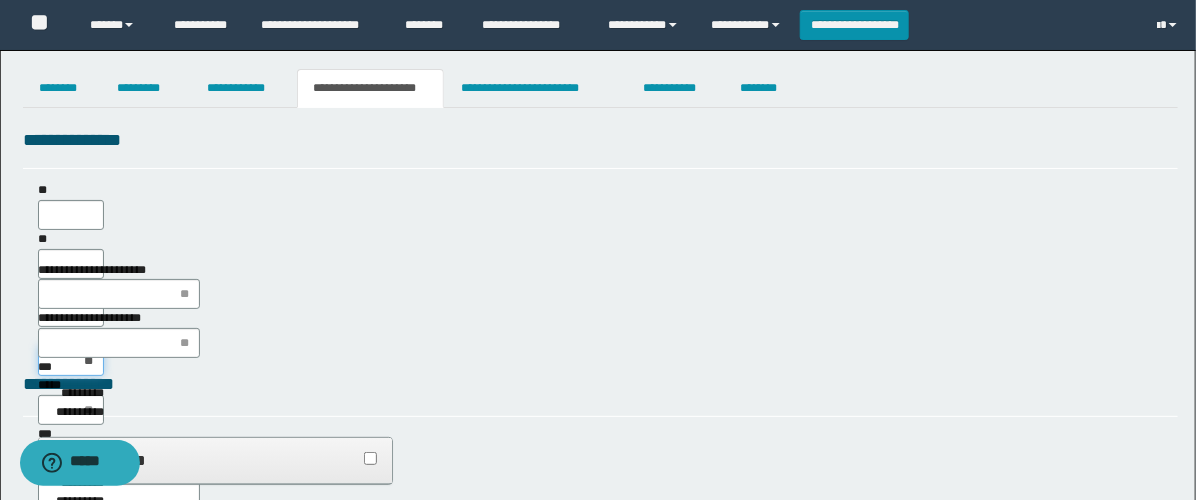 scroll, scrollTop: 0, scrollLeft: 0, axis: both 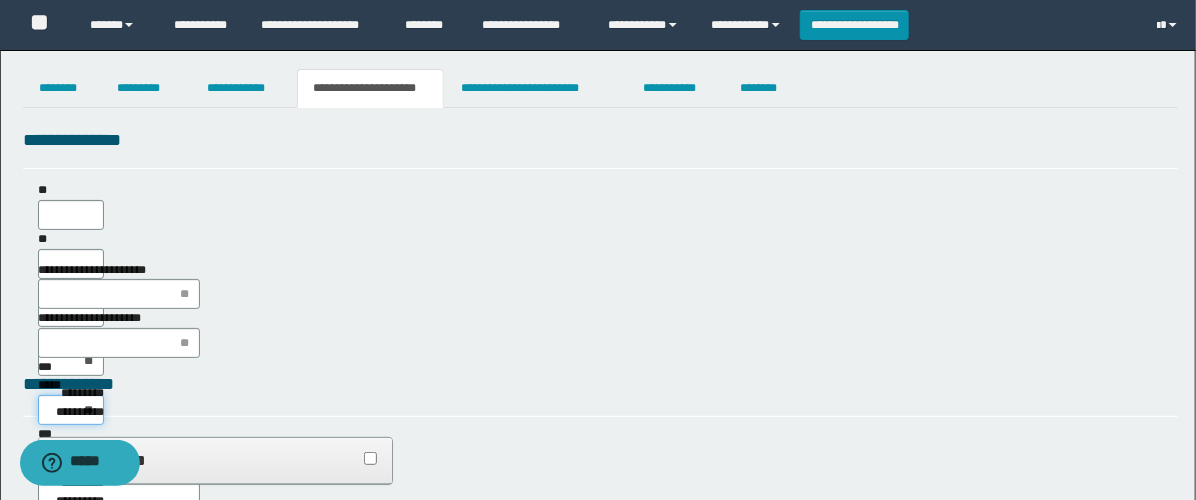 type on "***" 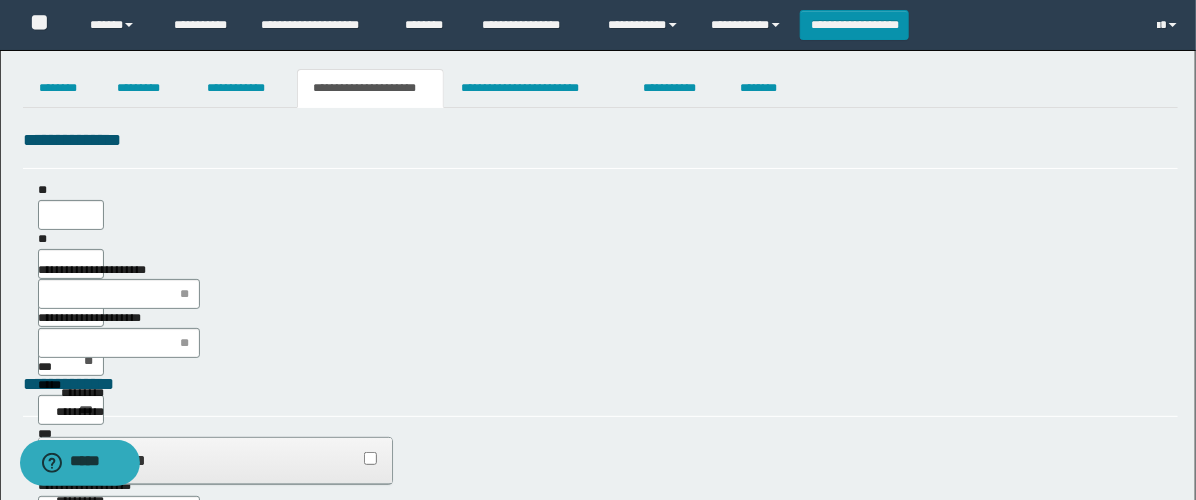 type on "**" 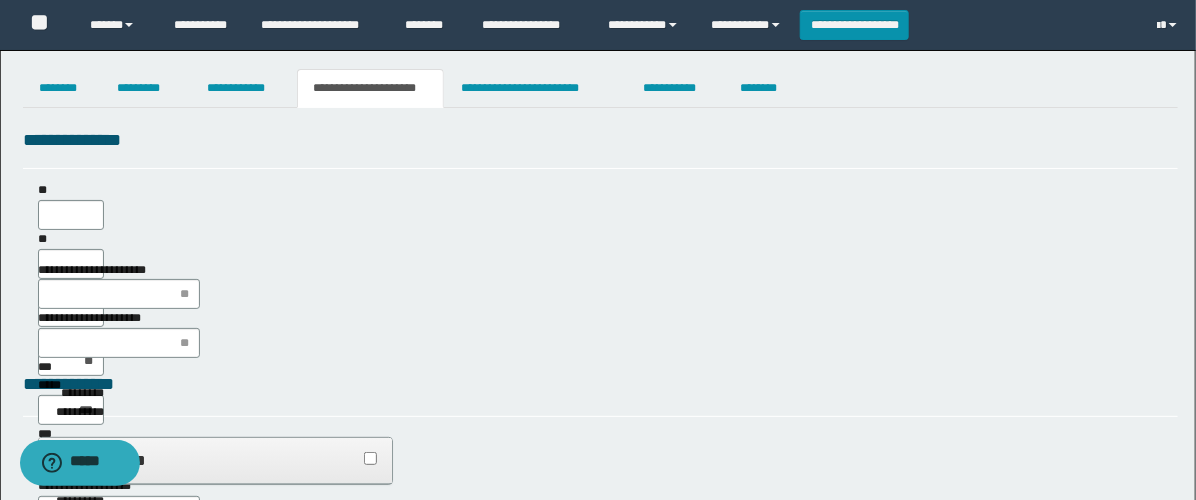 type on "**" 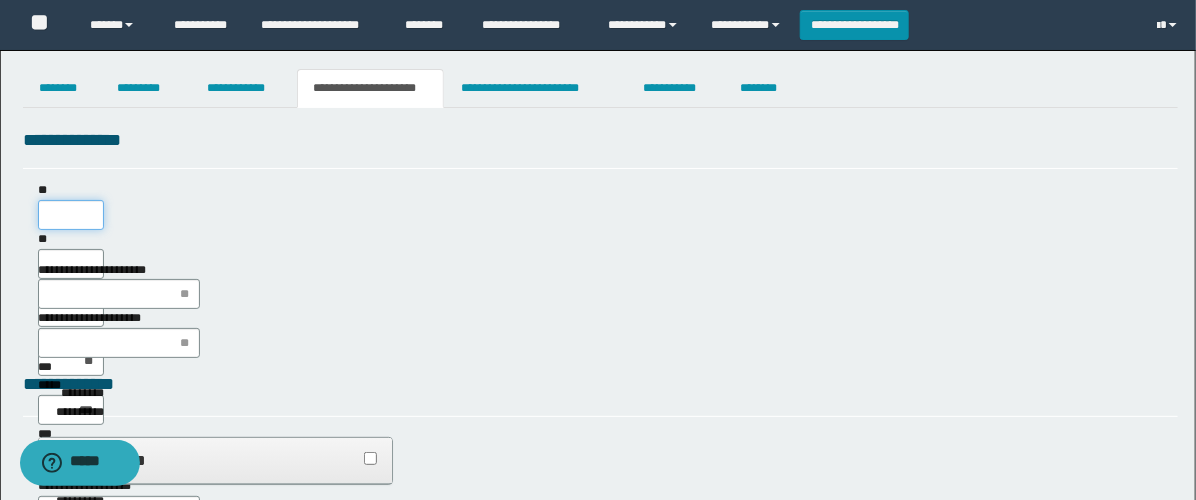 click on "**" at bounding box center [71, 215] 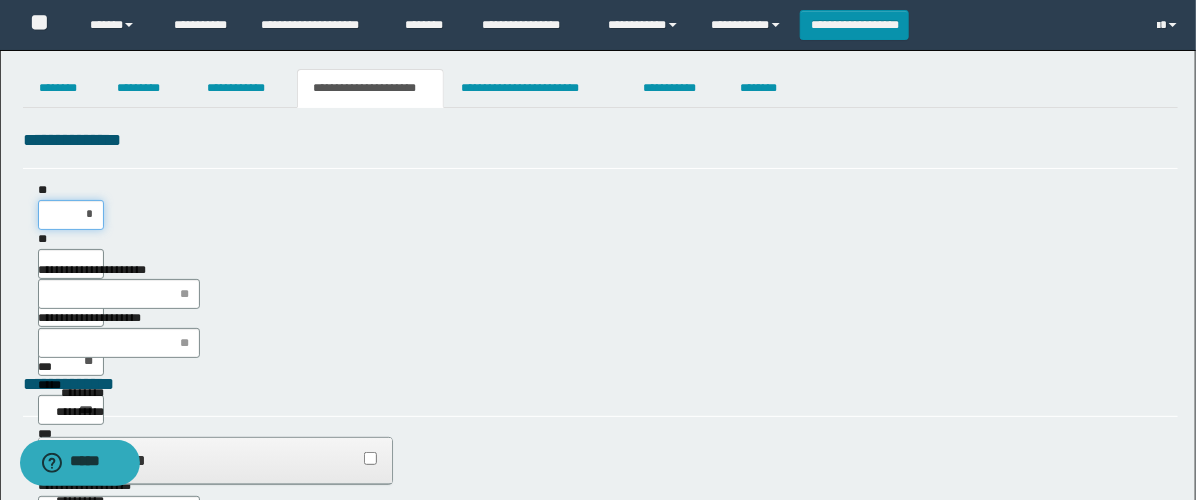 type on "**" 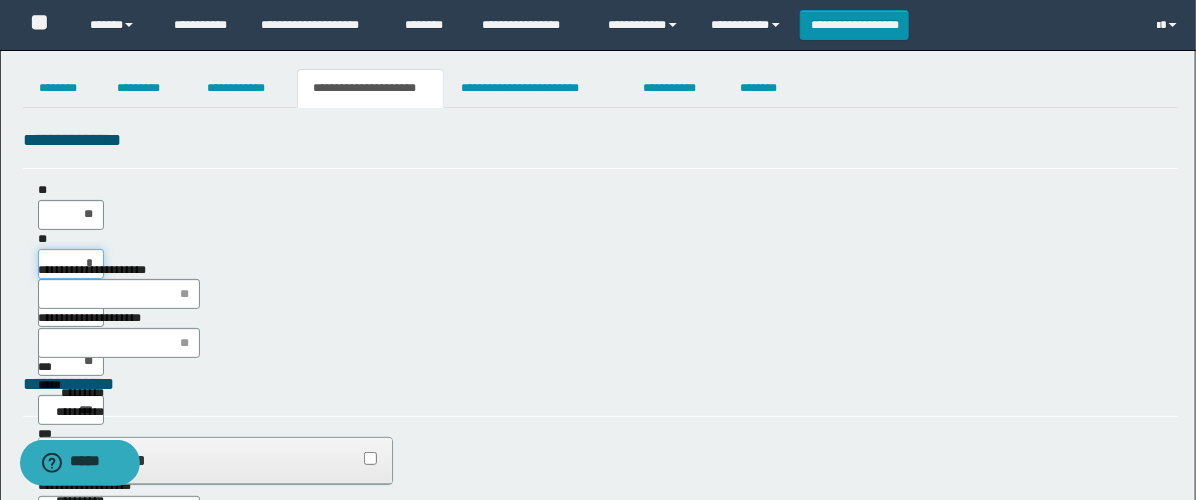 type on "**" 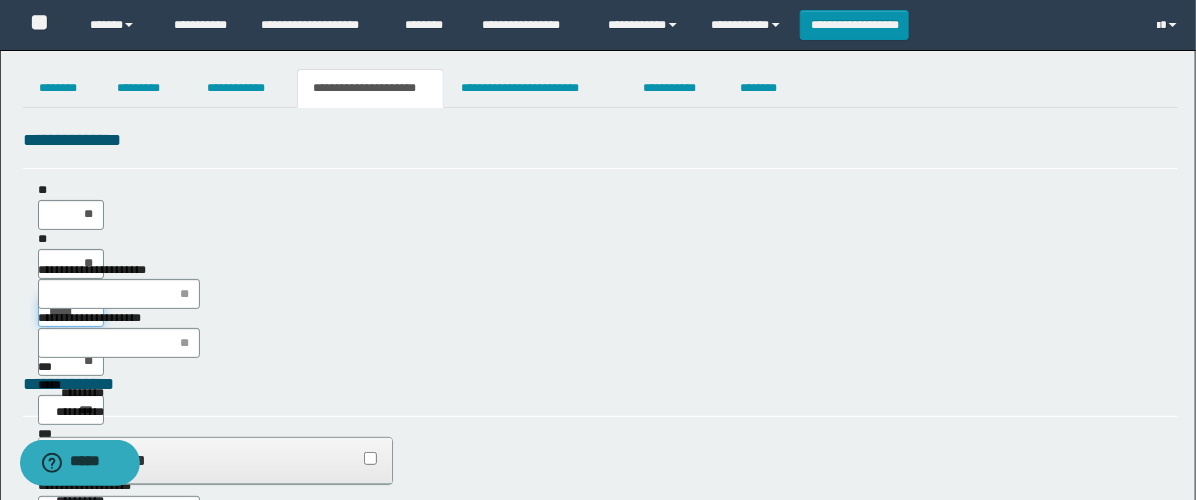 type on "******" 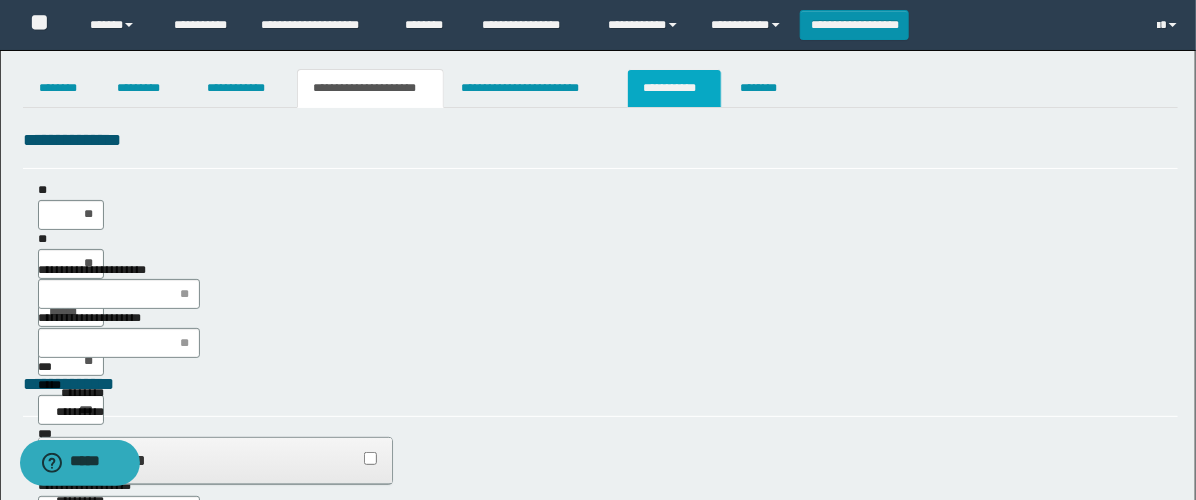 click on "**********" at bounding box center (674, 88) 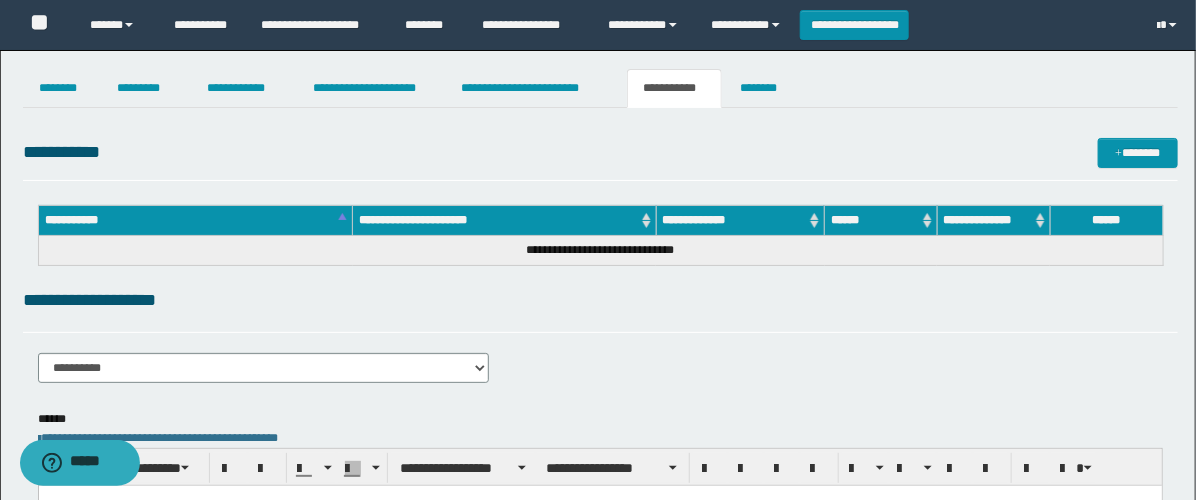 scroll, scrollTop: 0, scrollLeft: 0, axis: both 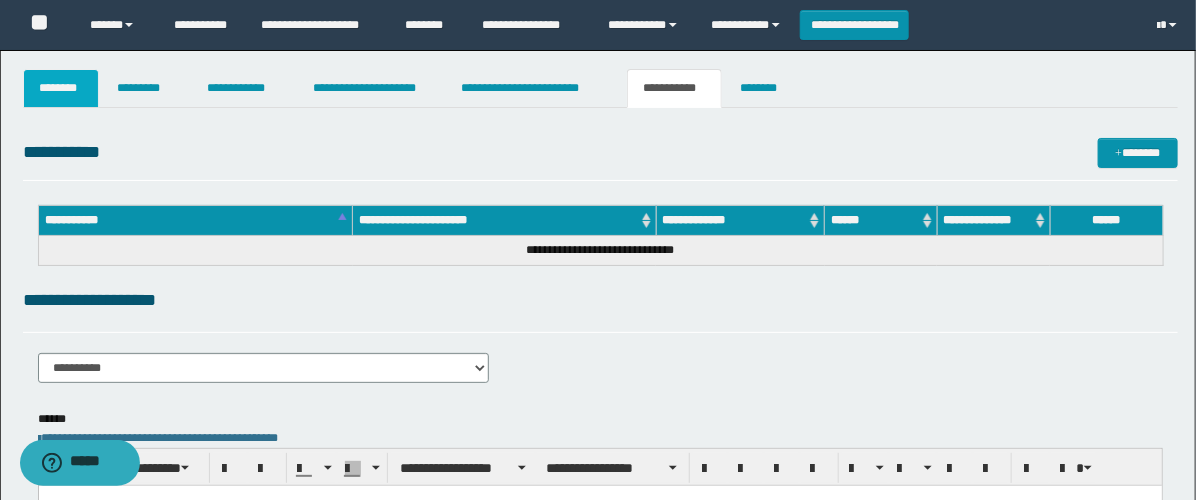 click on "********" at bounding box center (61, 88) 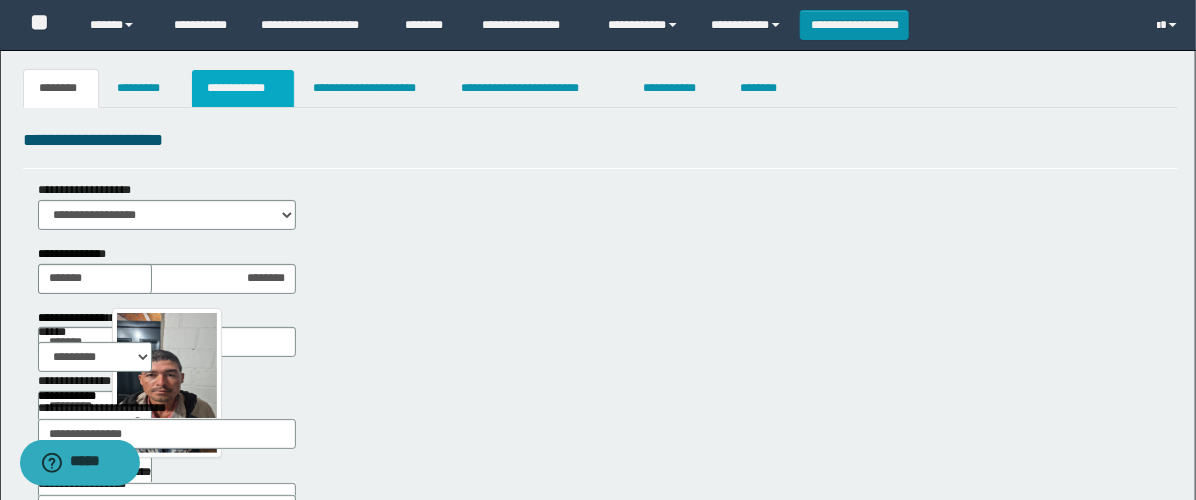 click on "**********" at bounding box center [243, 88] 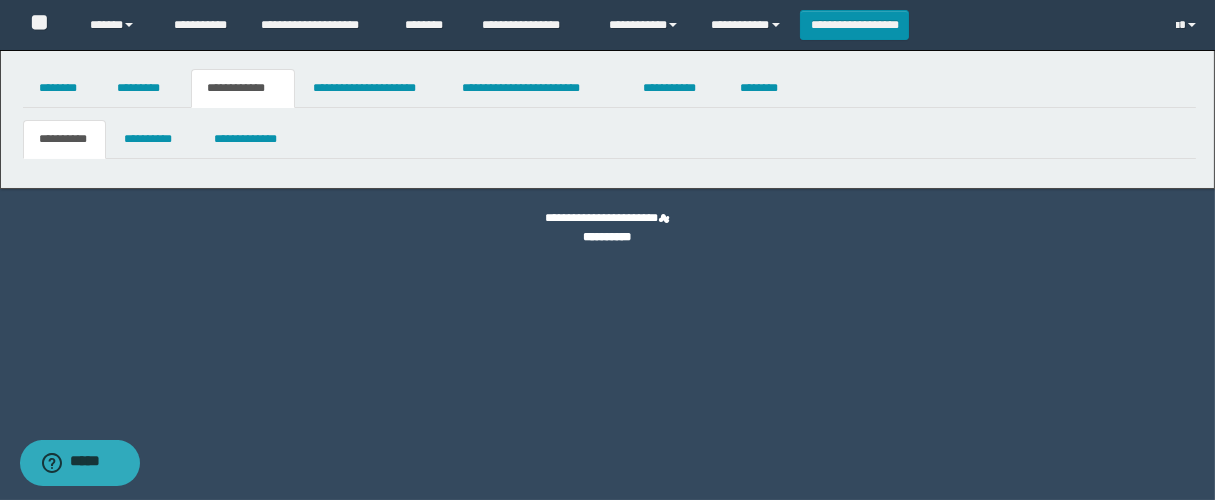 click at bounding box center [0, 0] 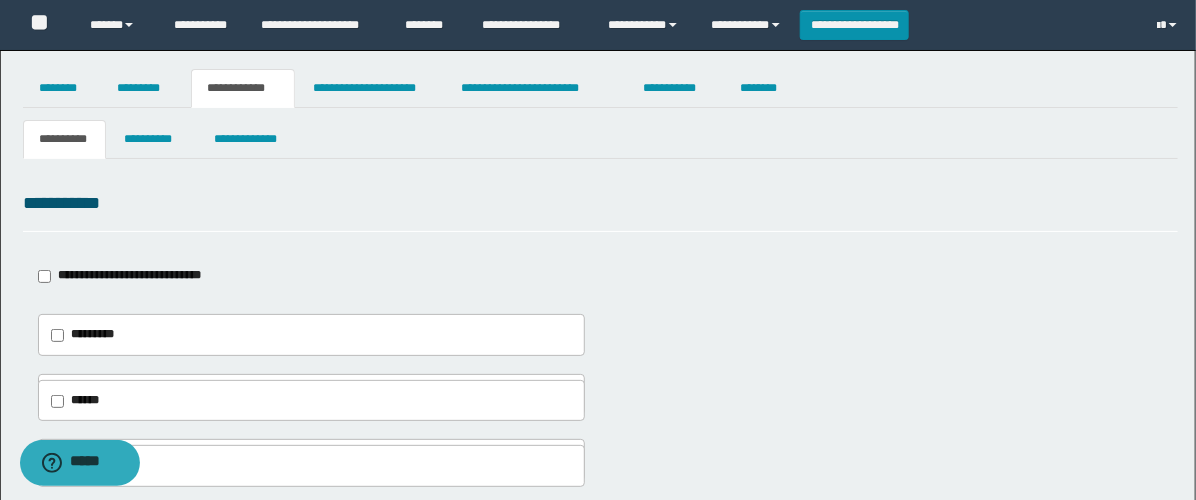 click on "**********" at bounding box center [598, 480] 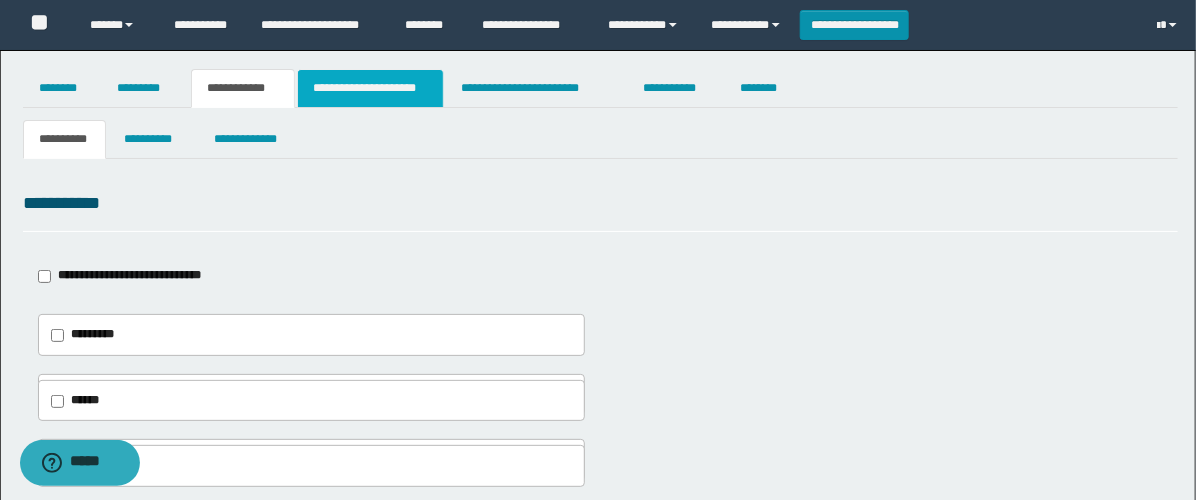 click on "**********" at bounding box center (370, 88) 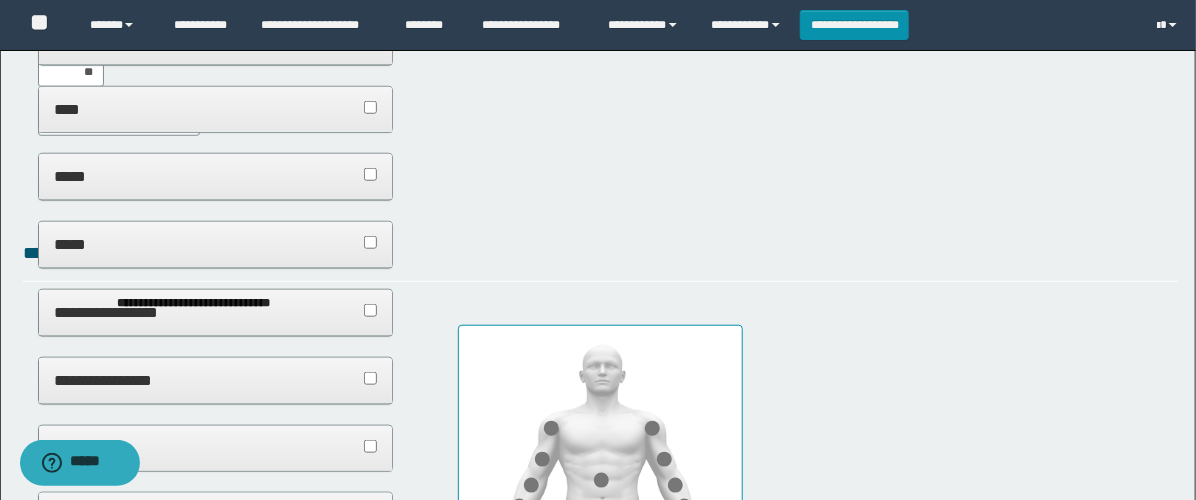 scroll, scrollTop: 0, scrollLeft: 0, axis: both 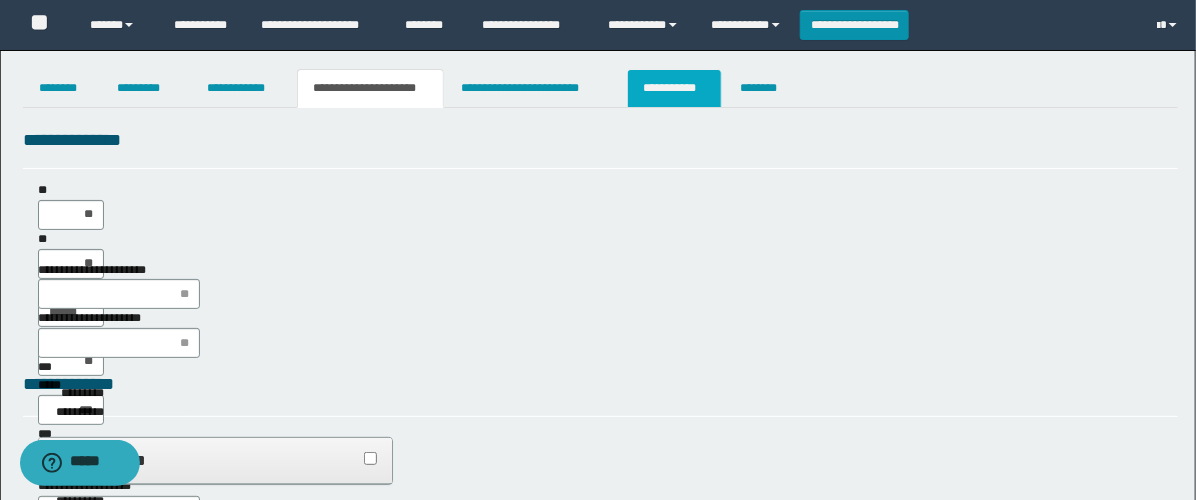 click on "**********" at bounding box center [674, 88] 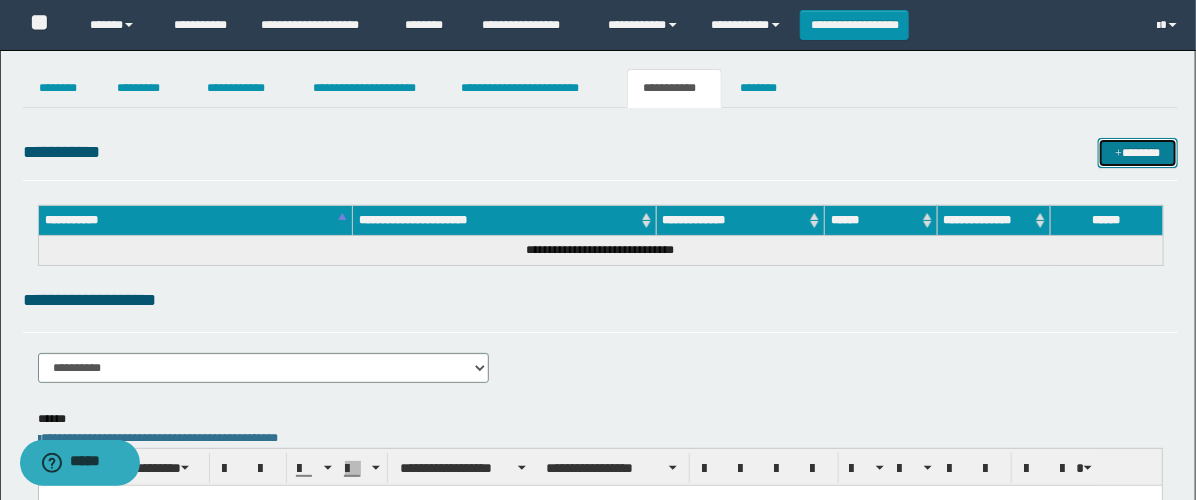 click on "*******" at bounding box center [1138, 153] 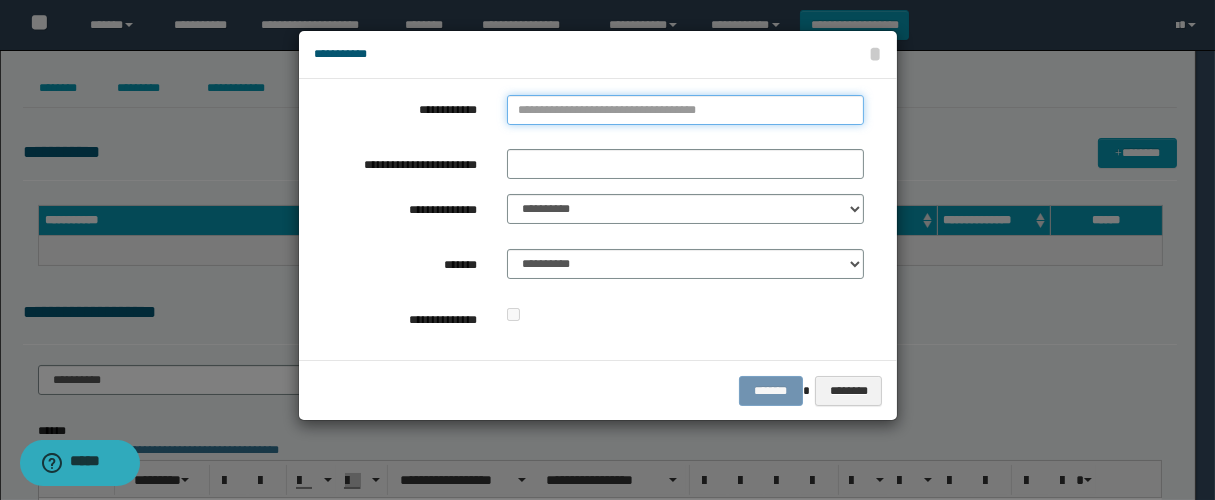 click on "**********" at bounding box center (685, 110) 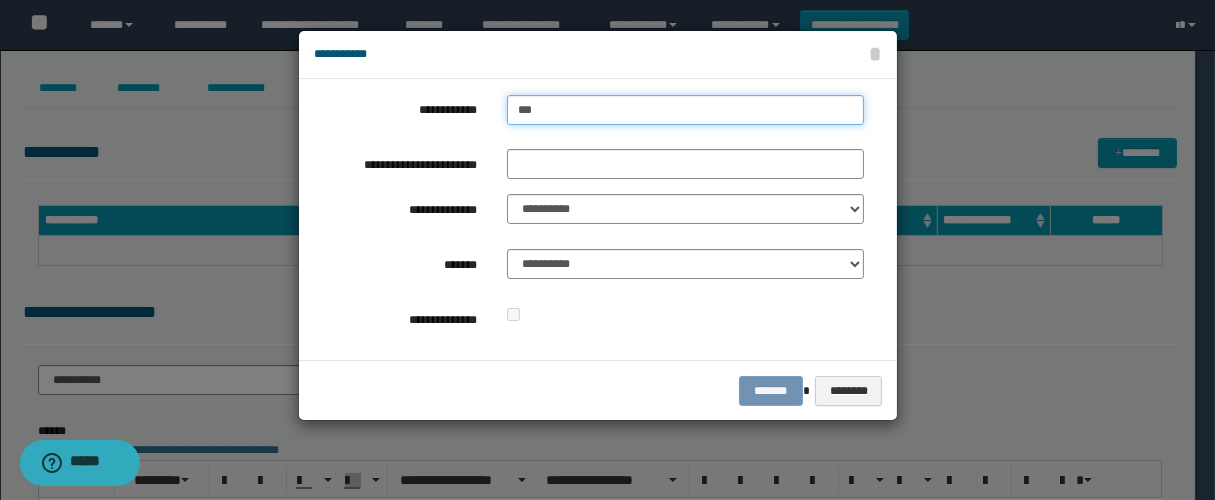 type on "****" 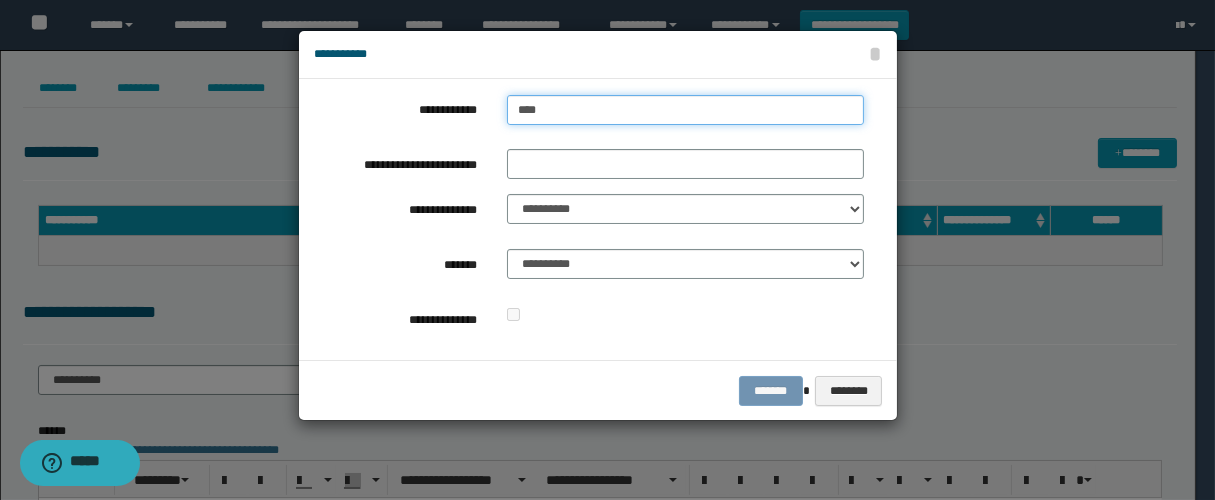 type on "****" 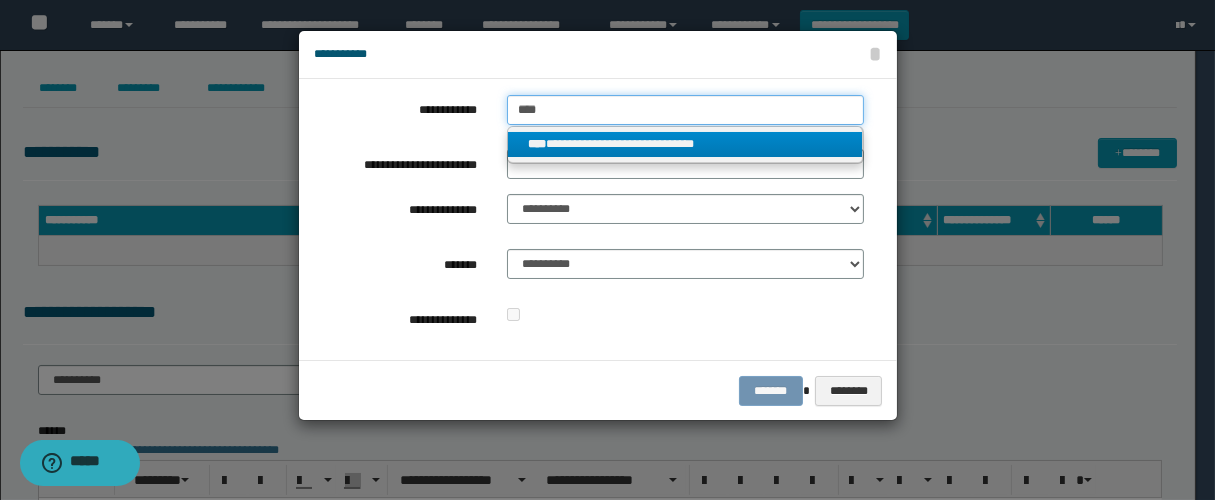 type on "****" 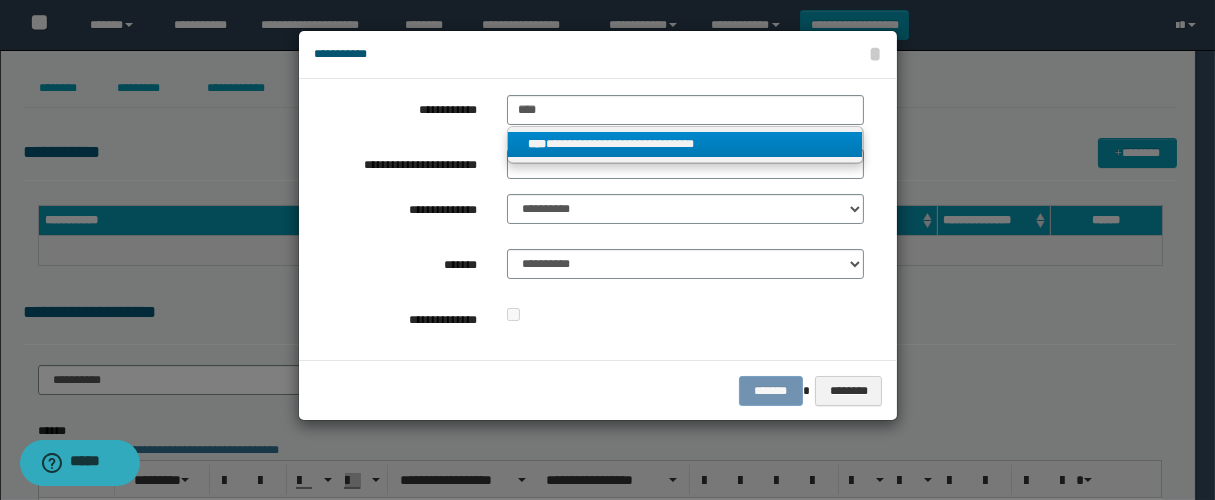 click on "**********" at bounding box center [685, 145] 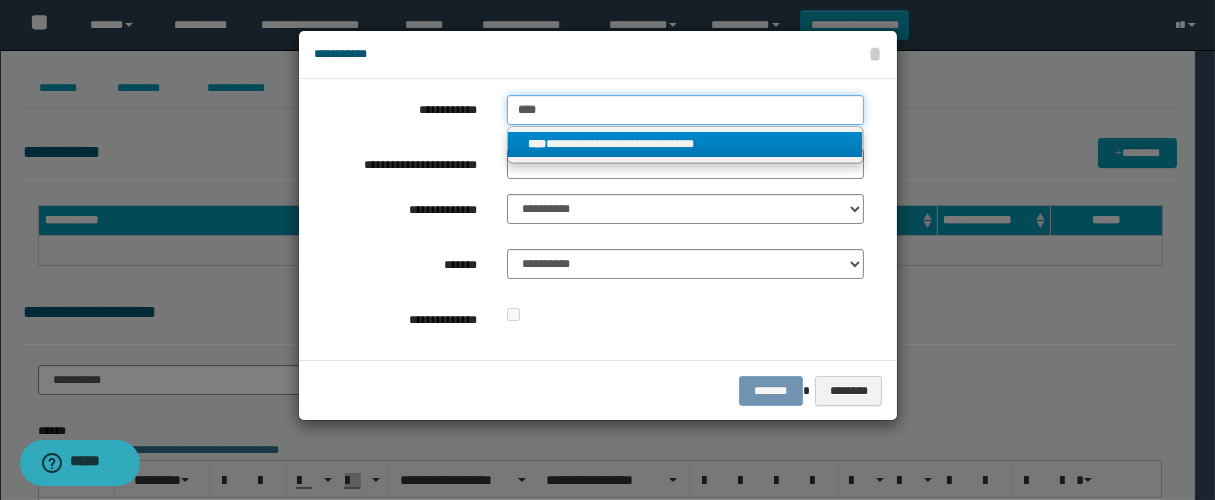 type 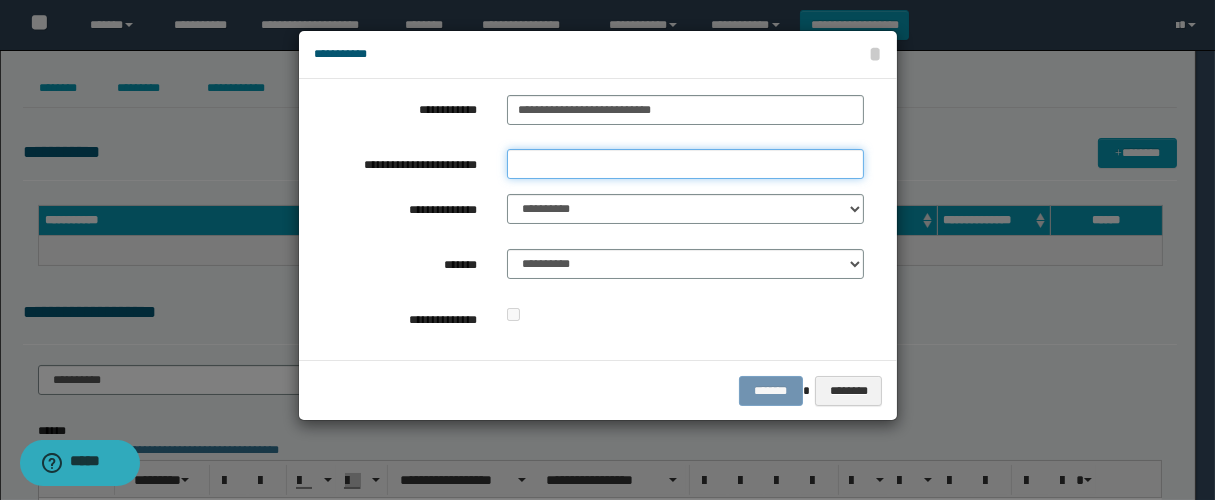 click on "**********" at bounding box center [685, 164] 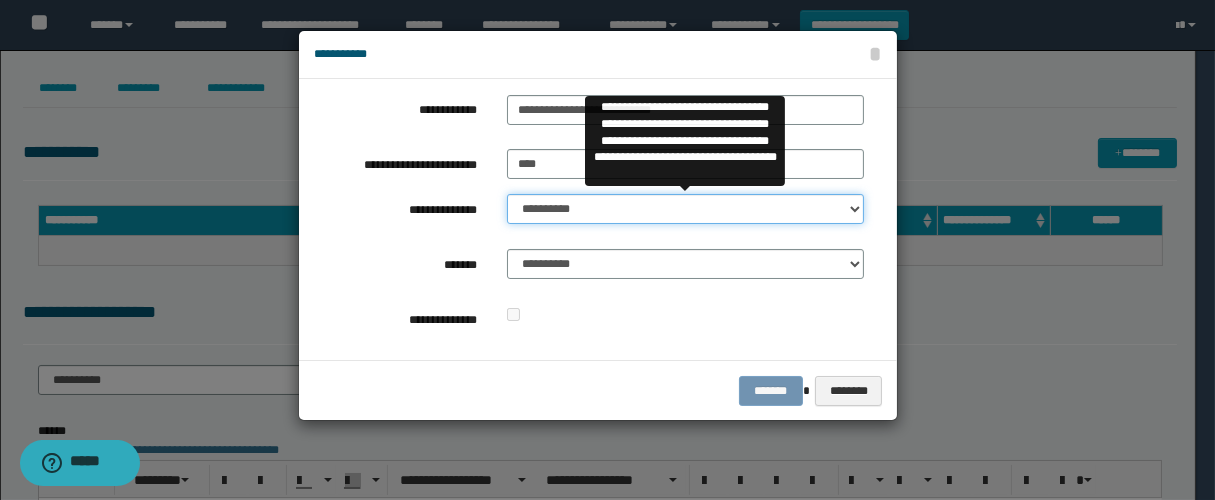 click on "**********" at bounding box center [685, 209] 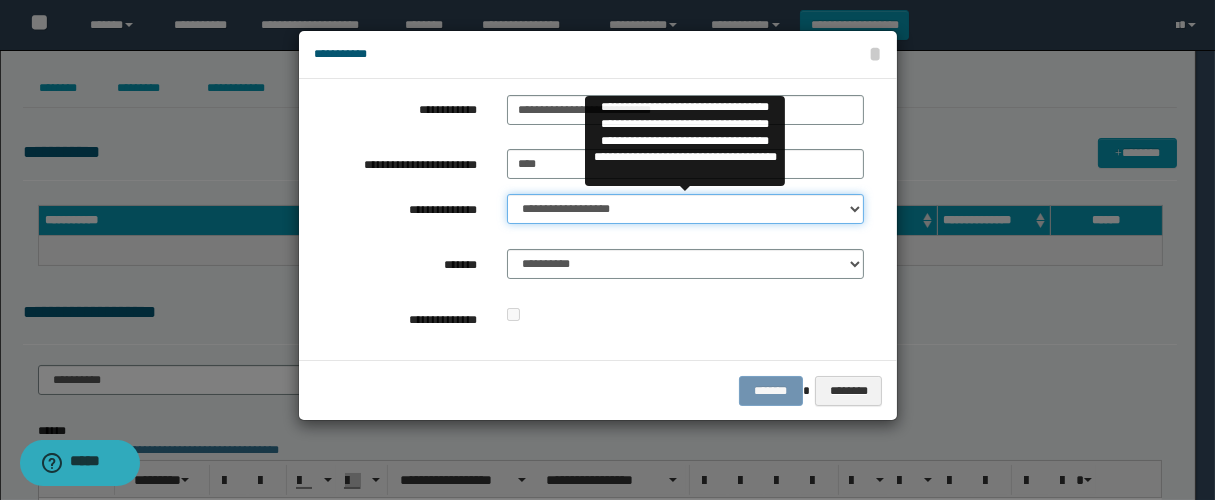 click on "**********" at bounding box center (685, 209) 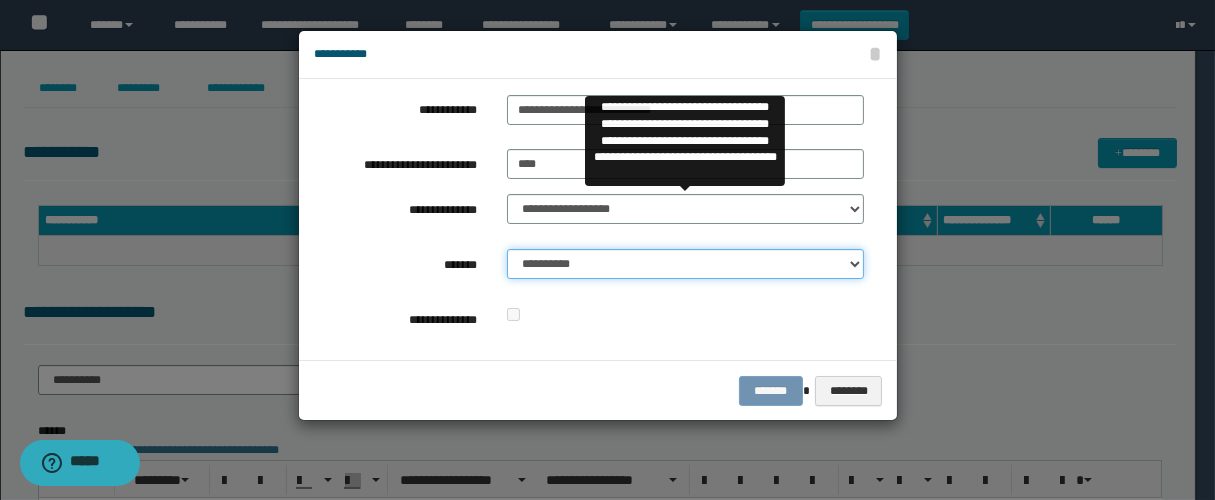 drag, startPoint x: 560, startPoint y: 261, endPoint x: 567, endPoint y: 273, distance: 13.892444 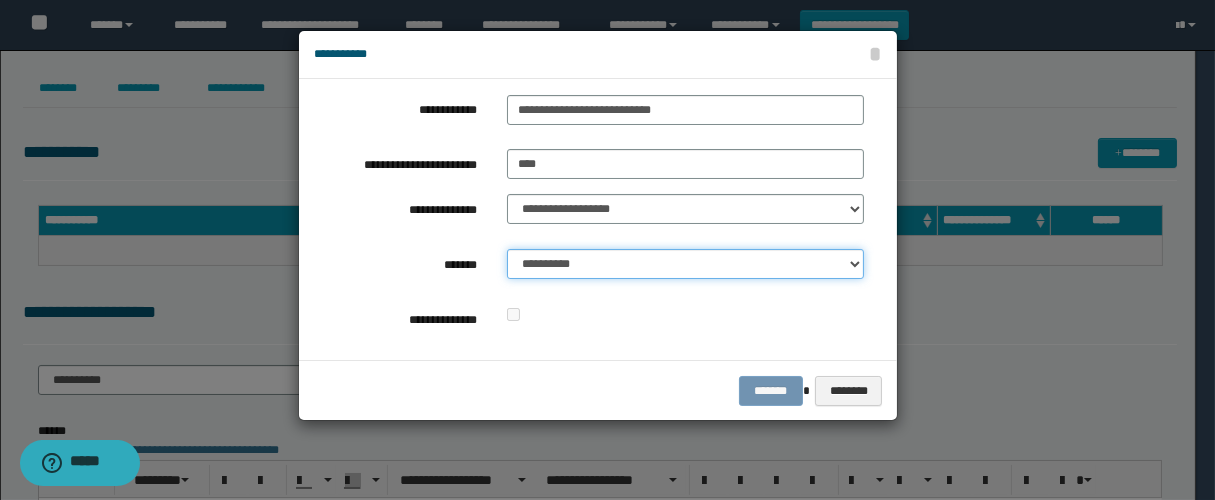 select on "*" 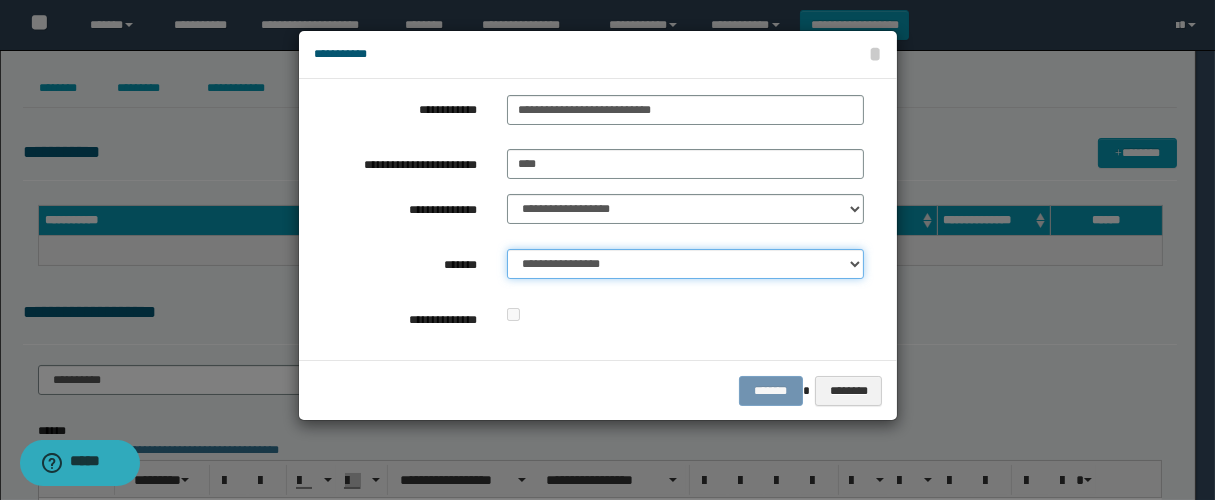 click on "**********" at bounding box center [685, 264] 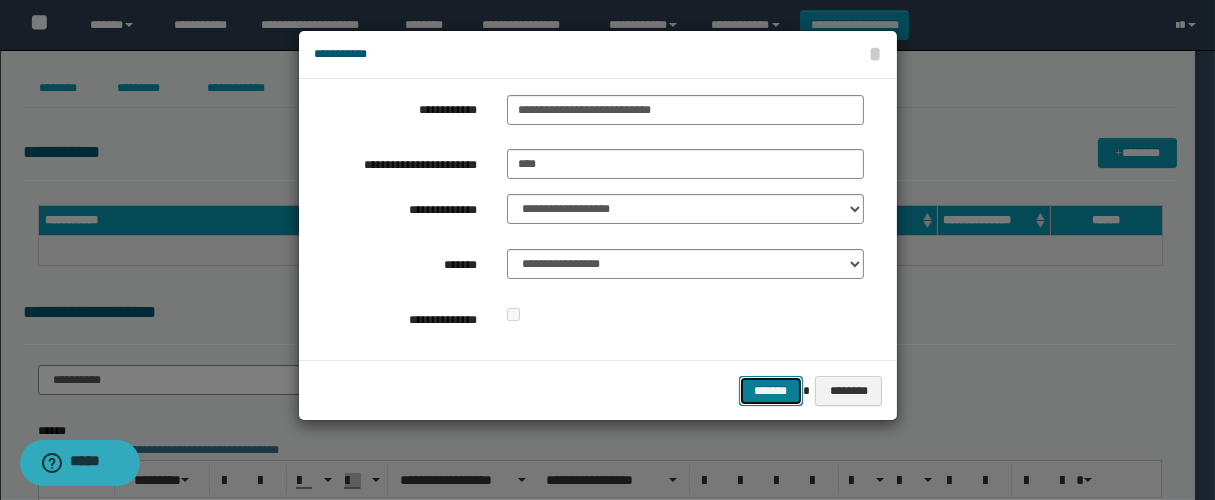 click on "*******" at bounding box center [771, 391] 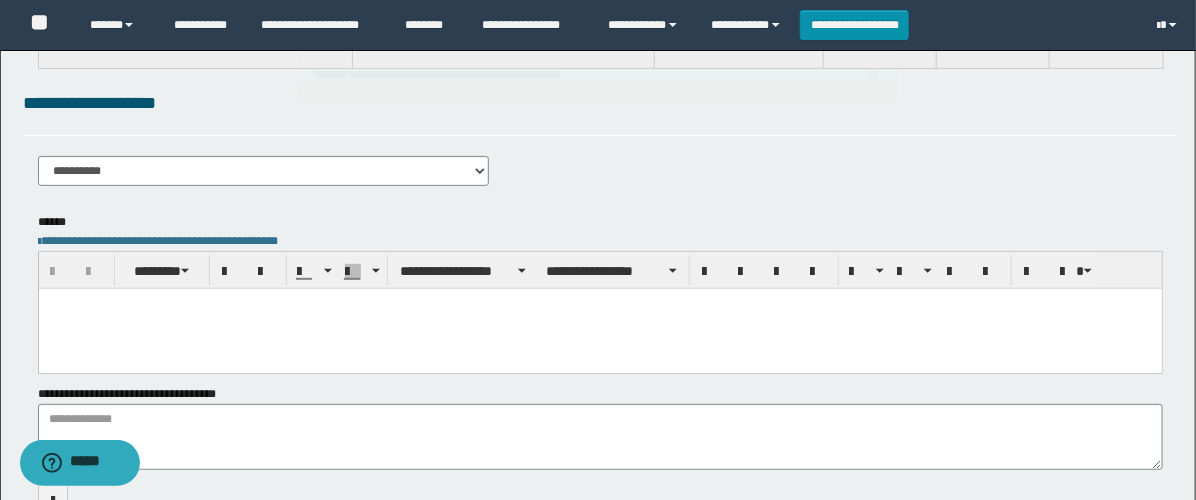 scroll, scrollTop: 222, scrollLeft: 0, axis: vertical 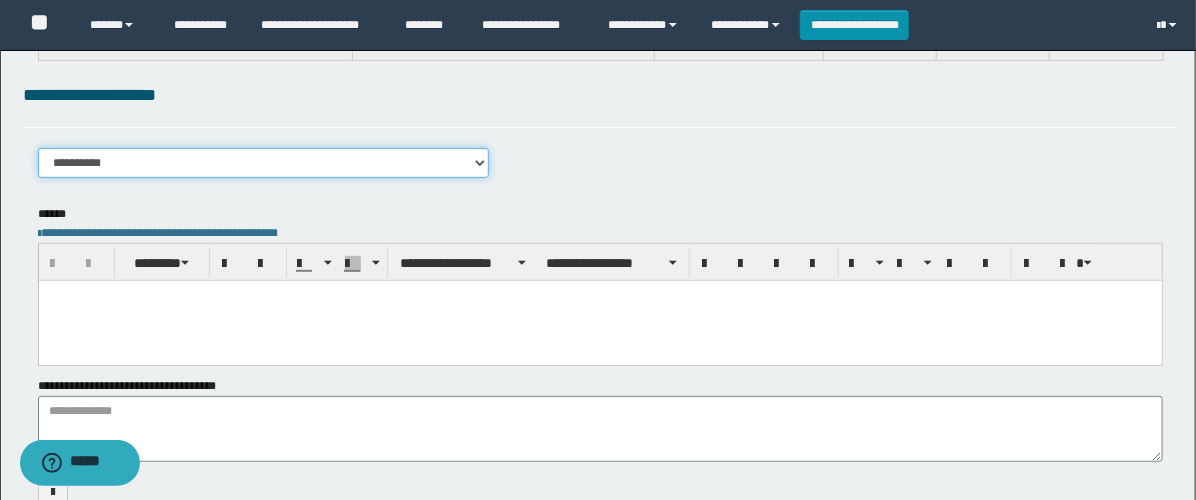 click on "**********" at bounding box center (263, 163) 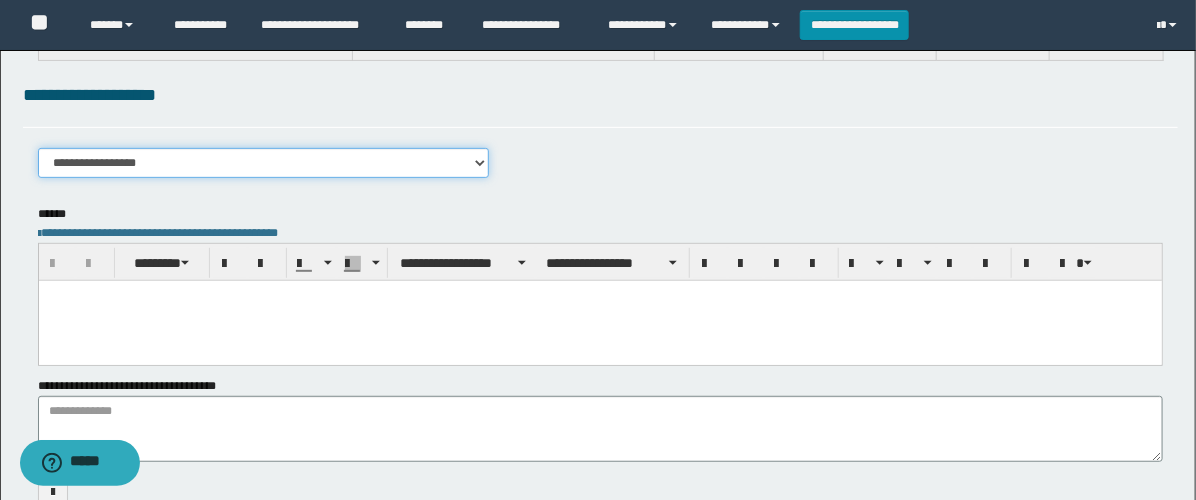 click on "**********" at bounding box center (263, 163) 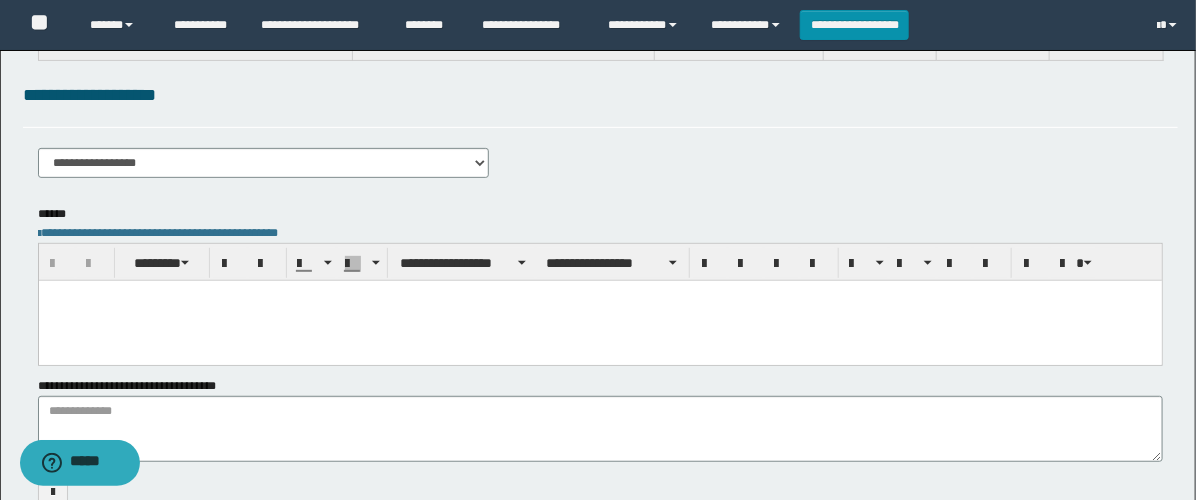 click at bounding box center [599, 320] 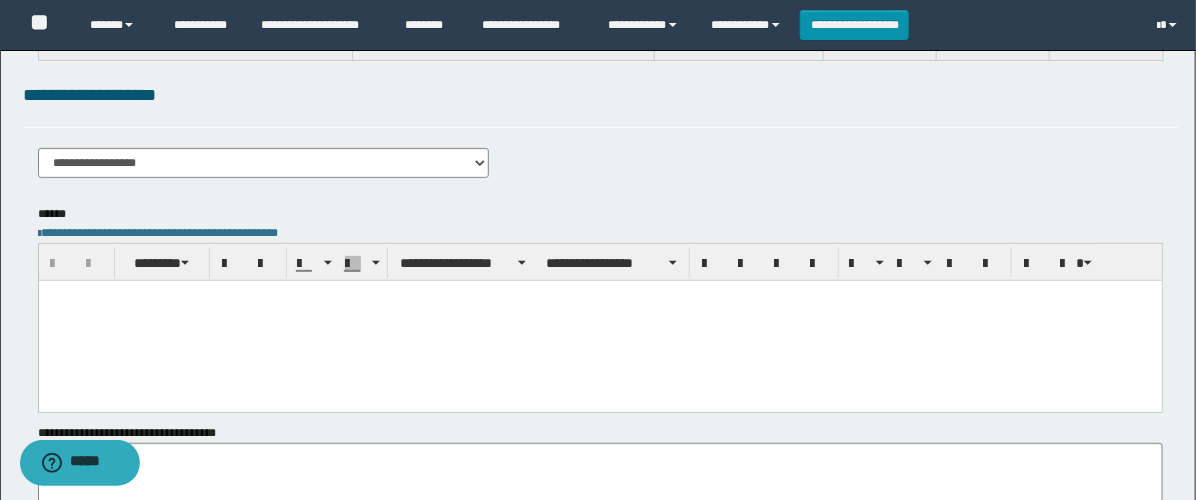 click at bounding box center (599, 320) 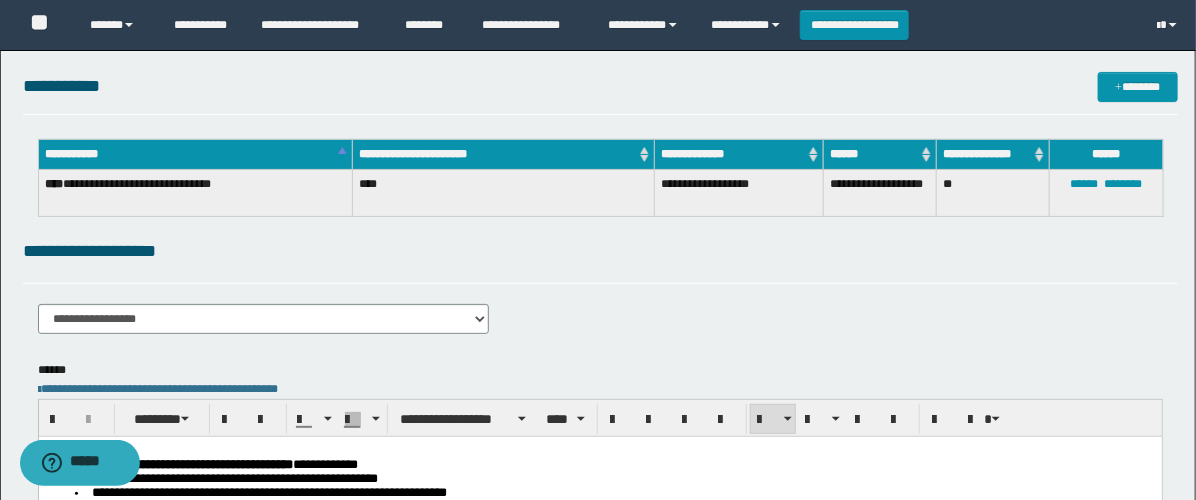 scroll, scrollTop: 0, scrollLeft: 0, axis: both 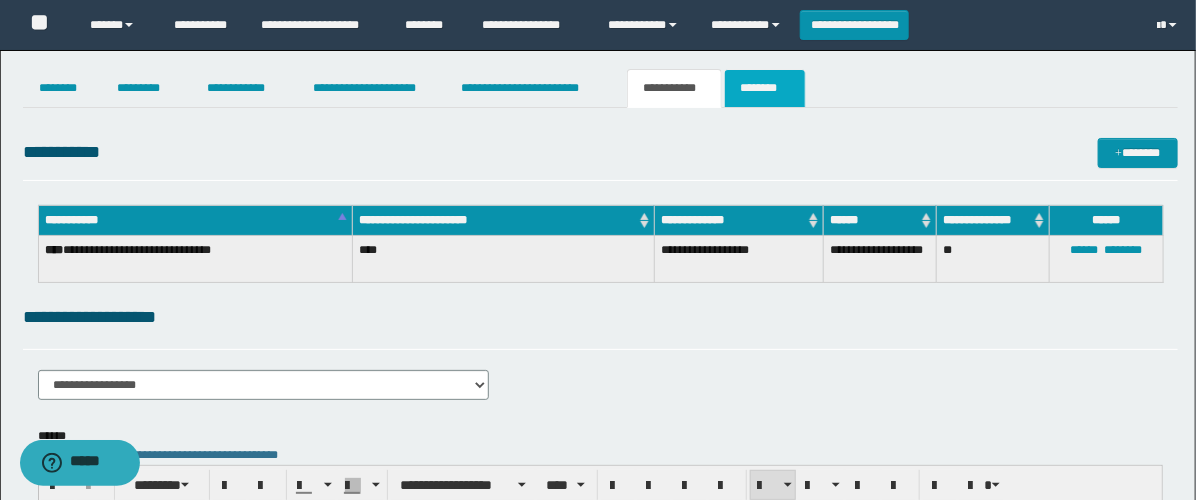 click on "********" at bounding box center [765, 88] 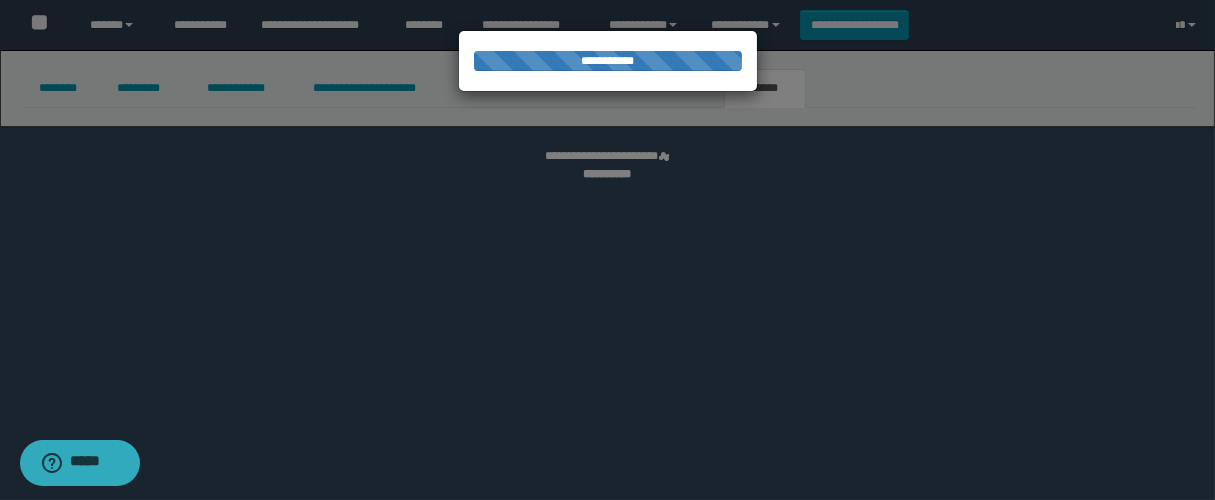 select 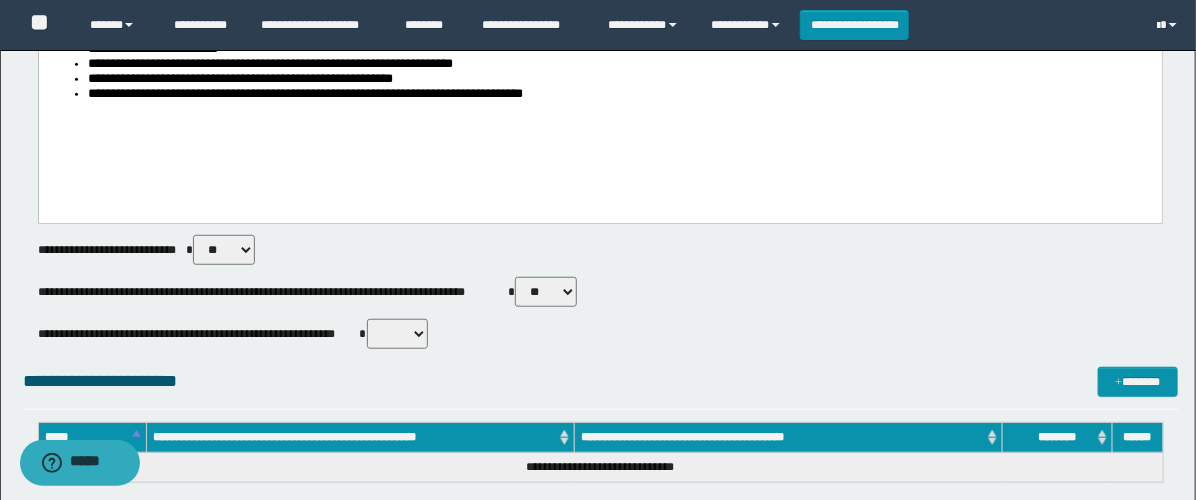 scroll, scrollTop: 444, scrollLeft: 0, axis: vertical 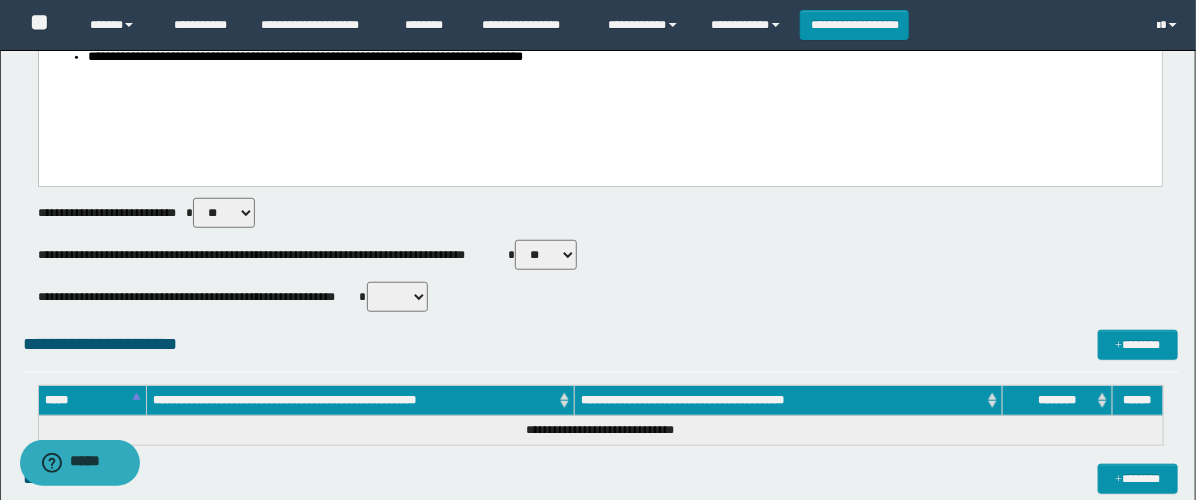 click on "**
**" at bounding box center [546, 255] 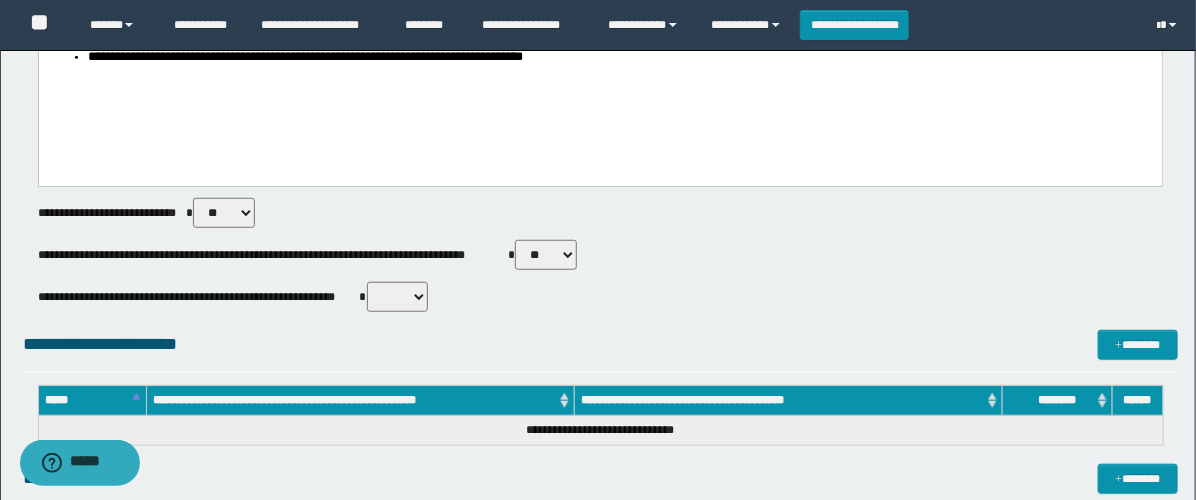 click on "**
**" at bounding box center [546, 255] 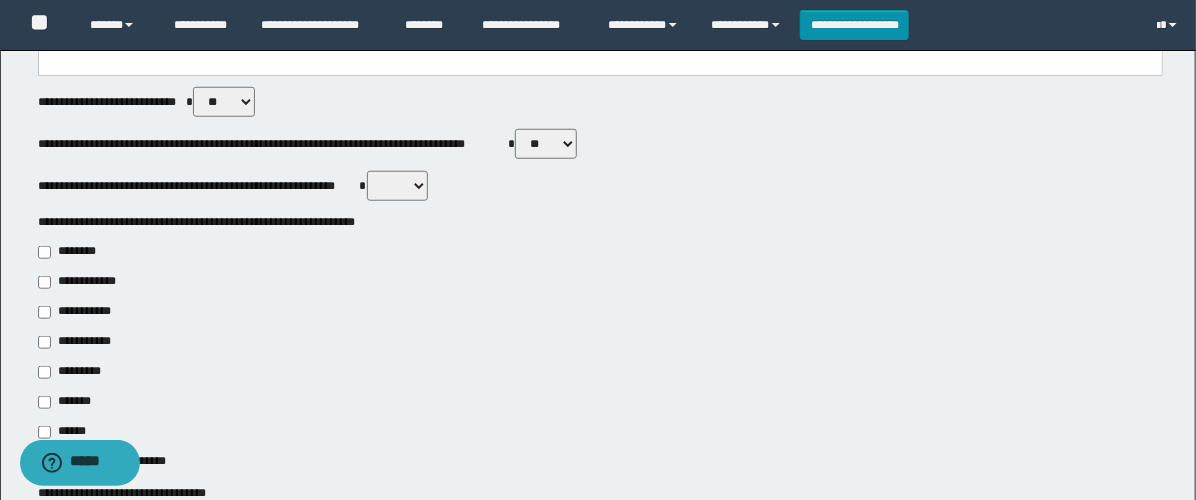 scroll, scrollTop: 666, scrollLeft: 0, axis: vertical 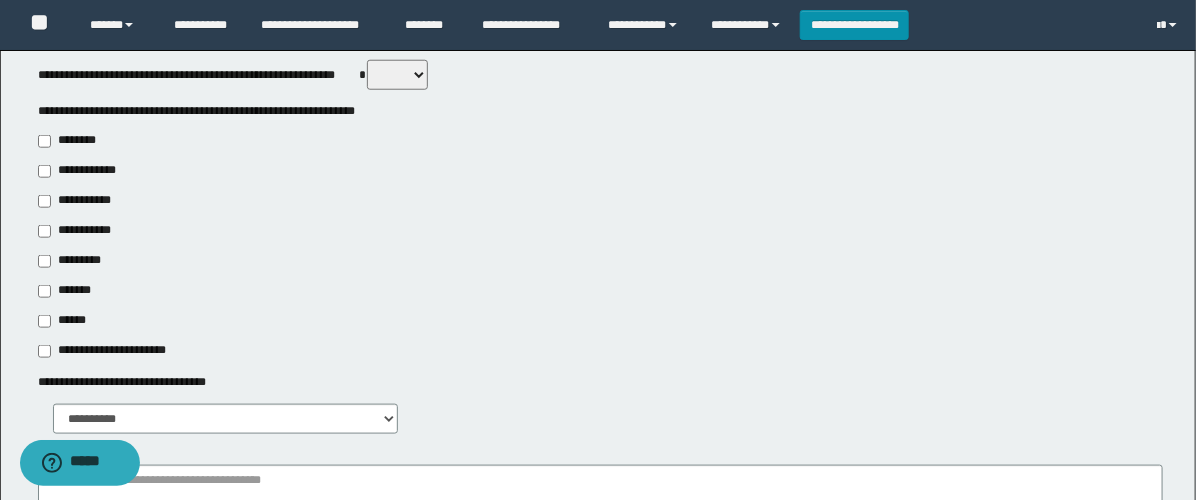 click on "**********" at bounding box center (76, 231) 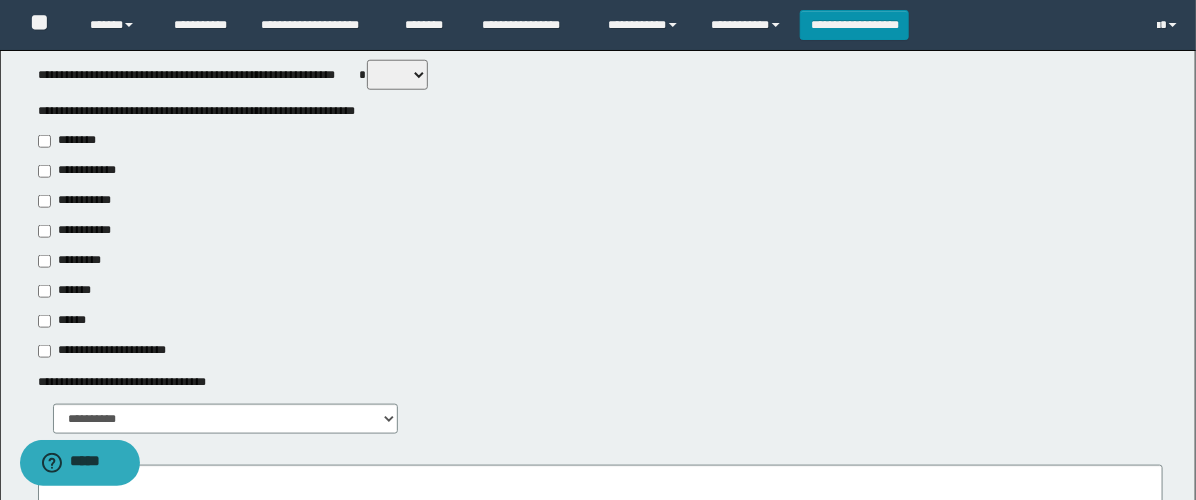 click on "**********" at bounding box center [81, 201] 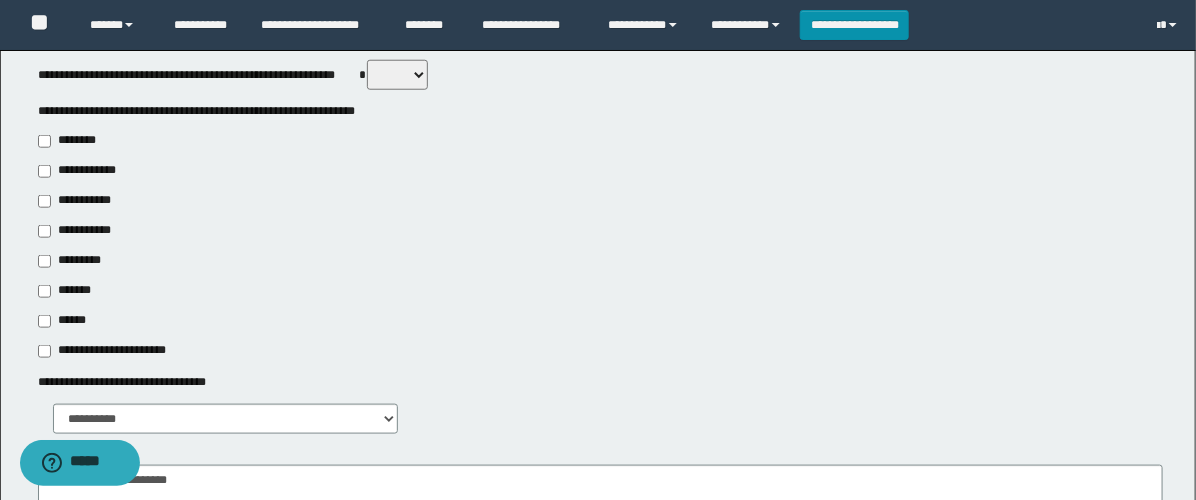 click on "*******" at bounding box center [70, 291] 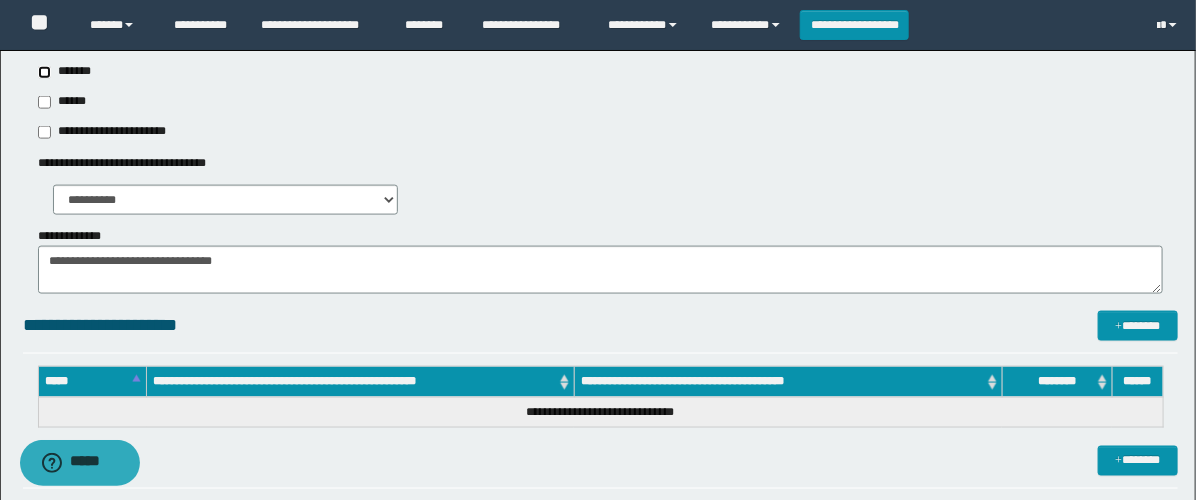 scroll, scrollTop: 888, scrollLeft: 0, axis: vertical 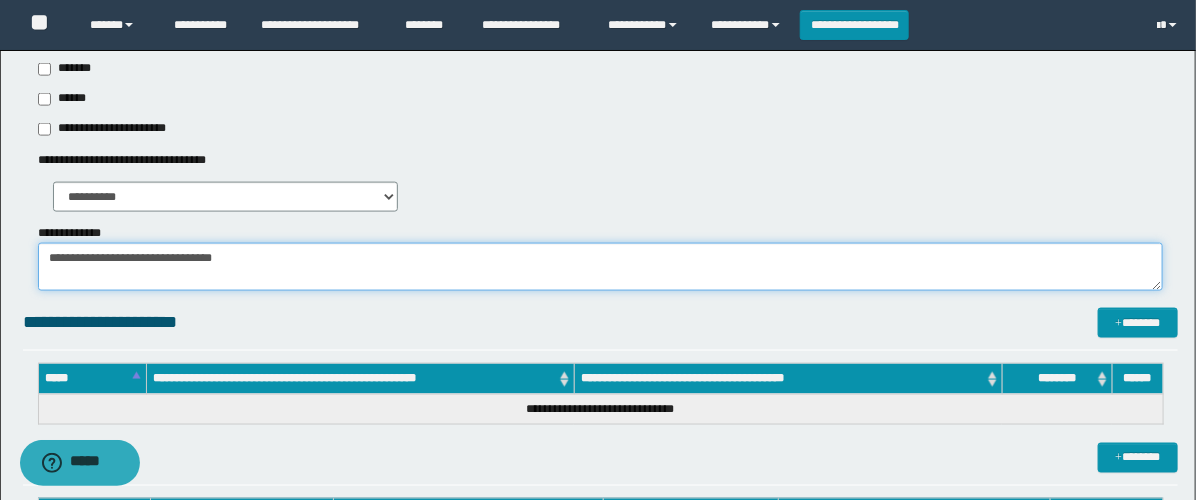 click on "**********" at bounding box center [600, 267] 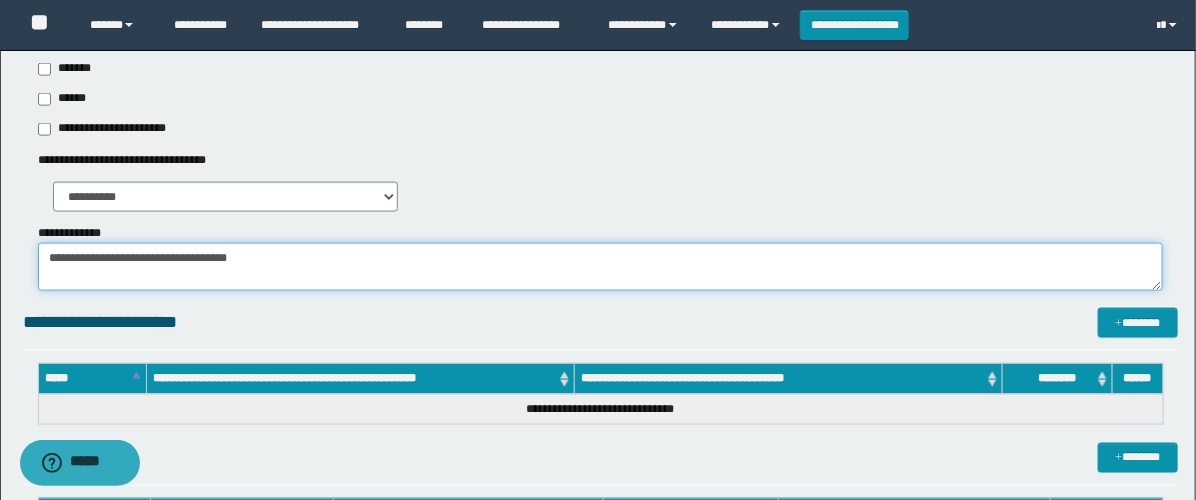 paste on "**********" 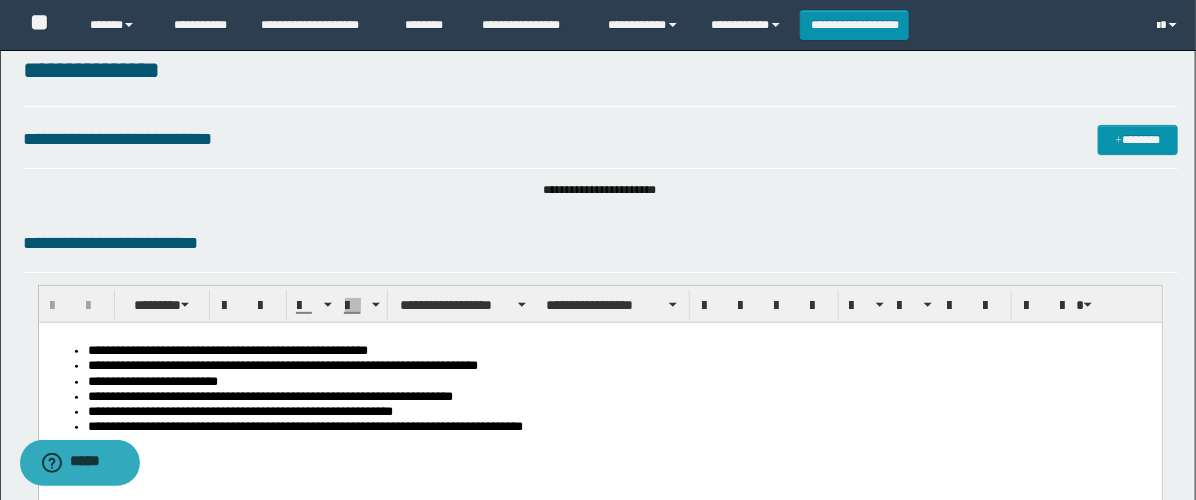 scroll, scrollTop: 0, scrollLeft: 0, axis: both 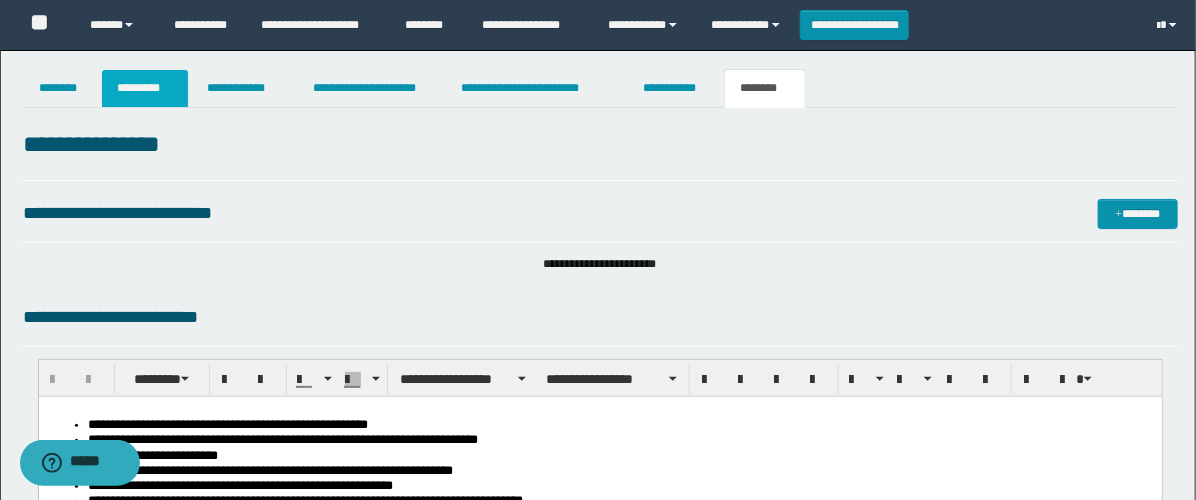 type on "**********" 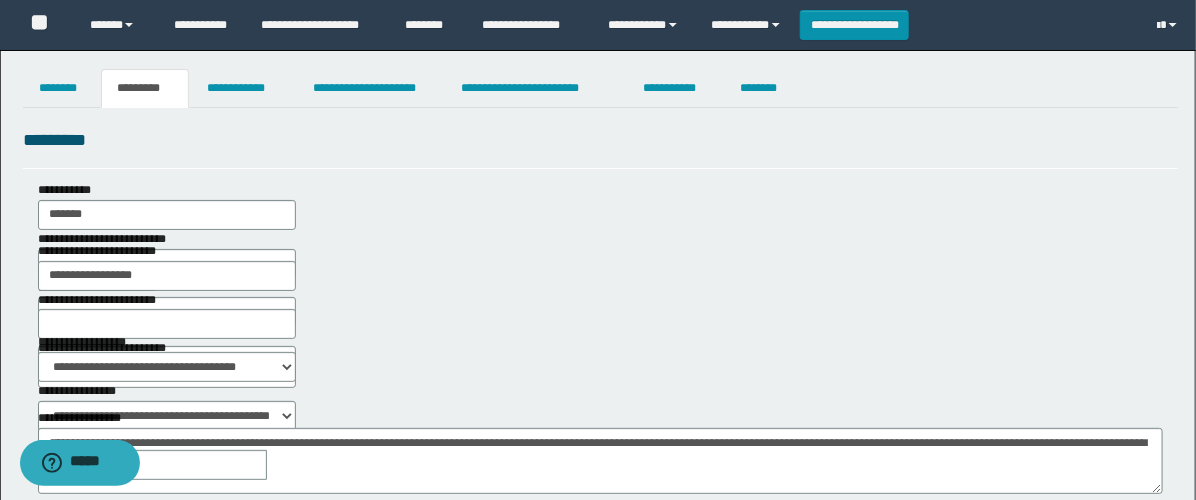 click at bounding box center (281, 465) 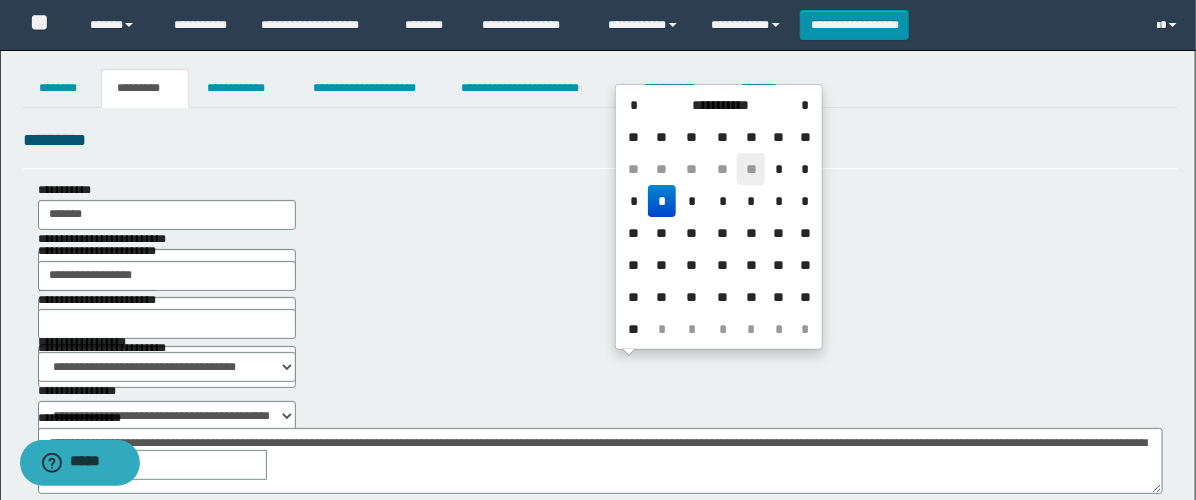 click on "**" at bounding box center (751, 169) 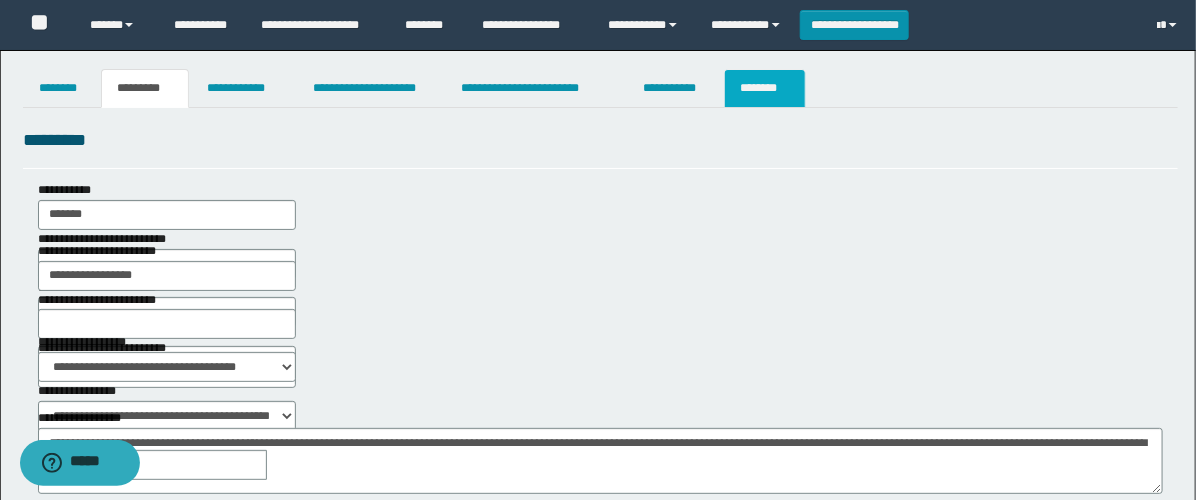 click on "********" at bounding box center [765, 88] 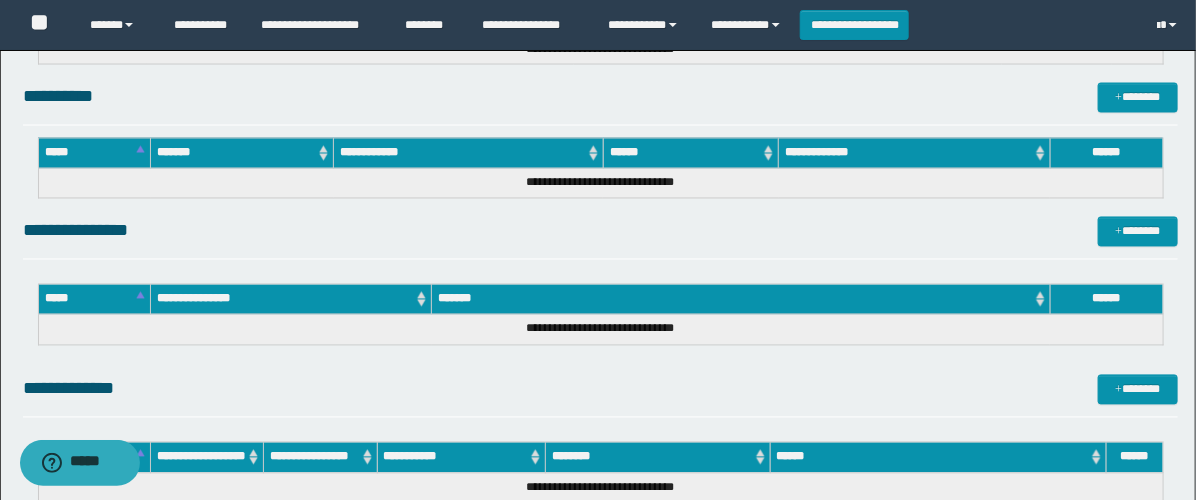 scroll, scrollTop: 1544, scrollLeft: 0, axis: vertical 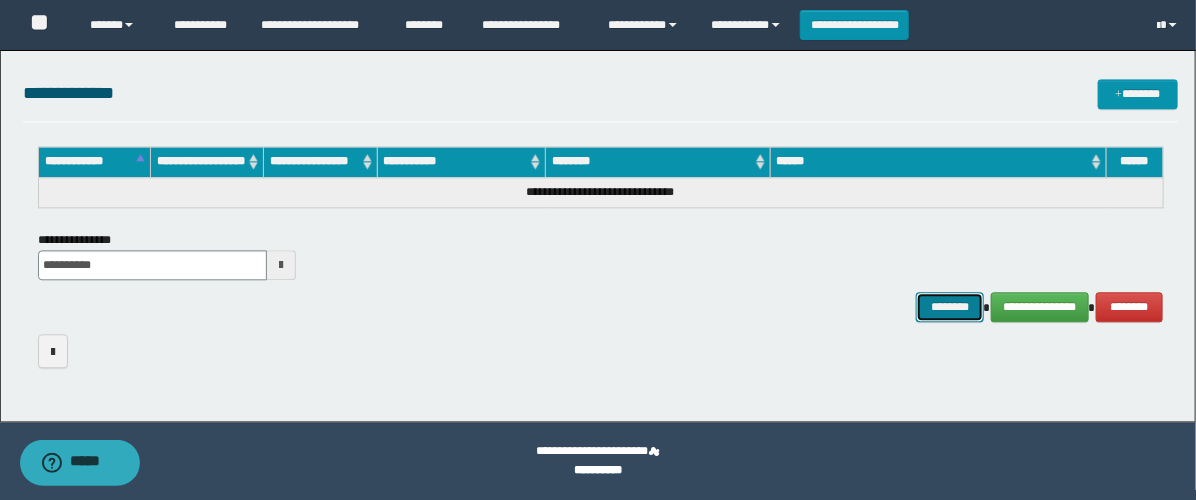 click on "********" at bounding box center [950, 307] 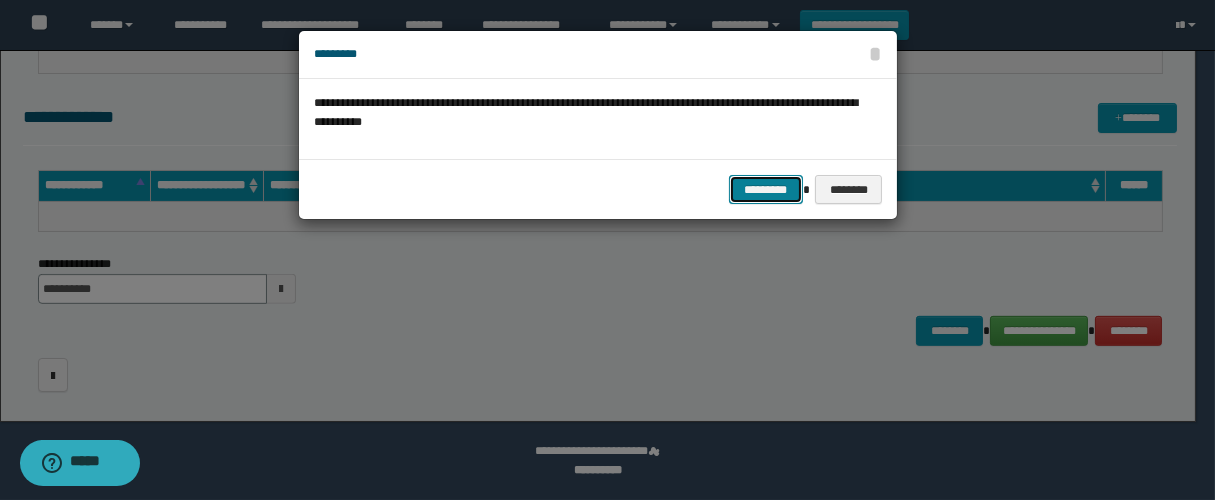 click on "*********" at bounding box center (766, 190) 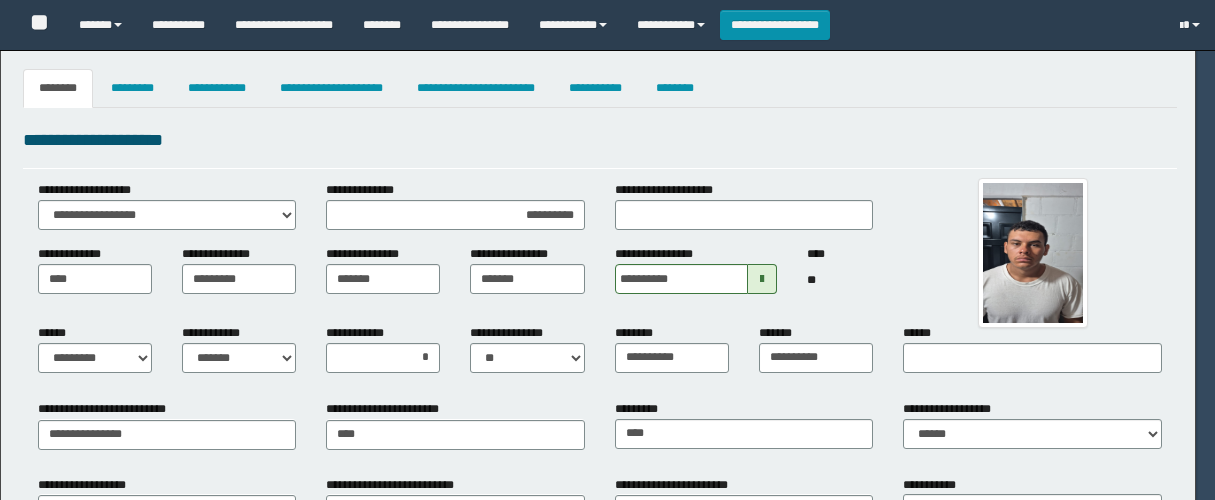 select on "*" 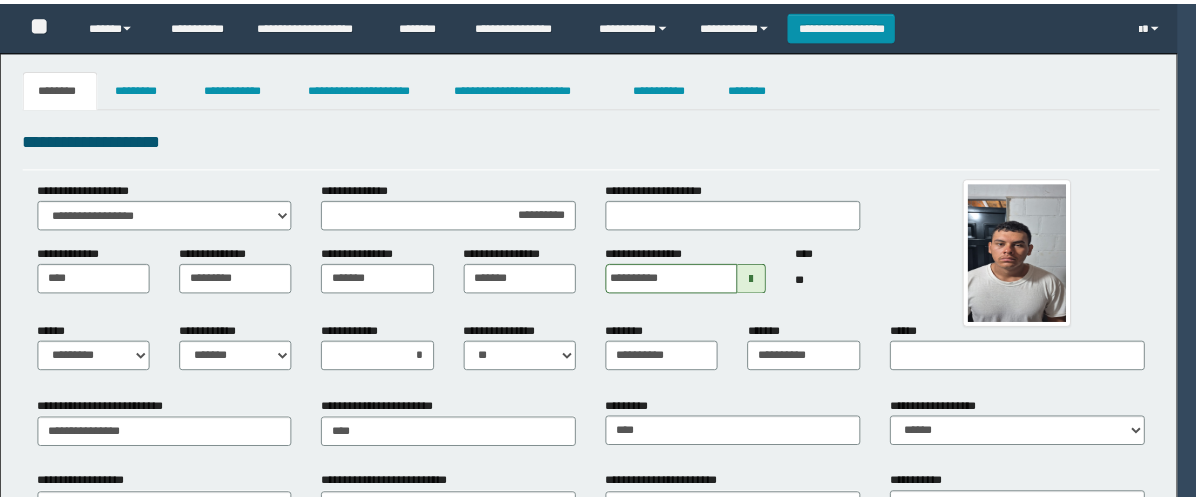 scroll, scrollTop: 0, scrollLeft: 0, axis: both 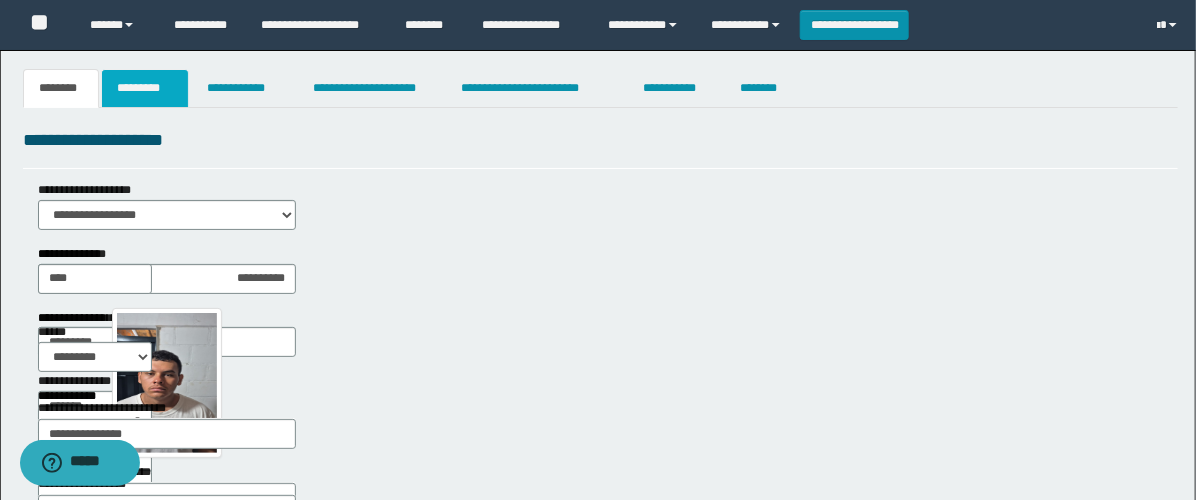 click on "*********" at bounding box center [145, 88] 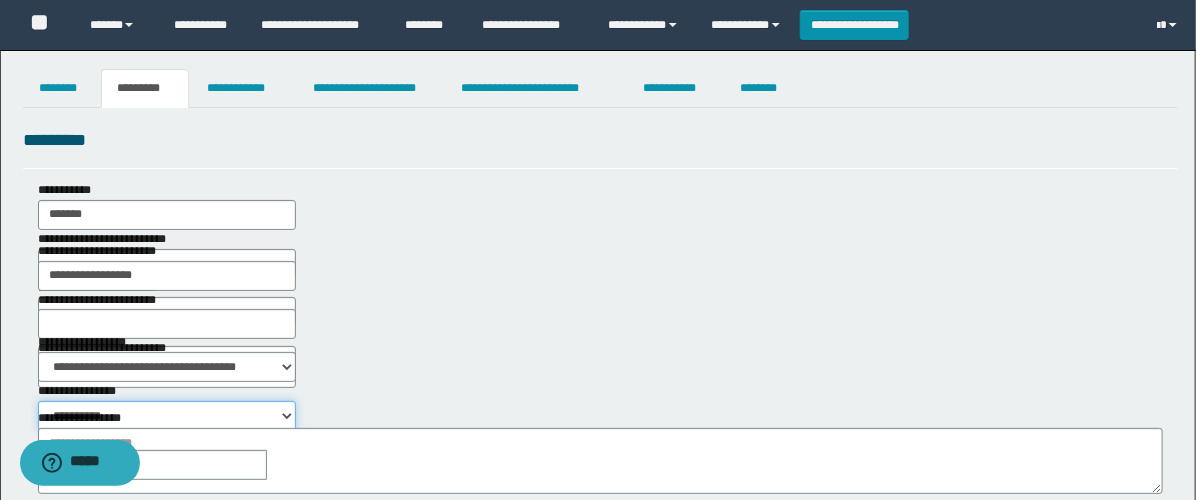 click on "**********" at bounding box center [167, 416] 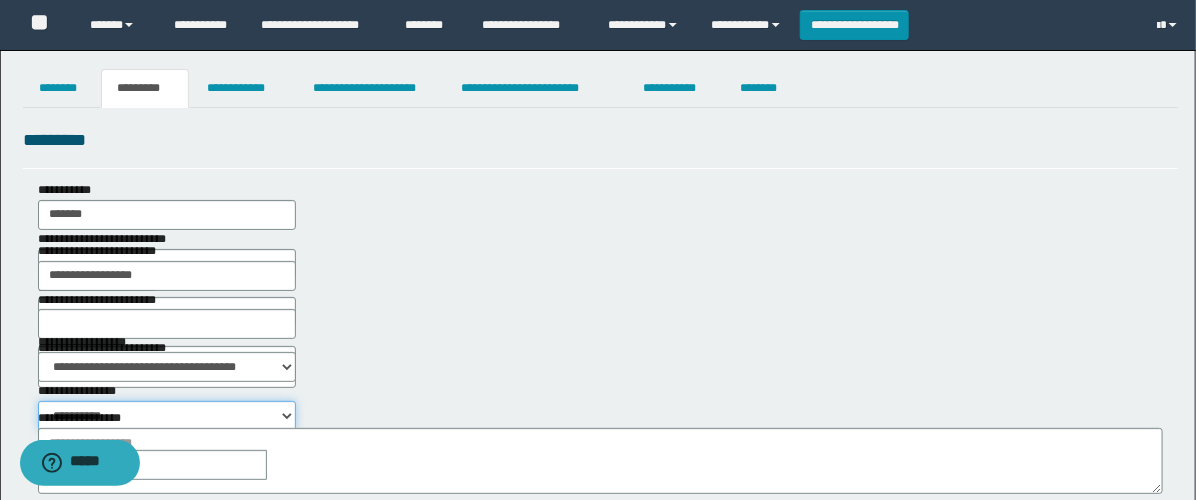 select on "****" 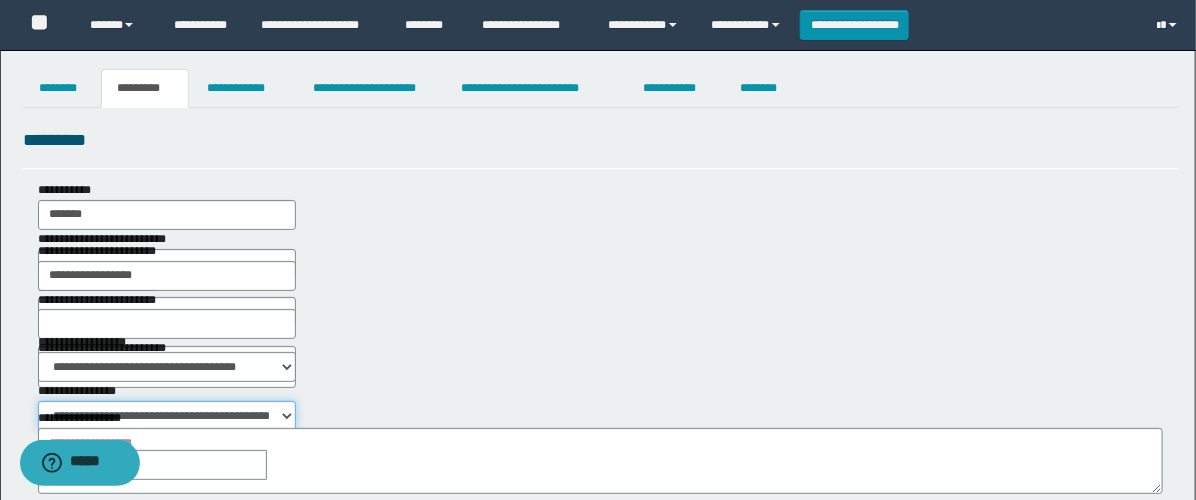 click on "**********" at bounding box center [167, 416] 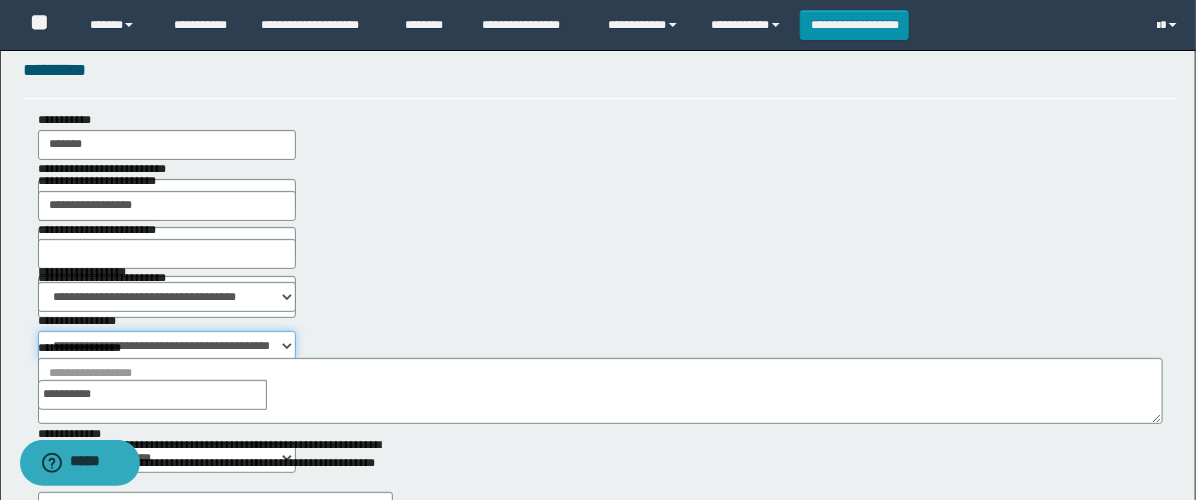 scroll, scrollTop: 222, scrollLeft: 0, axis: vertical 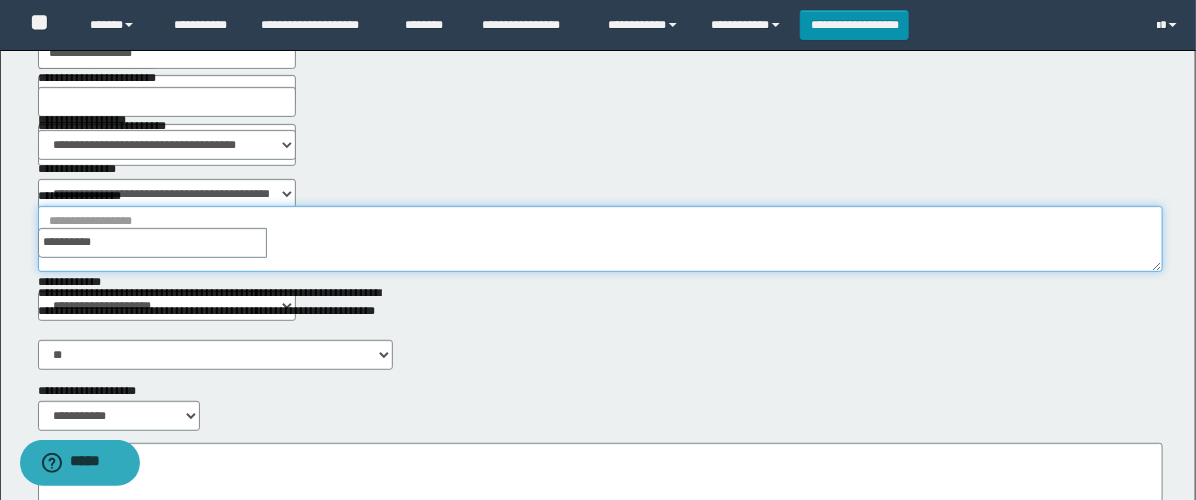 click on "**********" at bounding box center [600, 239] 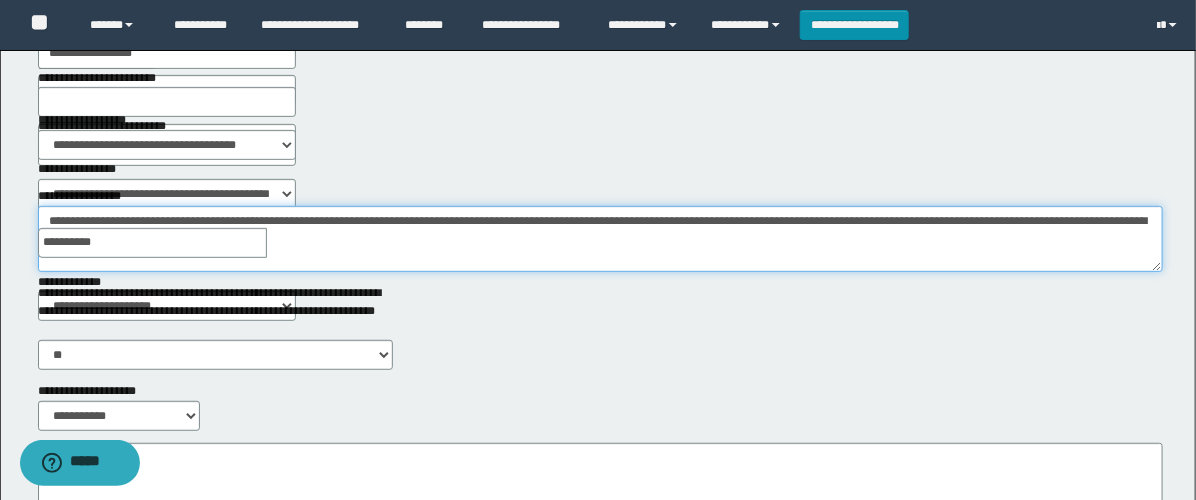 scroll, scrollTop: 12, scrollLeft: 0, axis: vertical 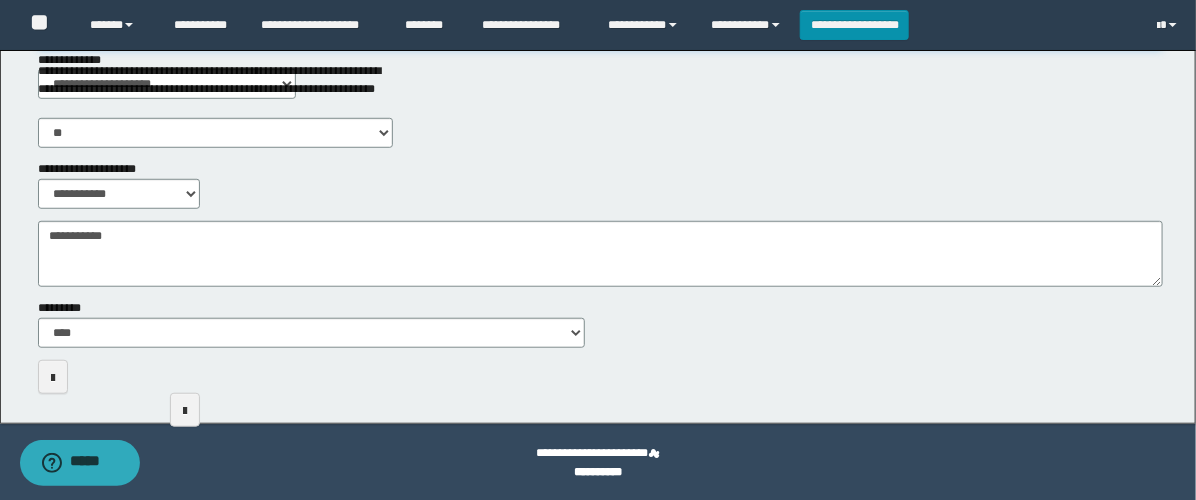 type on "**********" 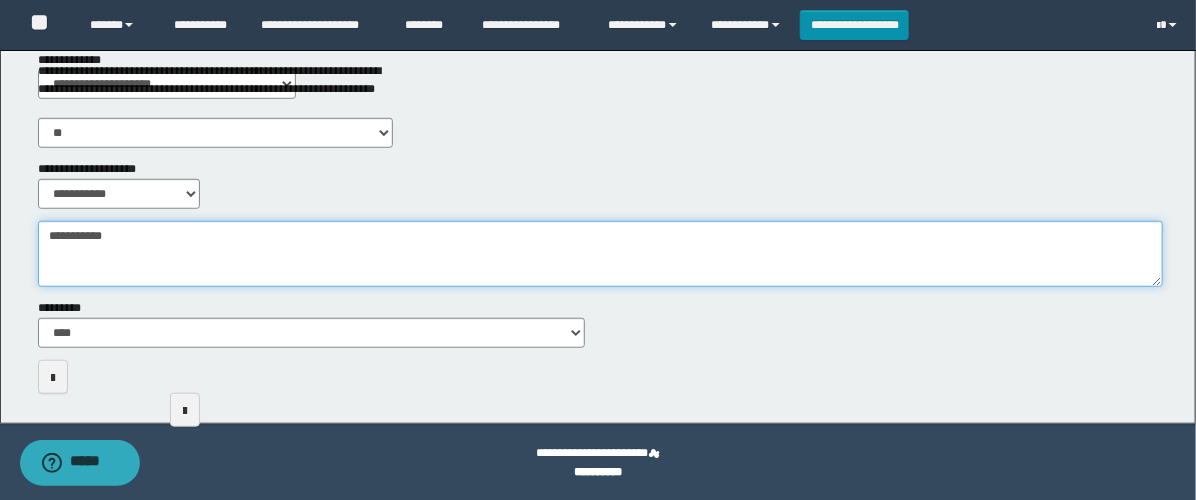 click on "**********" at bounding box center (600, 254) 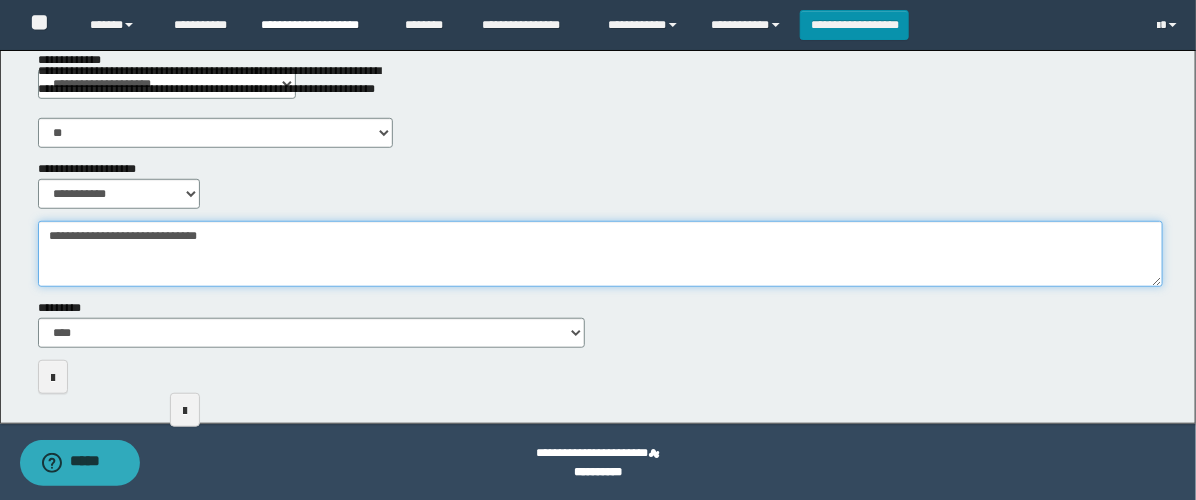 type on "**********" 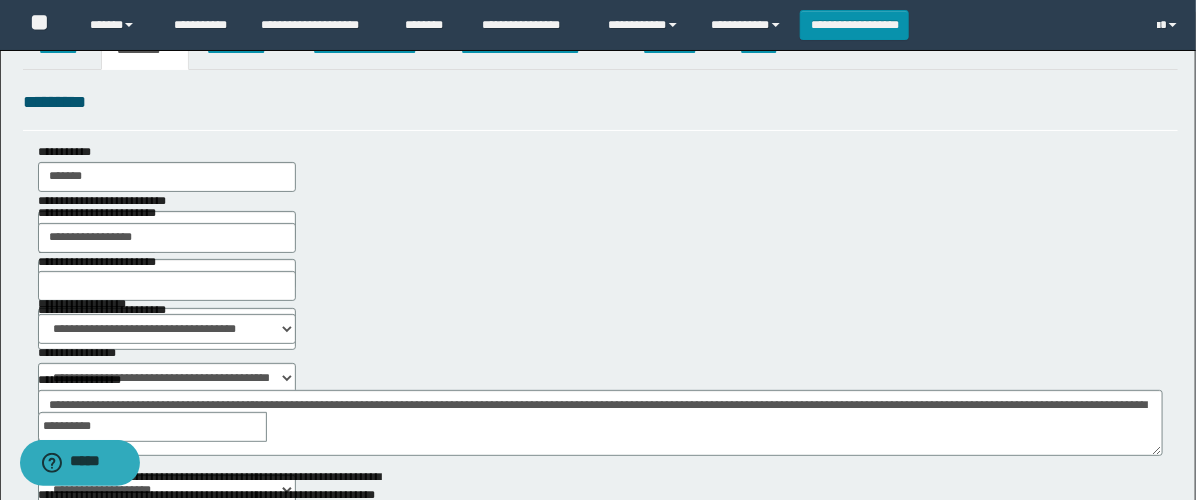 scroll, scrollTop: 0, scrollLeft: 0, axis: both 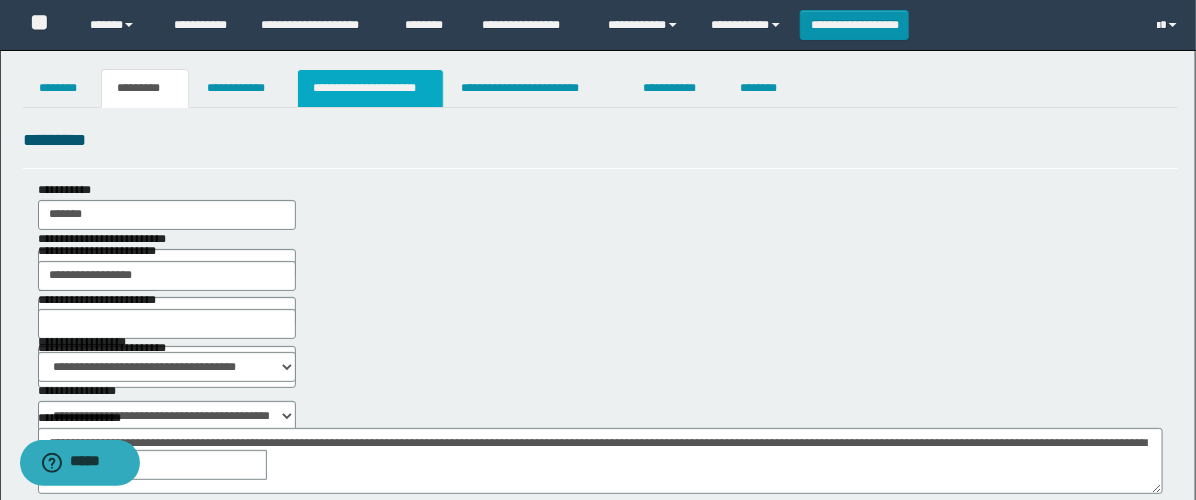click on "**********" at bounding box center [370, 88] 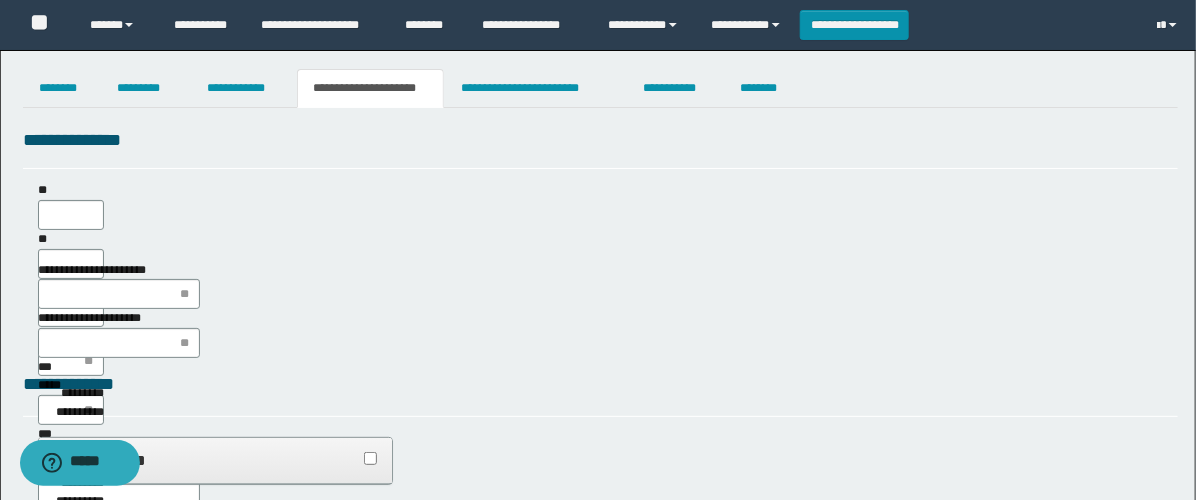 scroll, scrollTop: 0, scrollLeft: 0, axis: both 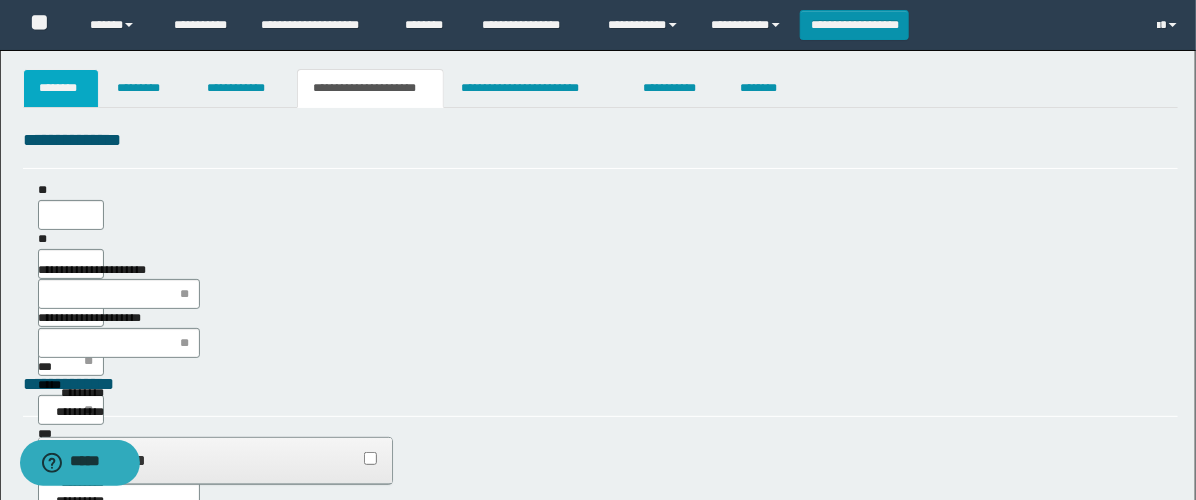 click on "********" at bounding box center [61, 88] 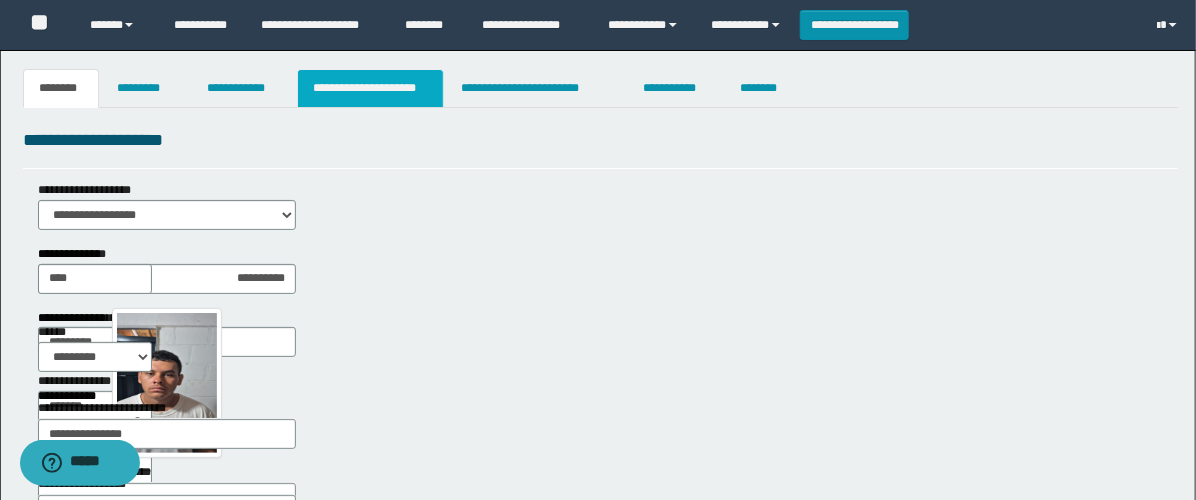 click on "**********" at bounding box center (370, 88) 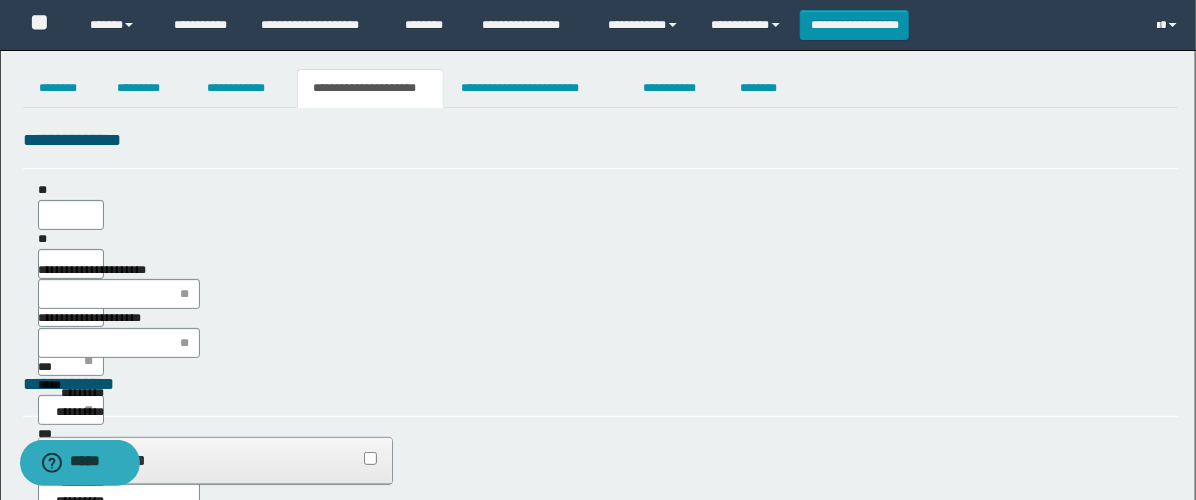 type 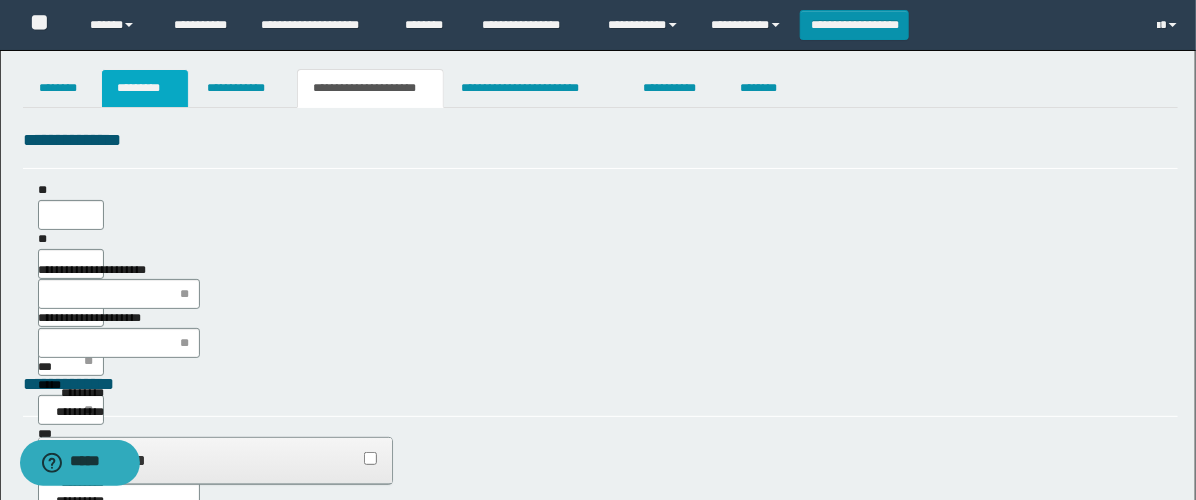click on "*********" at bounding box center (145, 88) 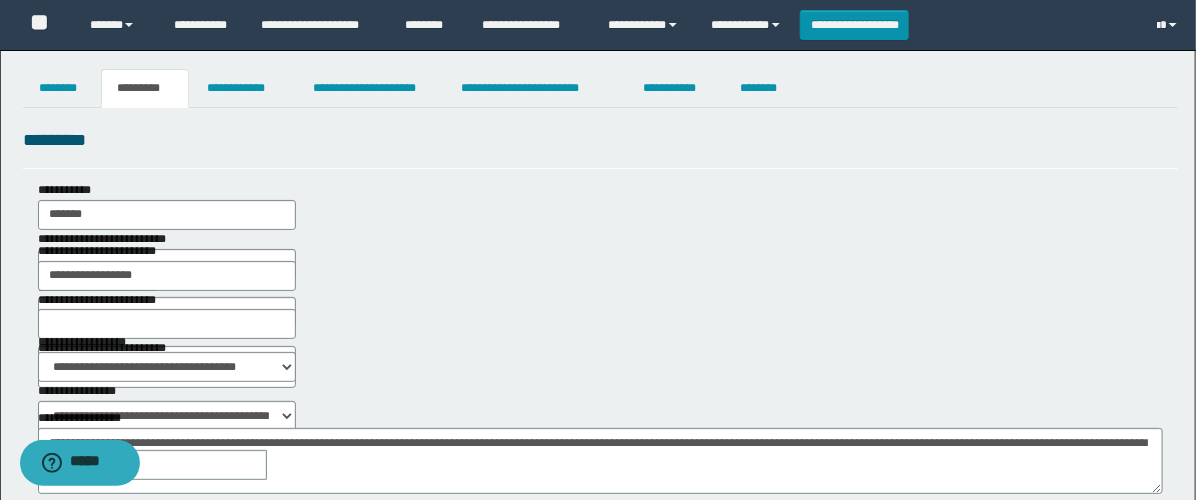 scroll, scrollTop: 17, scrollLeft: 0, axis: vertical 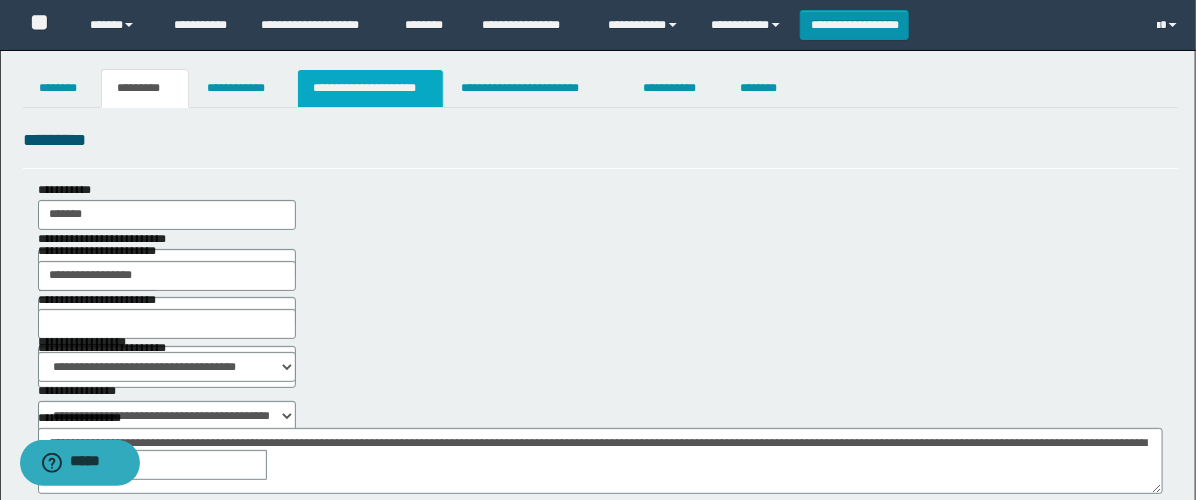click on "**********" at bounding box center [370, 88] 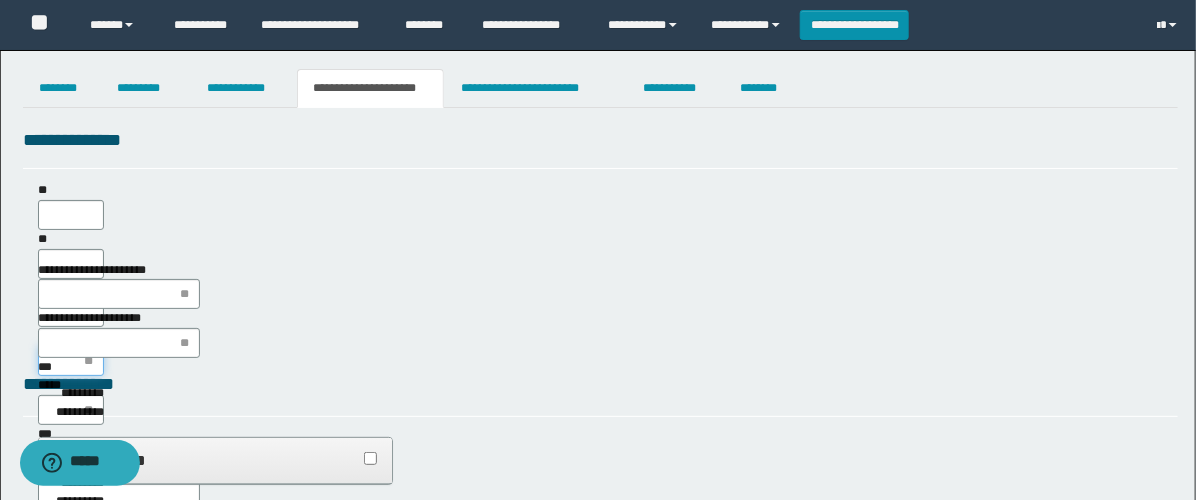 click on "****" at bounding box center [71, 361] 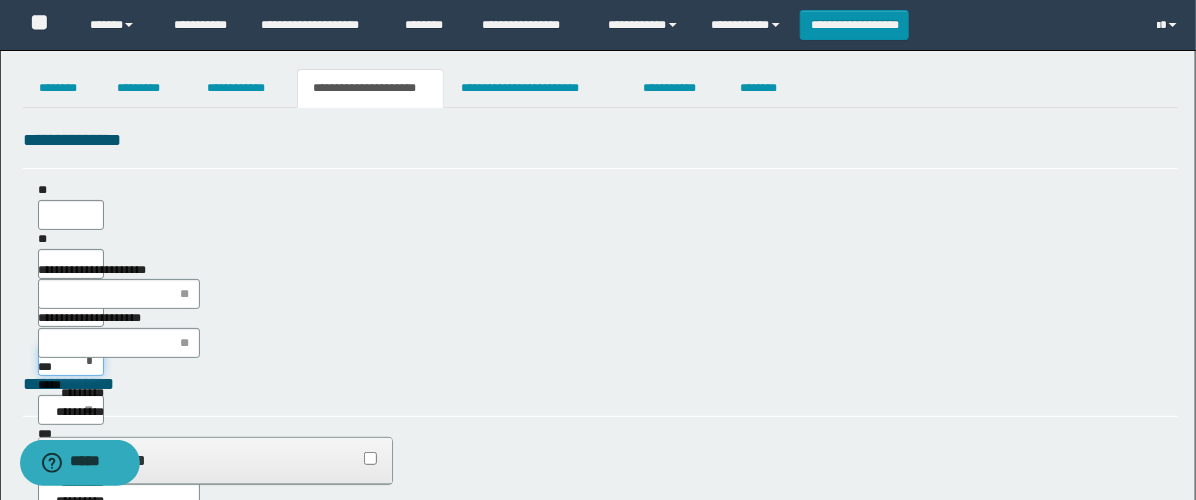 type on "**" 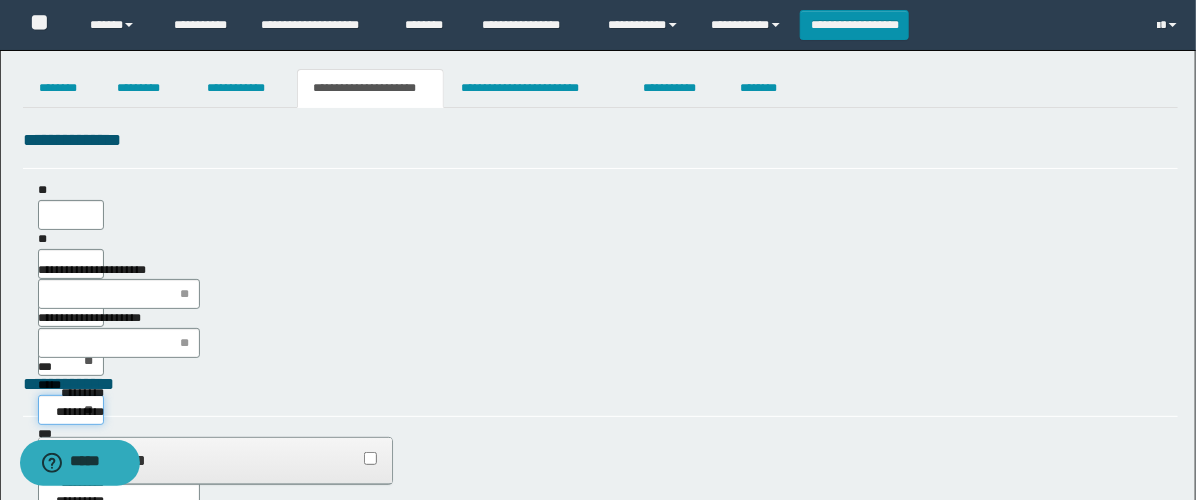 type on "***" 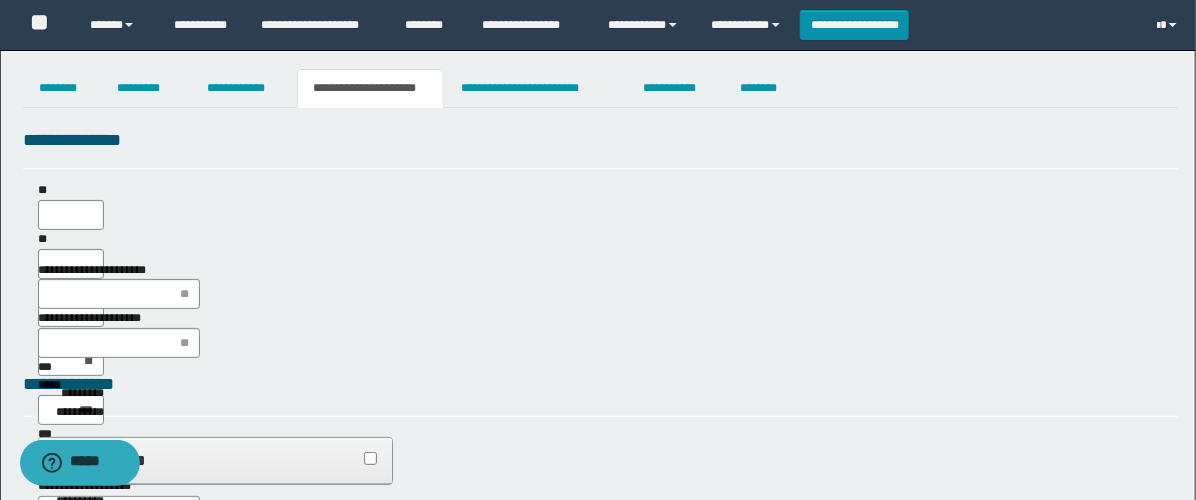 type on "**" 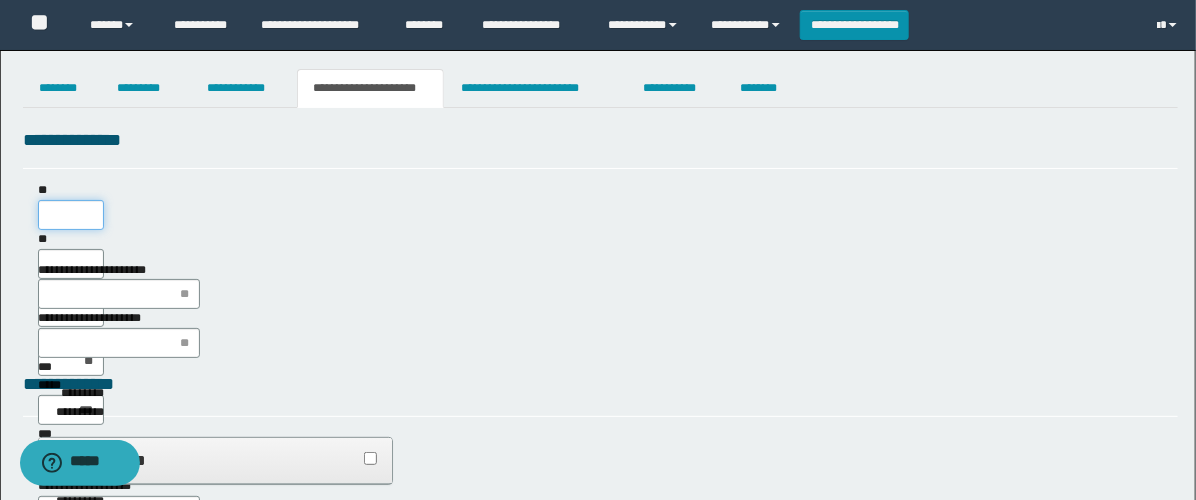 click on "**" at bounding box center (71, 215) 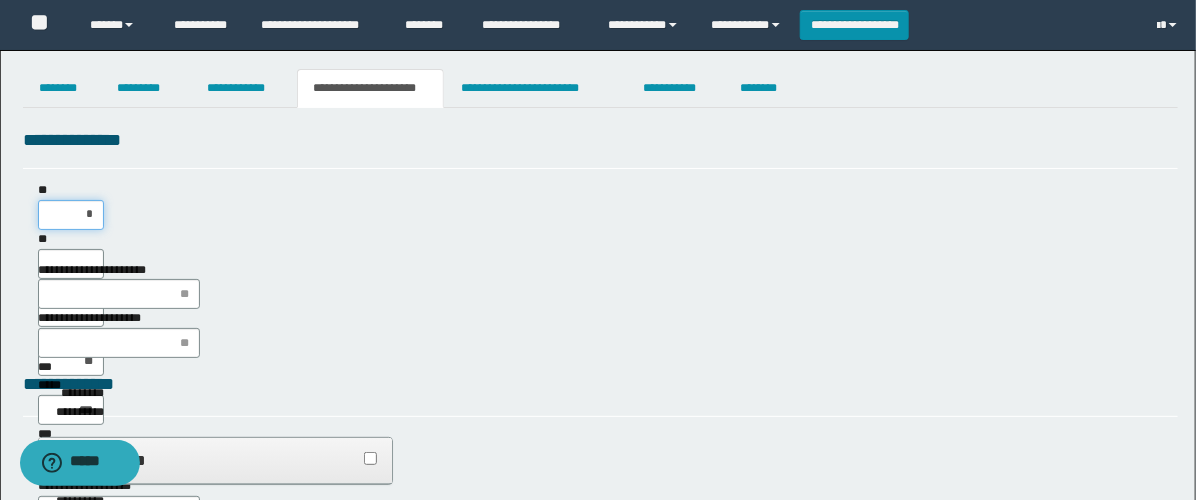 type on "**" 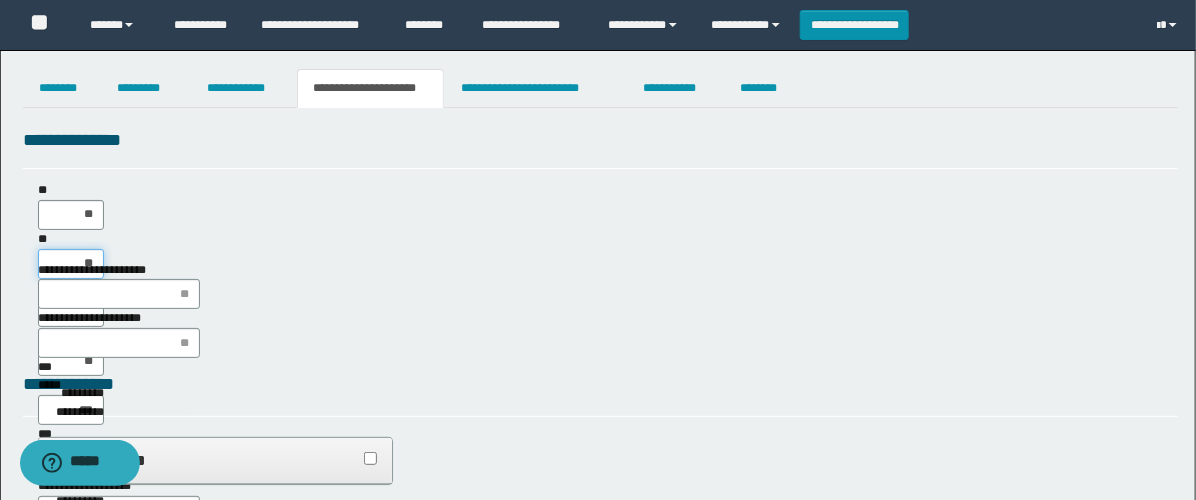 type on "***" 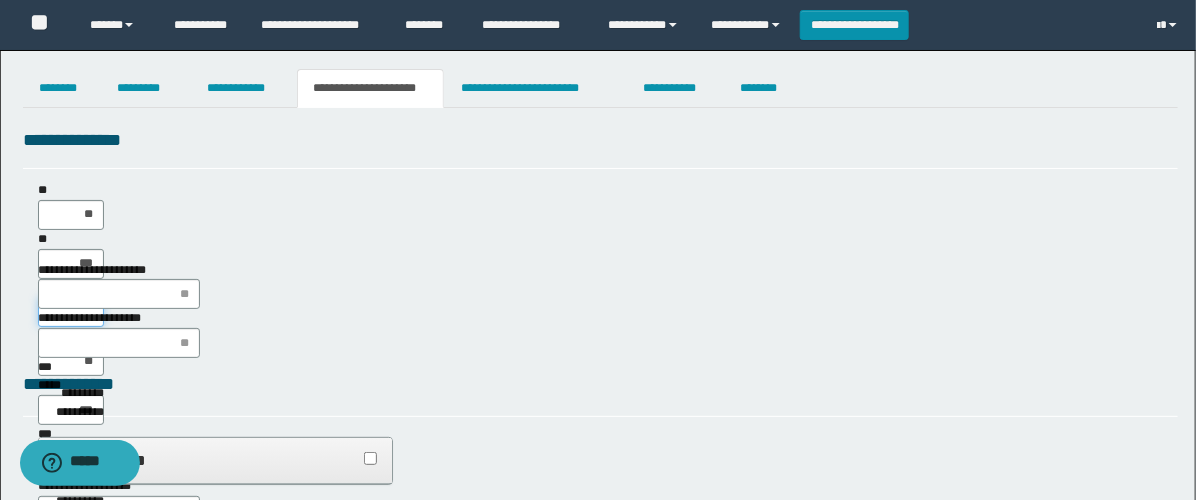 type 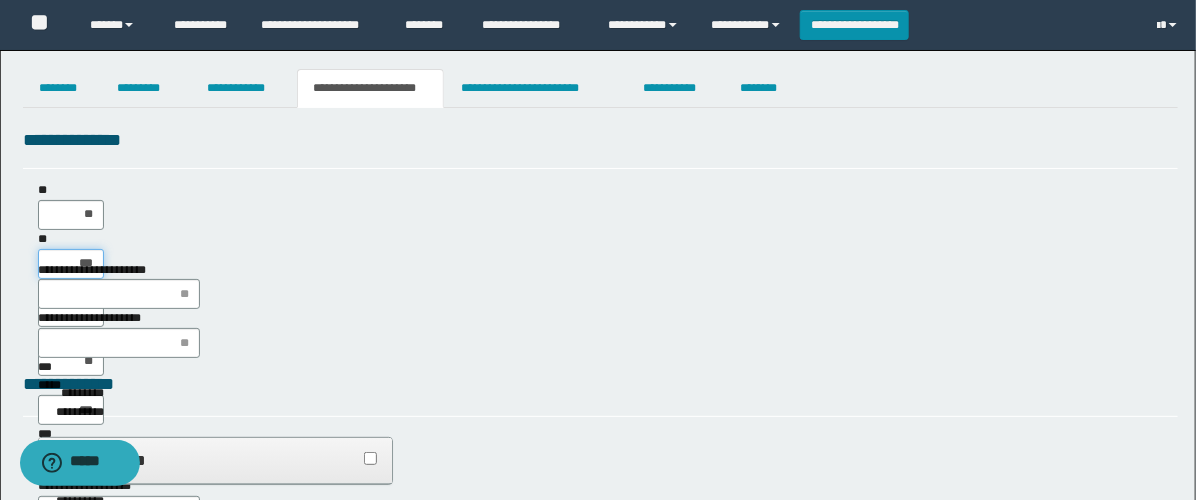click on "***" at bounding box center (71, 264) 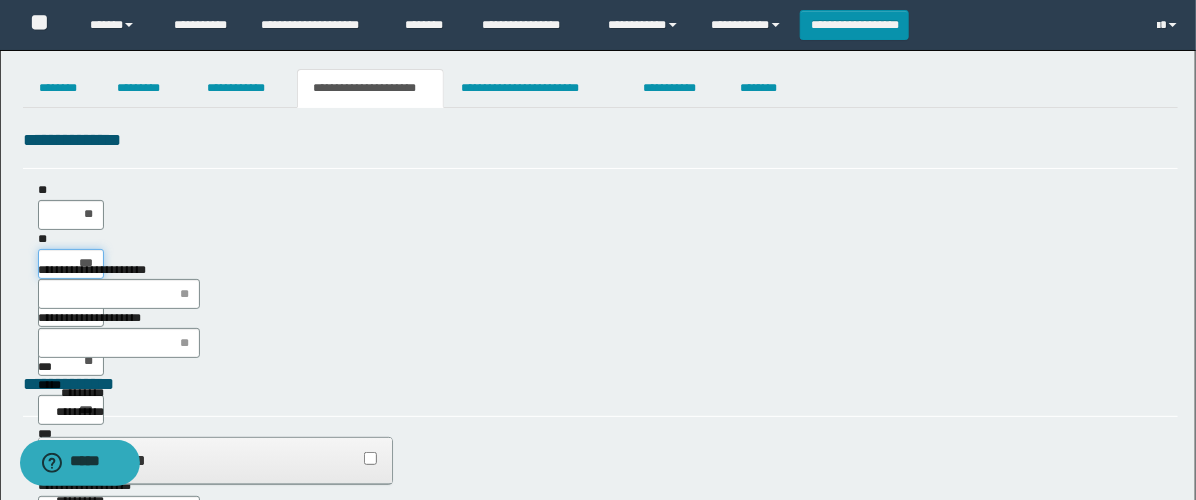 type on "**" 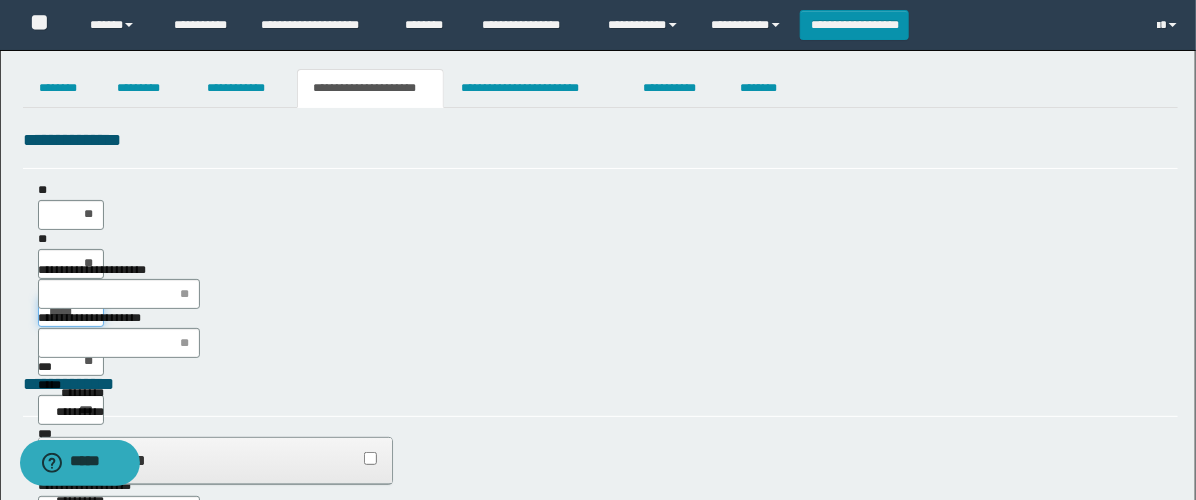 type on "******" 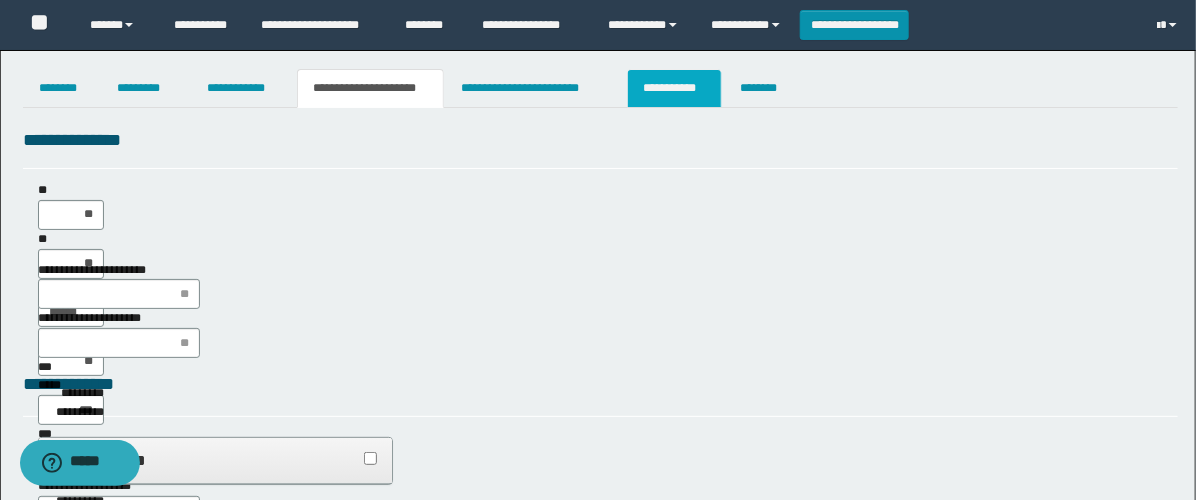 click on "**********" at bounding box center (674, 88) 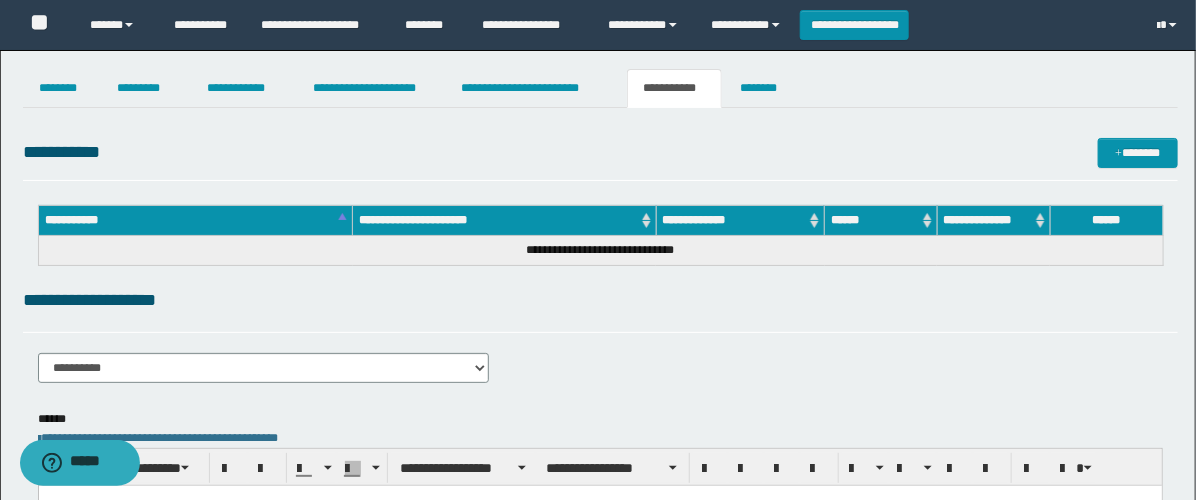 scroll, scrollTop: 0, scrollLeft: 0, axis: both 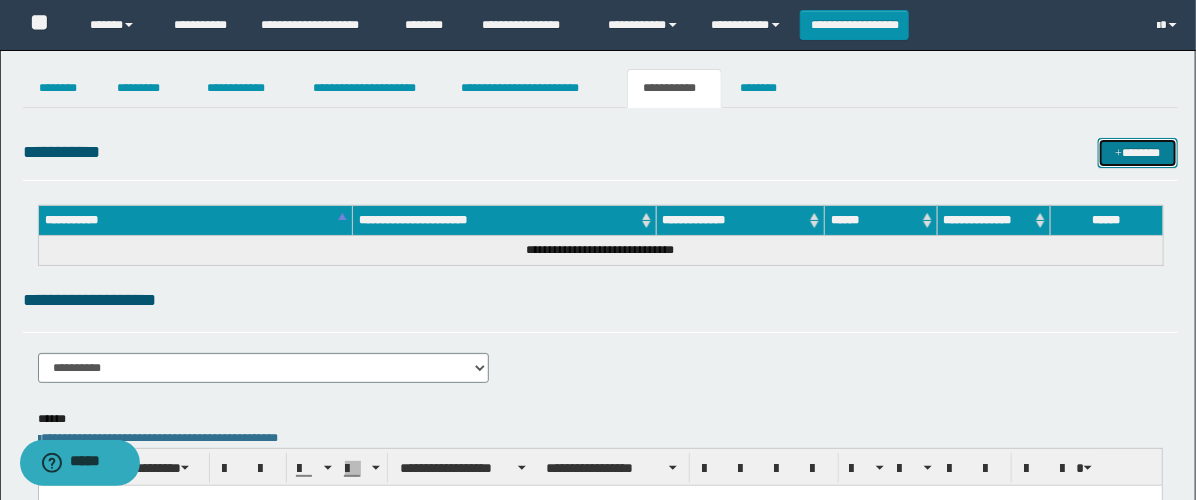 click at bounding box center [1119, 154] 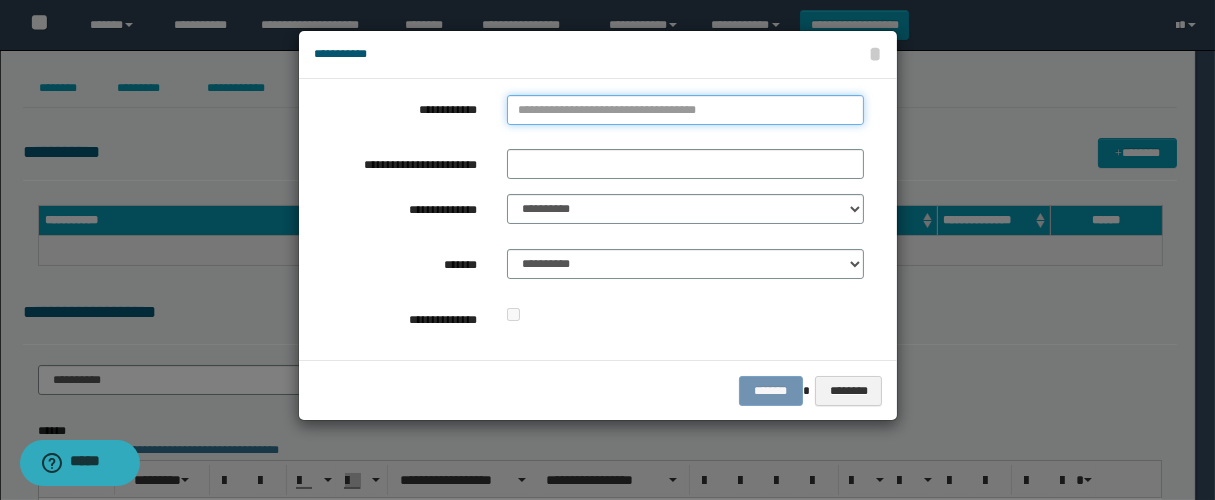 click on "**********" at bounding box center [685, 110] 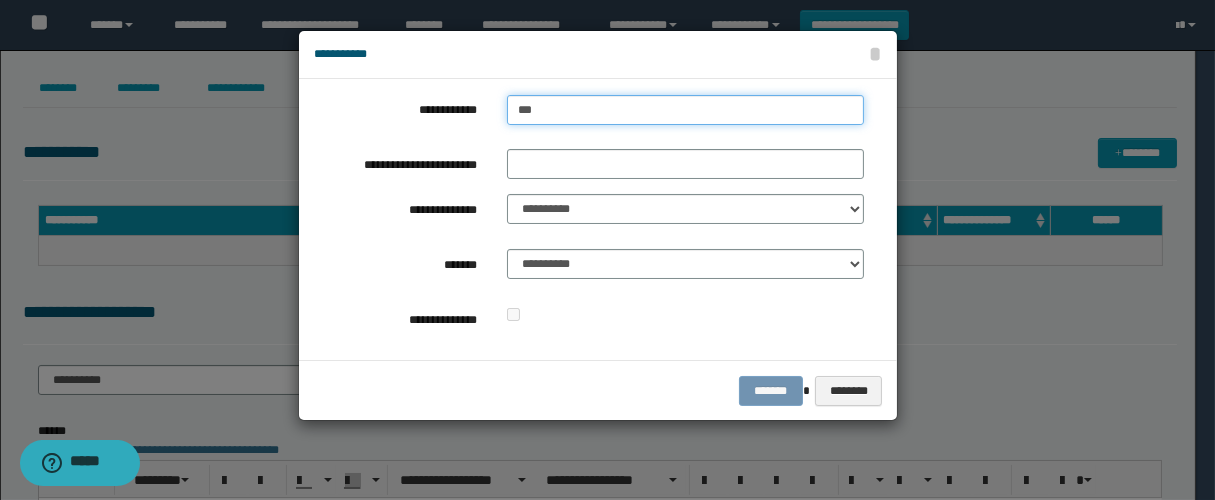 type on "****" 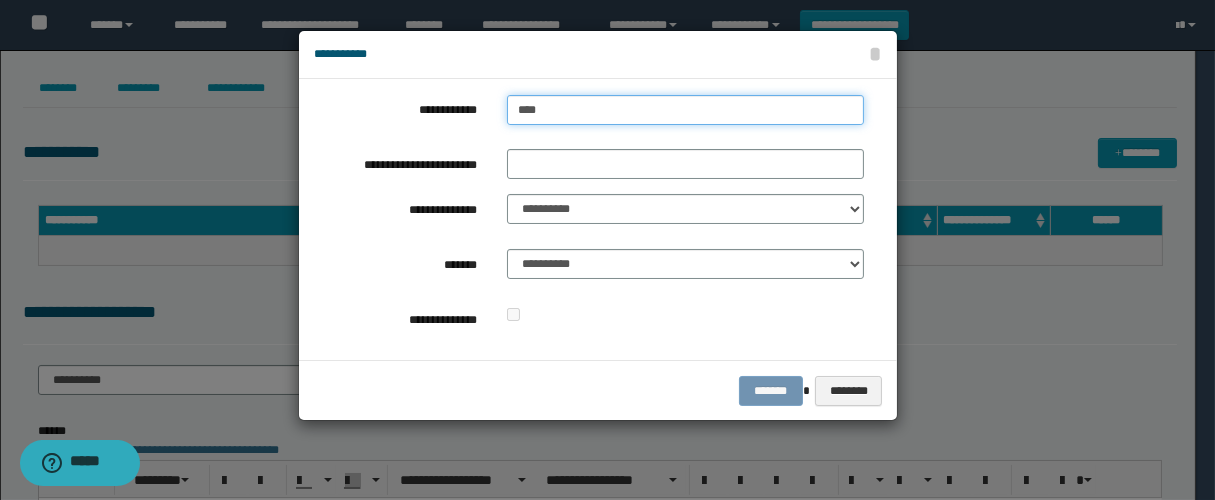 type on "****" 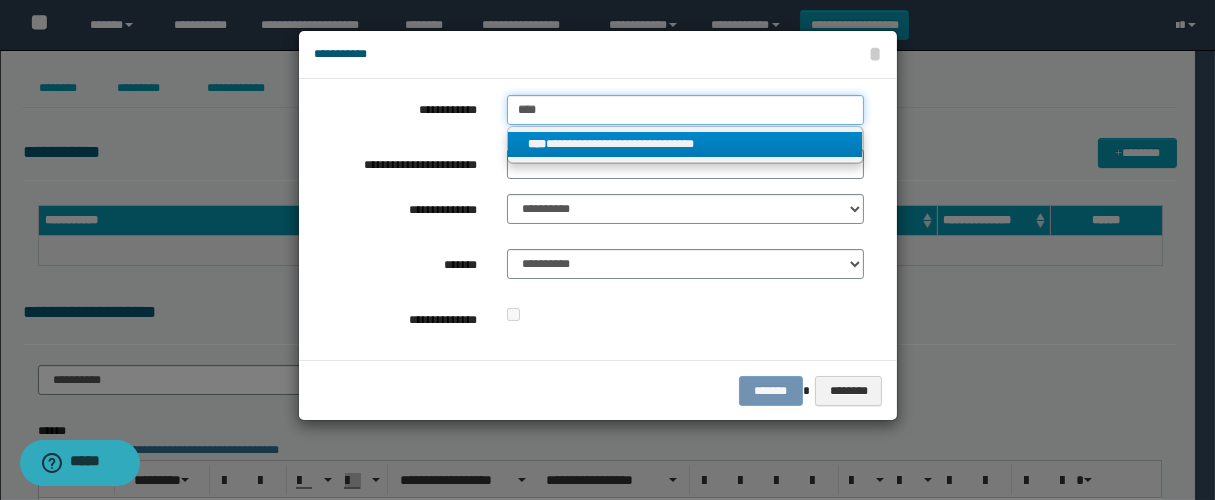 type on "****" 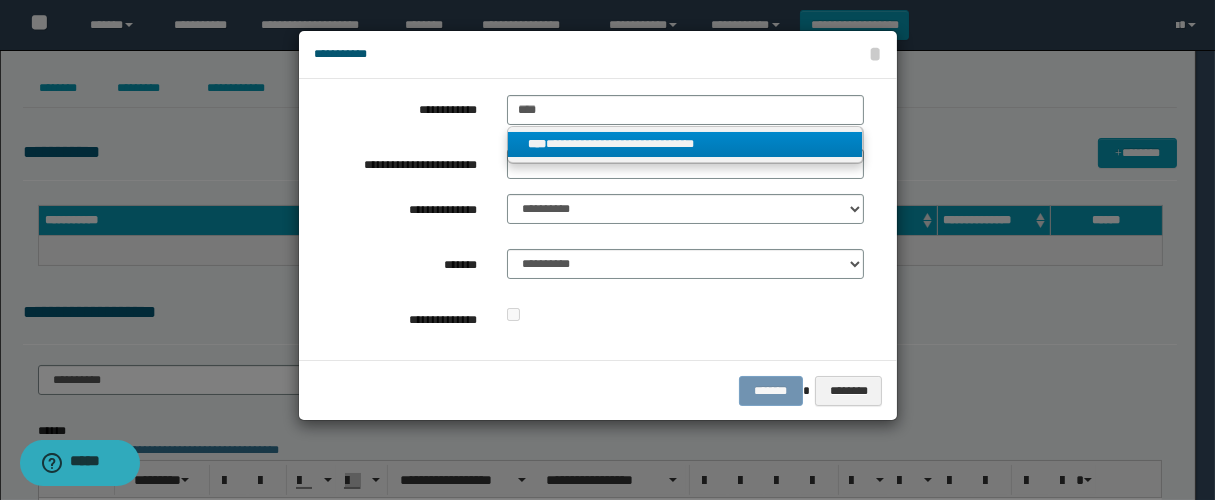 click on "**********" at bounding box center [685, 144] 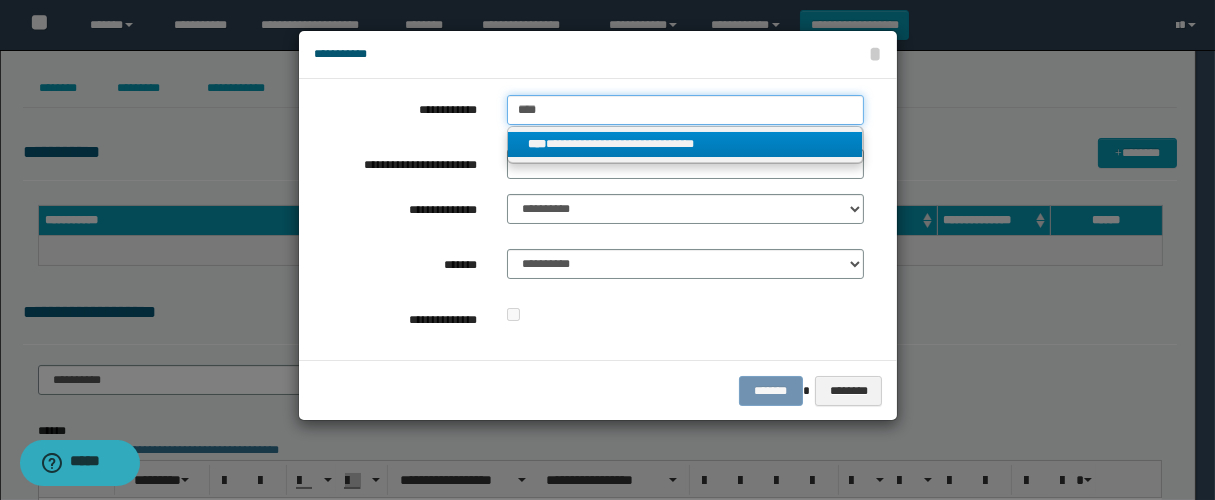type 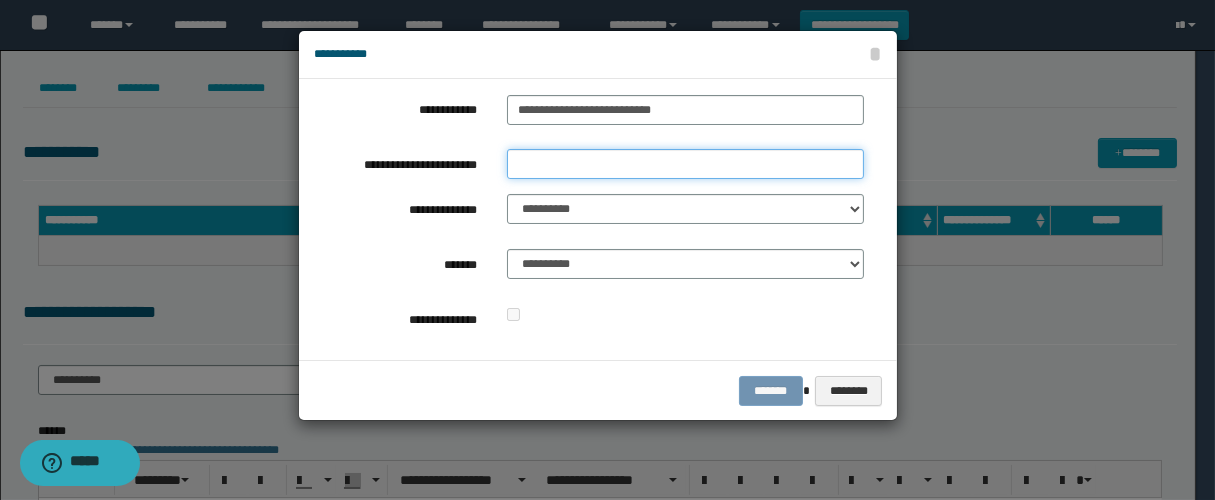 click on "**********" at bounding box center [685, 164] 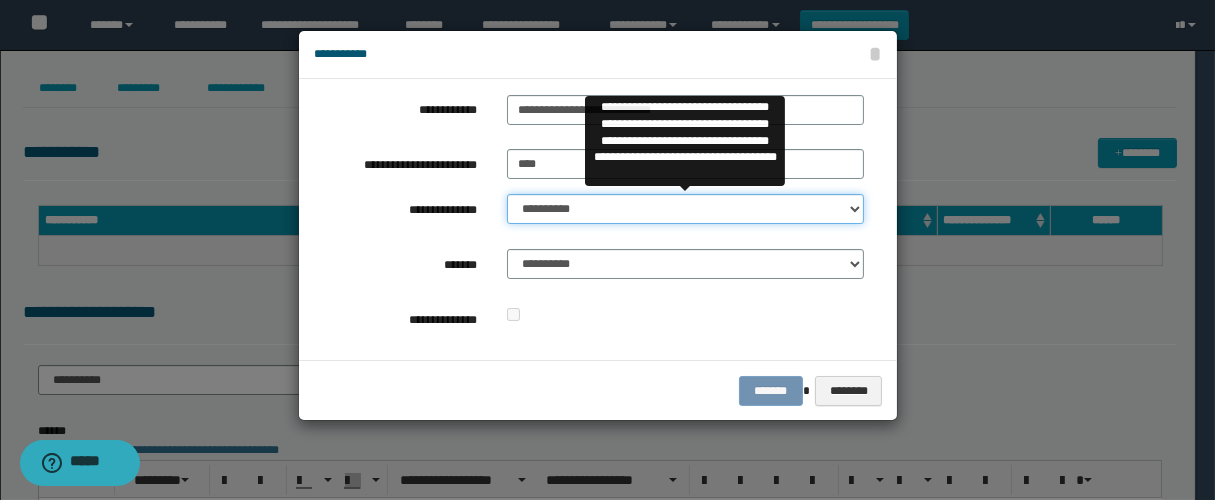 drag, startPoint x: 546, startPoint y: 196, endPoint x: 579, endPoint y: 211, distance: 36.249138 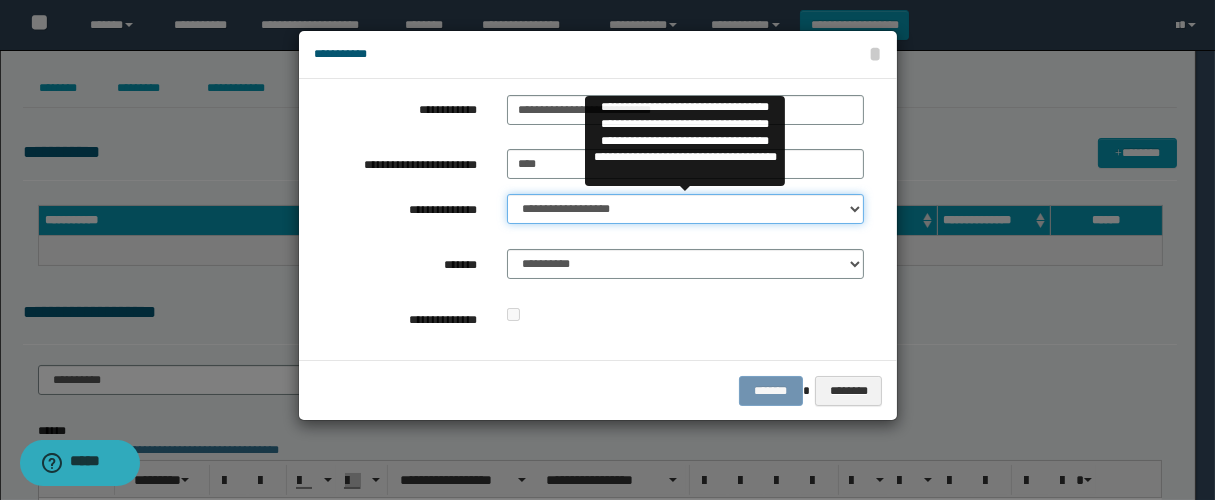 click on "**********" at bounding box center (685, 209) 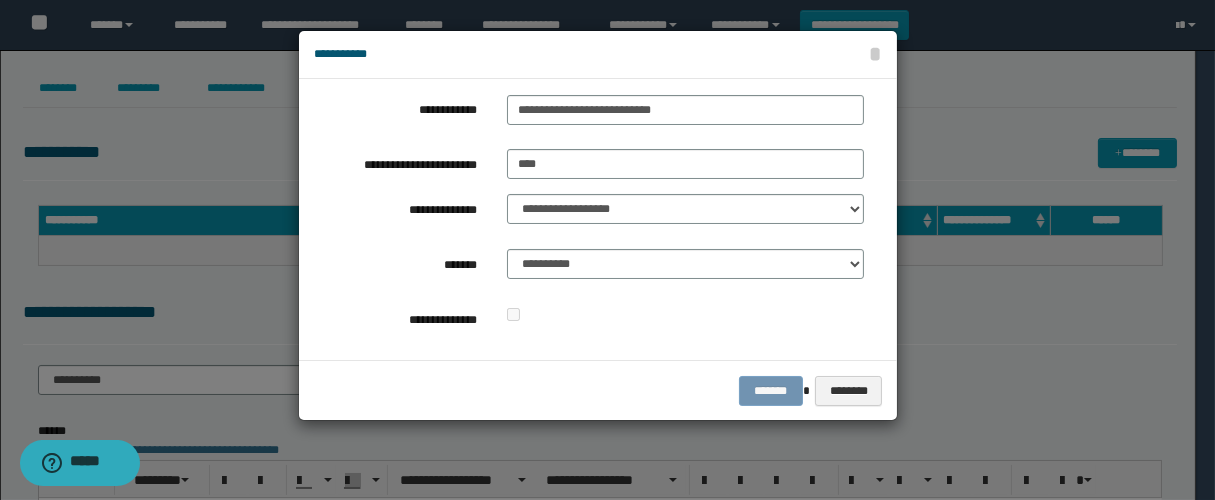 click on "**********" at bounding box center [589, 219] 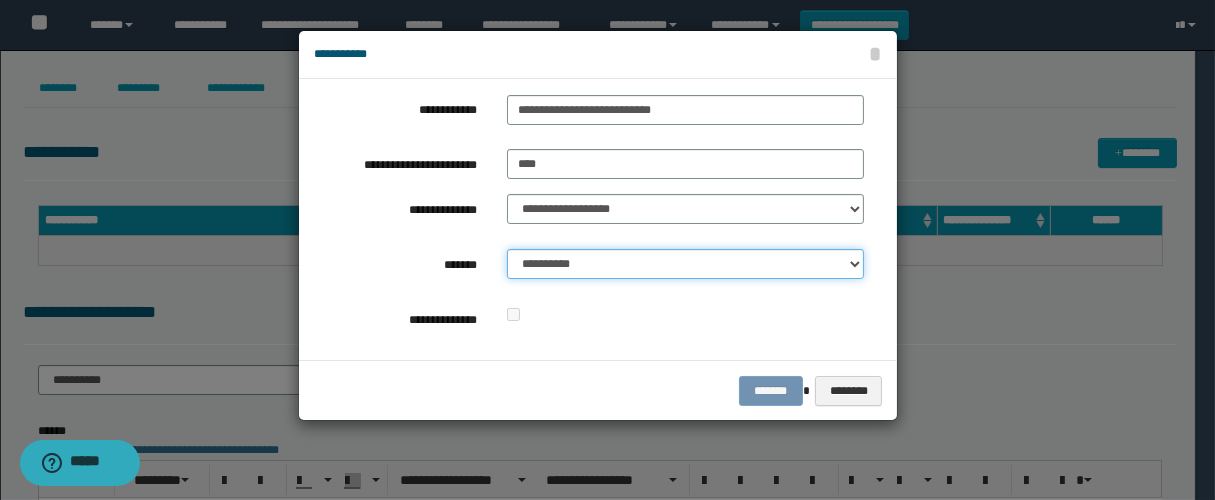 drag, startPoint x: 589, startPoint y: 267, endPoint x: 615, endPoint y: 276, distance: 27.513634 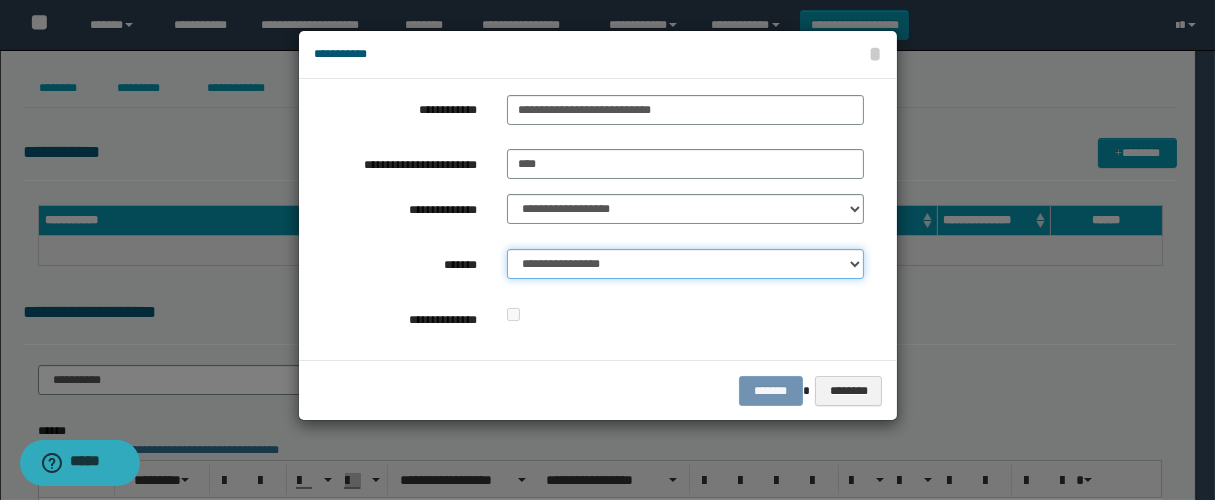 click on "**********" at bounding box center [685, 264] 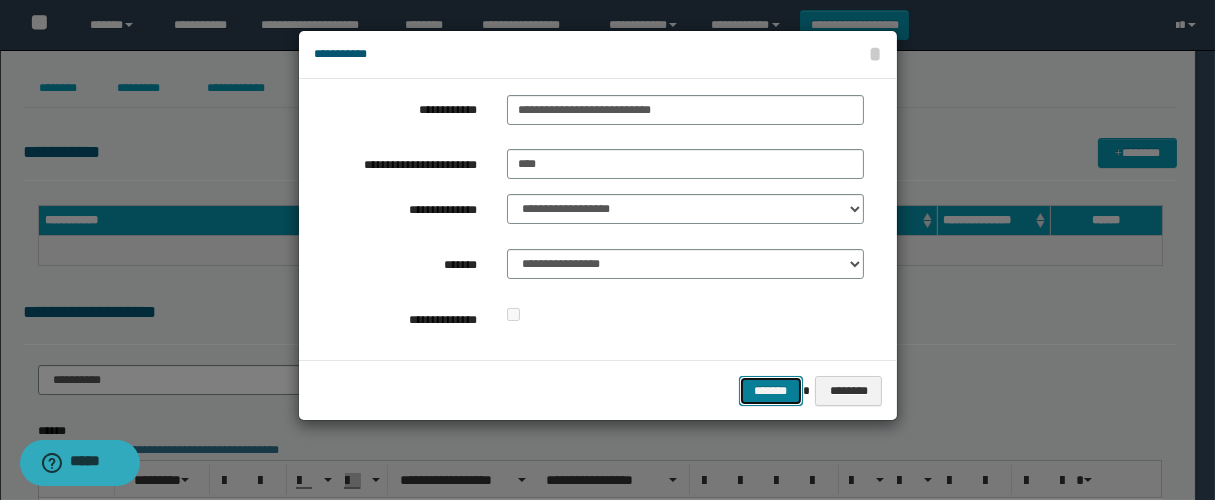 drag, startPoint x: 761, startPoint y: 383, endPoint x: 778, endPoint y: 361, distance: 27.802877 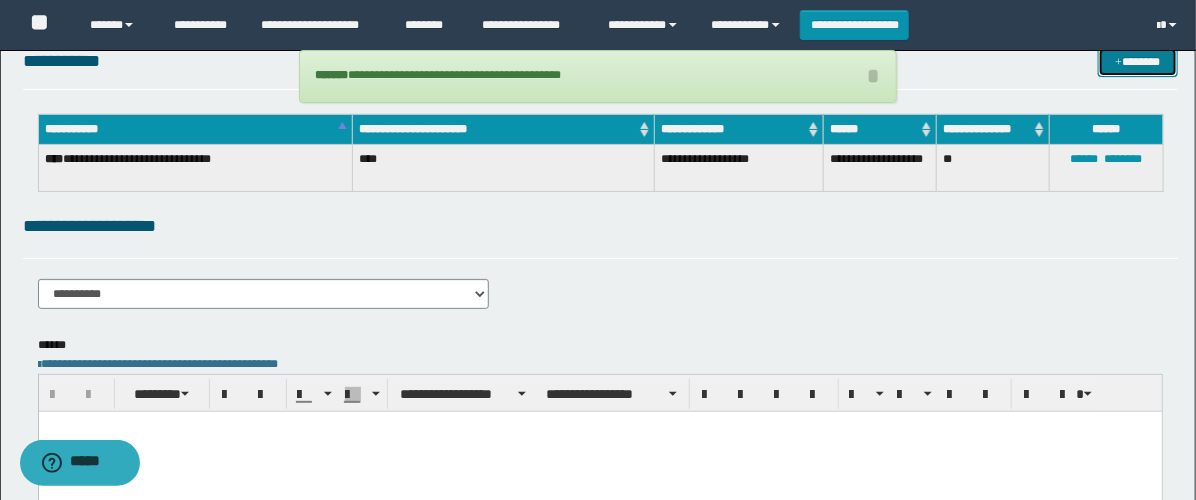 scroll, scrollTop: 222, scrollLeft: 0, axis: vertical 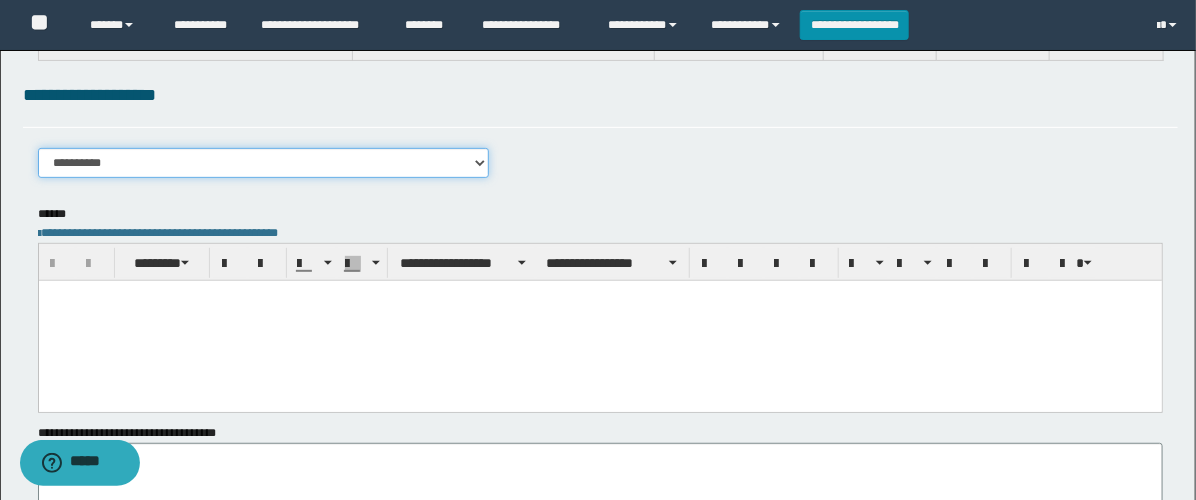 drag, startPoint x: 168, startPoint y: 168, endPoint x: 200, endPoint y: 185, distance: 36.23534 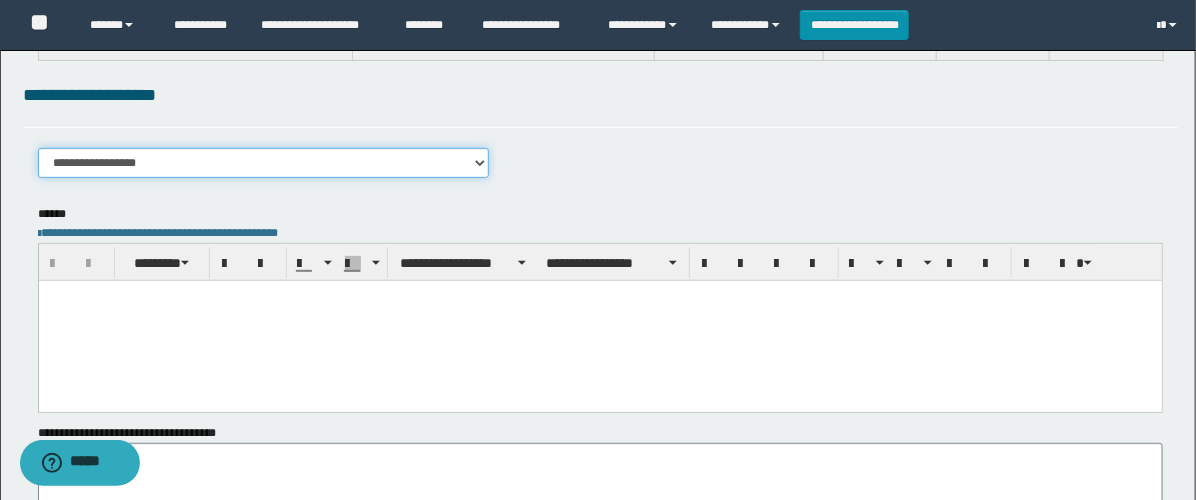 click on "**********" at bounding box center (263, 163) 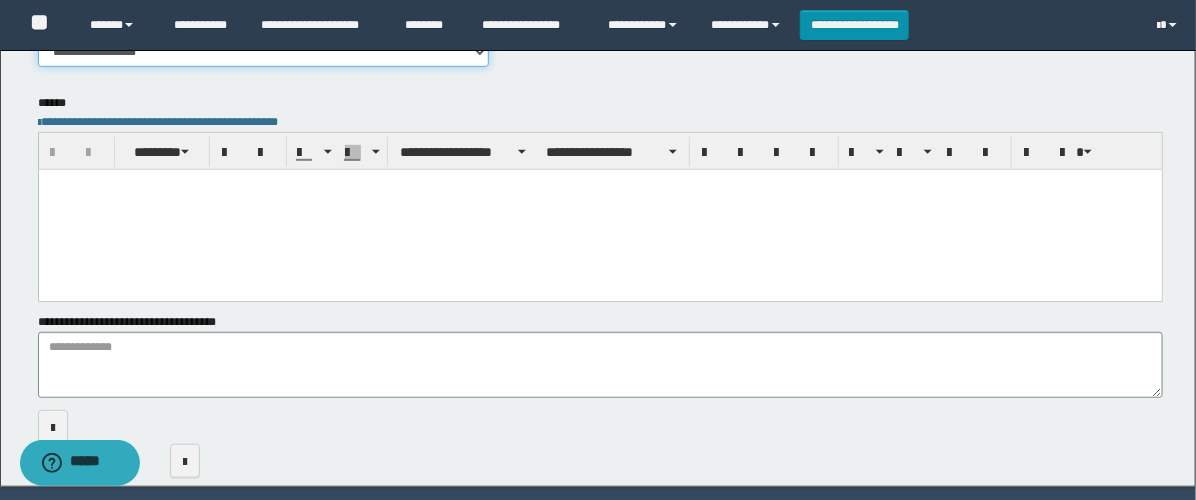 scroll, scrollTop: 0, scrollLeft: 0, axis: both 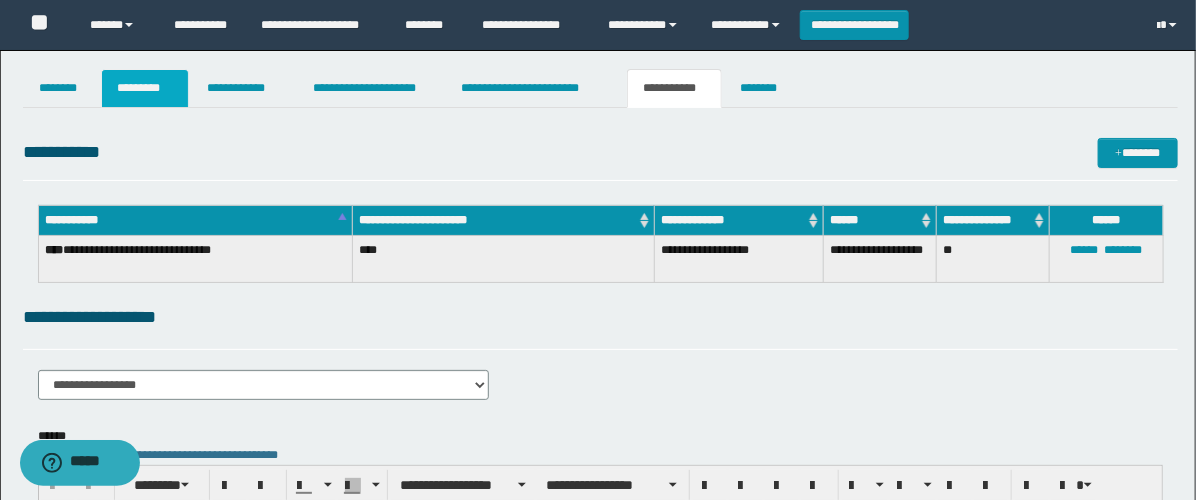 click on "*********" at bounding box center (145, 88) 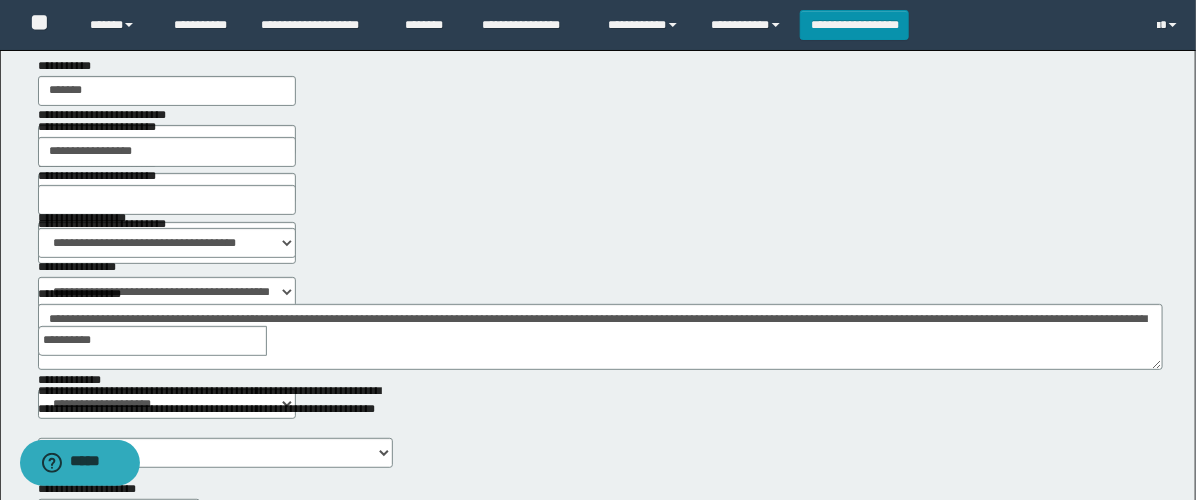 scroll, scrollTop: 222, scrollLeft: 0, axis: vertical 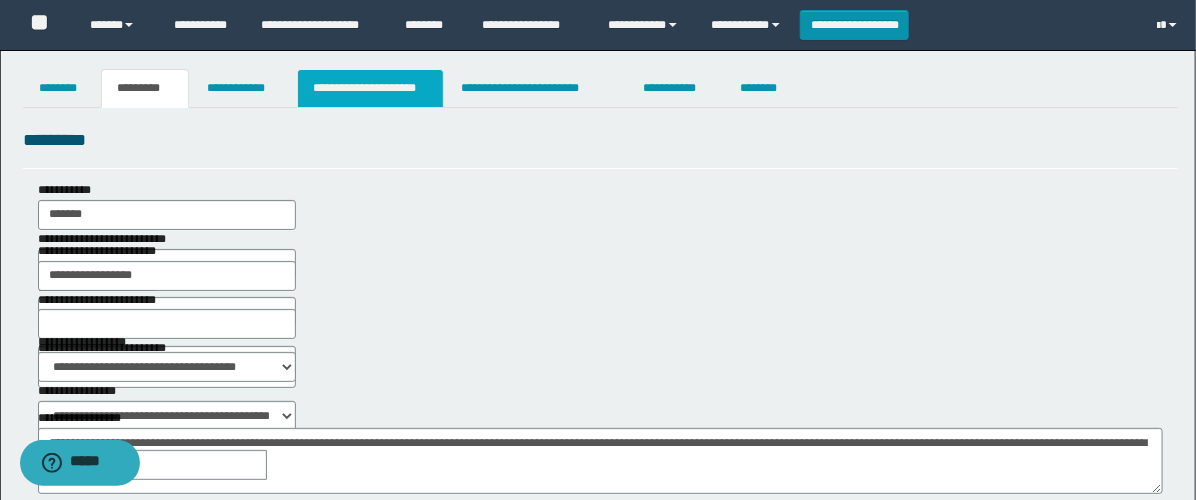 click on "**********" at bounding box center (370, 88) 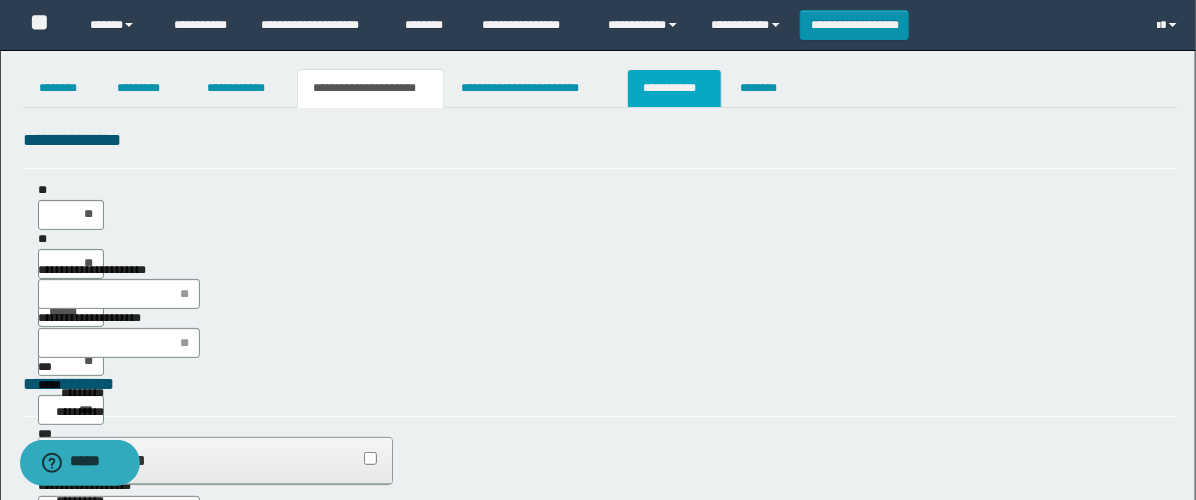 click on "**********" at bounding box center [674, 88] 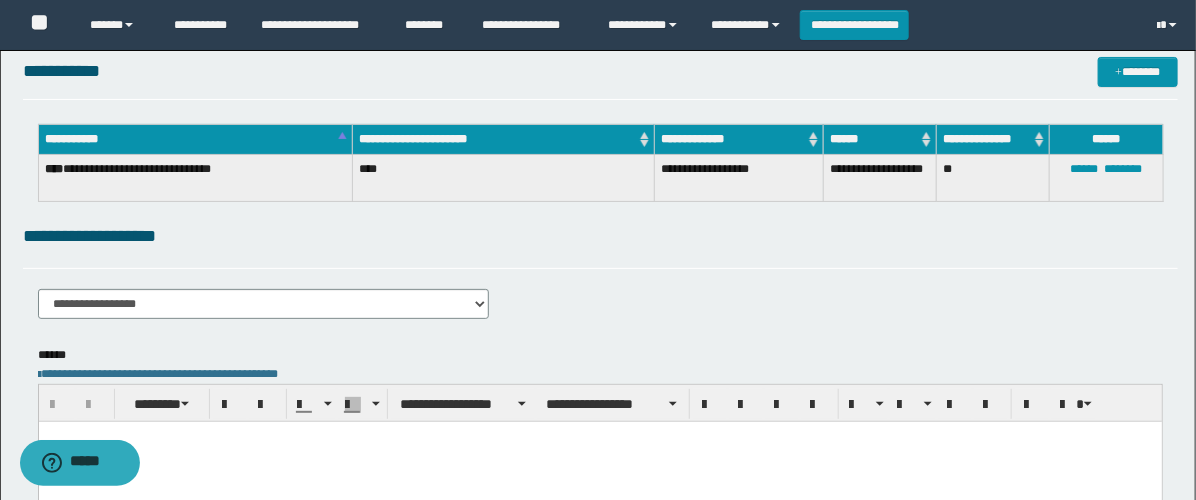 scroll, scrollTop: 222, scrollLeft: 0, axis: vertical 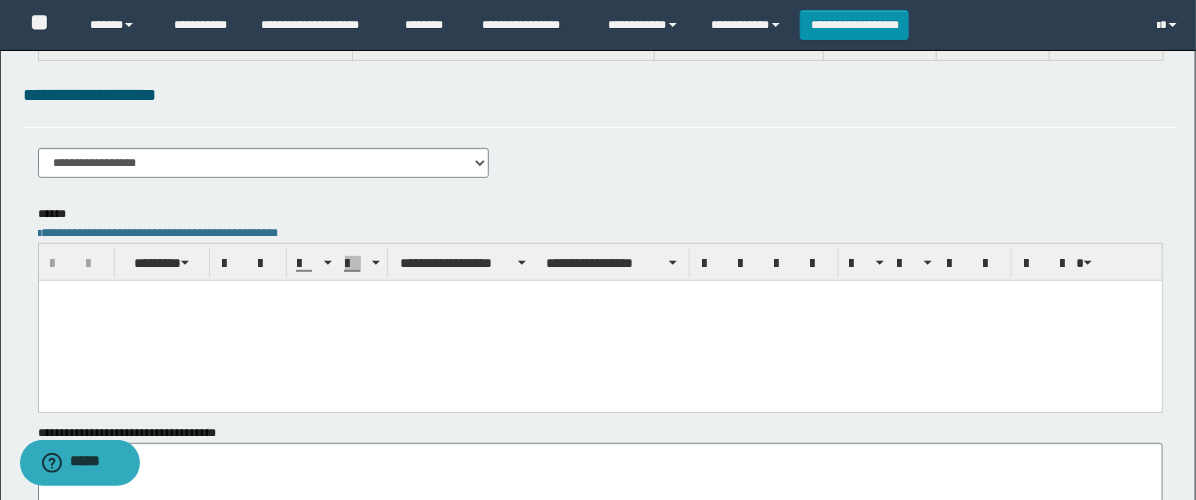 click at bounding box center [599, 320] 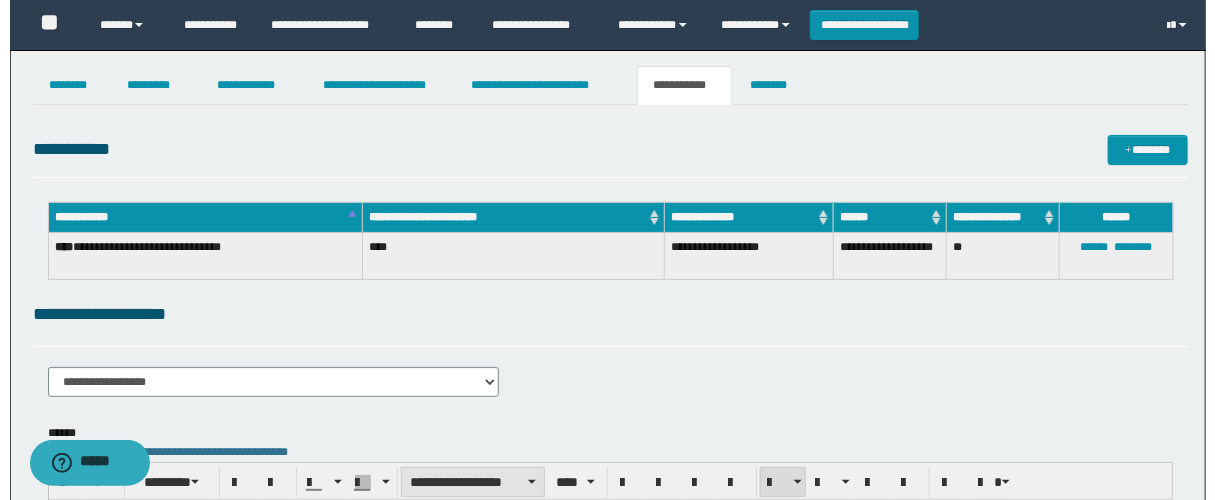 scroll, scrollTop: 0, scrollLeft: 0, axis: both 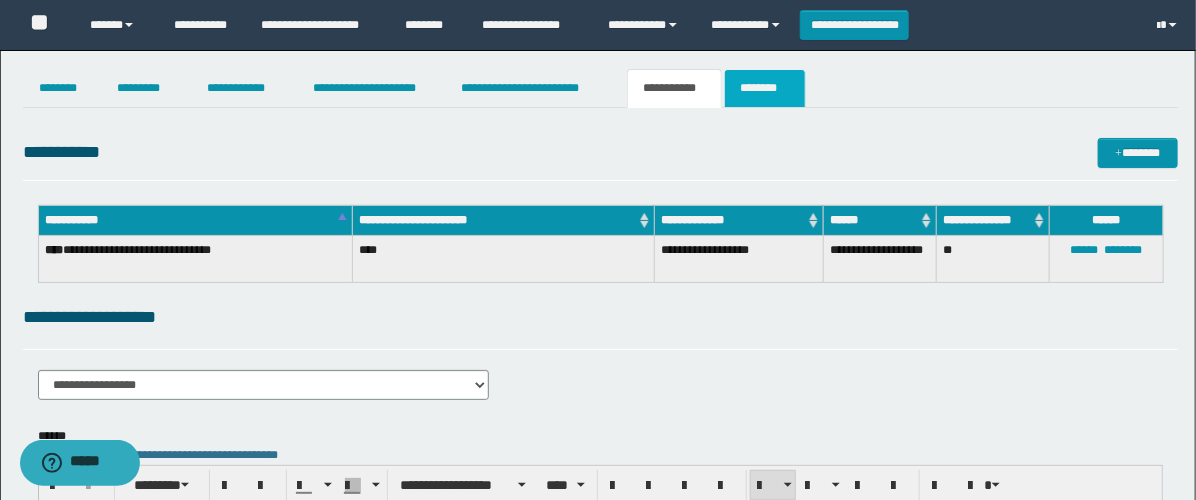 click on "********" at bounding box center [765, 88] 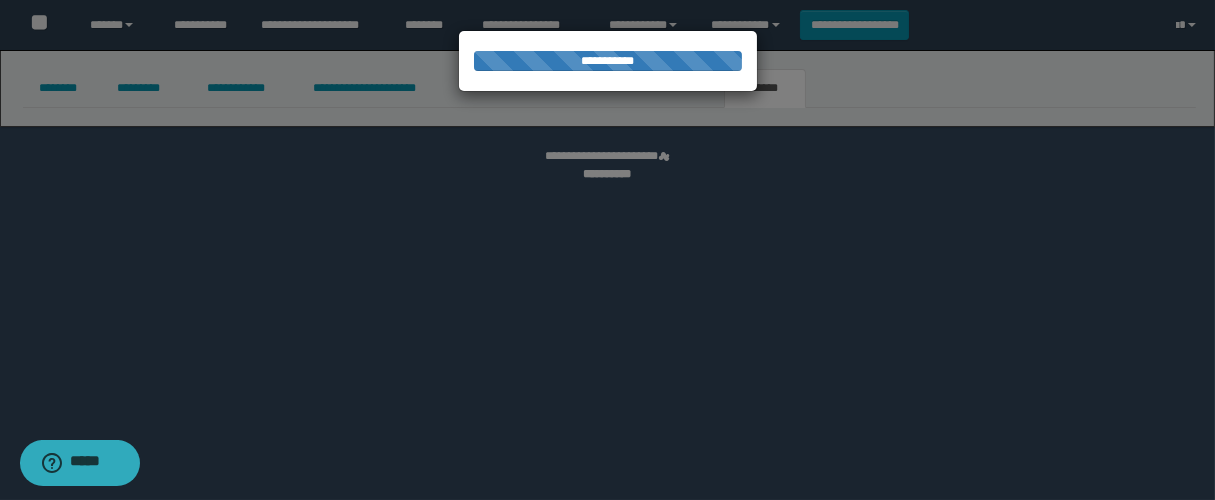 select 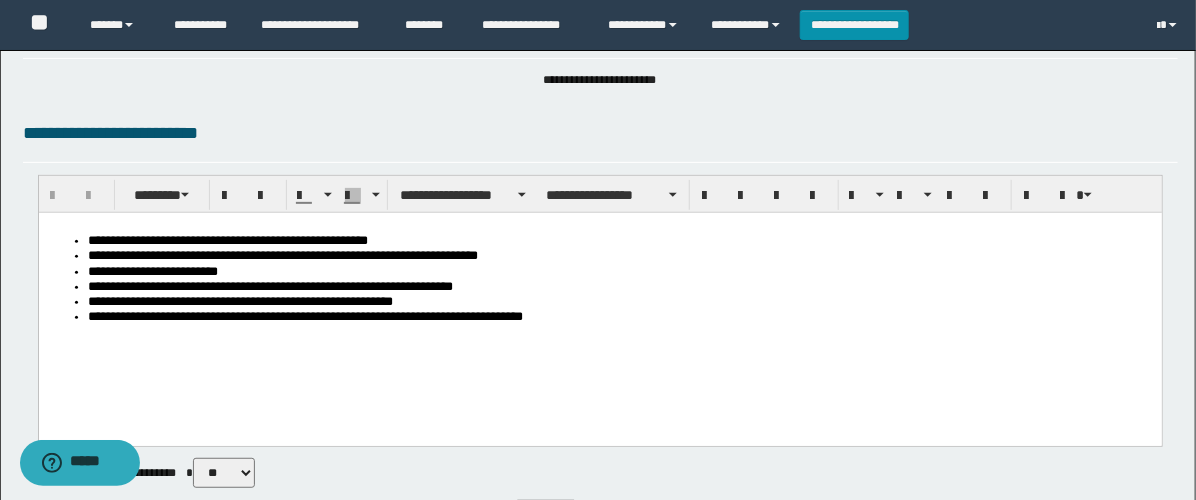 scroll, scrollTop: 222, scrollLeft: 0, axis: vertical 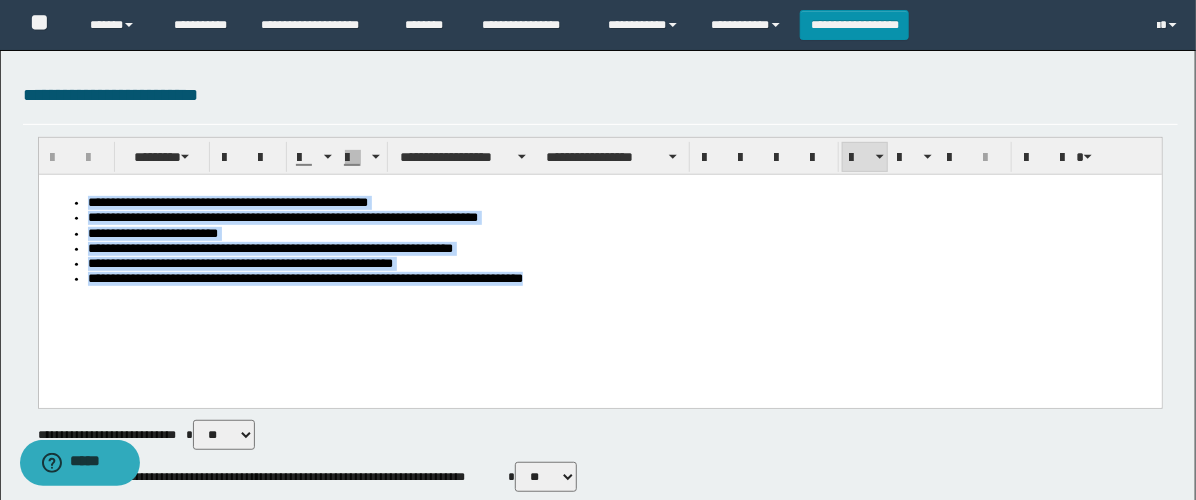 drag, startPoint x: 456, startPoint y: 311, endPoint x: -1, endPoint y: 105, distance: 501.28336 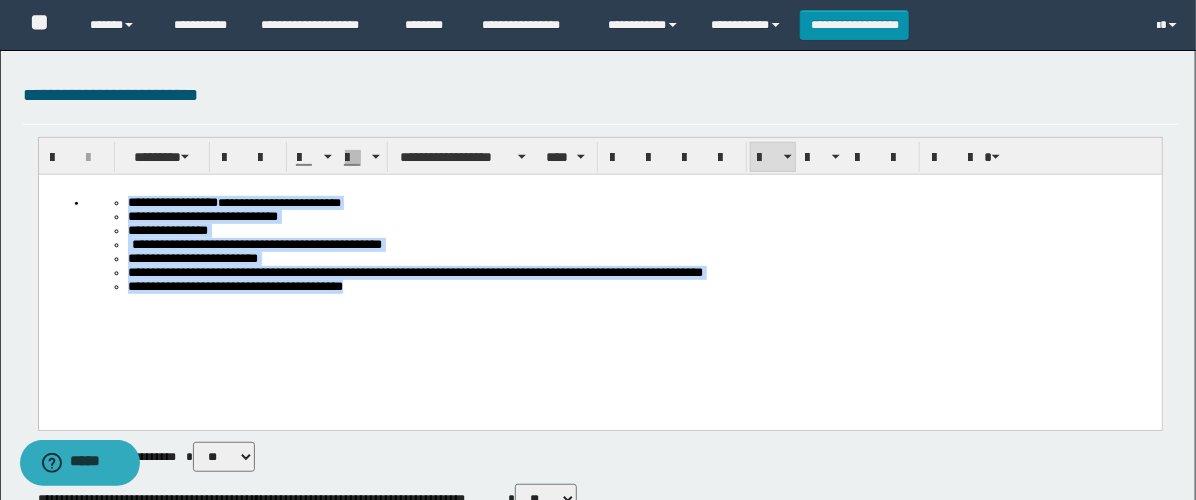 drag, startPoint x: 465, startPoint y: 317, endPoint x: -1, endPoint y: 178, distance: 486.289 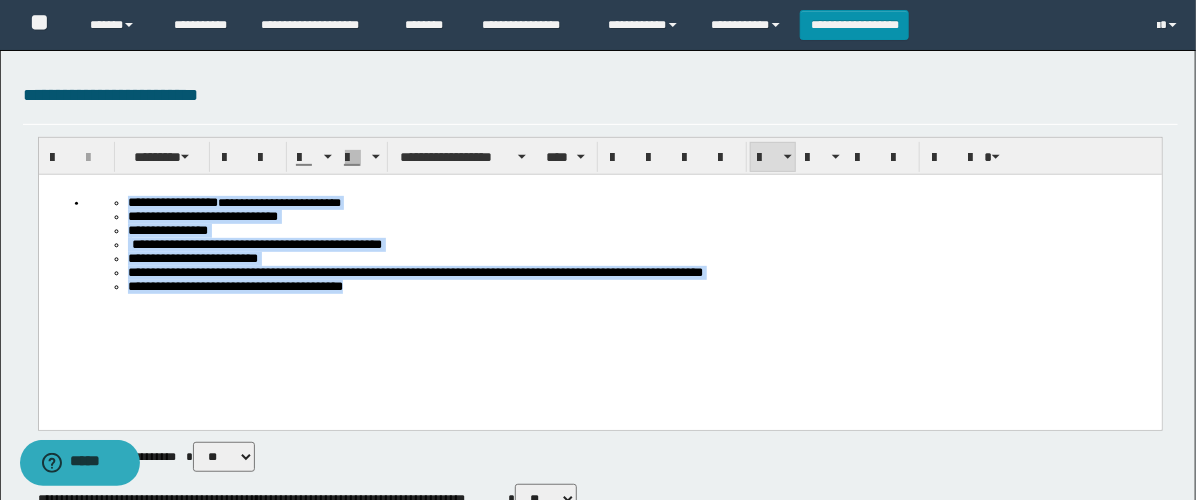 click on "**********" at bounding box center [599, 276] 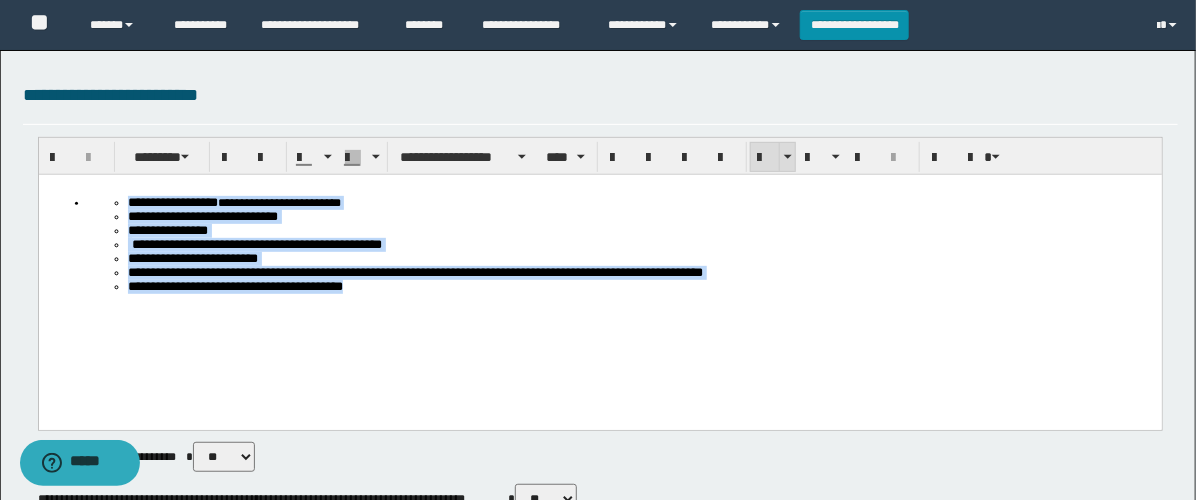 click at bounding box center (765, 158) 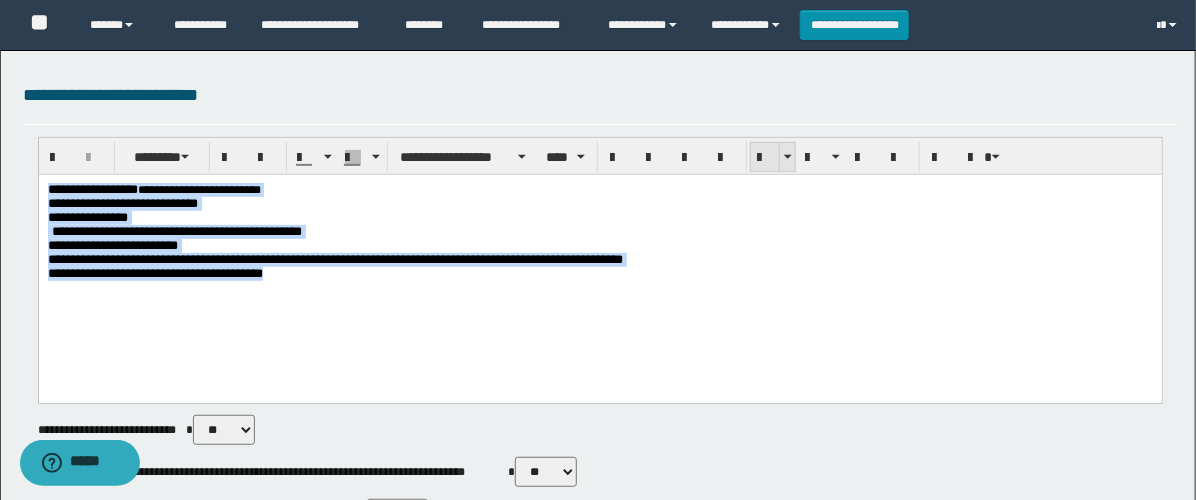 click at bounding box center [765, 158] 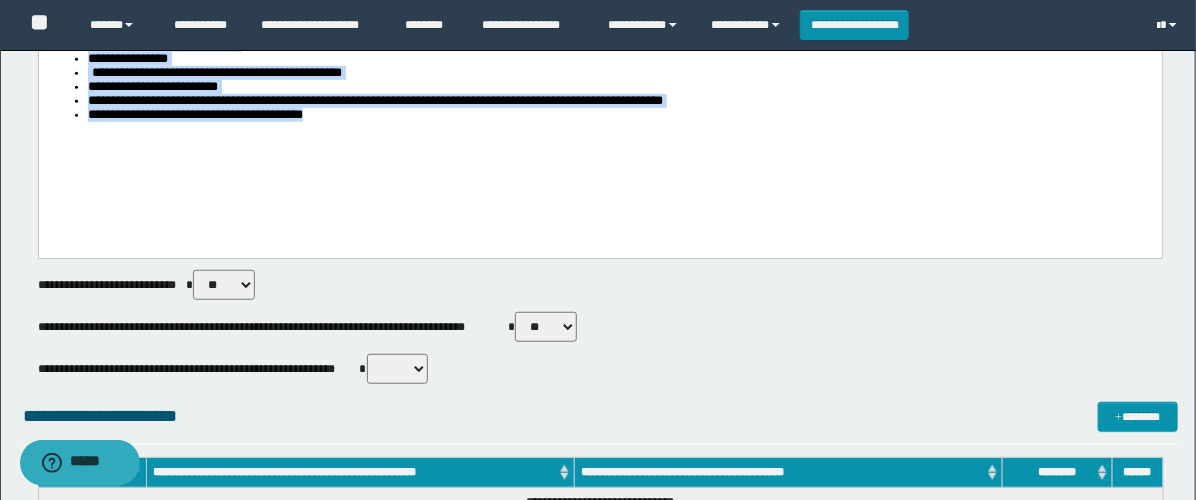 scroll, scrollTop: 555, scrollLeft: 0, axis: vertical 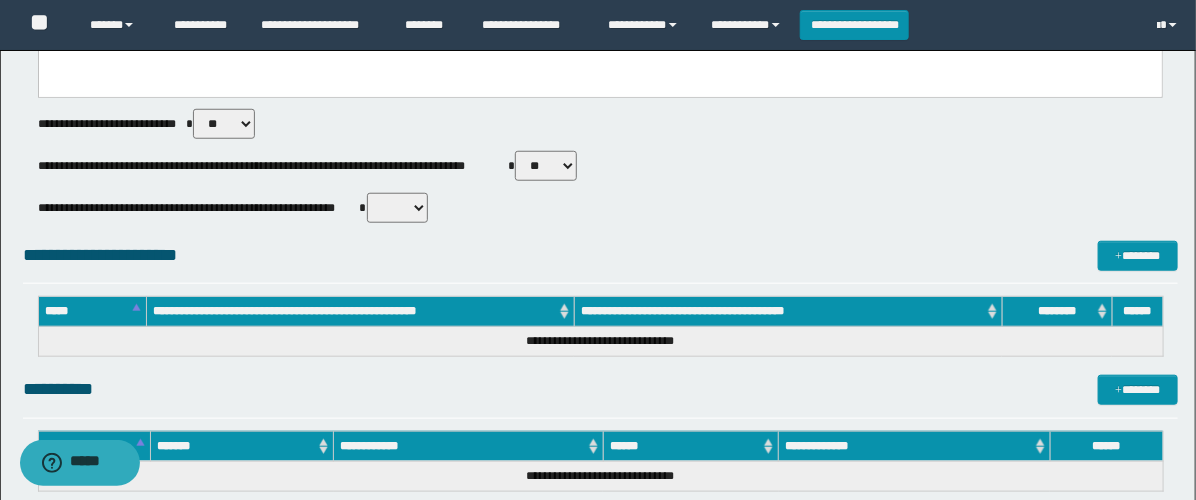 click on "**
**" at bounding box center (546, 166) 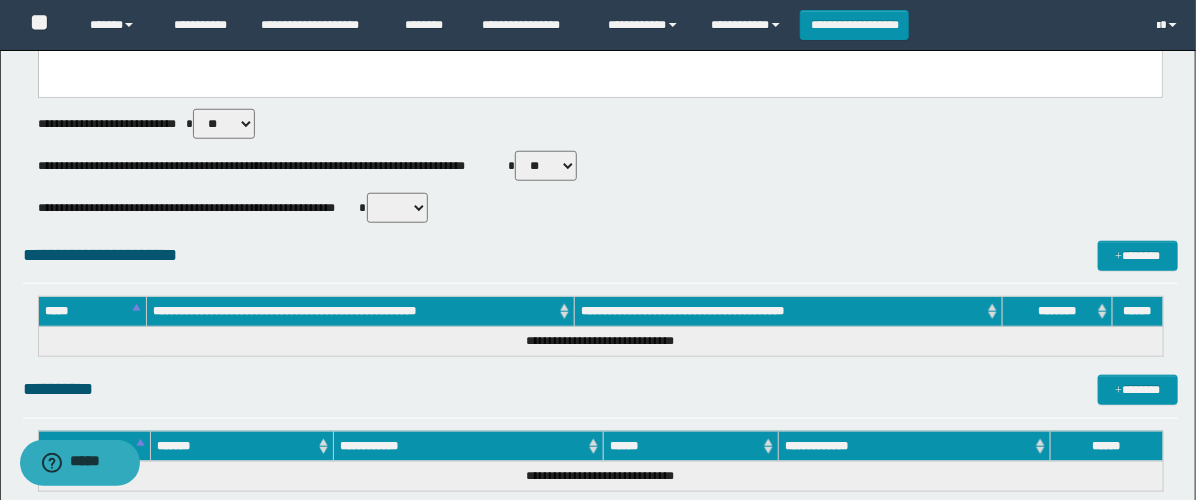 select on "****" 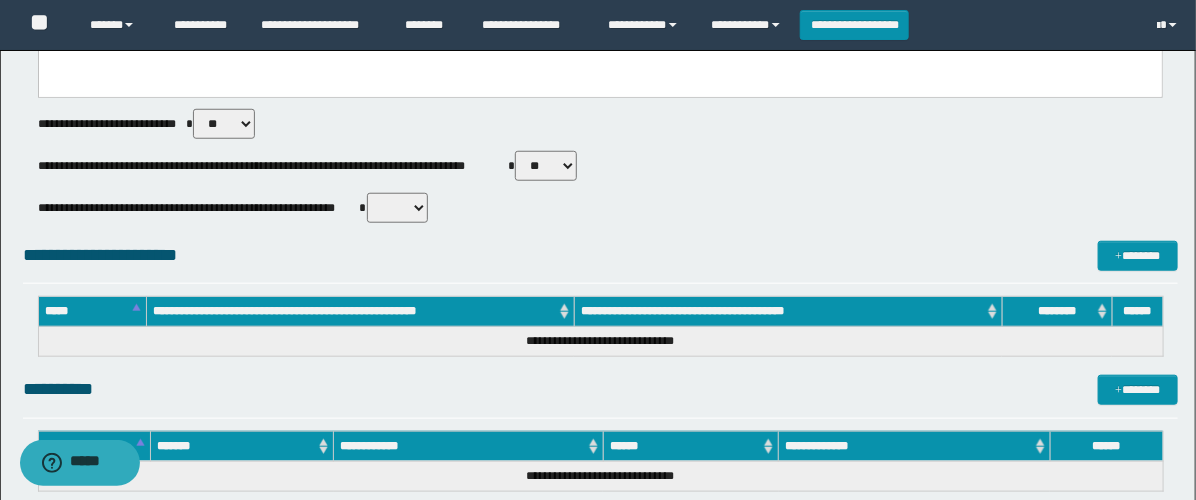 click on "**
**" at bounding box center (546, 166) 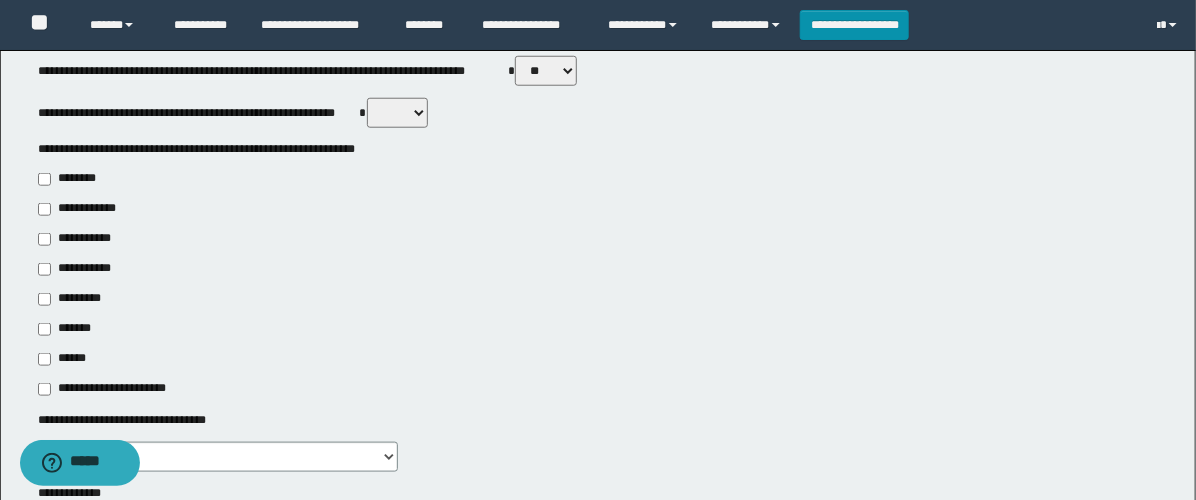 scroll, scrollTop: 777, scrollLeft: 0, axis: vertical 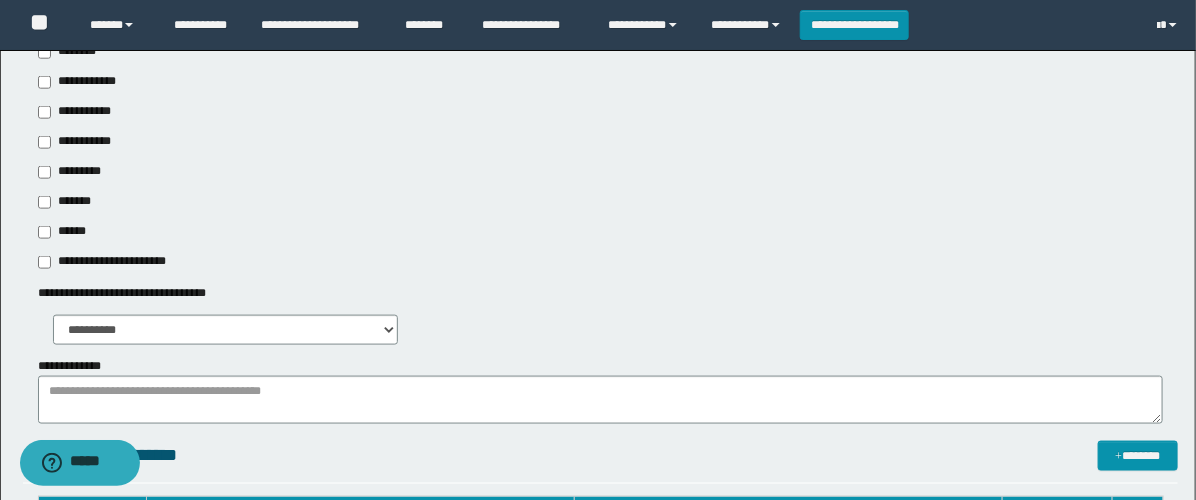 click on "**********" at bounding box center [76, 142] 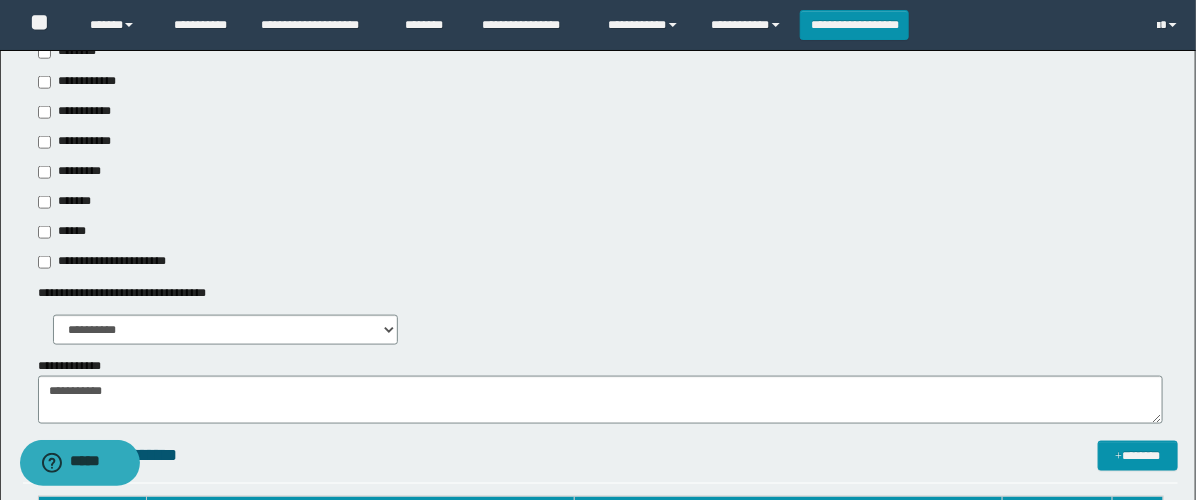 click on "**********" at bounding box center [81, 112] 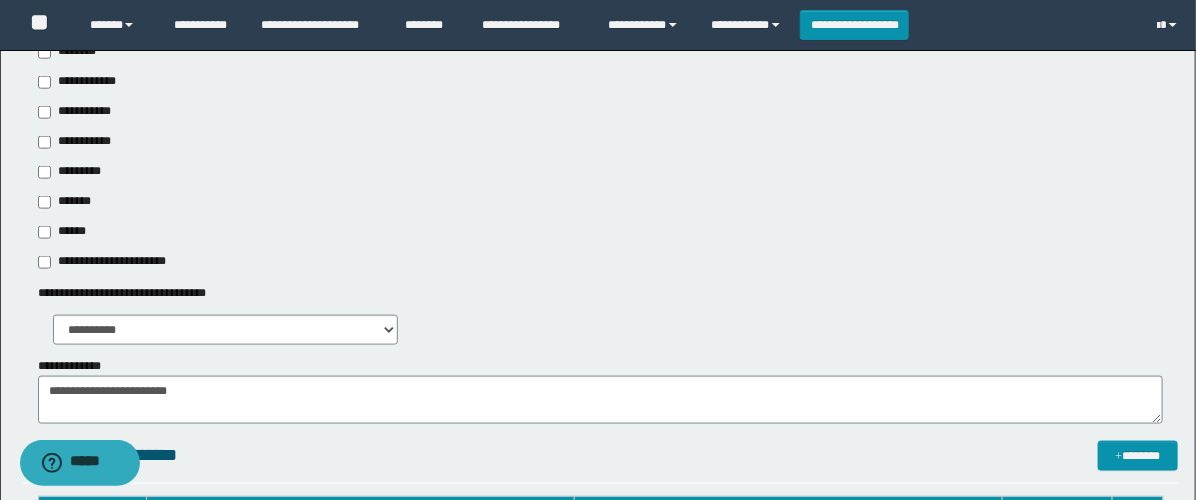 click on "*******" at bounding box center (70, 202) 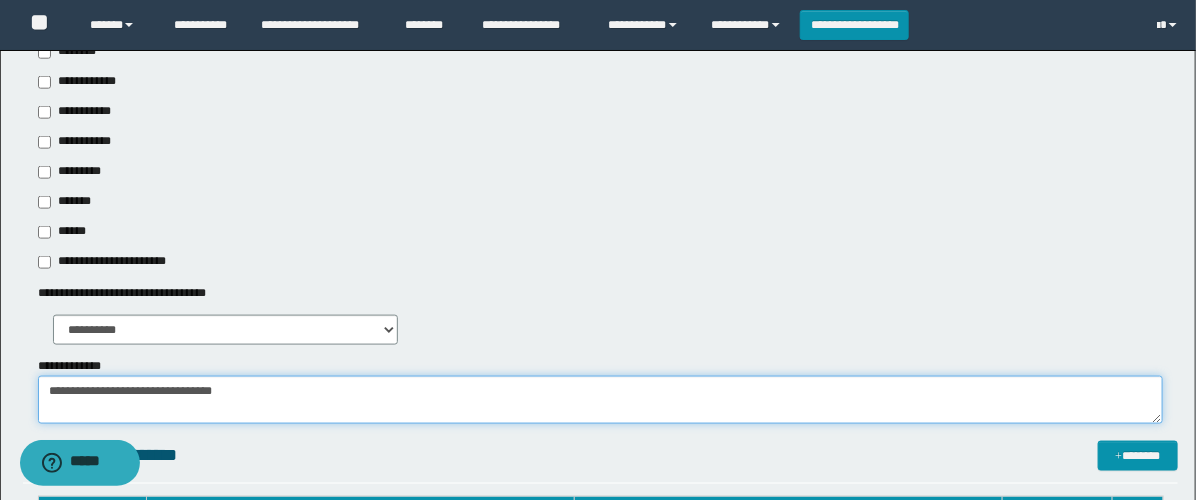 click on "**********" at bounding box center [600, 400] 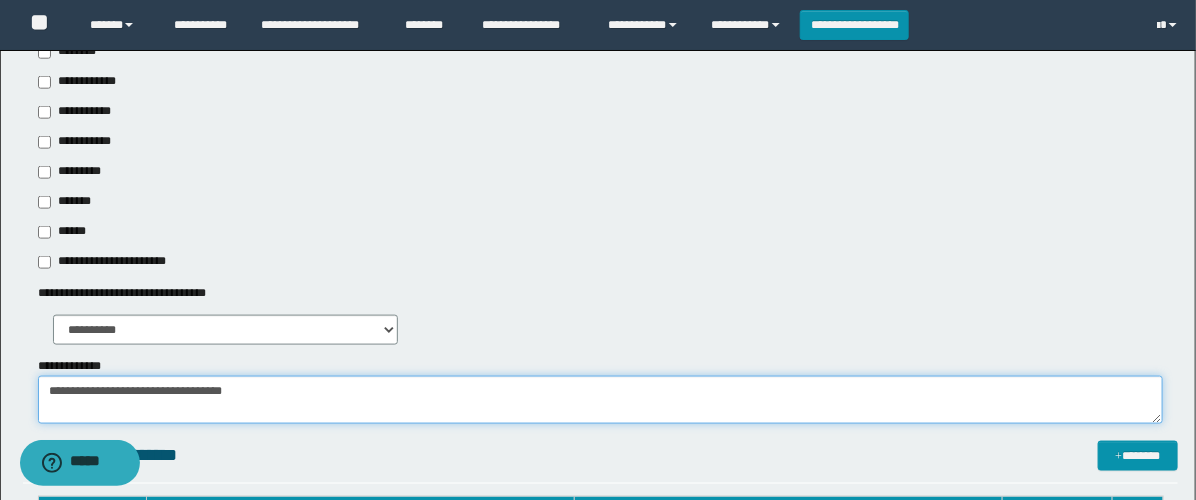 paste on "**********" 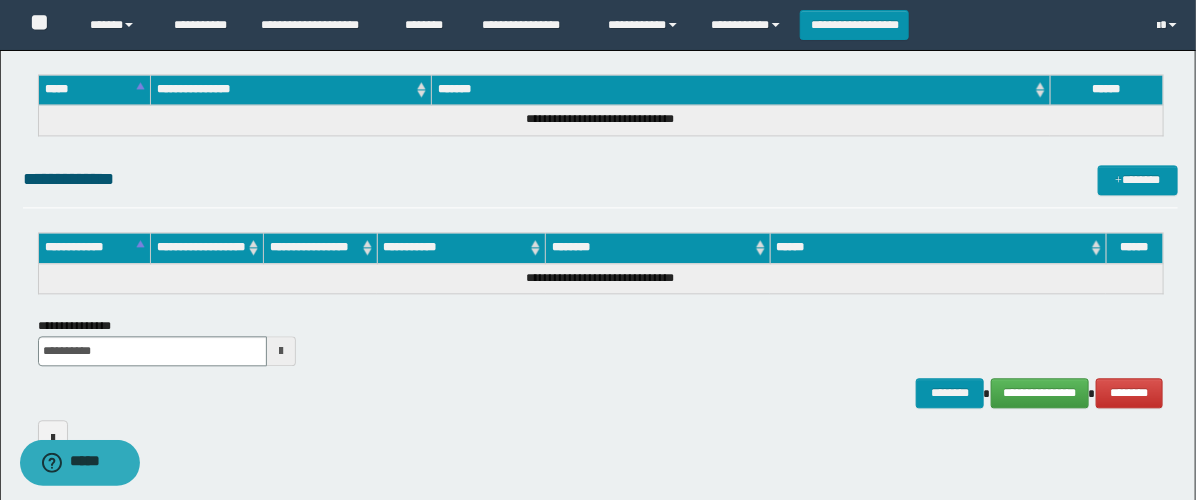 scroll, scrollTop: 1566, scrollLeft: 0, axis: vertical 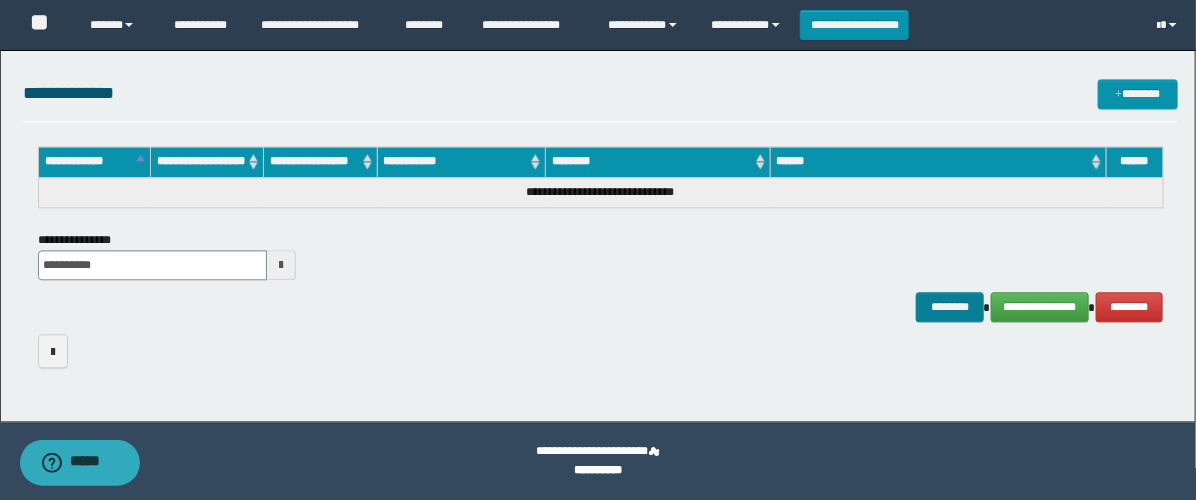 type on "**********" 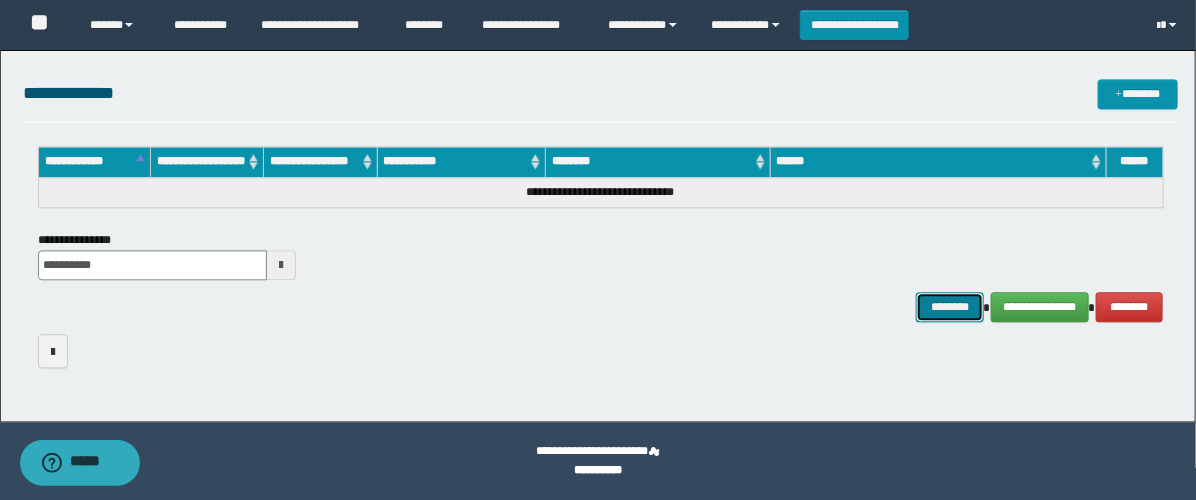 click on "********" at bounding box center (950, 307) 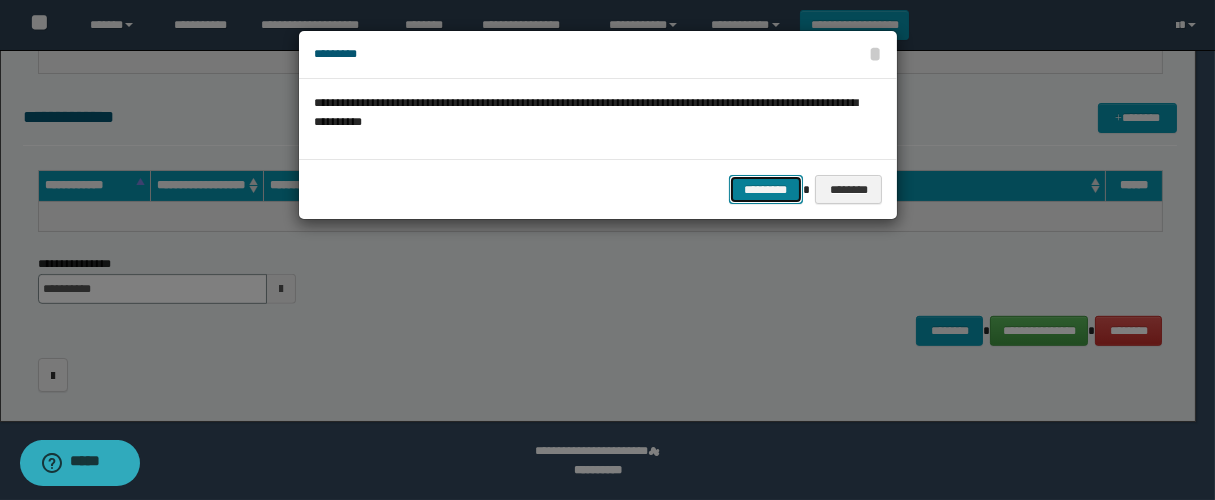 click on "*********" at bounding box center (766, 190) 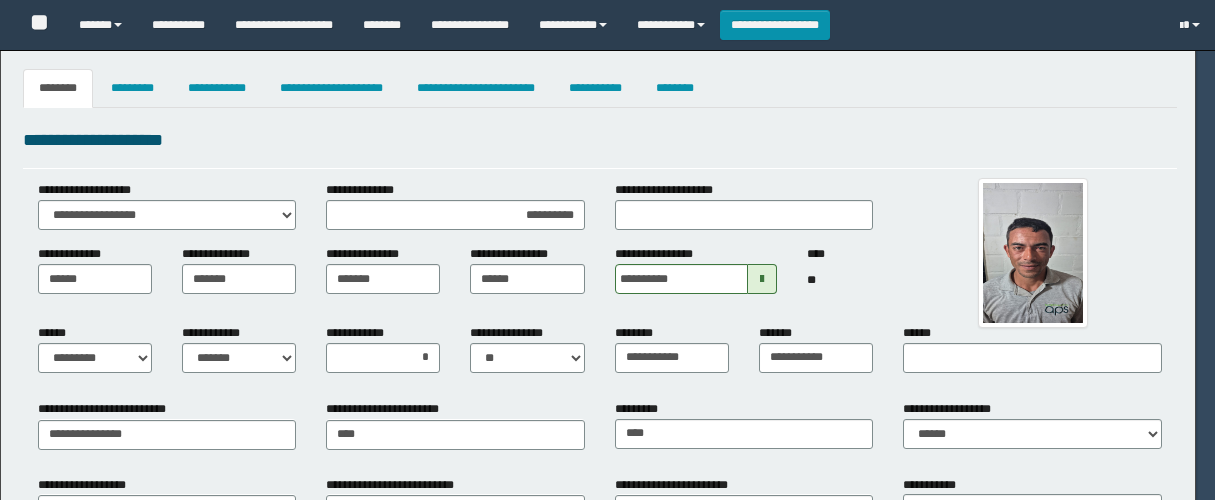 select on "*" 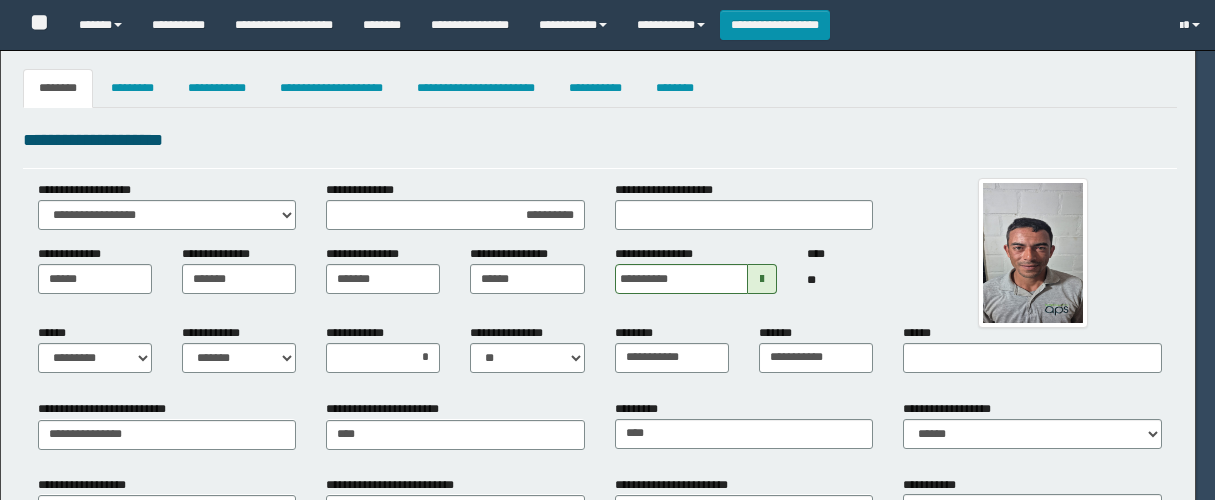 select on "*" 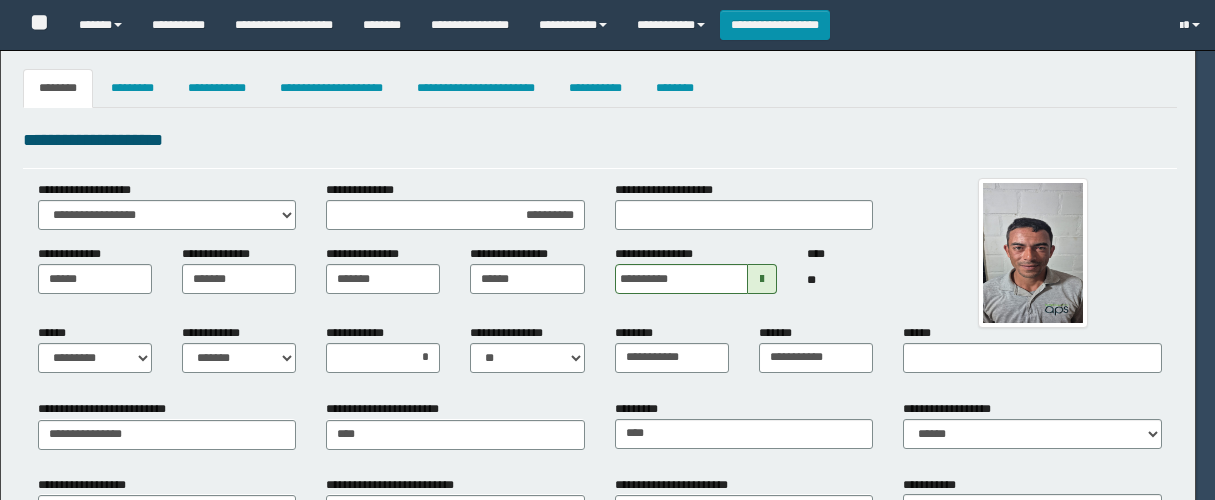 select on "*" 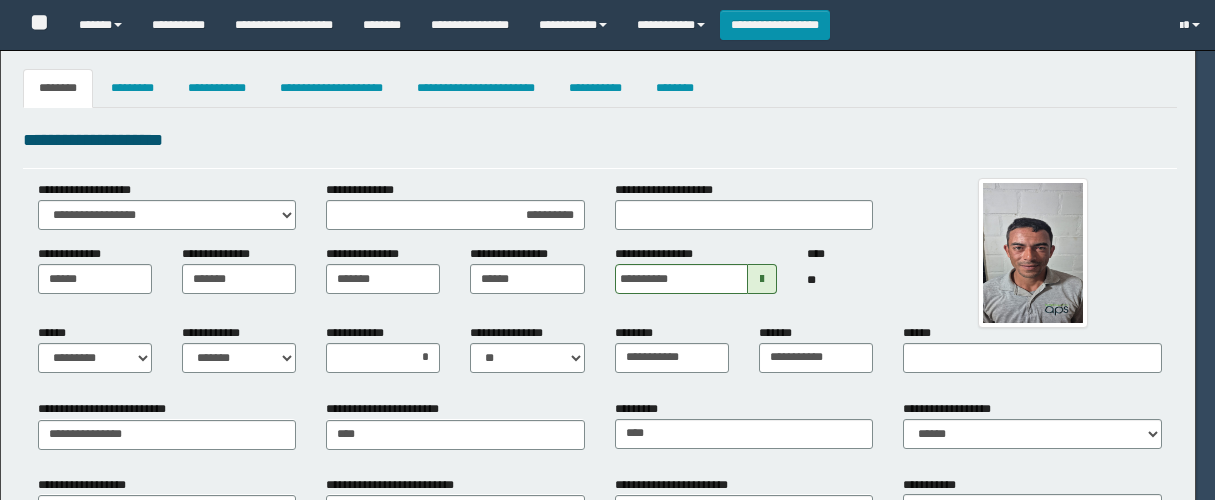 select on "**" 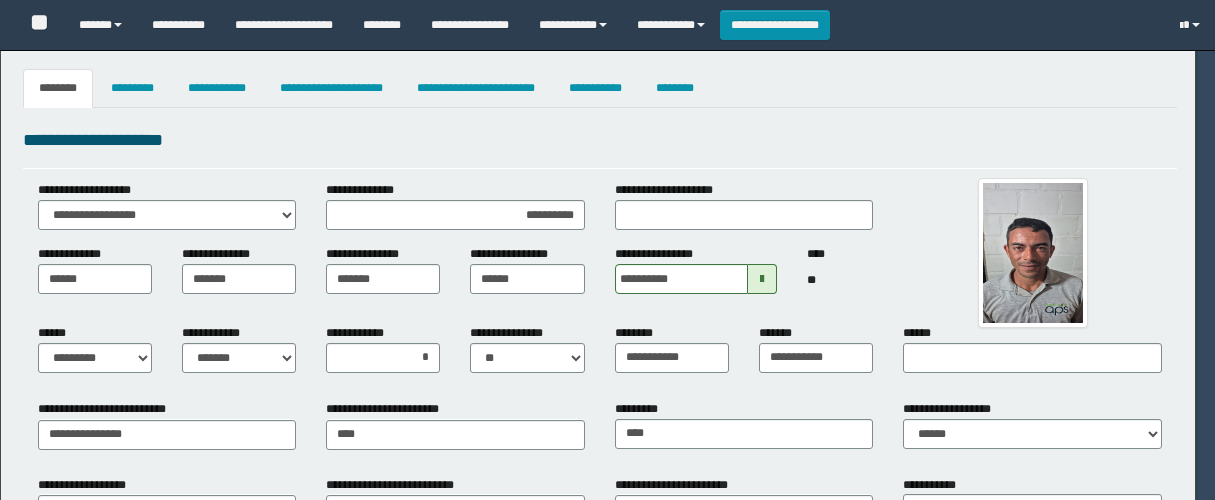 select on "**" 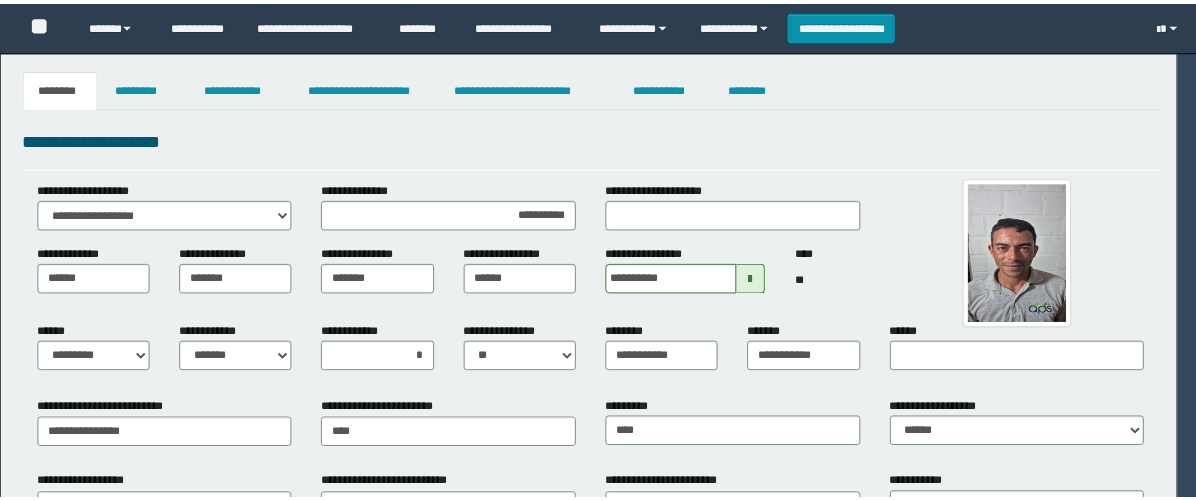 scroll, scrollTop: 0, scrollLeft: 0, axis: both 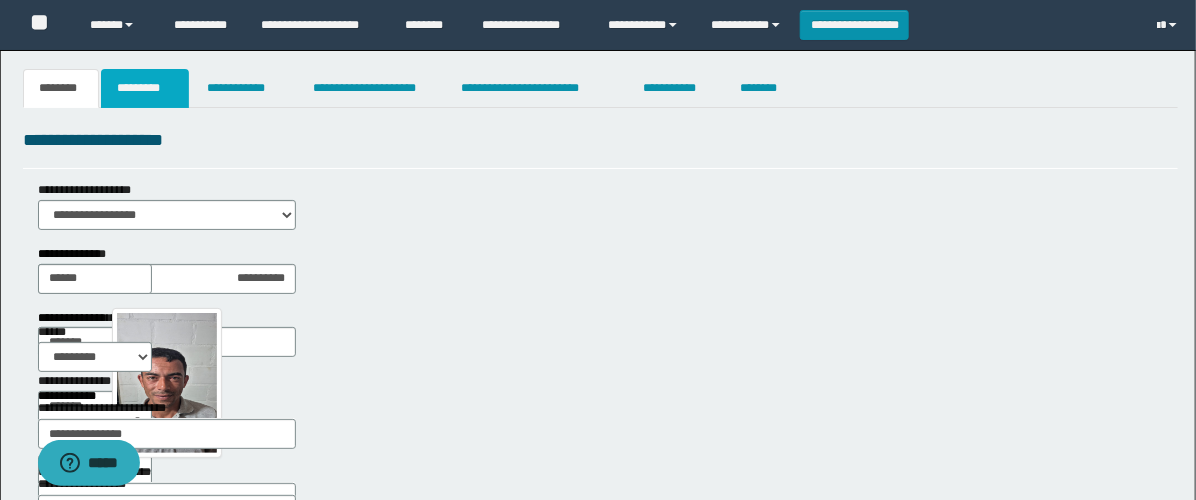 click on "*********" at bounding box center (145, 88) 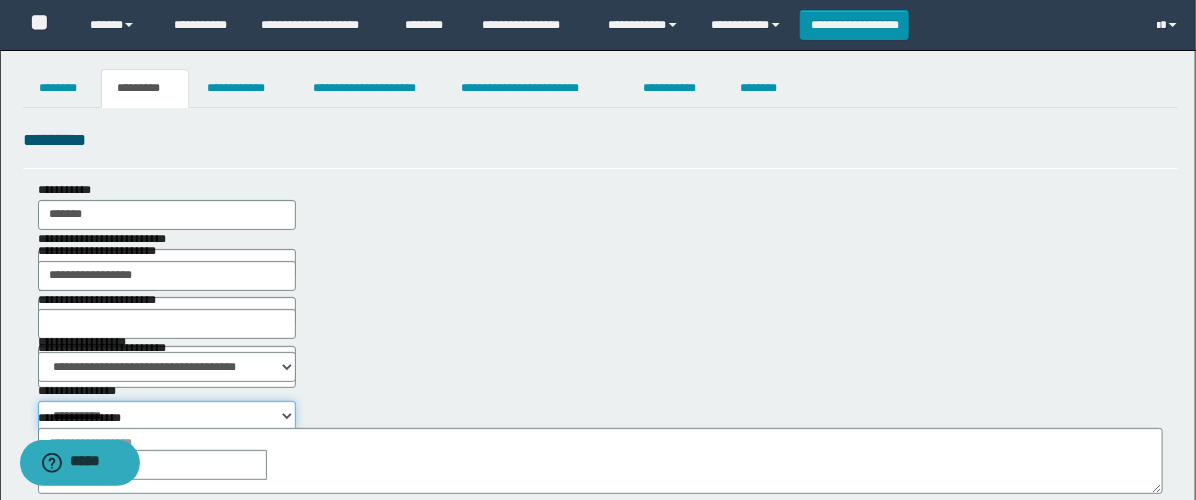 click on "**********" at bounding box center [167, 416] 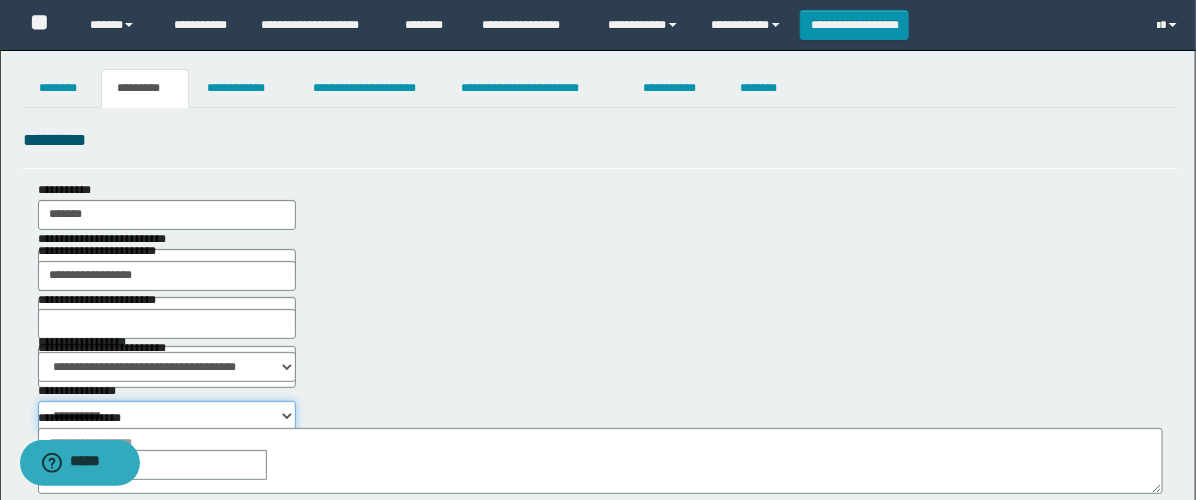 select on "****" 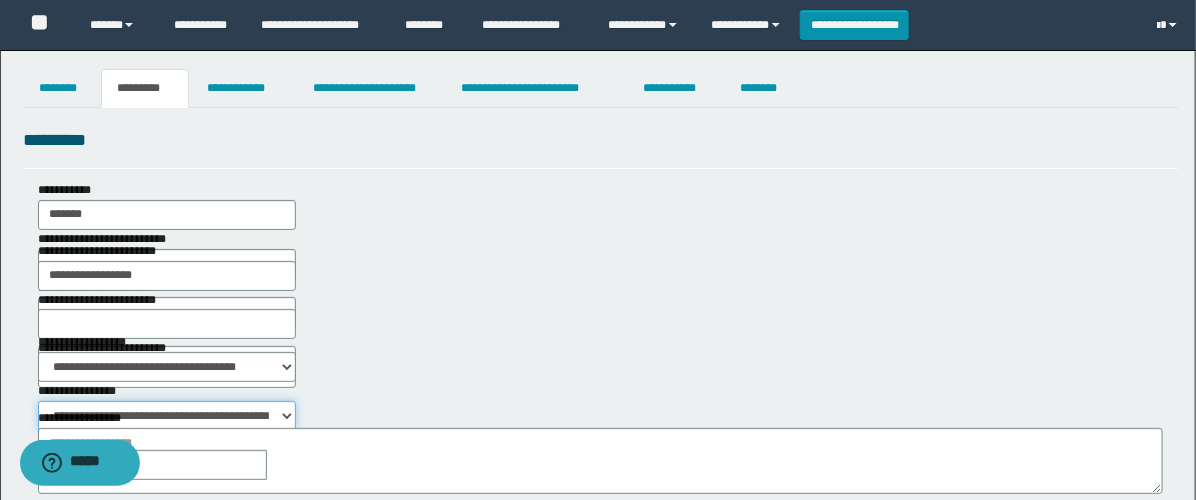 click on "**********" at bounding box center (167, 416) 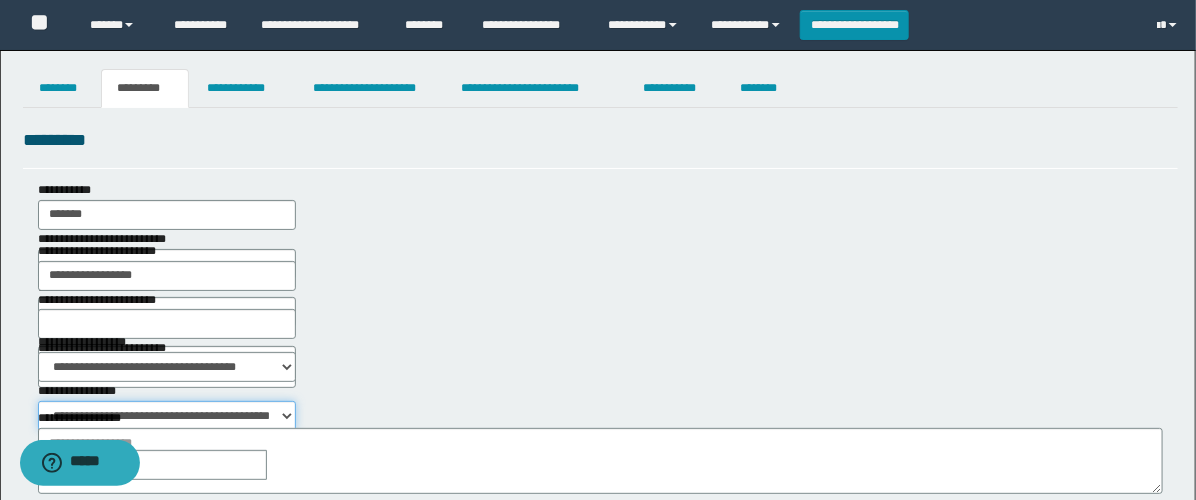 scroll, scrollTop: 222, scrollLeft: 0, axis: vertical 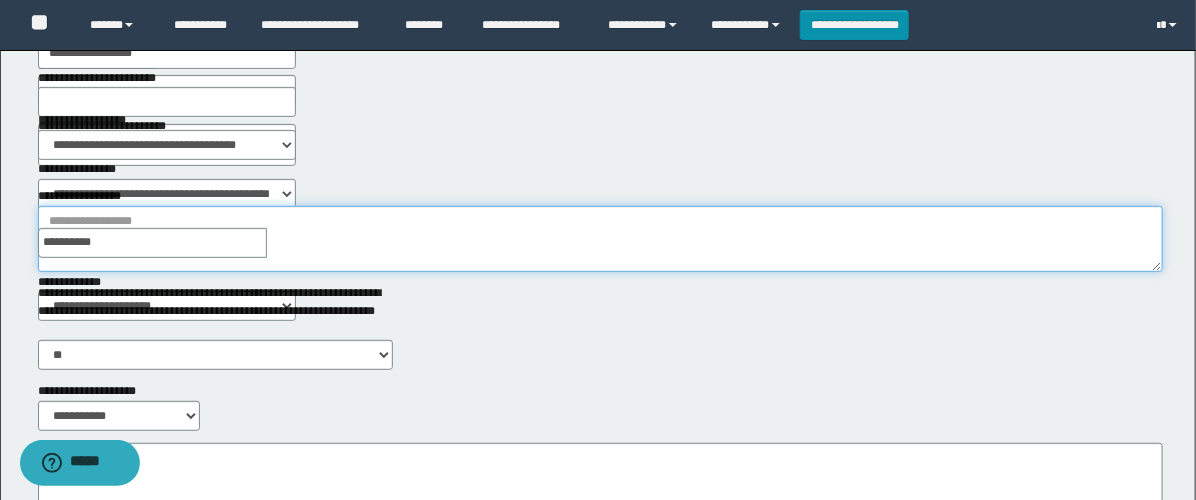 click on "**********" at bounding box center [600, 239] 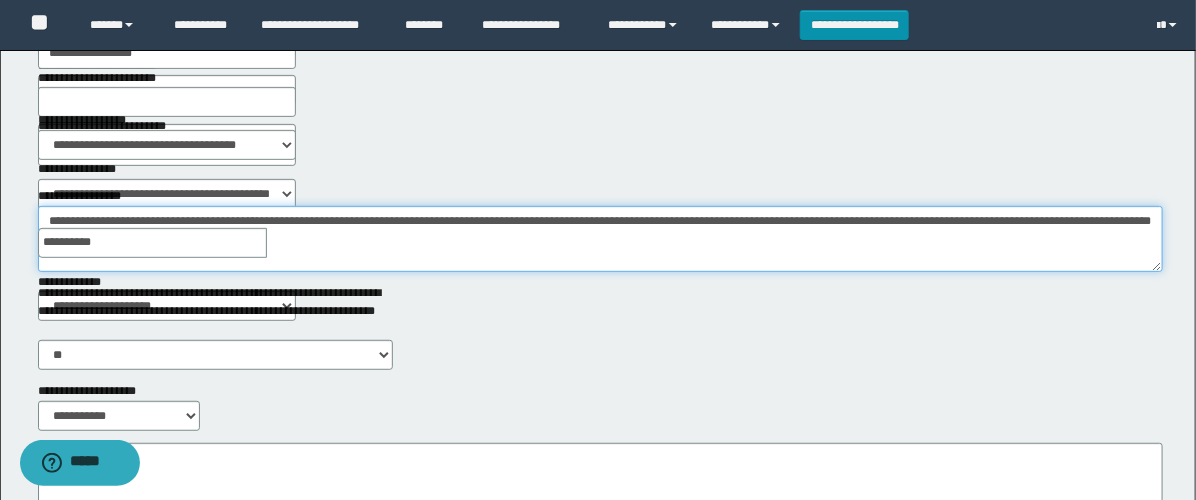 type on "**********" 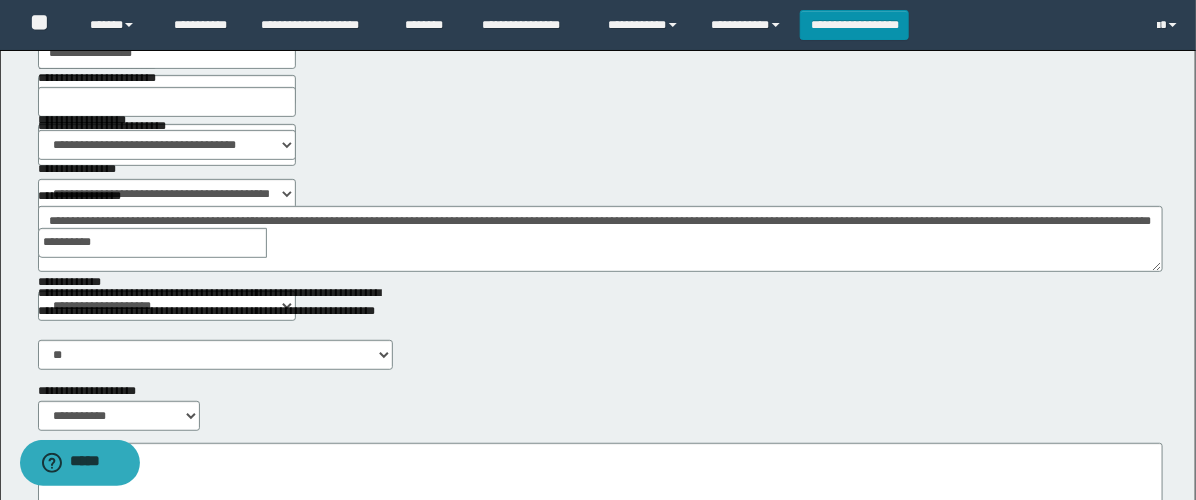 click at bounding box center [281, 243] 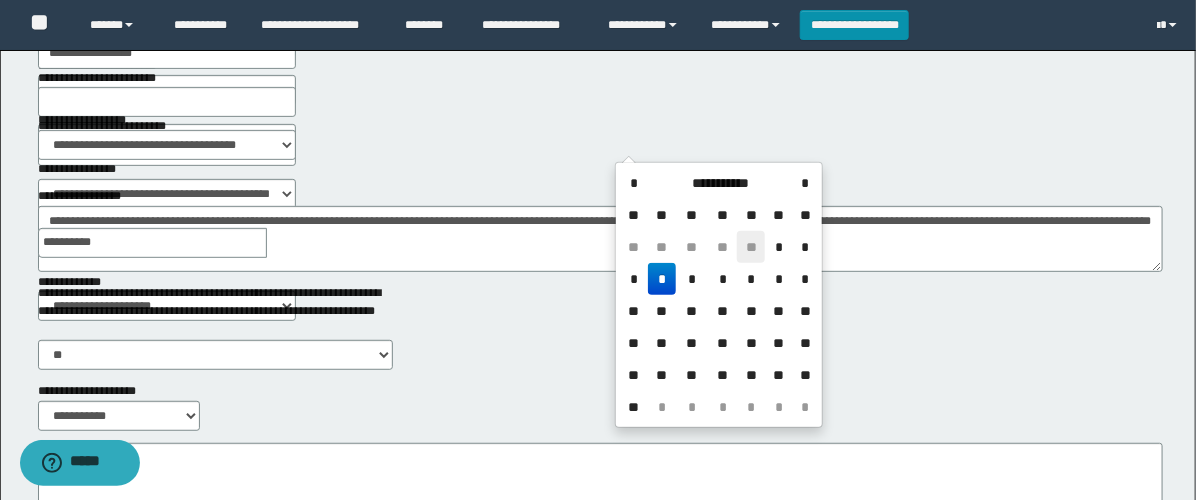 click on "**" at bounding box center (751, 247) 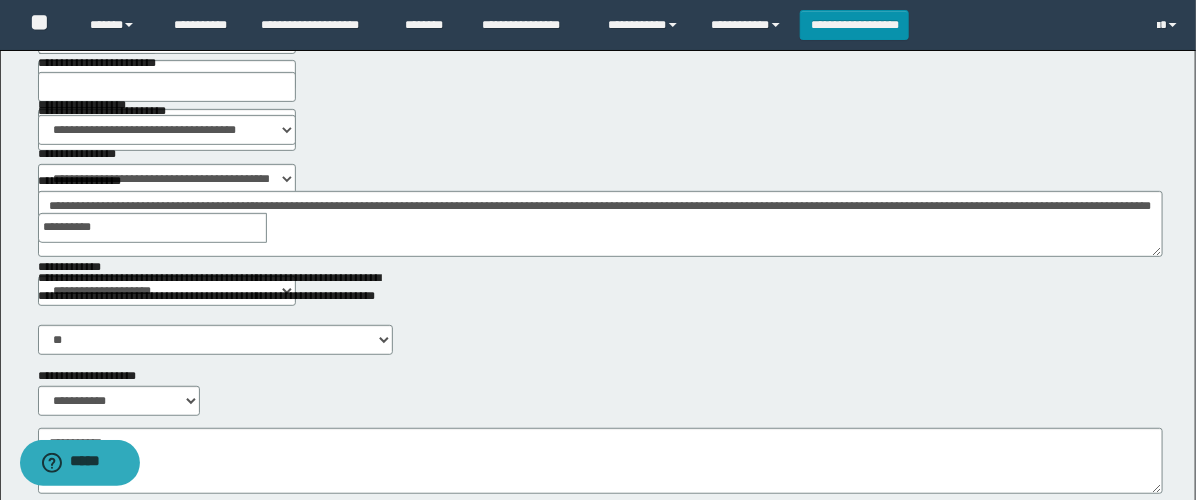 scroll, scrollTop: 333, scrollLeft: 0, axis: vertical 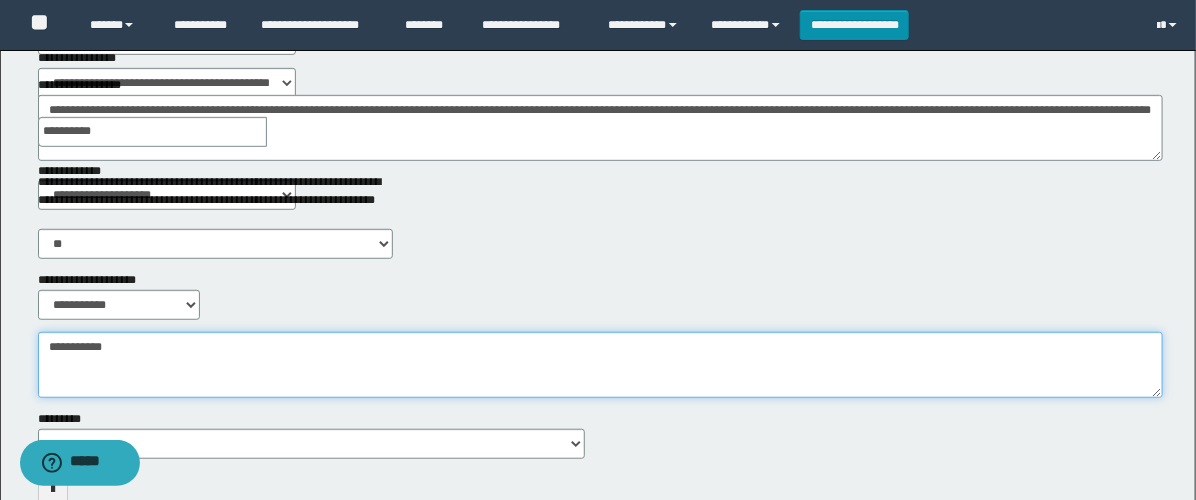 click on "**********" at bounding box center (600, 365) 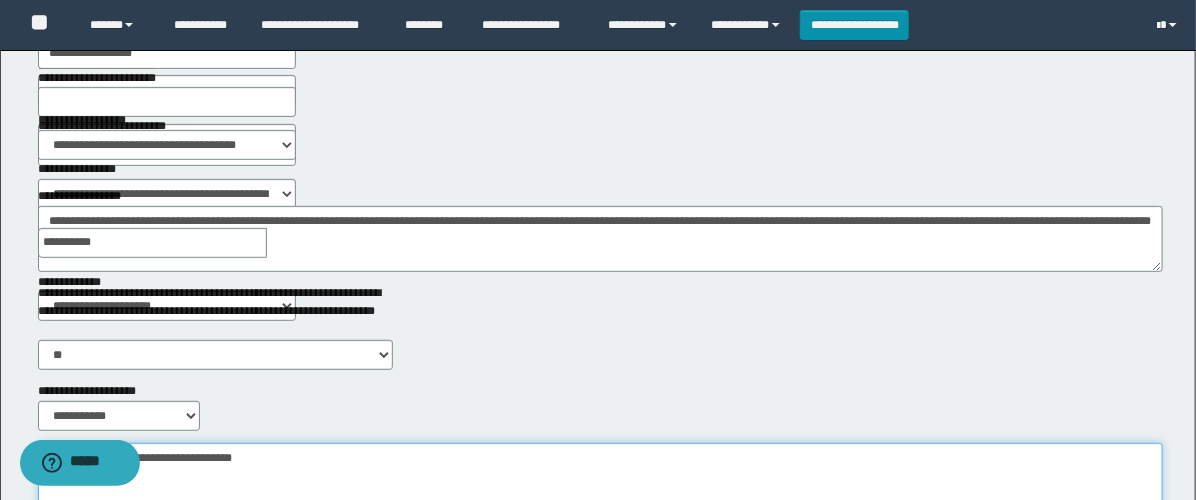 scroll, scrollTop: 0, scrollLeft: 0, axis: both 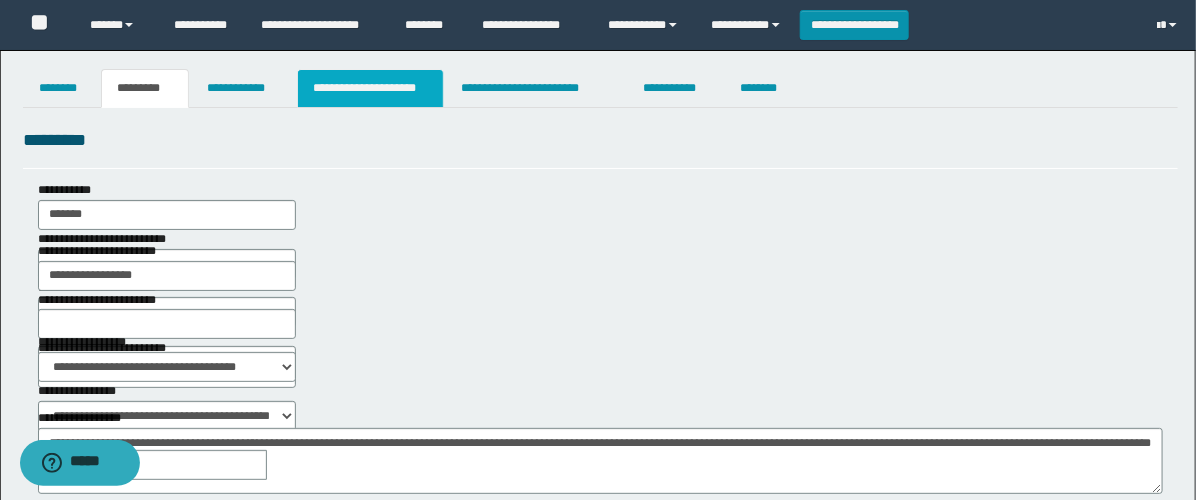 type on "**********" 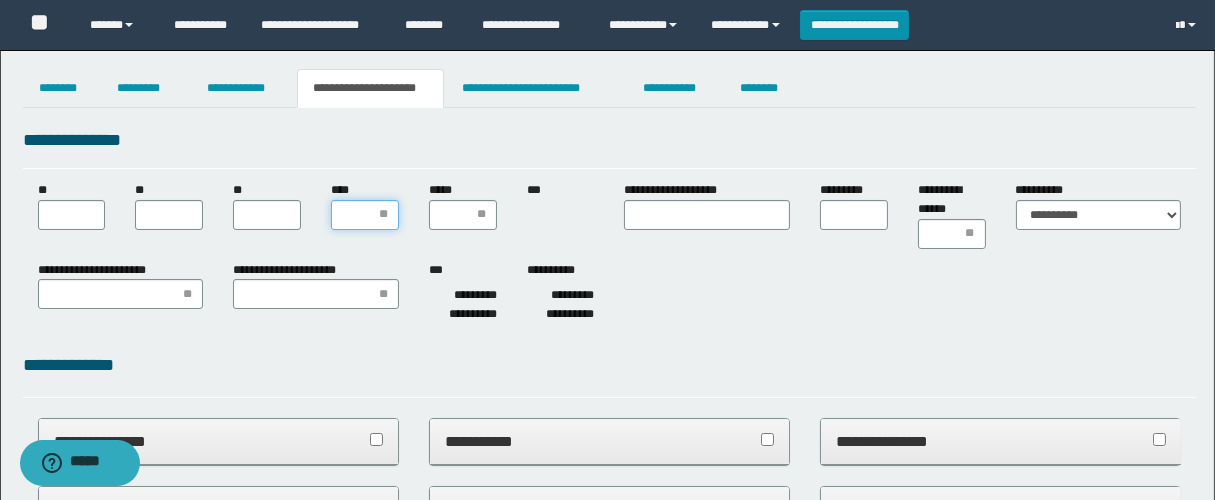 click on "****" at bounding box center [365, 215] 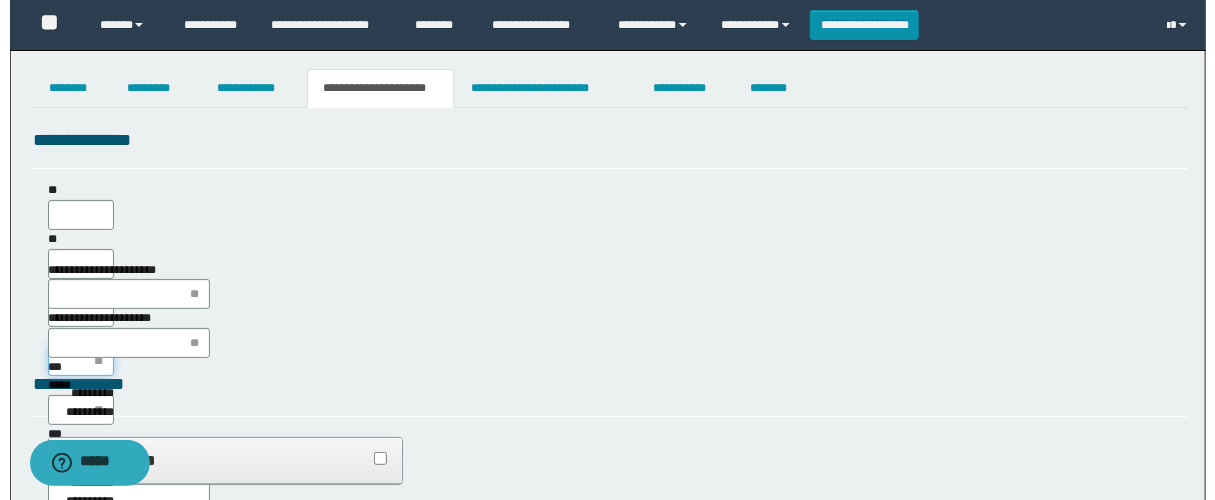 scroll, scrollTop: 0, scrollLeft: 0, axis: both 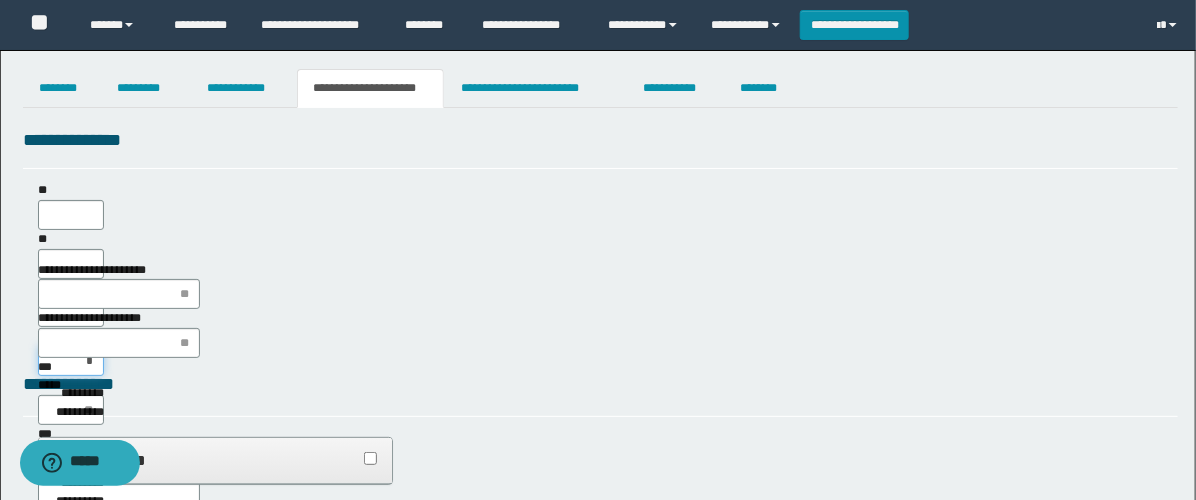 type on "**" 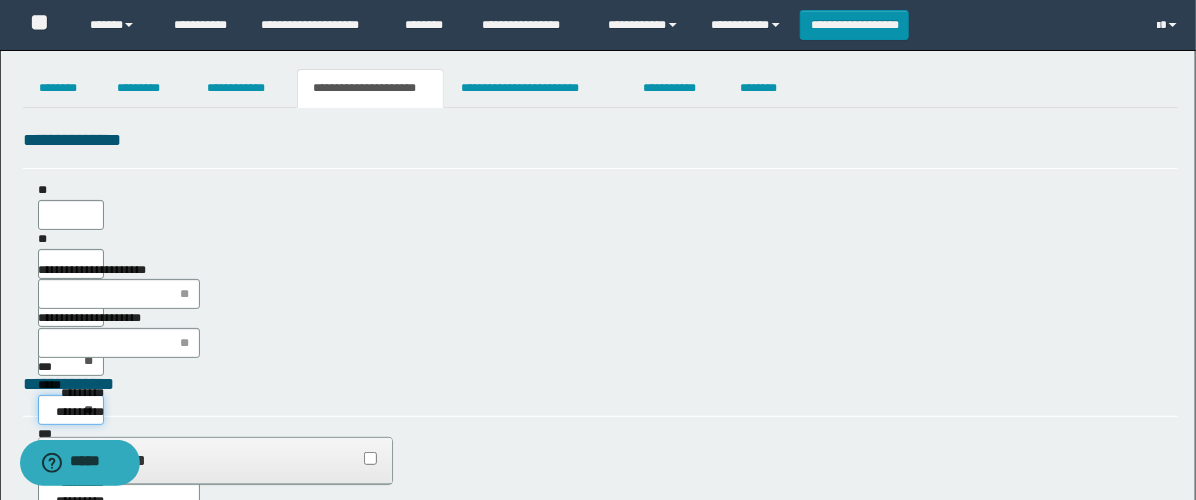 type on "***" 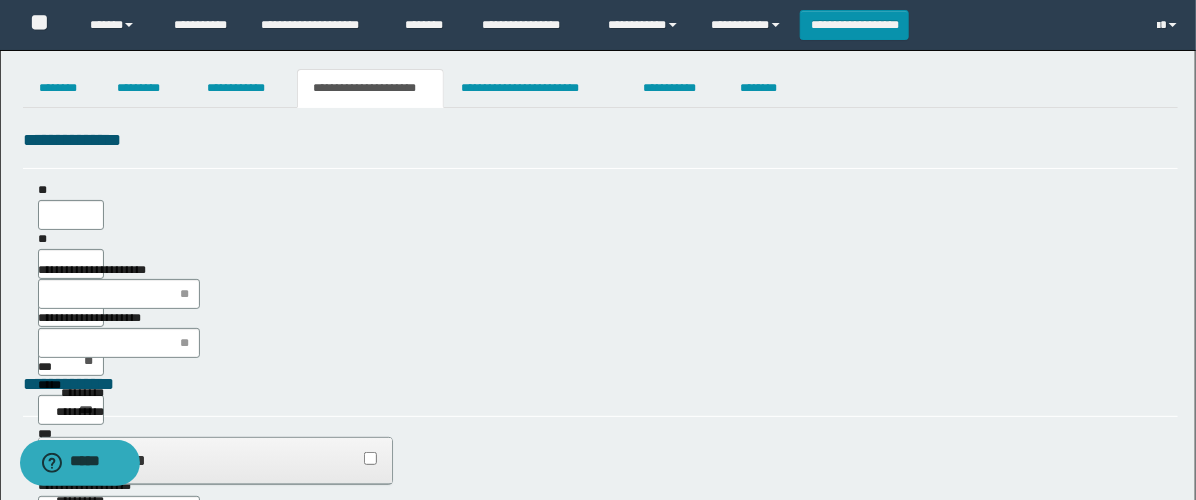 type on "**" 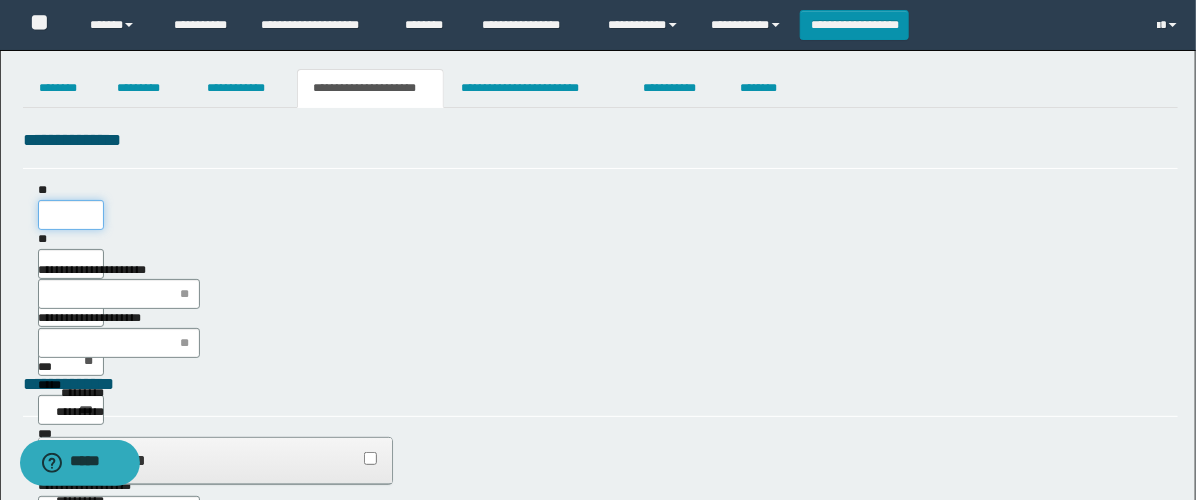 click on "**" at bounding box center [71, 215] 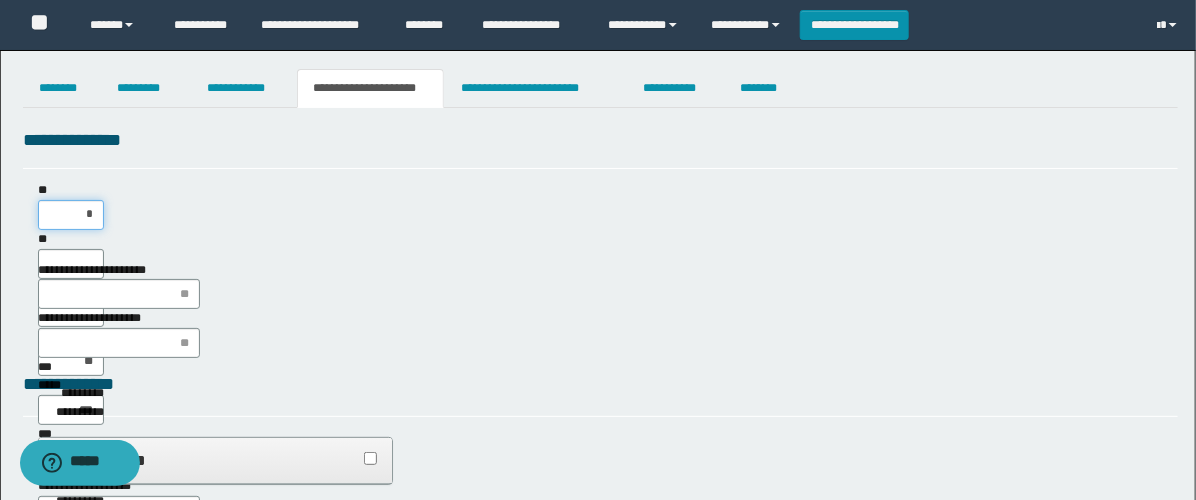 type on "**" 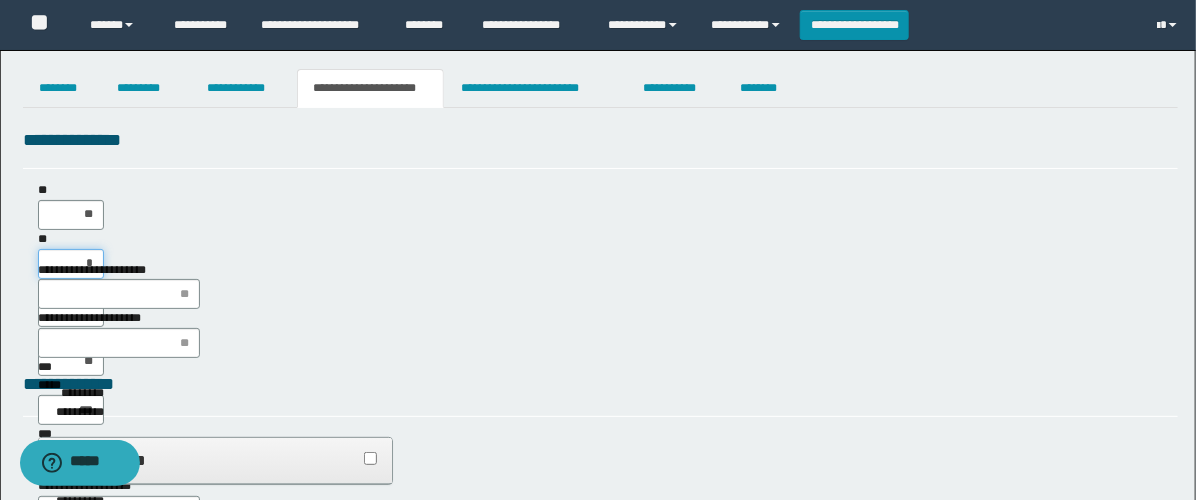 type on "**" 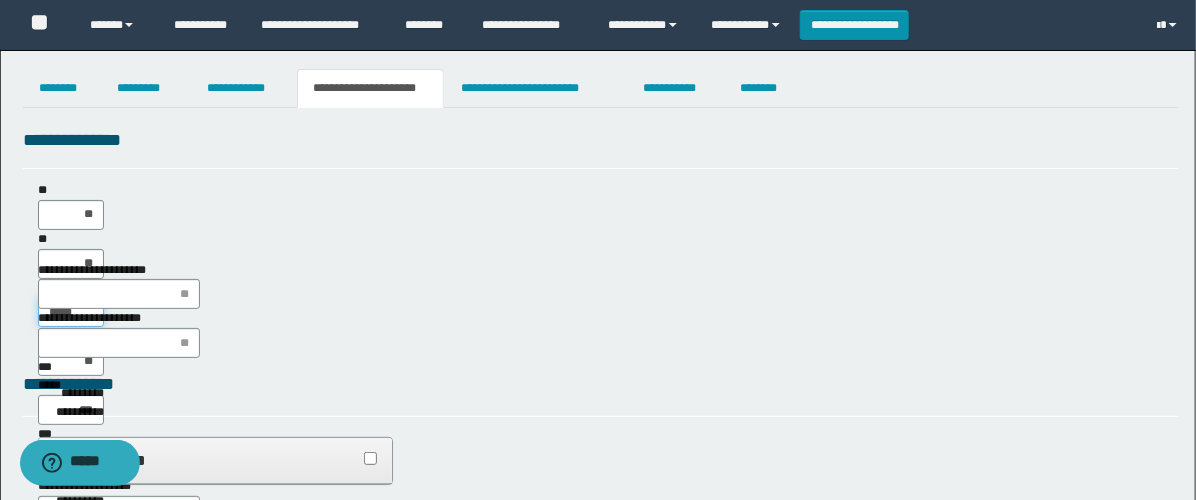 type on "******" 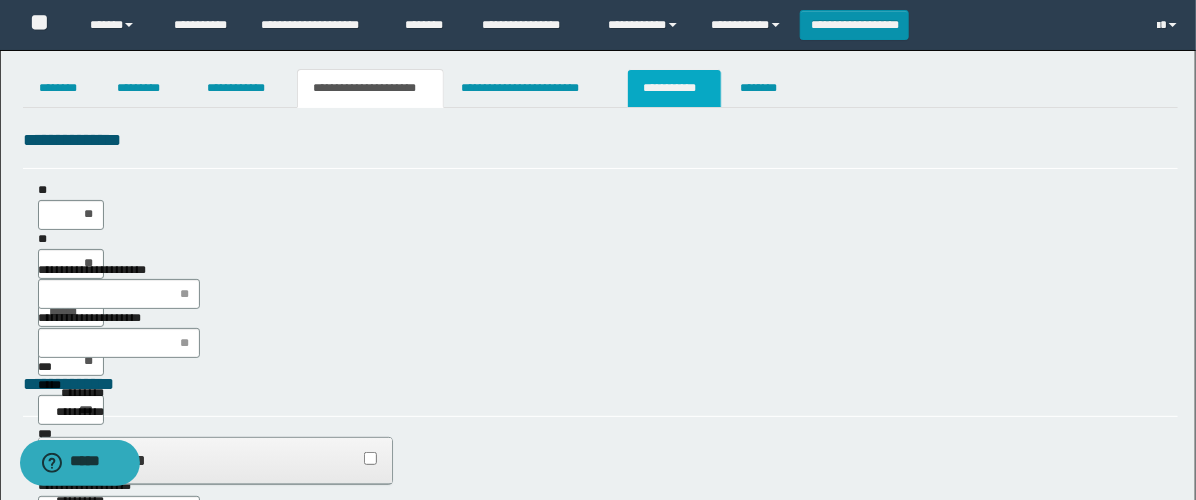 click on "**********" at bounding box center [674, 88] 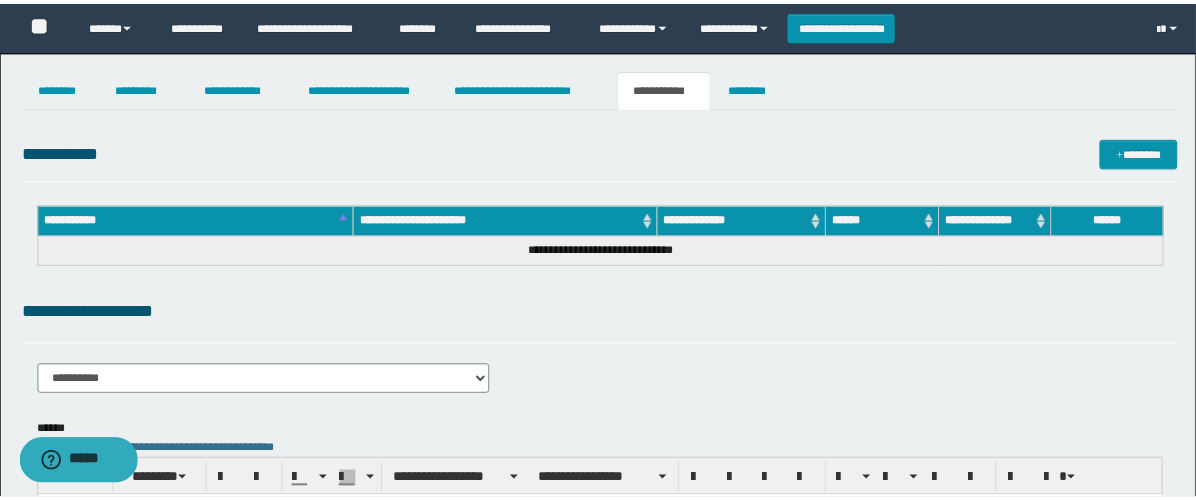scroll, scrollTop: 0, scrollLeft: 0, axis: both 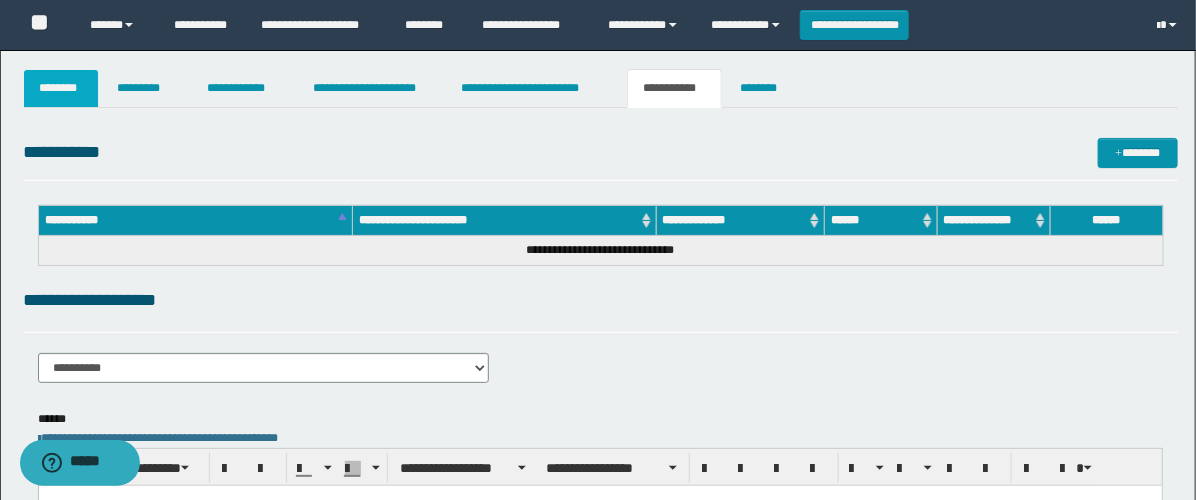 click on "********" at bounding box center (61, 88) 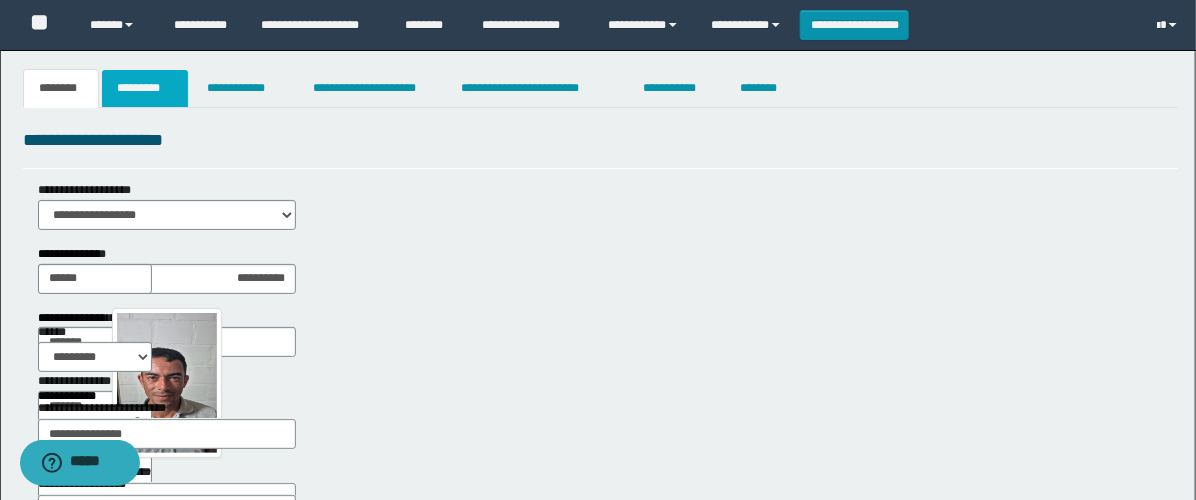 click on "*********" at bounding box center (145, 88) 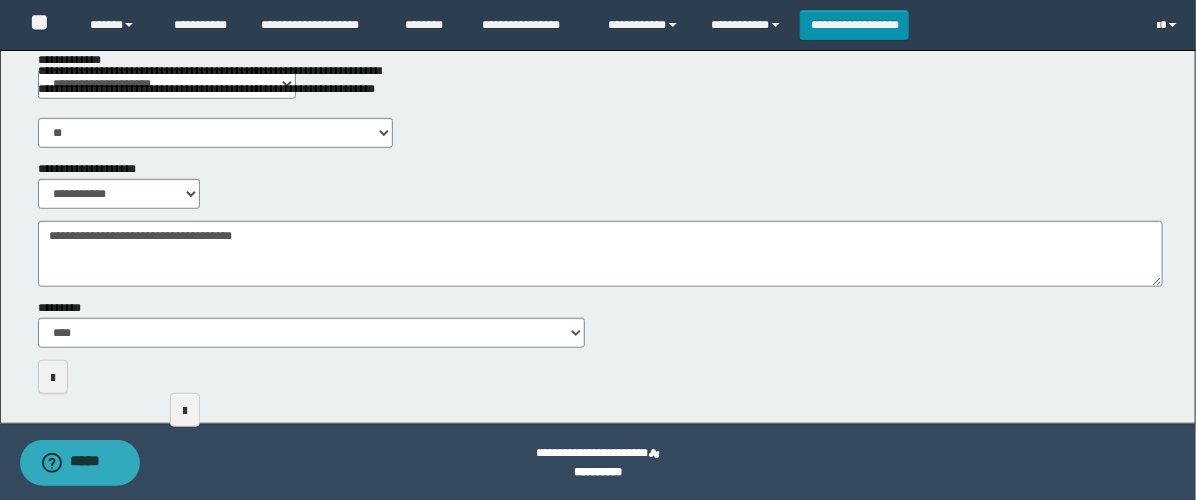 scroll, scrollTop: 111, scrollLeft: 0, axis: vertical 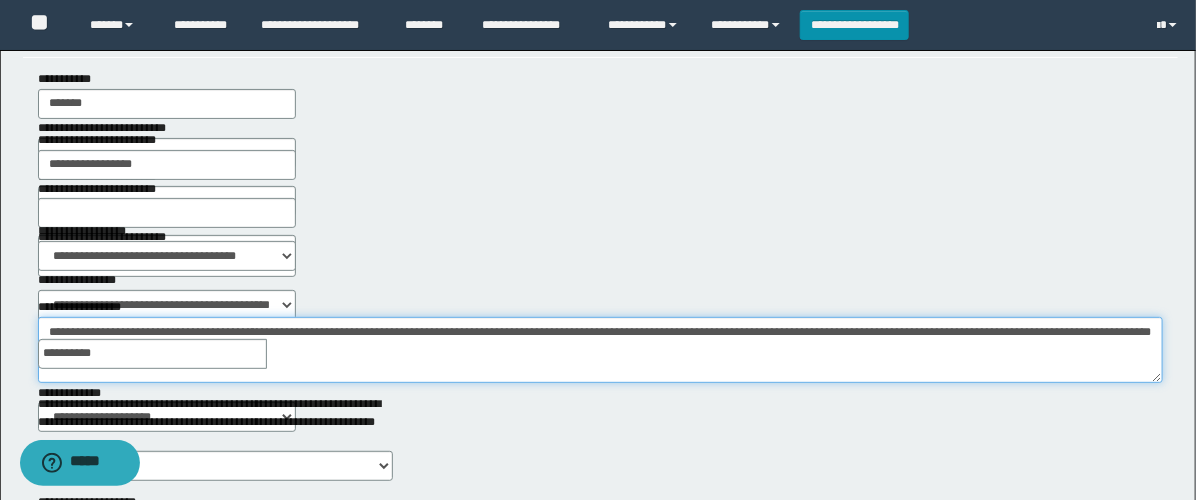 click on "**********" at bounding box center [600, 350] 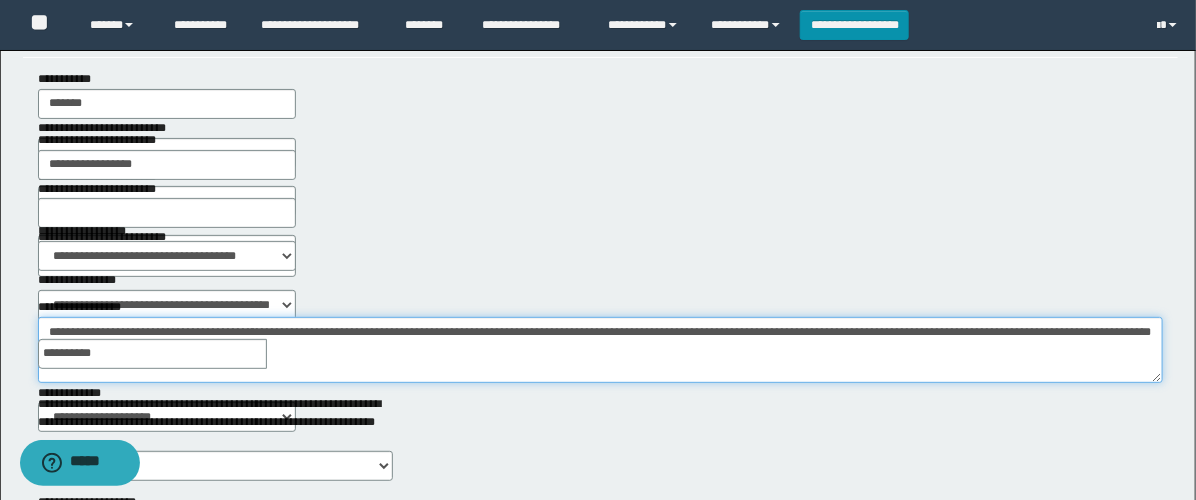 click on "**********" at bounding box center [600, 350] 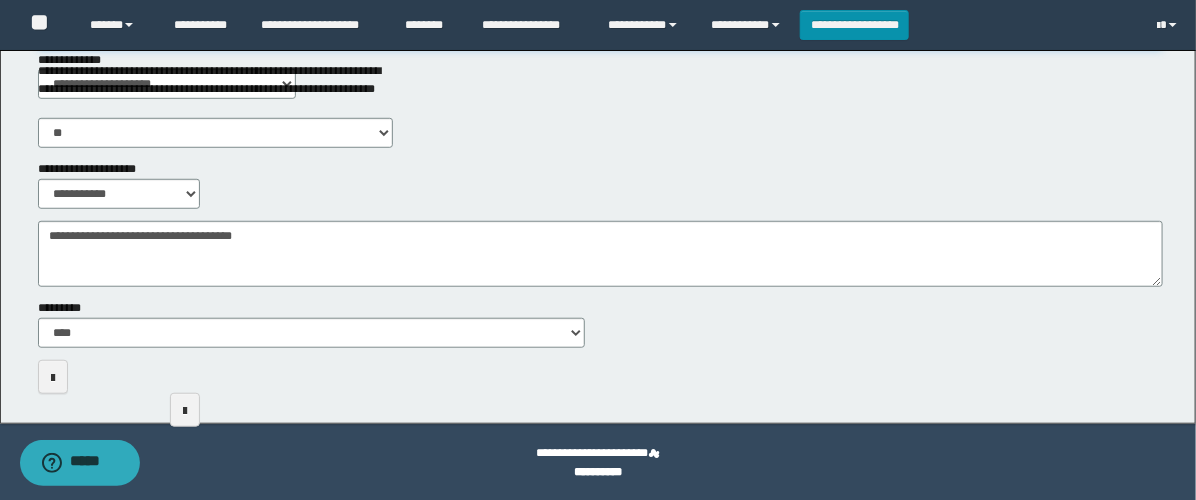 scroll, scrollTop: 0, scrollLeft: 0, axis: both 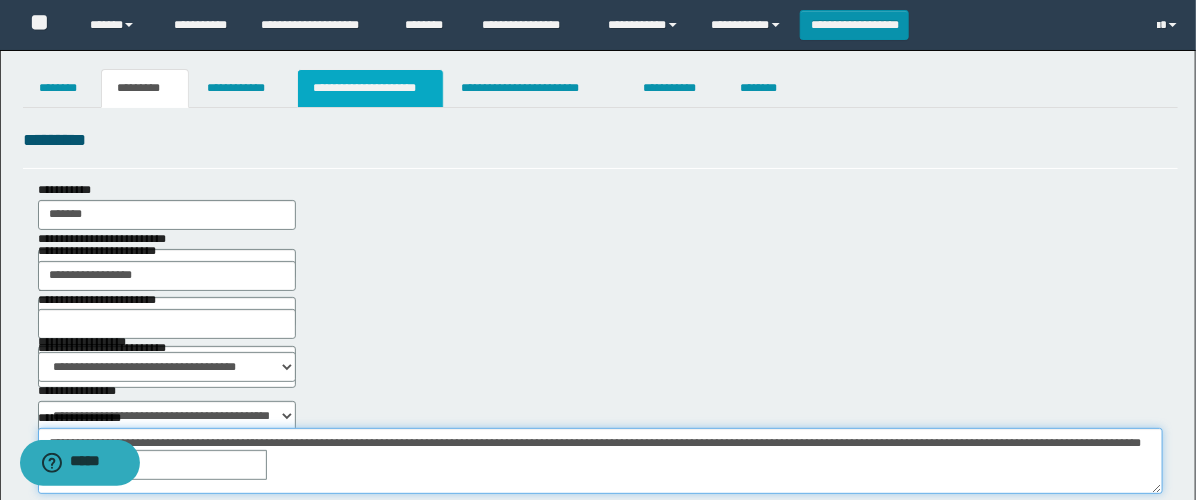type on "**********" 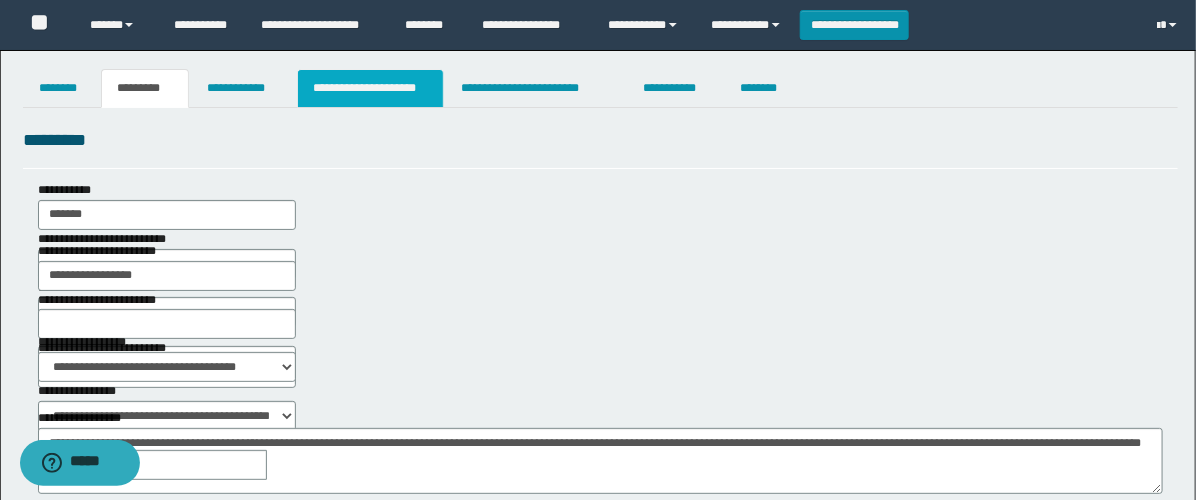 click on "**********" at bounding box center [370, 88] 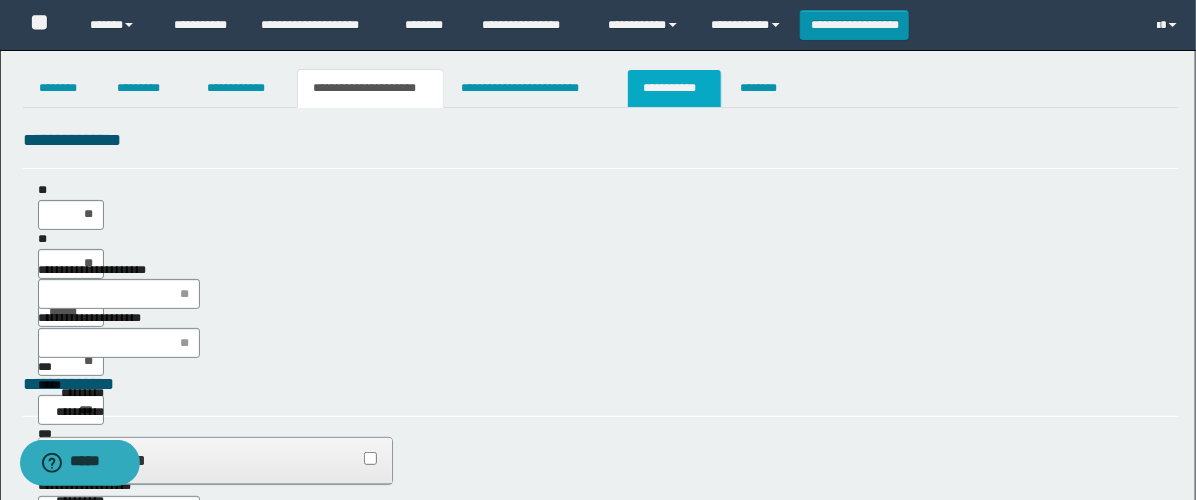 click on "**********" at bounding box center [674, 88] 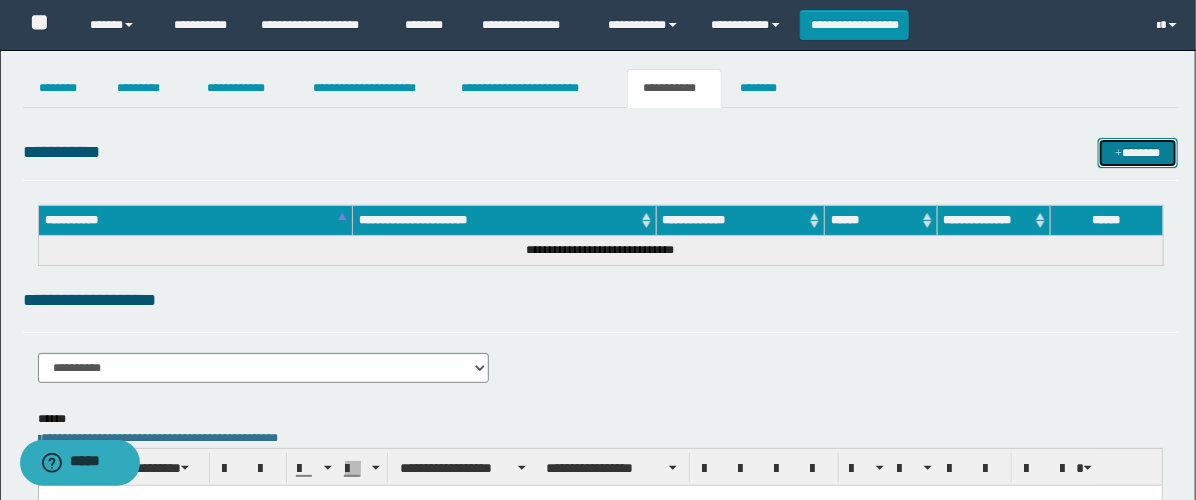 click on "*******" at bounding box center (1138, 153) 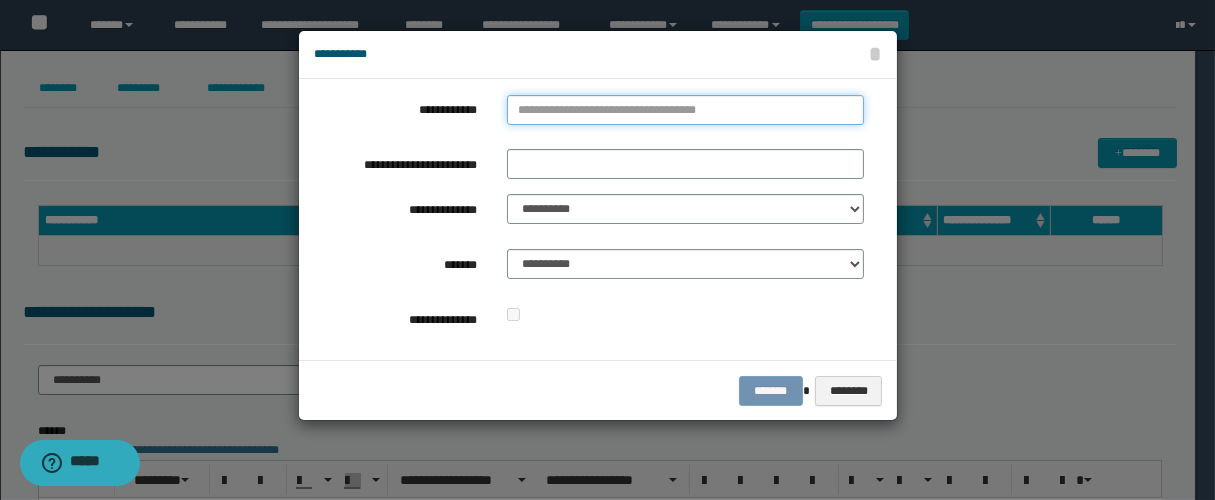 click on "**********" at bounding box center (685, 110) 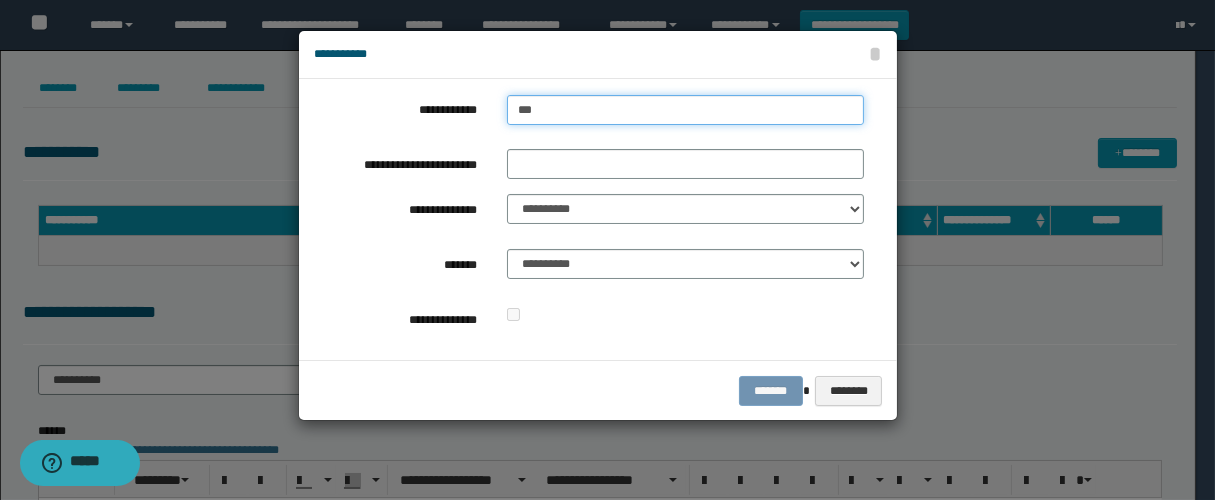 type on "****" 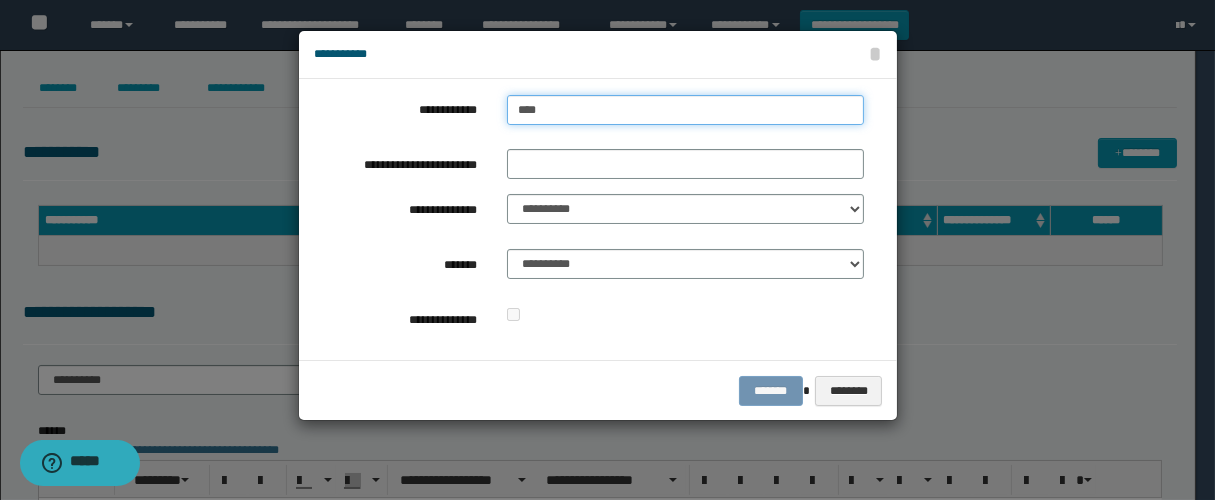 type on "****" 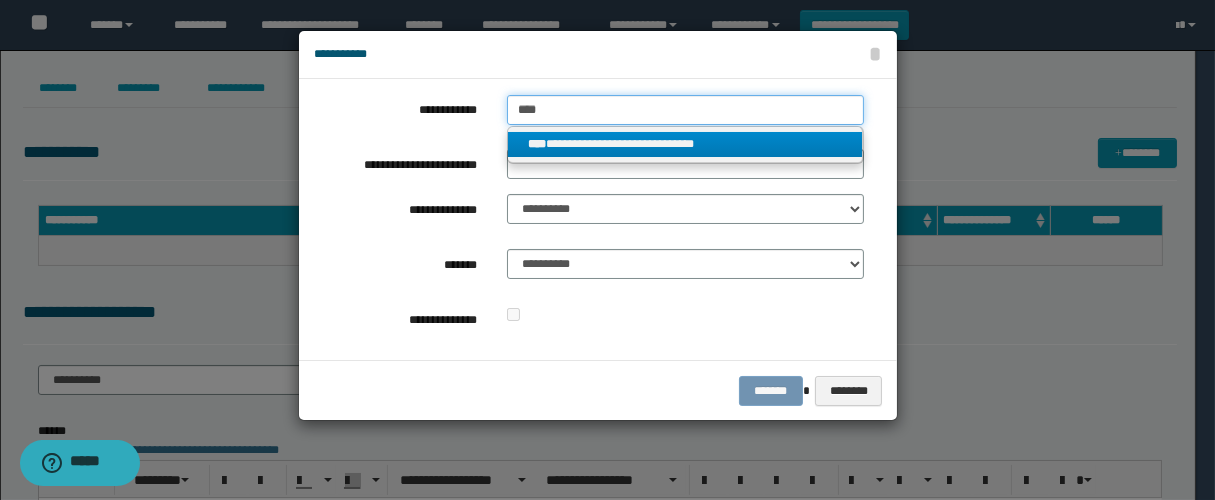 type on "****" 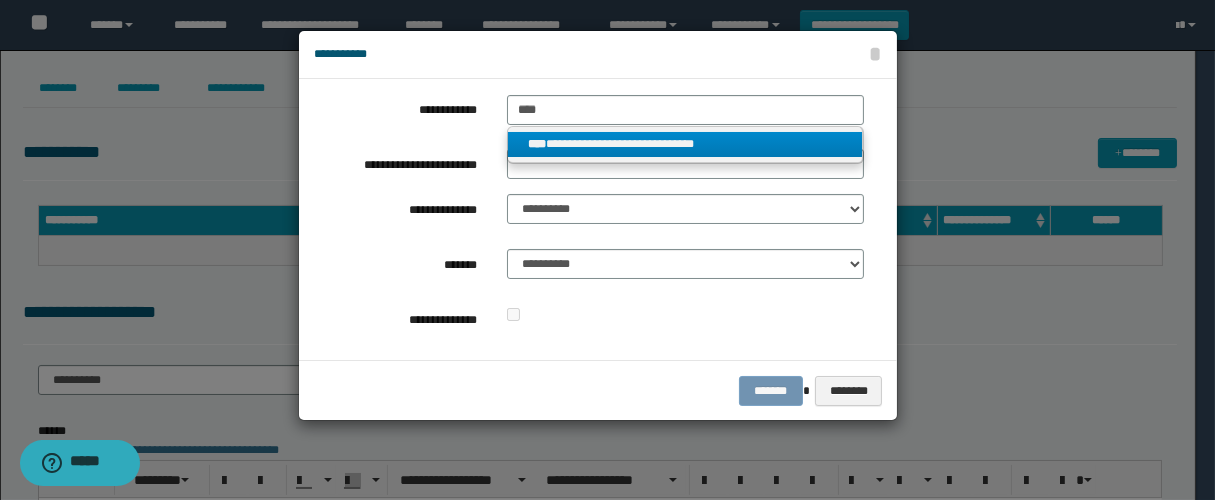 click on "**********" at bounding box center [685, 144] 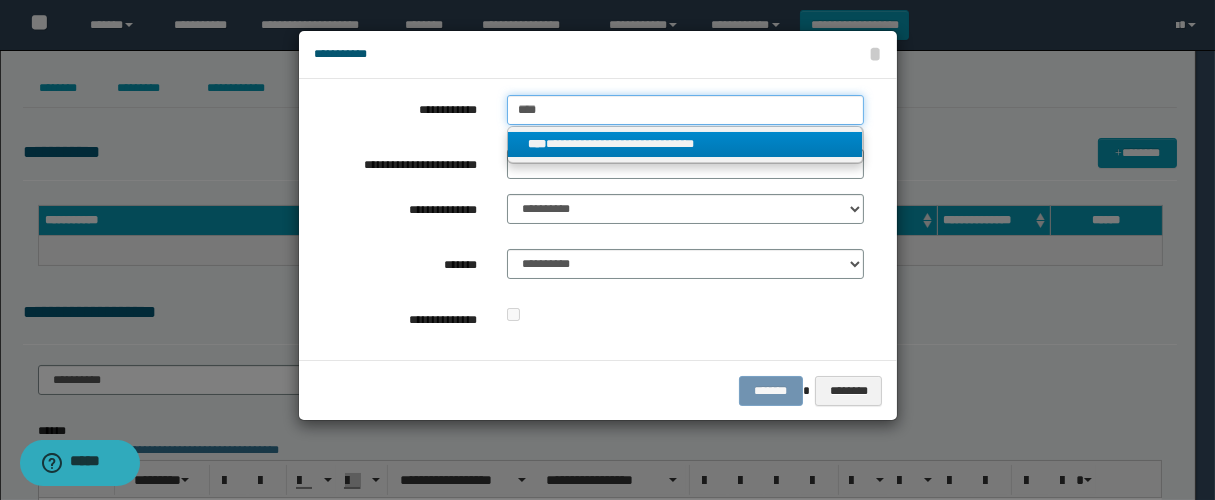 type 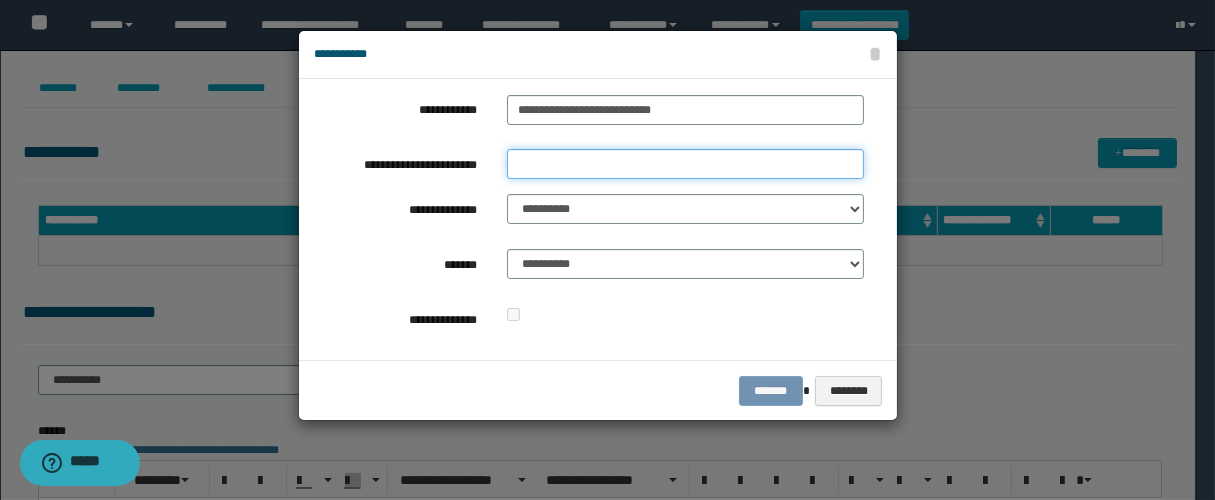 drag, startPoint x: 569, startPoint y: 152, endPoint x: 602, endPoint y: 197, distance: 55.803226 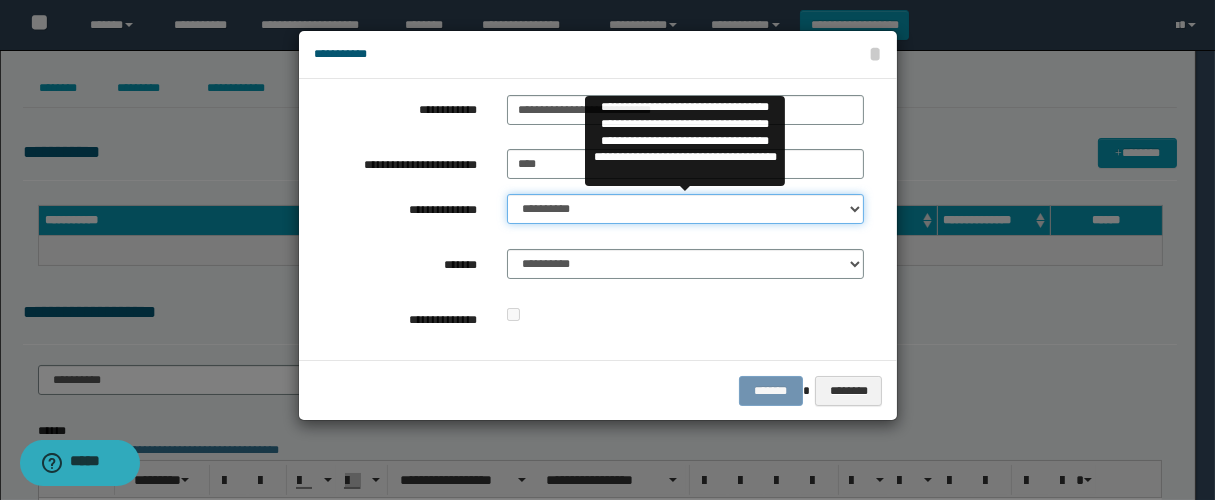 drag, startPoint x: 576, startPoint y: 204, endPoint x: 580, endPoint y: 220, distance: 16.492422 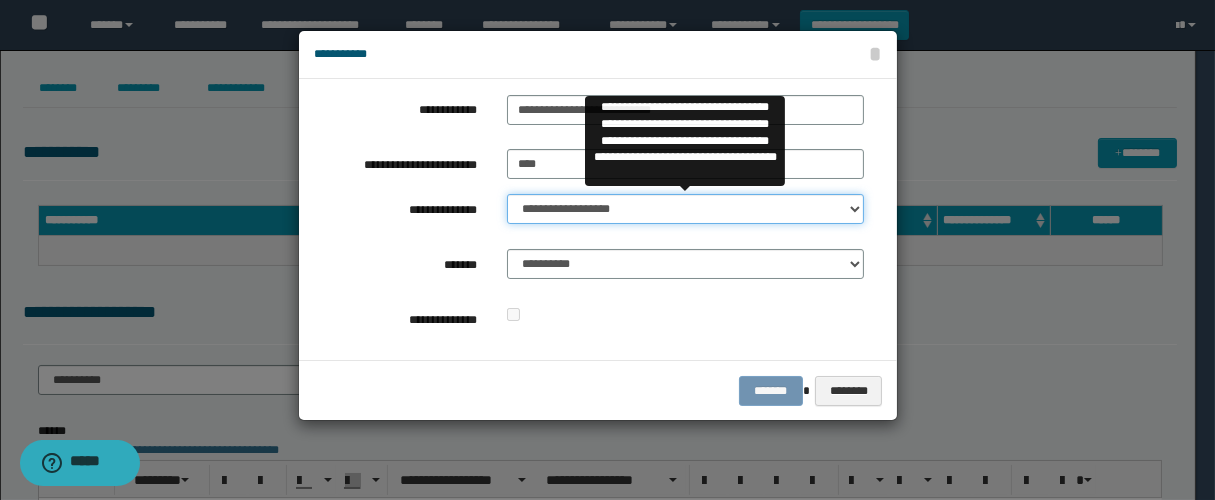 click on "**********" at bounding box center [685, 209] 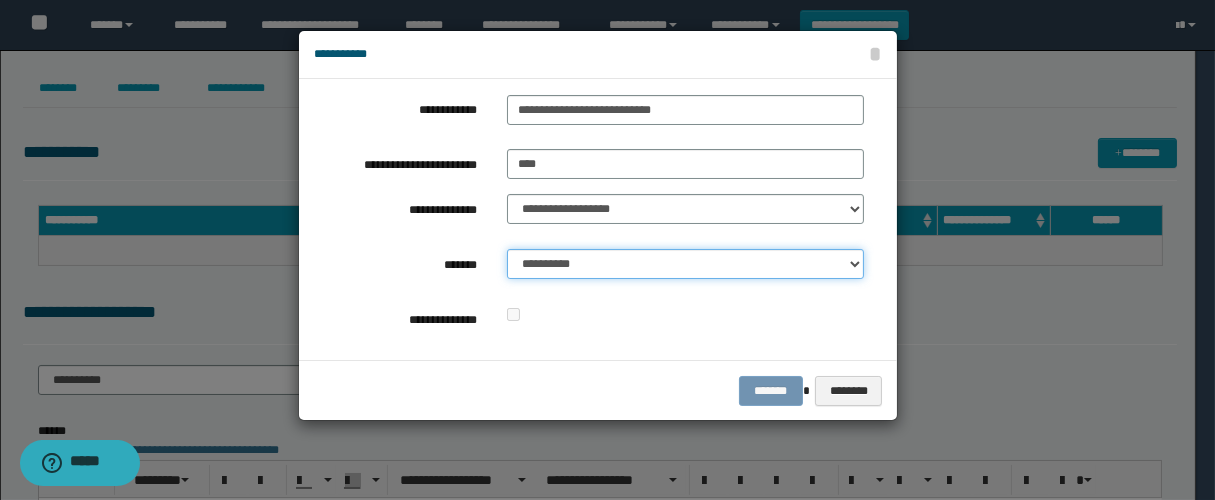 drag, startPoint x: 550, startPoint y: 262, endPoint x: 572, endPoint y: 276, distance: 26.076809 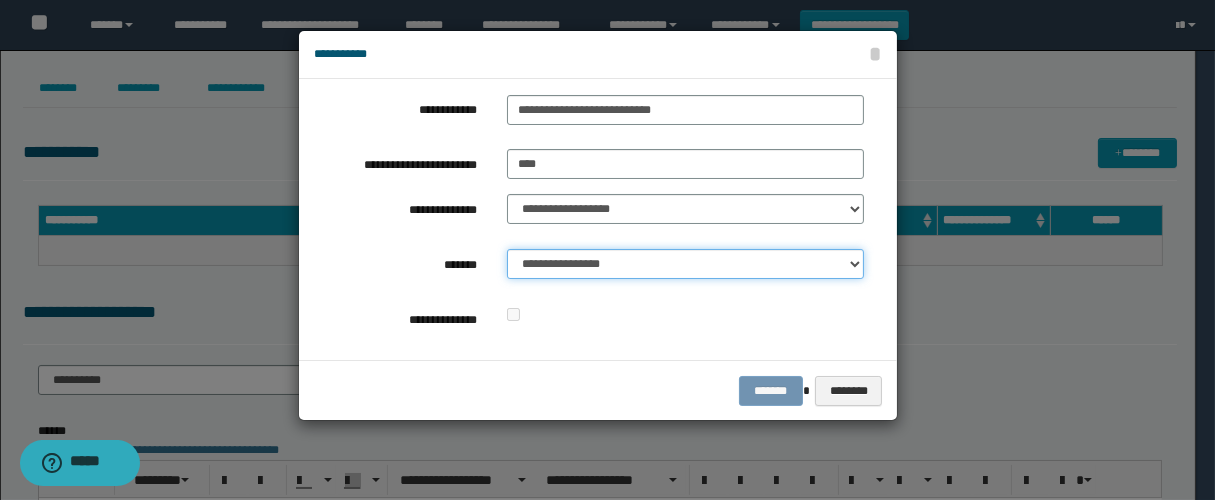 click on "**********" at bounding box center (685, 264) 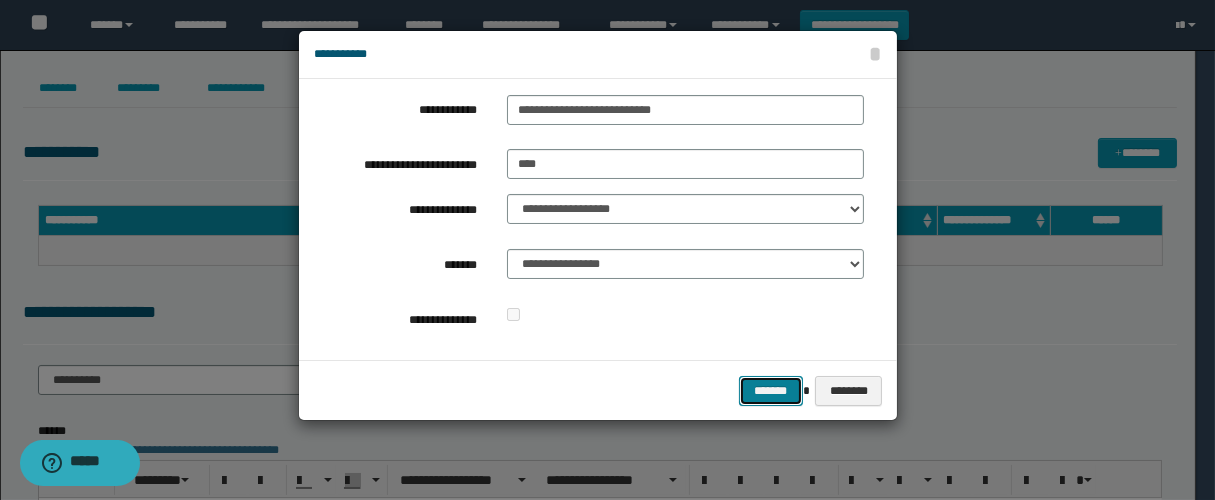 click on "*******" at bounding box center (771, 391) 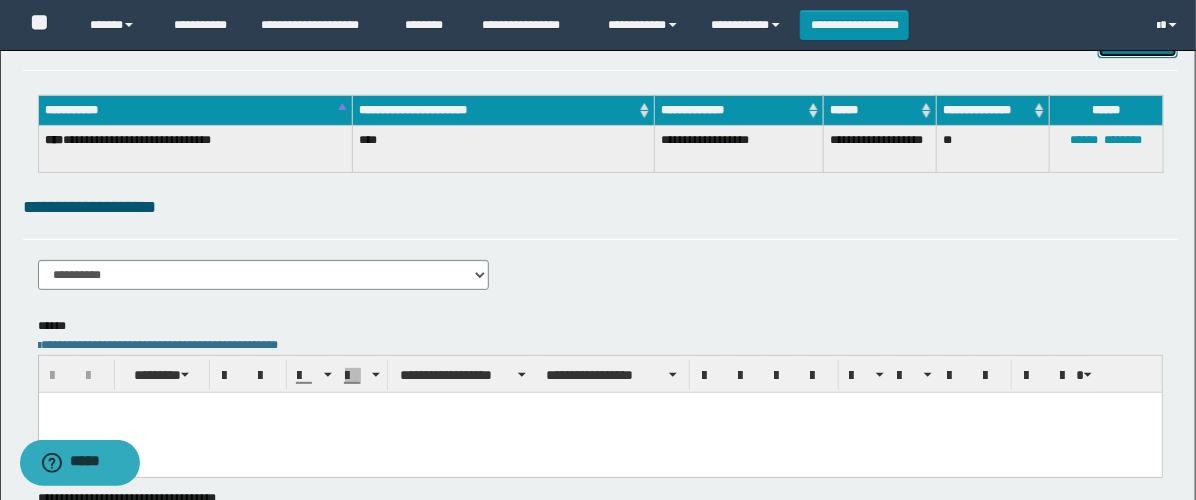 scroll, scrollTop: 111, scrollLeft: 0, axis: vertical 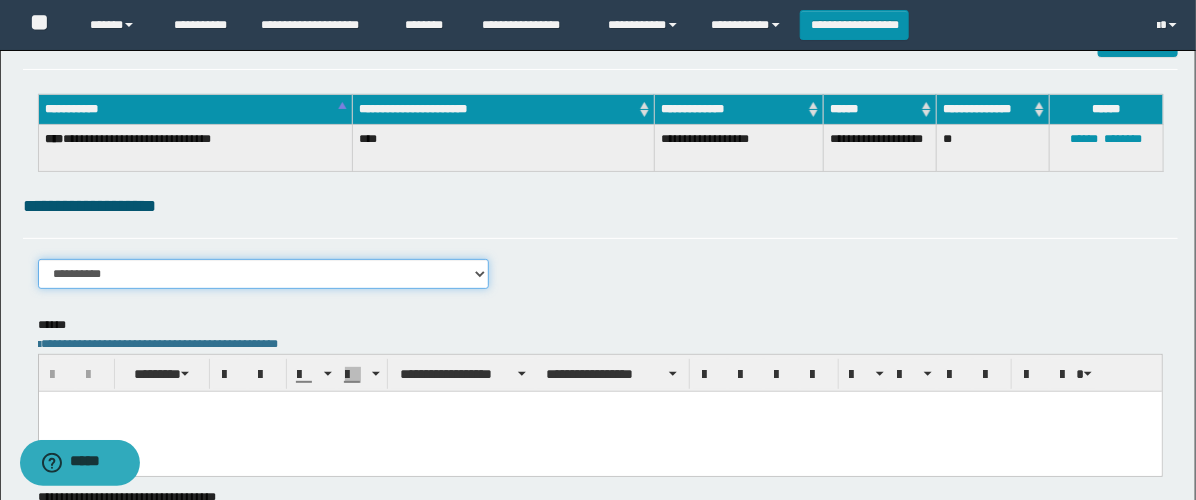 click on "**********" at bounding box center (263, 274) 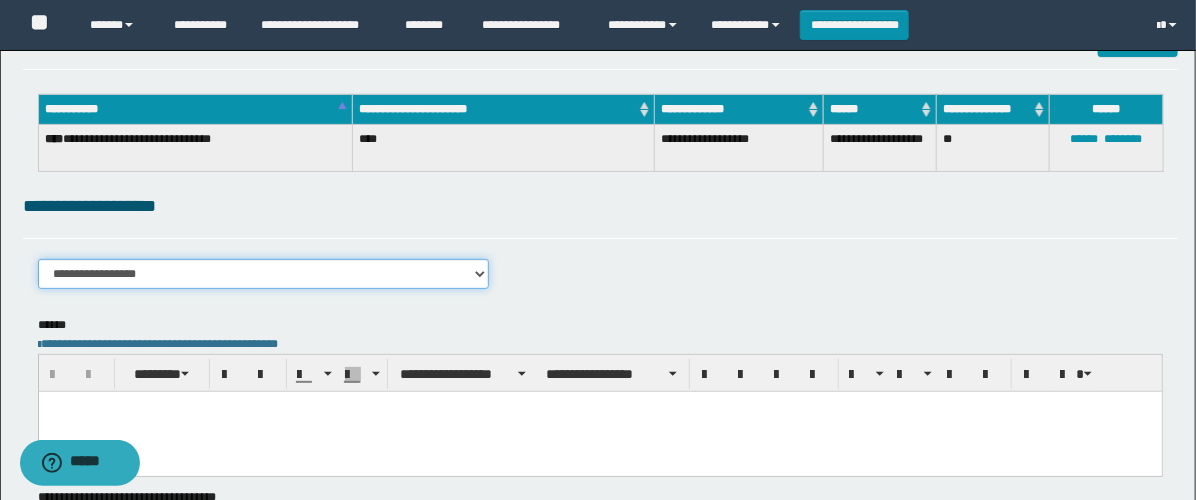 click on "**********" at bounding box center (263, 274) 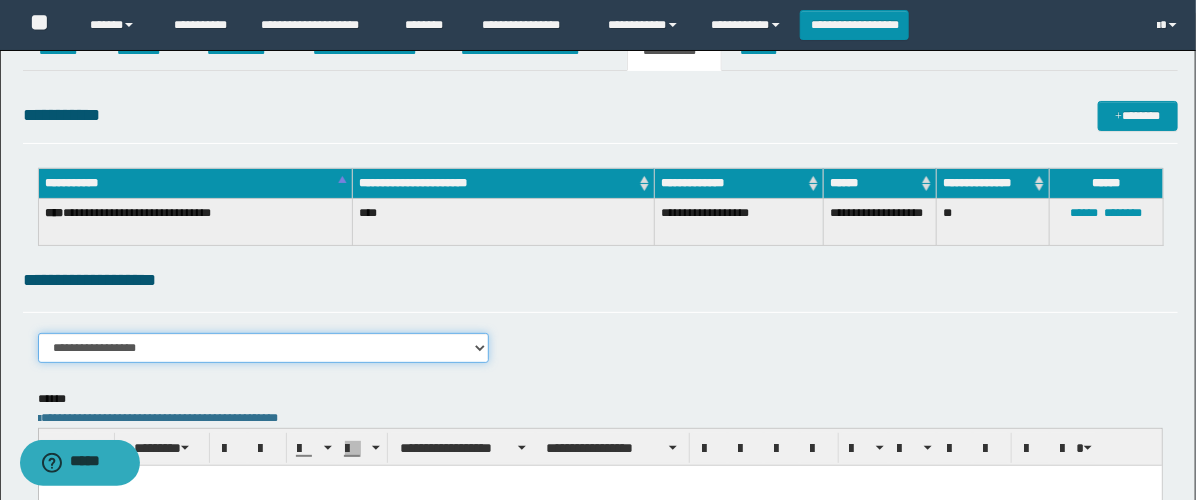 scroll, scrollTop: 0, scrollLeft: 0, axis: both 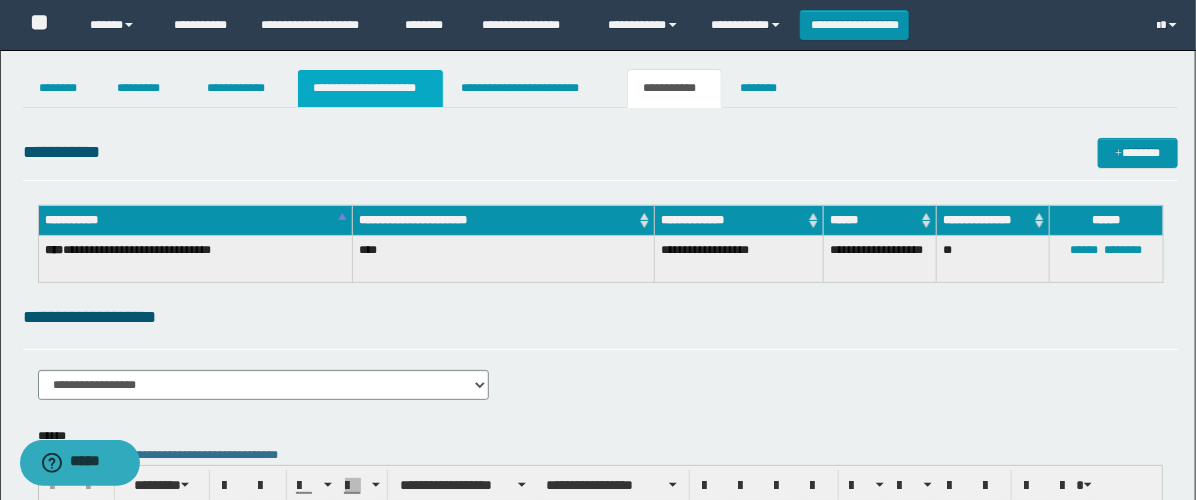 click on "**********" at bounding box center [370, 88] 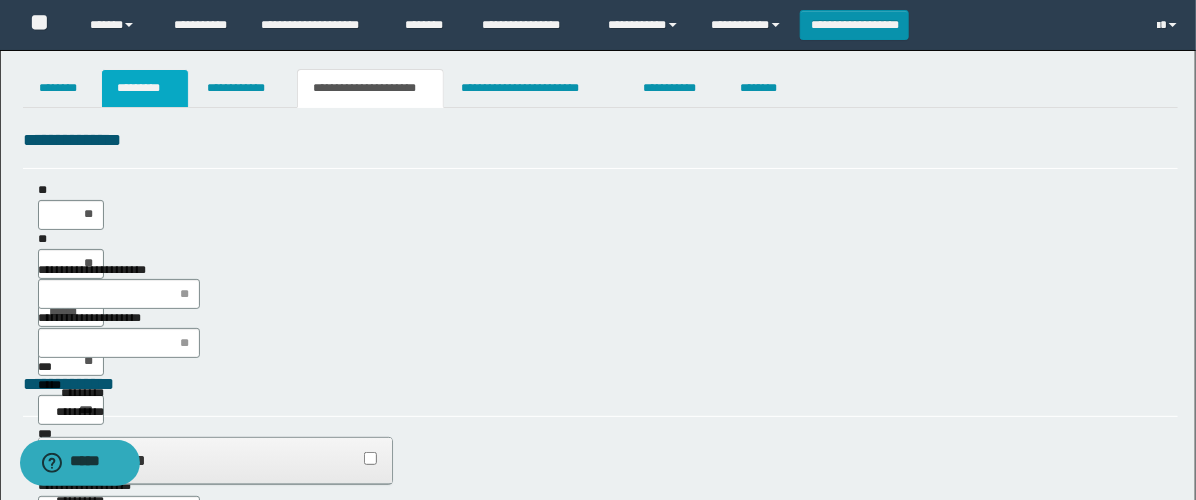 click on "*********" at bounding box center (145, 88) 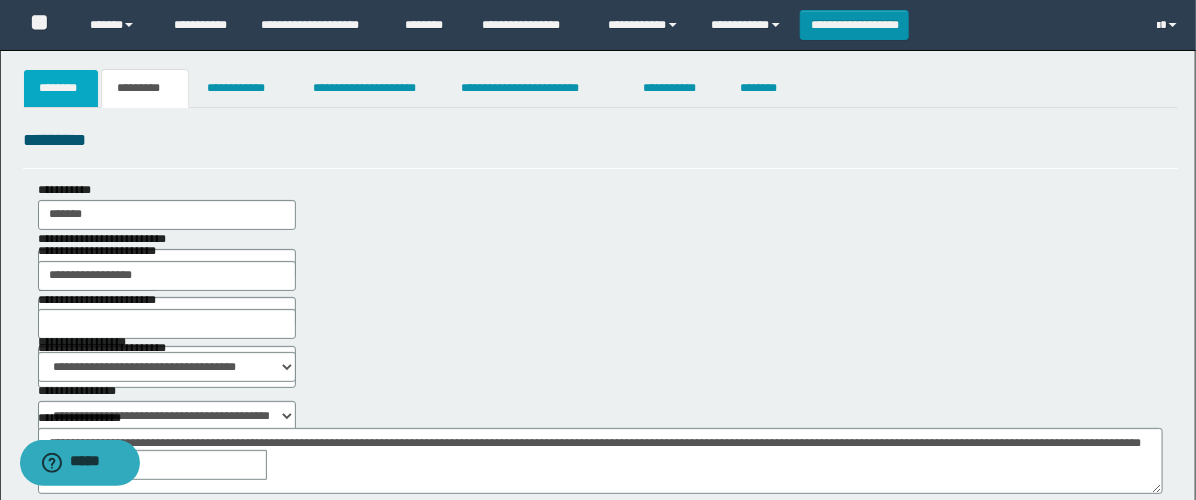 click on "********" at bounding box center (61, 88) 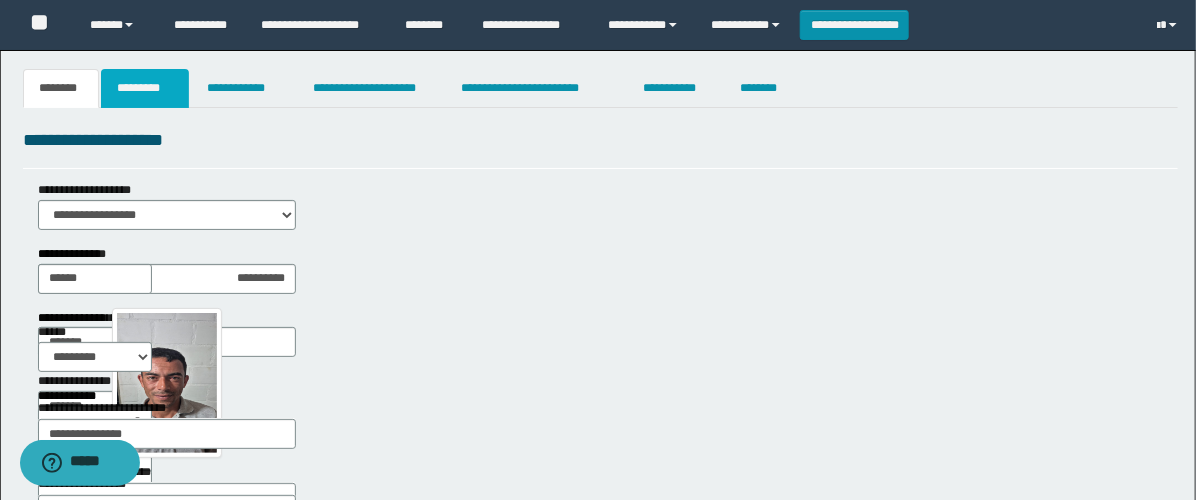 click on "*********" at bounding box center [145, 88] 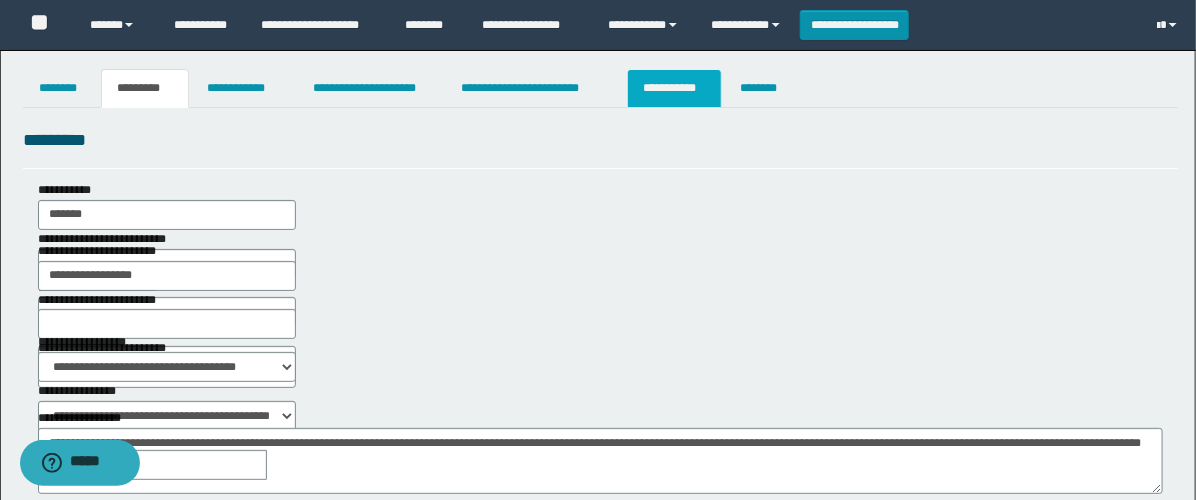 click on "**********" at bounding box center [674, 88] 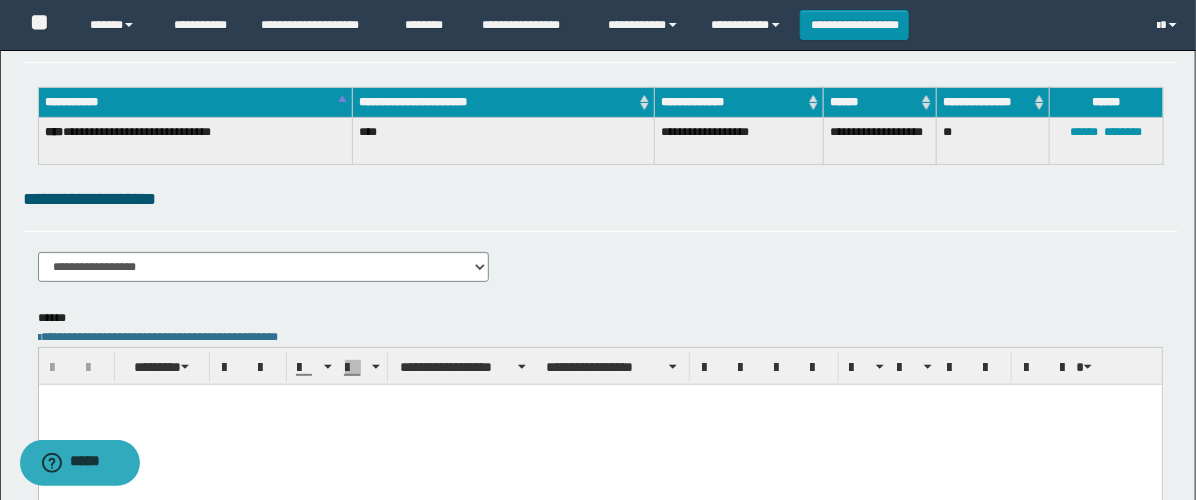 scroll, scrollTop: 222, scrollLeft: 0, axis: vertical 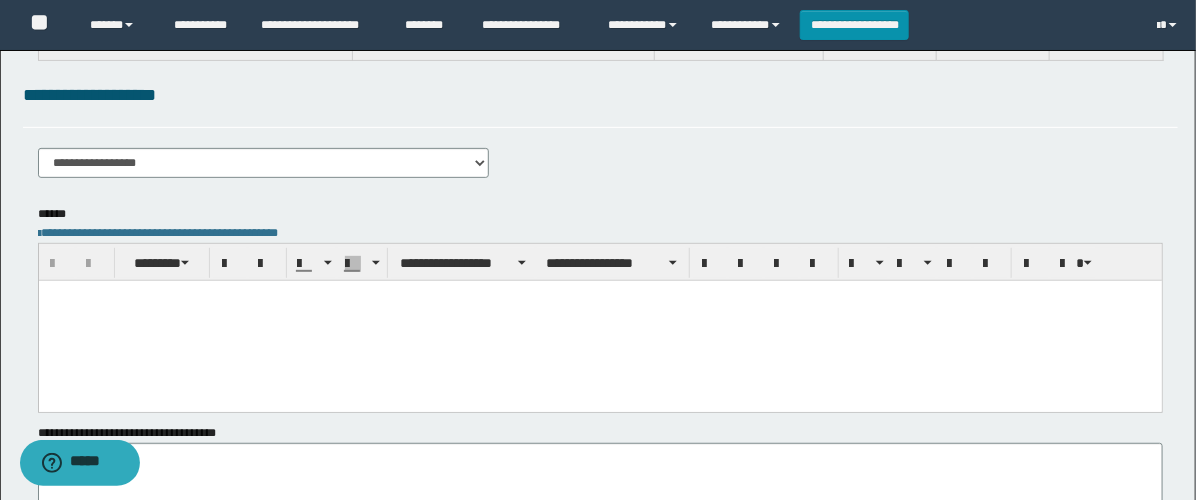 click at bounding box center (599, 320) 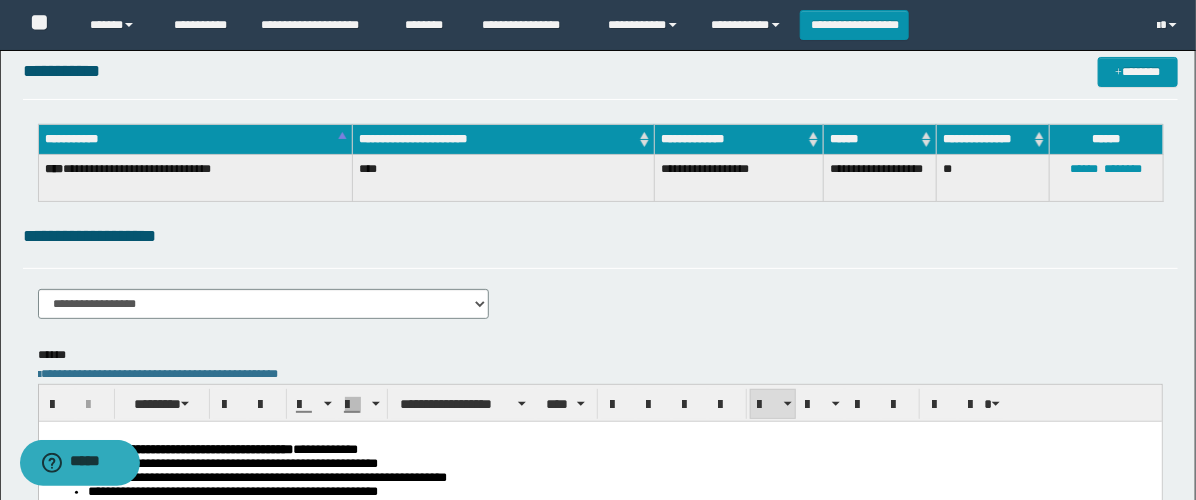 scroll, scrollTop: 0, scrollLeft: 0, axis: both 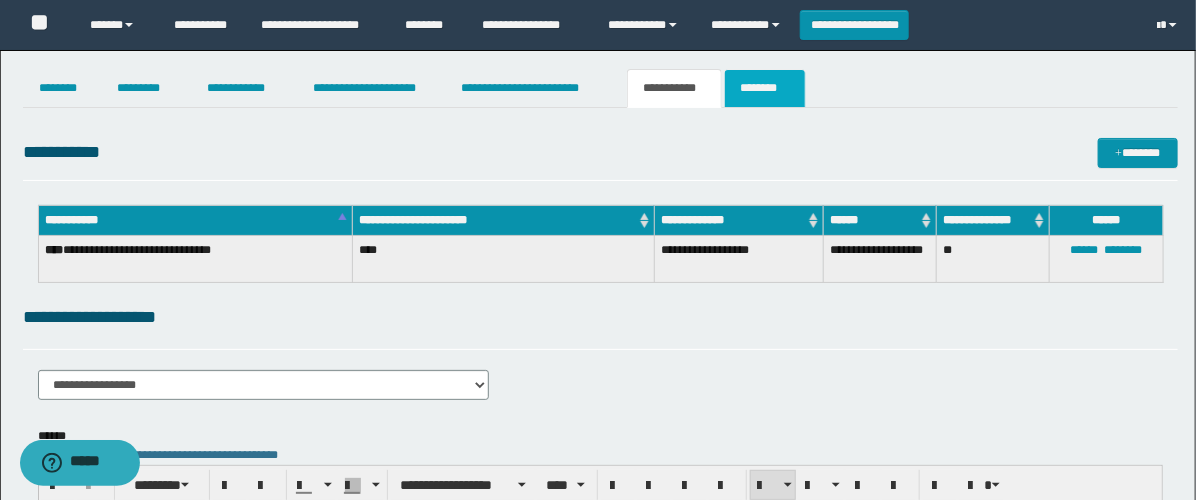 click on "********" at bounding box center (765, 88) 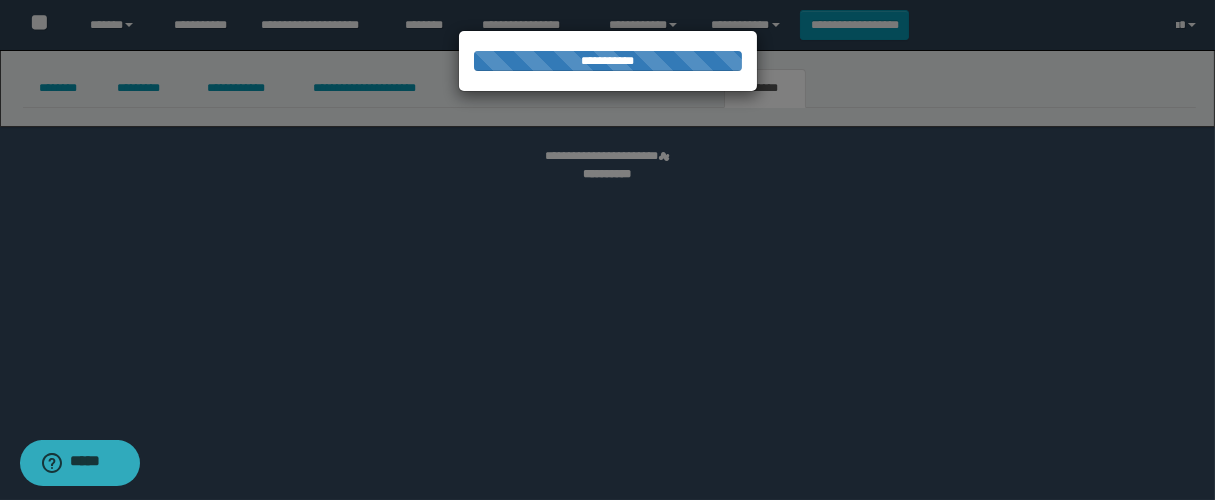 select 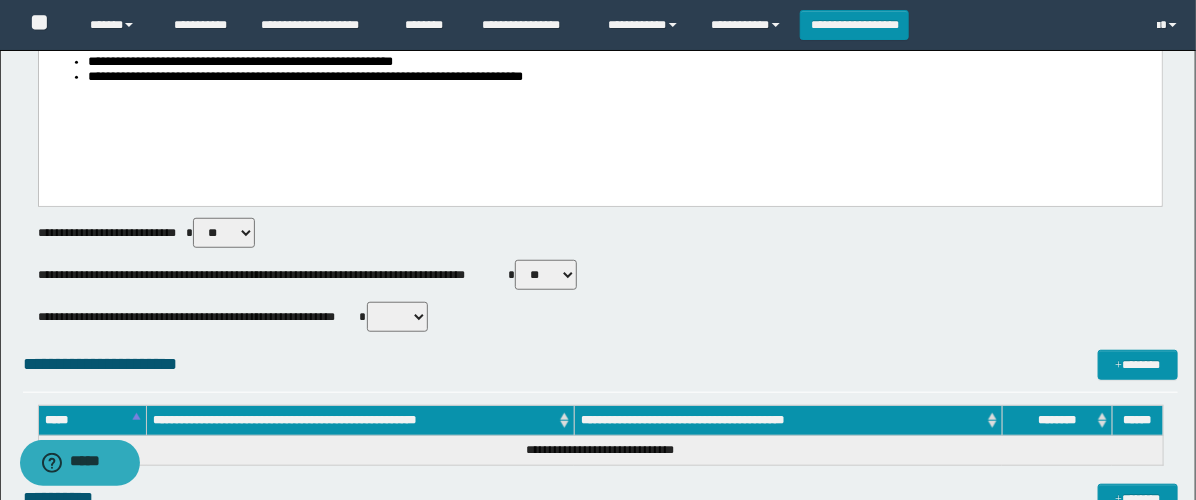 scroll, scrollTop: 444, scrollLeft: 0, axis: vertical 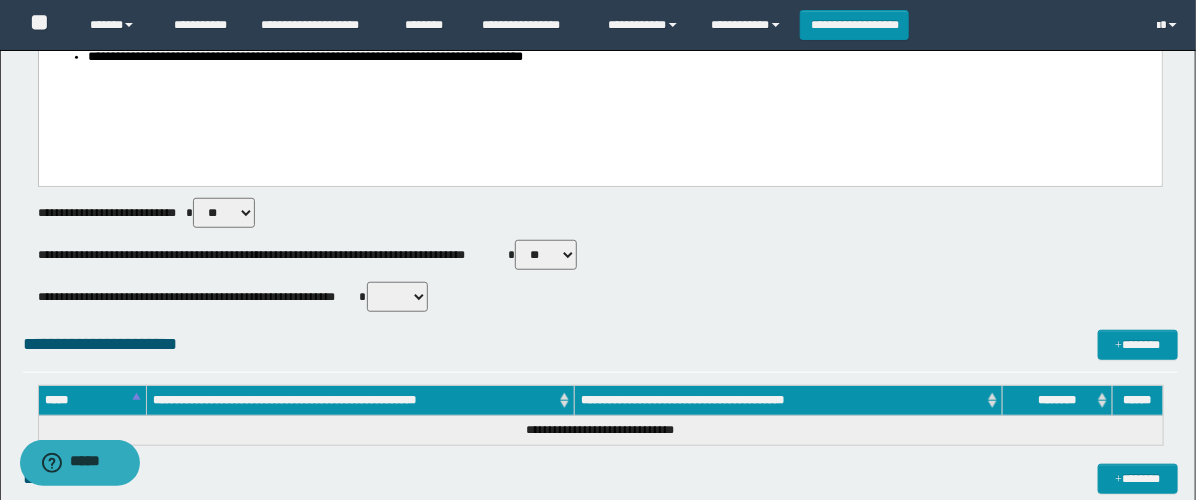 click on "**
**" at bounding box center (546, 255) 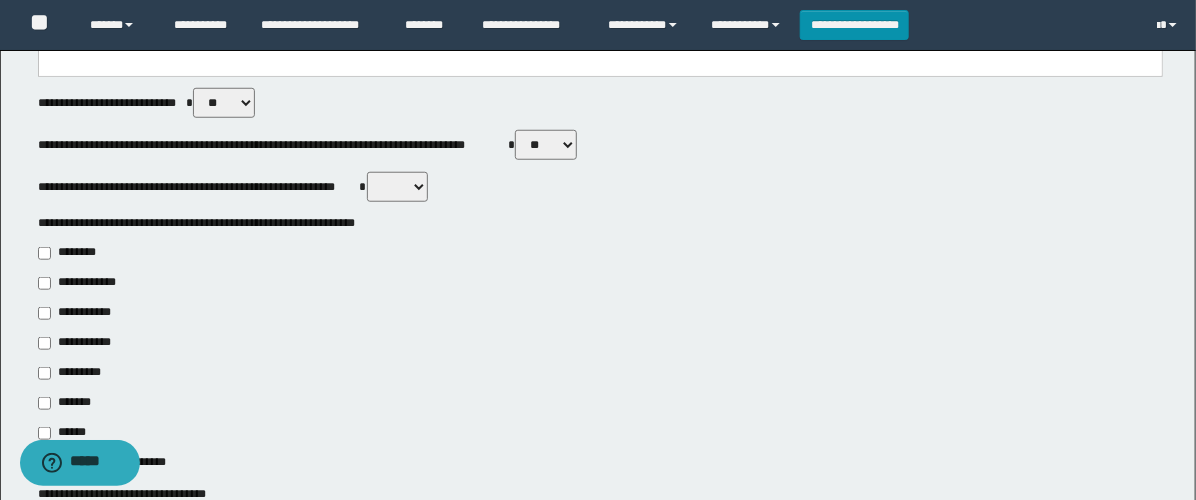 scroll, scrollTop: 666, scrollLeft: 0, axis: vertical 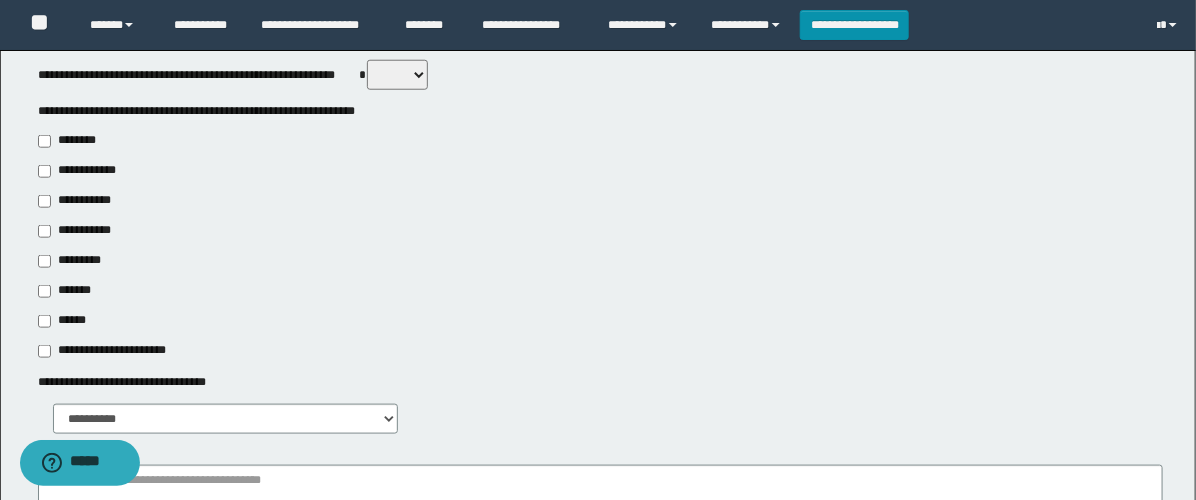click on "**********" at bounding box center [76, 231] 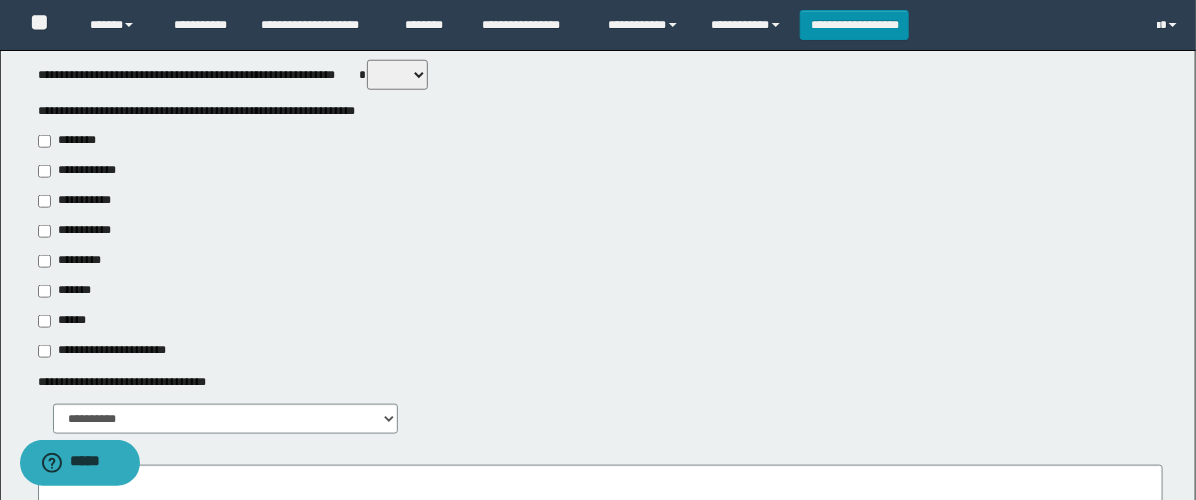 click on "**********" at bounding box center (81, 201) 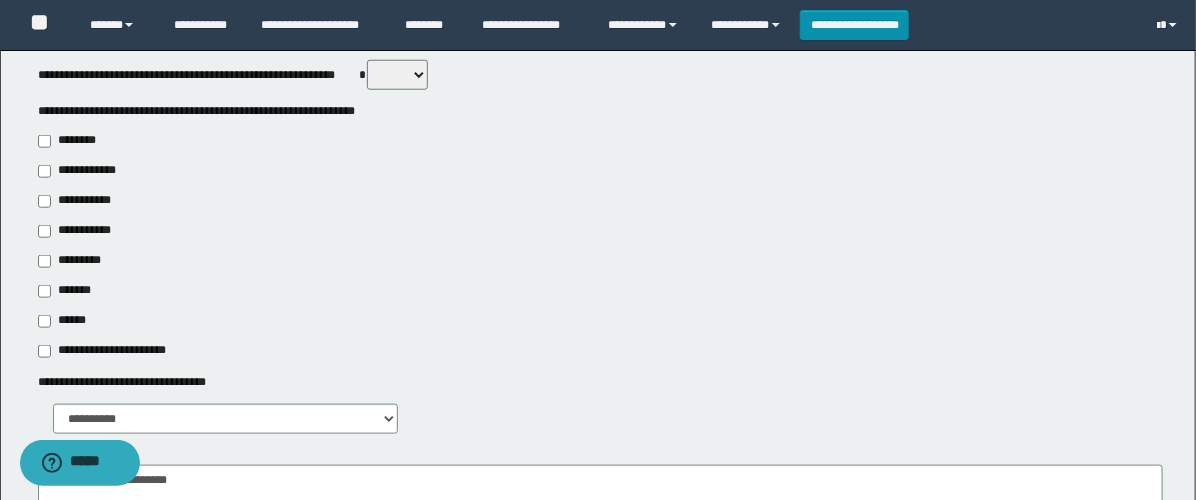 click on "*******" at bounding box center [70, 291] 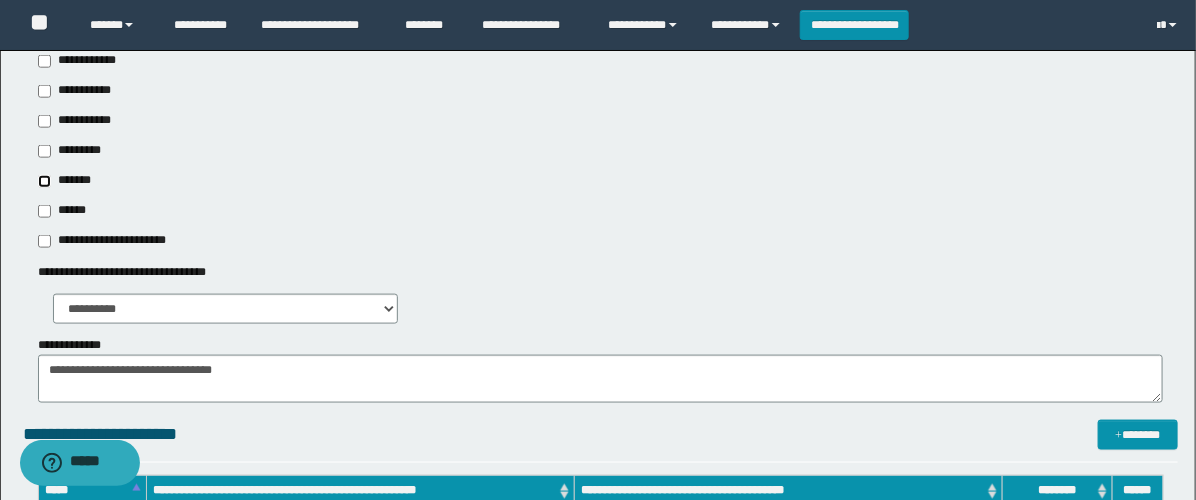 scroll, scrollTop: 777, scrollLeft: 0, axis: vertical 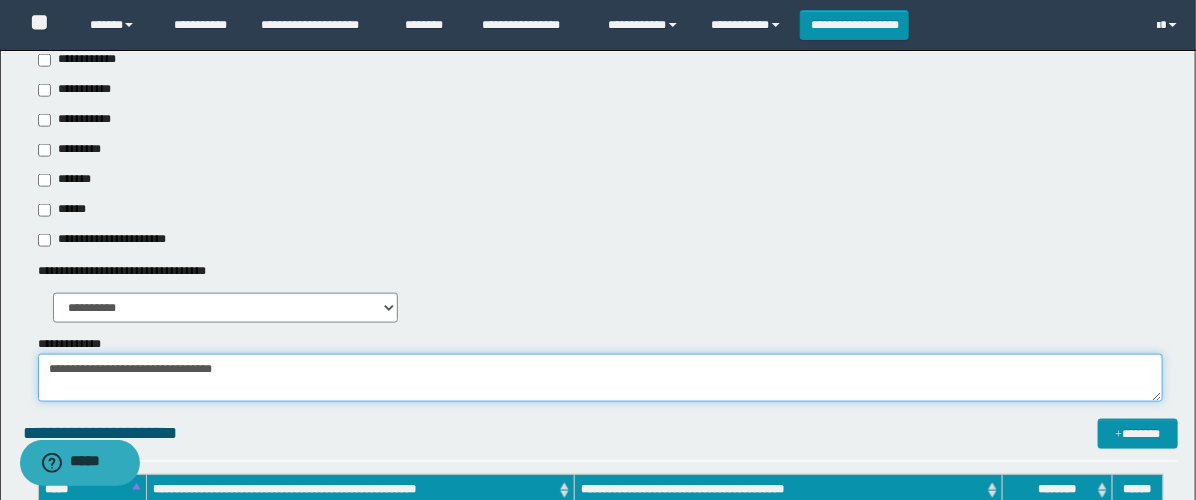 click on "**********" at bounding box center (600, 378) 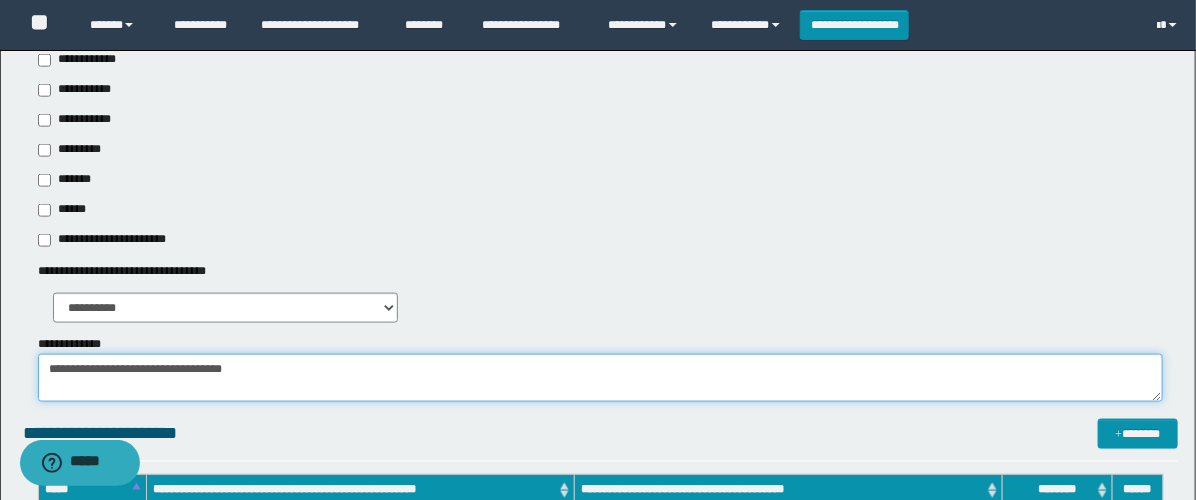 paste on "**********" 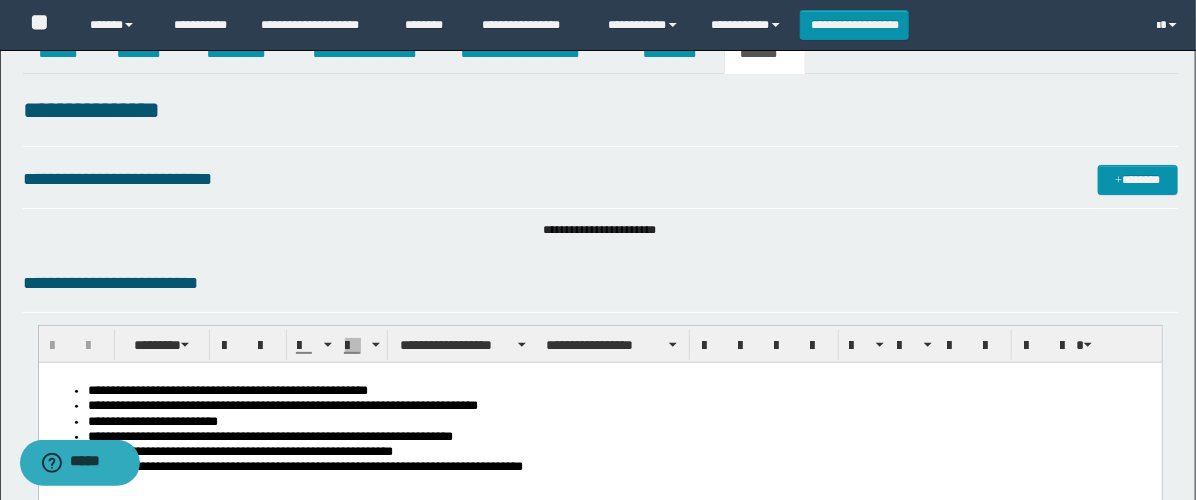 scroll, scrollTop: 0, scrollLeft: 0, axis: both 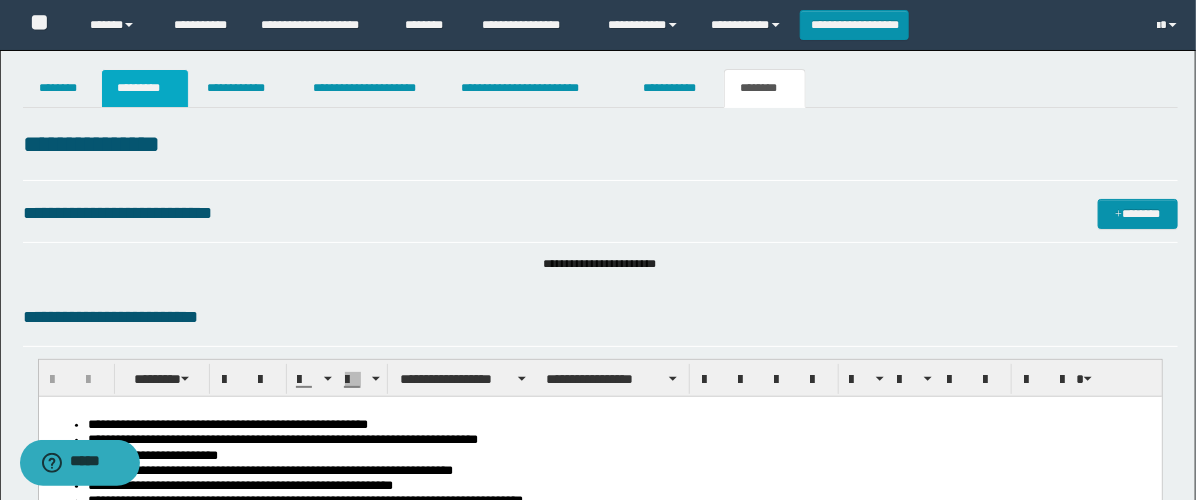 type on "**********" 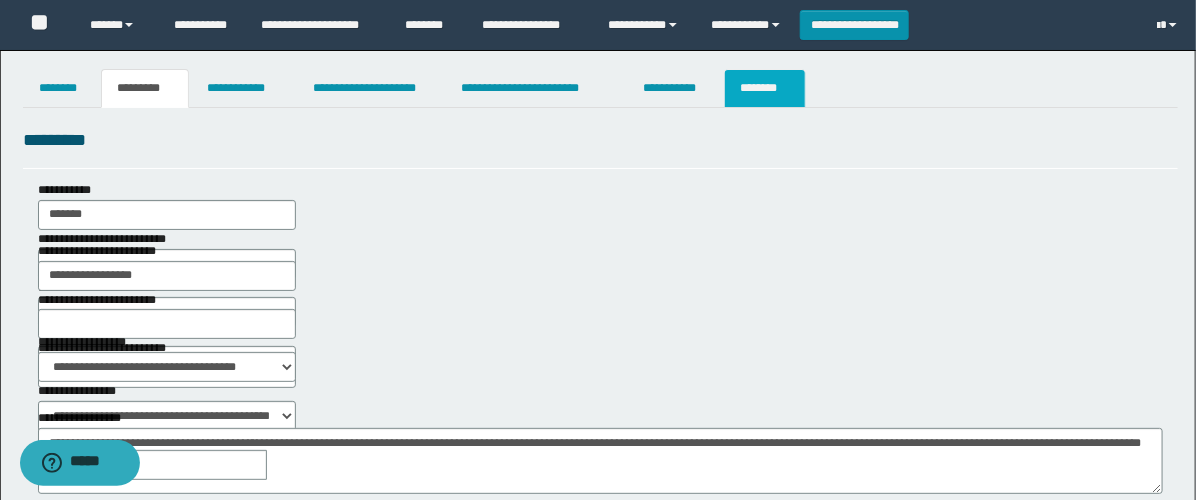 click on "********" at bounding box center (765, 88) 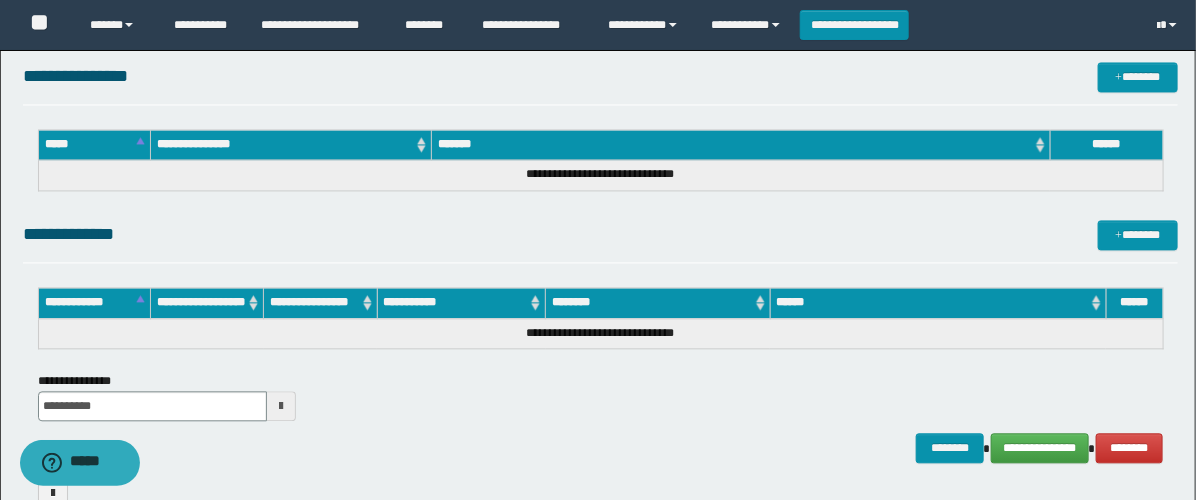 scroll, scrollTop: 1544, scrollLeft: 0, axis: vertical 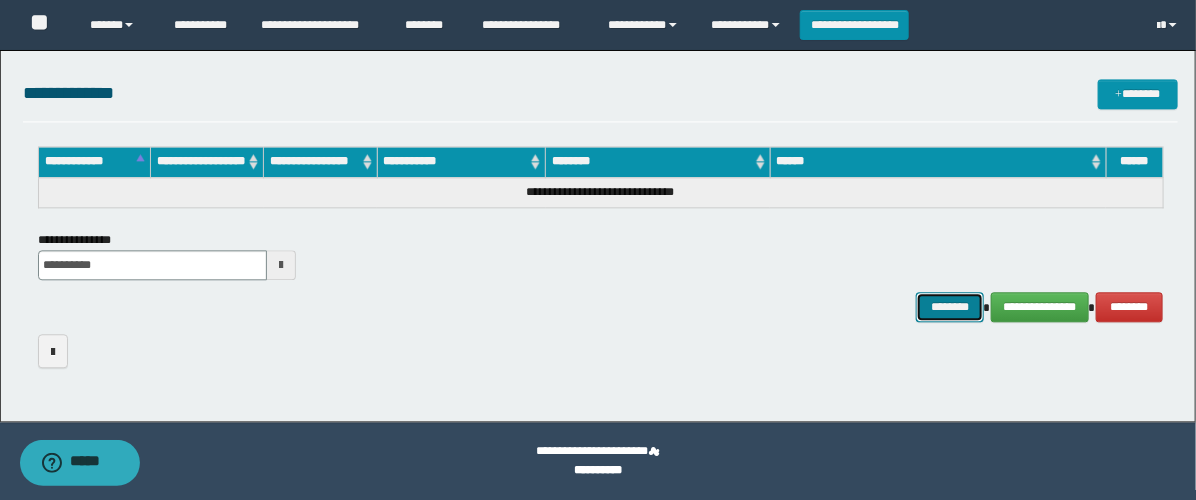 click on "********" at bounding box center [950, 307] 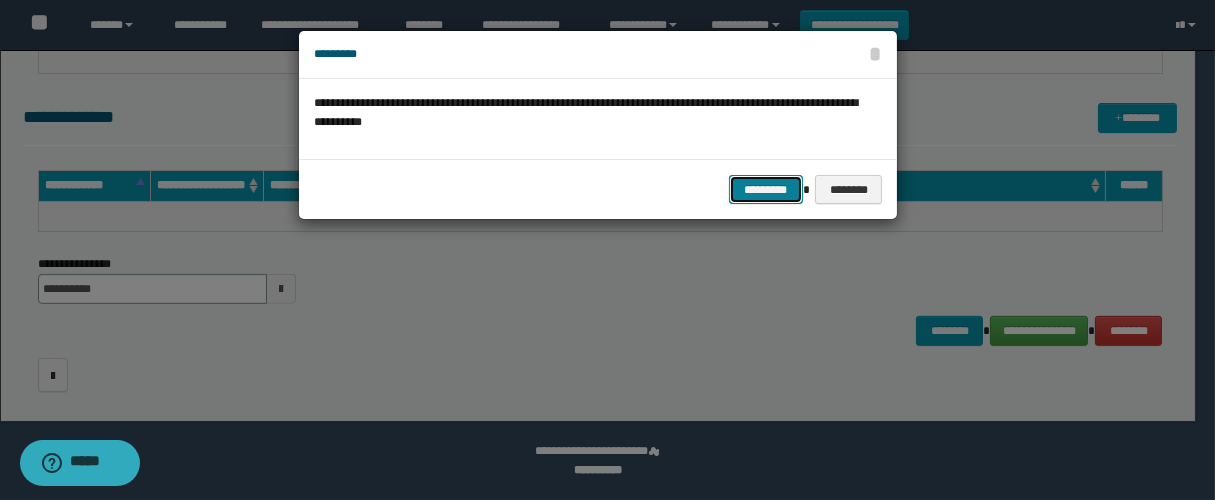 click on "*********" at bounding box center (766, 190) 